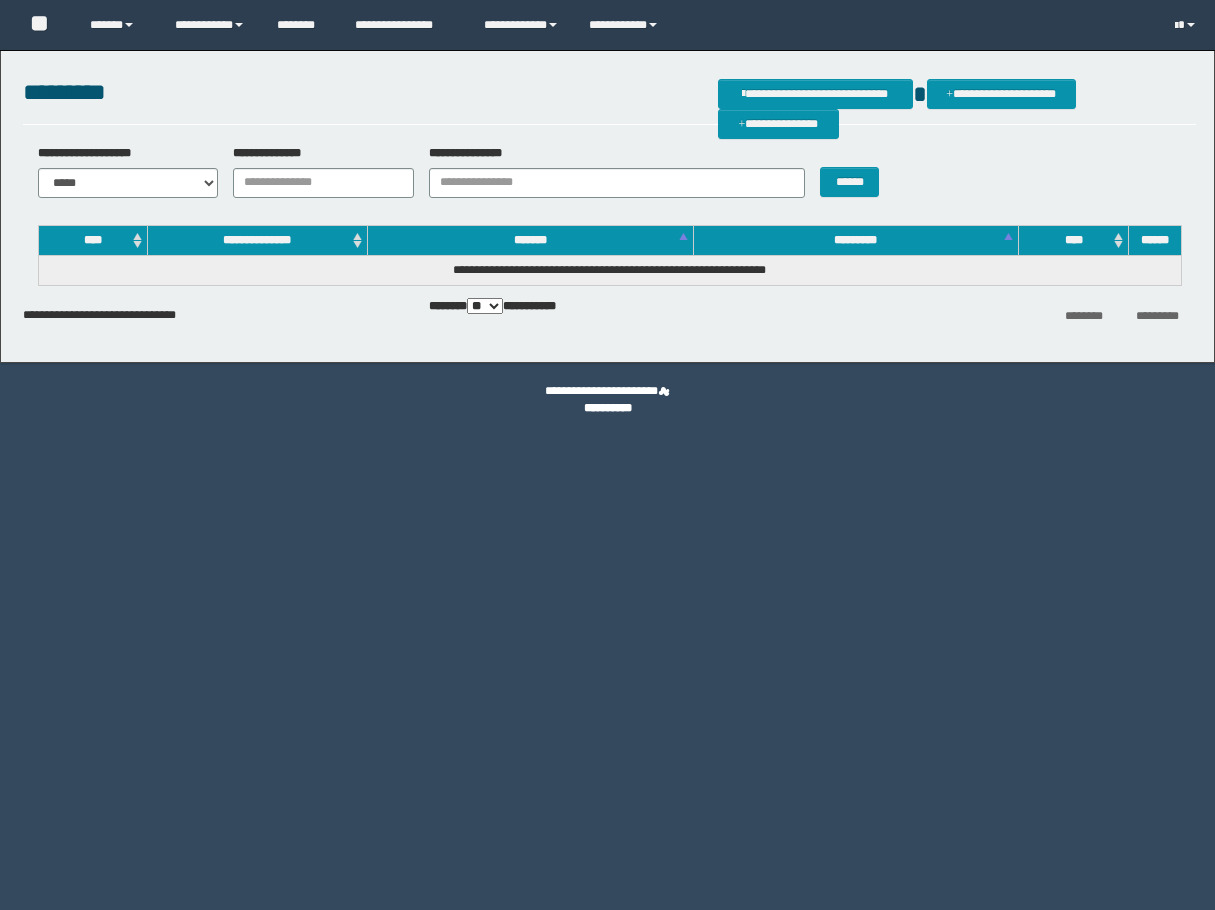 scroll, scrollTop: 0, scrollLeft: 0, axis: both 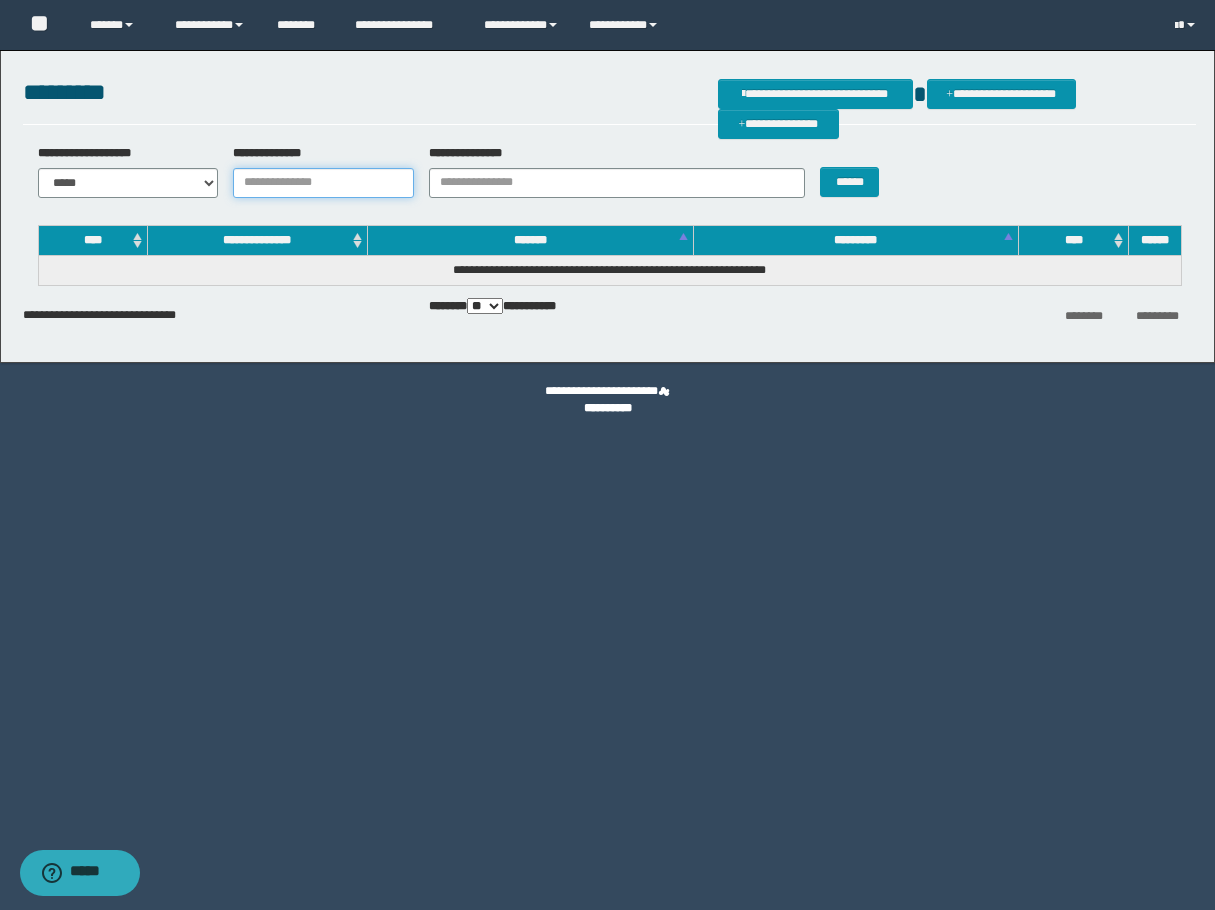 click on "**********" at bounding box center [323, 183] 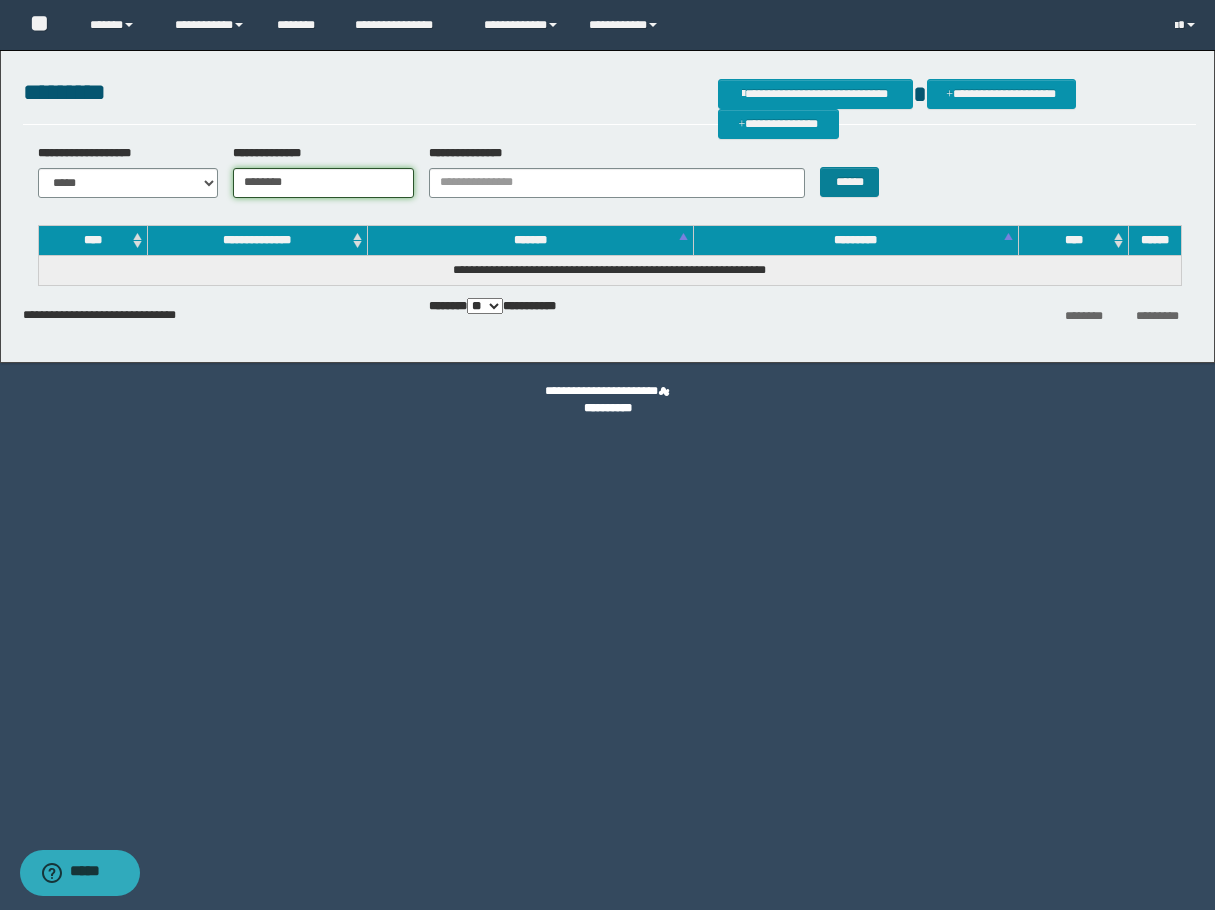 type on "********" 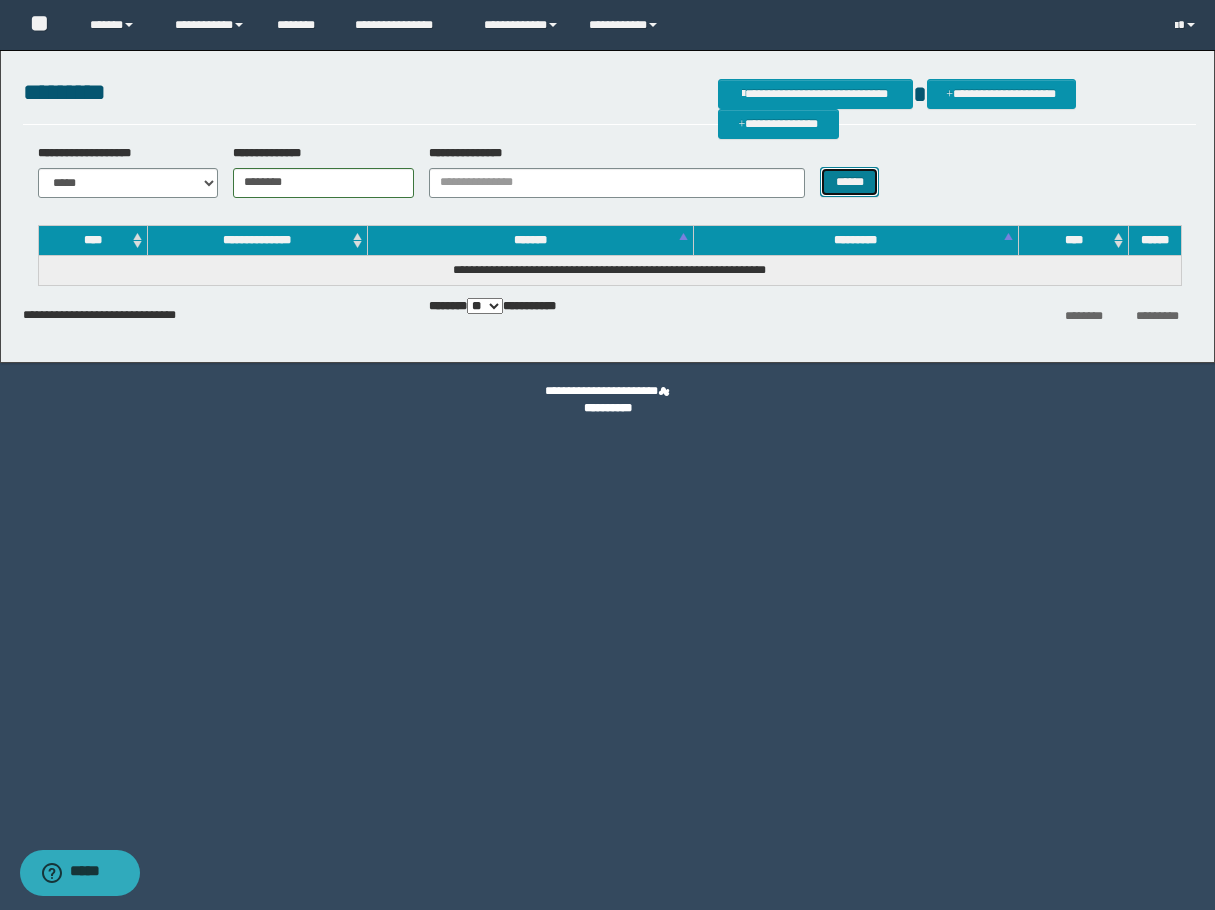 click on "******" at bounding box center (849, 182) 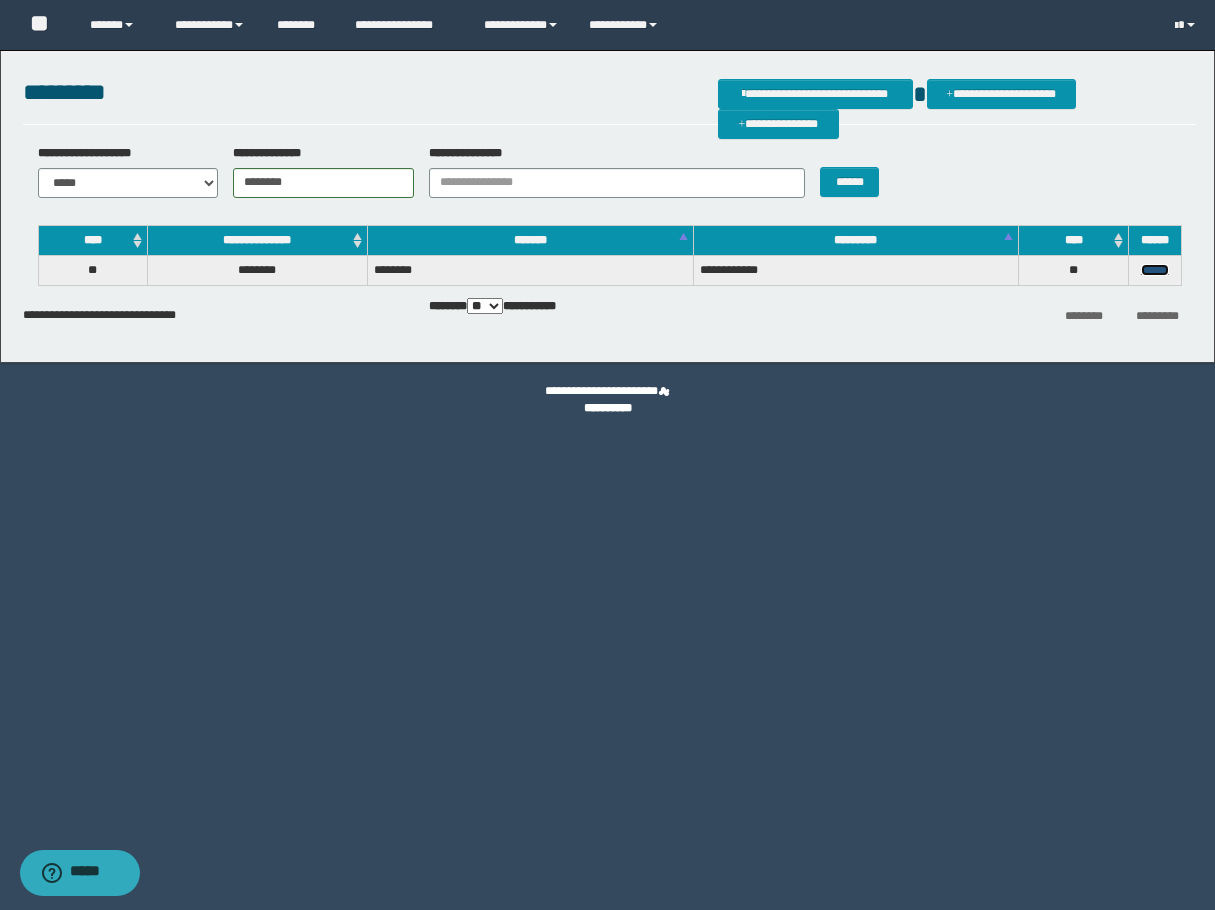 click on "******" at bounding box center [1155, 270] 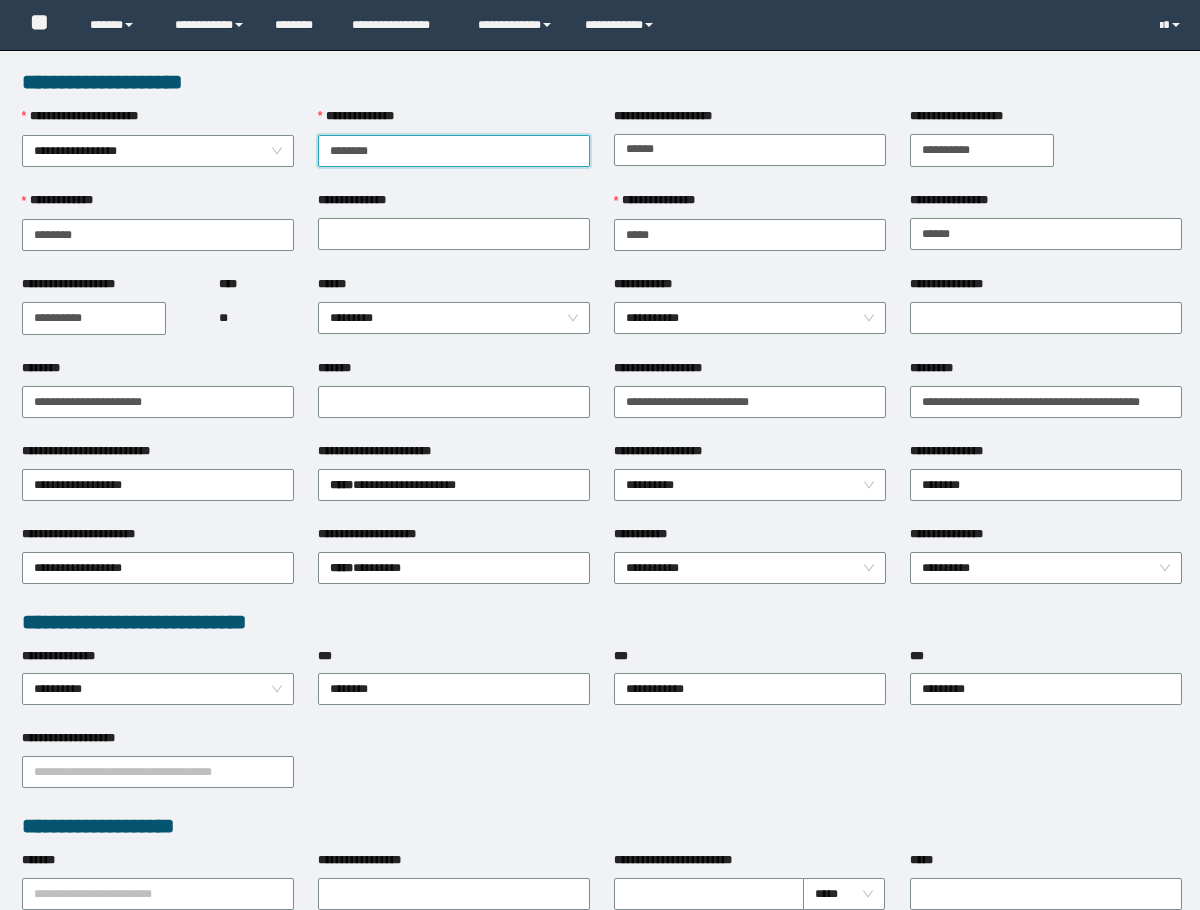 scroll, scrollTop: 0, scrollLeft: 0, axis: both 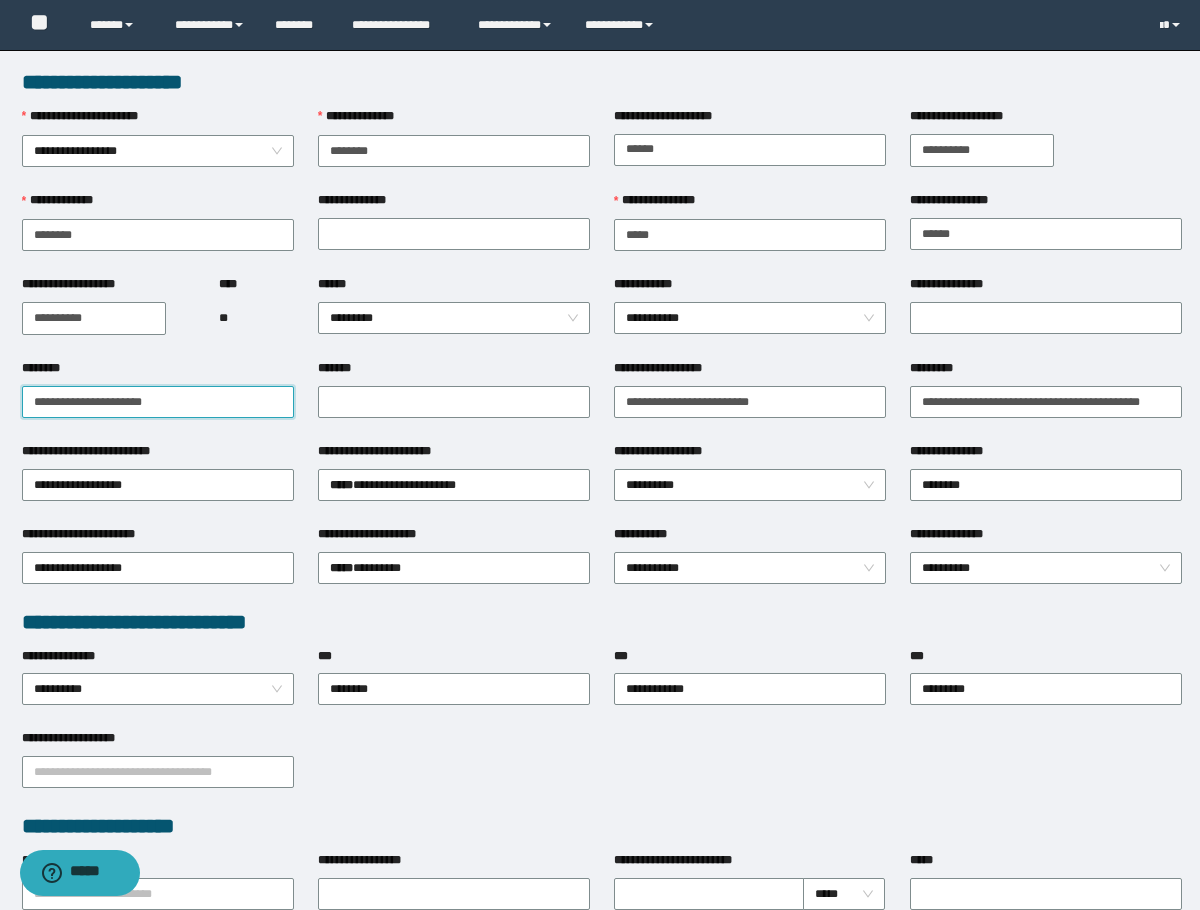 click on "**********" at bounding box center [158, 402] 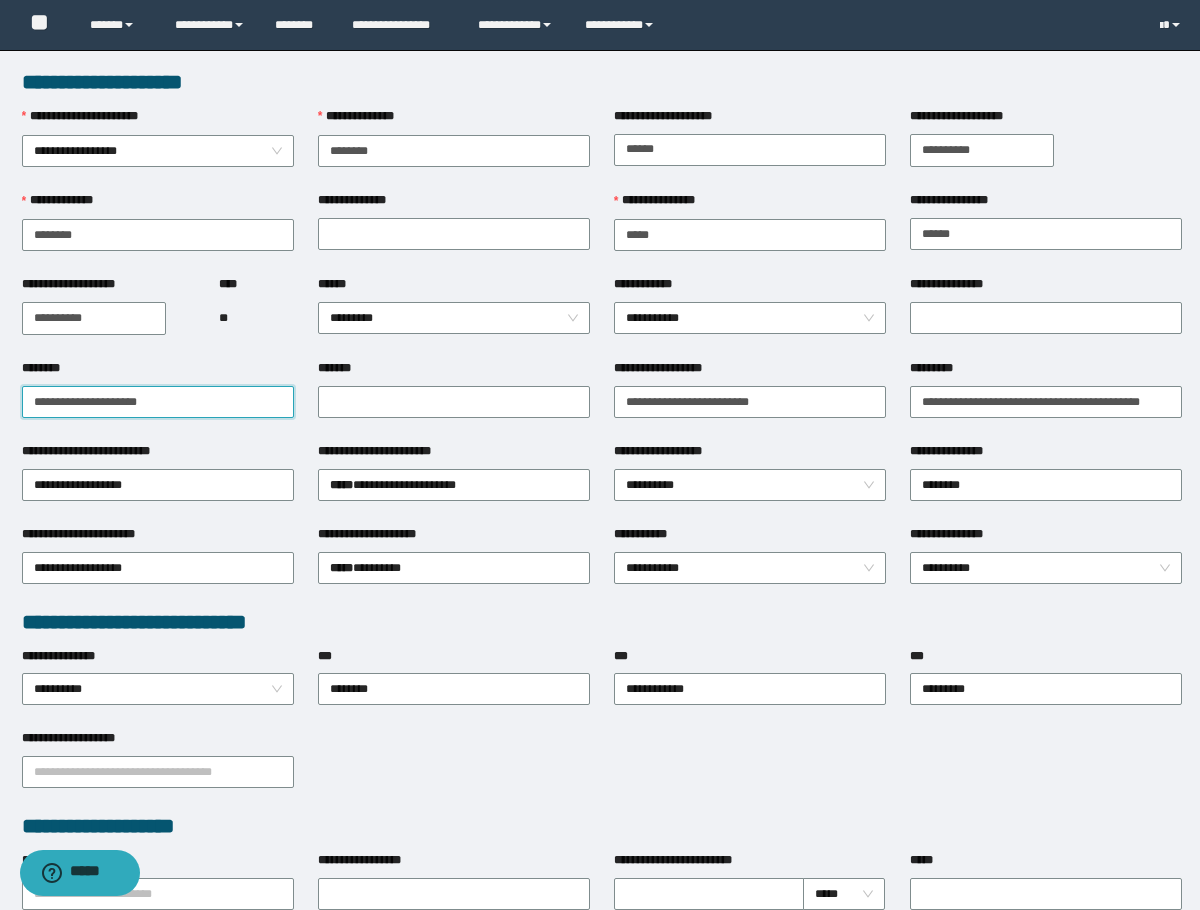 click on "**********" at bounding box center (158, 402) 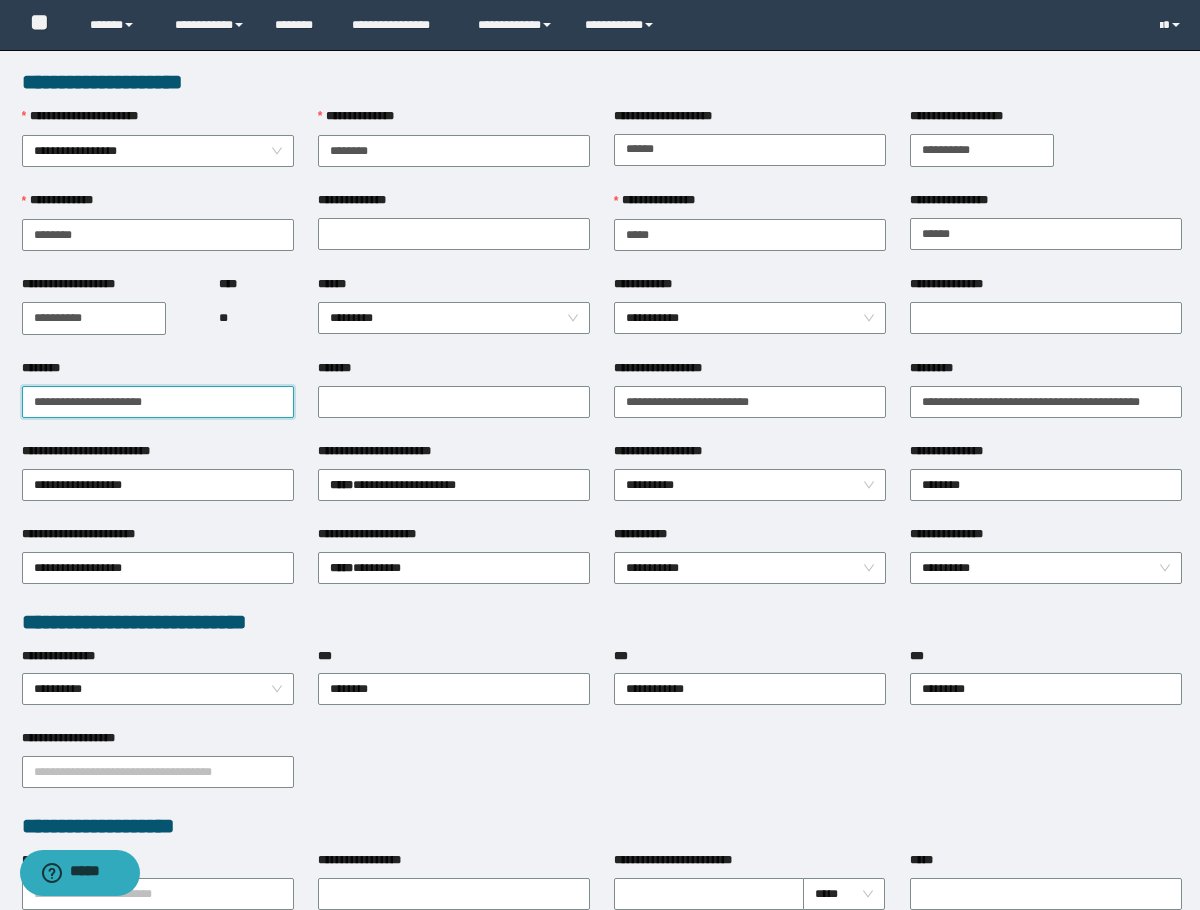 drag, startPoint x: 98, startPoint y: 401, endPoint x: 9, endPoint y: 403, distance: 89.02247 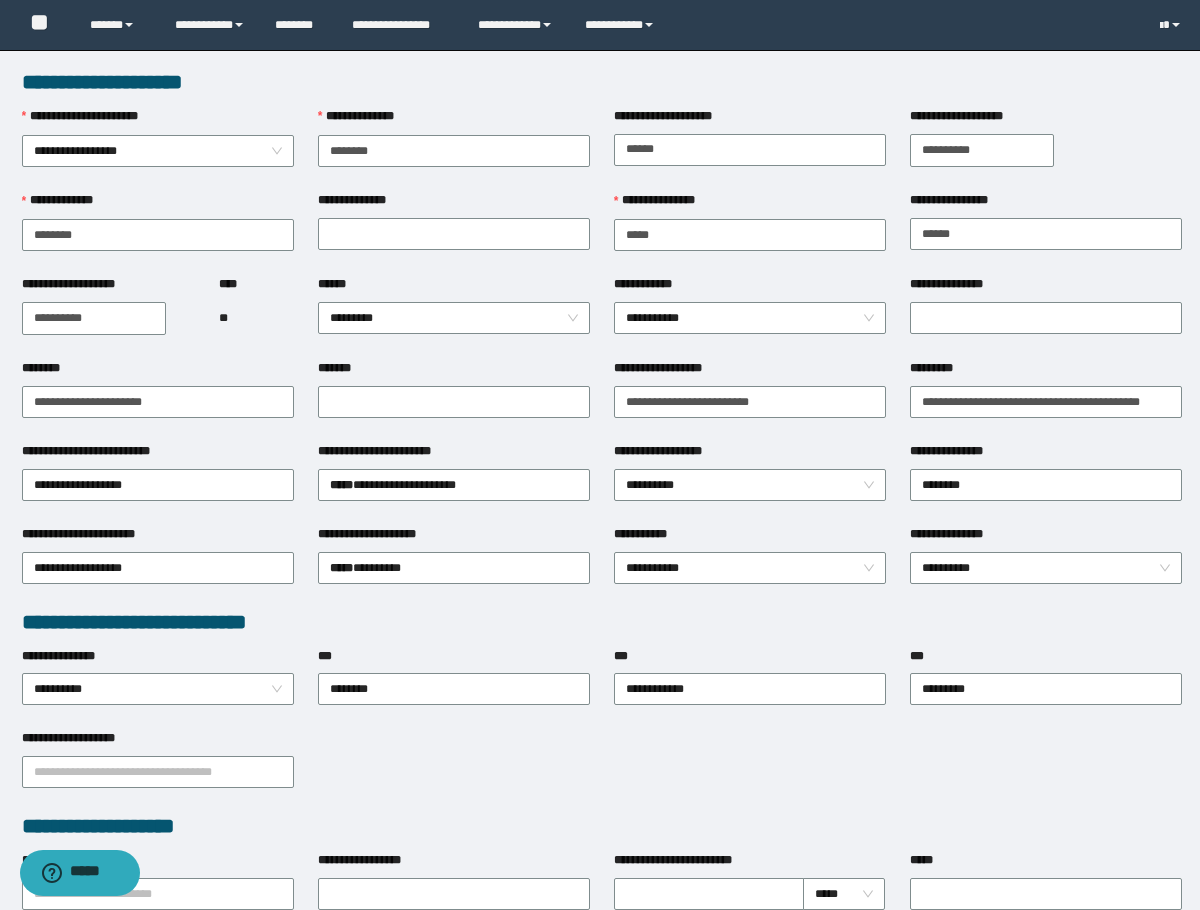 click on "**********" at bounding box center [750, 455] 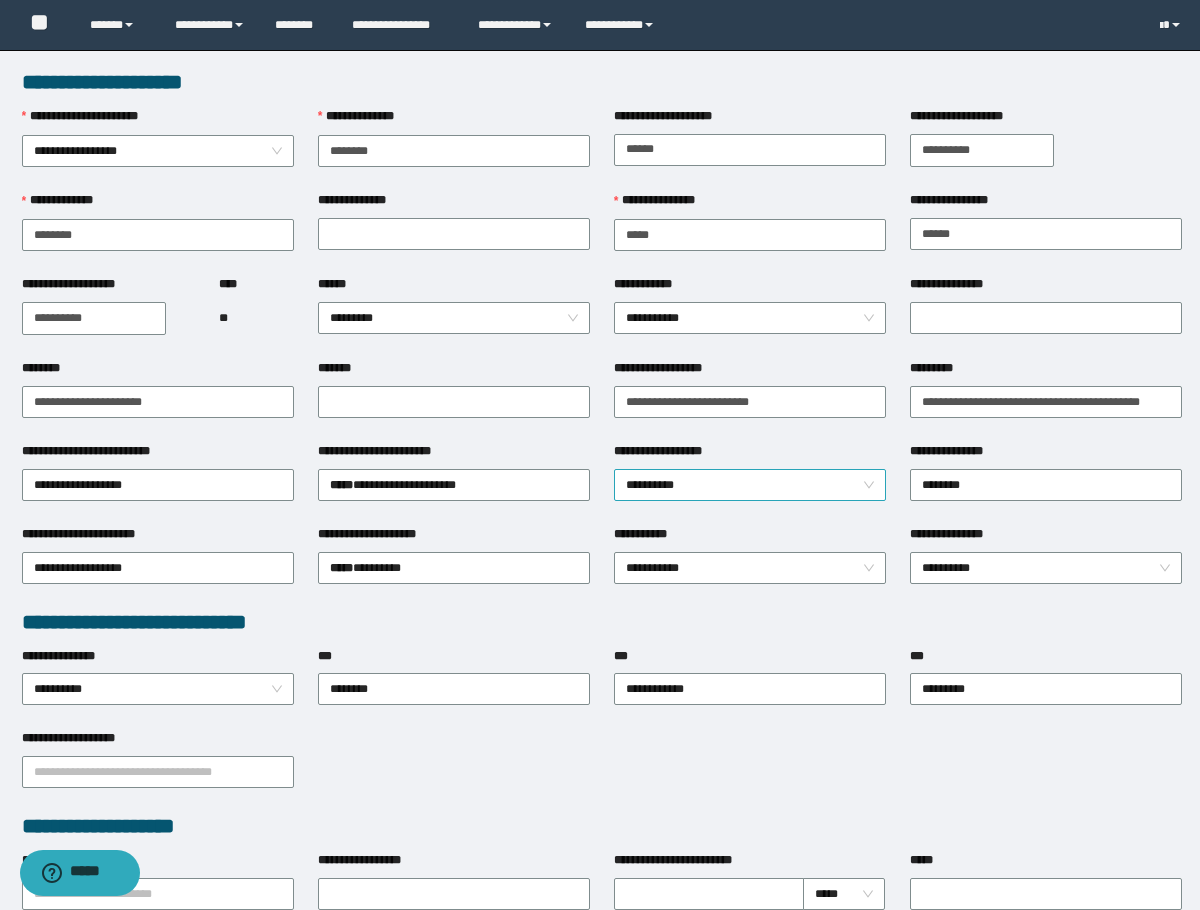 click on "**********" at bounding box center (750, 485) 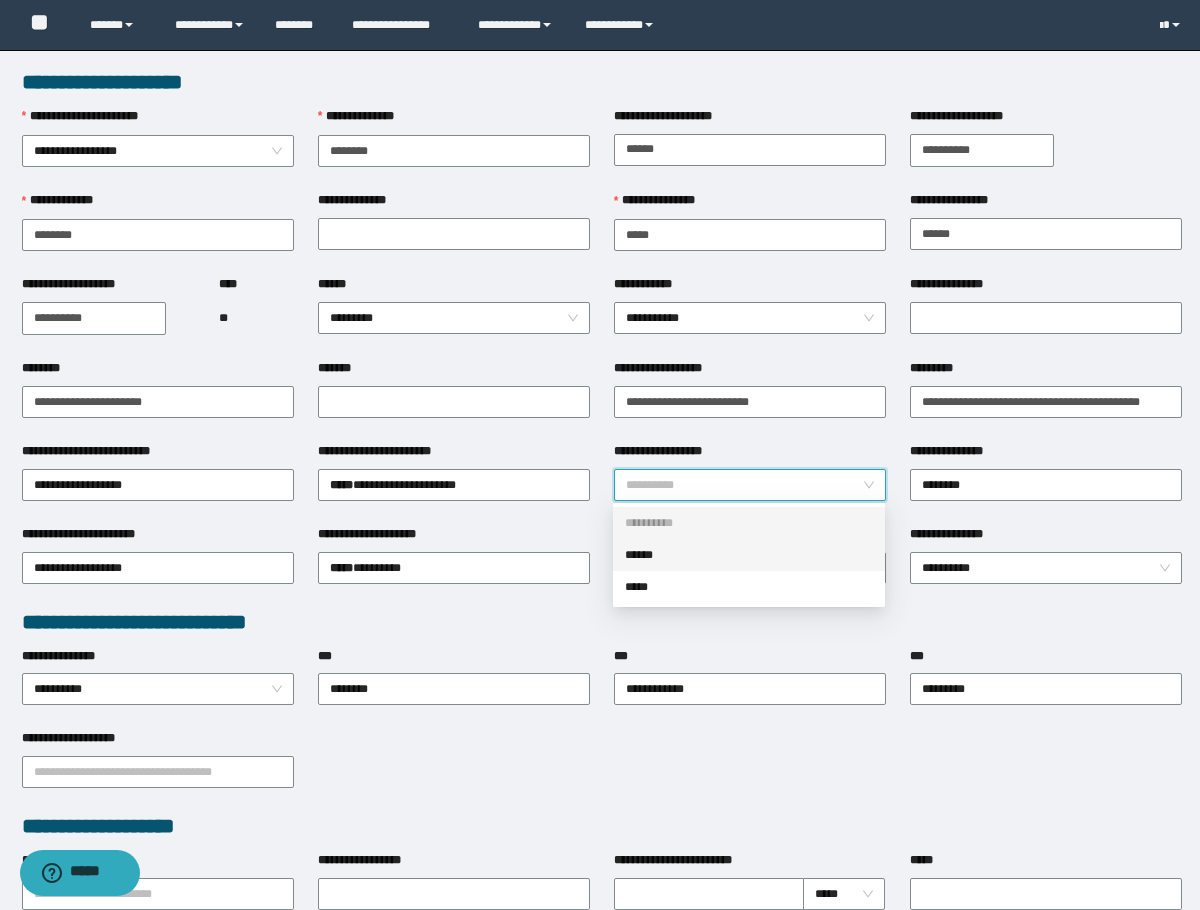 click on "******" at bounding box center [749, 555] 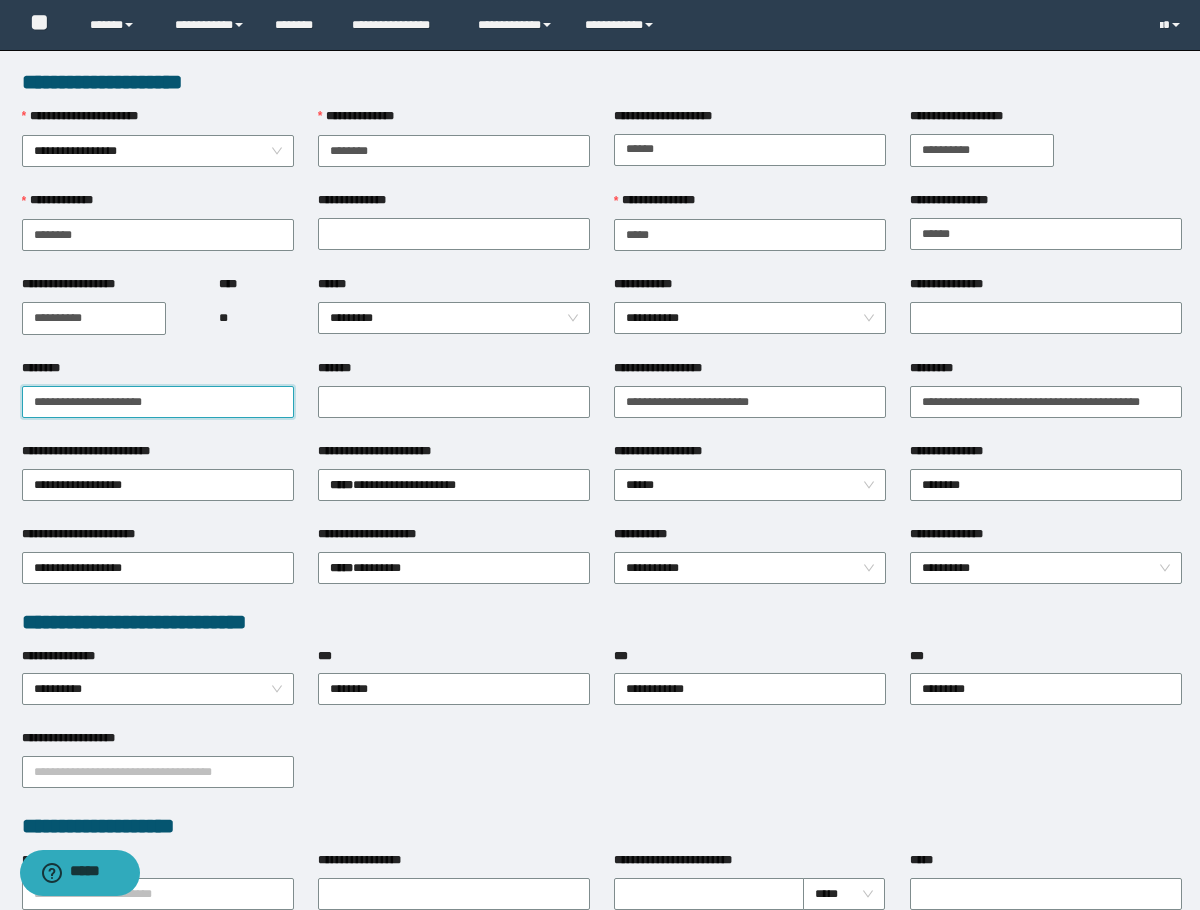 drag, startPoint x: 52, startPoint y: 410, endPoint x: 98, endPoint y: 407, distance: 46.09772 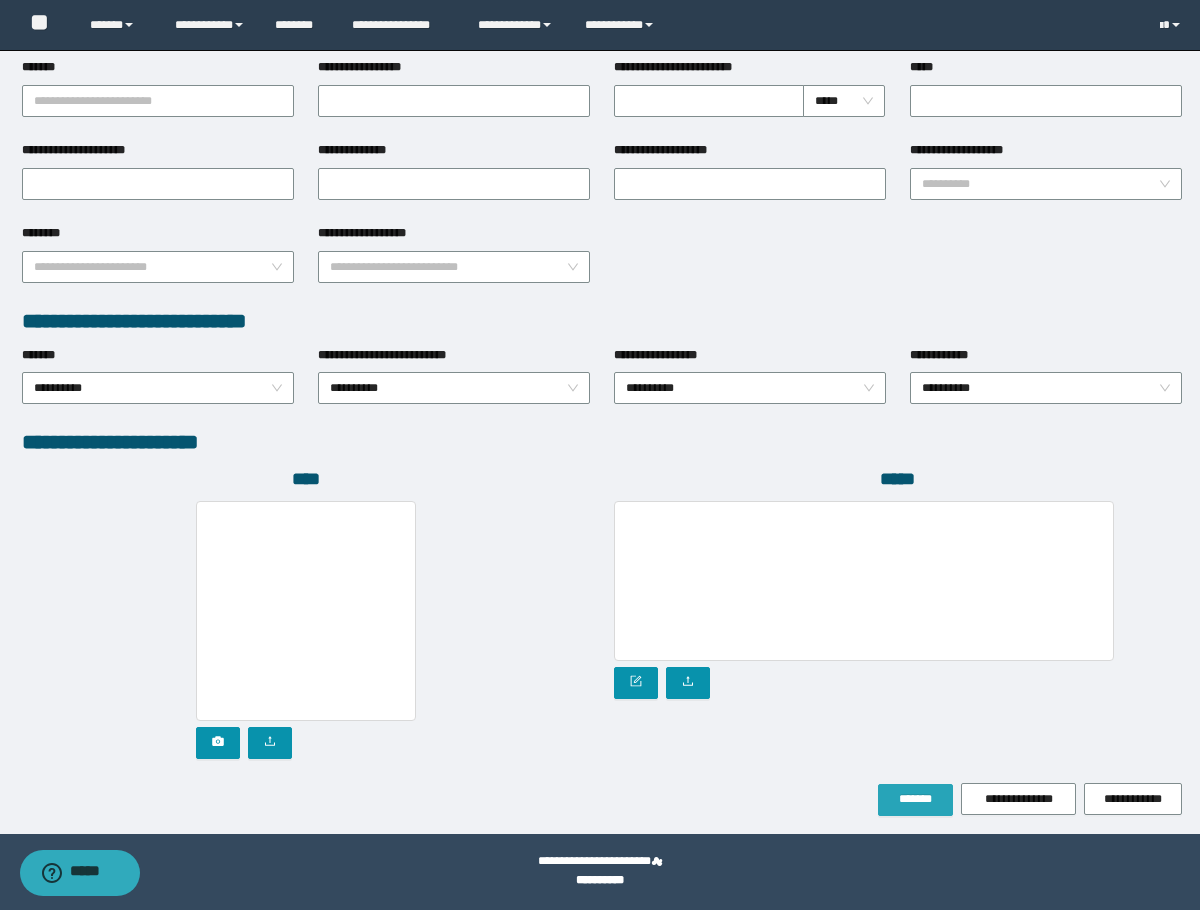type on "**********" 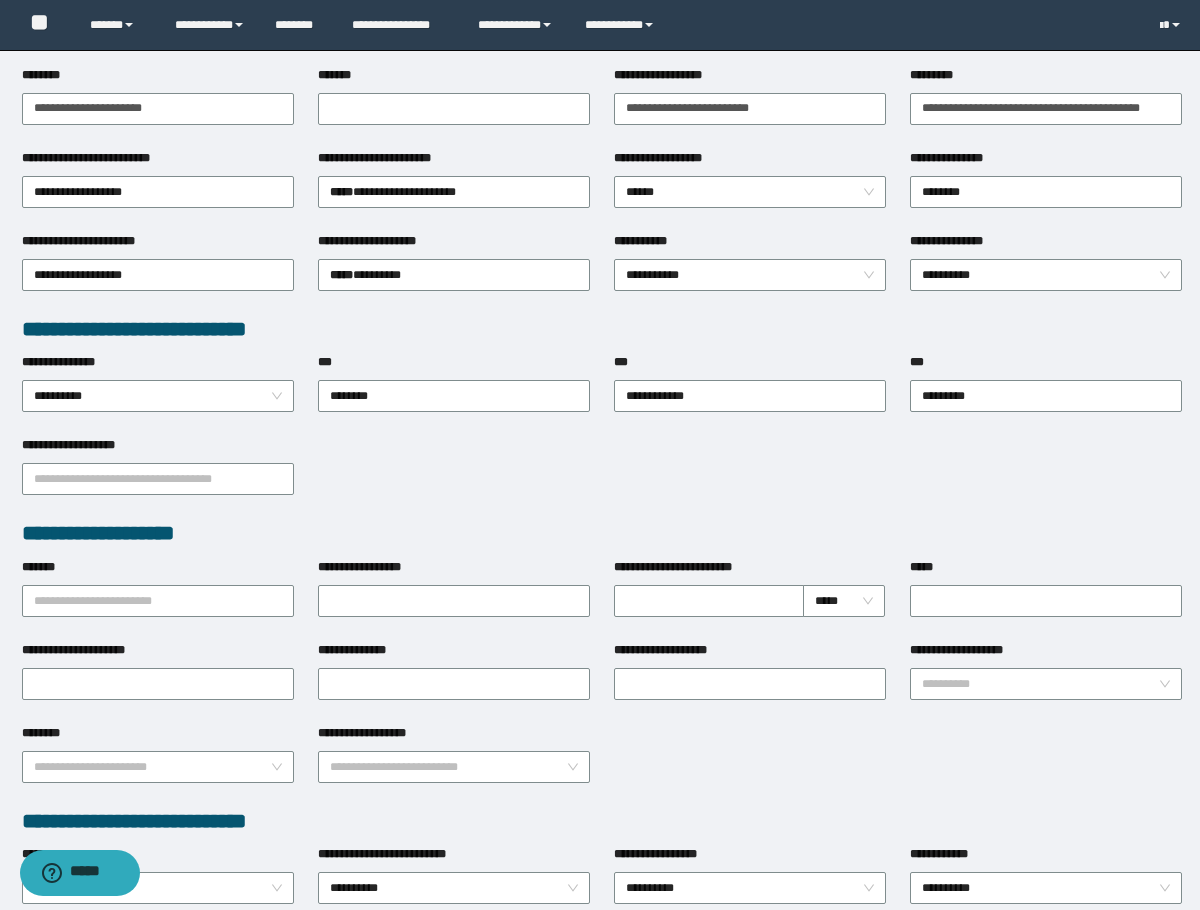 scroll, scrollTop: 0, scrollLeft: 0, axis: both 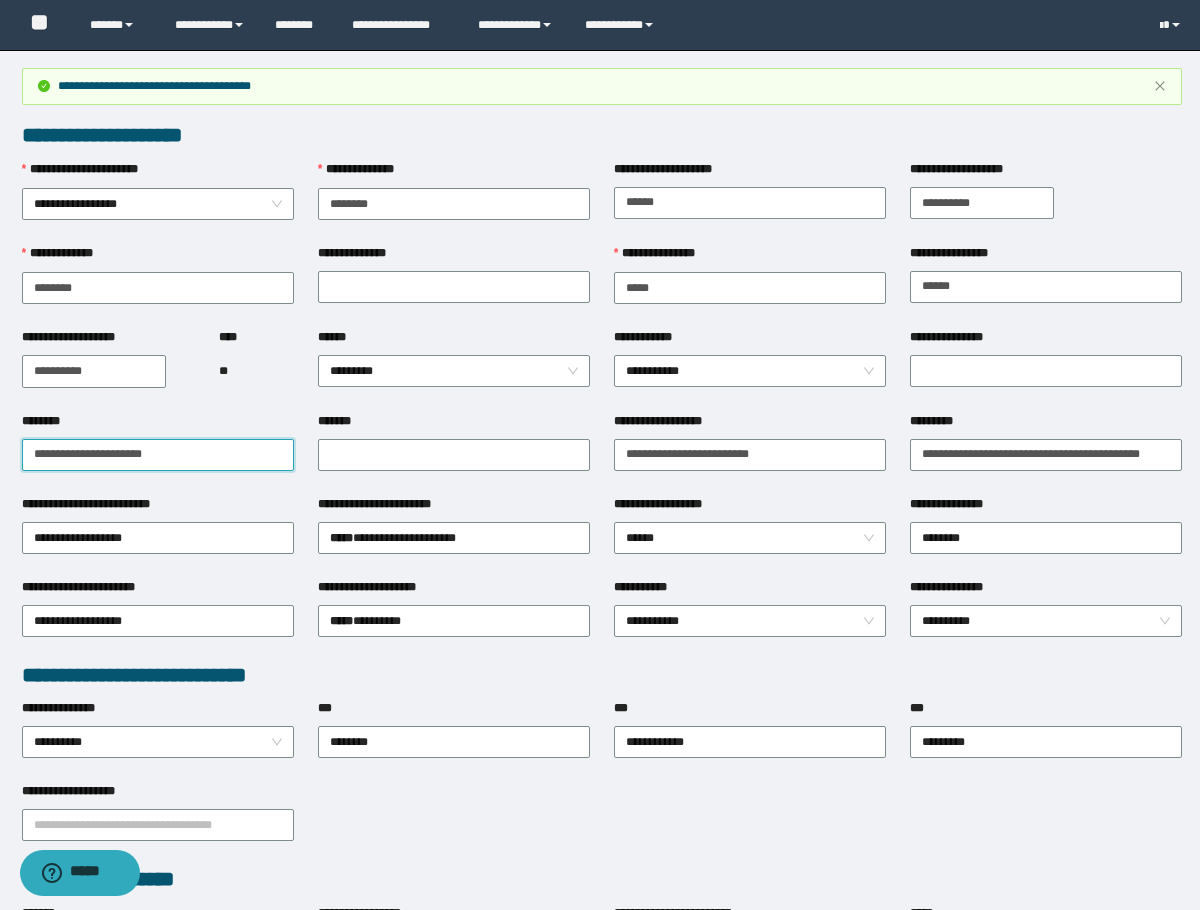 drag, startPoint x: 191, startPoint y: 456, endPoint x: -1, endPoint y: 469, distance: 192.4396 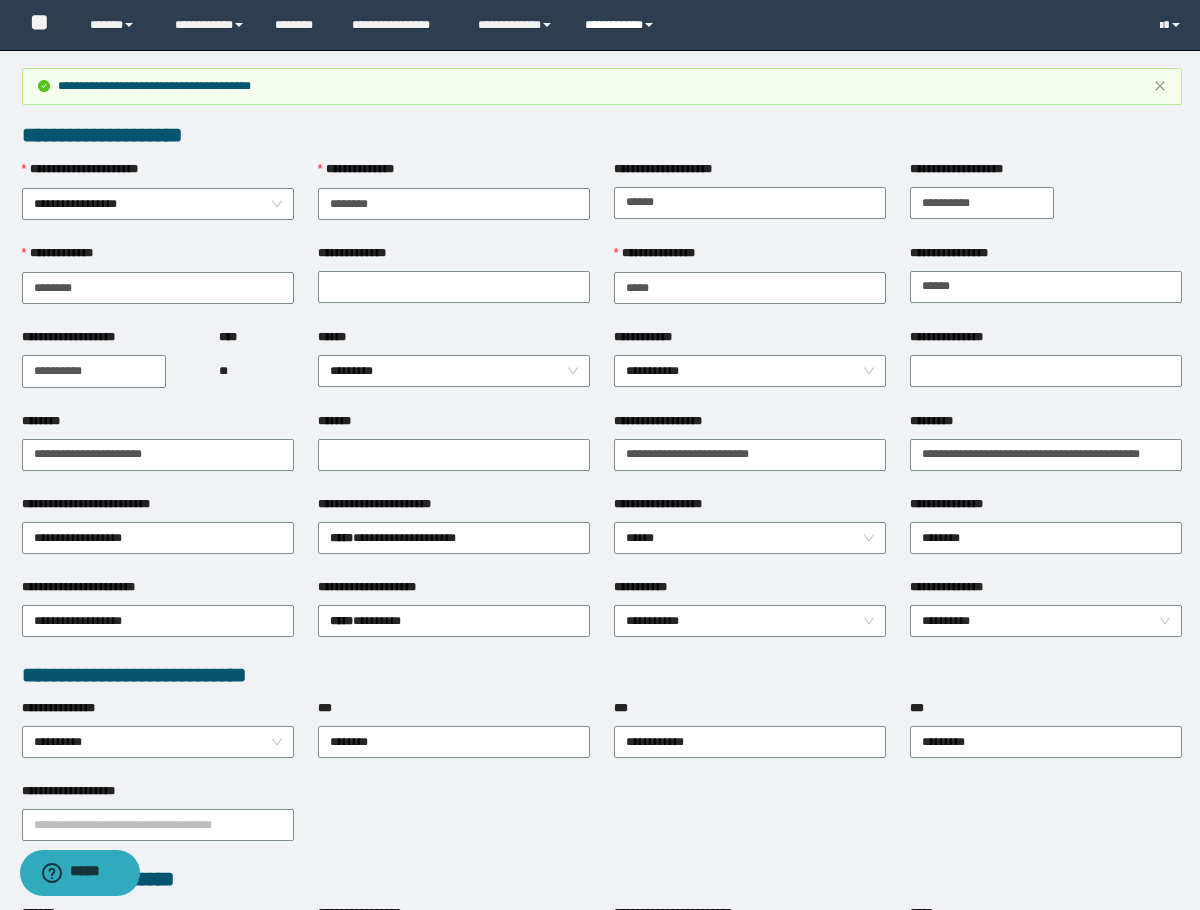 click on "**********" at bounding box center [622, 25] 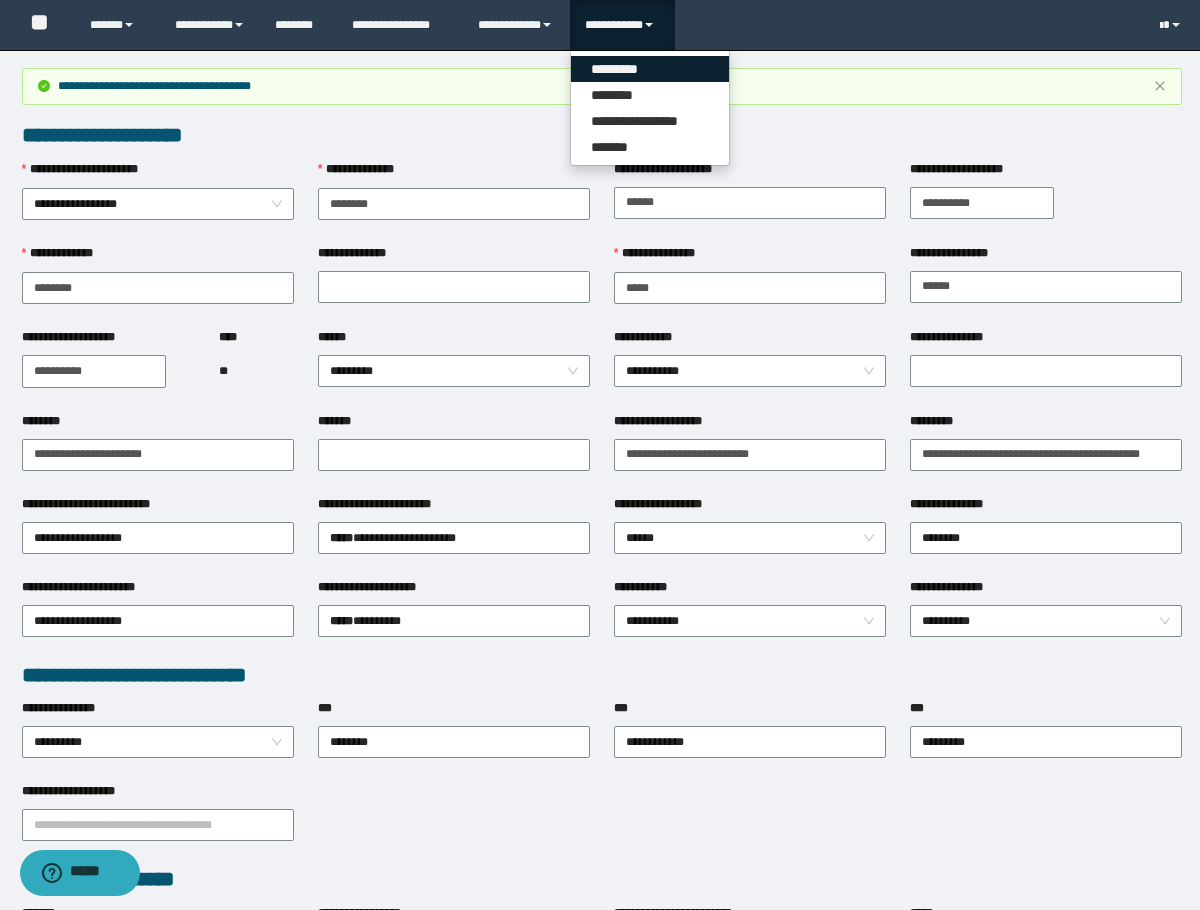 click on "*********" at bounding box center [650, 69] 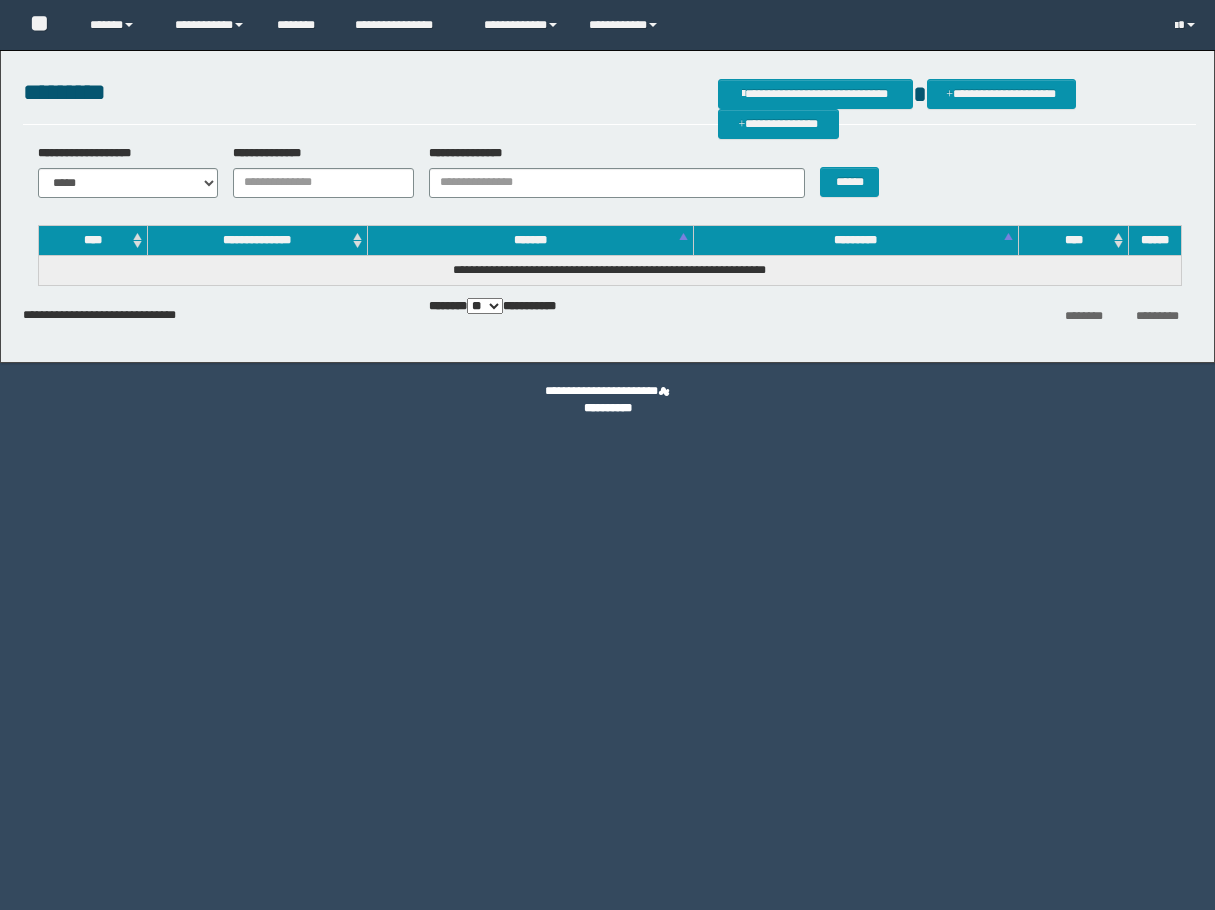 scroll, scrollTop: 0, scrollLeft: 0, axis: both 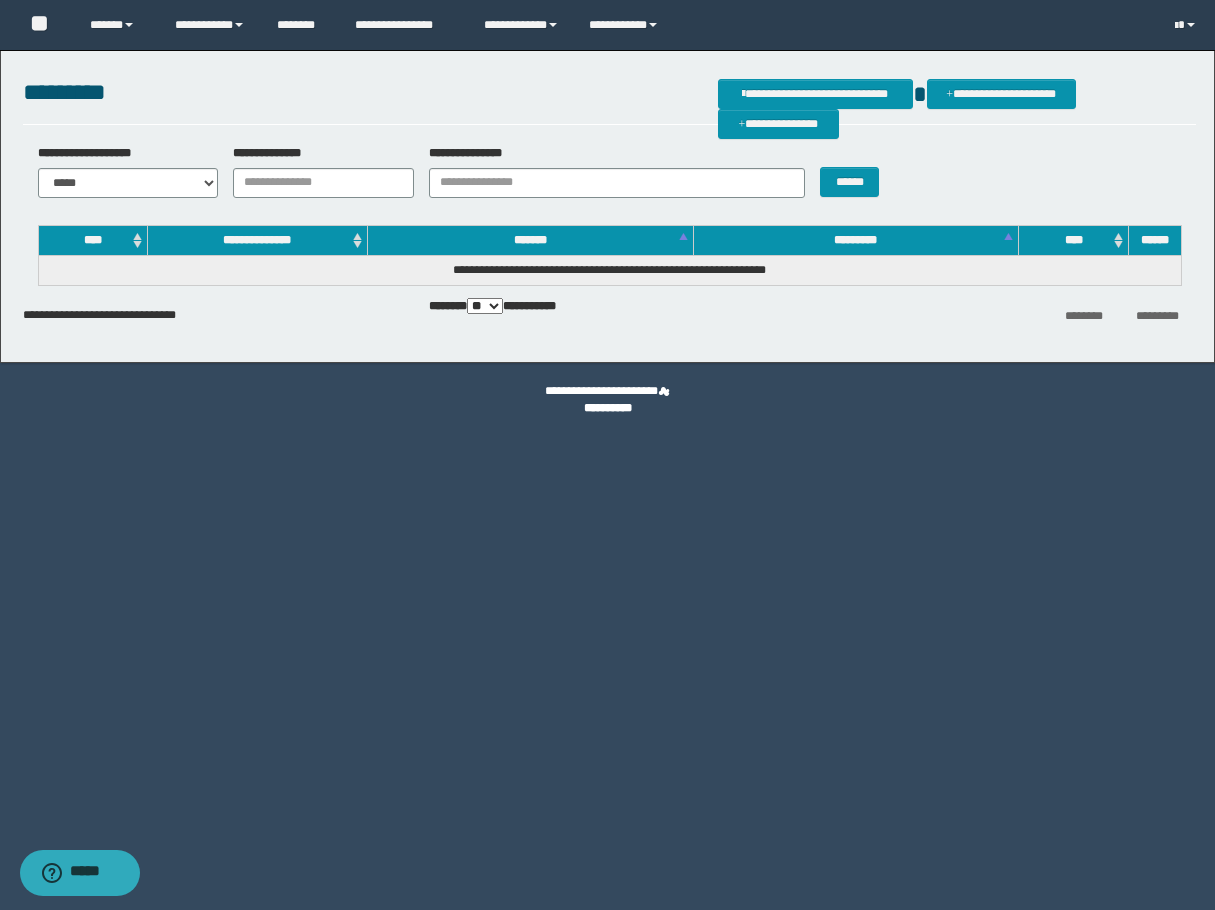 drag, startPoint x: 79, startPoint y: 441, endPoint x: 171, endPoint y: 344, distance: 133.68994 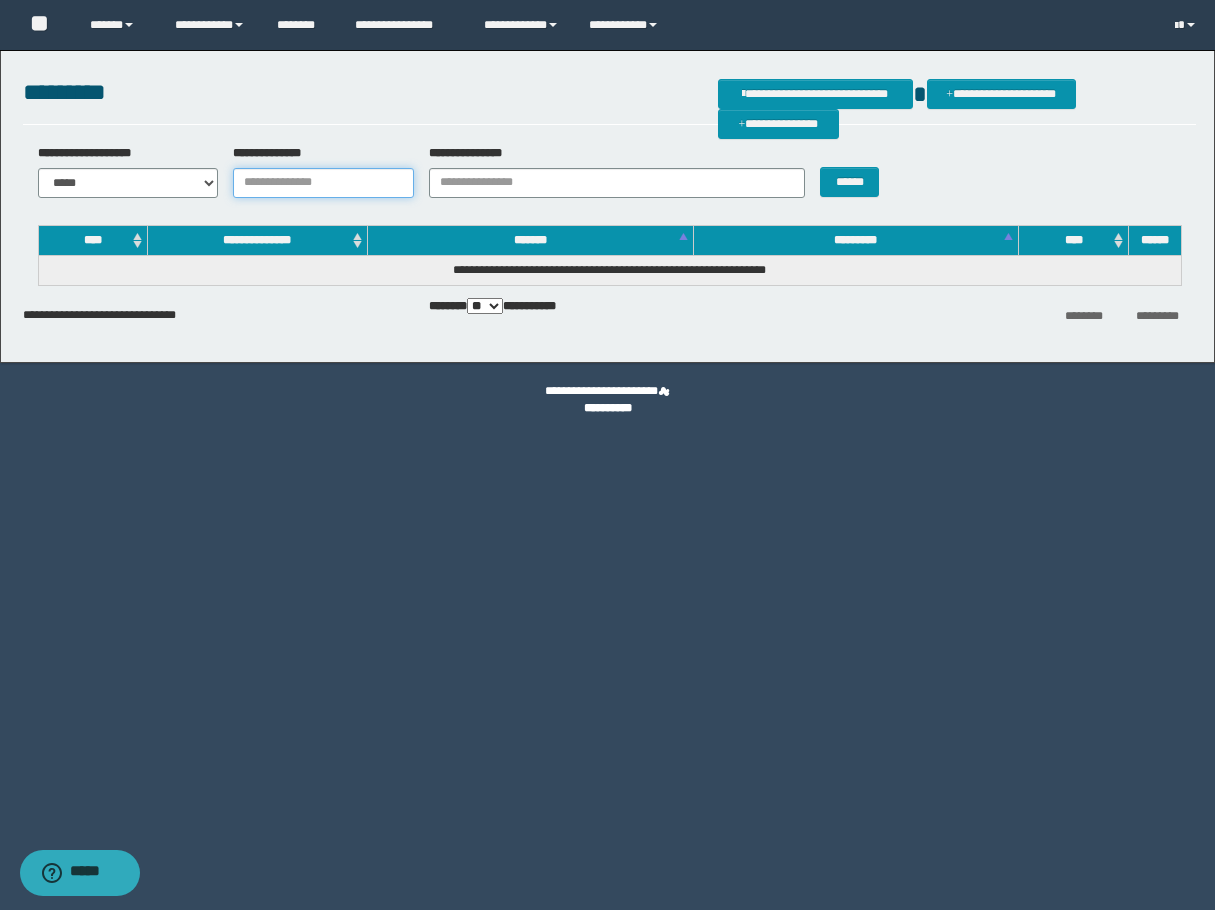drag, startPoint x: 319, startPoint y: 181, endPoint x: 360, endPoint y: 193, distance: 42.72002 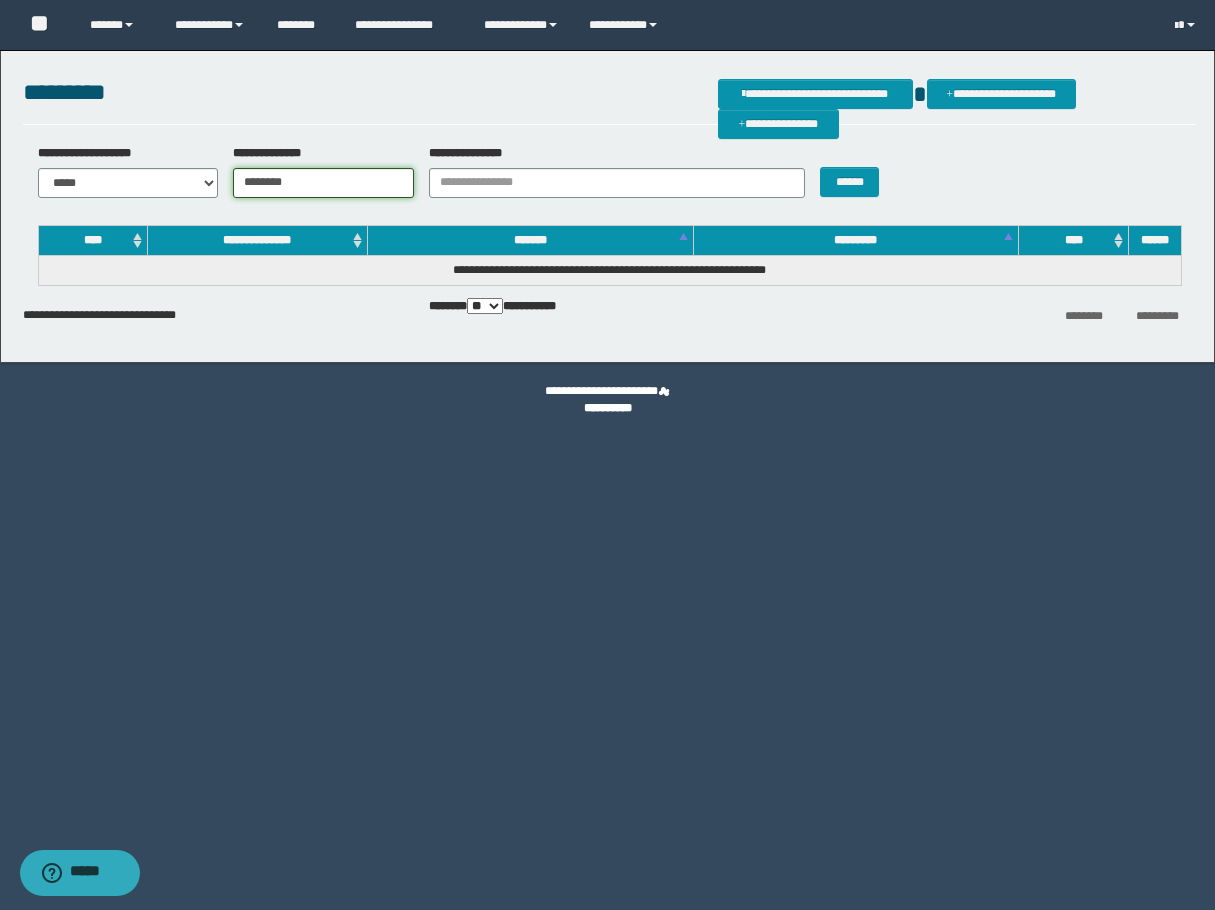 type on "********" 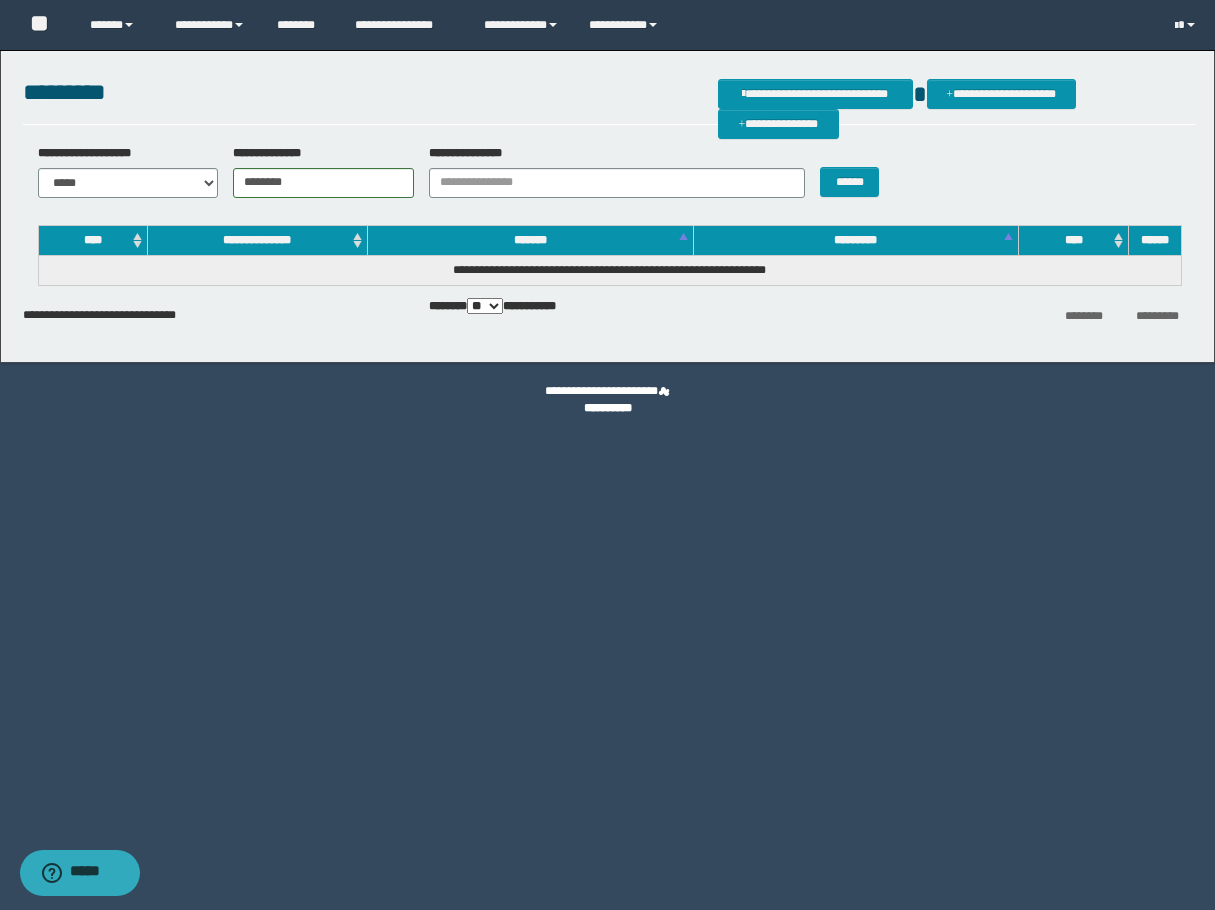 click on "******" at bounding box center (854, 171) 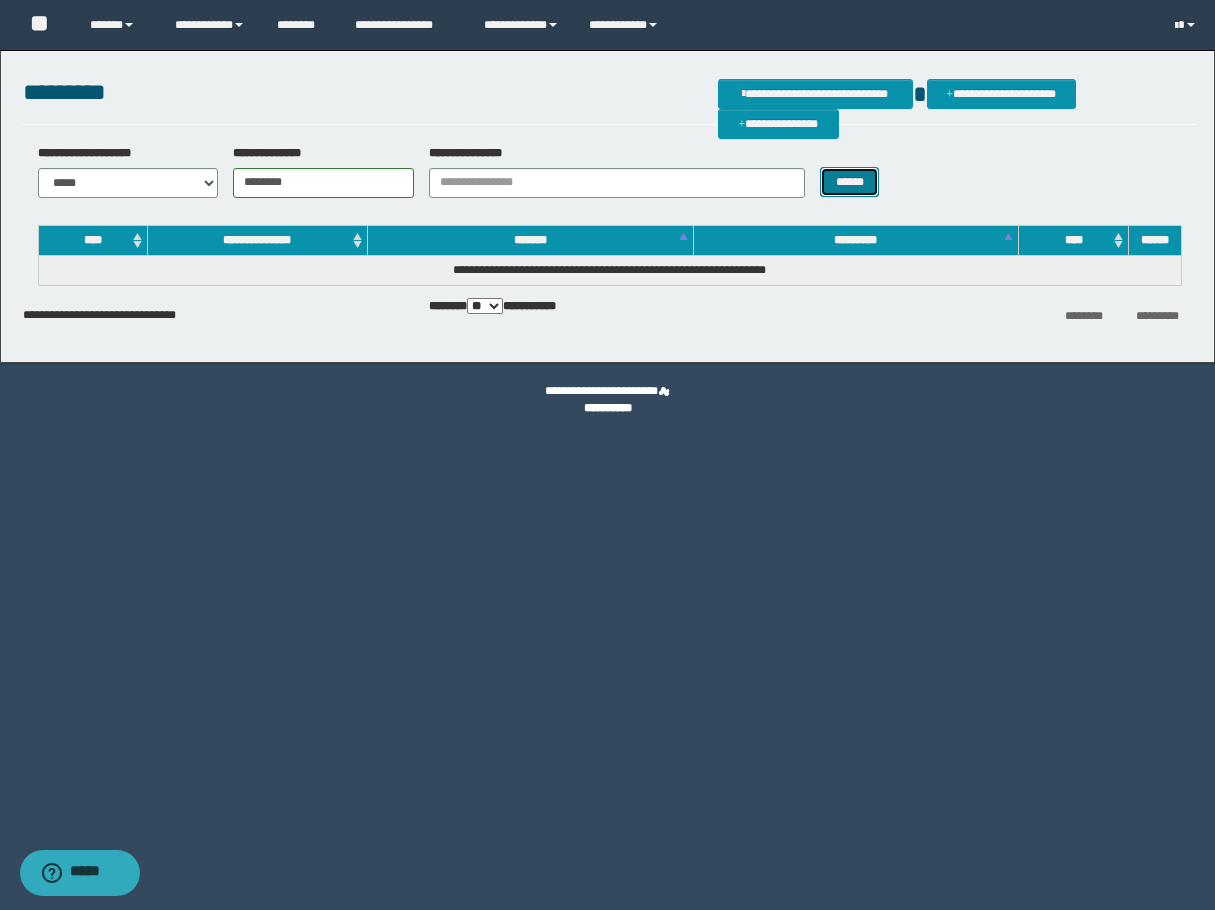 click on "******" at bounding box center (849, 182) 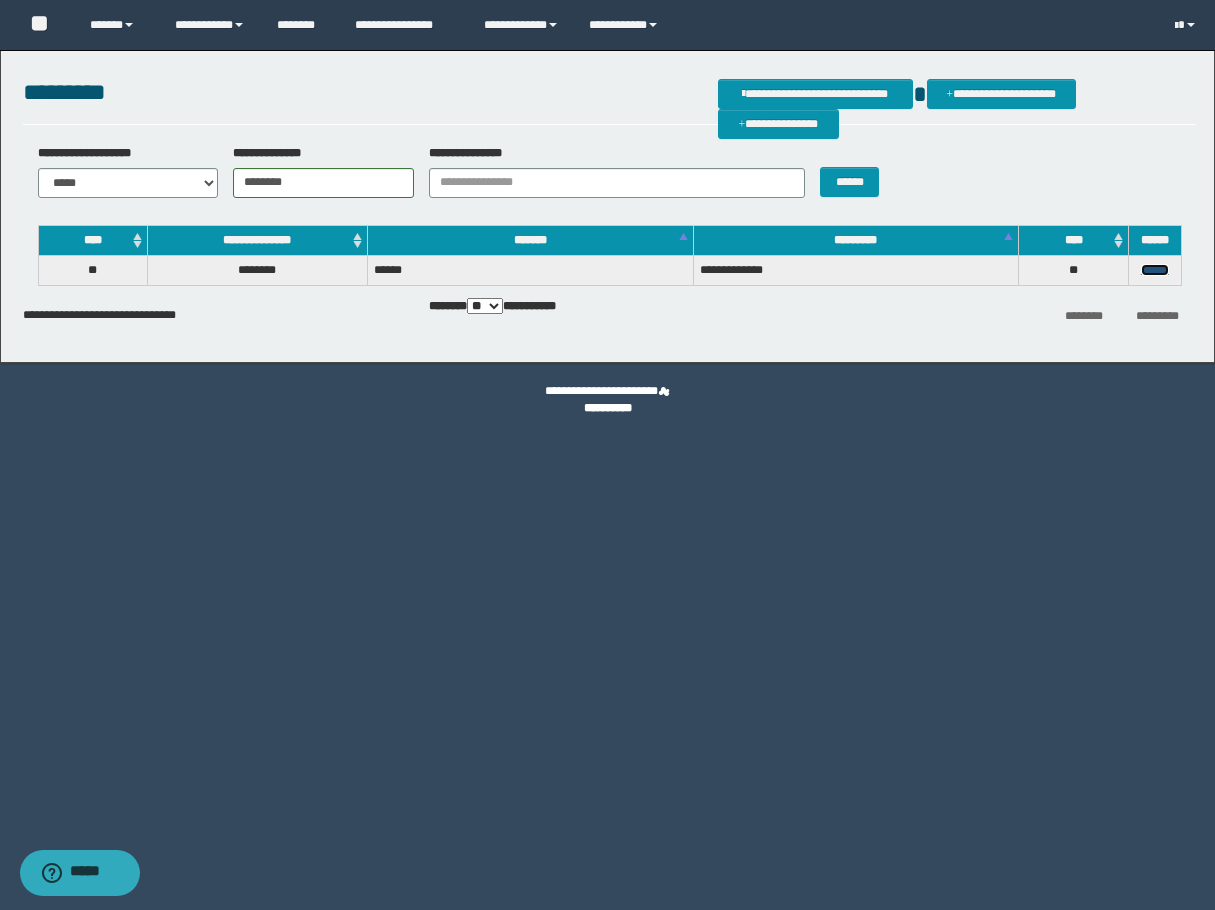 click on "******" at bounding box center [1155, 270] 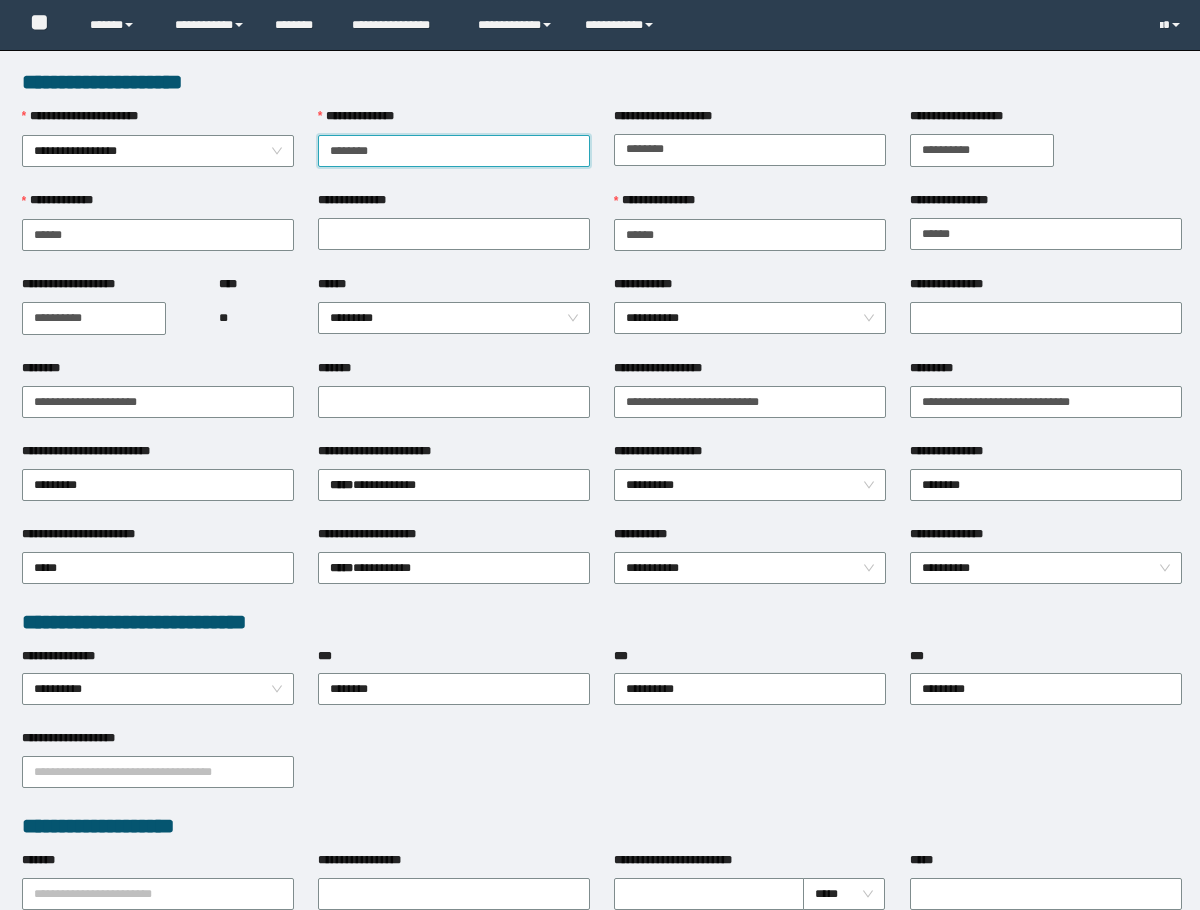 scroll, scrollTop: 0, scrollLeft: 0, axis: both 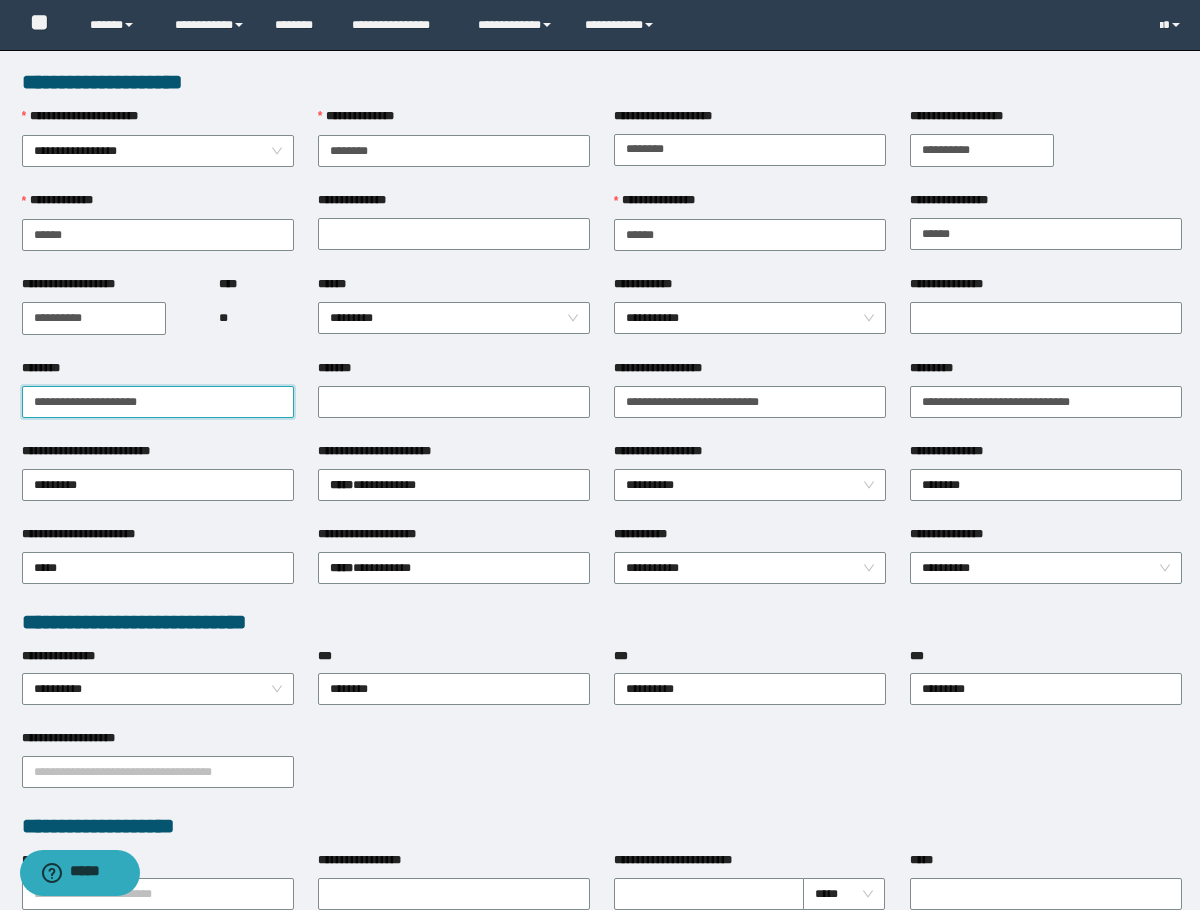 click on "**********" at bounding box center (158, 402) 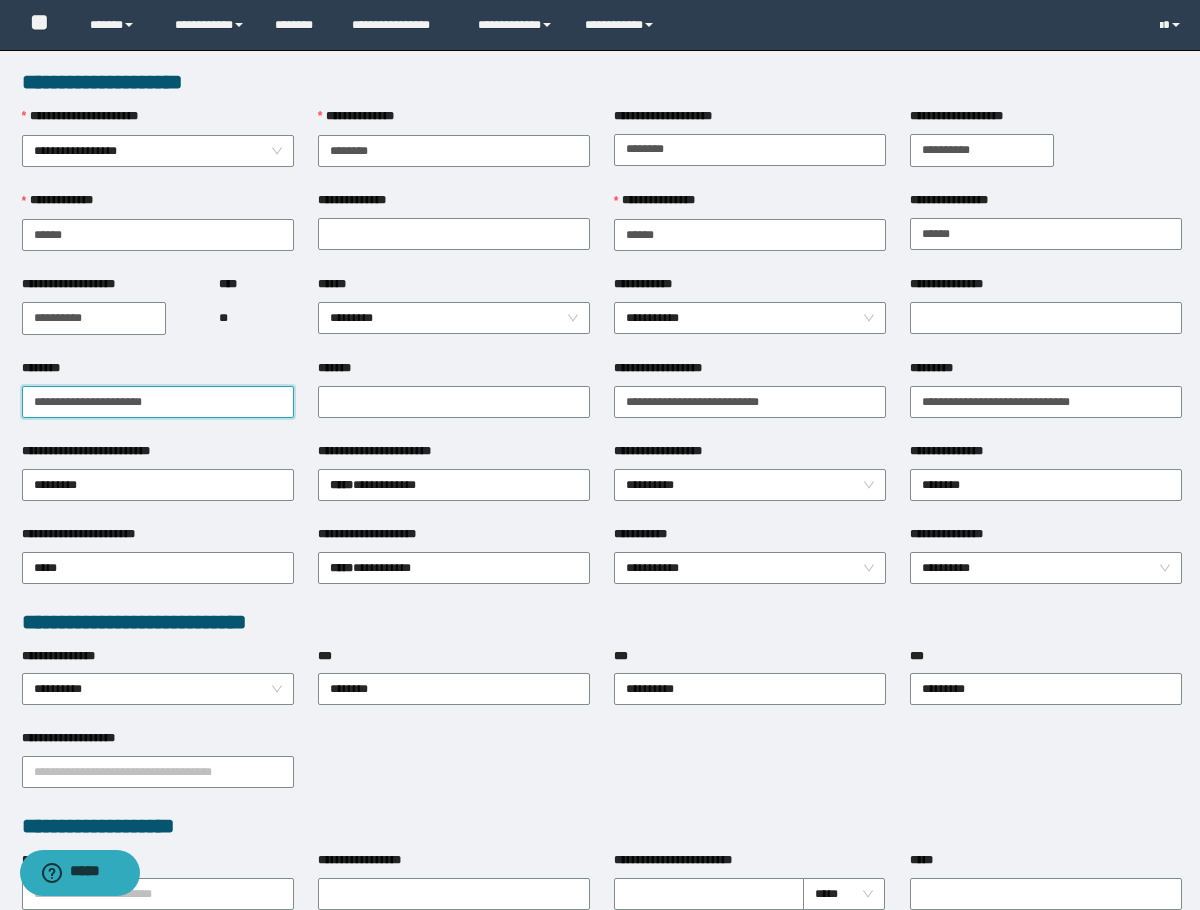 type on "**********" 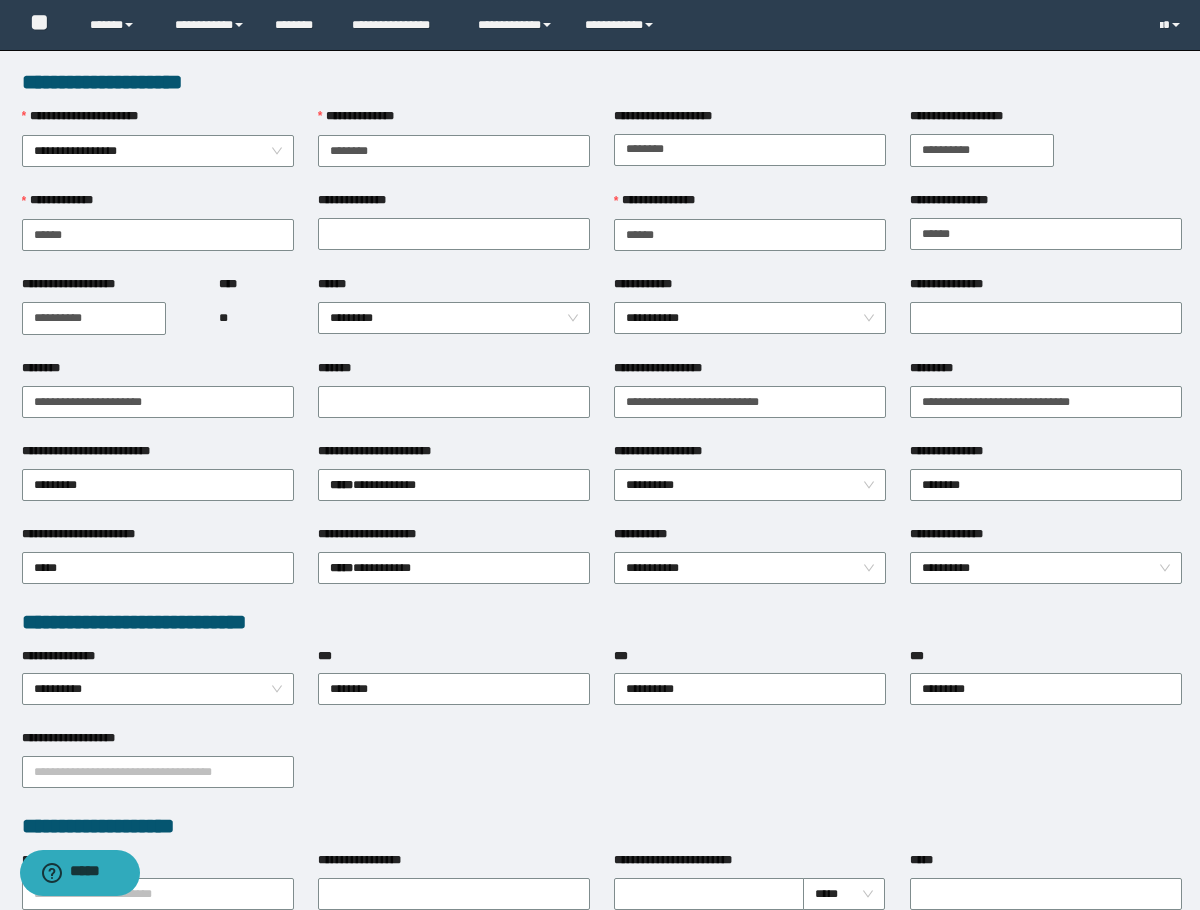 click on "**" at bounding box center (256, 318) 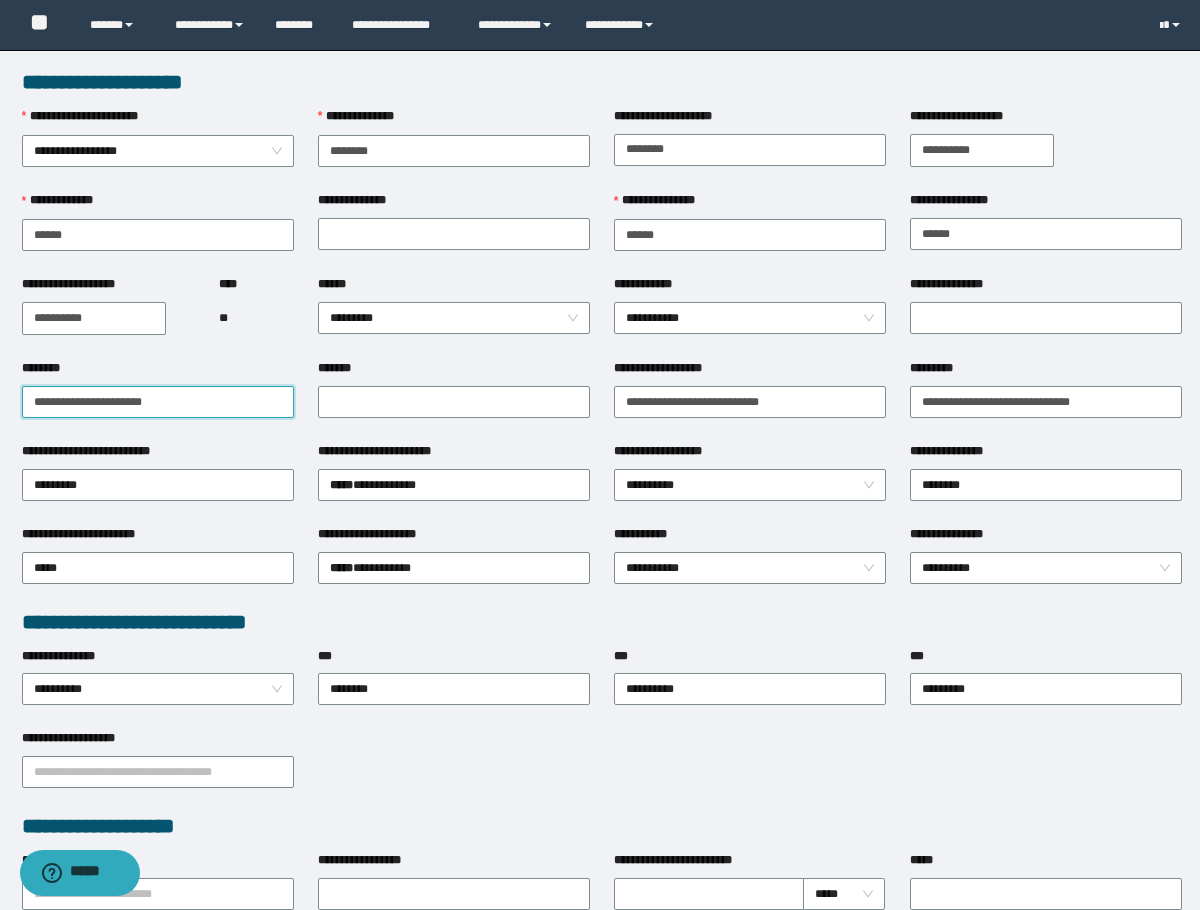 drag, startPoint x: 97, startPoint y: 401, endPoint x: -1, endPoint y: 413, distance: 98.731964 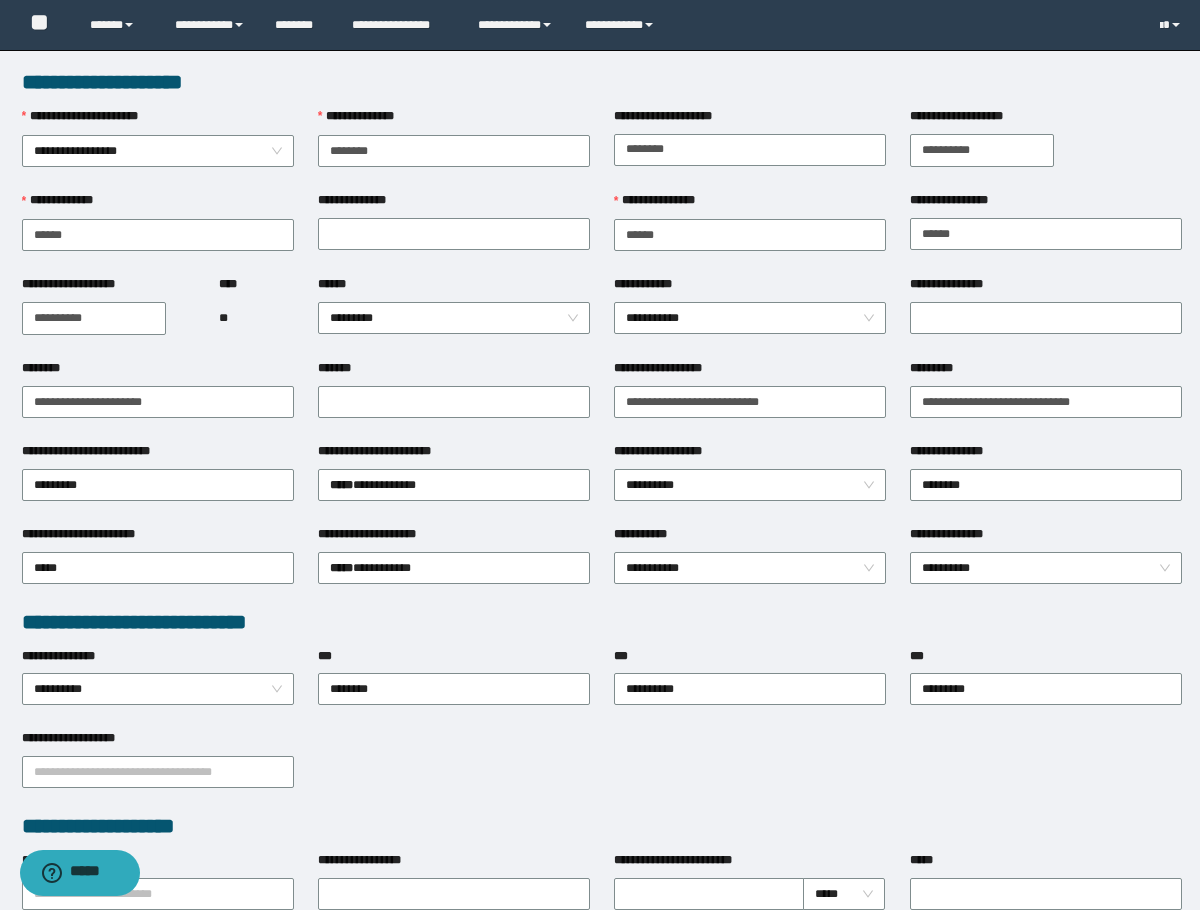 click on "**********" at bounding box center [750, 455] 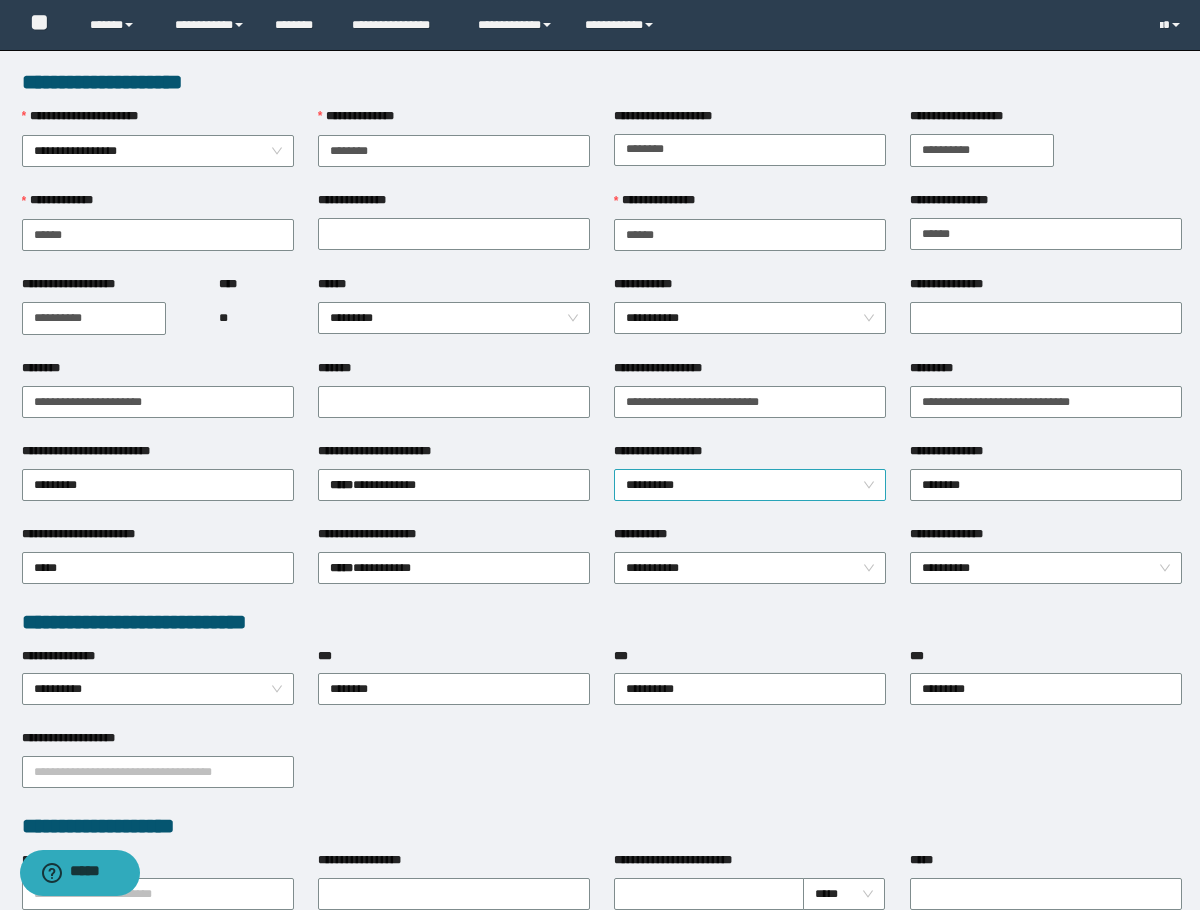 click on "**********" at bounding box center [750, 485] 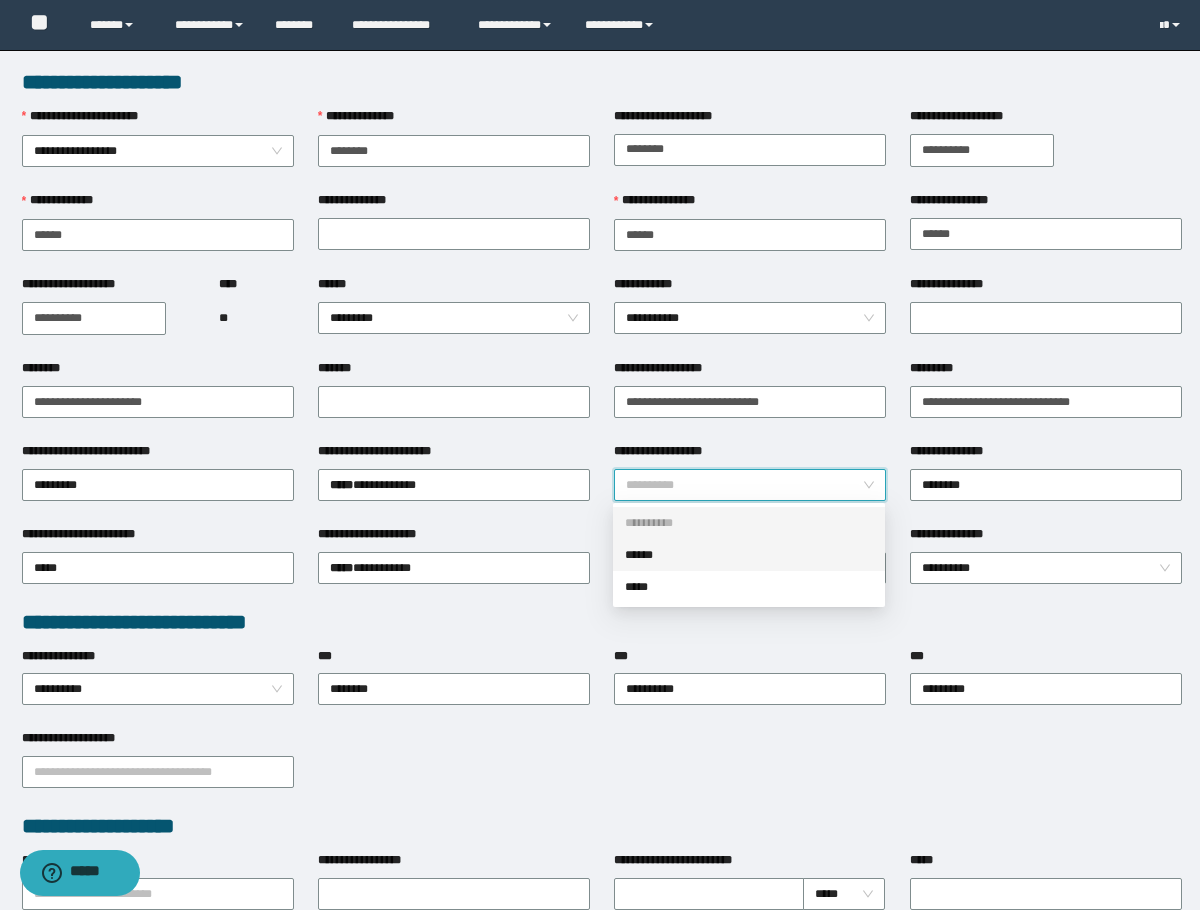 click on "******" at bounding box center (749, 555) 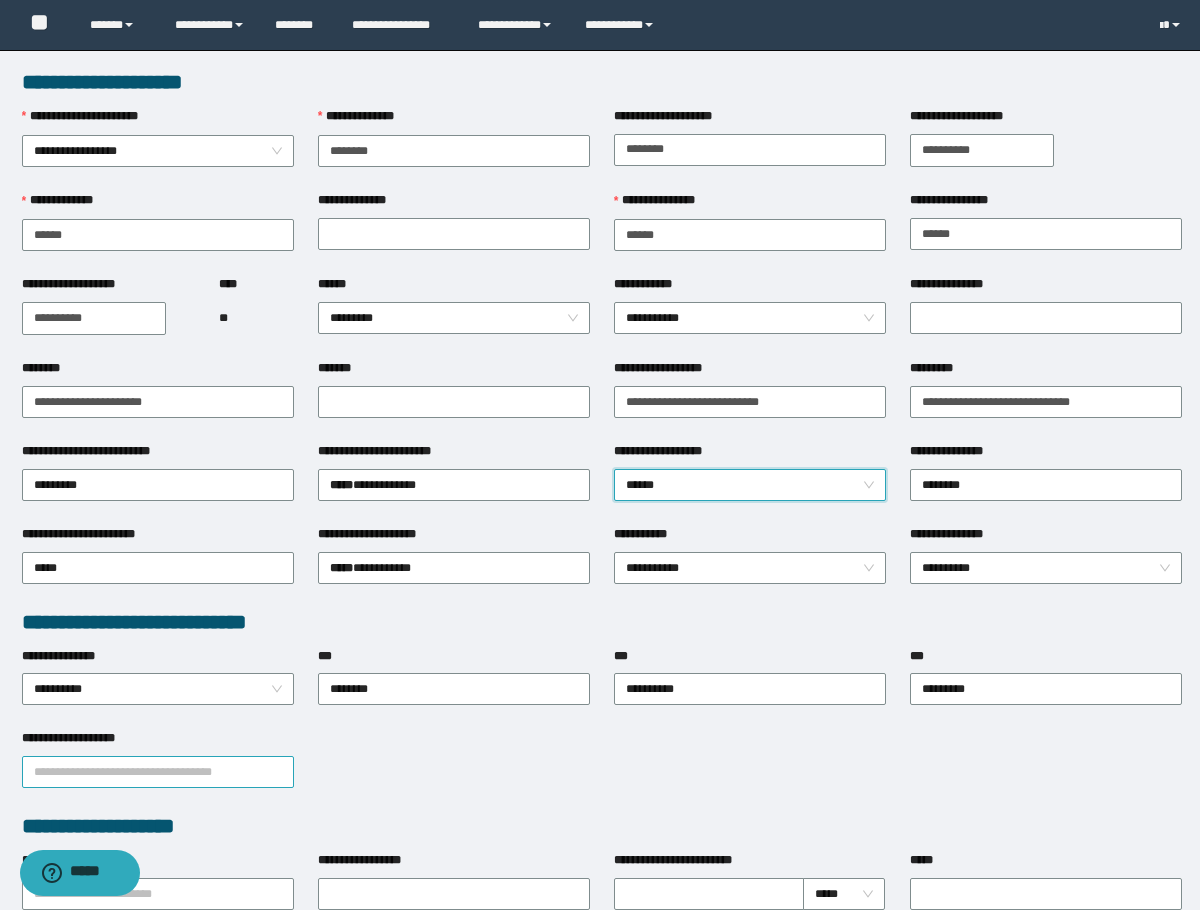 click on "**********" at bounding box center [158, 772] 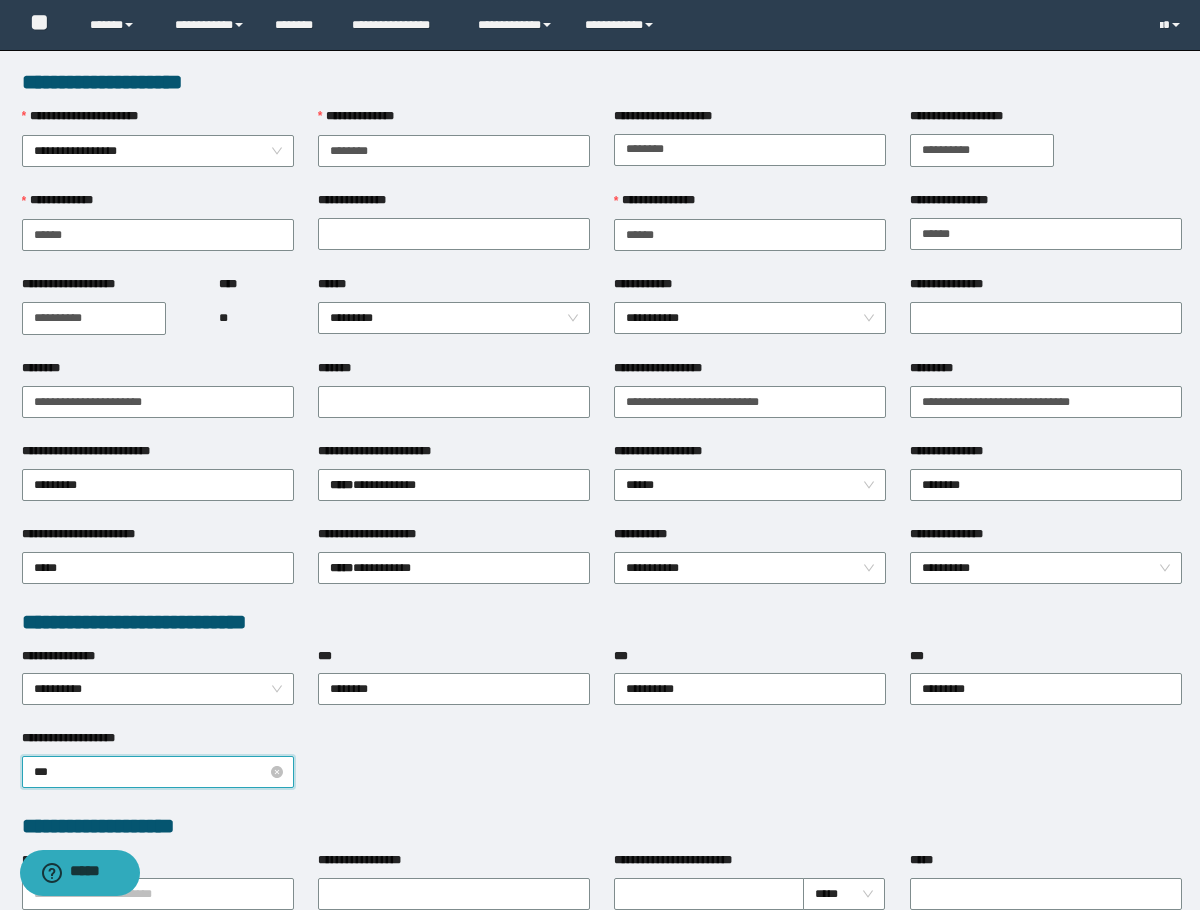 type on "****" 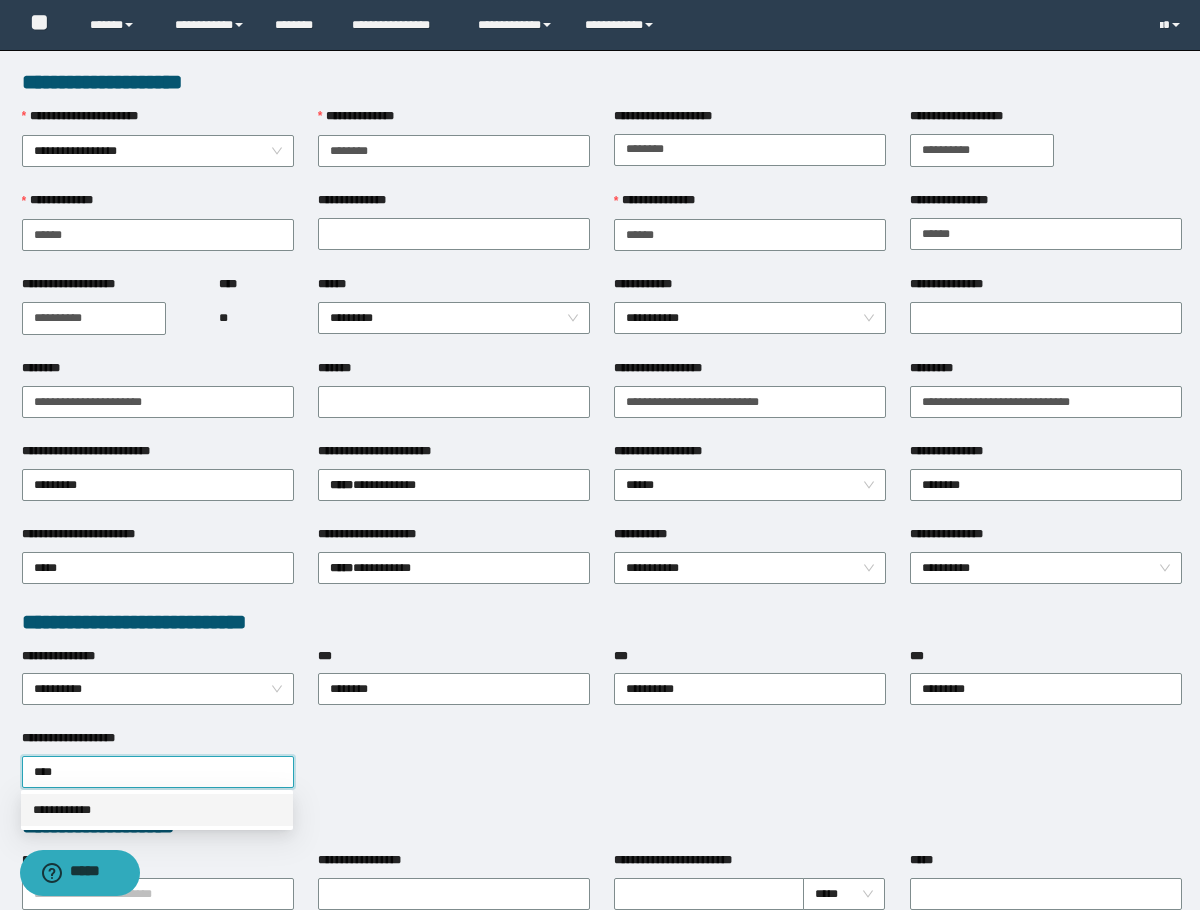click on "**********" at bounding box center [157, 810] 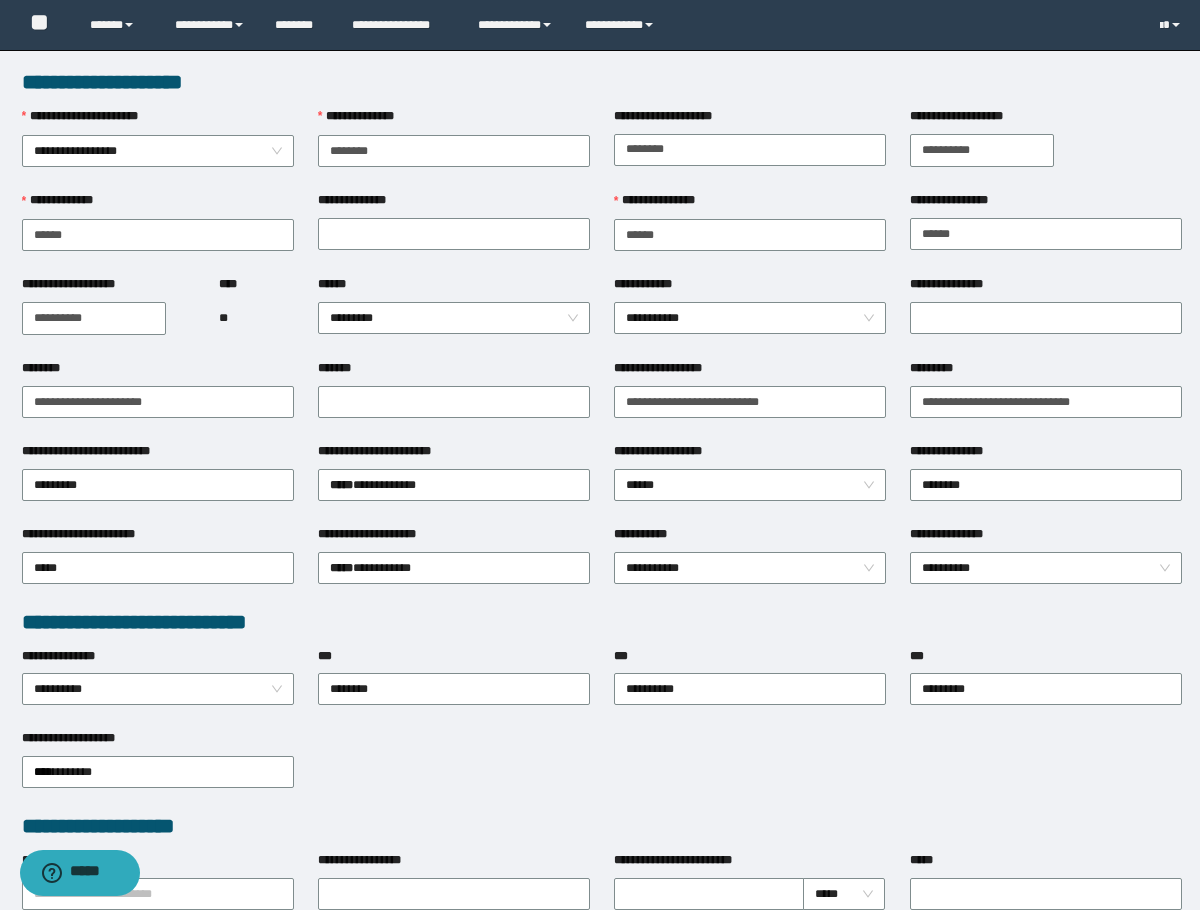click on "**********" at bounding box center [602, 770] 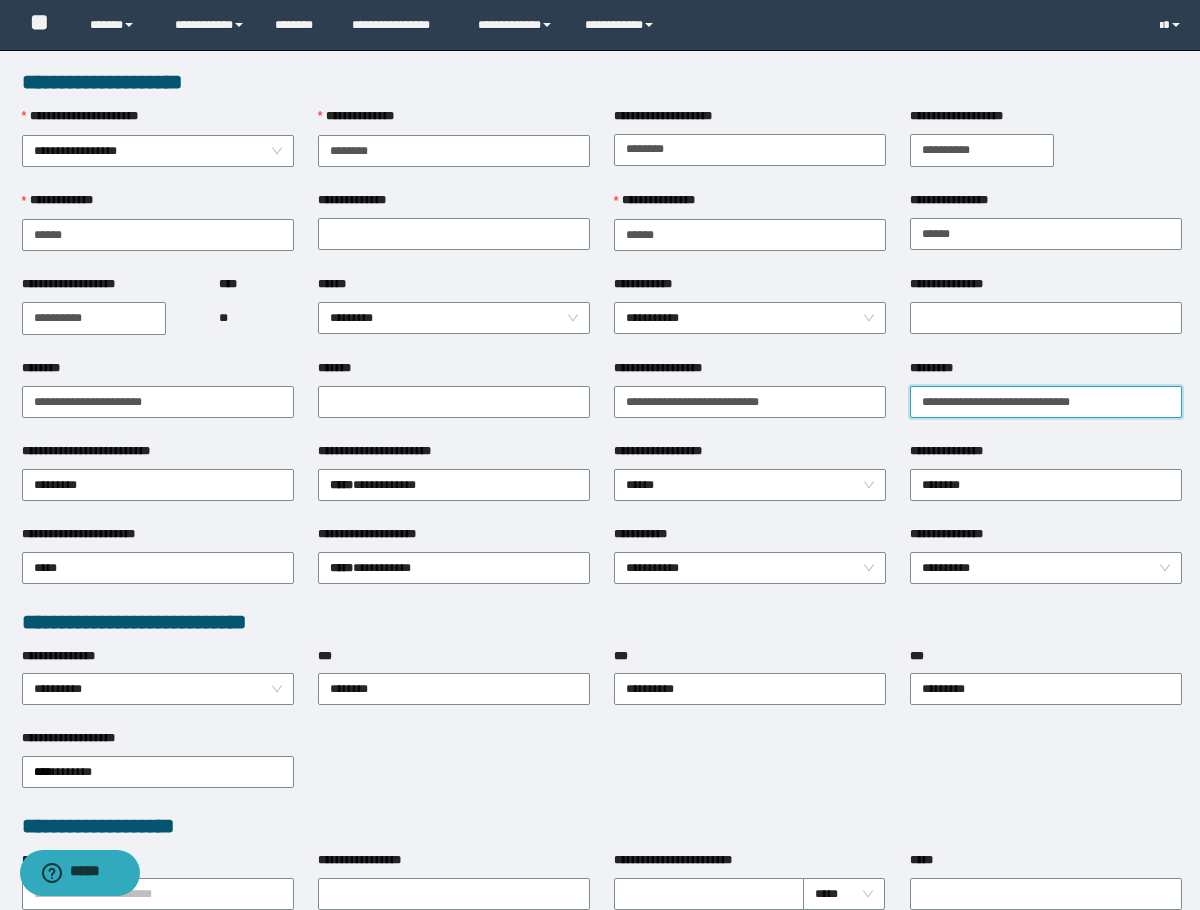 drag, startPoint x: 929, startPoint y: 401, endPoint x: 950, endPoint y: 398, distance: 21.213203 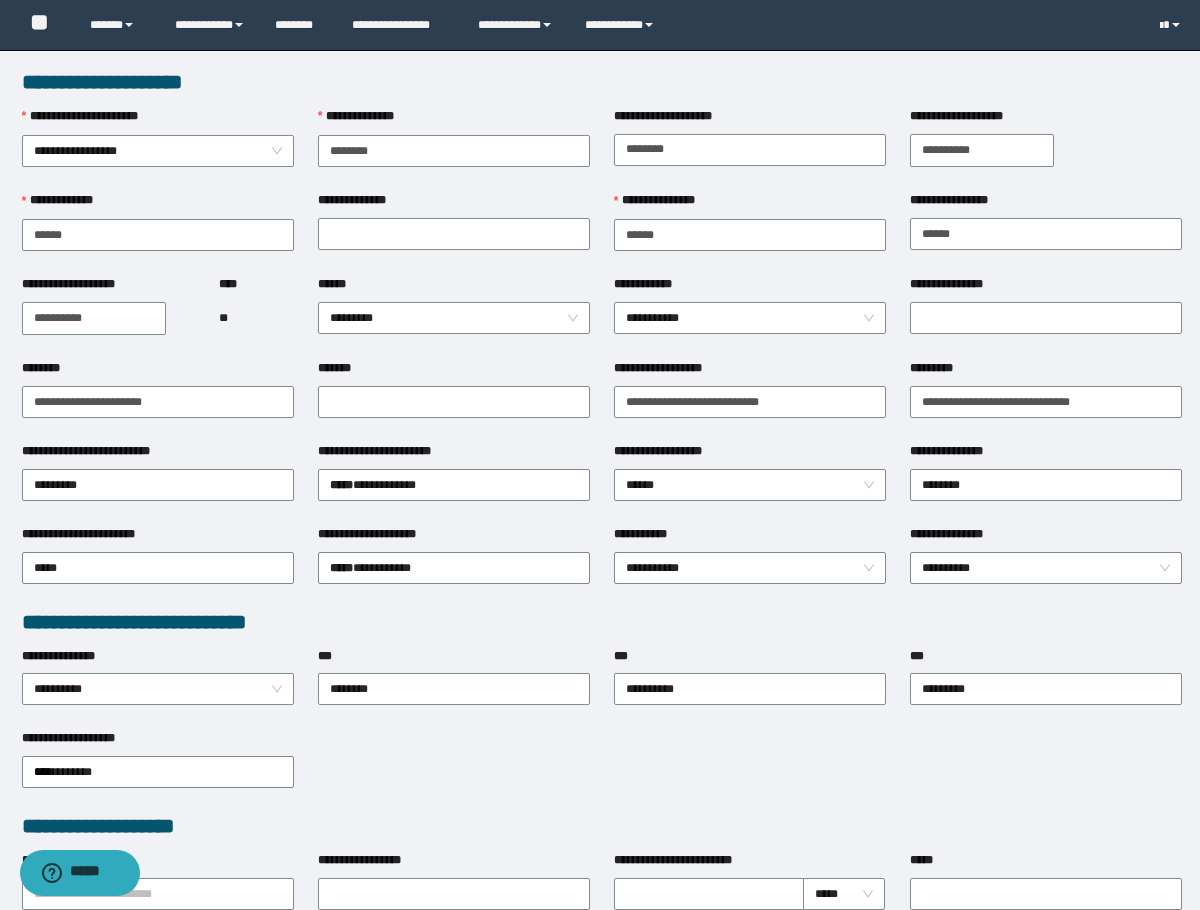 click on "**********" at bounding box center [454, 121] 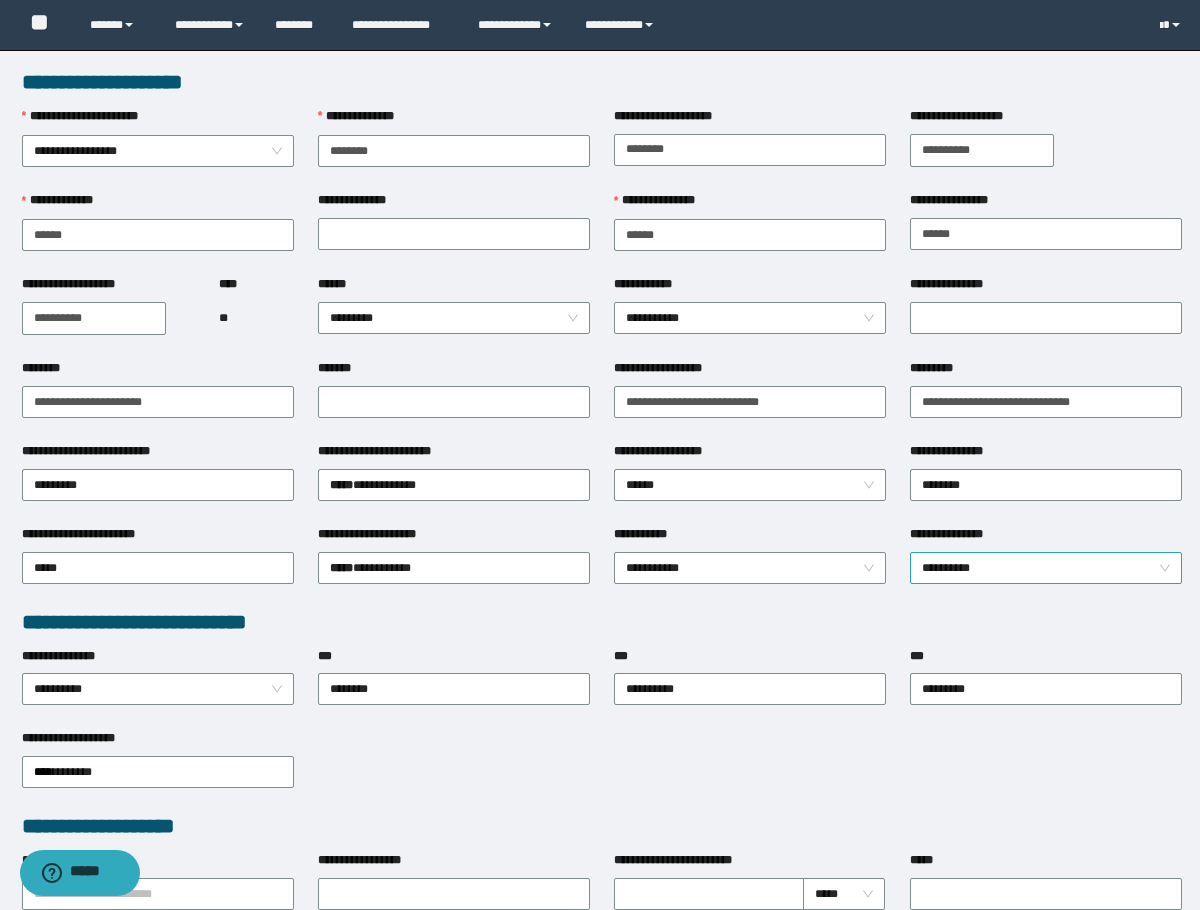 click on "**********" at bounding box center [1046, 568] 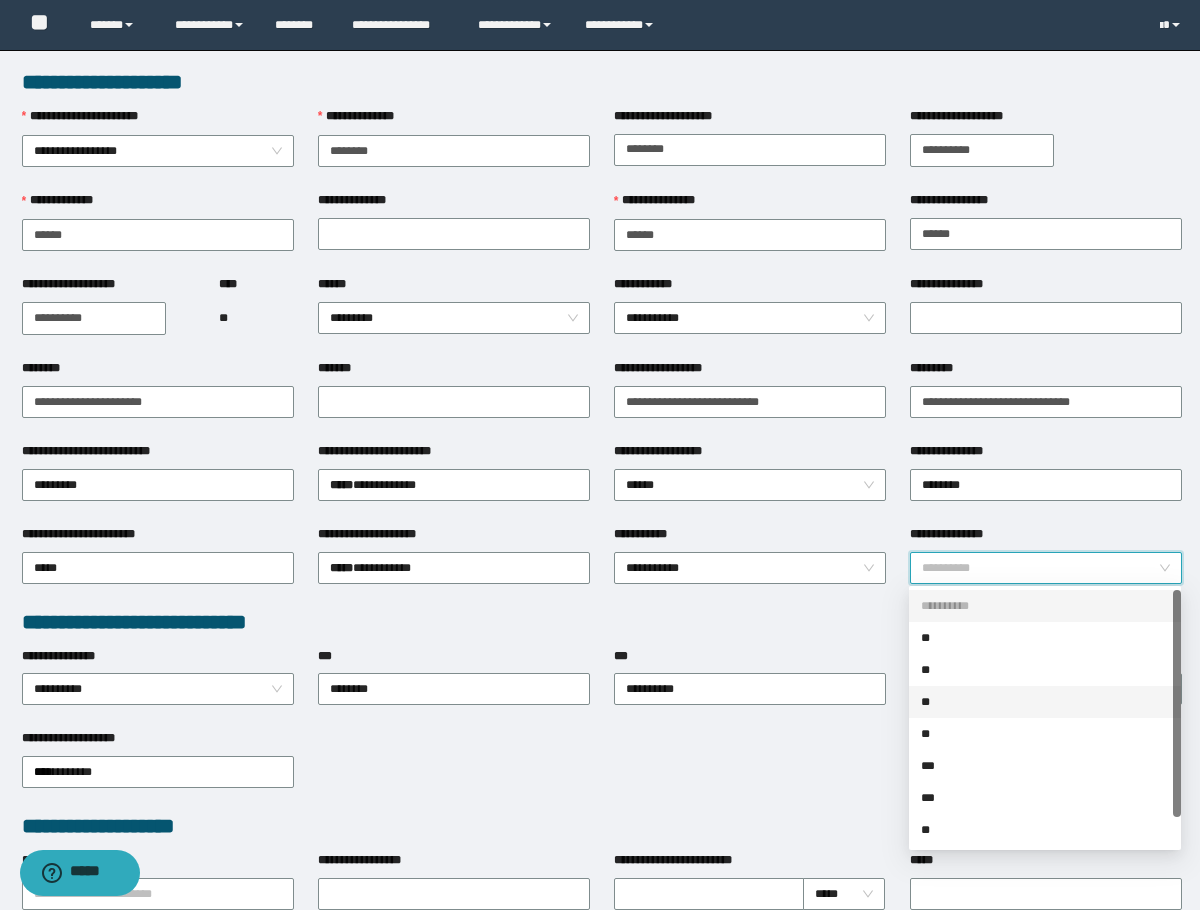 click on "**" at bounding box center (1045, 702) 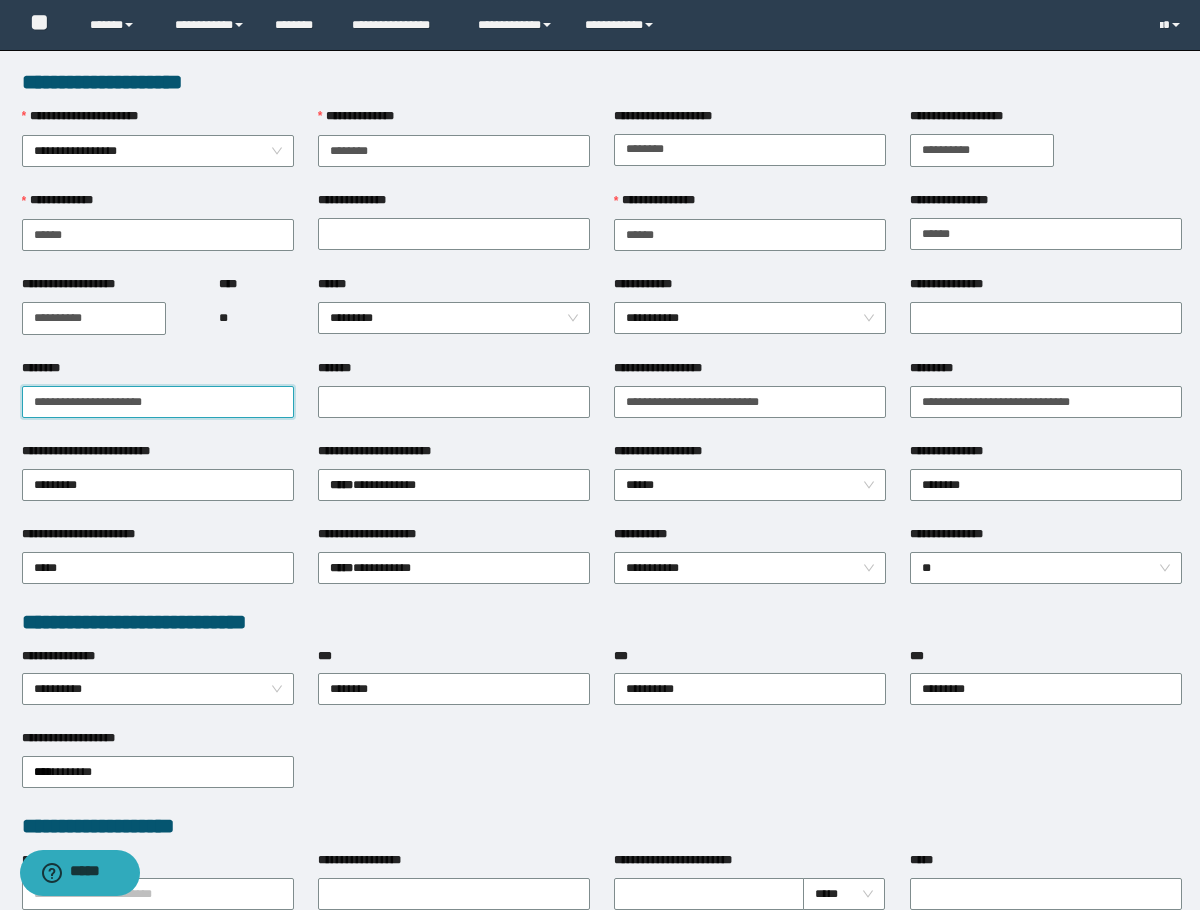 drag, startPoint x: 170, startPoint y: 409, endPoint x: -1, endPoint y: 411, distance: 171.01169 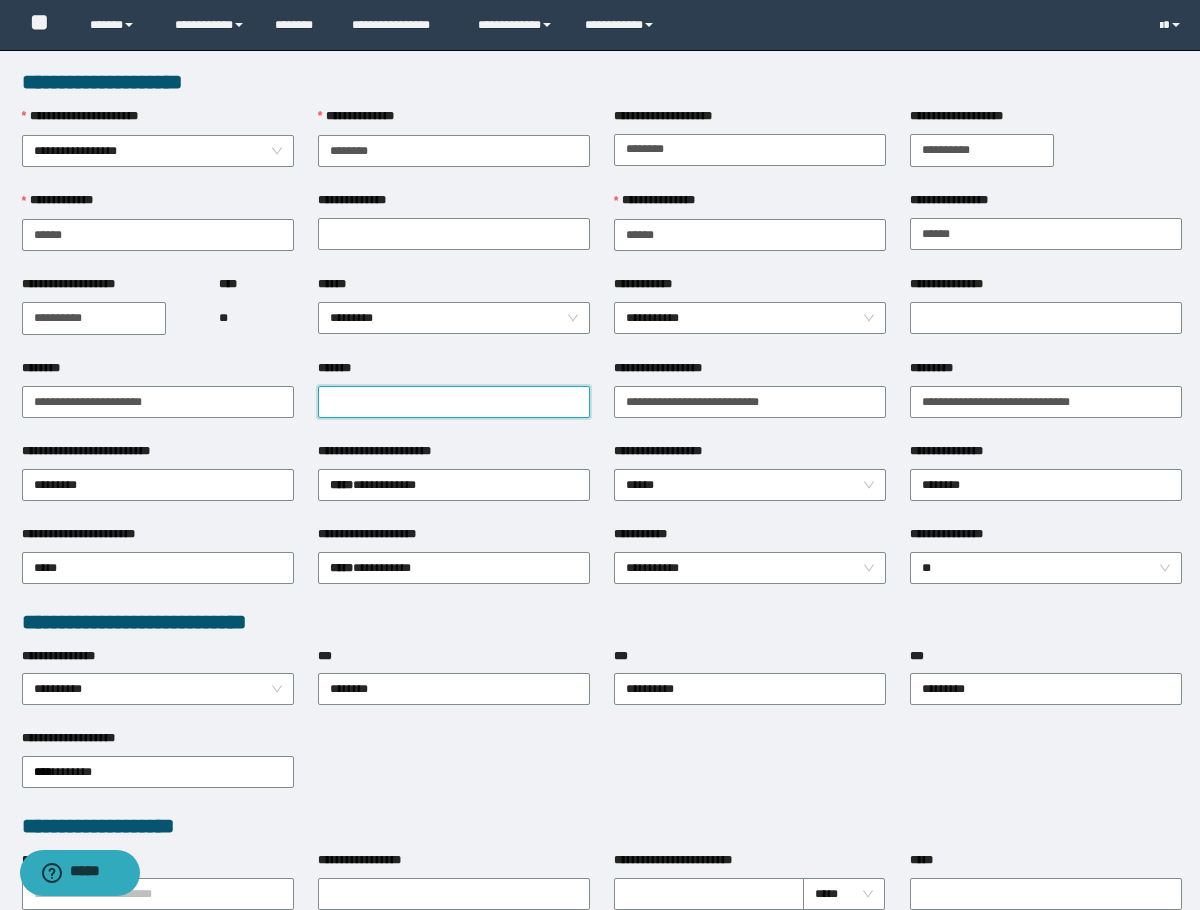 click on "*******" at bounding box center [454, 402] 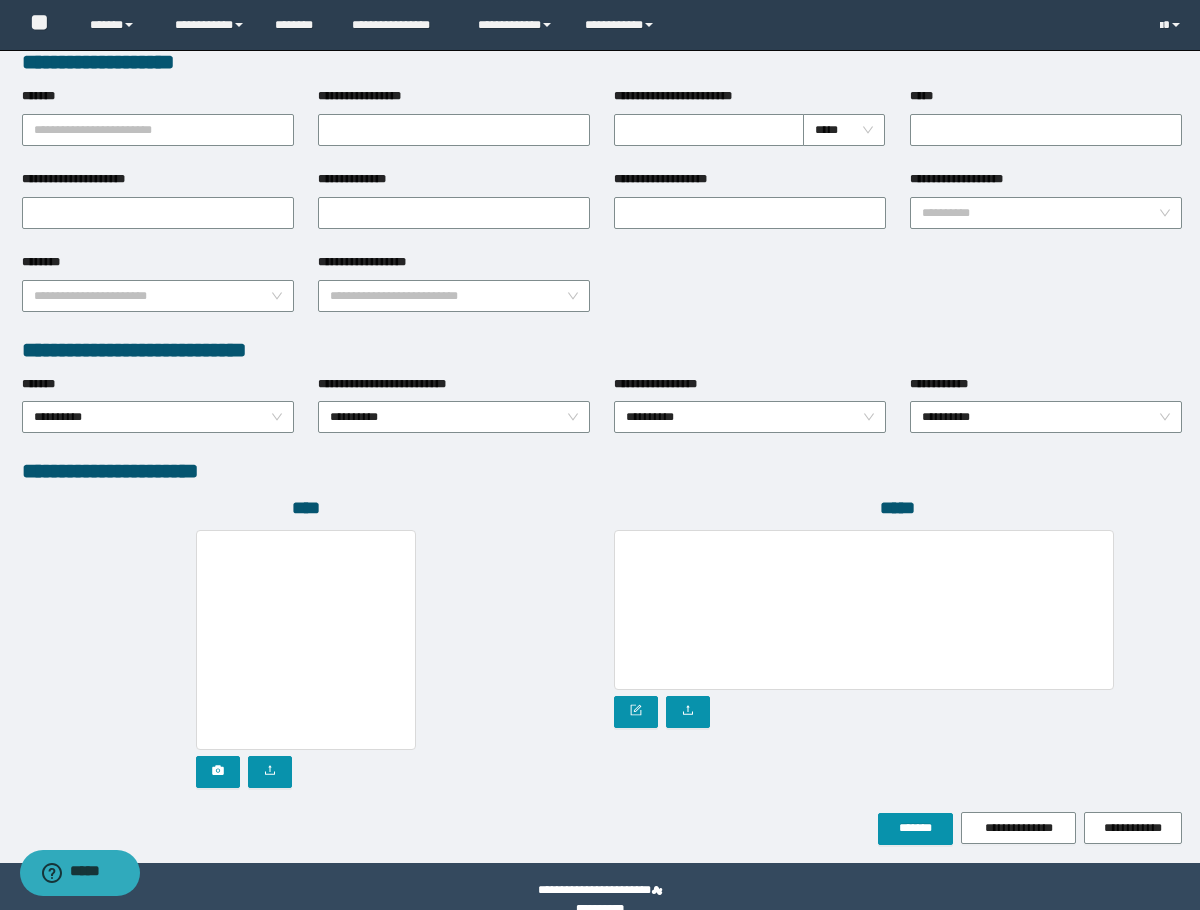 scroll, scrollTop: 793, scrollLeft: 0, axis: vertical 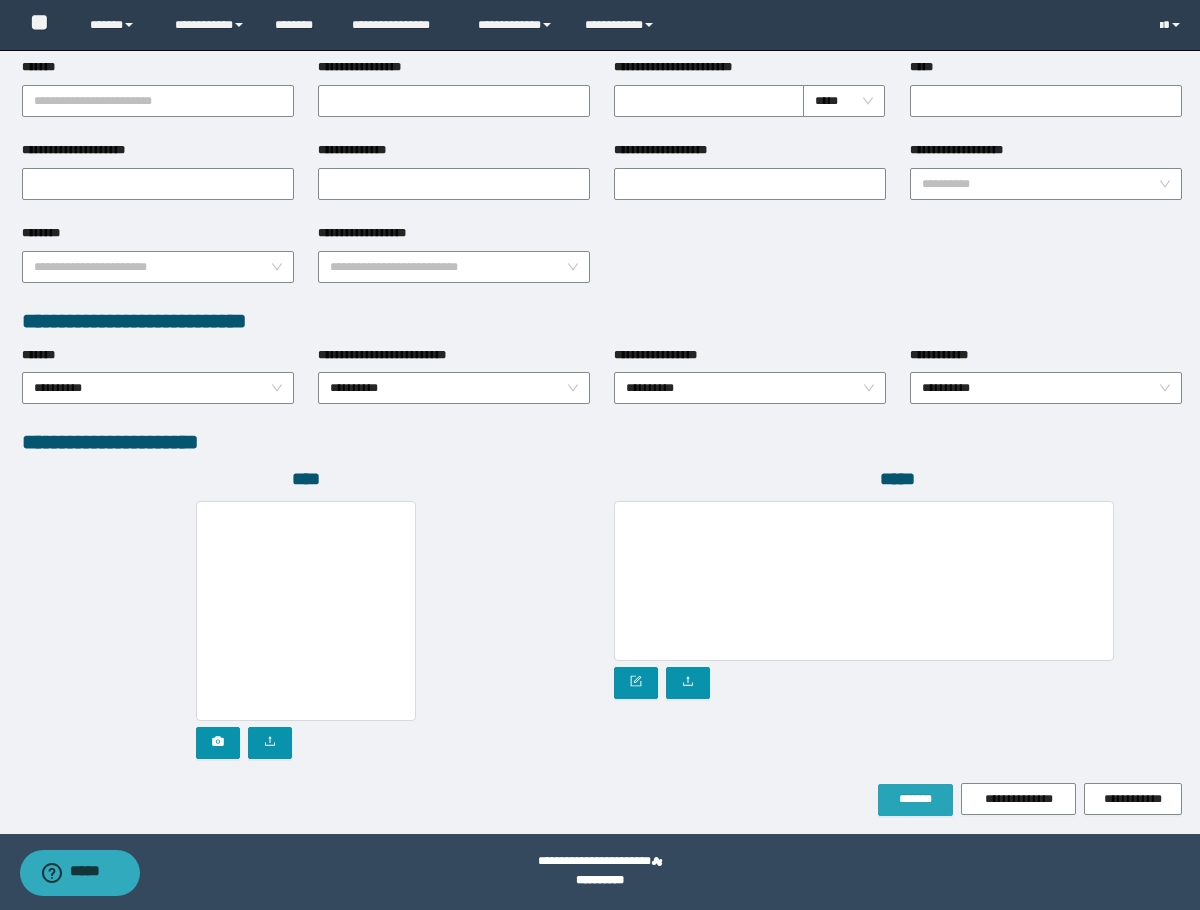 type on "**********" 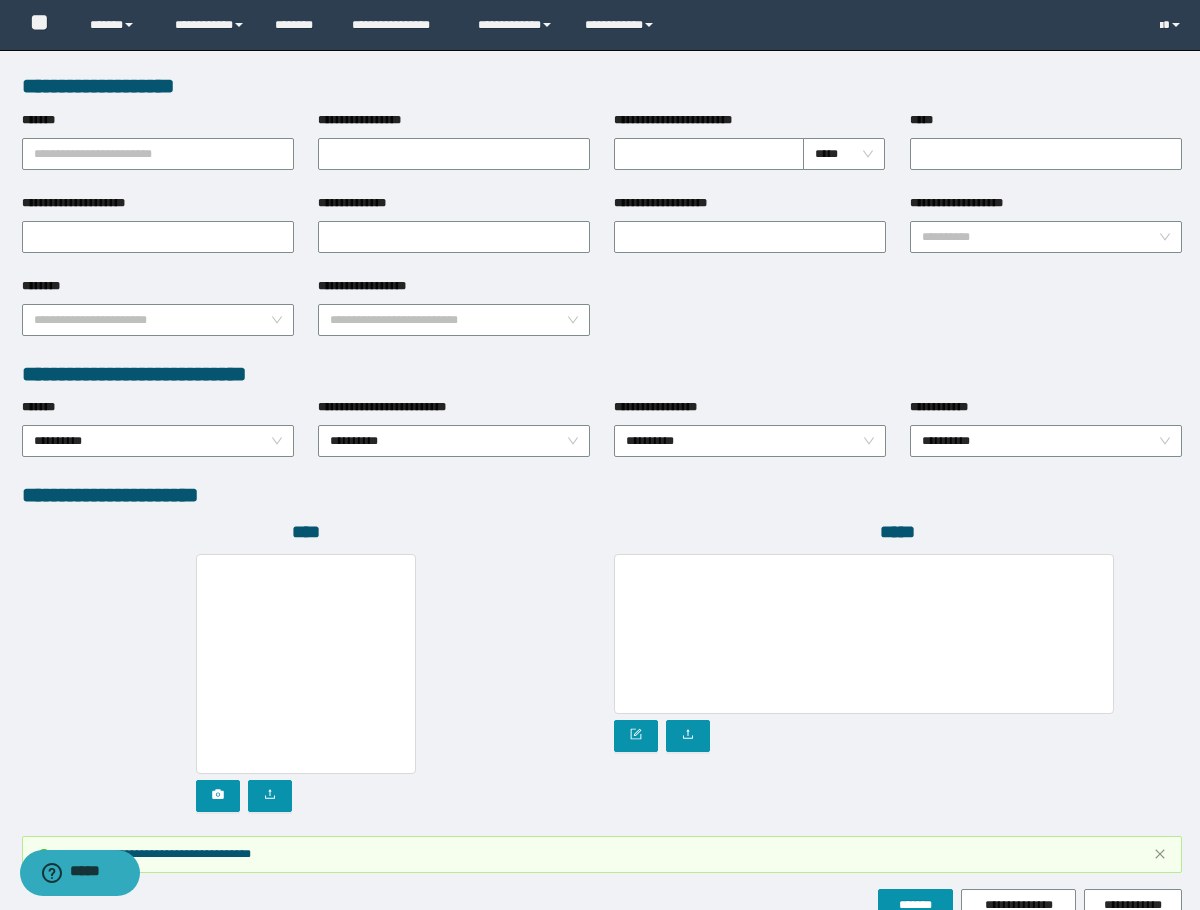 scroll, scrollTop: 846, scrollLeft: 0, axis: vertical 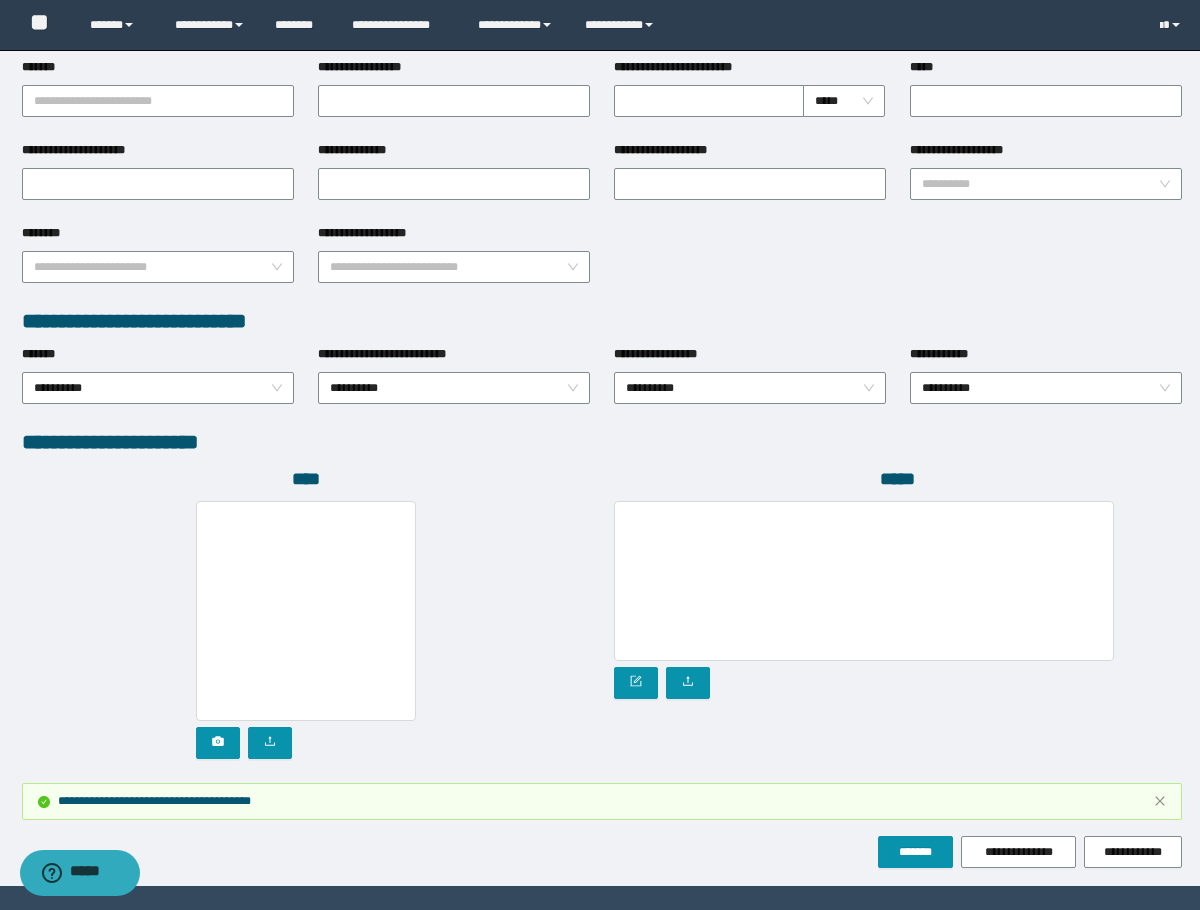 click at bounding box center (306, 630) 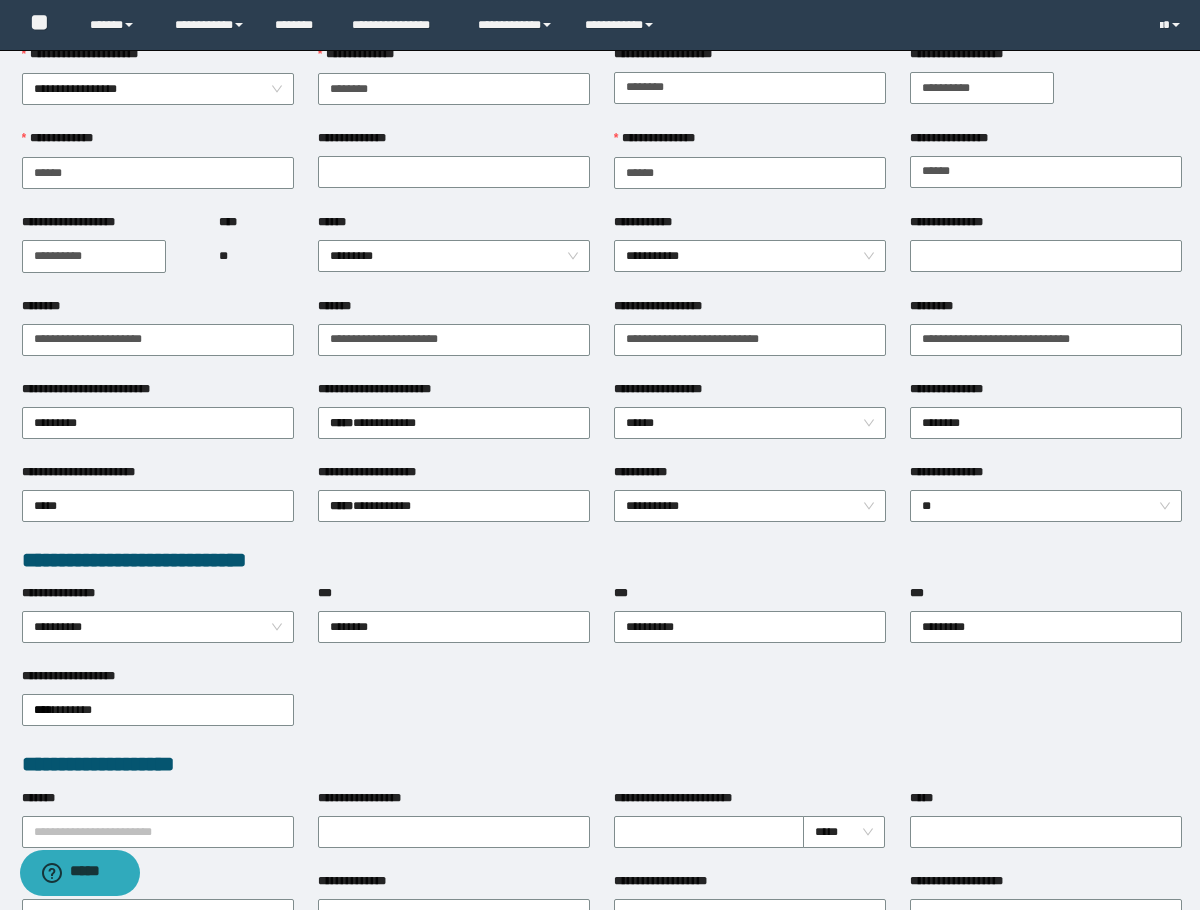 scroll, scrollTop: 0, scrollLeft: 0, axis: both 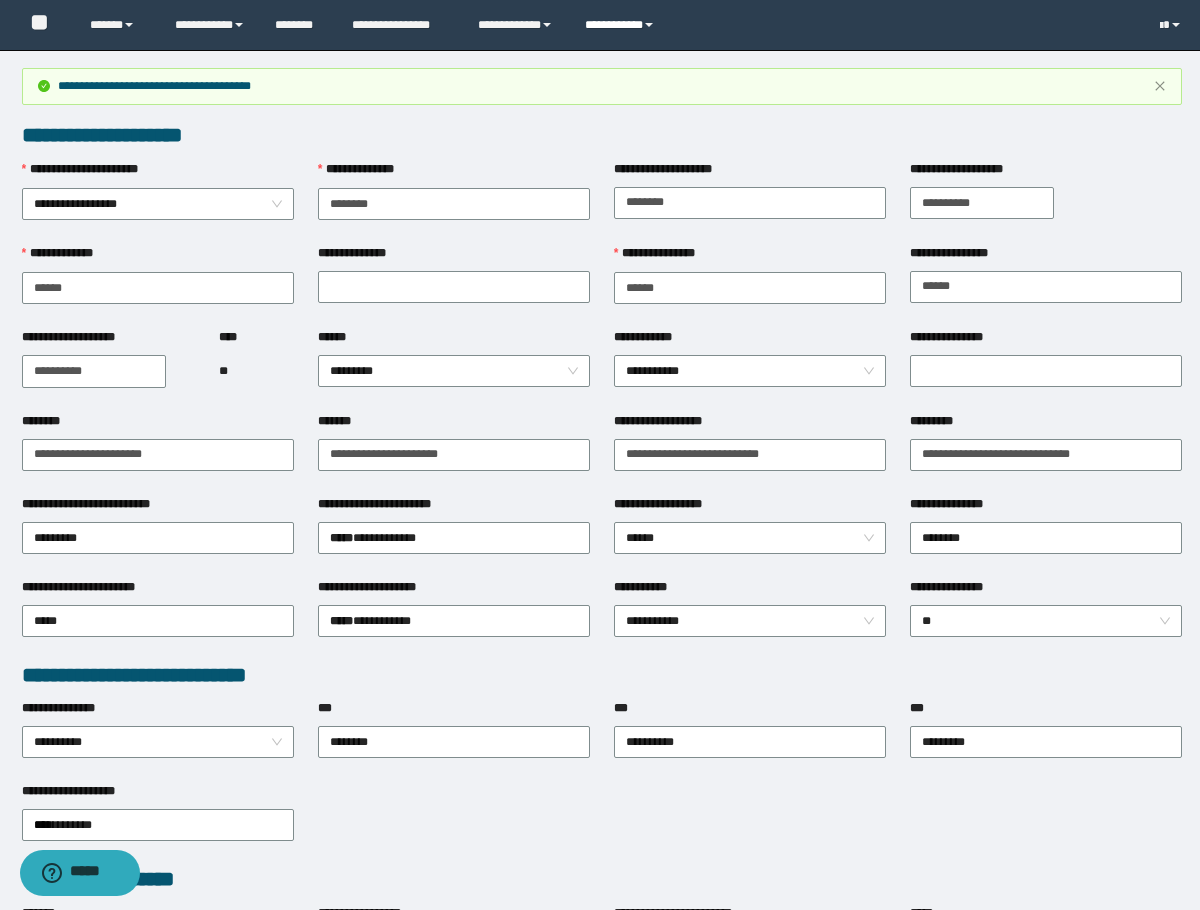 click on "**********" at bounding box center (622, 25) 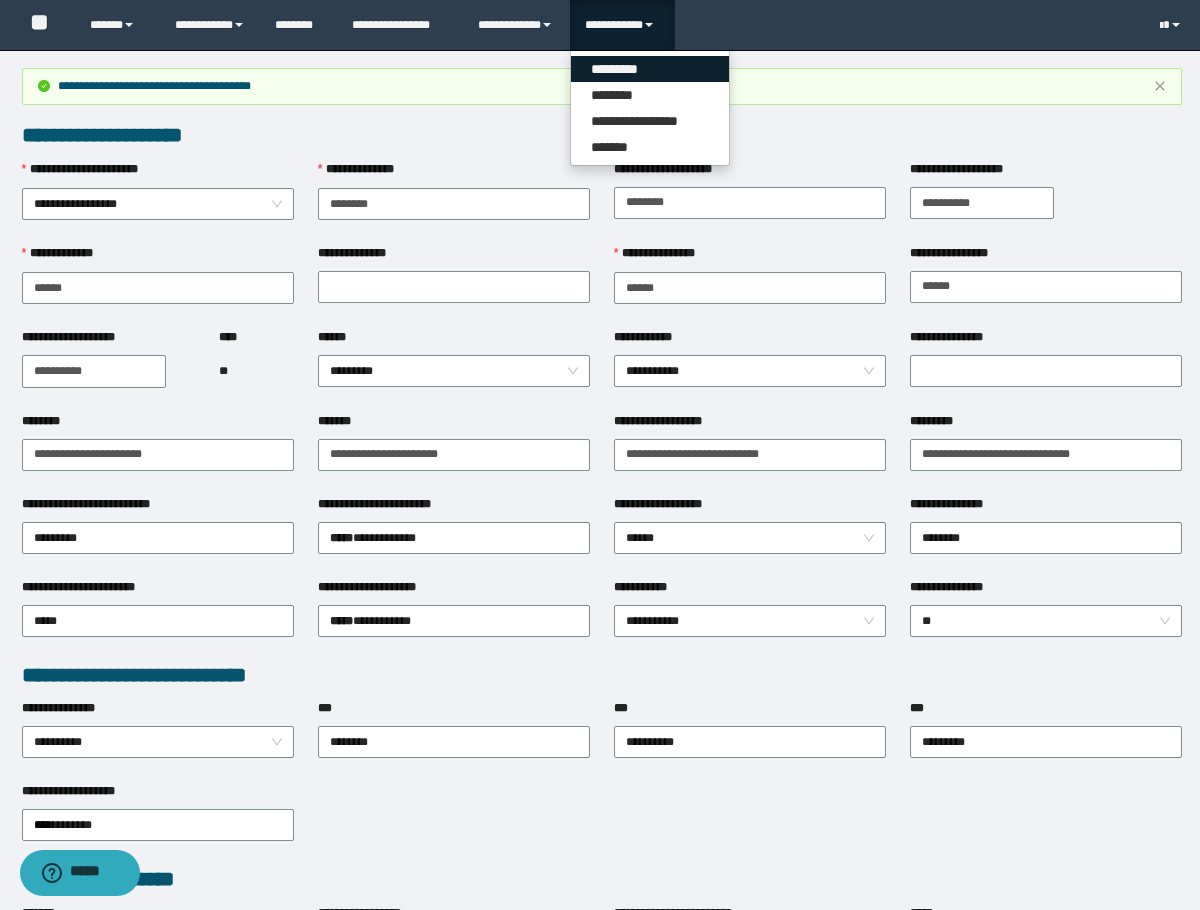 click on "*********" at bounding box center [650, 69] 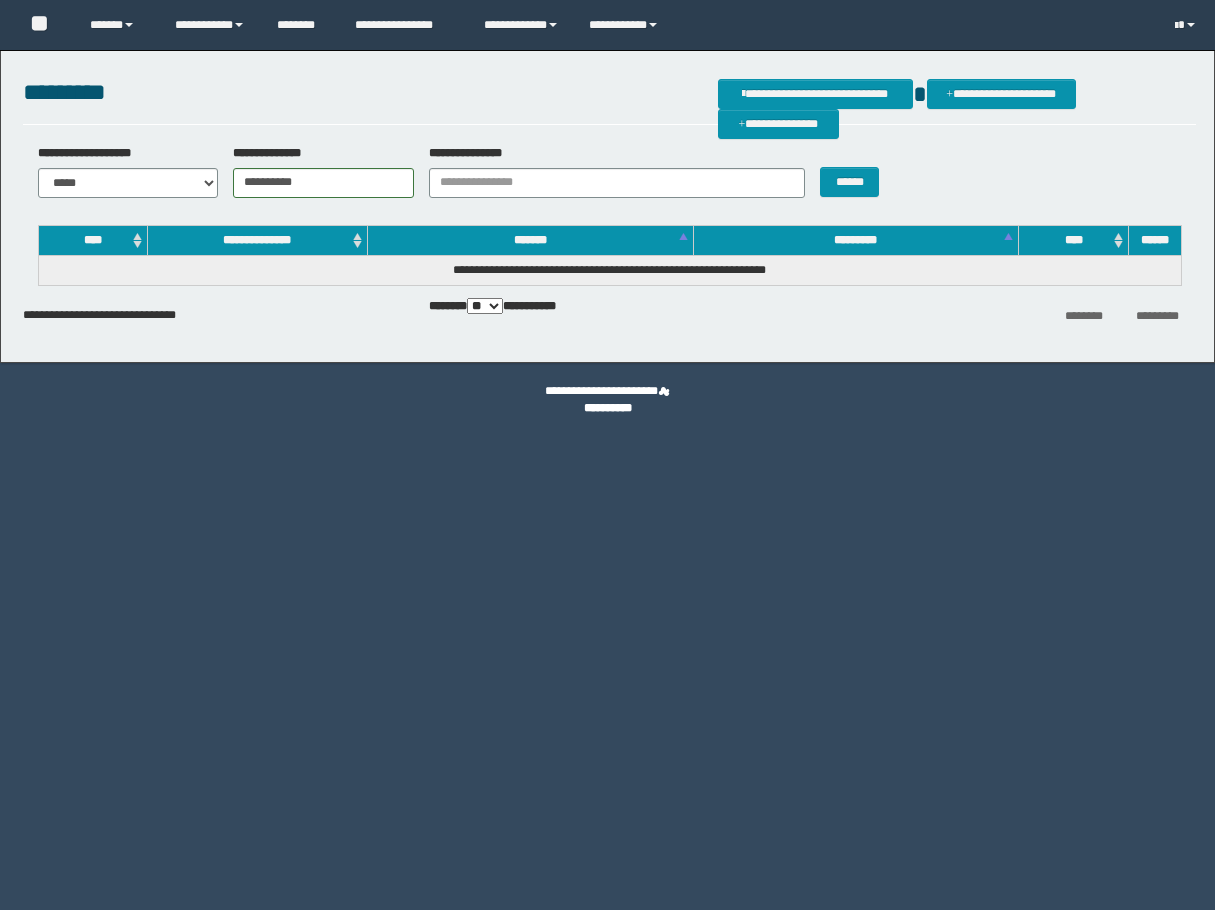 scroll, scrollTop: 0, scrollLeft: 0, axis: both 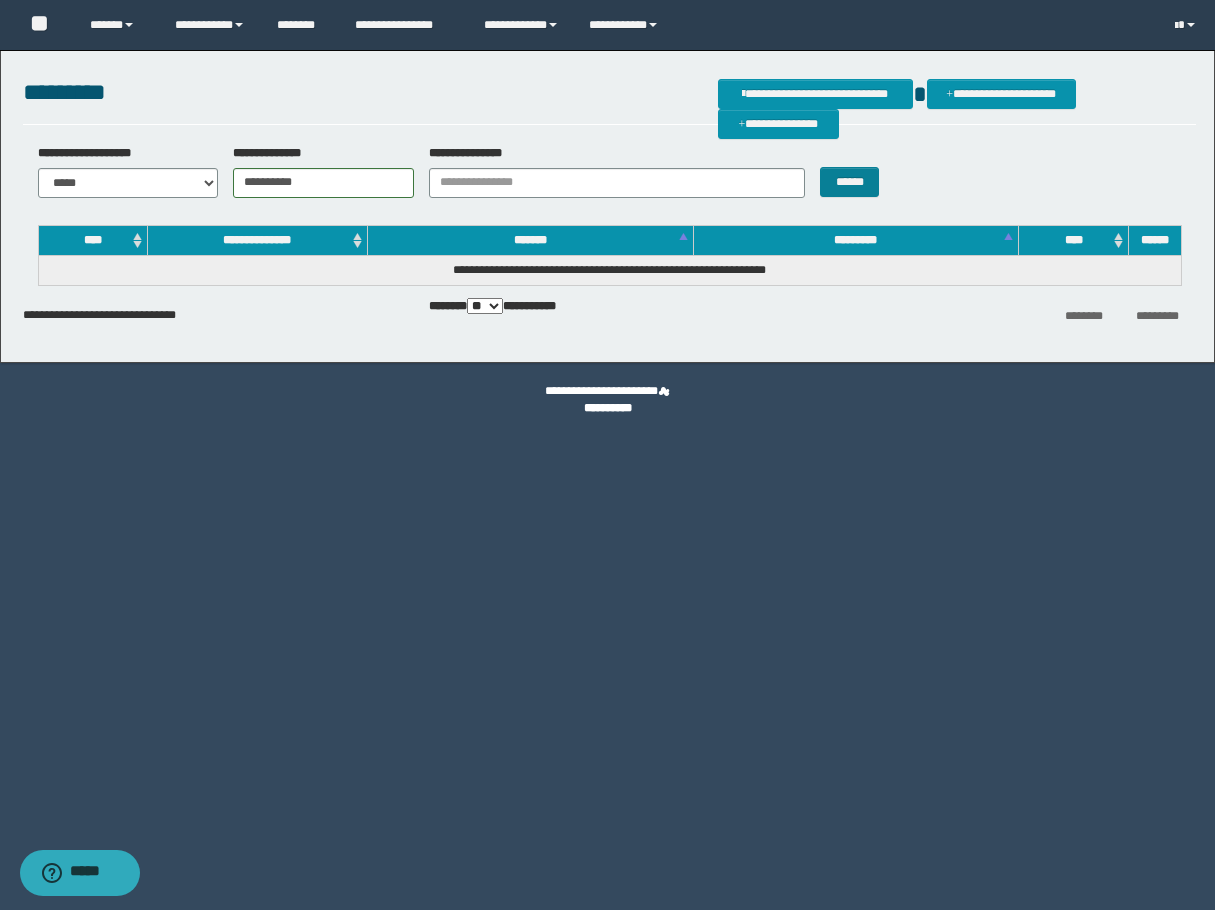 type on "**********" 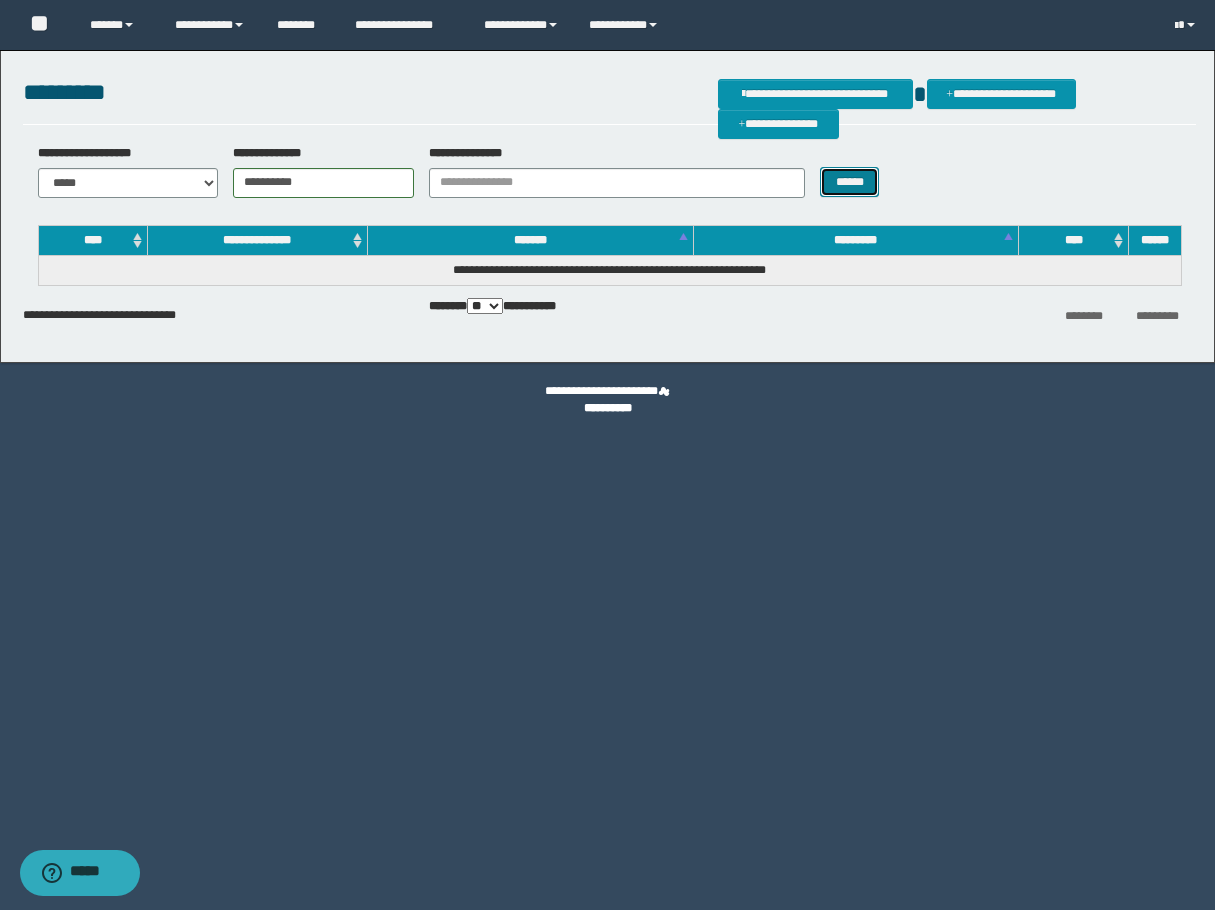 click on "******" at bounding box center (849, 182) 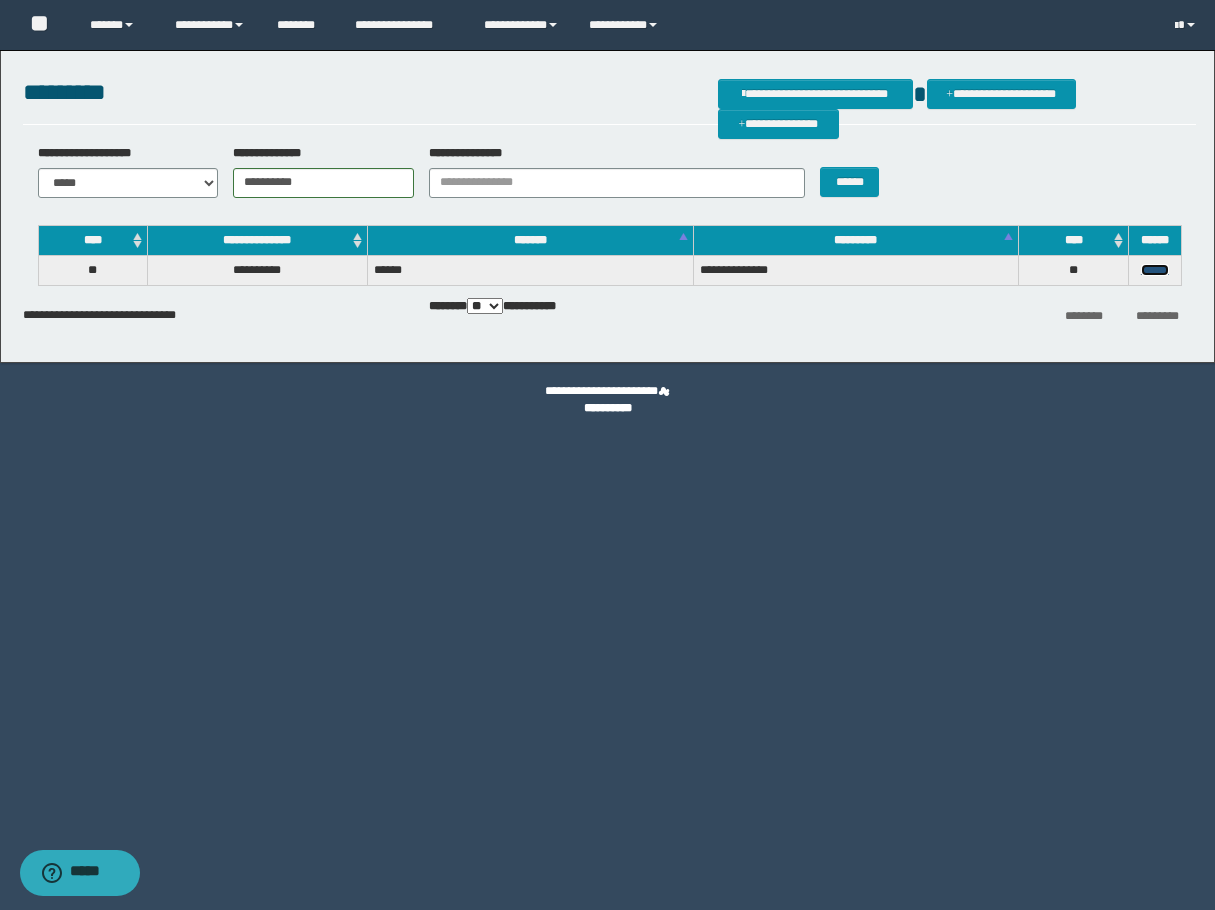 click on "******" at bounding box center [1155, 270] 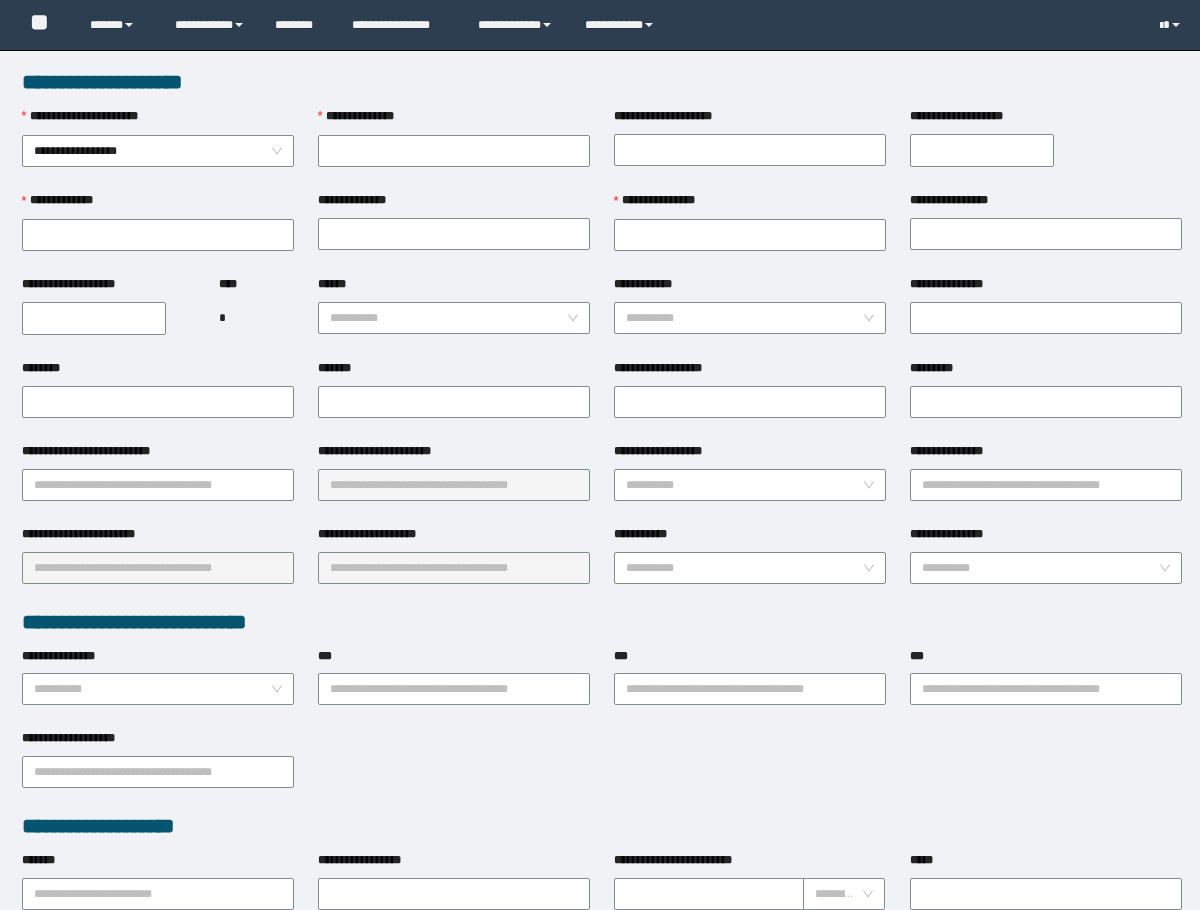 scroll, scrollTop: 0, scrollLeft: 0, axis: both 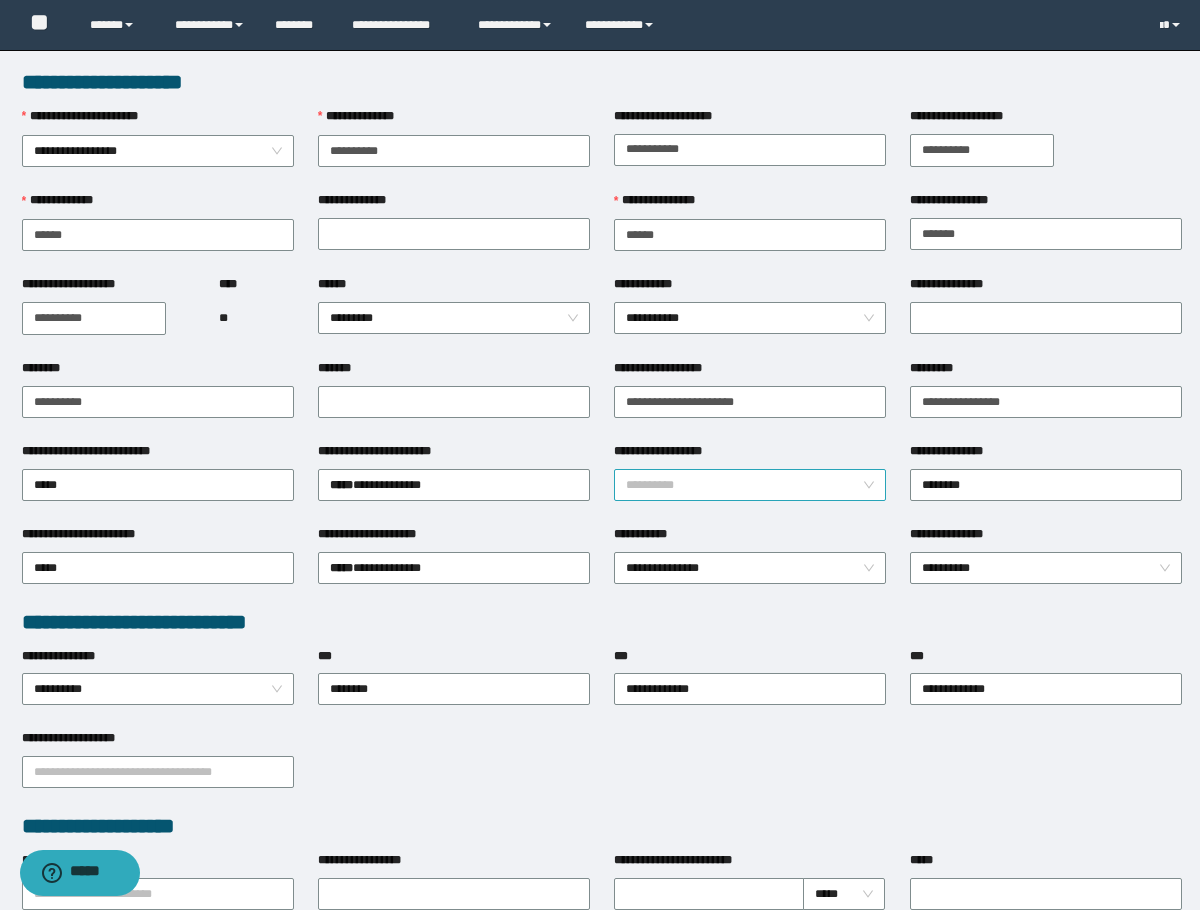 click on "**********" at bounding box center (750, 485) 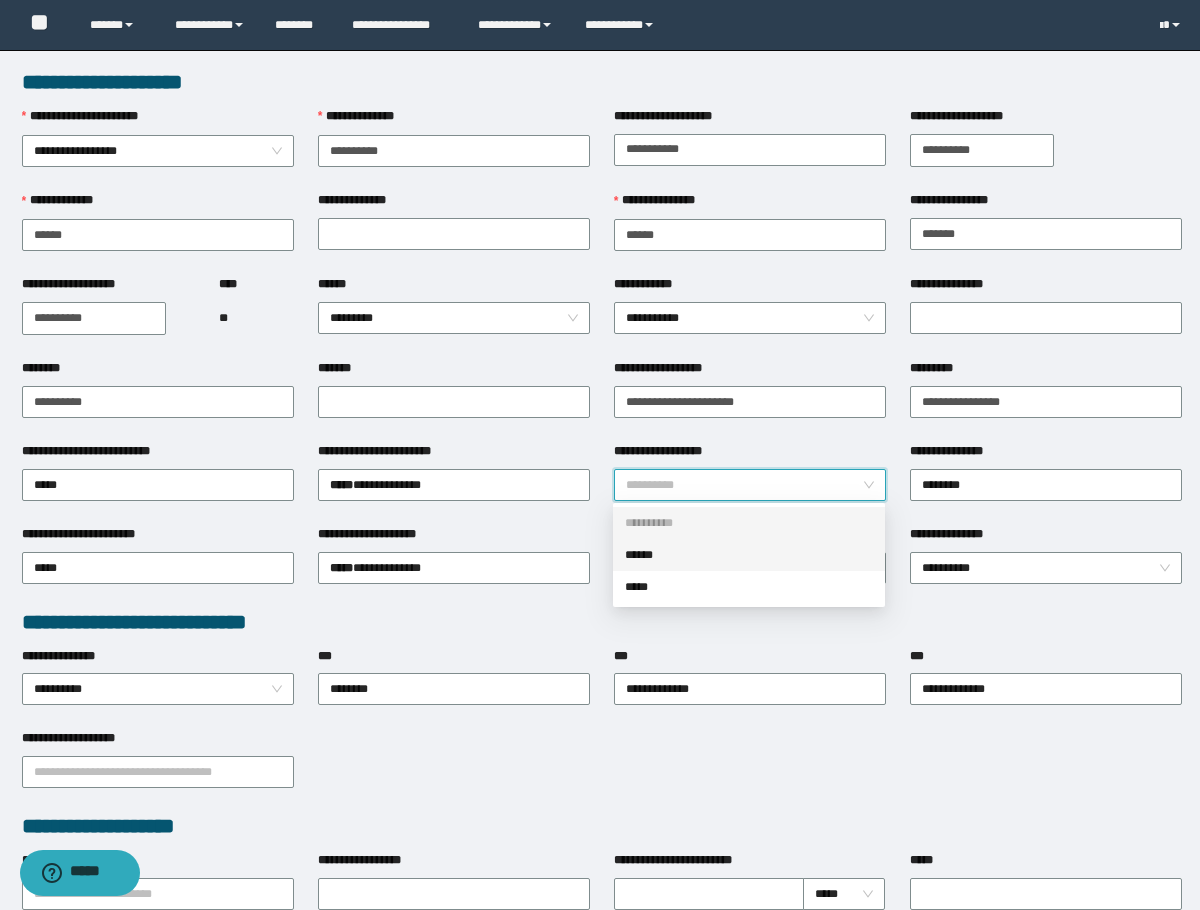 click on "******" at bounding box center (749, 555) 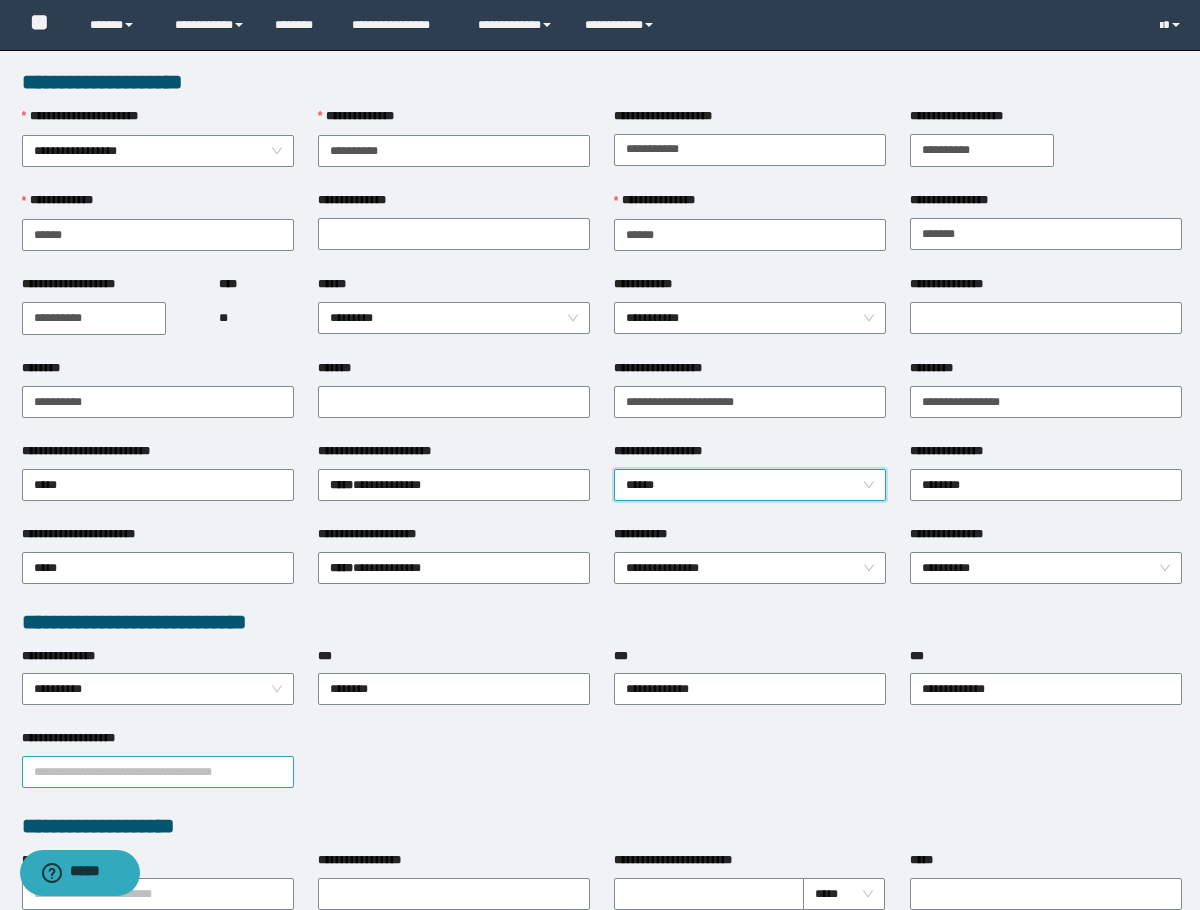 click on "**********" at bounding box center (158, 772) 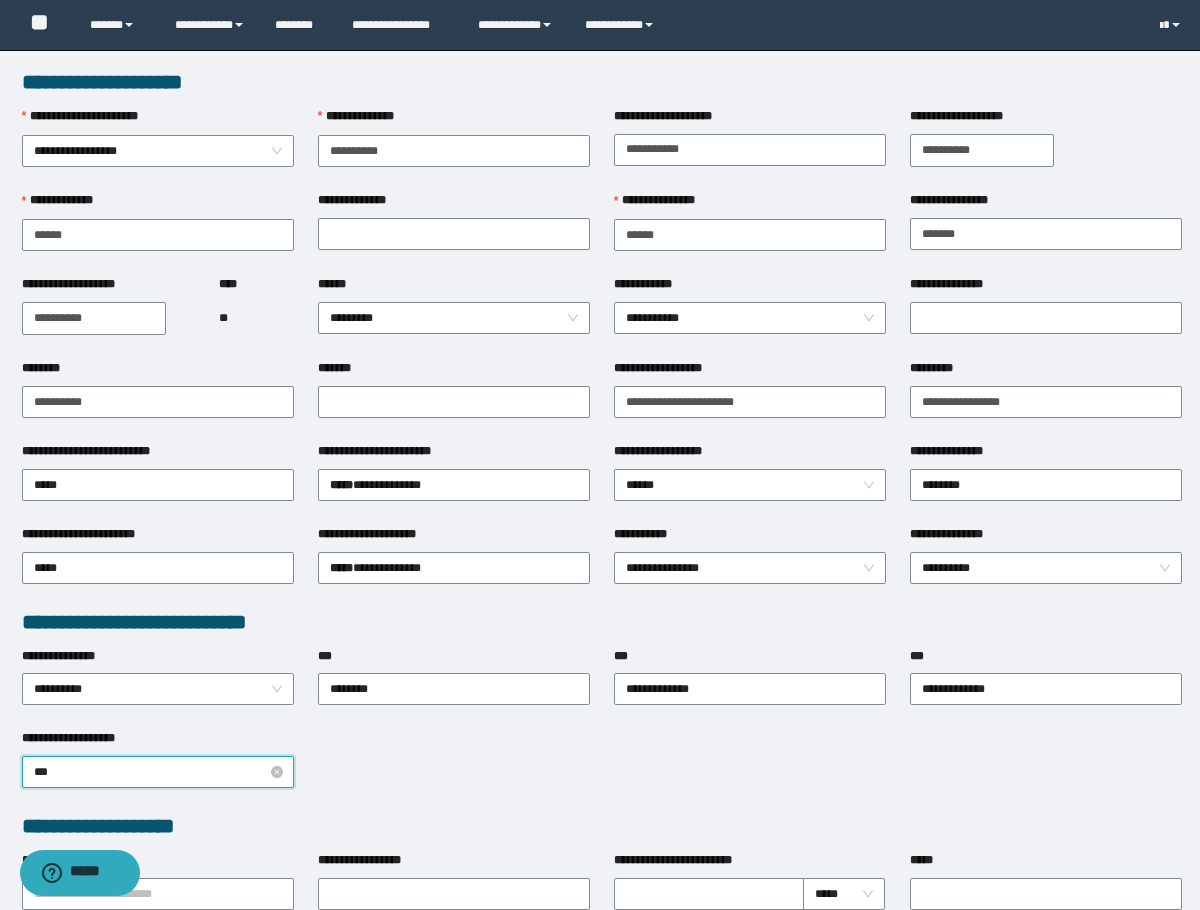 type on "****" 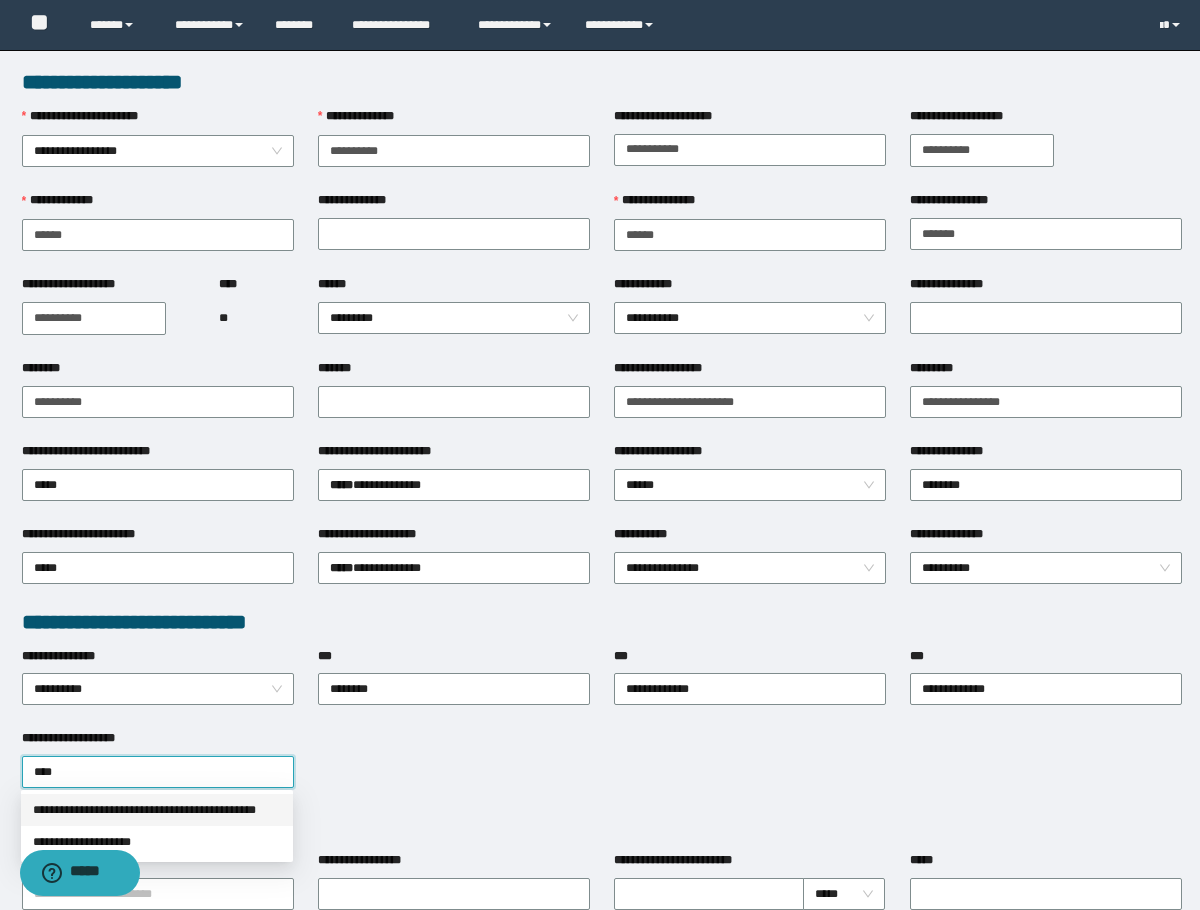 click on "**********" at bounding box center [157, 810] 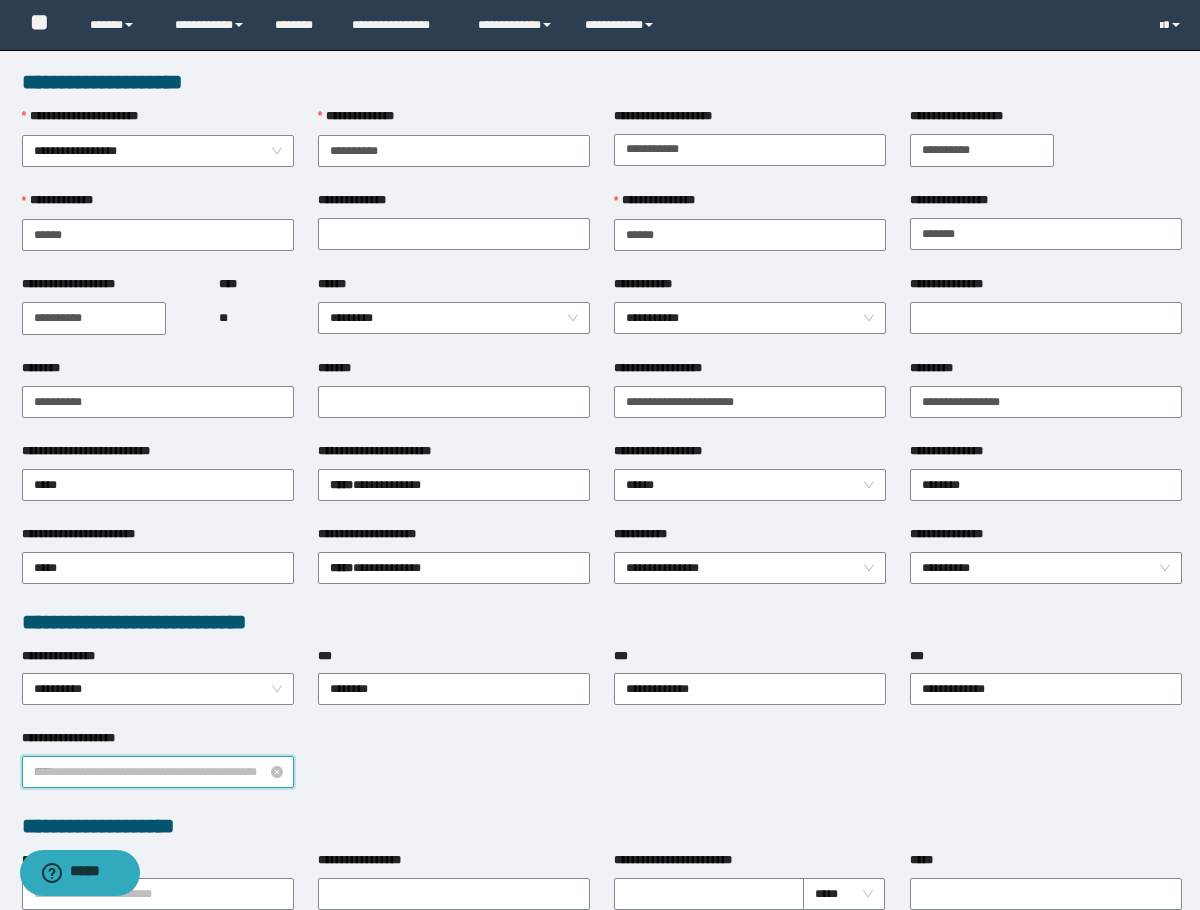 click on "**********" at bounding box center [158, 772] 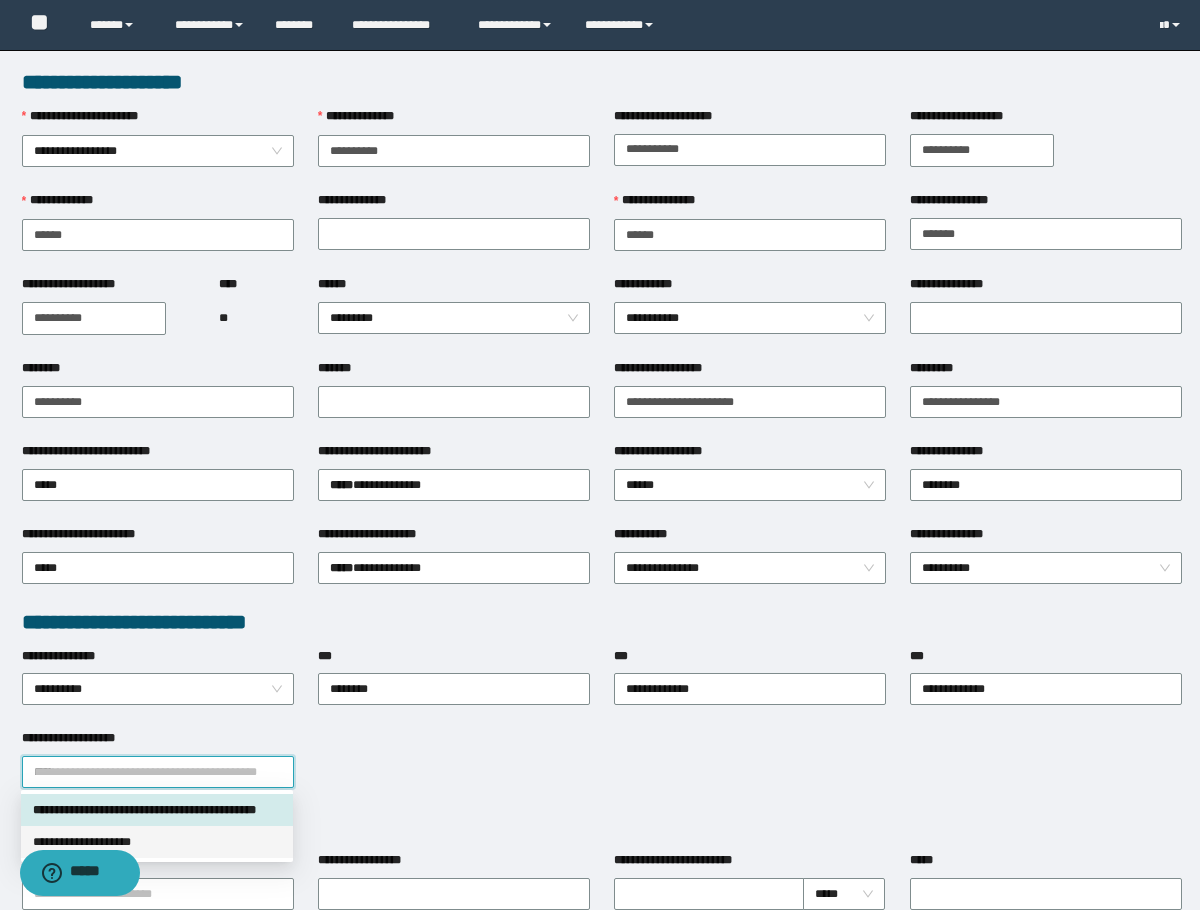 click on "**********" at bounding box center [157, 842] 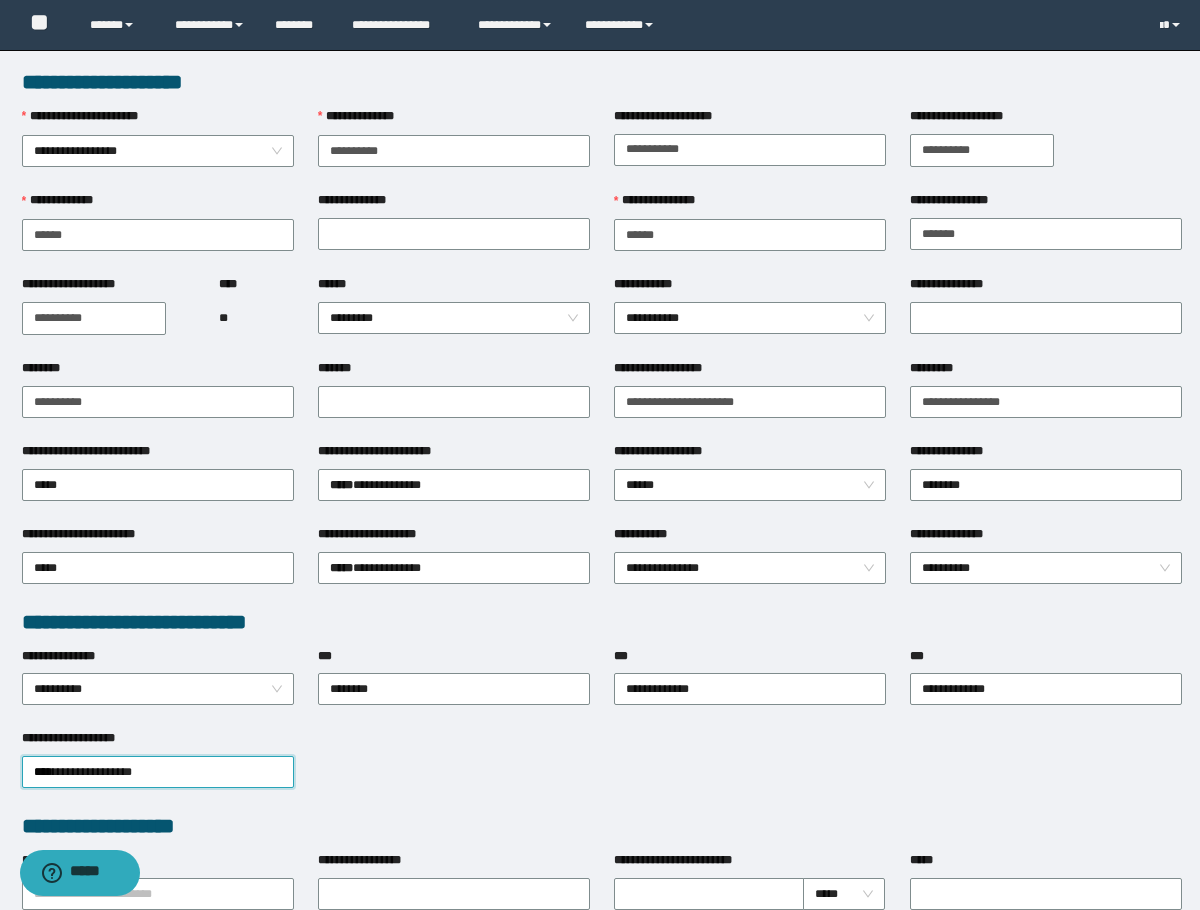 click on "**********" at bounding box center [602, 770] 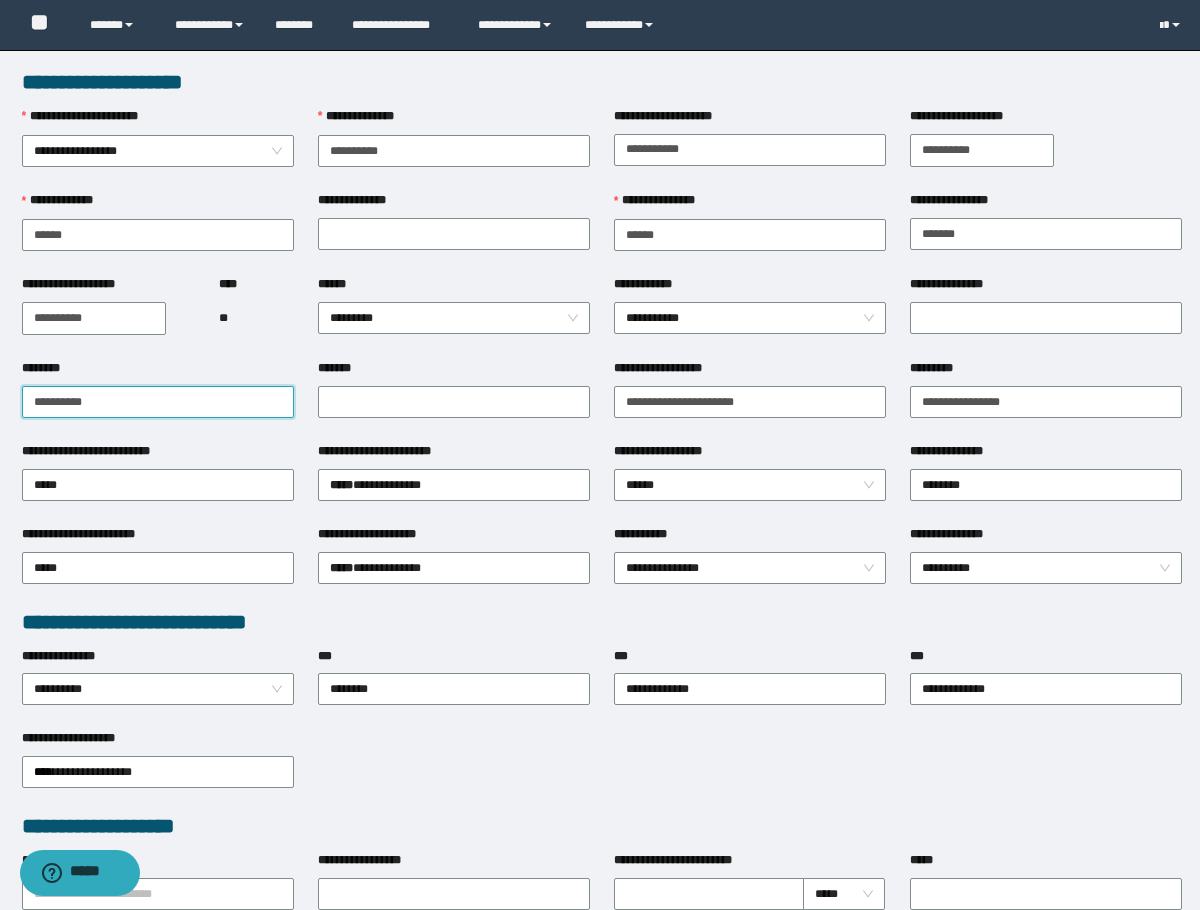 click on "********" at bounding box center (158, 402) 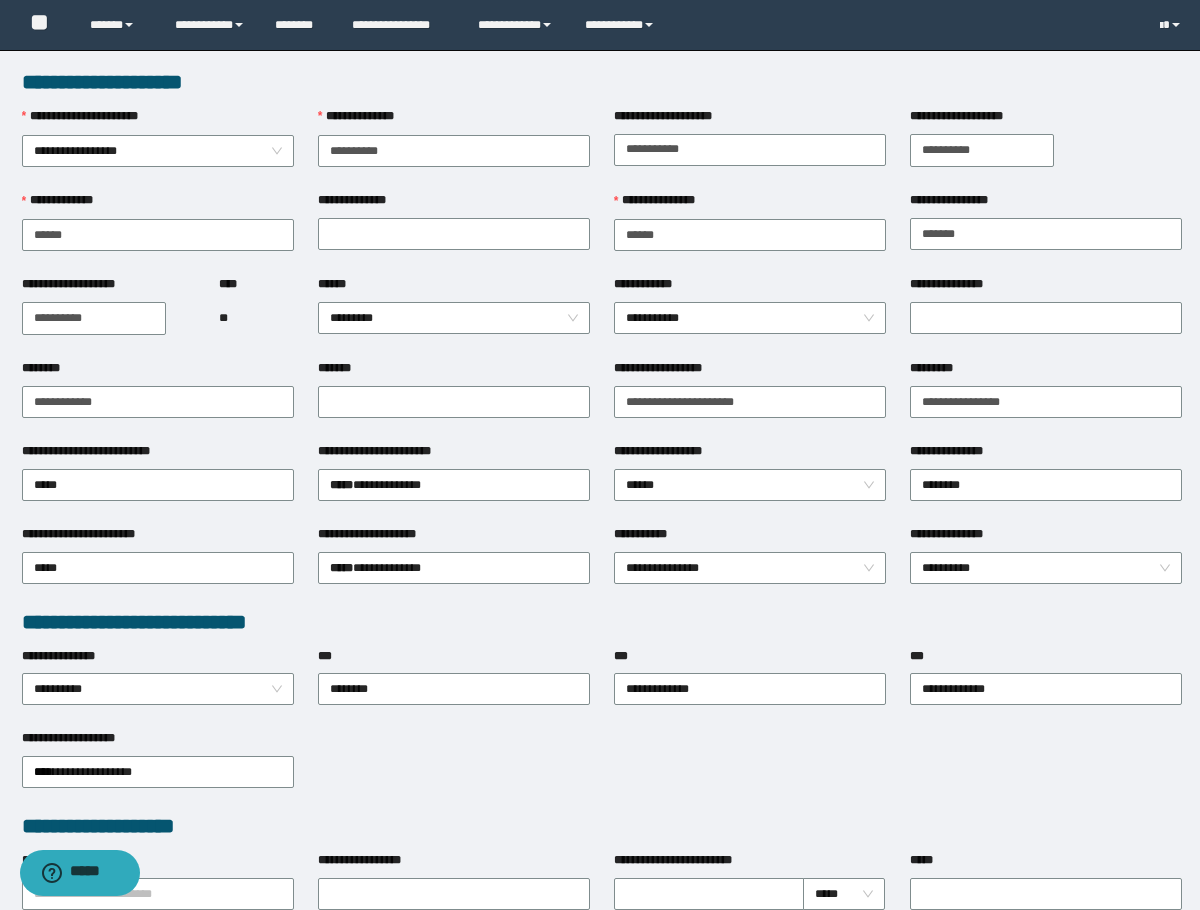 click on "**********" at bounding box center (158, 233) 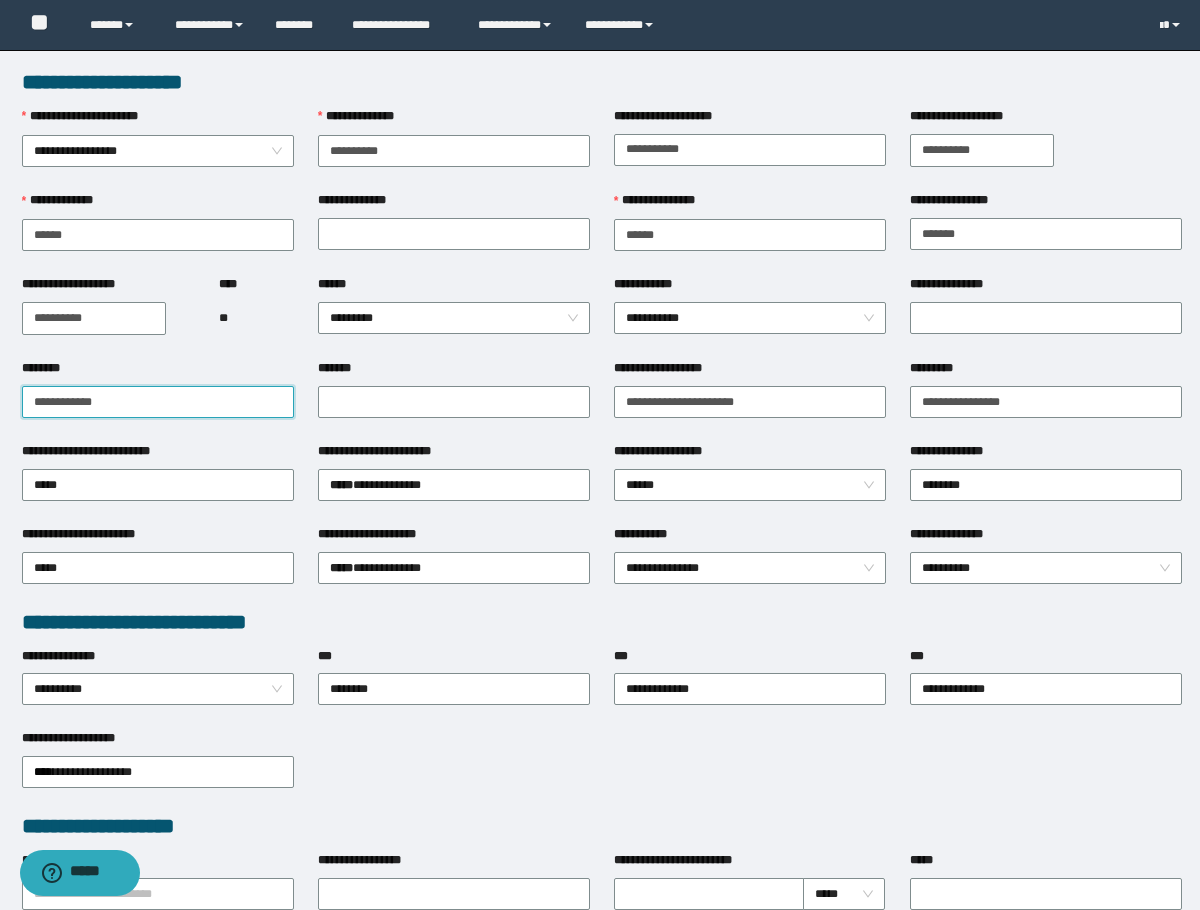 click on "**********" at bounding box center (158, 402) 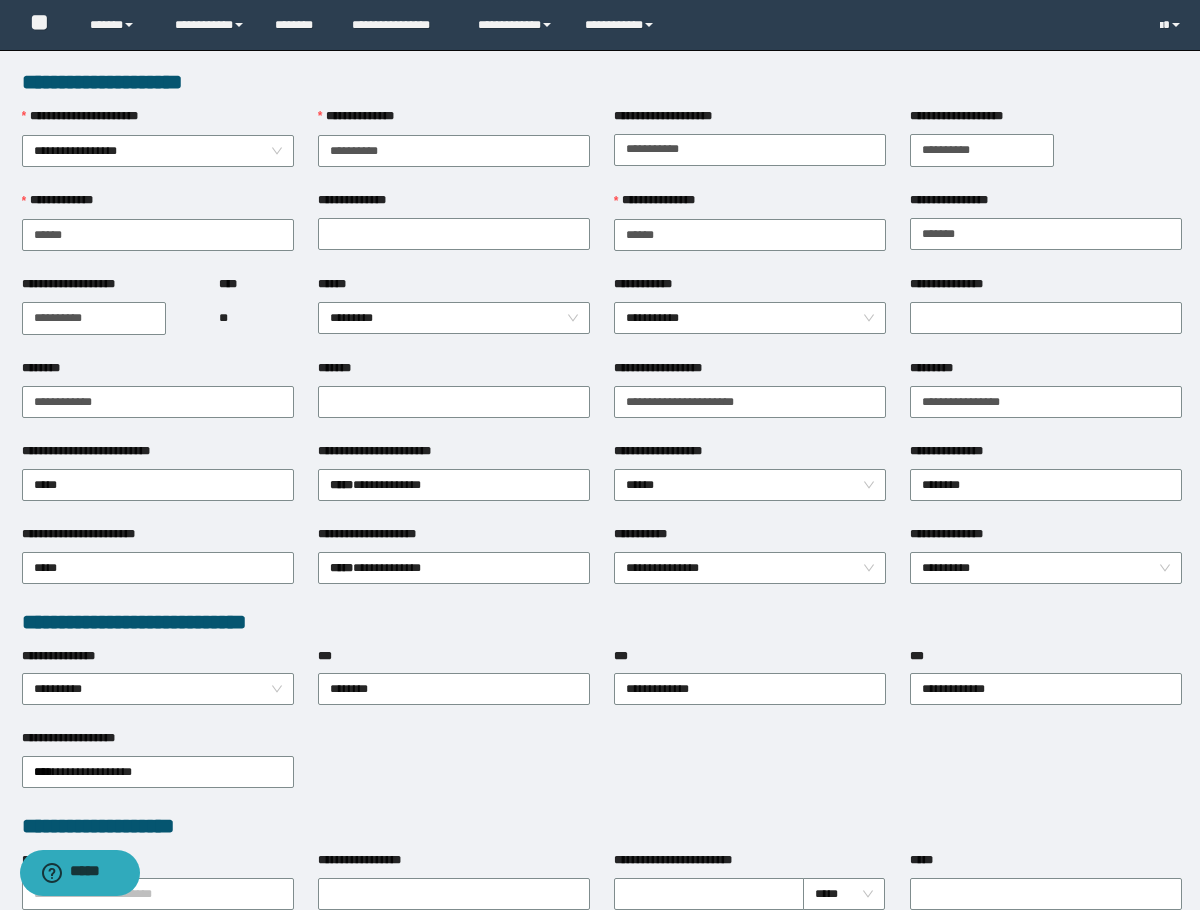 click on "********" at bounding box center (158, 372) 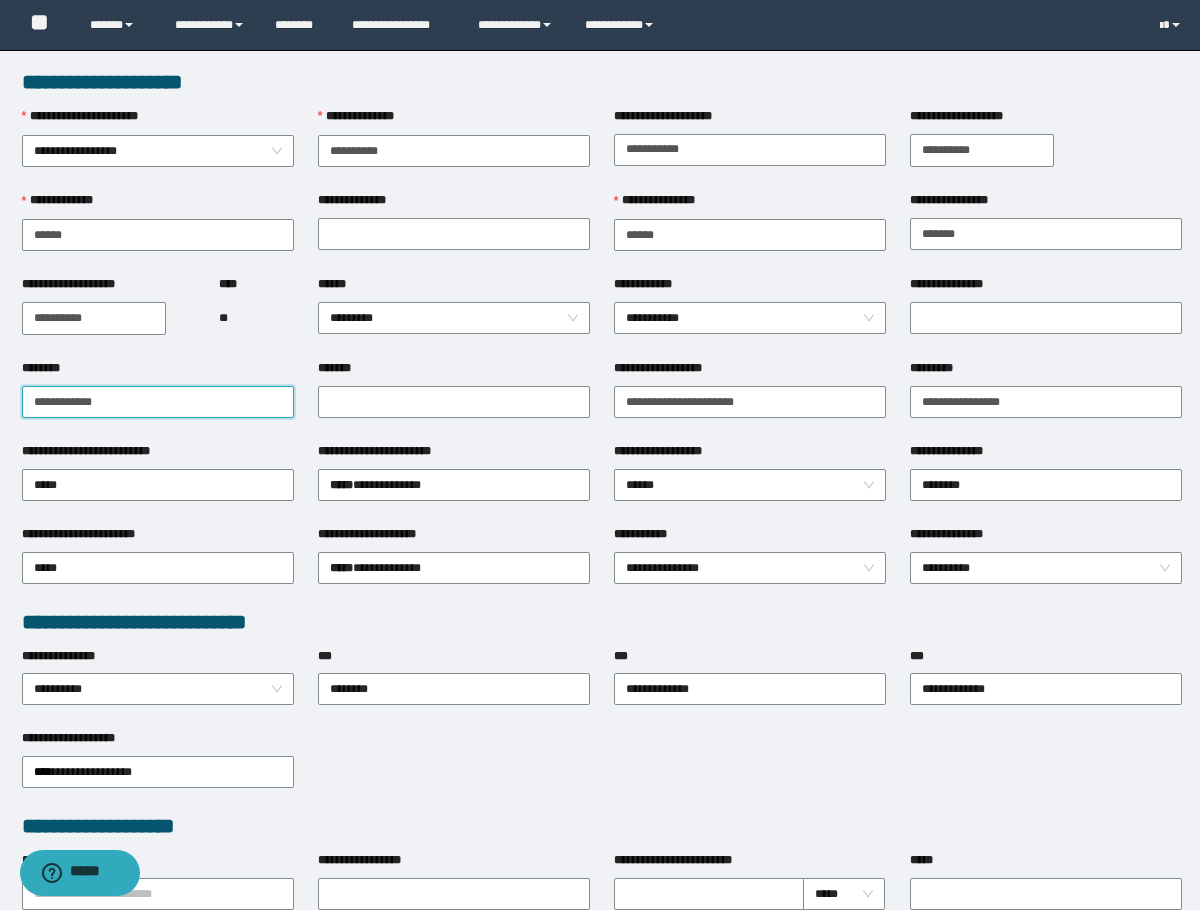click on "**********" at bounding box center (158, 402) 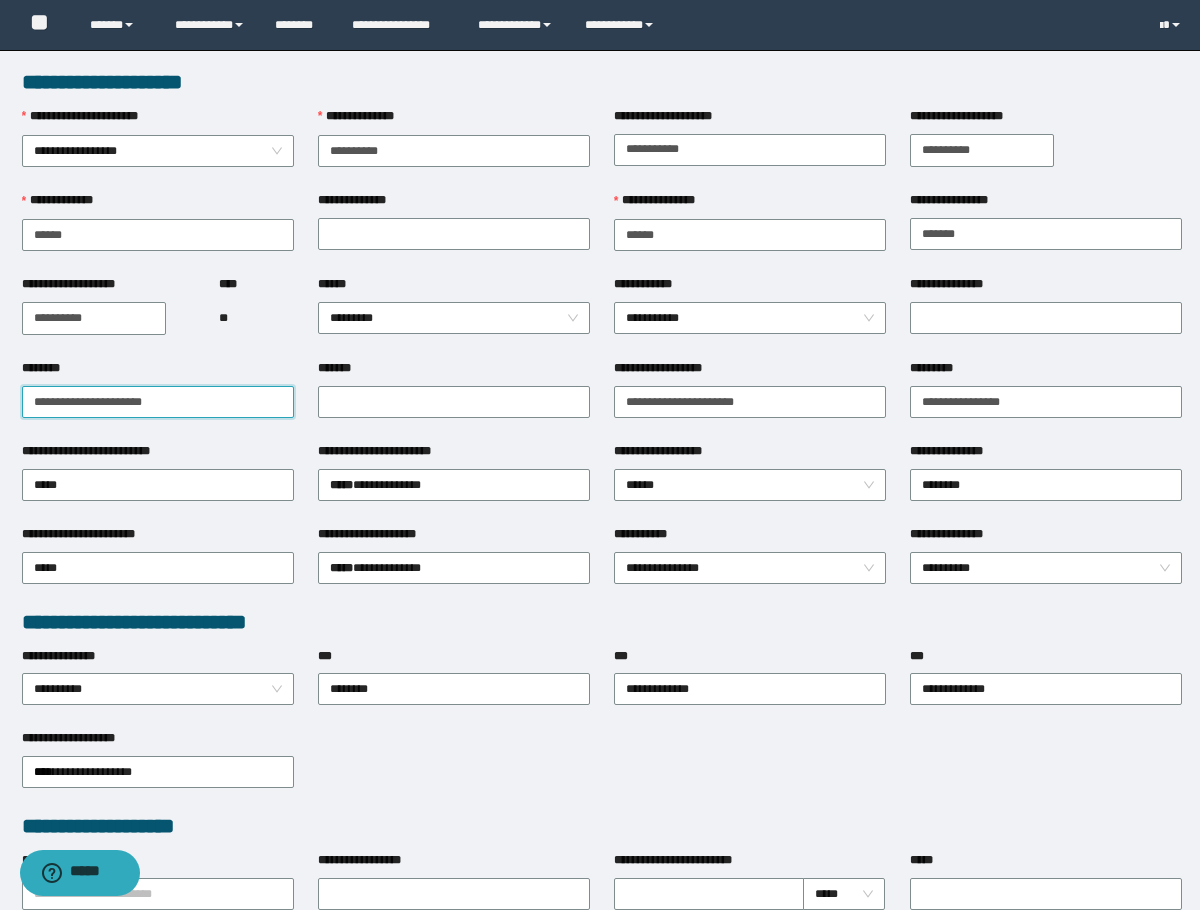 drag, startPoint x: 175, startPoint y: 391, endPoint x: 24, endPoint y: 409, distance: 152.06906 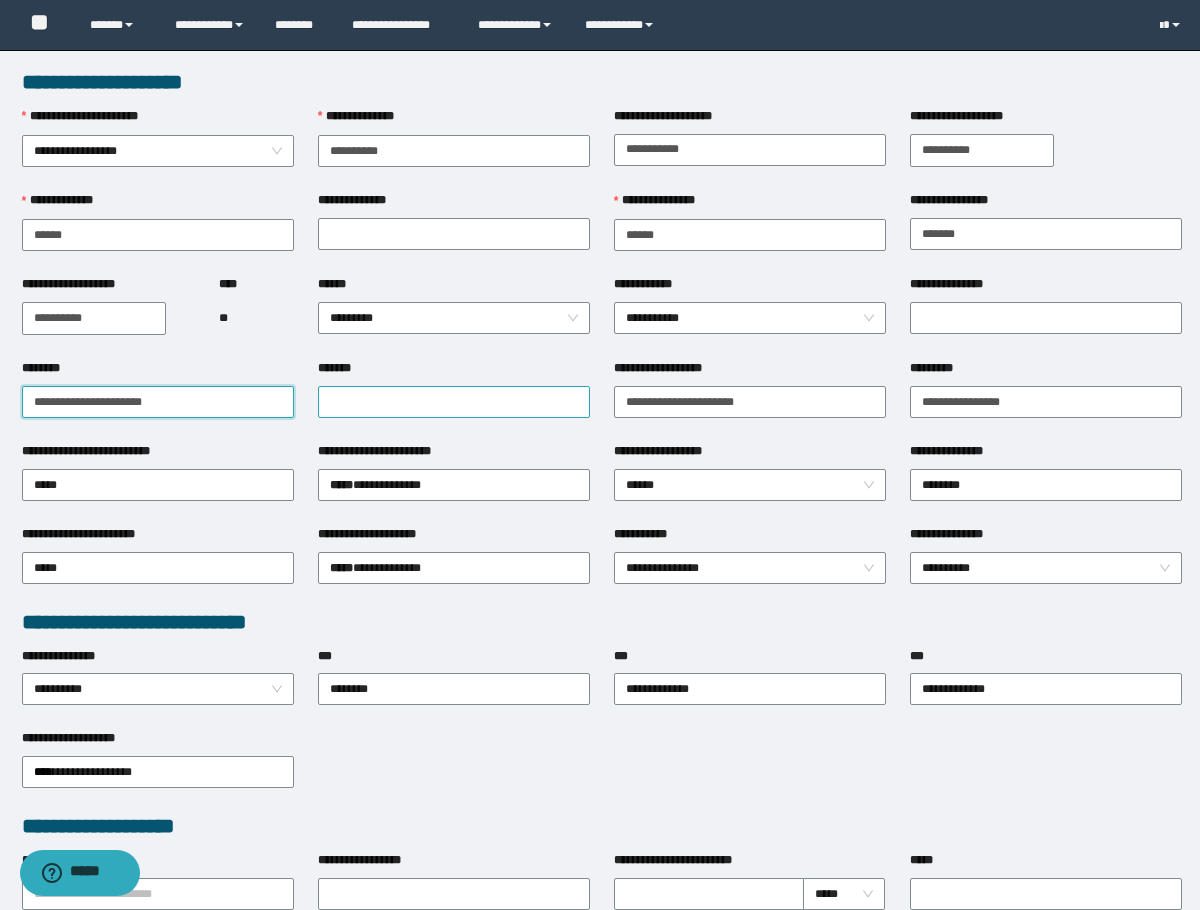 type on "**********" 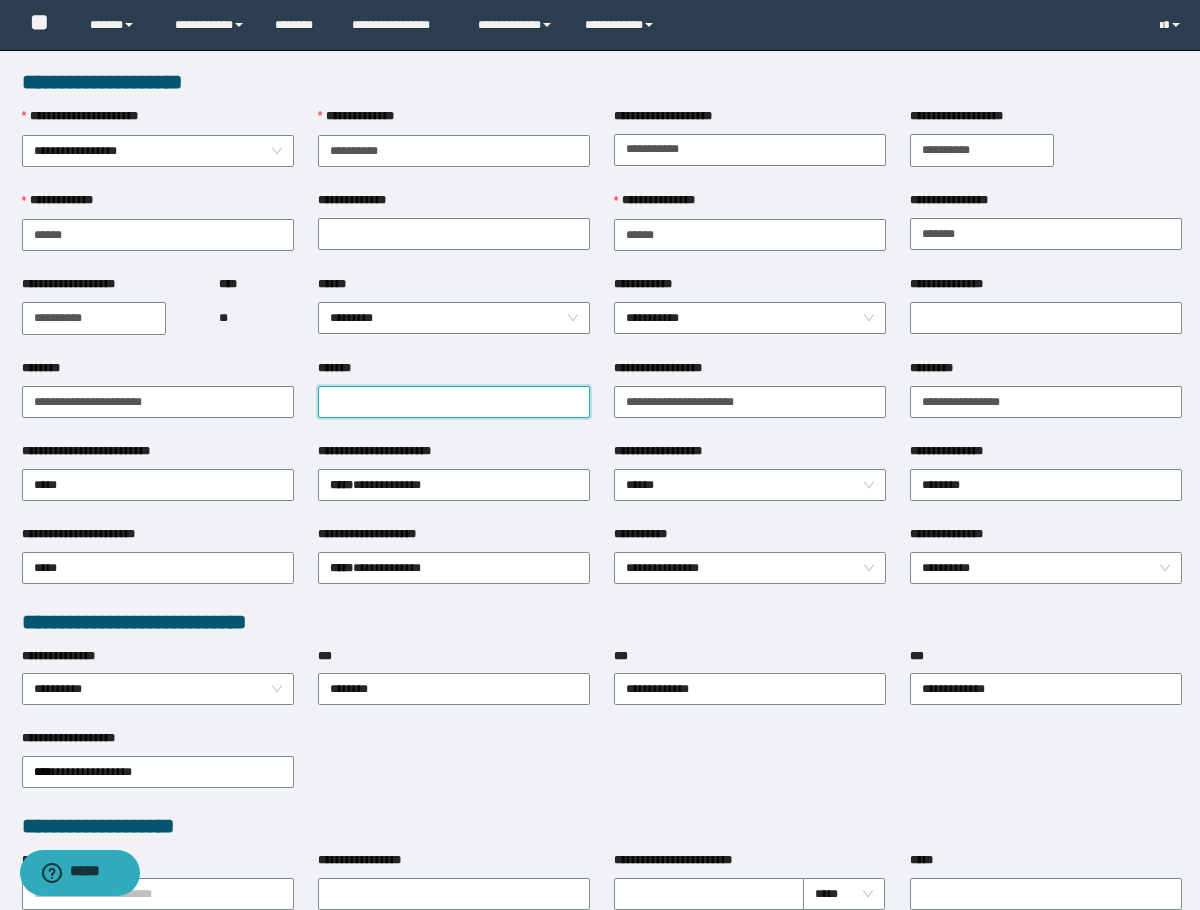 click on "*******" at bounding box center [454, 402] 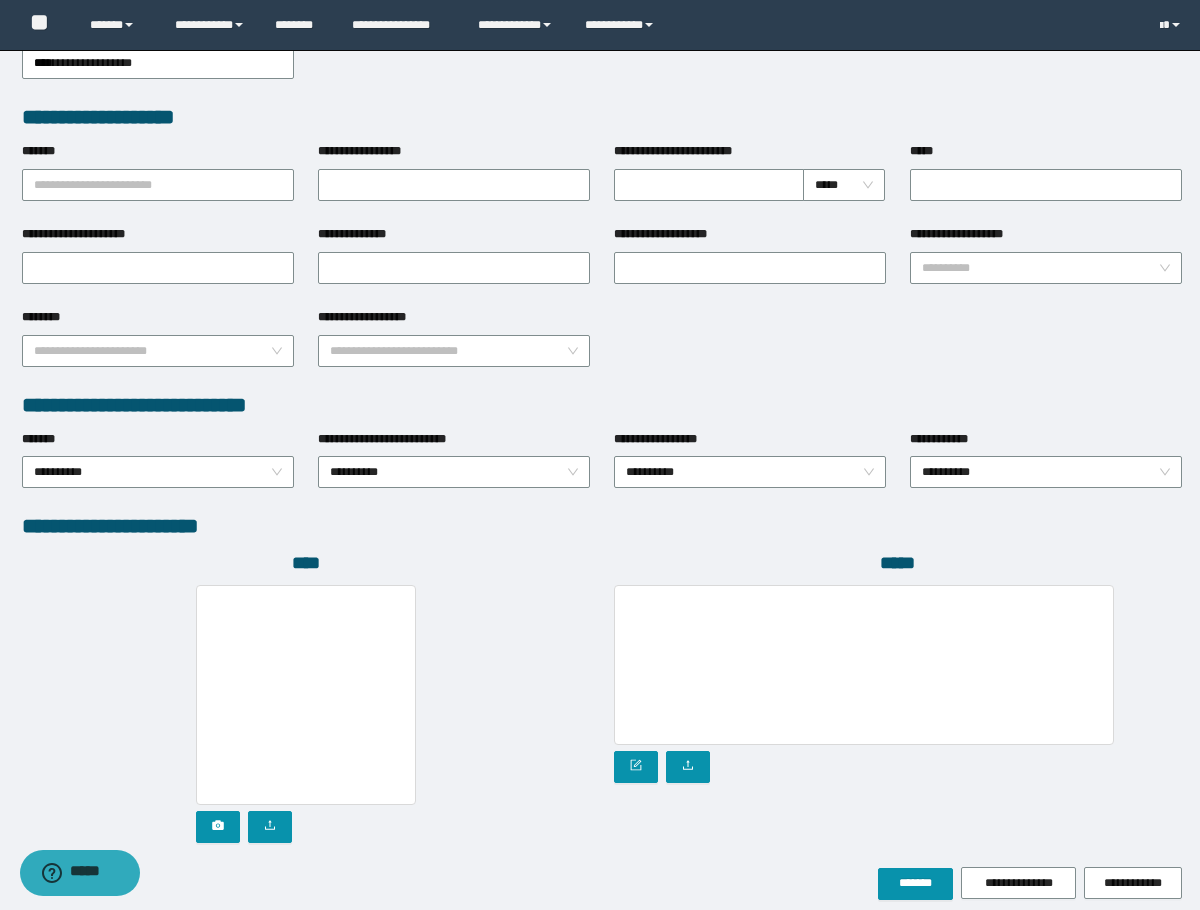 scroll, scrollTop: 793, scrollLeft: 0, axis: vertical 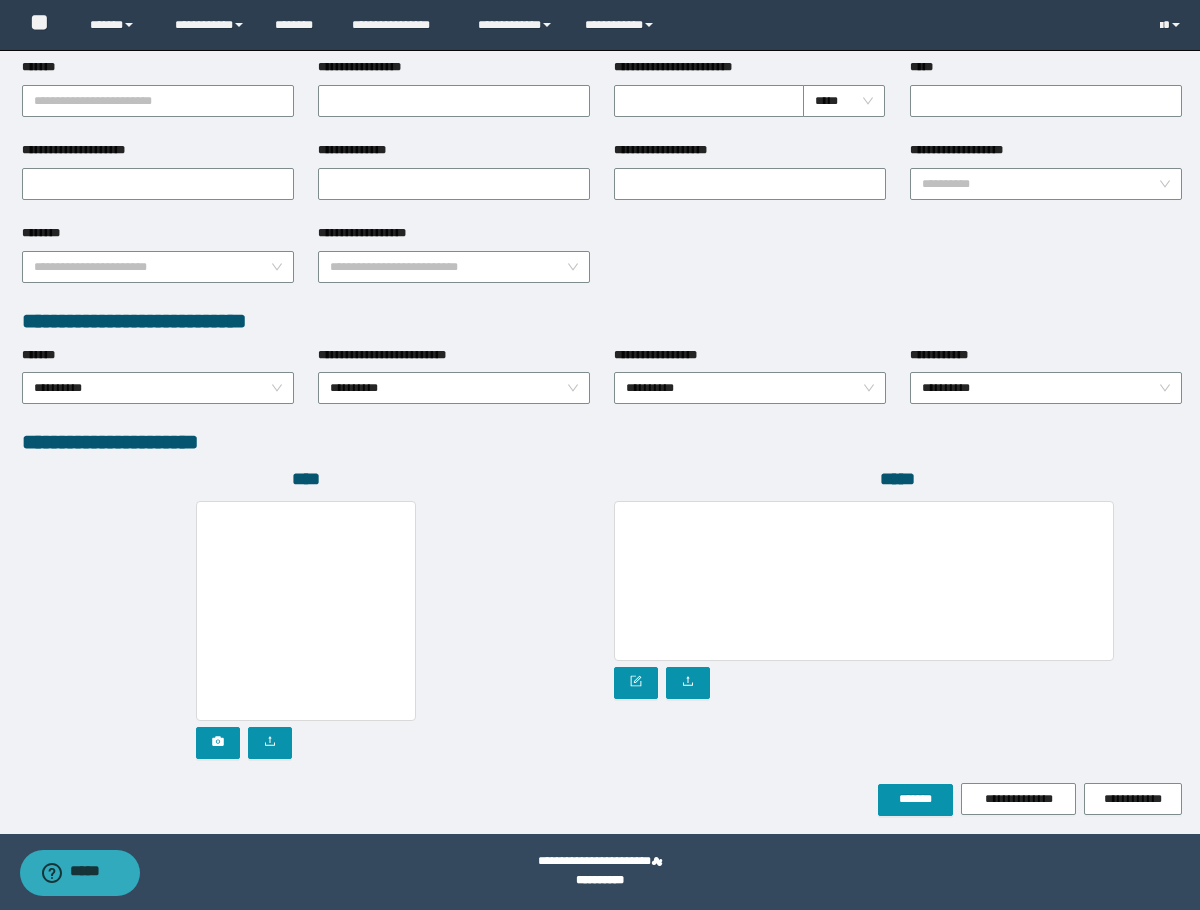 type on "**********" 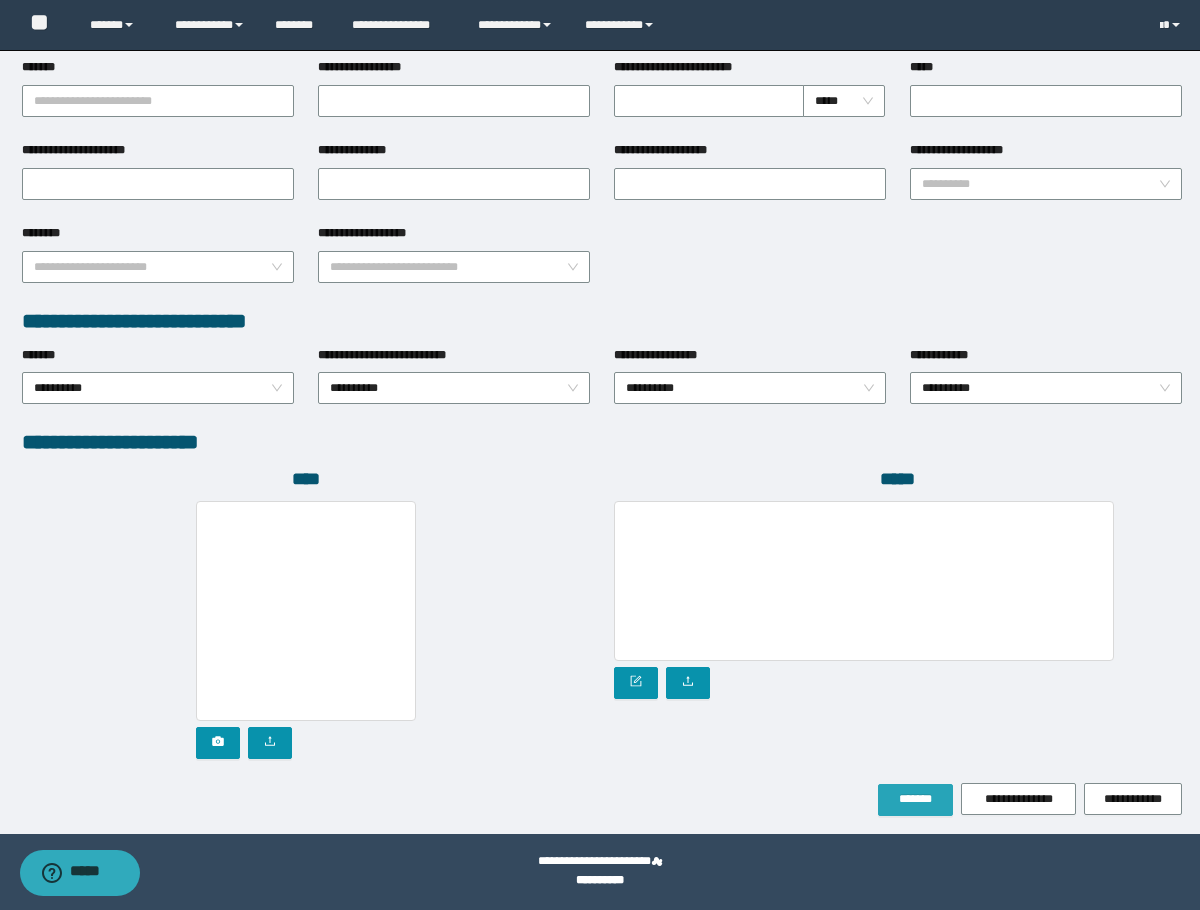 click on "*******" at bounding box center [915, 800] 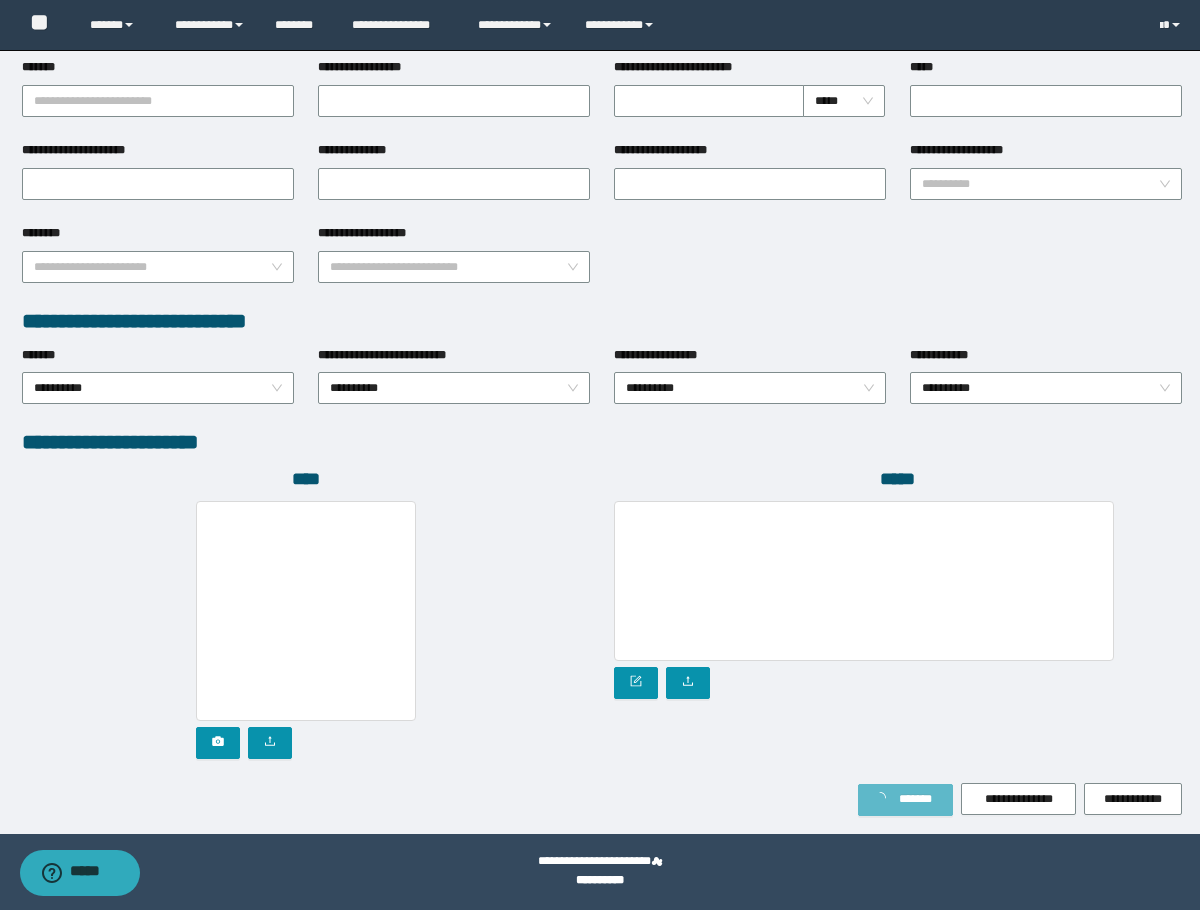 scroll, scrollTop: 846, scrollLeft: 0, axis: vertical 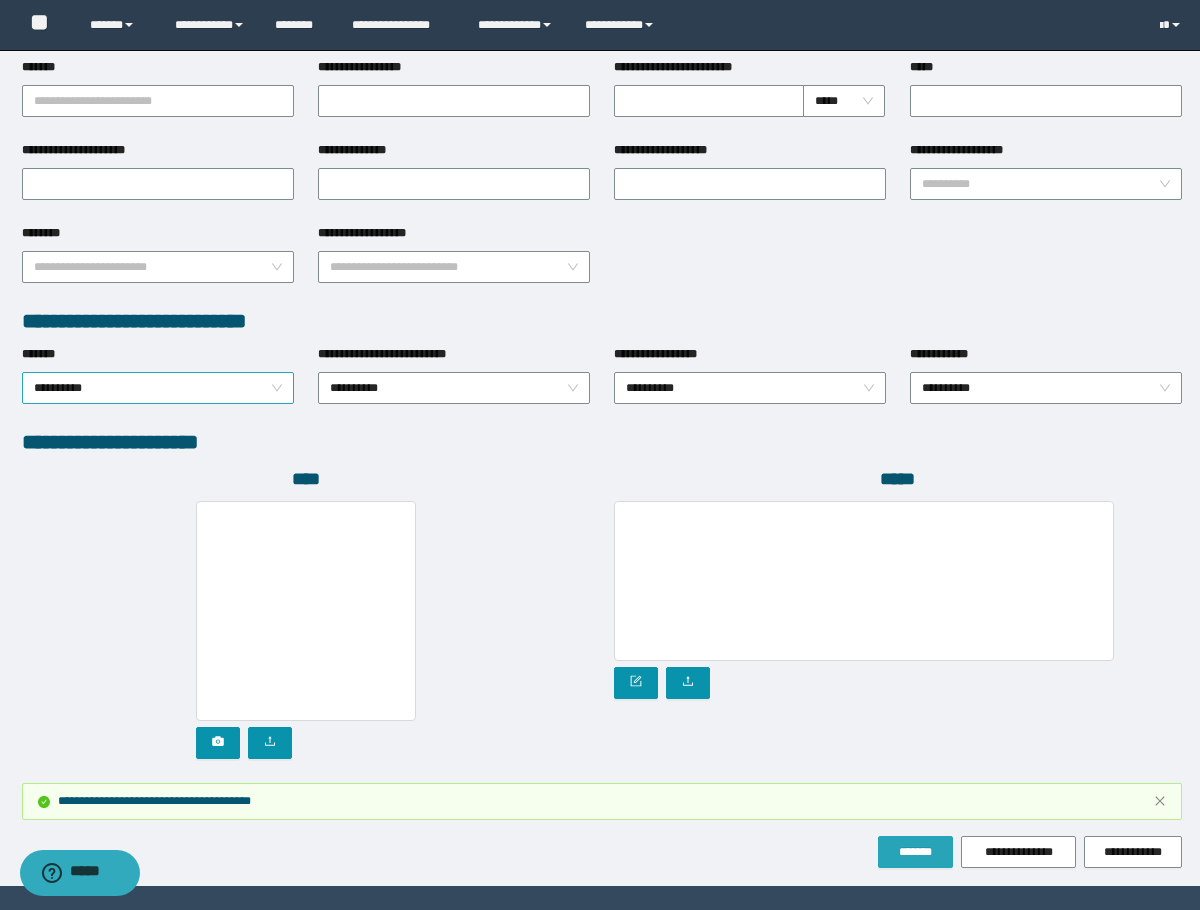 click on "**********" at bounding box center [158, 388] 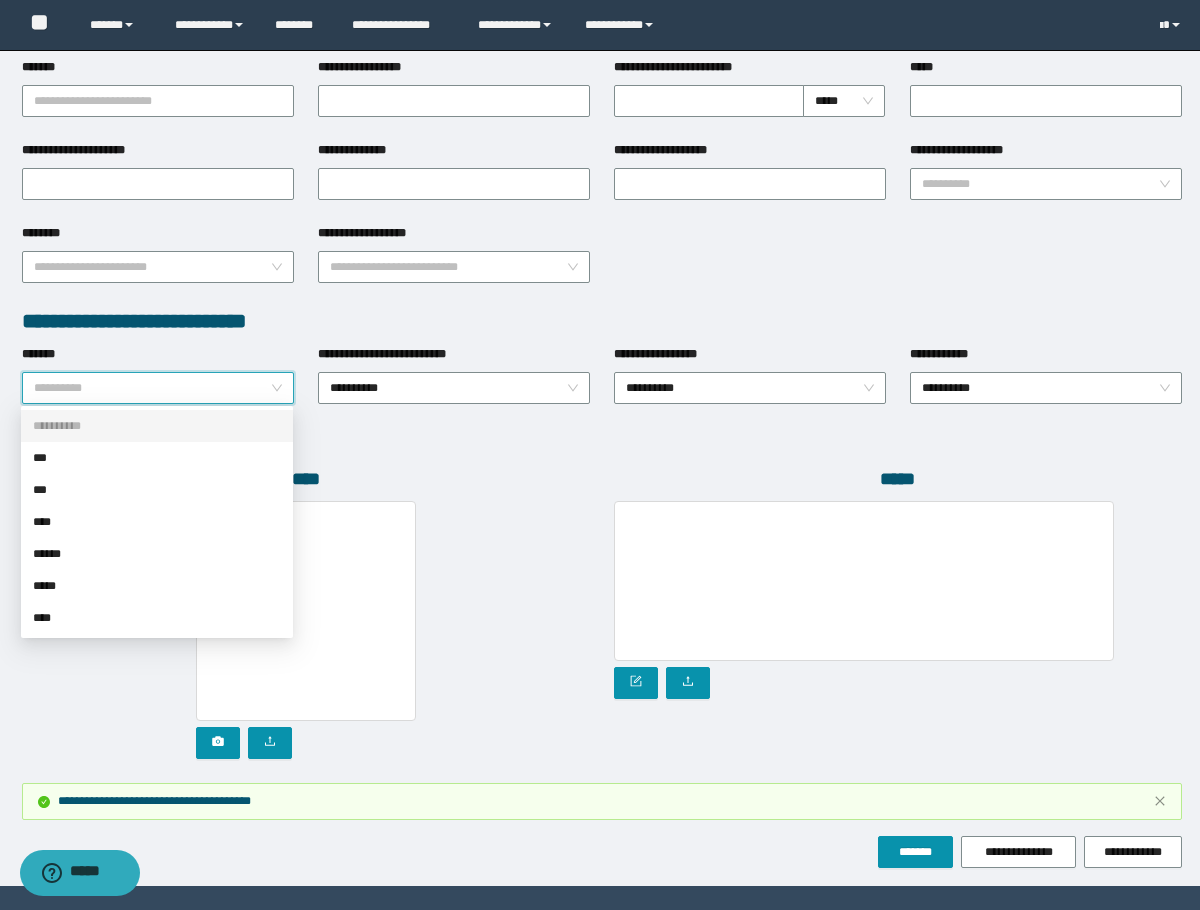 click on "**********" at bounding box center (602, 321) 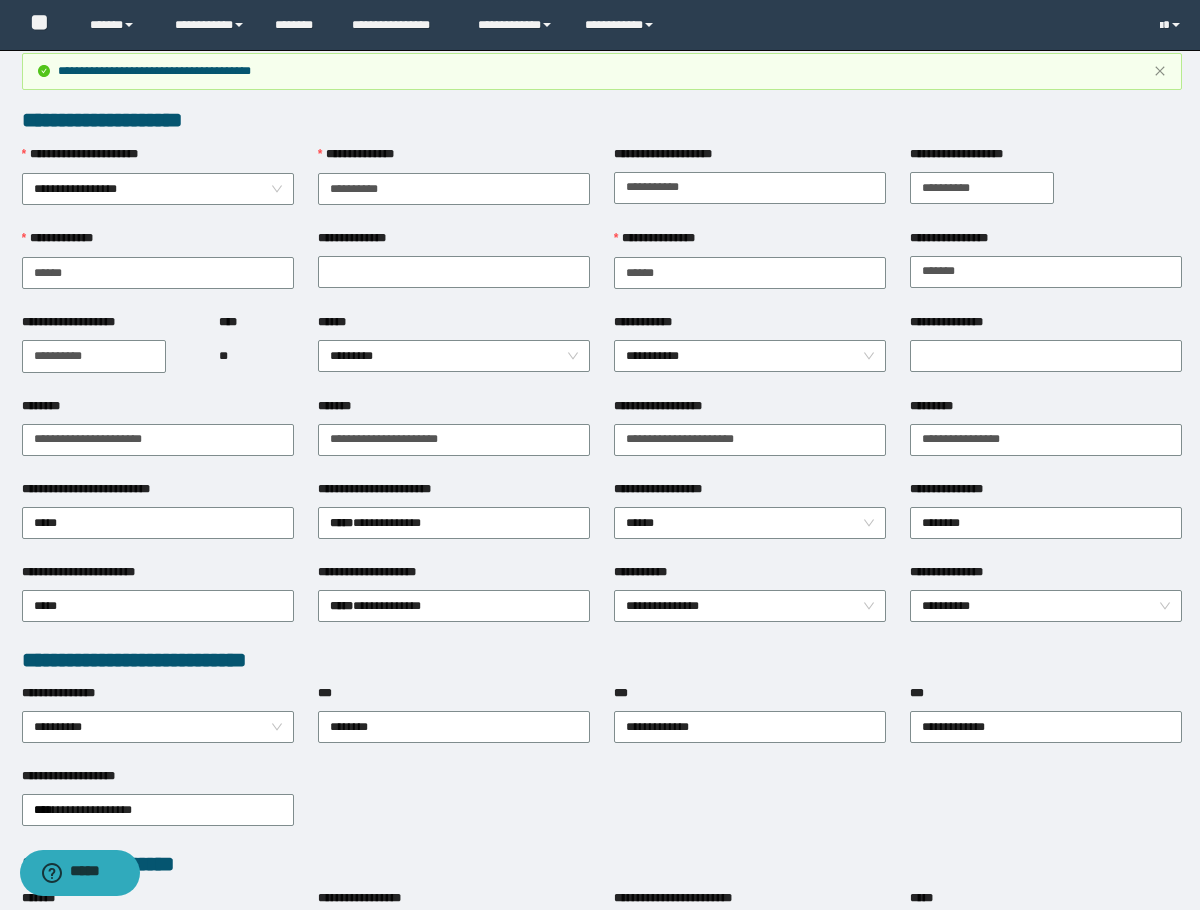 scroll, scrollTop: 0, scrollLeft: 0, axis: both 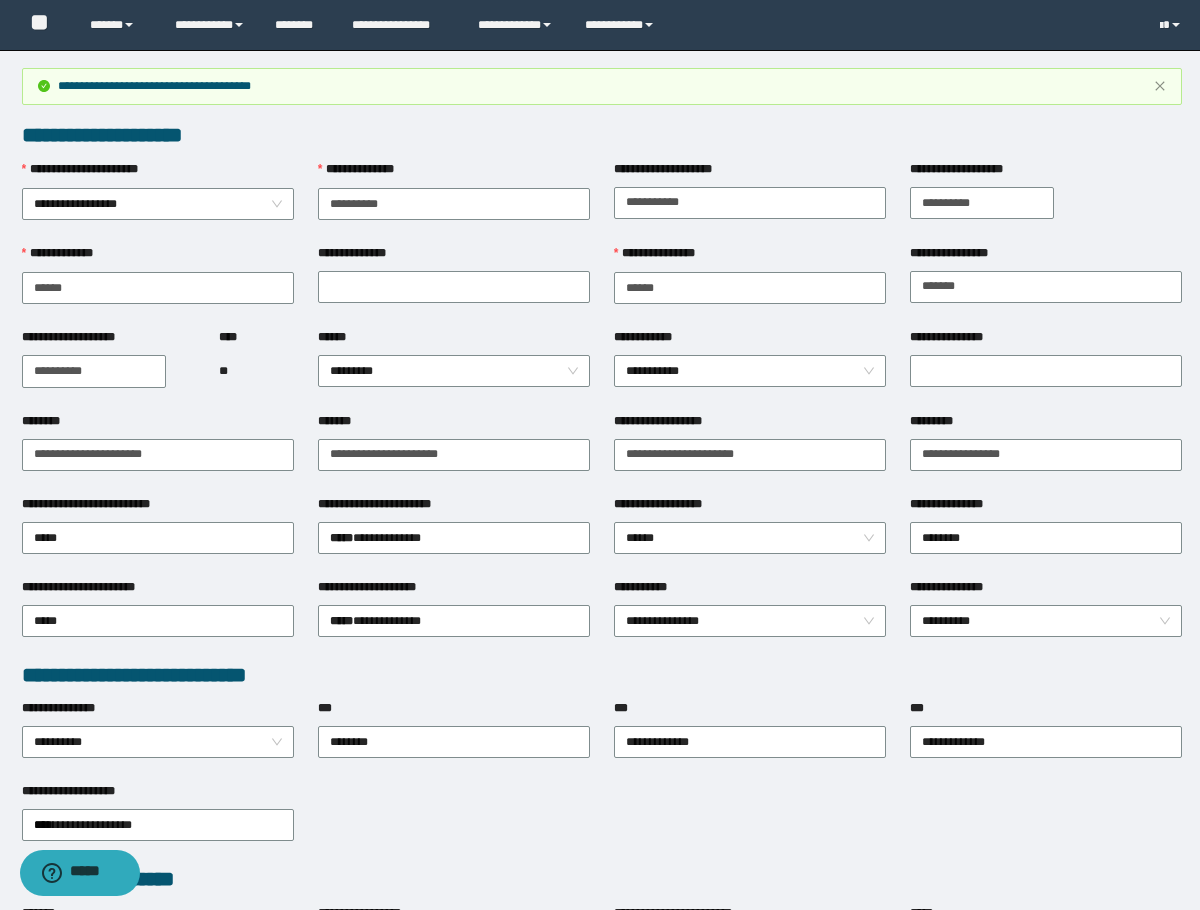 click on "**********" at bounding box center [600, 25] 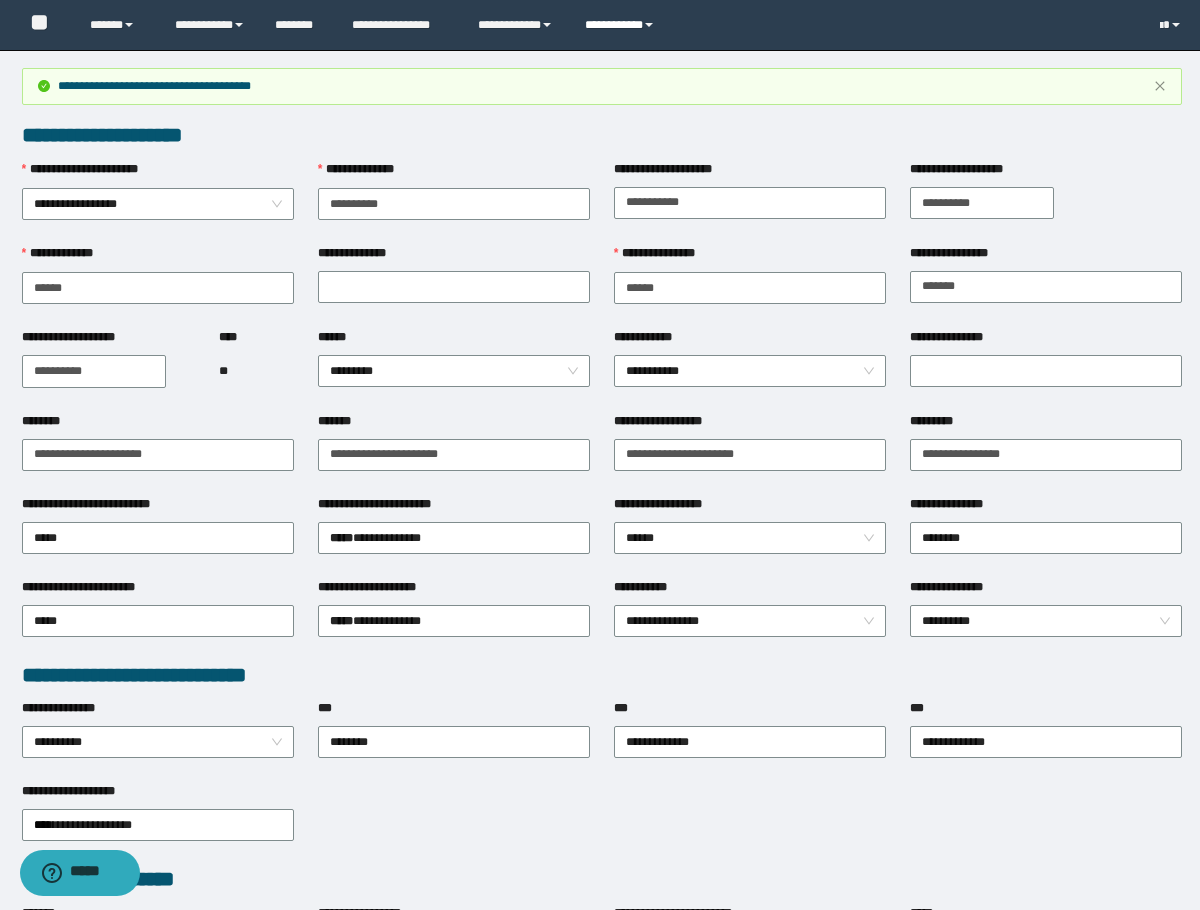 click on "**********" at bounding box center (622, 25) 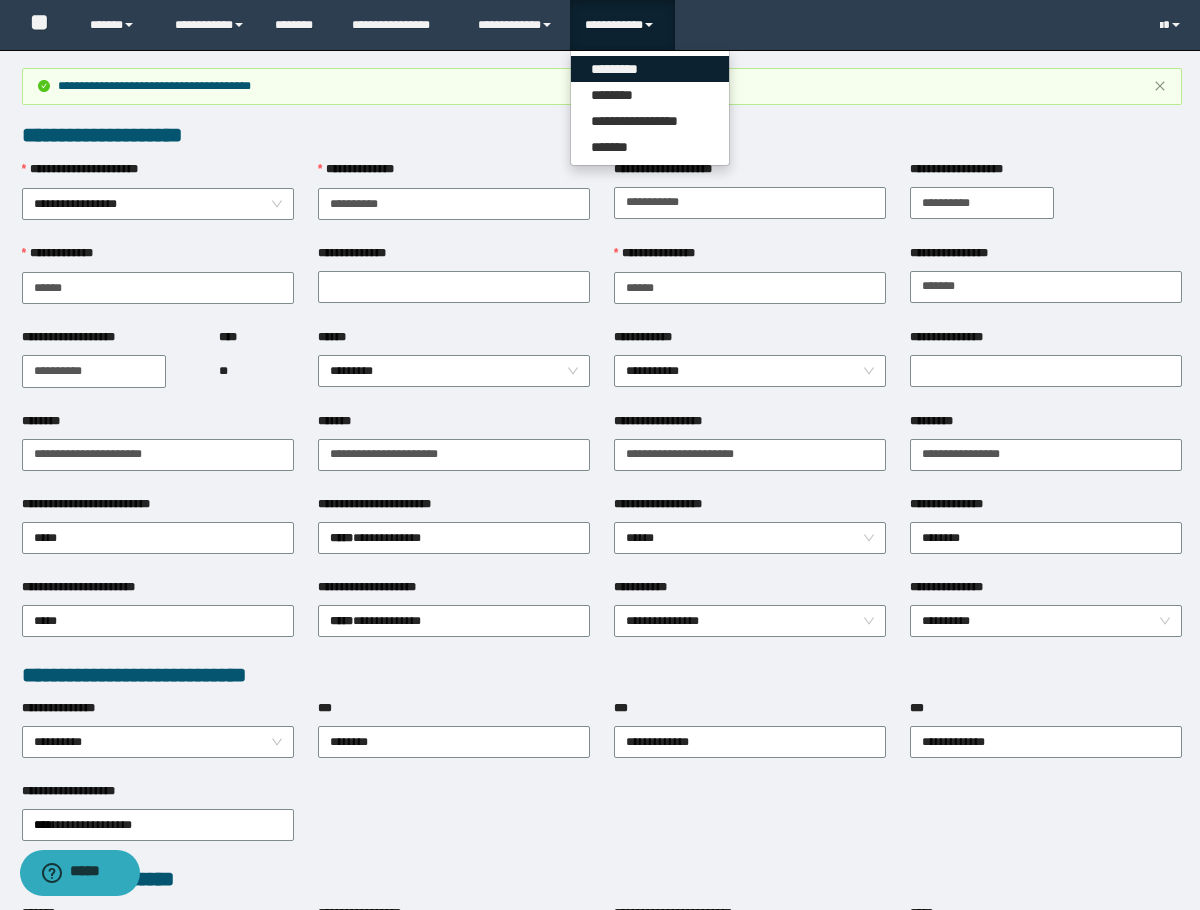 click on "*********" at bounding box center (650, 69) 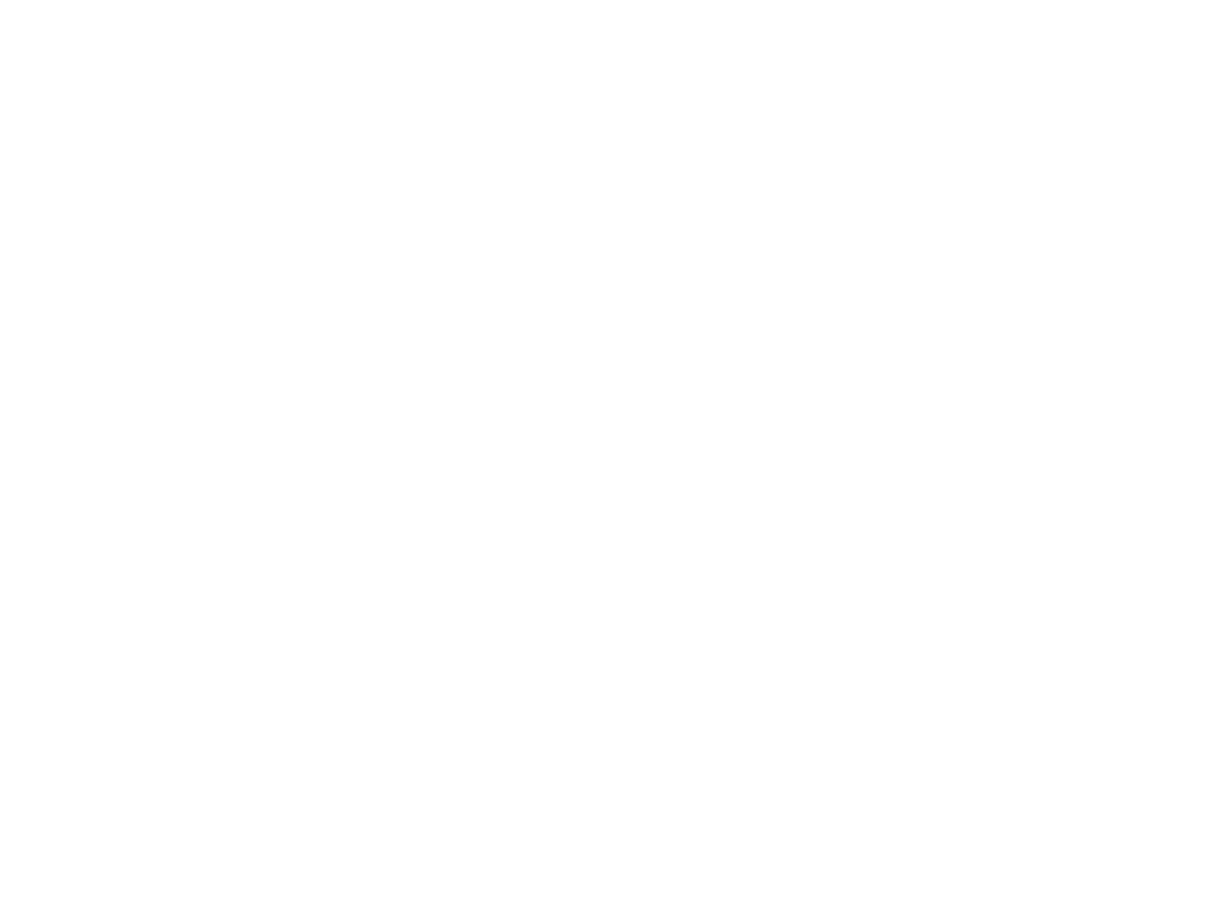scroll, scrollTop: 0, scrollLeft: 0, axis: both 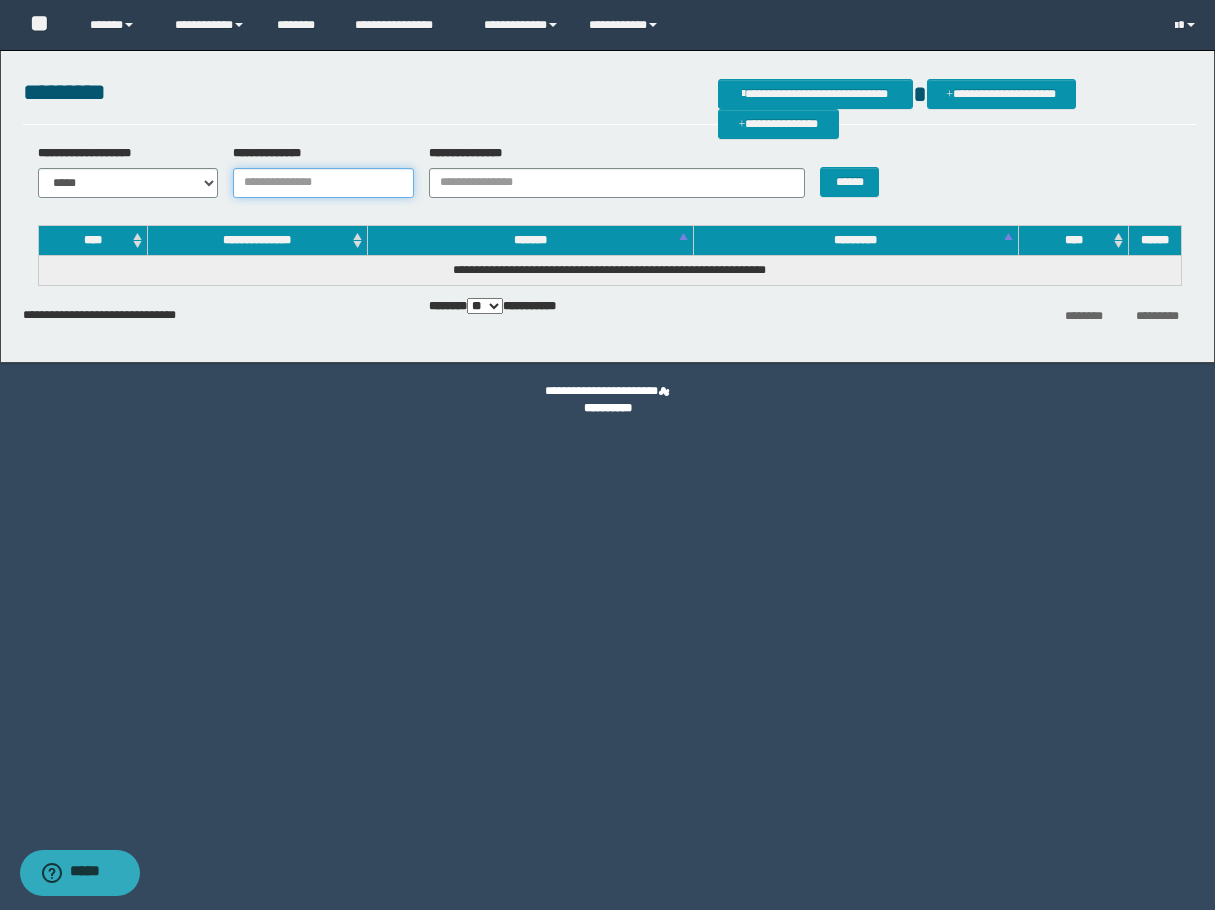 click on "**********" at bounding box center (323, 183) 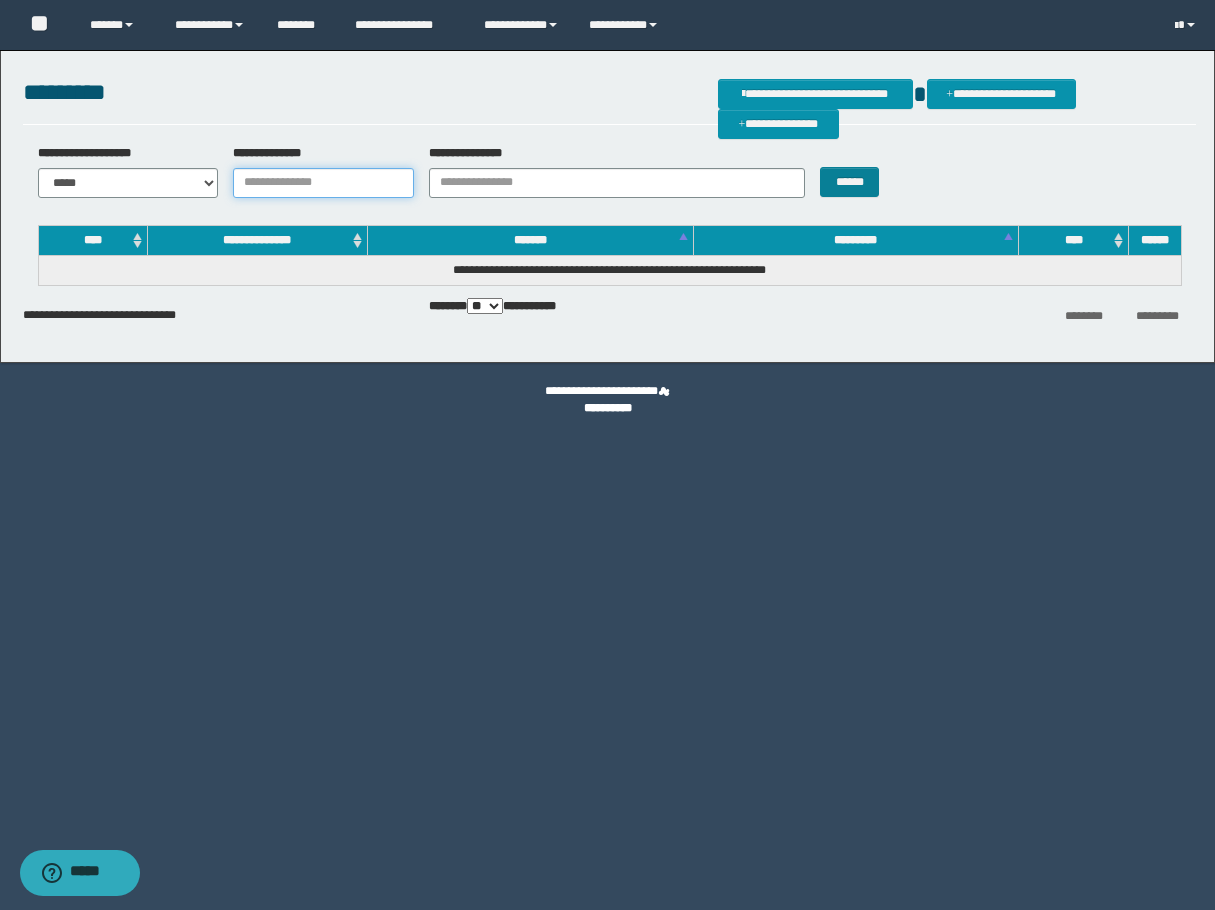 paste on "**********" 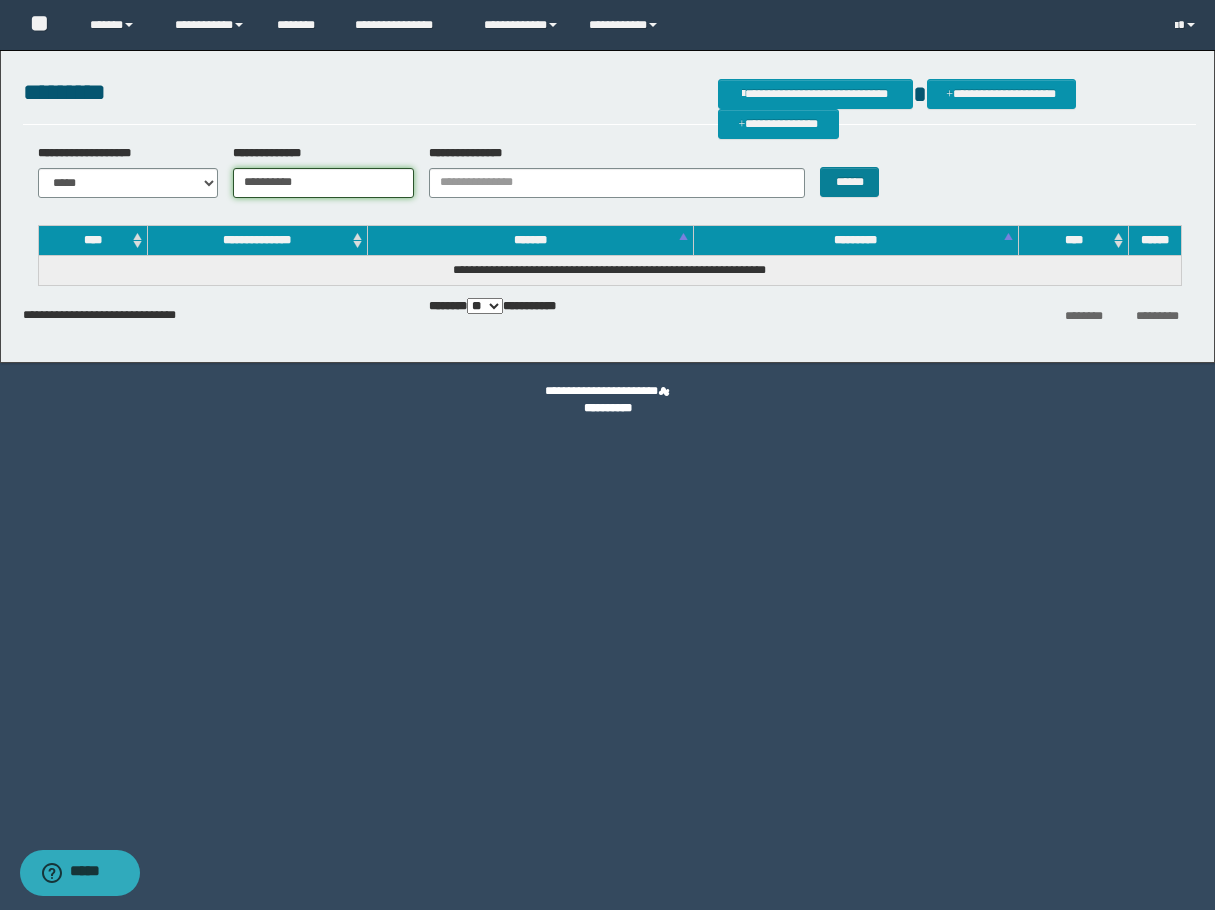 type on "**********" 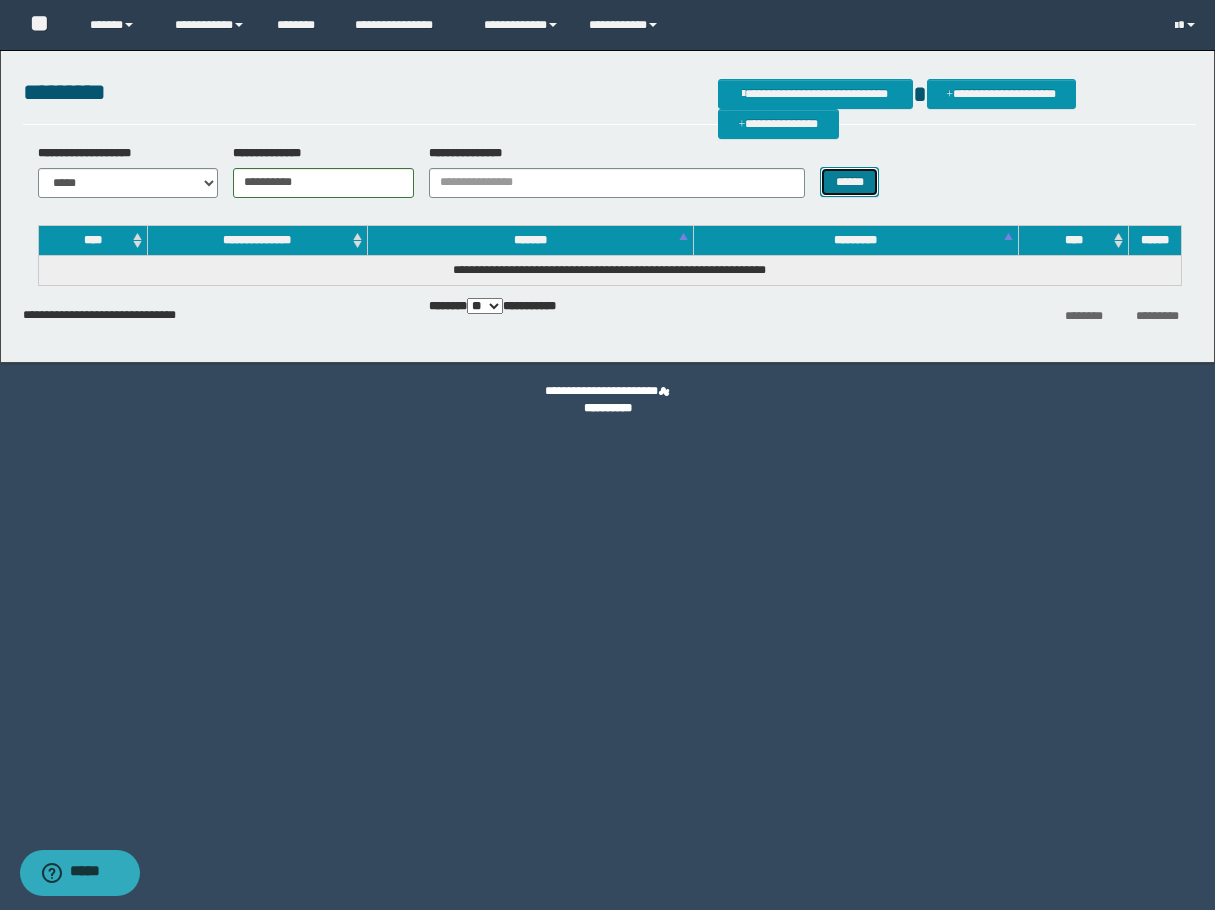 click on "******" at bounding box center (849, 182) 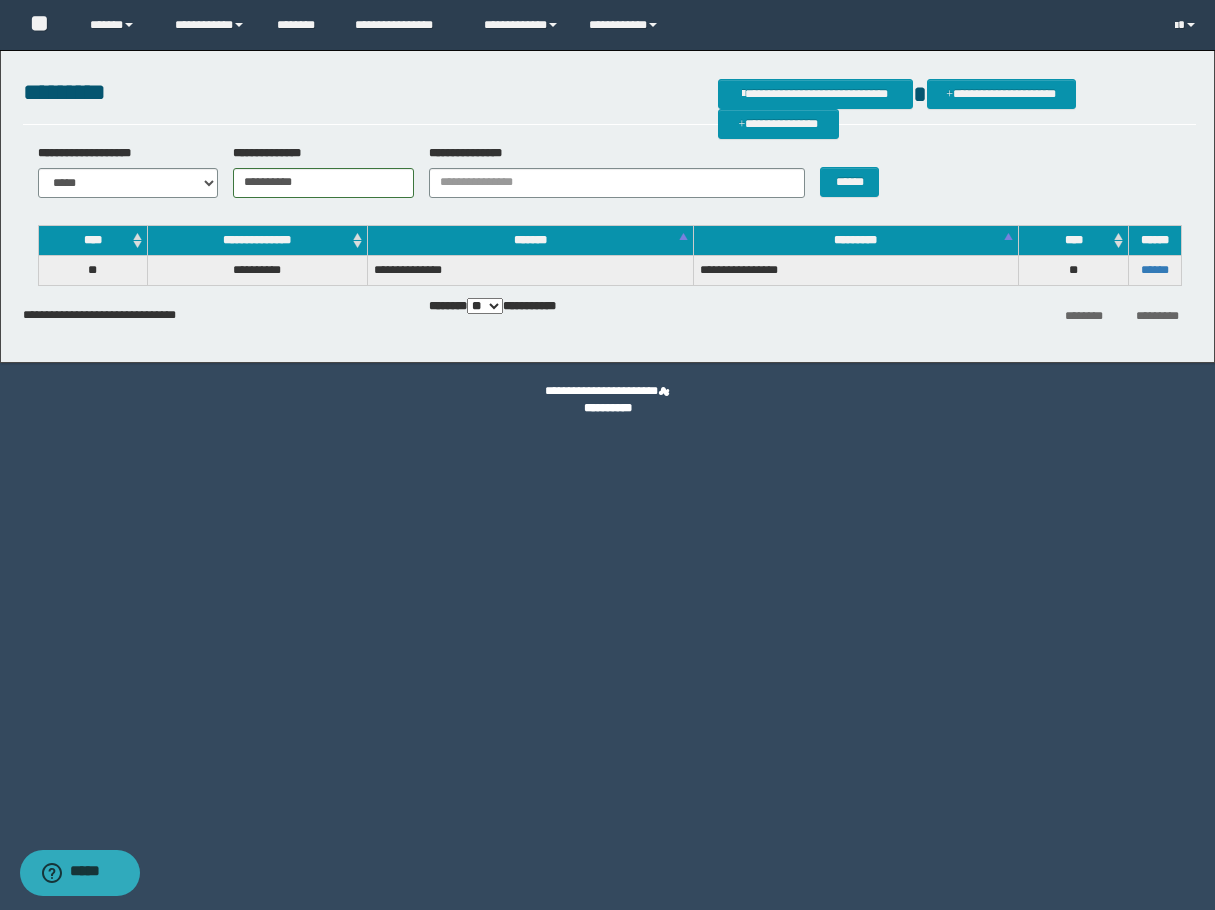 click on "******" at bounding box center (1154, 270) 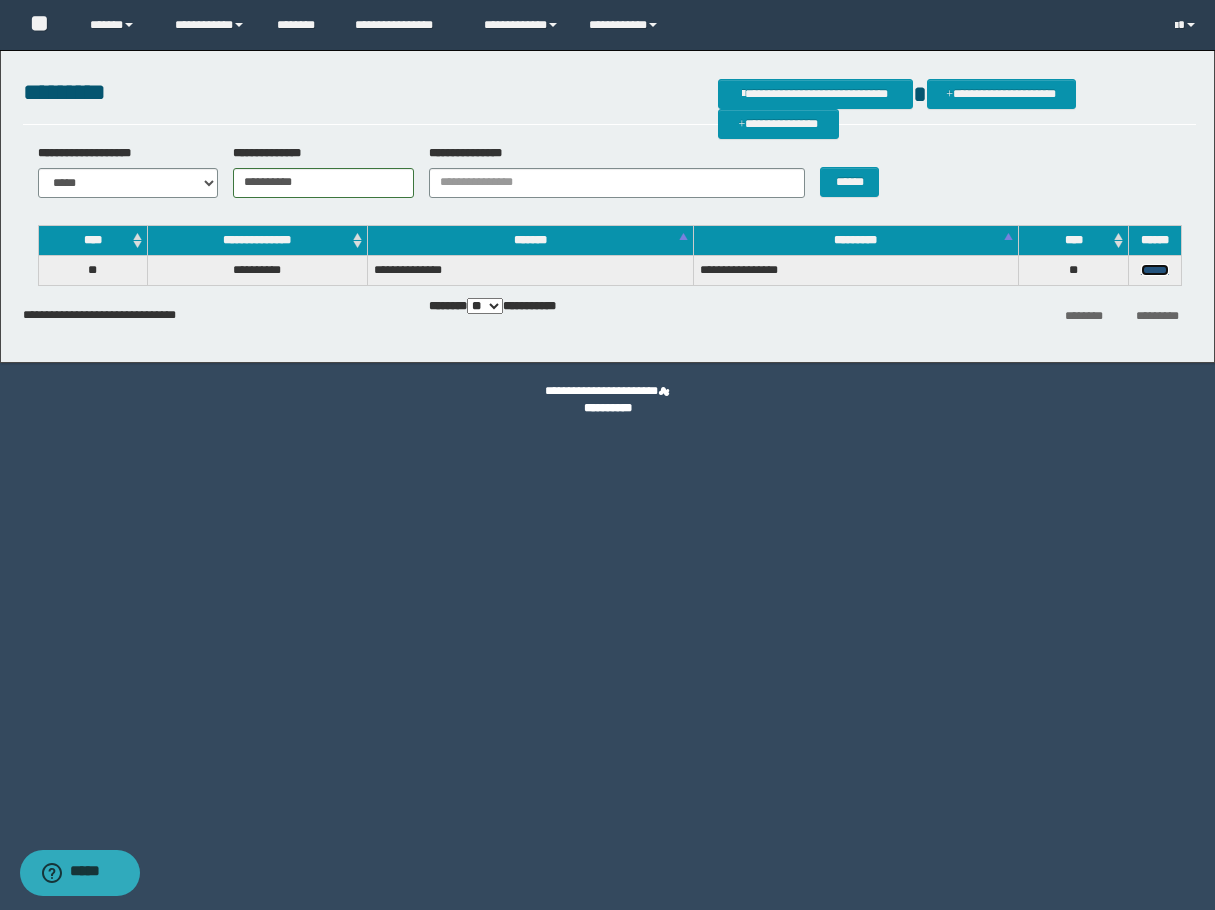 click on "******" at bounding box center [1155, 270] 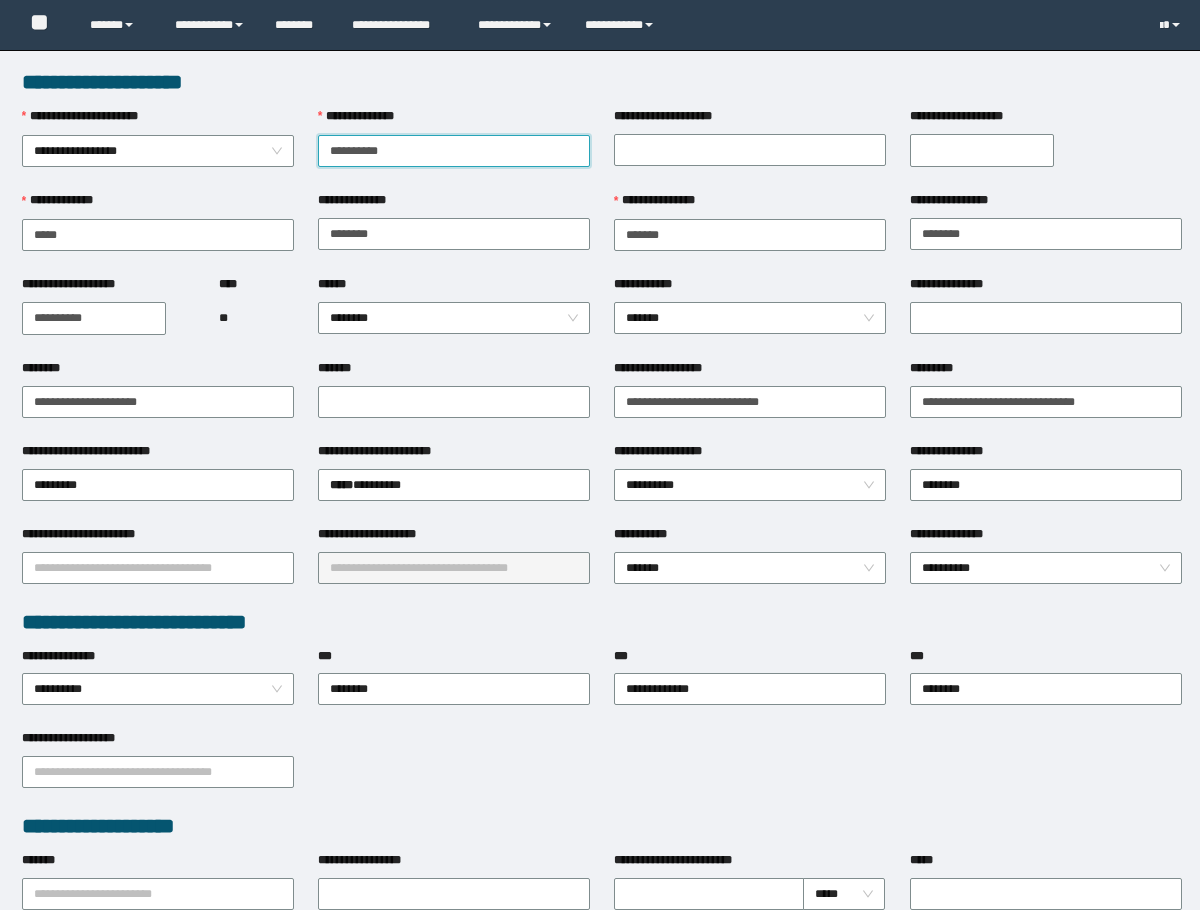 scroll, scrollTop: 0, scrollLeft: 0, axis: both 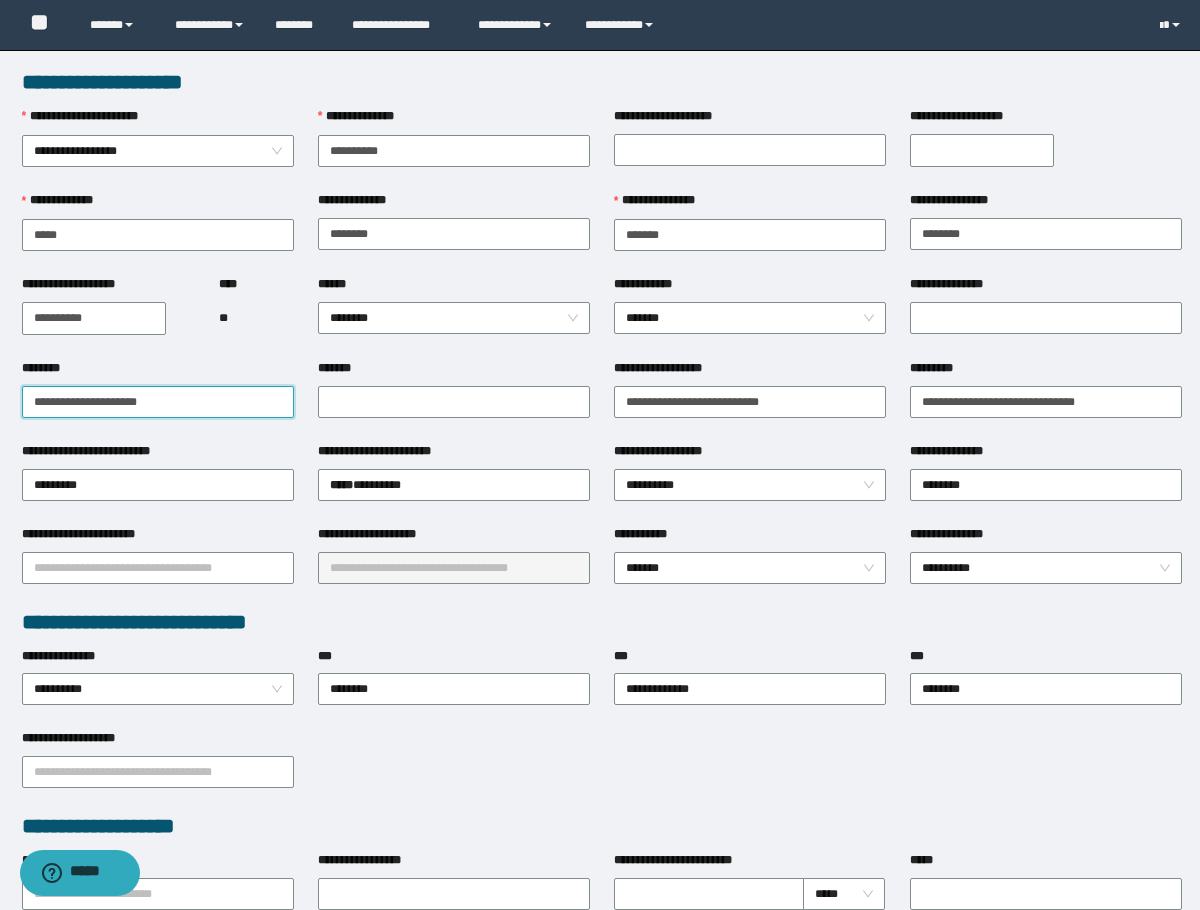 click on "********" at bounding box center [158, 402] 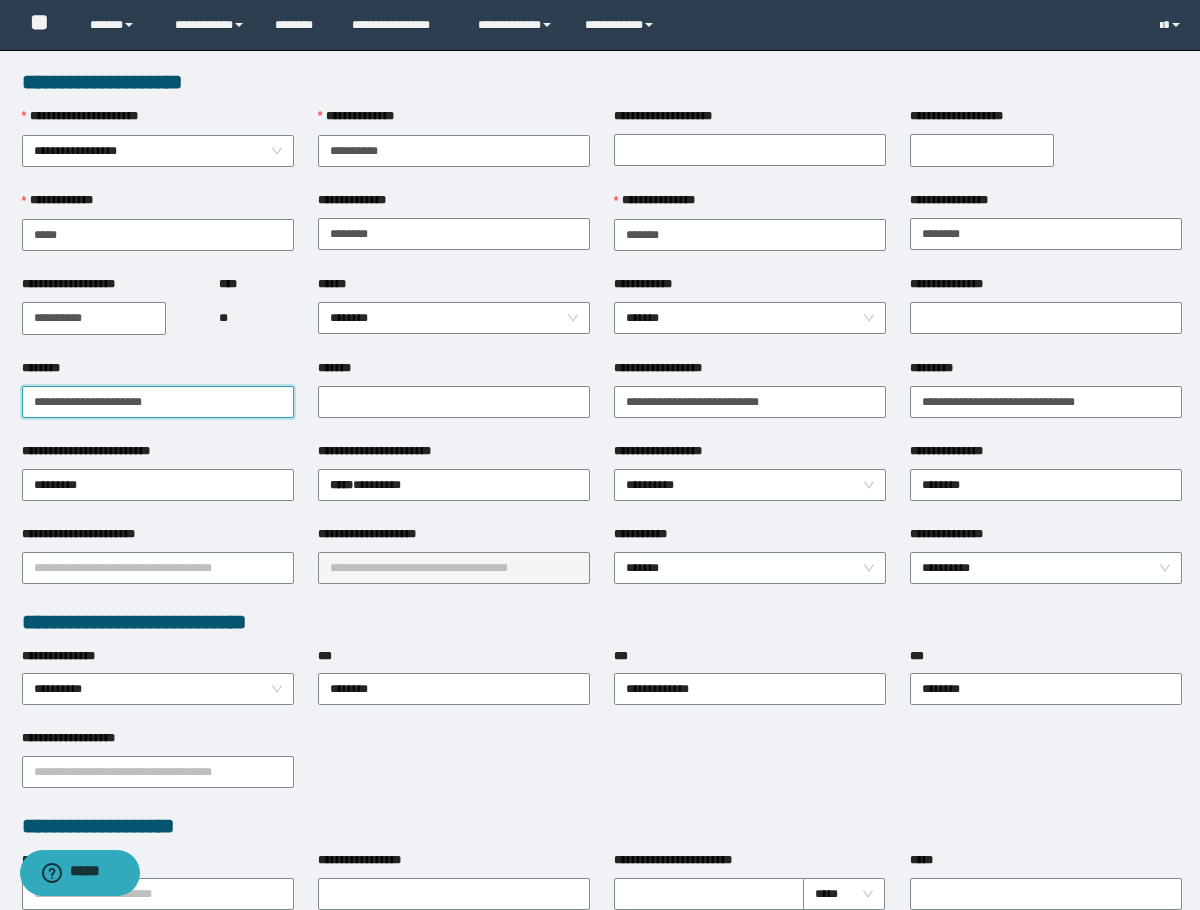 type on "**********" 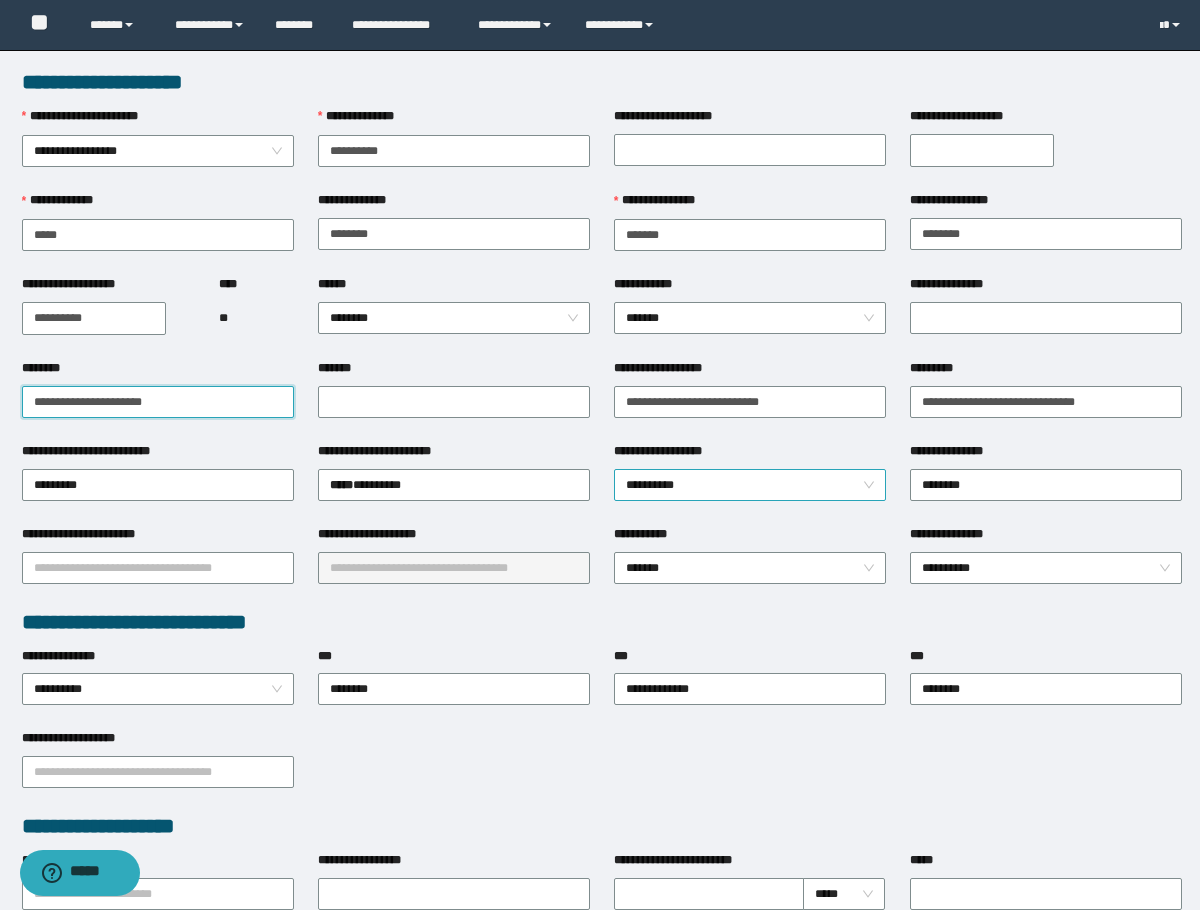 click on "**********" at bounding box center [750, 485] 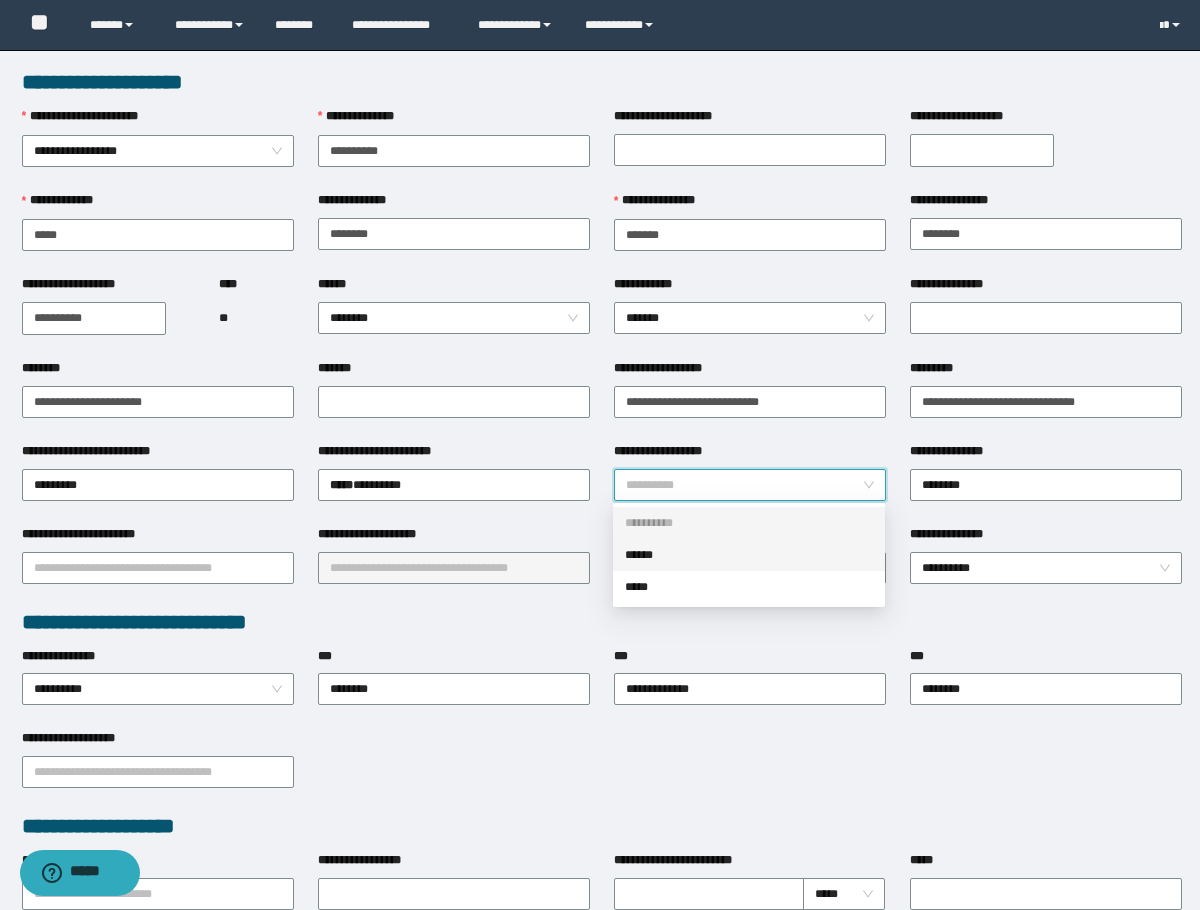 click on "******" at bounding box center (749, 555) 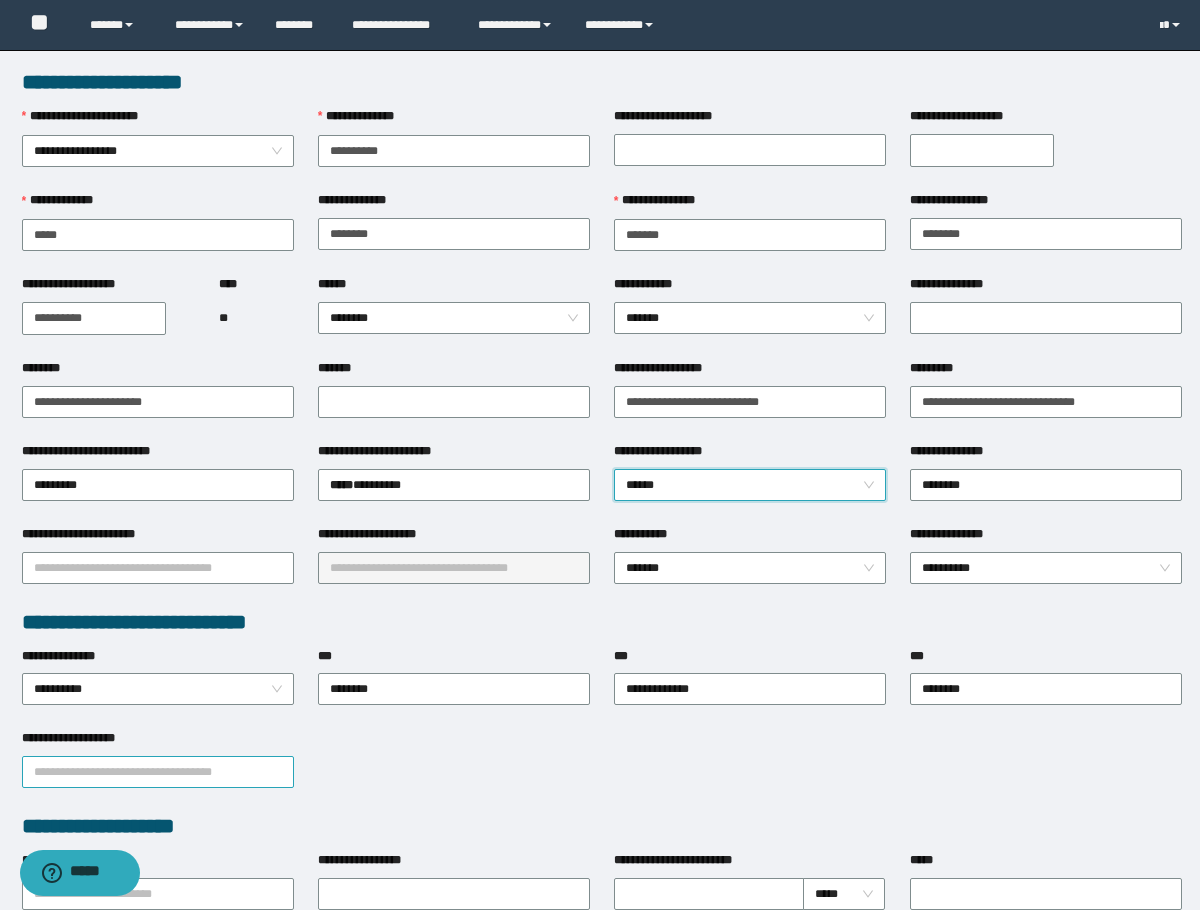 click on "**********" at bounding box center (158, 772) 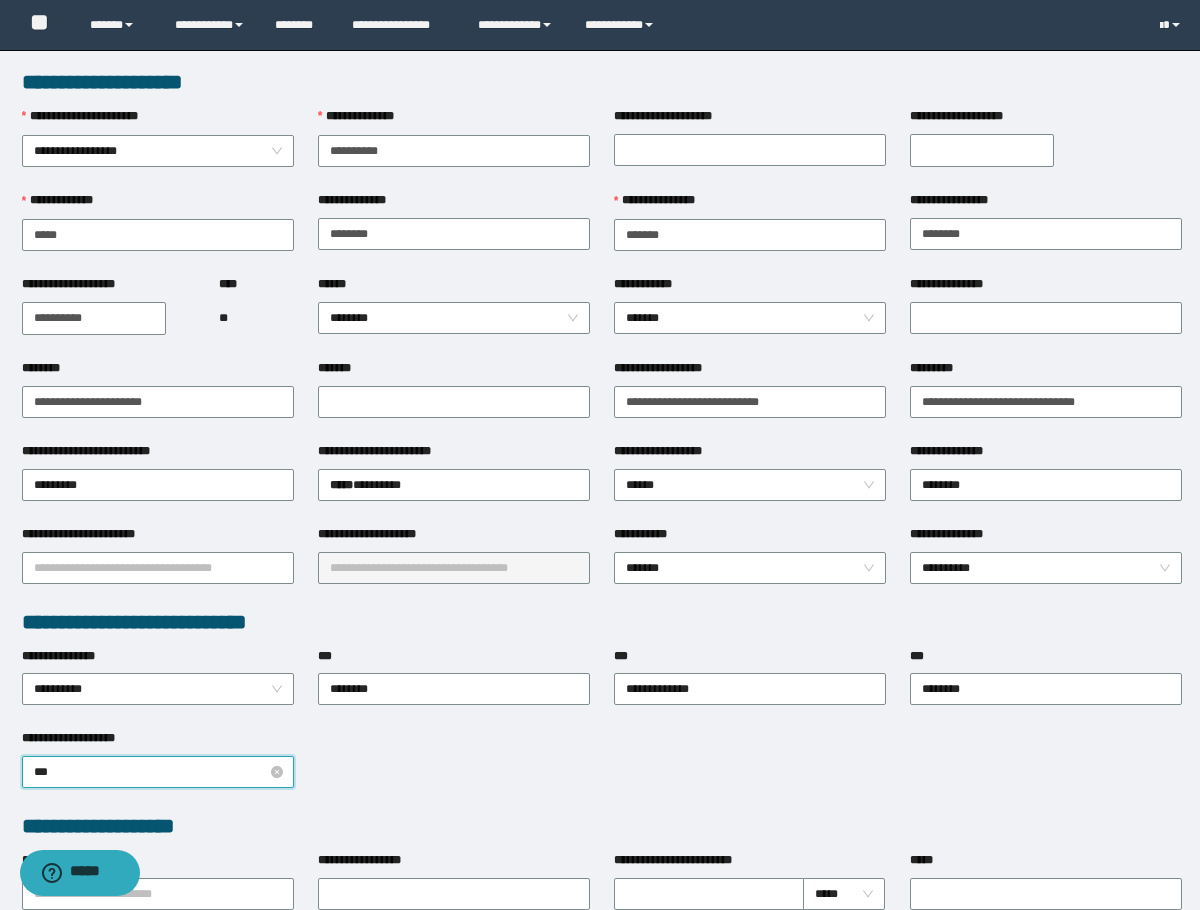 type on "****" 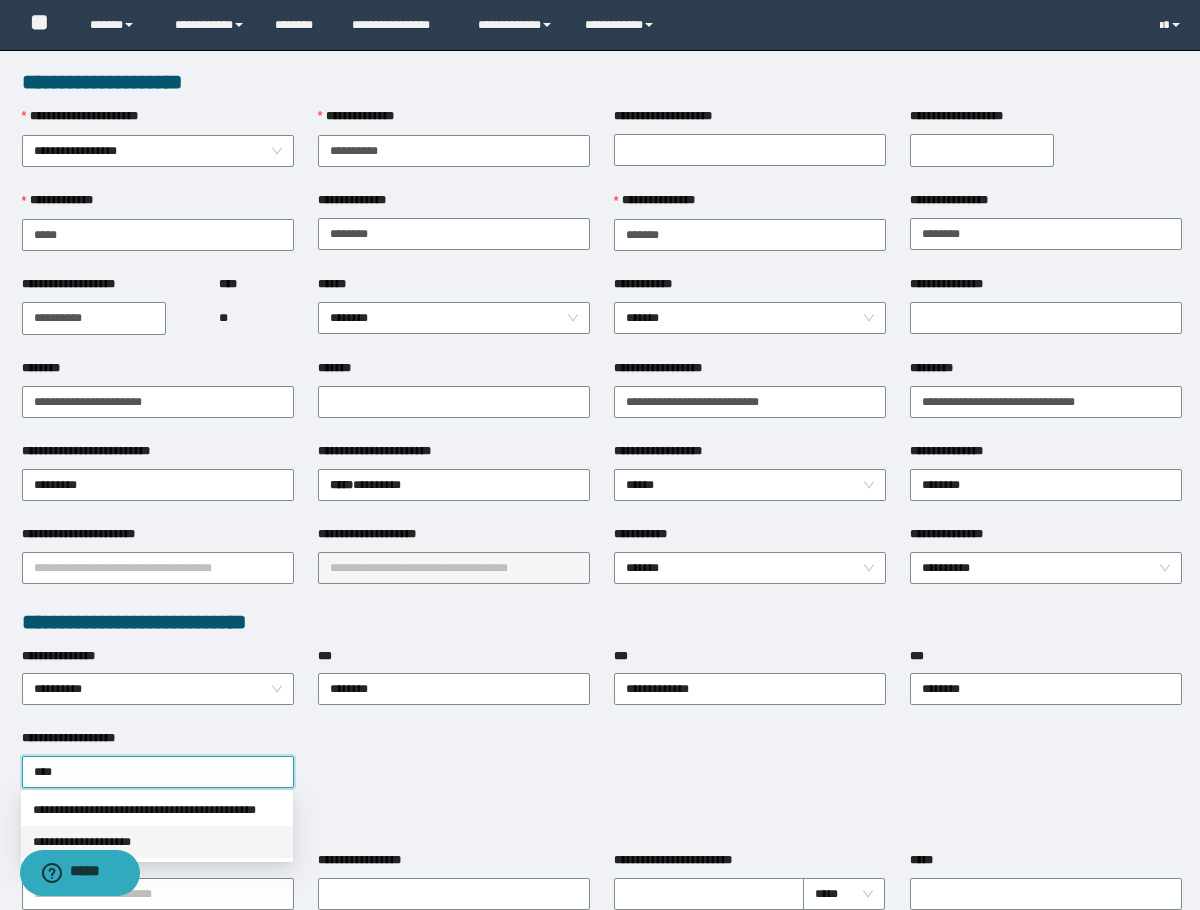 click on "**********" at bounding box center (157, 842) 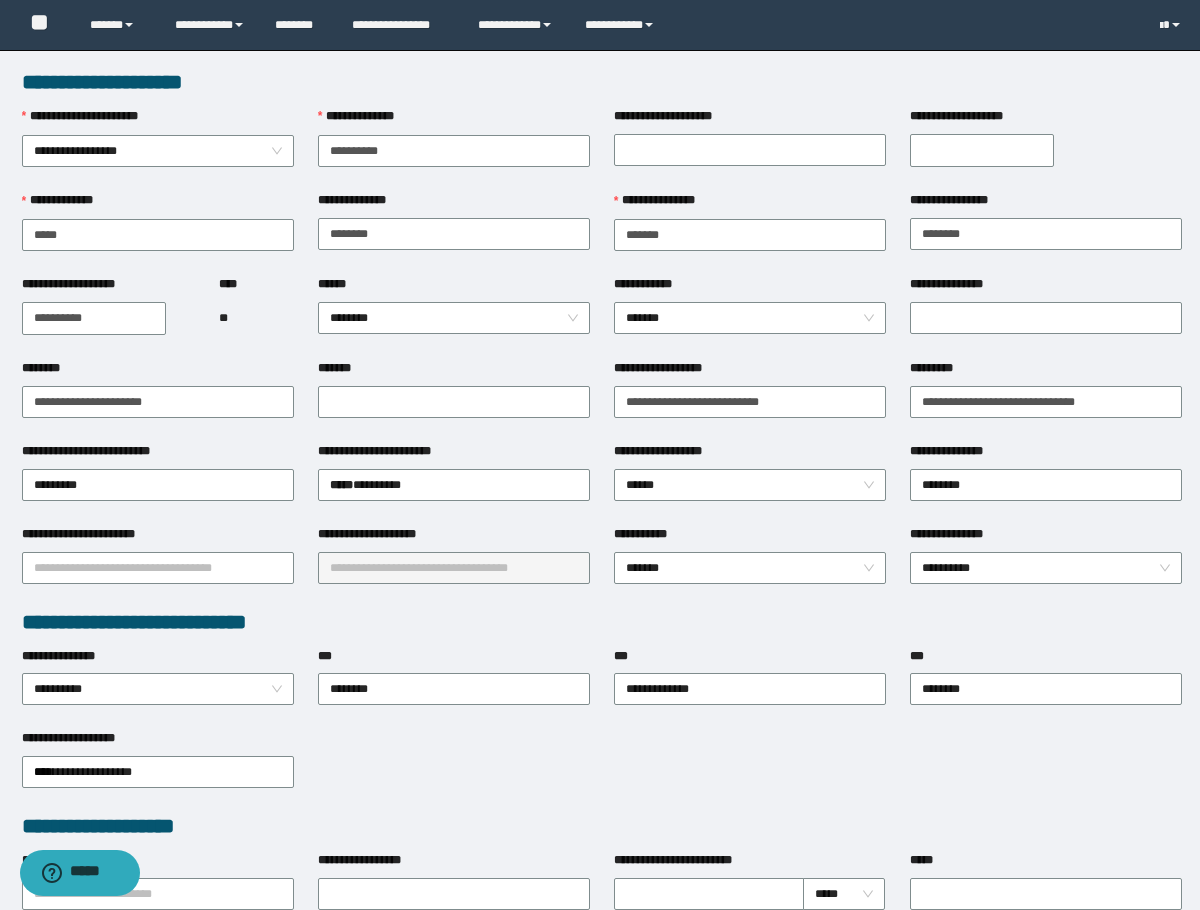 click on "**********" at bounding box center [602, 770] 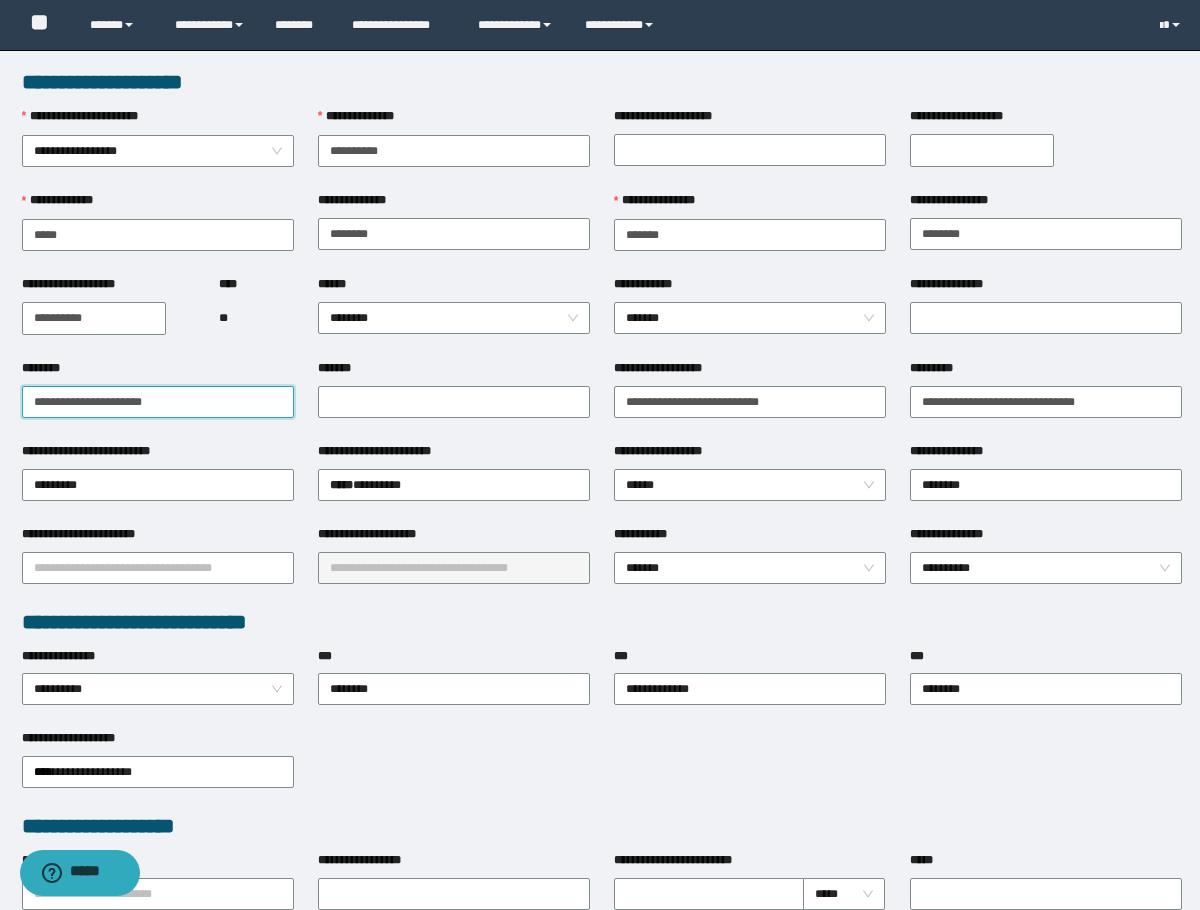 click on "**********" at bounding box center (158, 402) 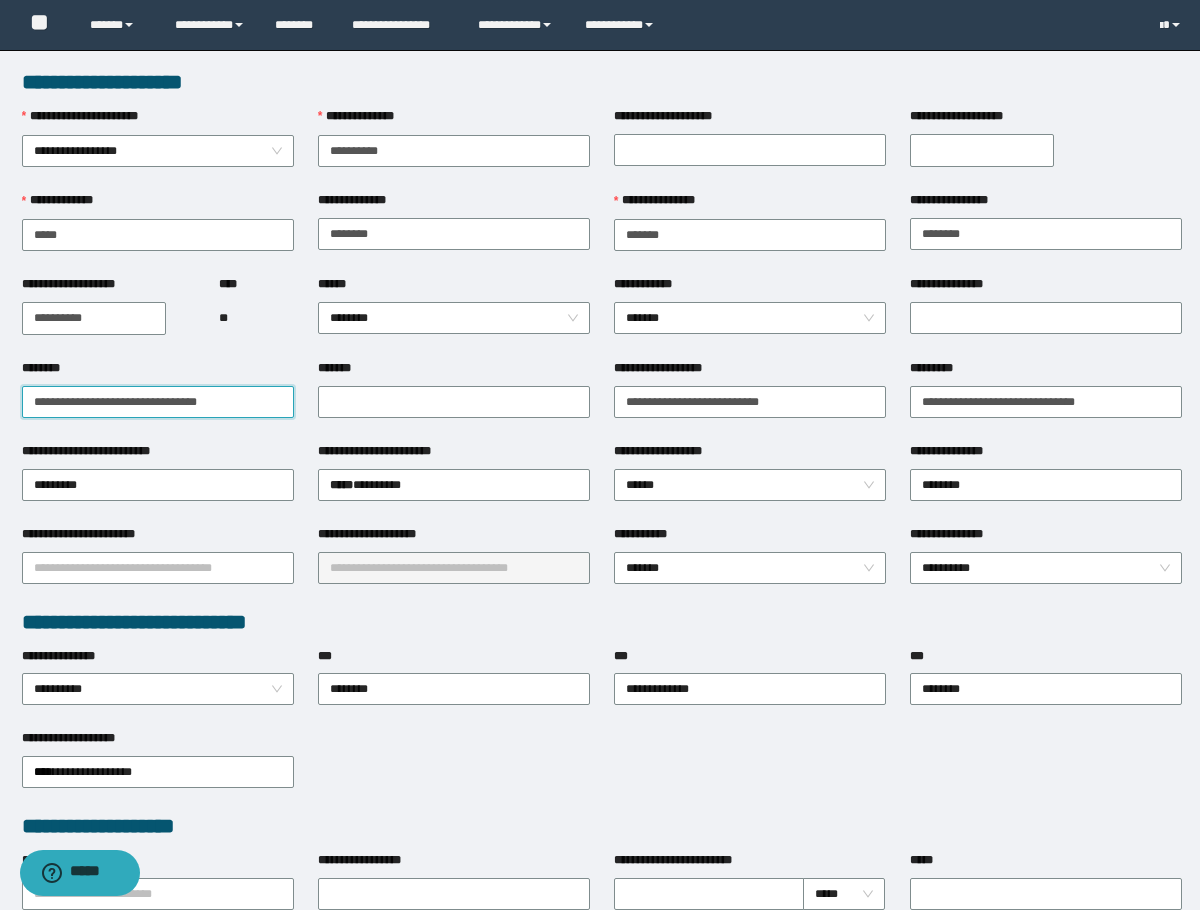 type on "**********" 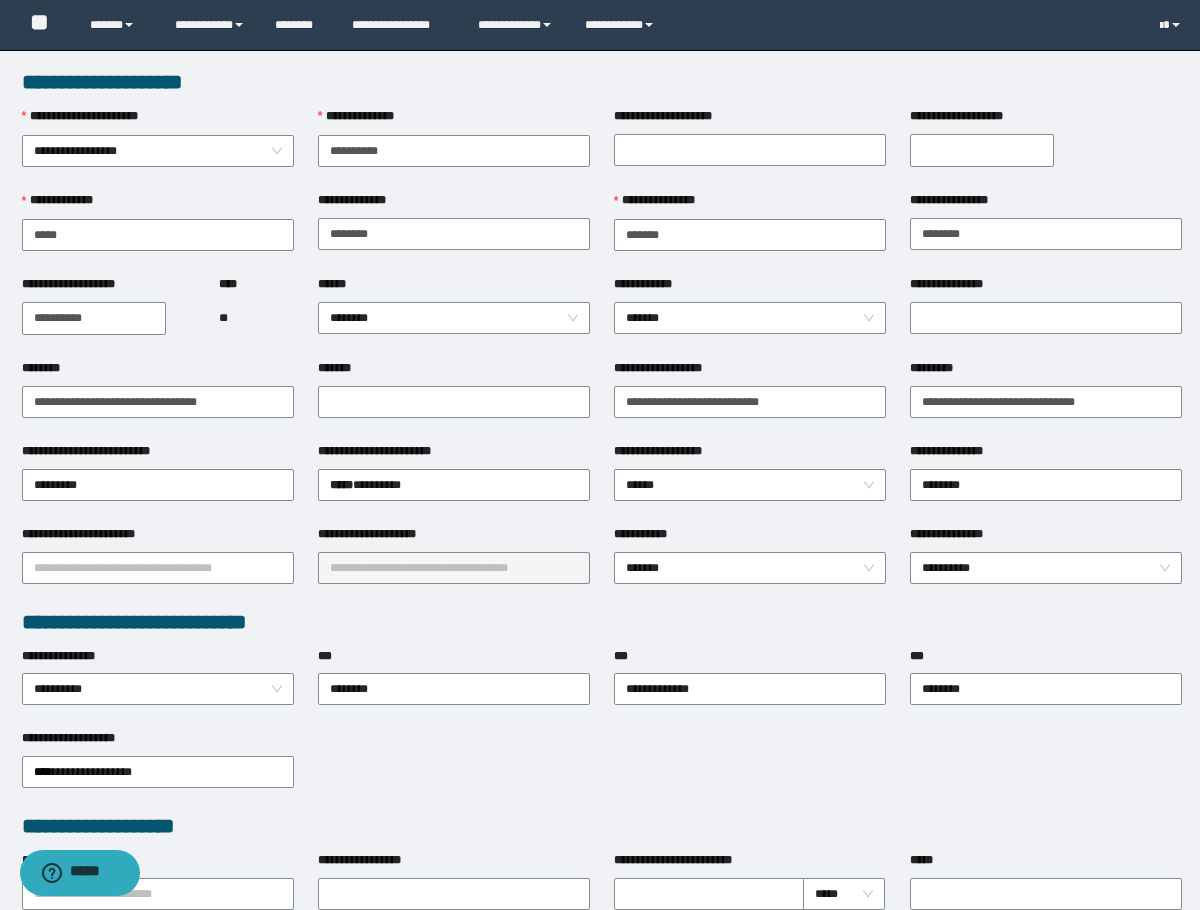click on "**********" at bounding box center (454, 455) 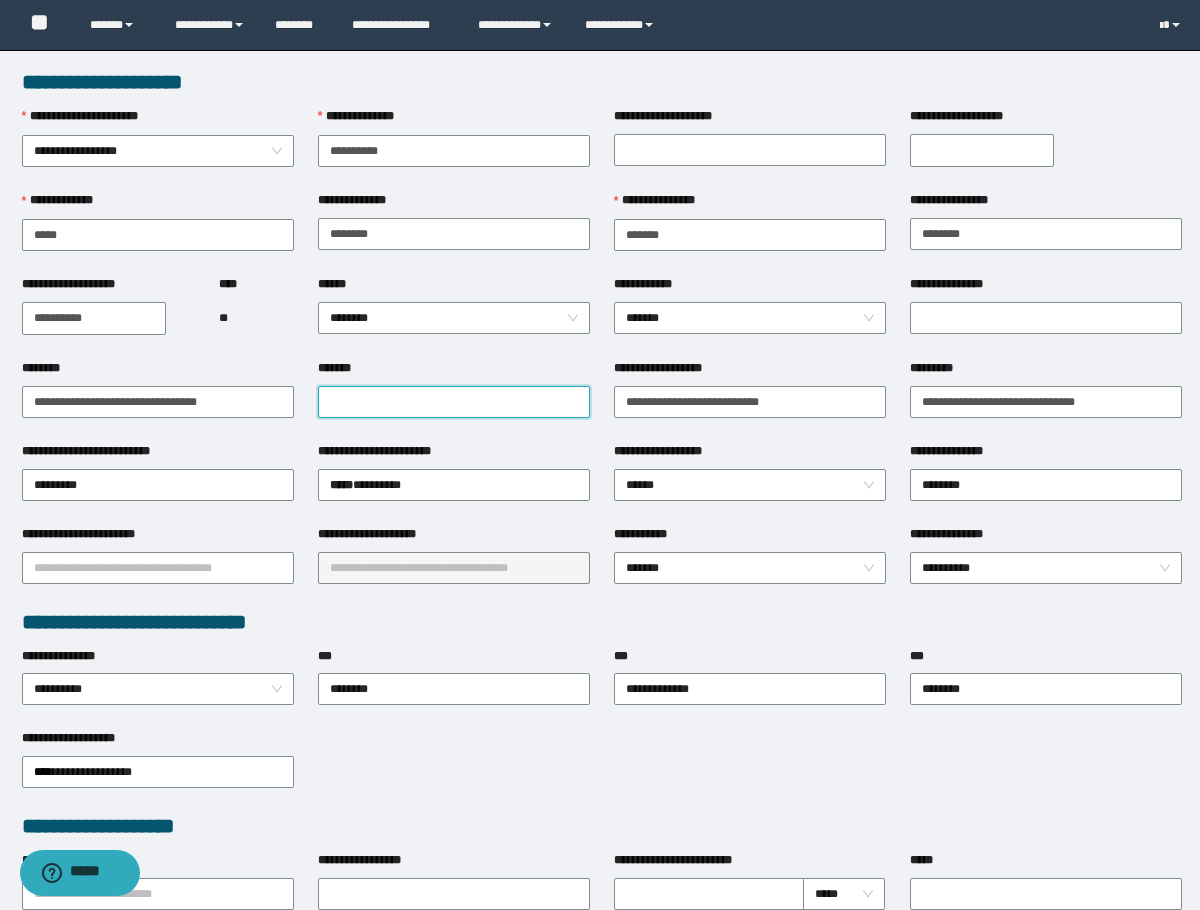click on "*******" at bounding box center (454, 402) 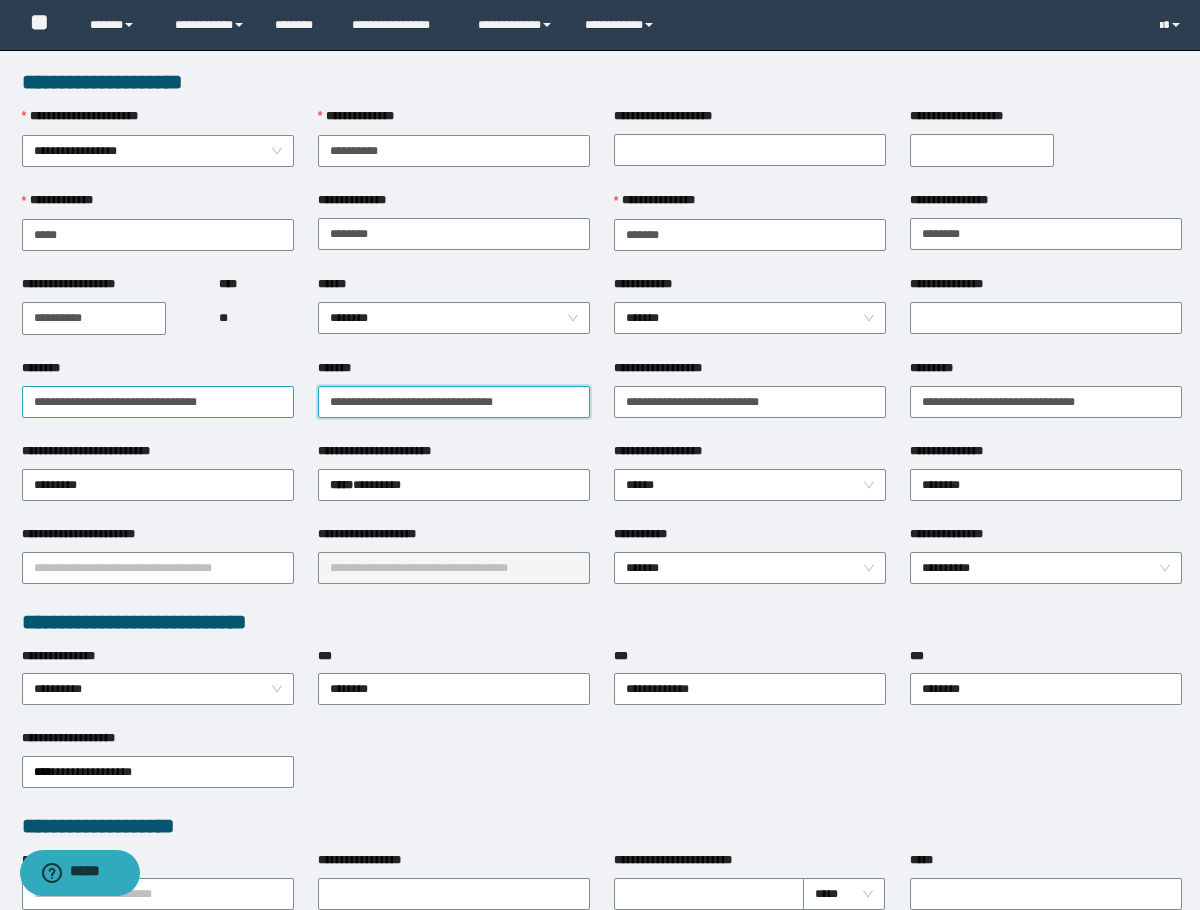 type on "**********" 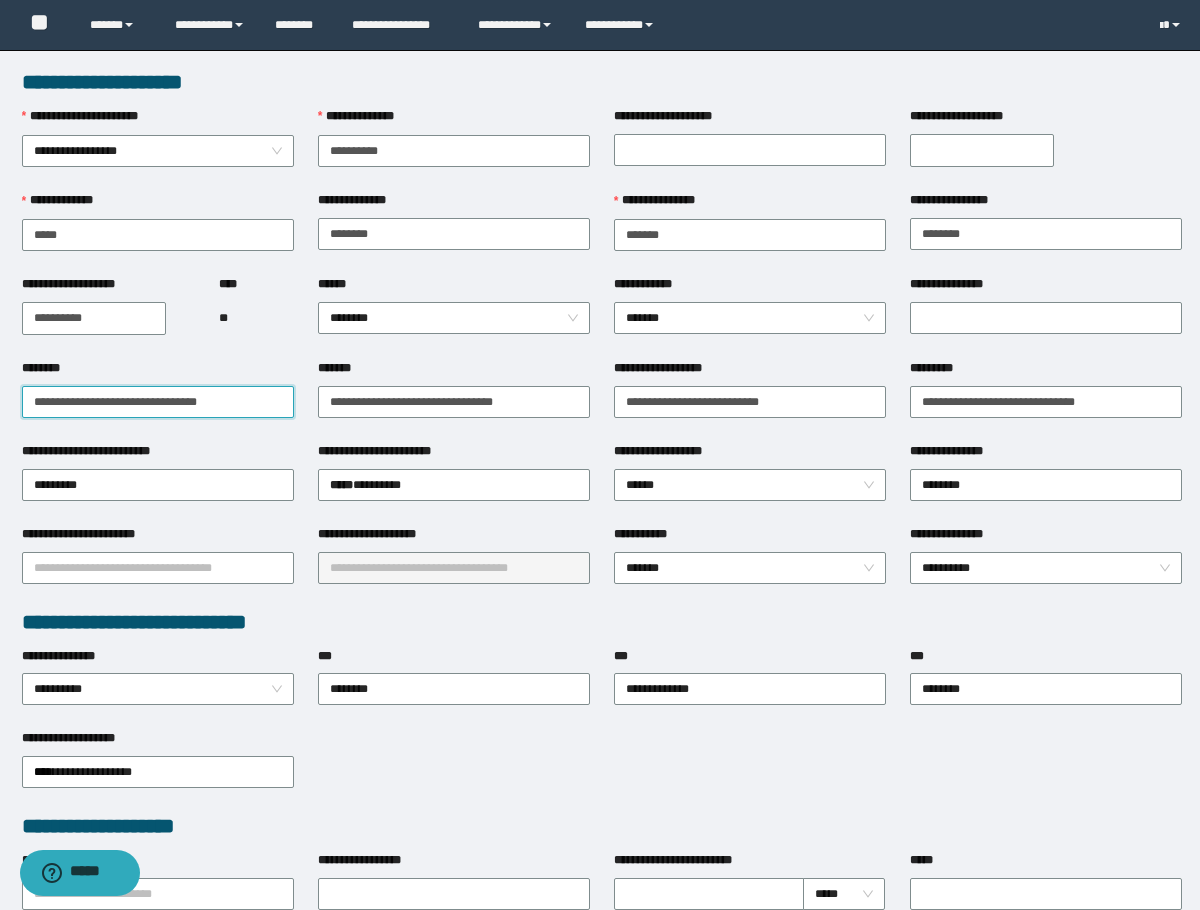click on "**********" at bounding box center [158, 402] 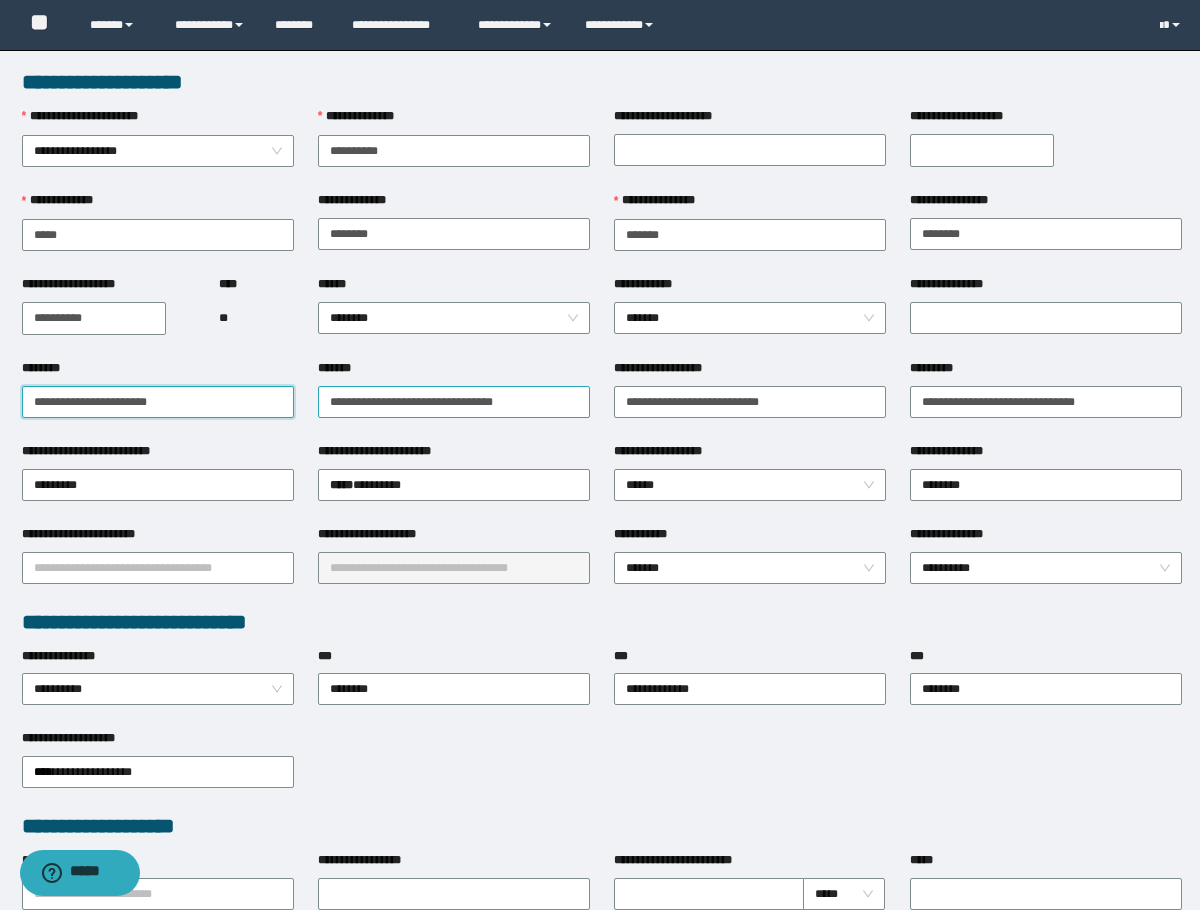 type on "**********" 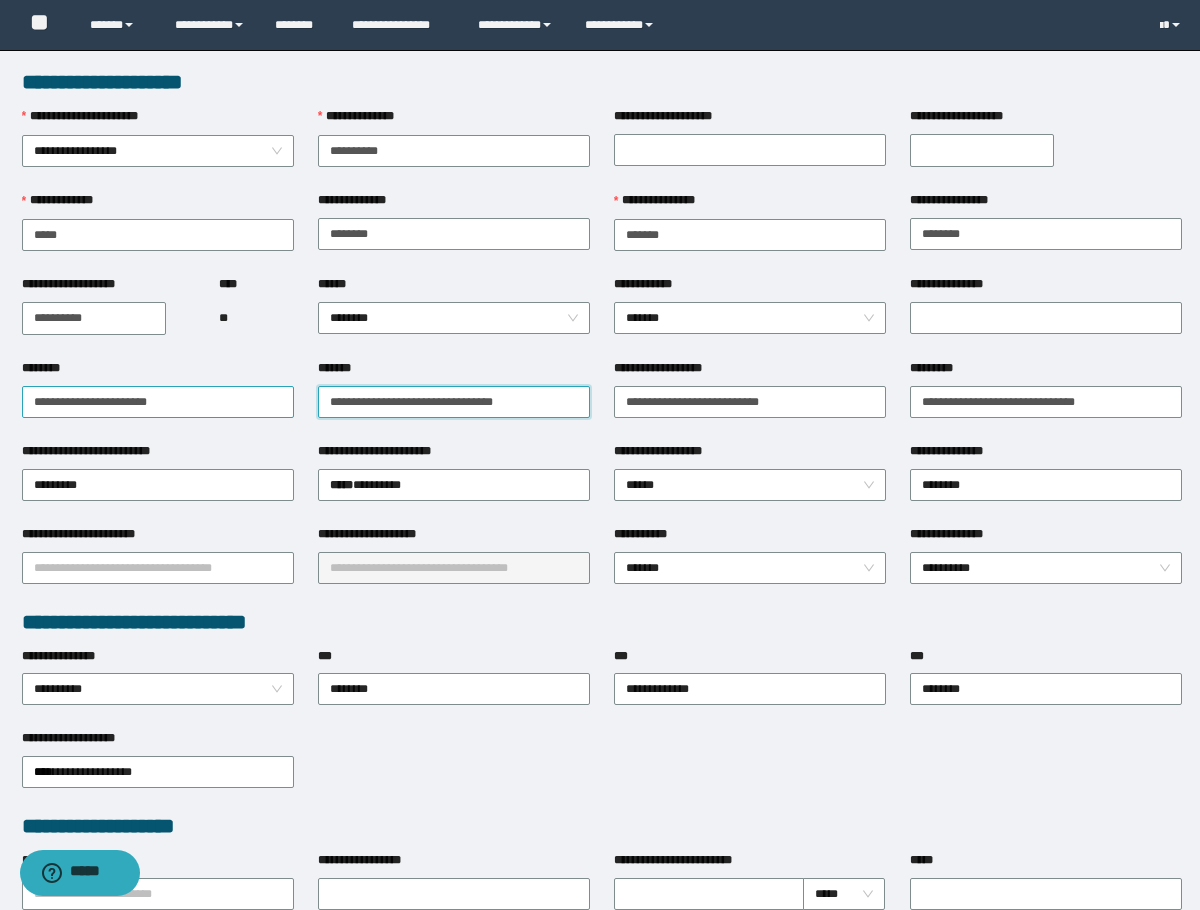drag, startPoint x: 583, startPoint y: 403, endPoint x: 201, endPoint y: 408, distance: 382.0327 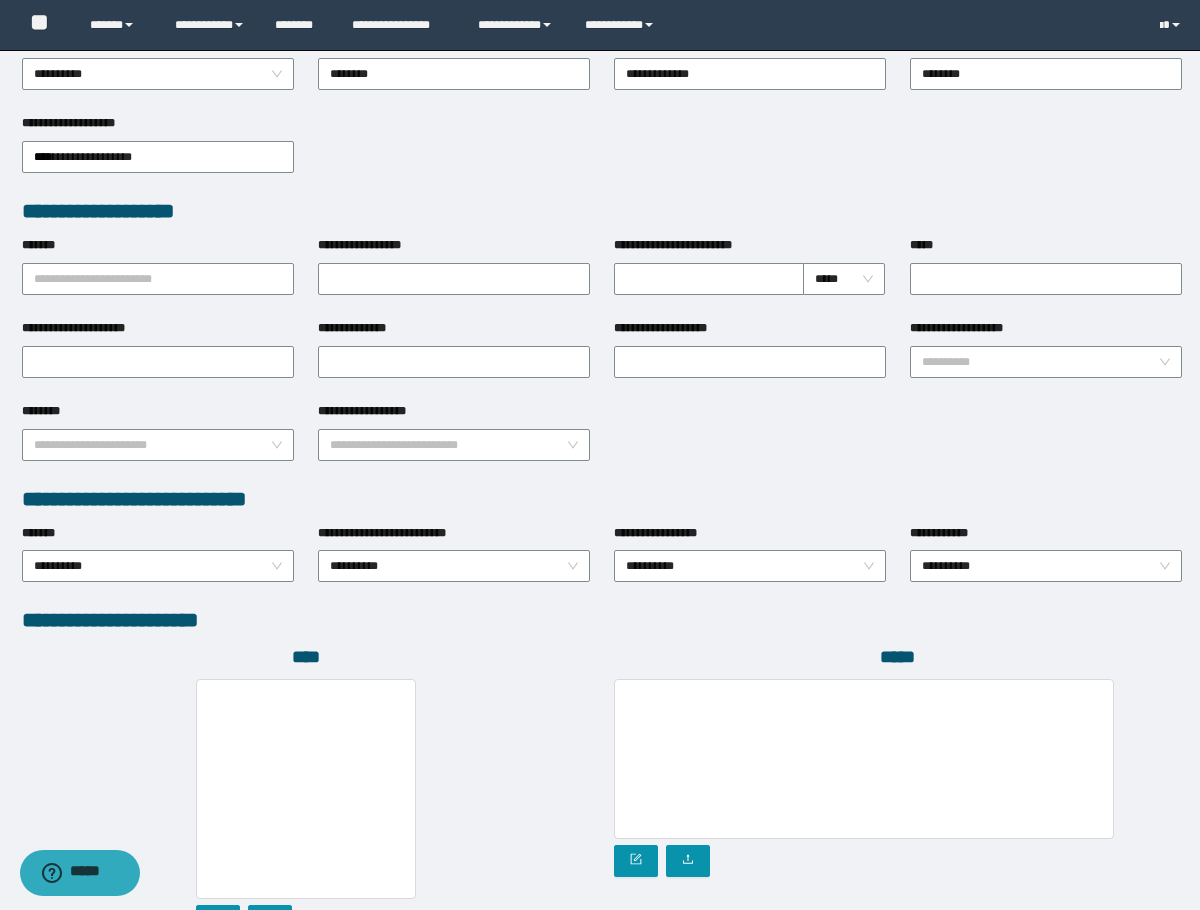 scroll, scrollTop: 793, scrollLeft: 0, axis: vertical 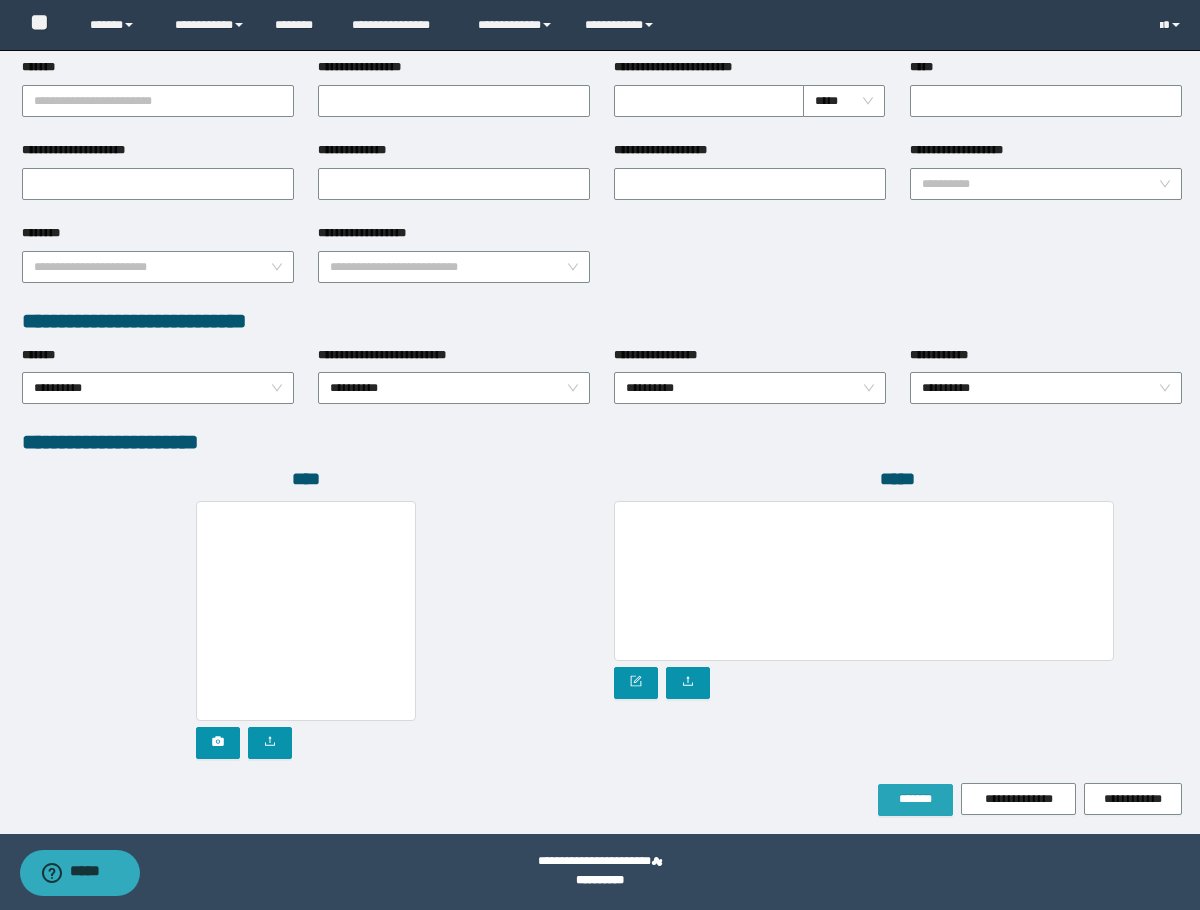 click on "*******" at bounding box center (915, 799) 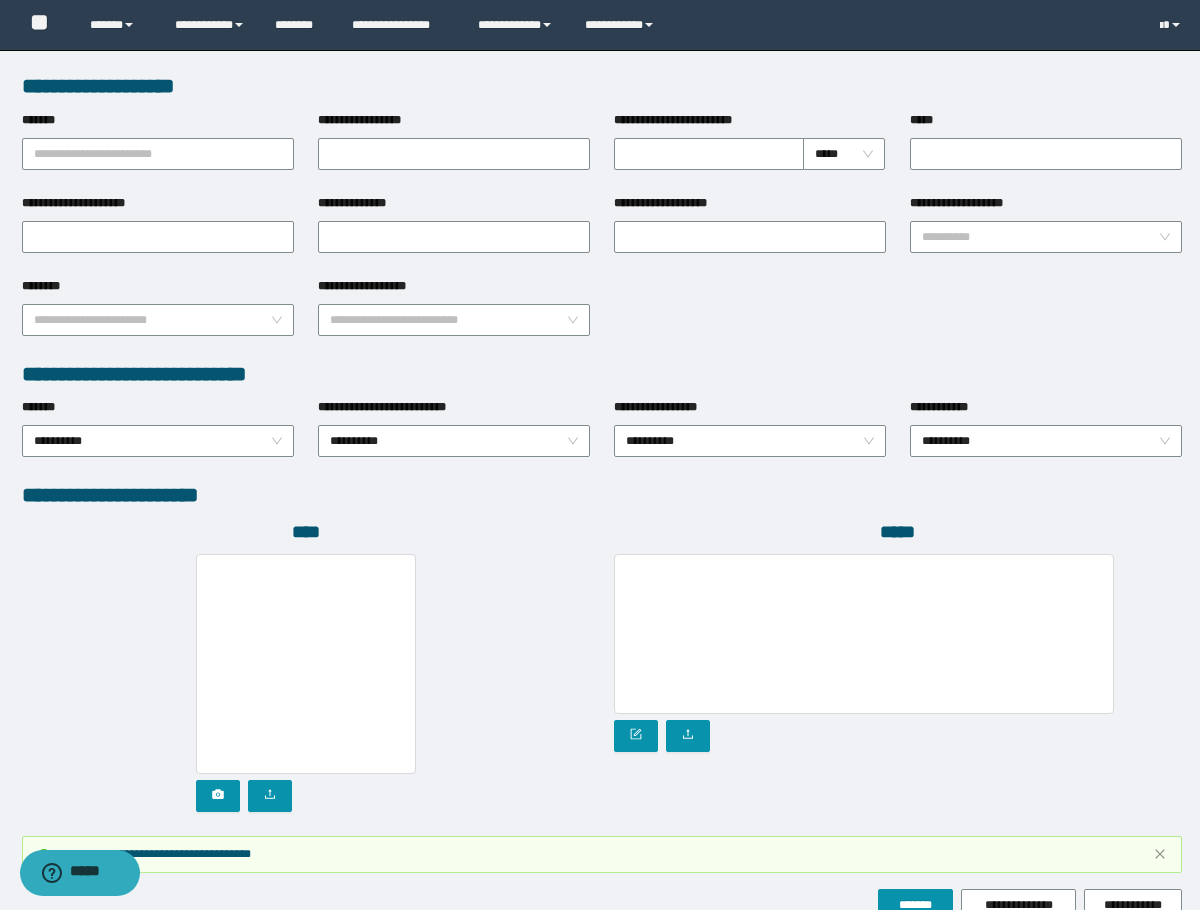 scroll, scrollTop: 846, scrollLeft: 0, axis: vertical 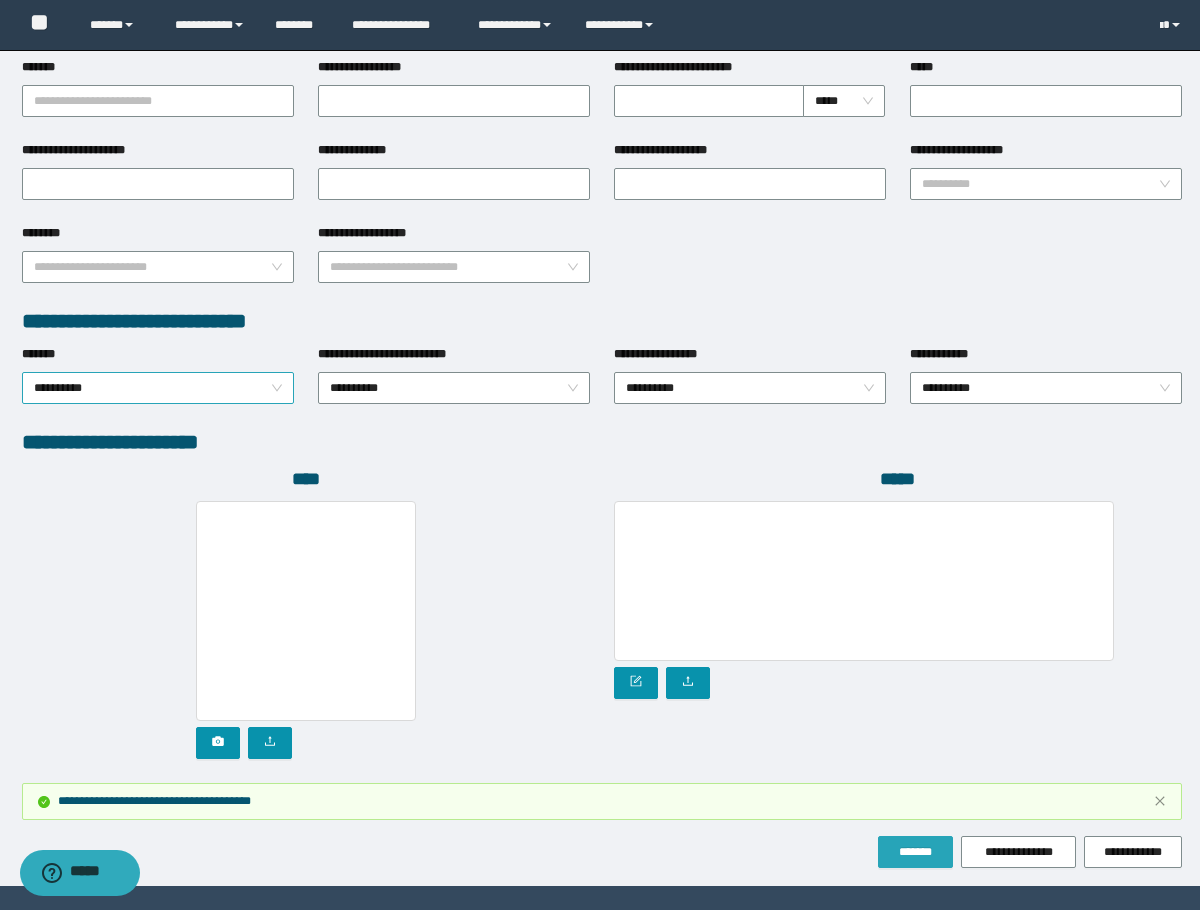 click on "**********" at bounding box center [158, 388] 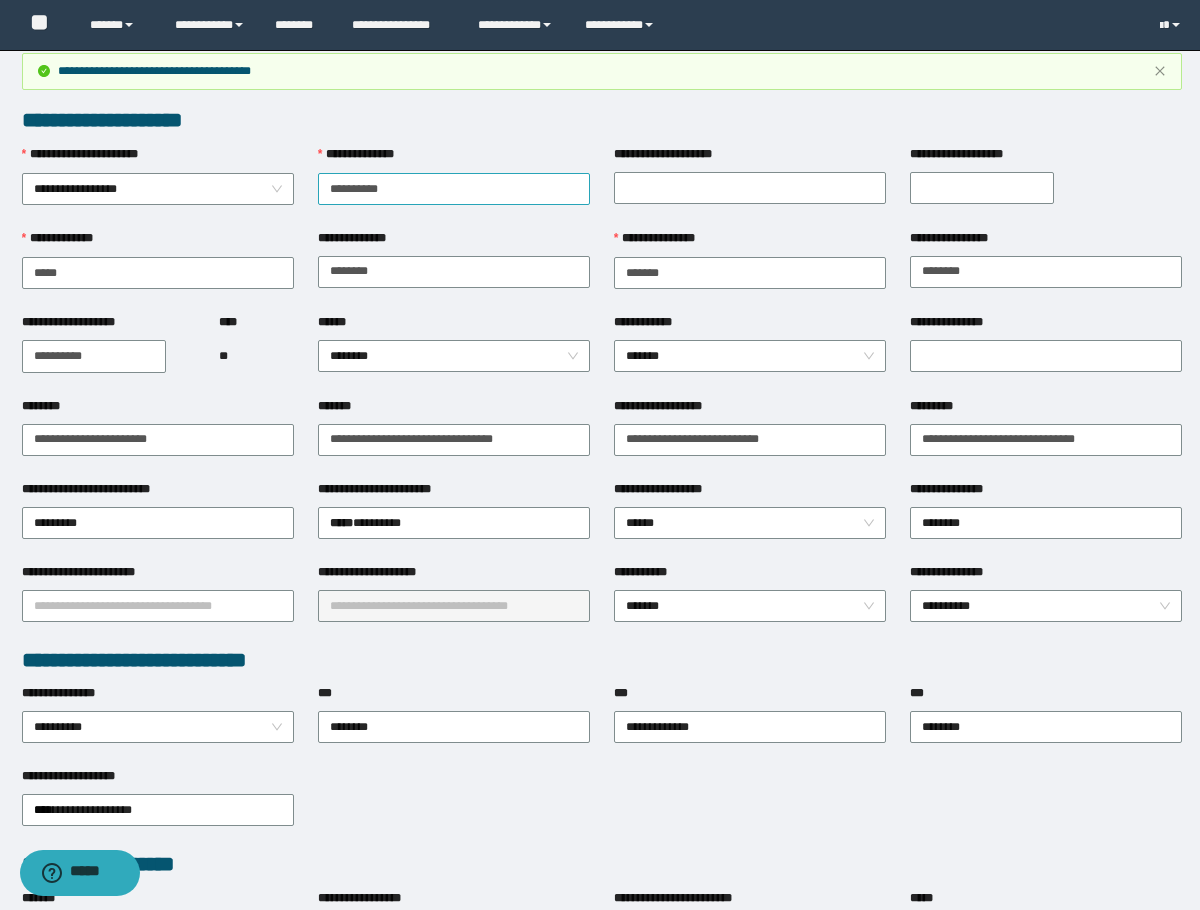 scroll, scrollTop: 0, scrollLeft: 0, axis: both 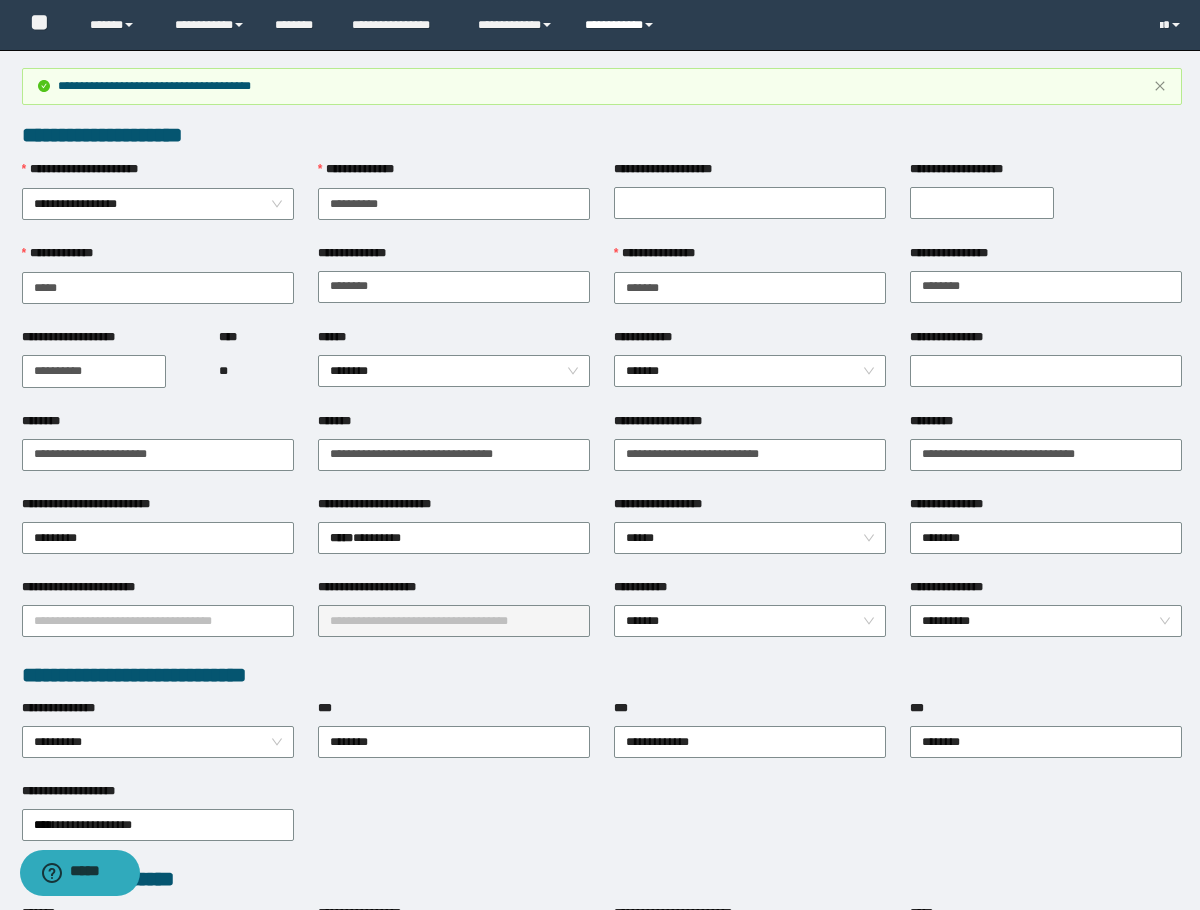 click on "**********" at bounding box center (622, 25) 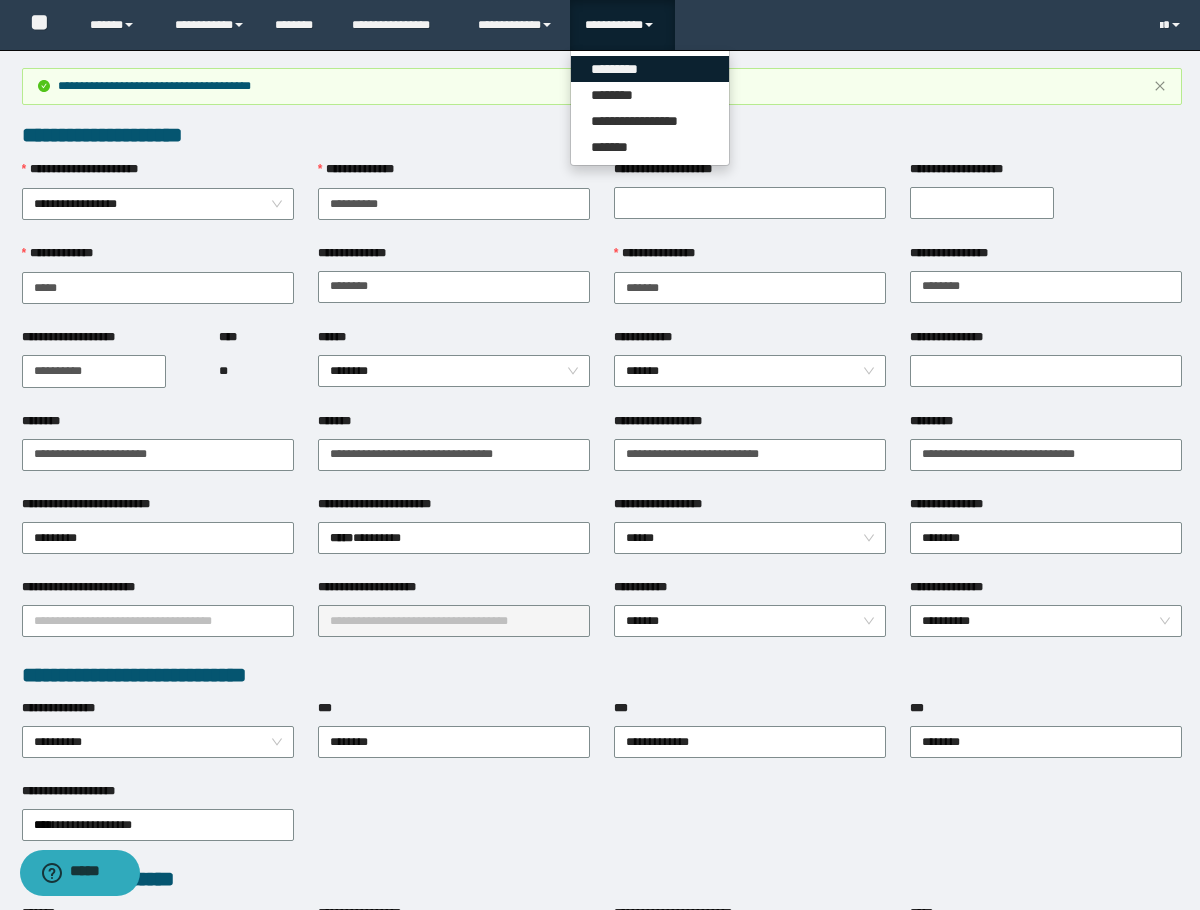 click on "*********" at bounding box center [650, 69] 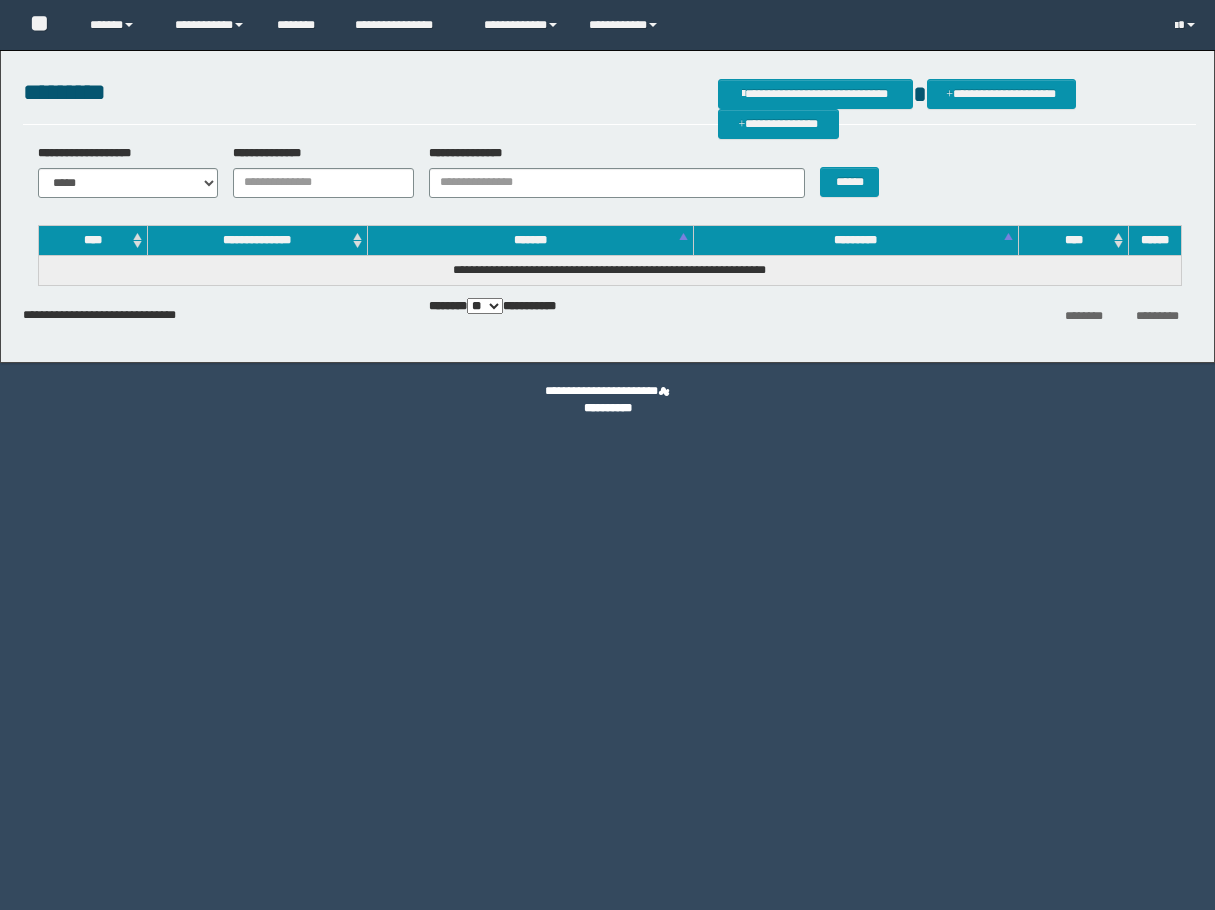 scroll, scrollTop: 0, scrollLeft: 0, axis: both 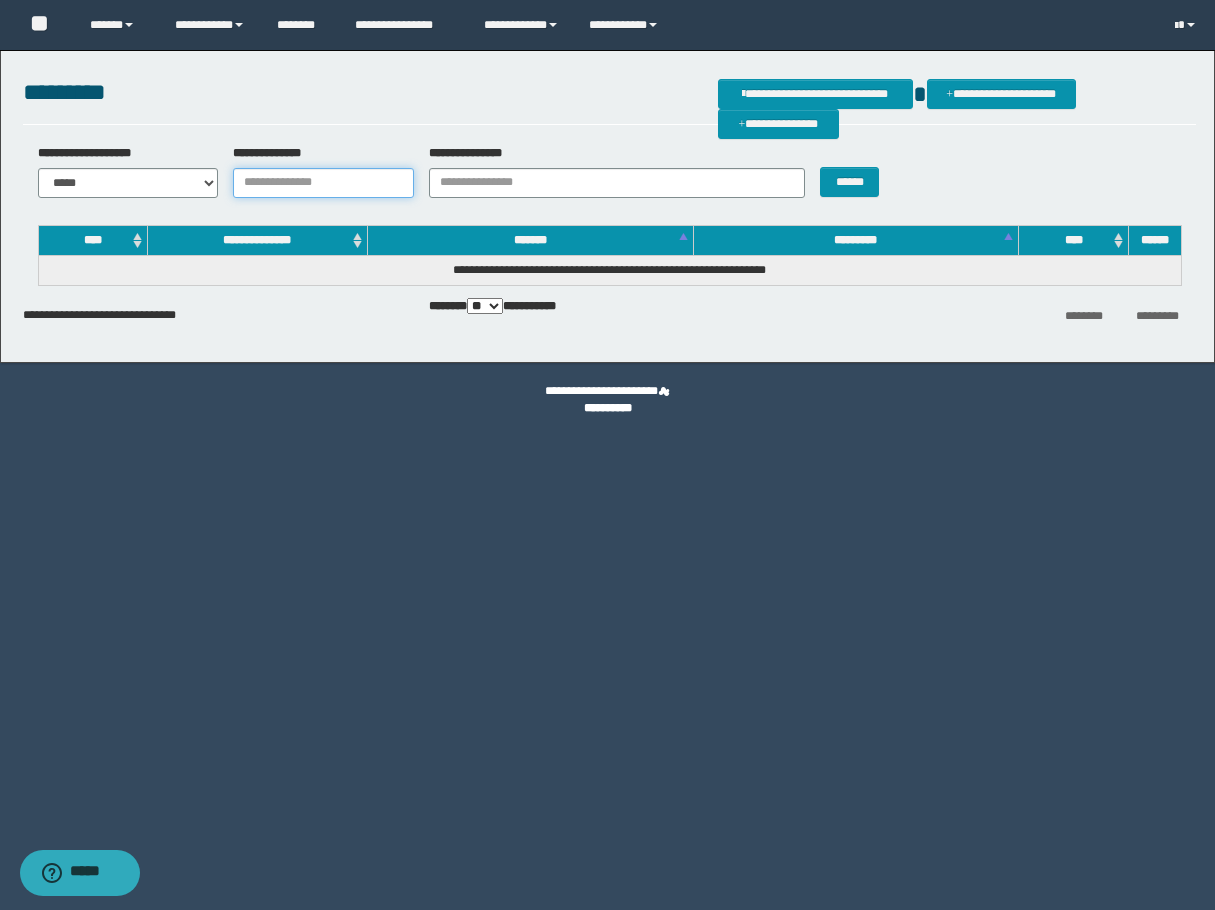 drag, startPoint x: 244, startPoint y: 185, endPoint x: 289, endPoint y: 186, distance: 45.01111 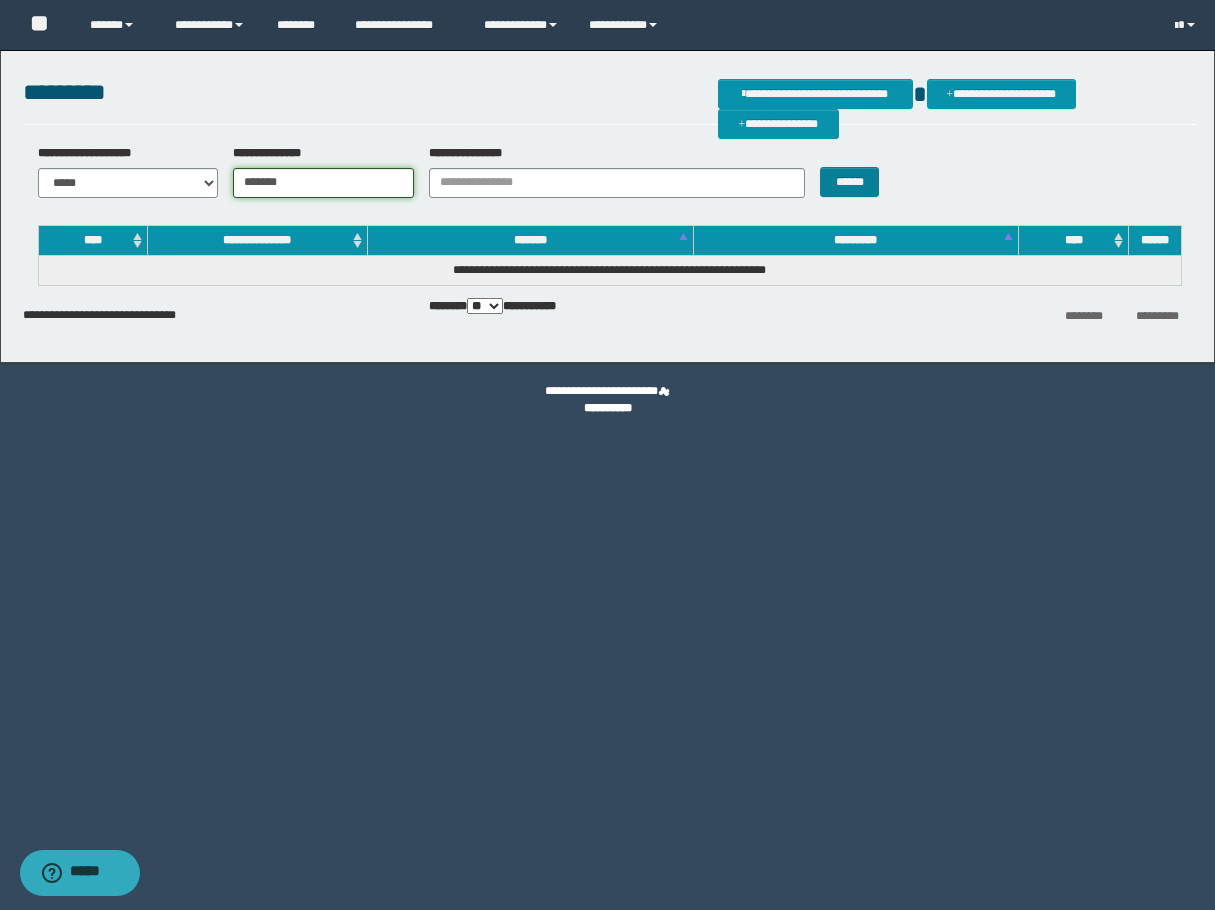 type on "*******" 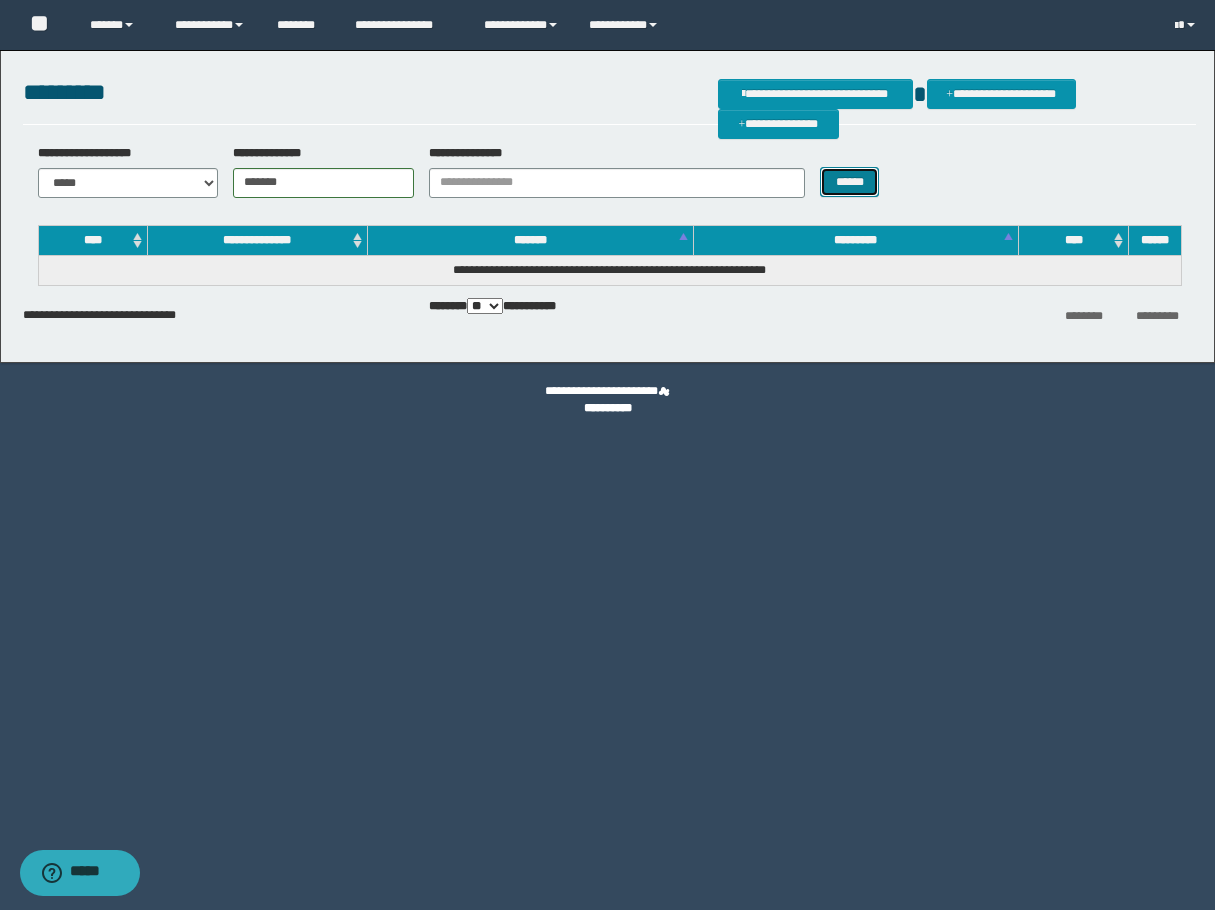click on "******" at bounding box center [849, 182] 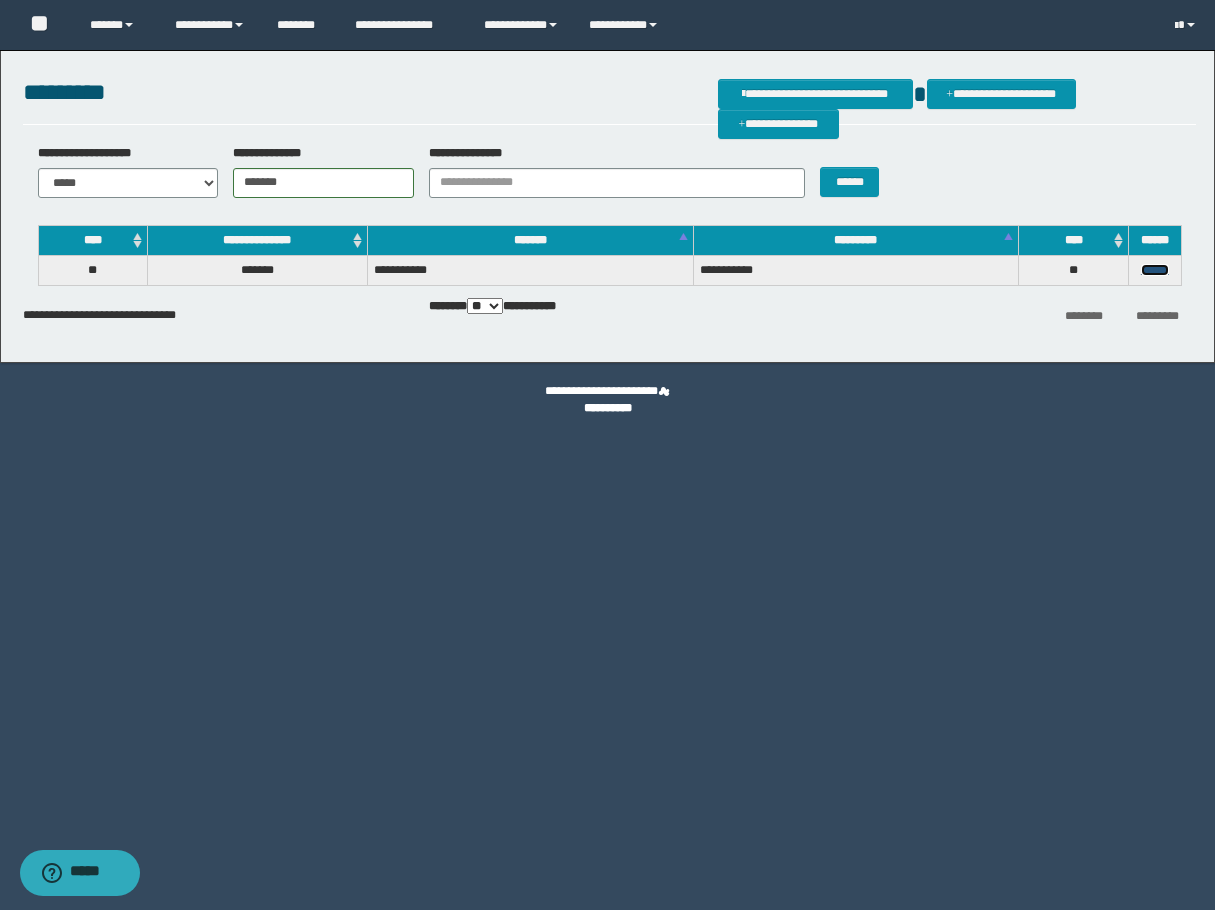 click on "******" at bounding box center (1155, 270) 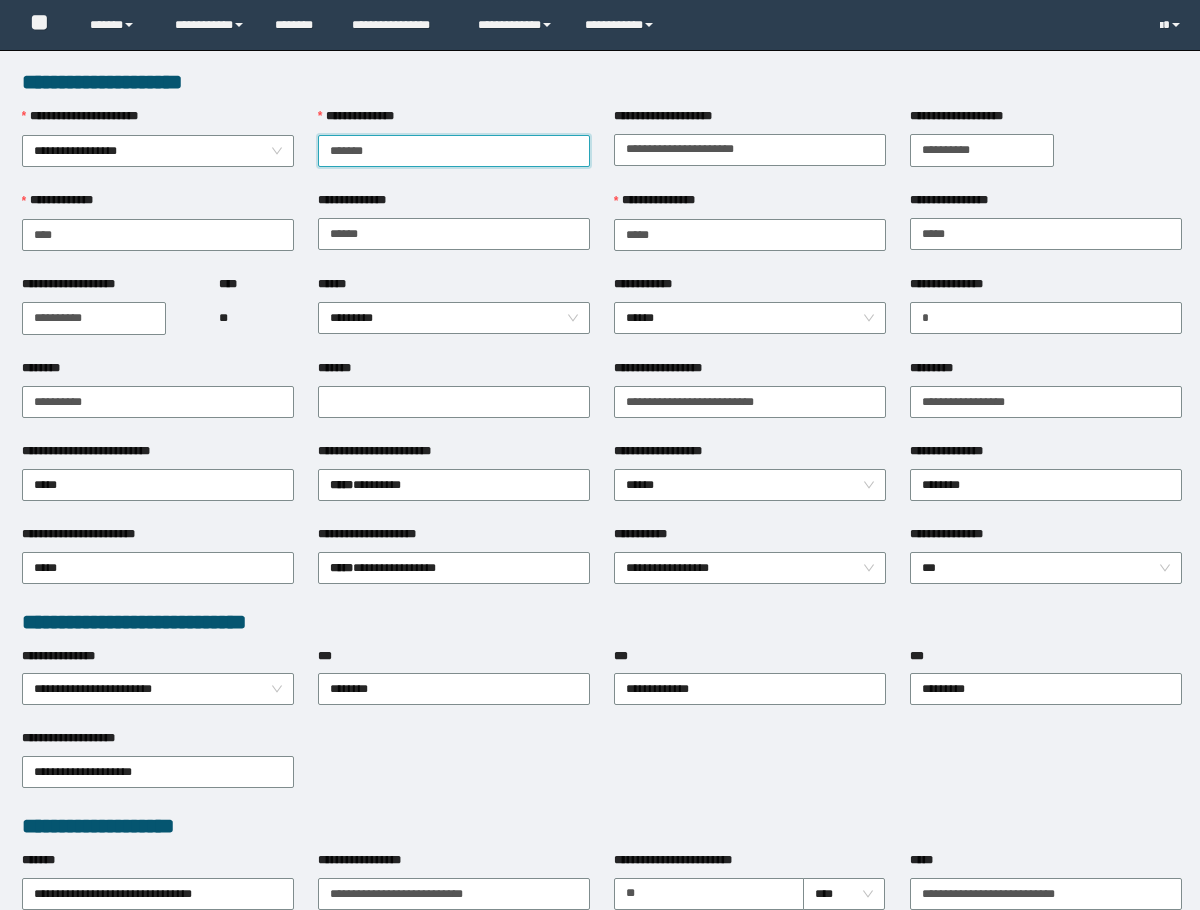 scroll, scrollTop: 0, scrollLeft: 0, axis: both 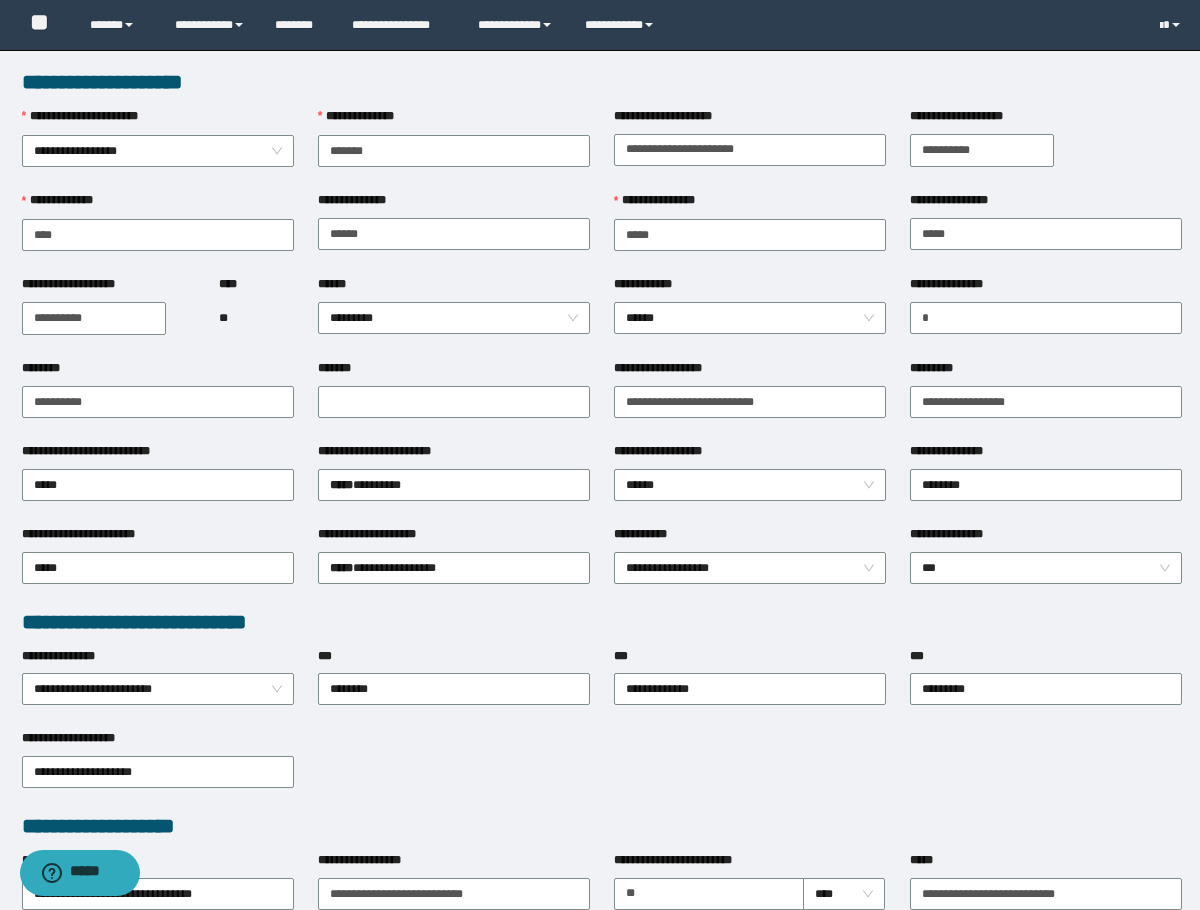 drag, startPoint x: 129, startPoint y: 383, endPoint x: -1, endPoint y: 401, distance: 131.24023 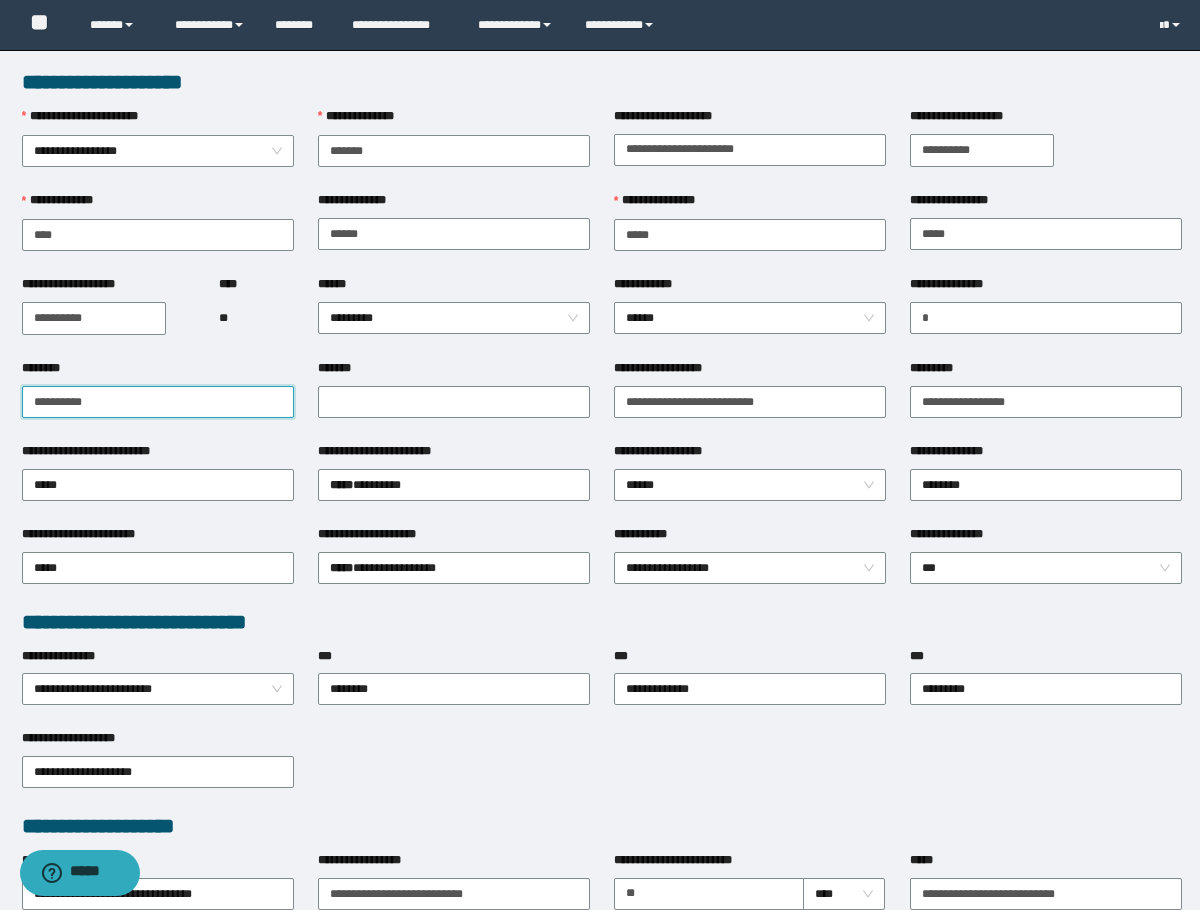 drag, startPoint x: 131, startPoint y: 405, endPoint x: -1, endPoint y: 406, distance: 132.00378 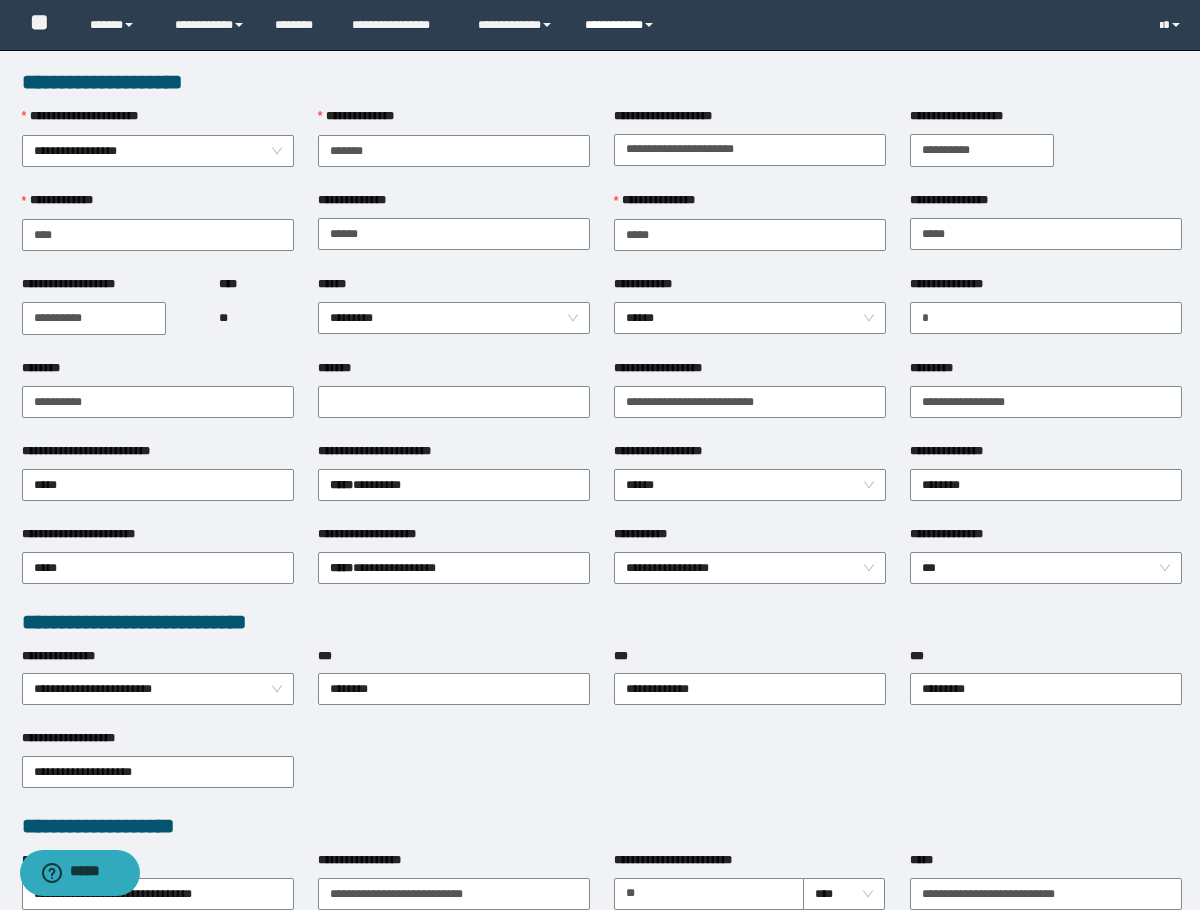 click on "**********" at bounding box center (622, 25) 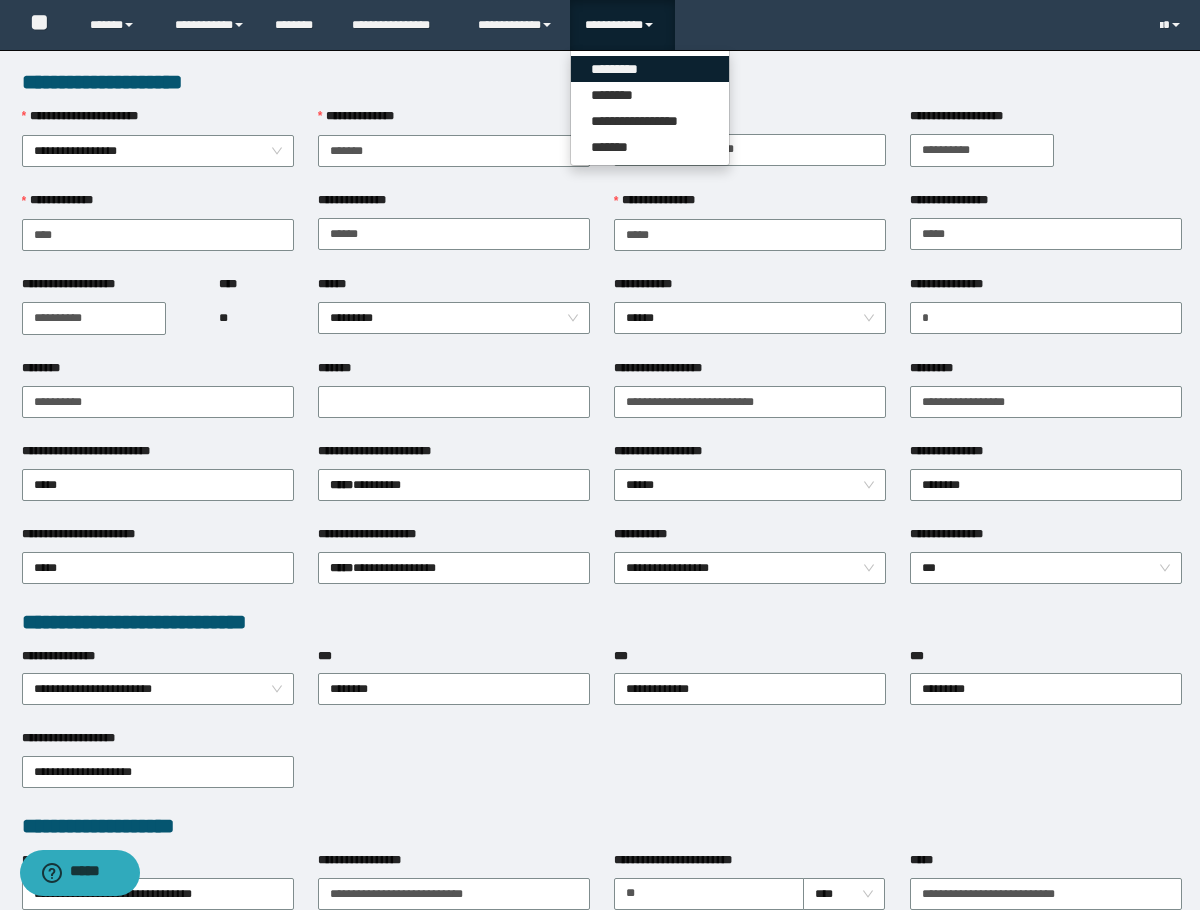 click on "*********" at bounding box center [650, 69] 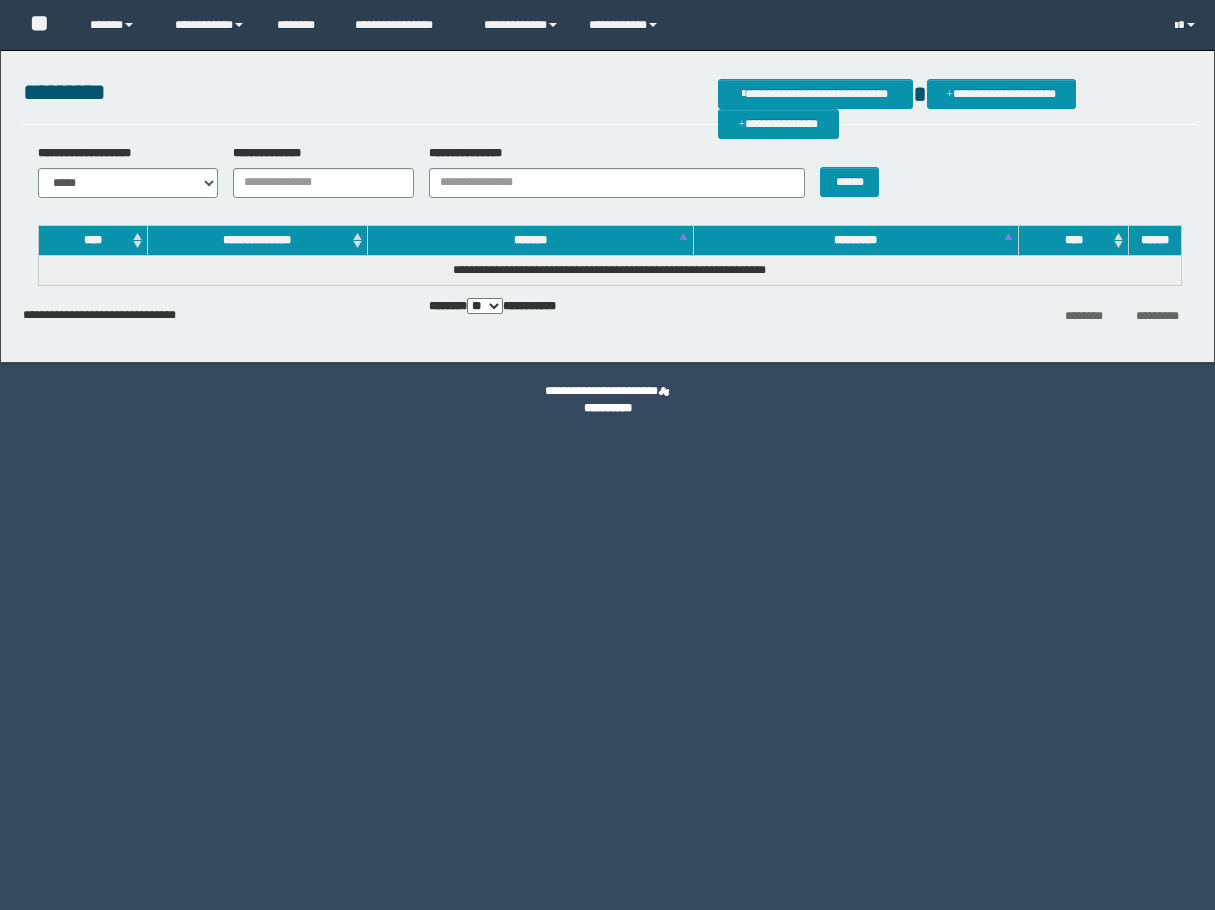 scroll, scrollTop: 0, scrollLeft: 0, axis: both 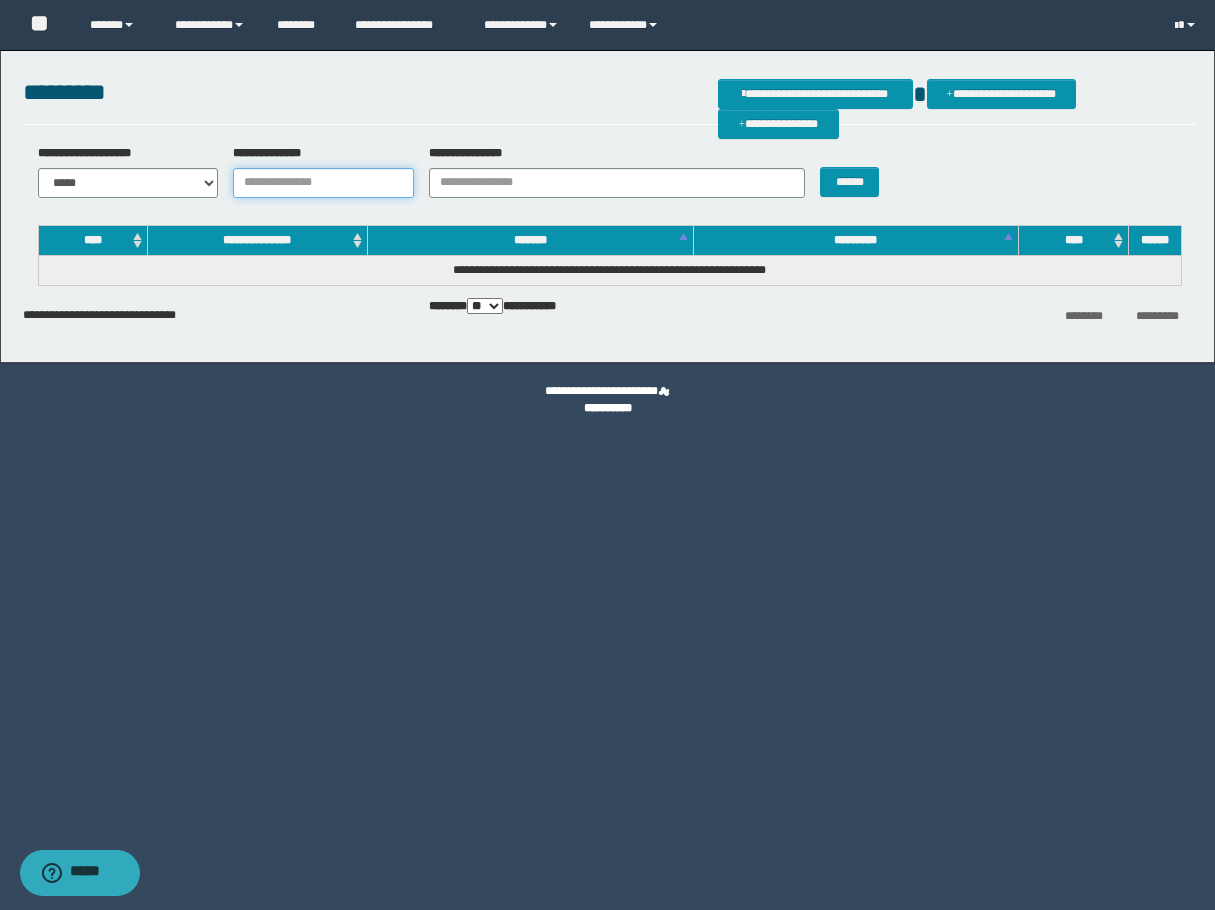 click on "**********" at bounding box center [323, 183] 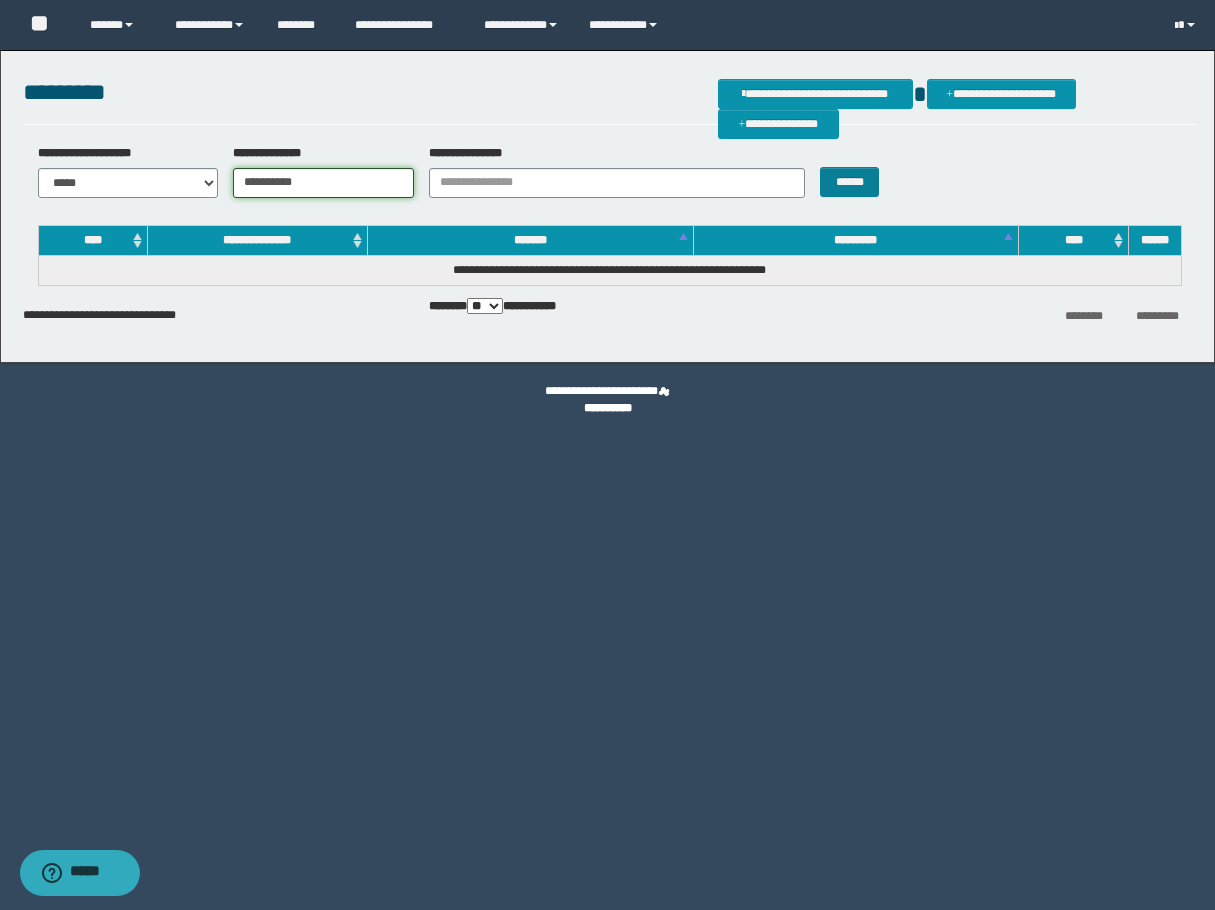 type on "**********" 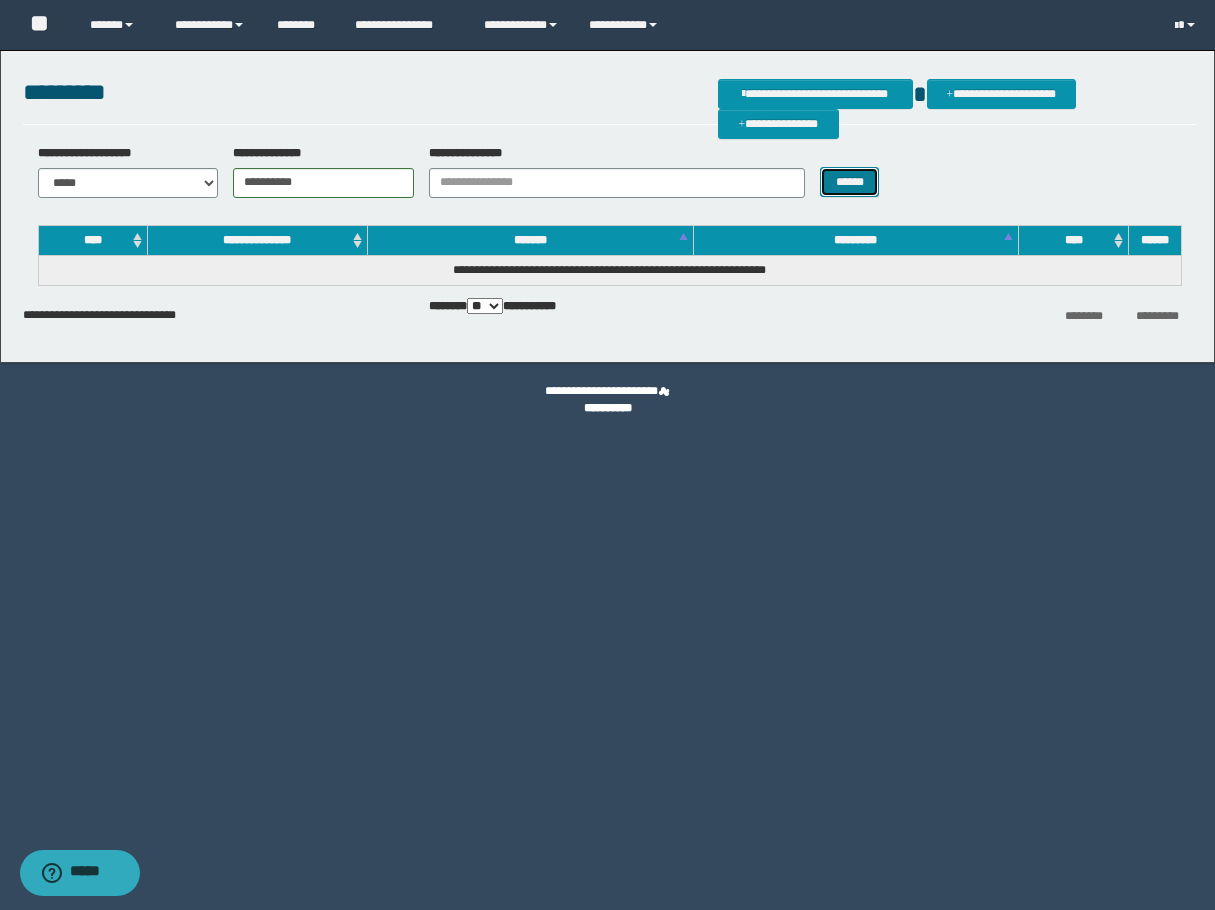 click on "******" at bounding box center (849, 182) 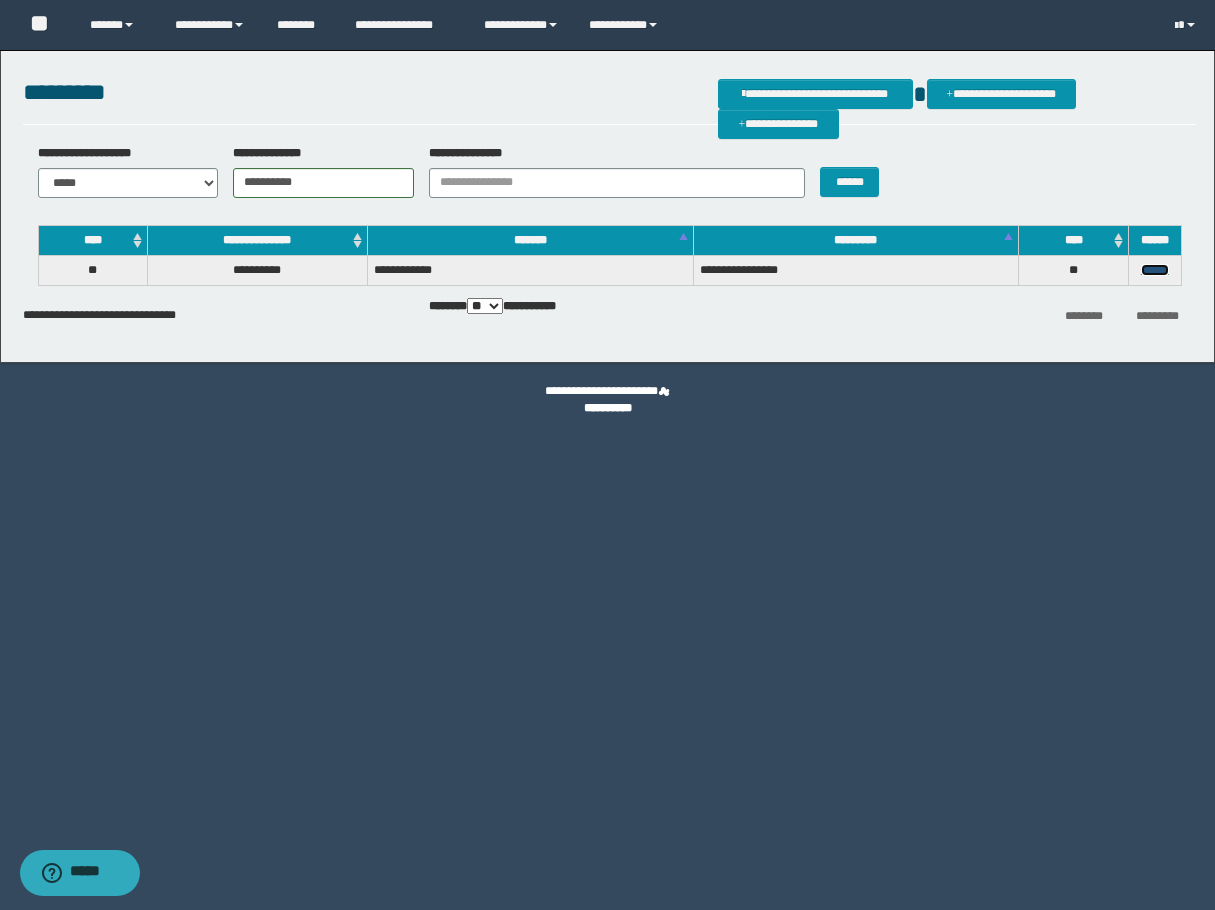 click on "******" at bounding box center (1155, 270) 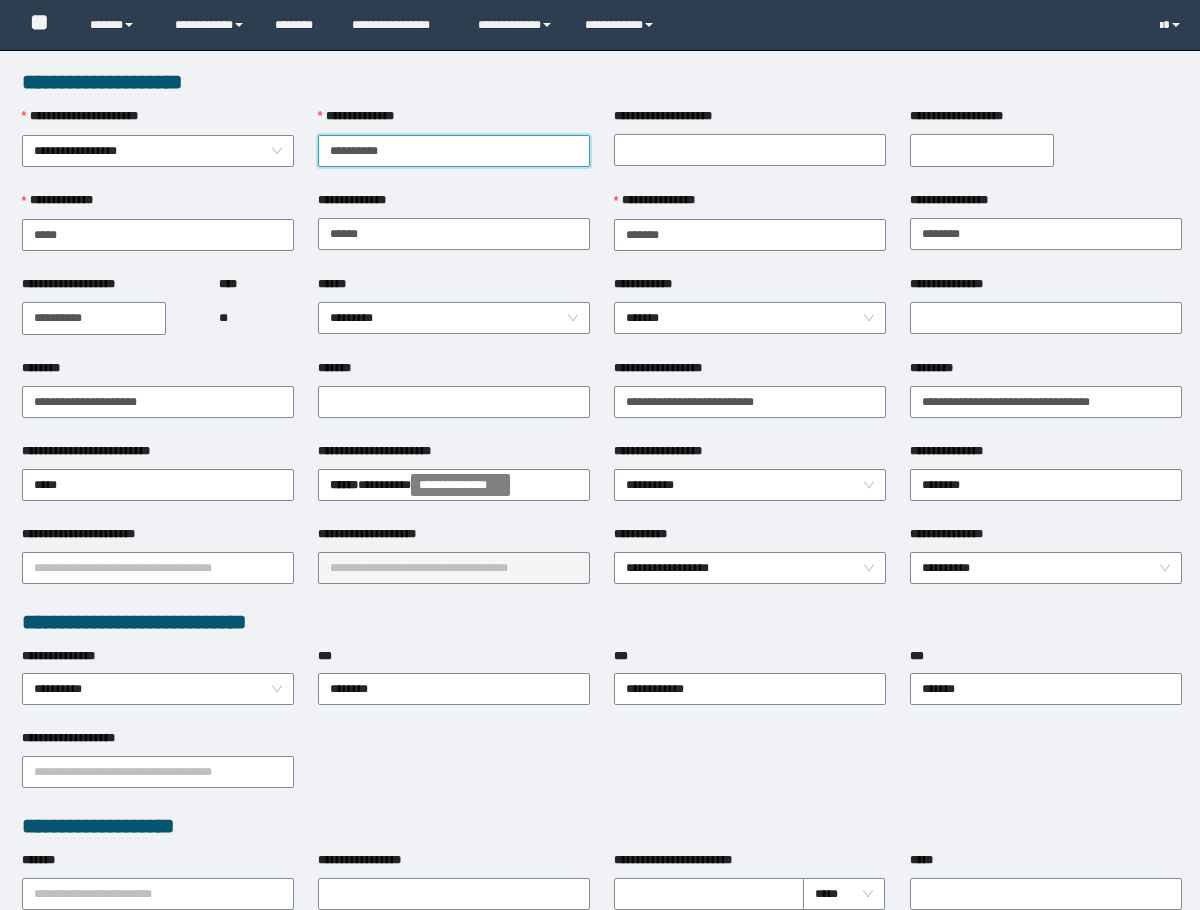 scroll, scrollTop: 0, scrollLeft: 0, axis: both 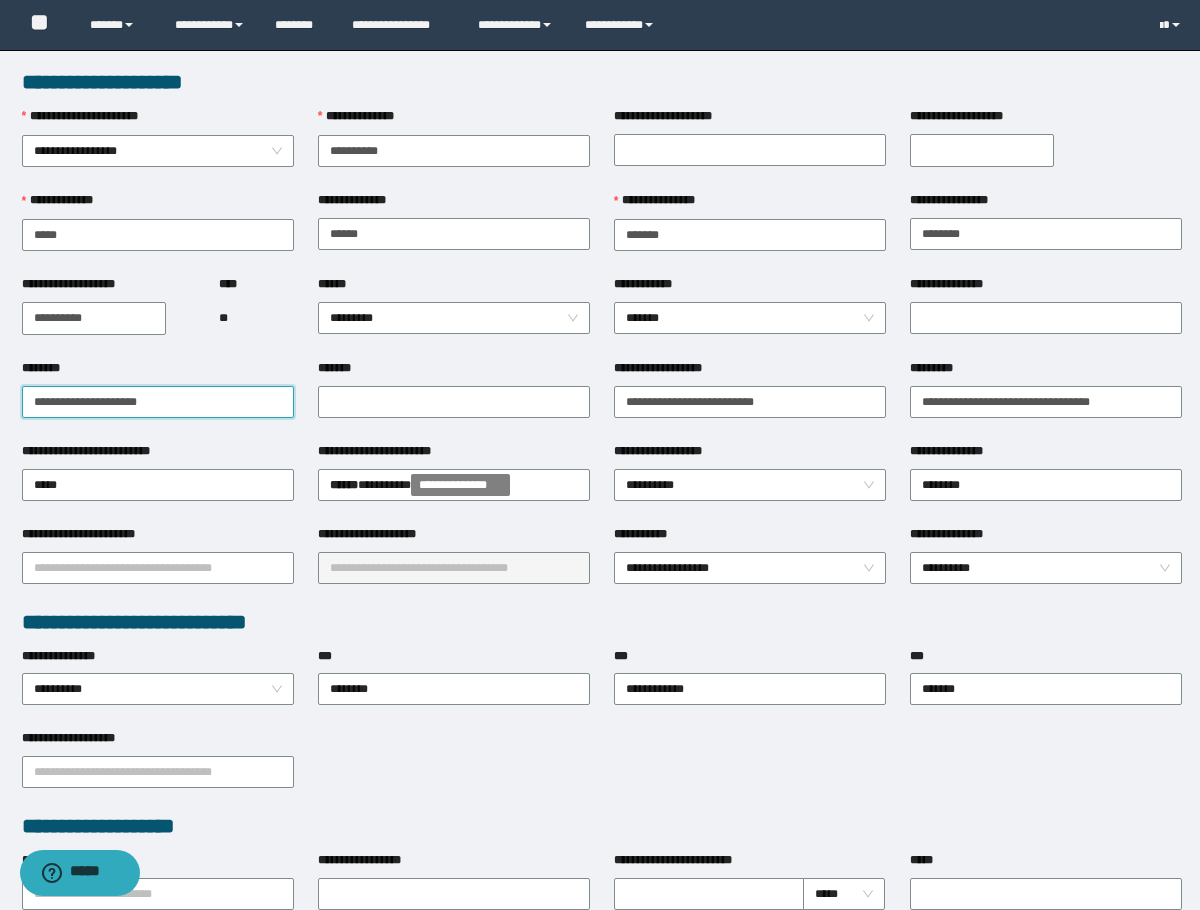 drag, startPoint x: 95, startPoint y: 397, endPoint x: 9, endPoint y: 397, distance: 86 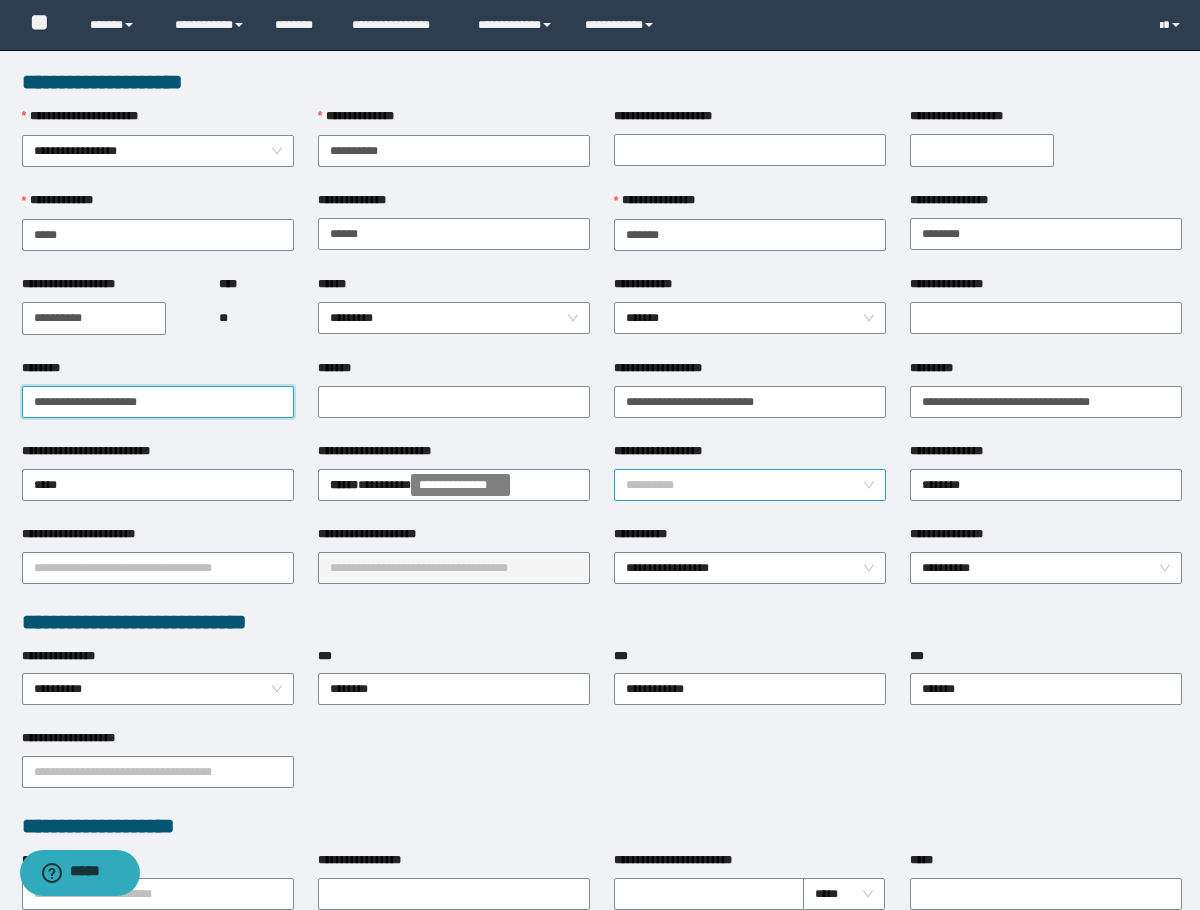 click on "**********" at bounding box center (750, 485) 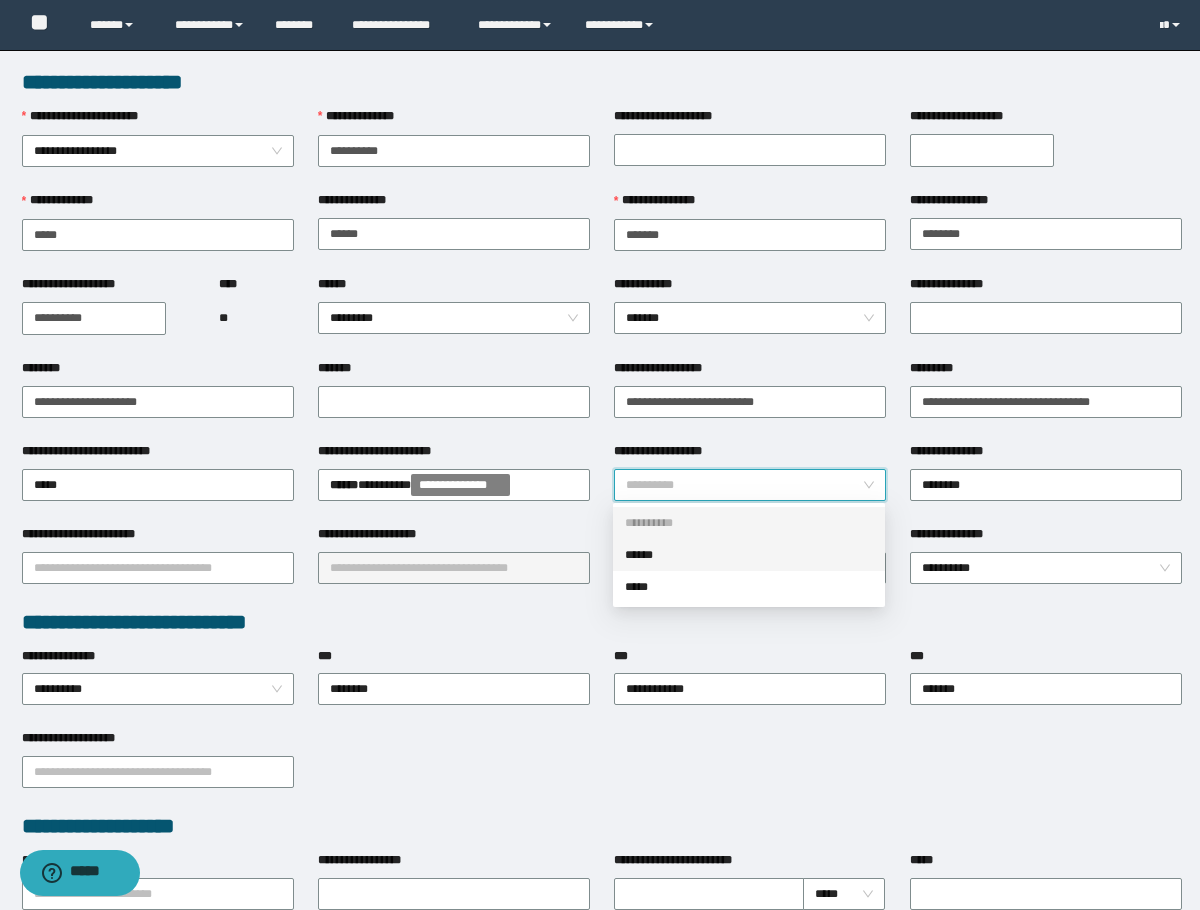 click on "******" at bounding box center (749, 555) 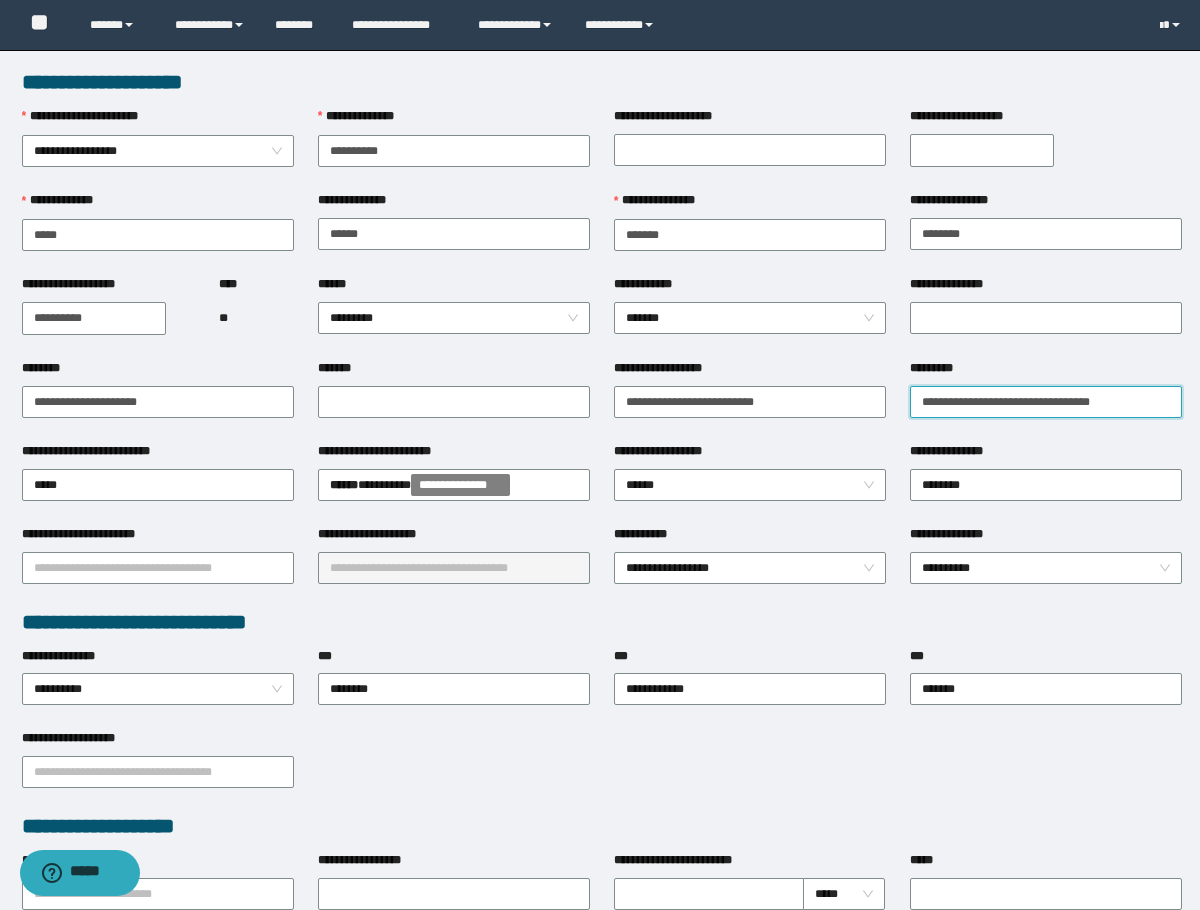 drag, startPoint x: 930, startPoint y: 405, endPoint x: 946, endPoint y: 403, distance: 16.124516 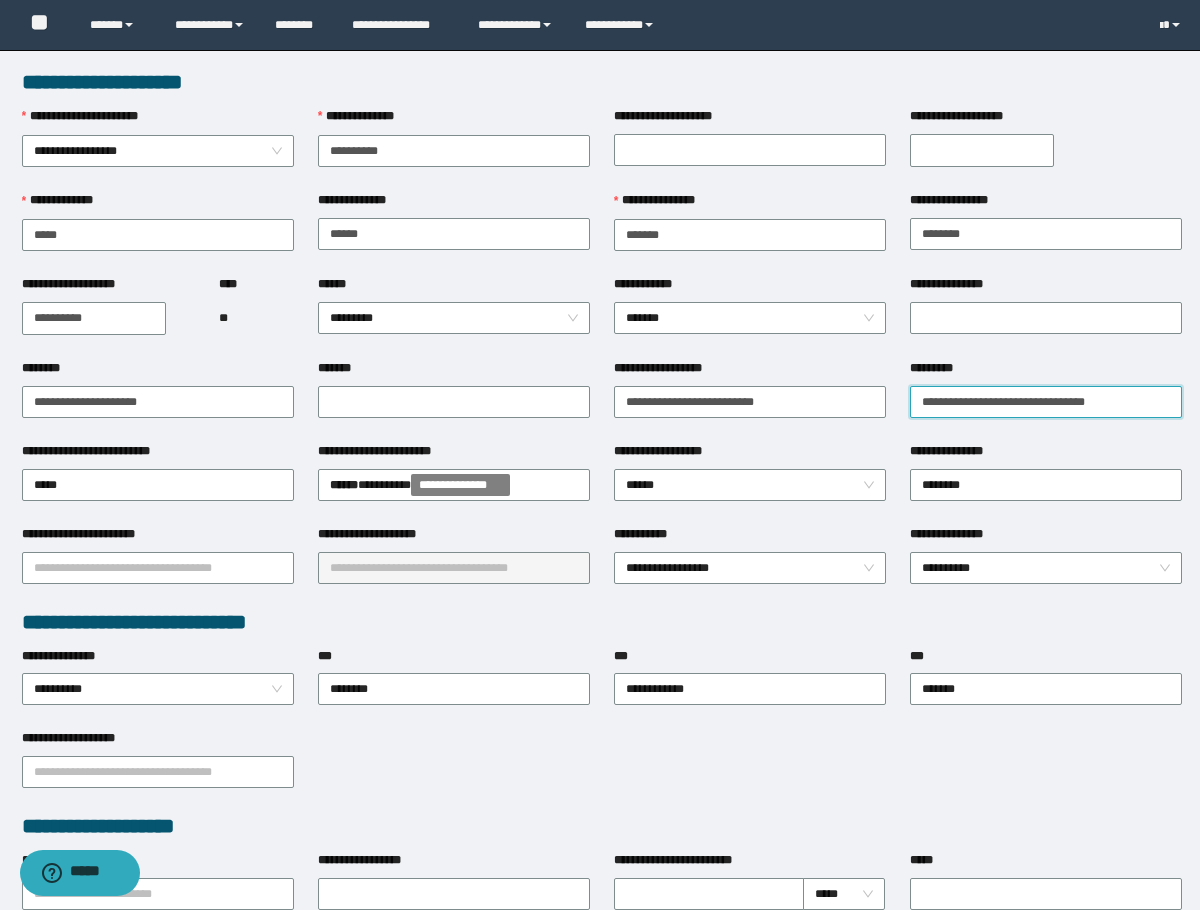 type on "**********" 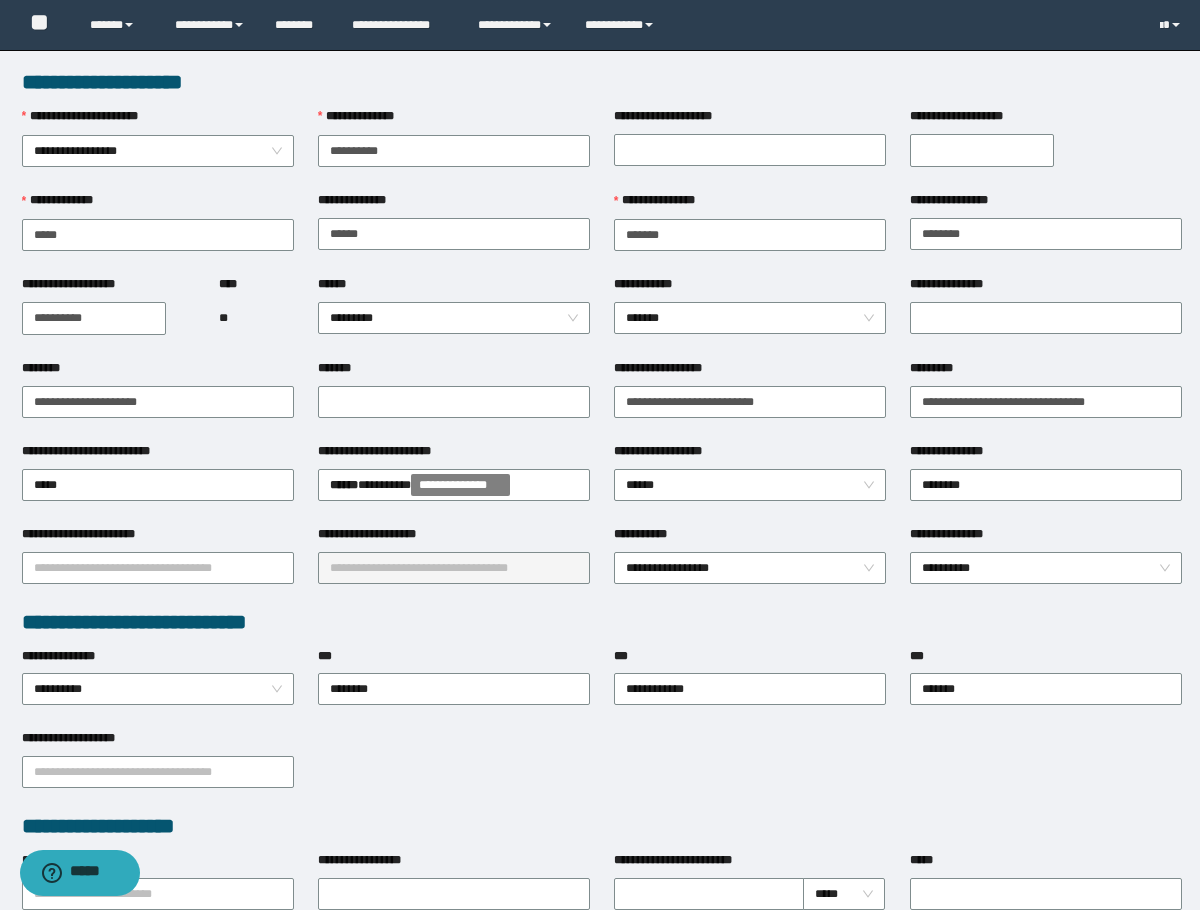click on "**********" at bounding box center [108, 317] 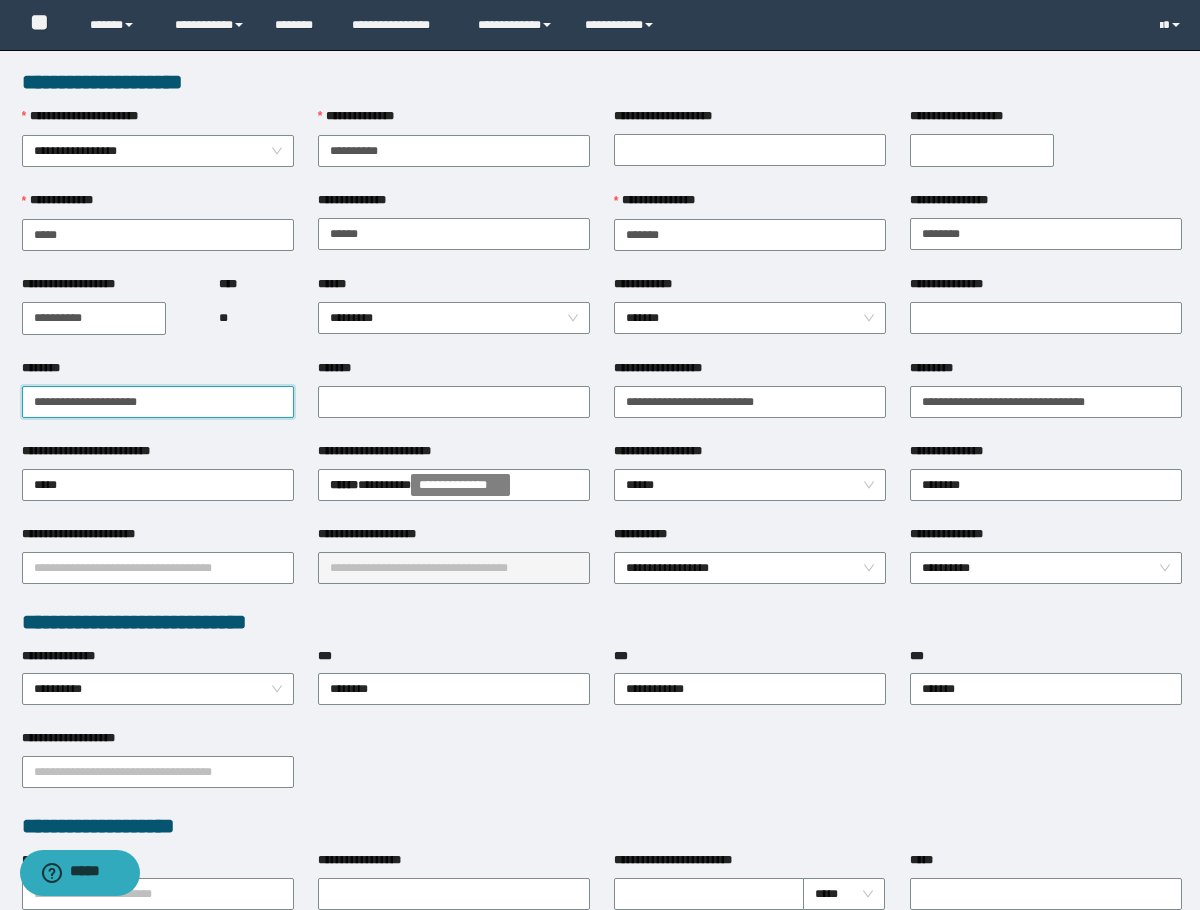 click on "**********" at bounding box center (158, 402) 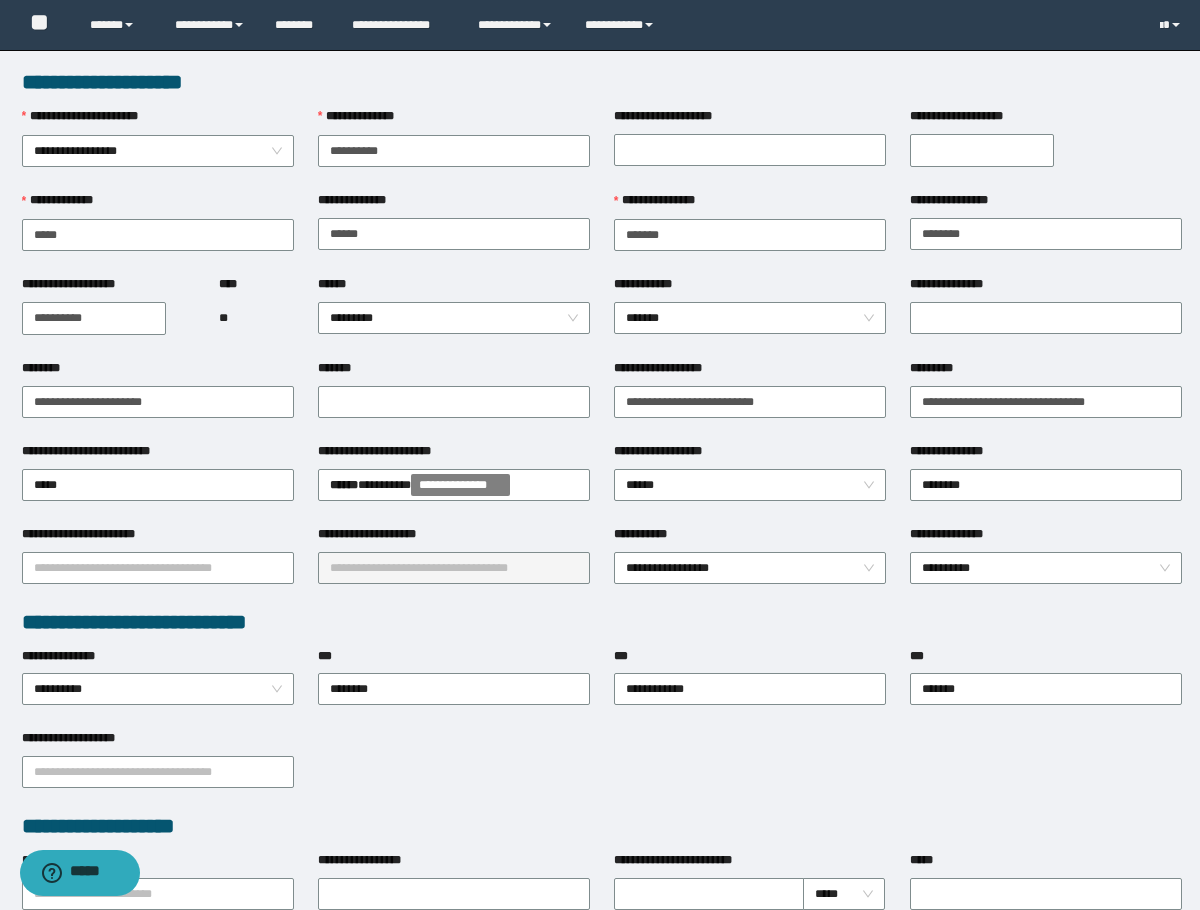 click on "**" at bounding box center [256, 318] 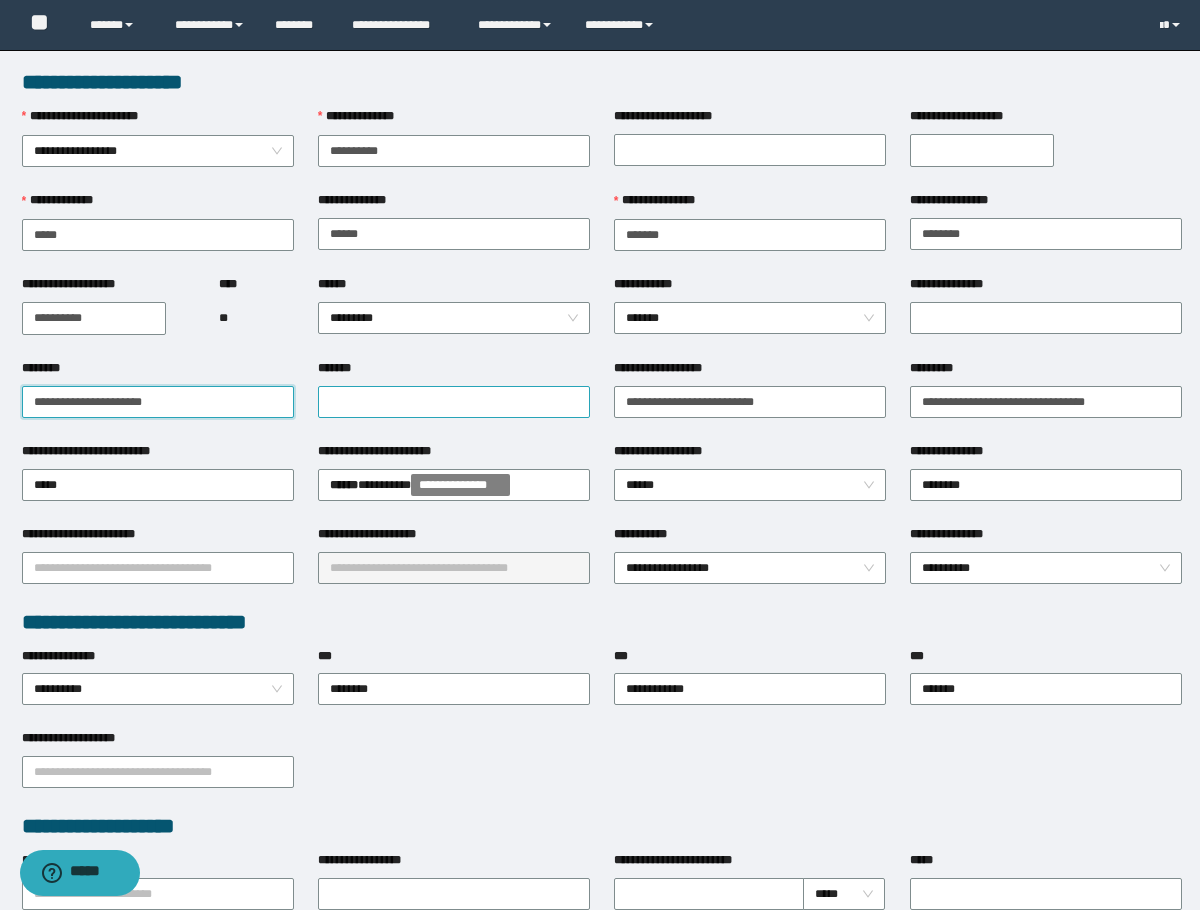 drag, startPoint x: 111, startPoint y: 405, endPoint x: 372, endPoint y: 416, distance: 261.2317 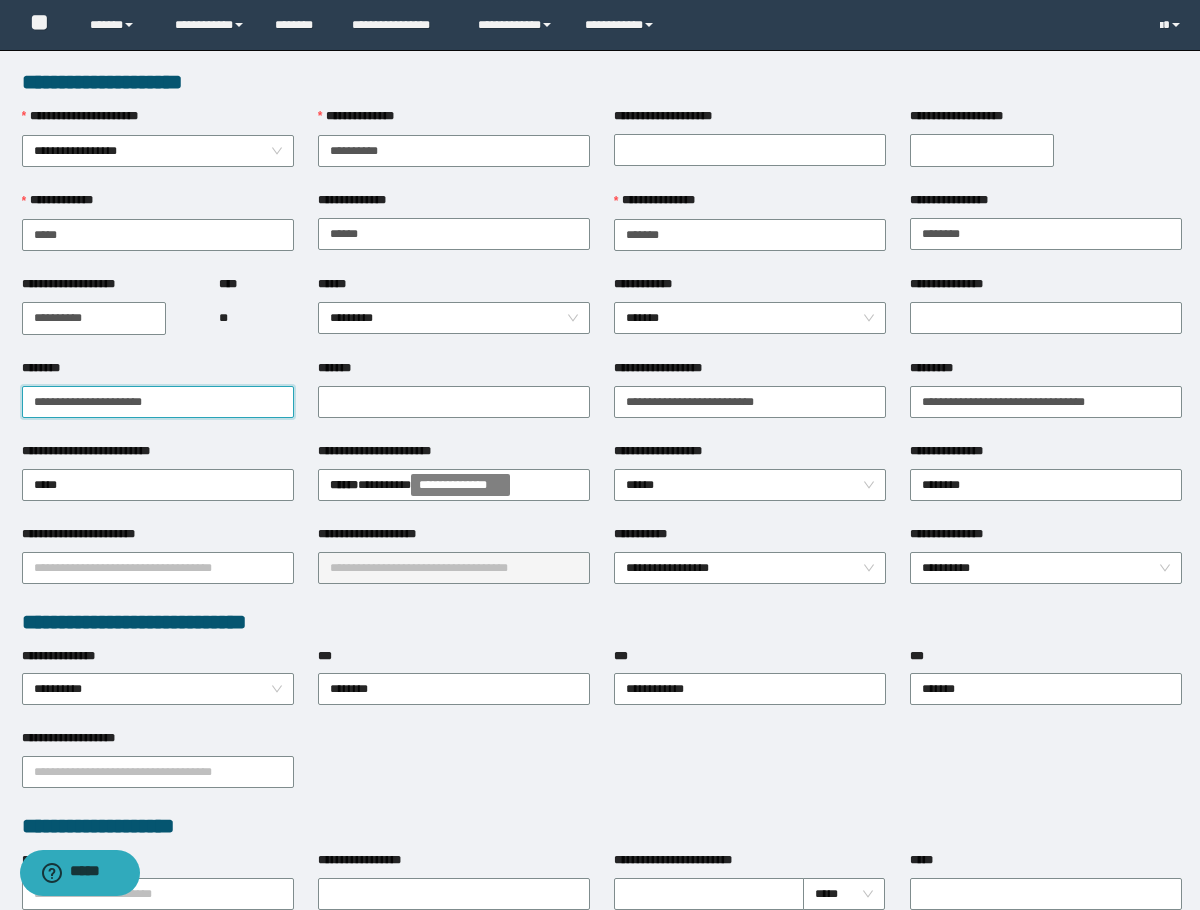 drag, startPoint x: 206, startPoint y: 404, endPoint x: -1, endPoint y: 402, distance: 207.00966 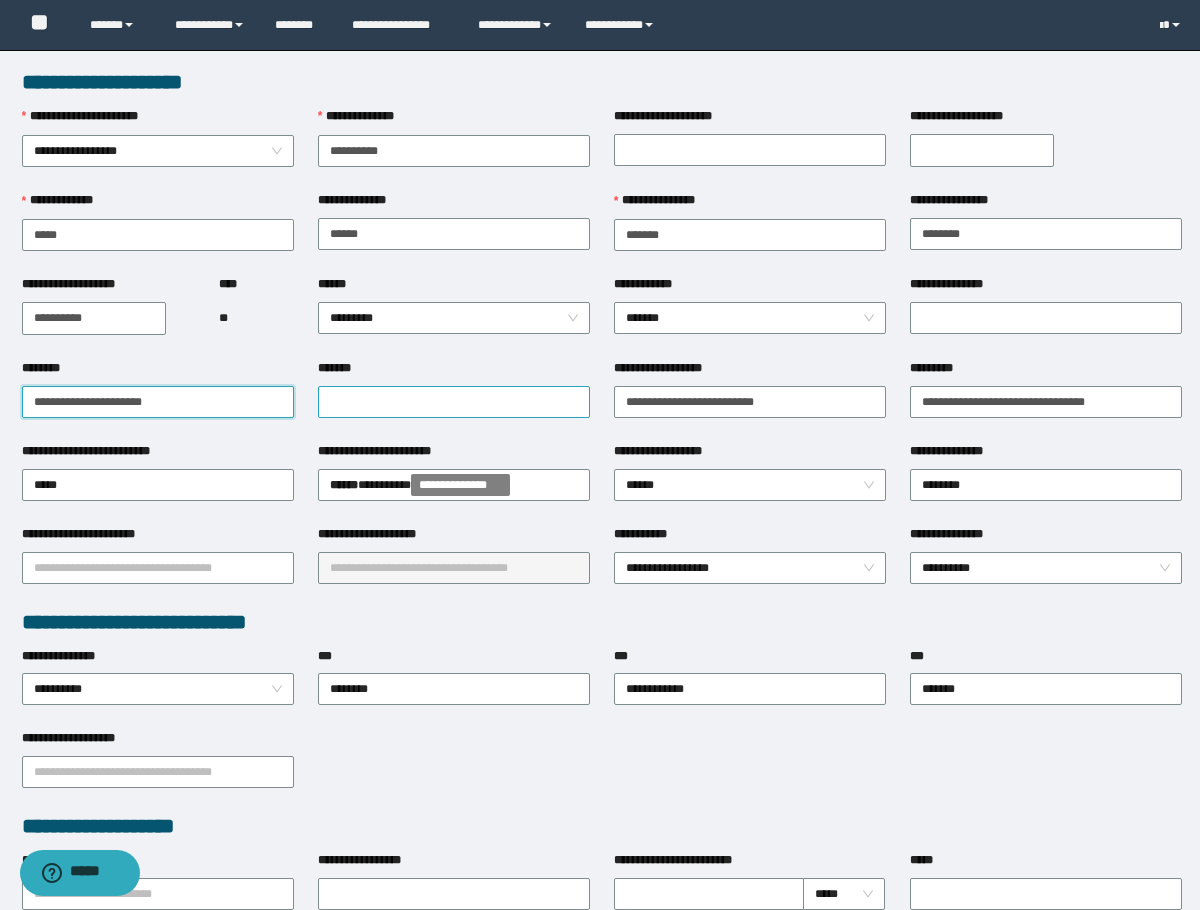 type on "**********" 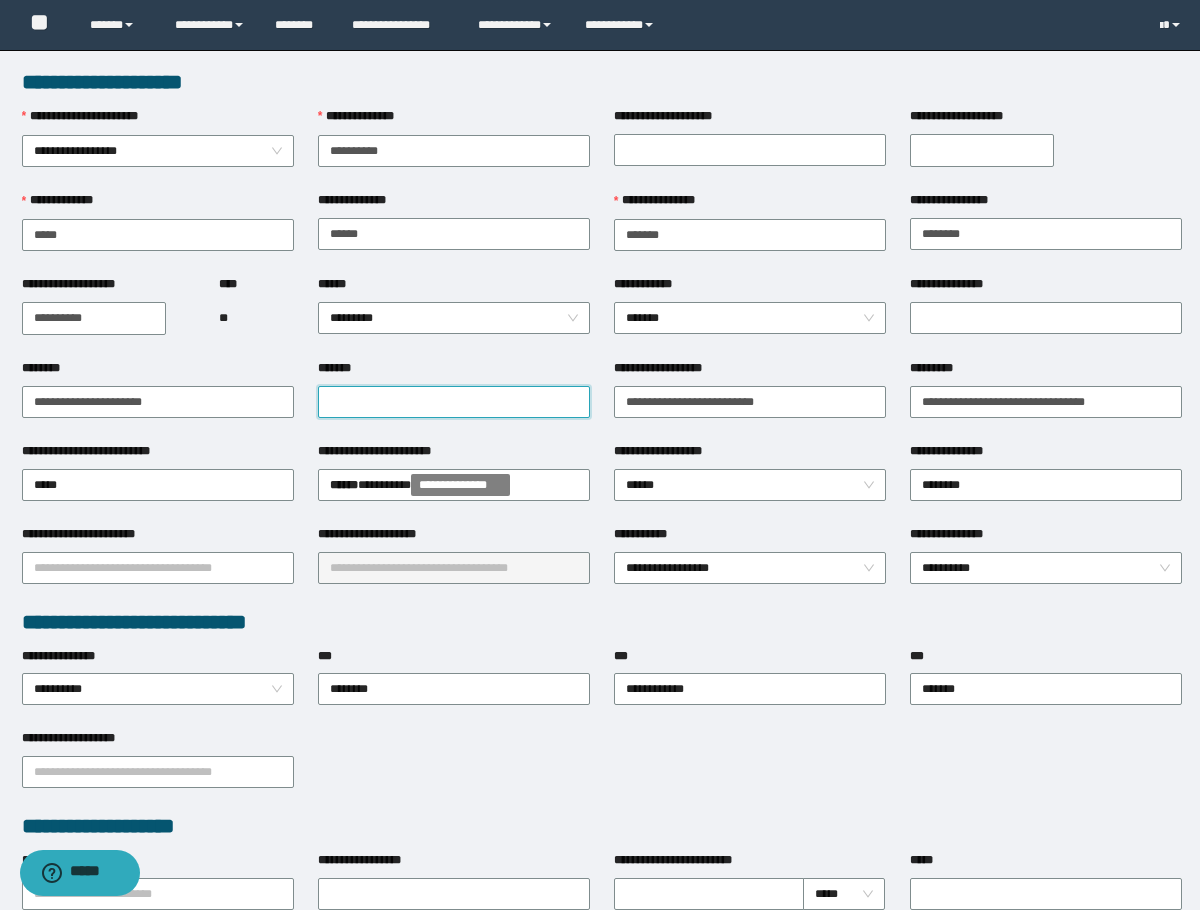 click on "*******" at bounding box center (454, 402) 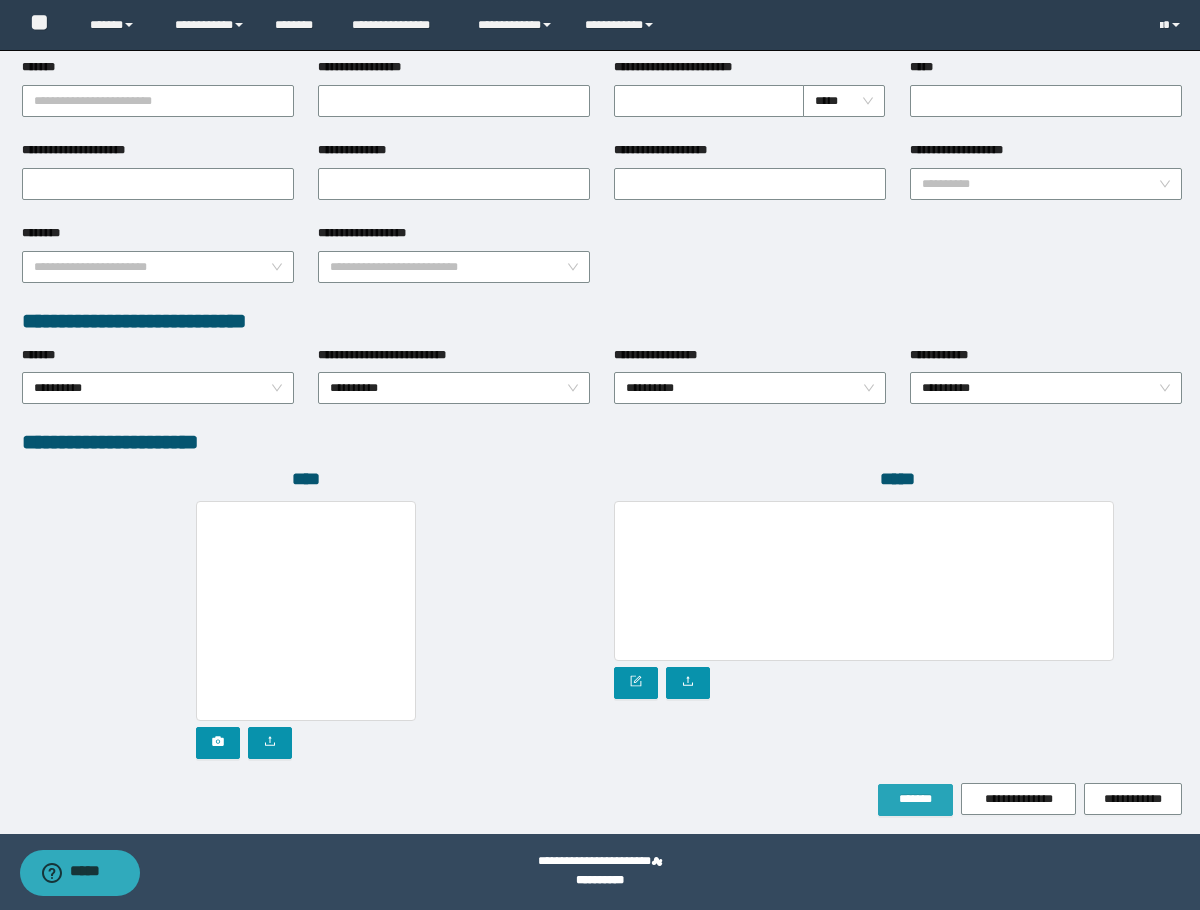 type on "**********" 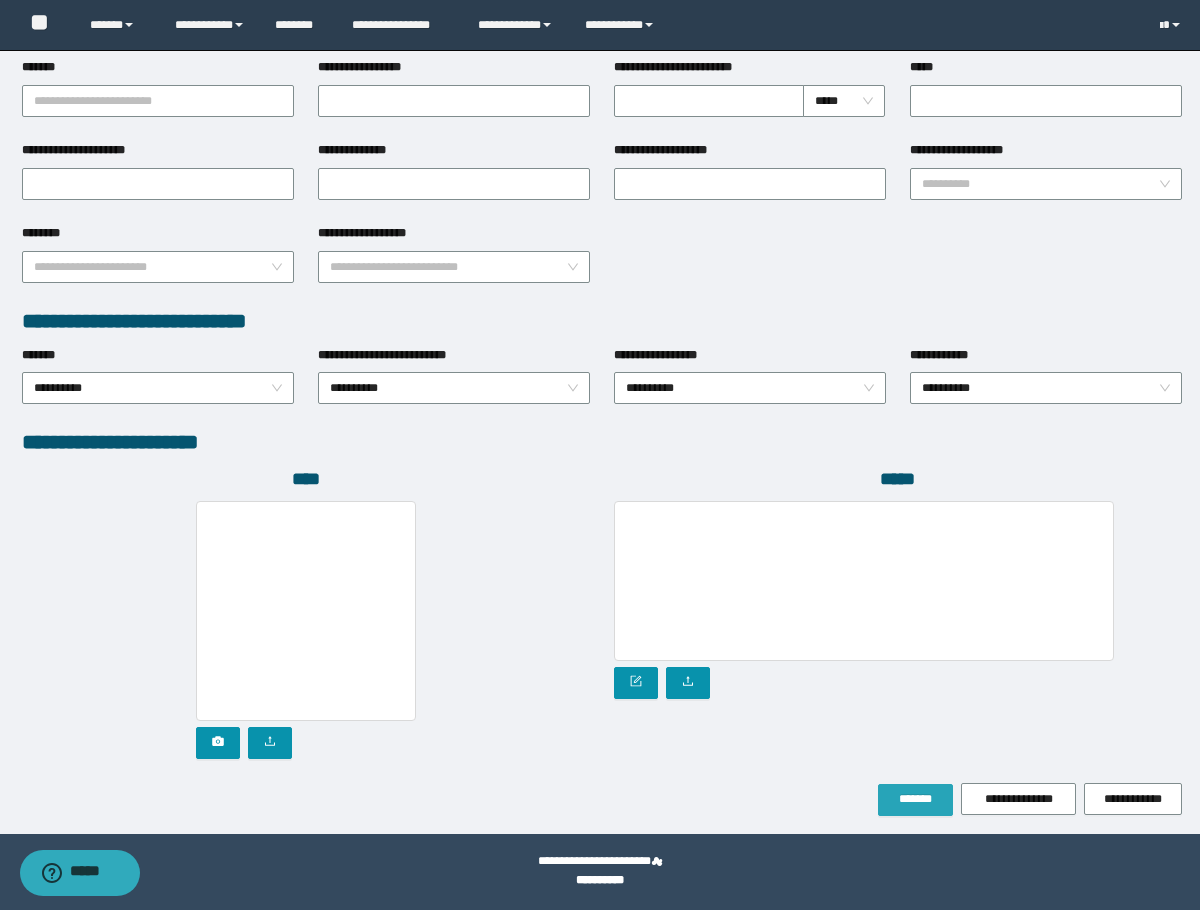 click on "*******" at bounding box center [915, 799] 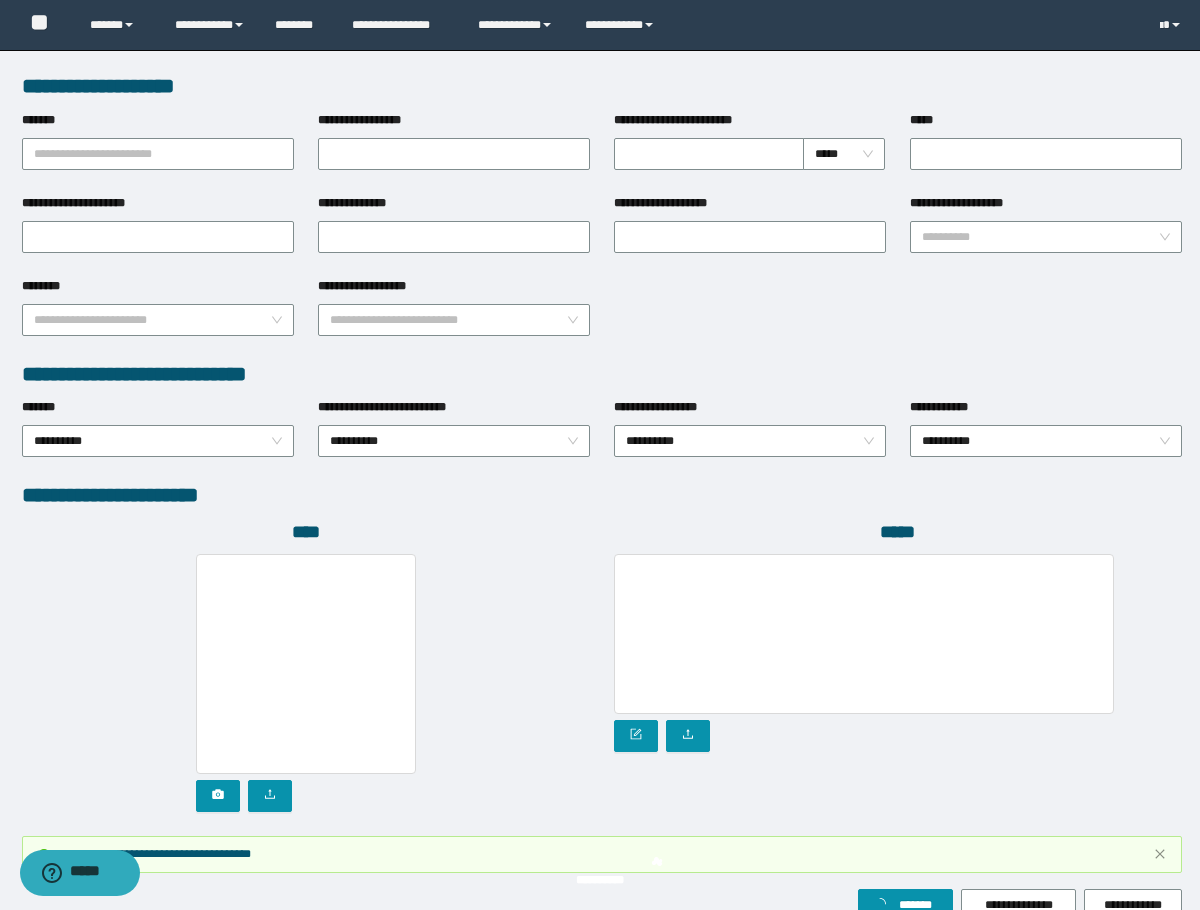 scroll, scrollTop: 846, scrollLeft: 0, axis: vertical 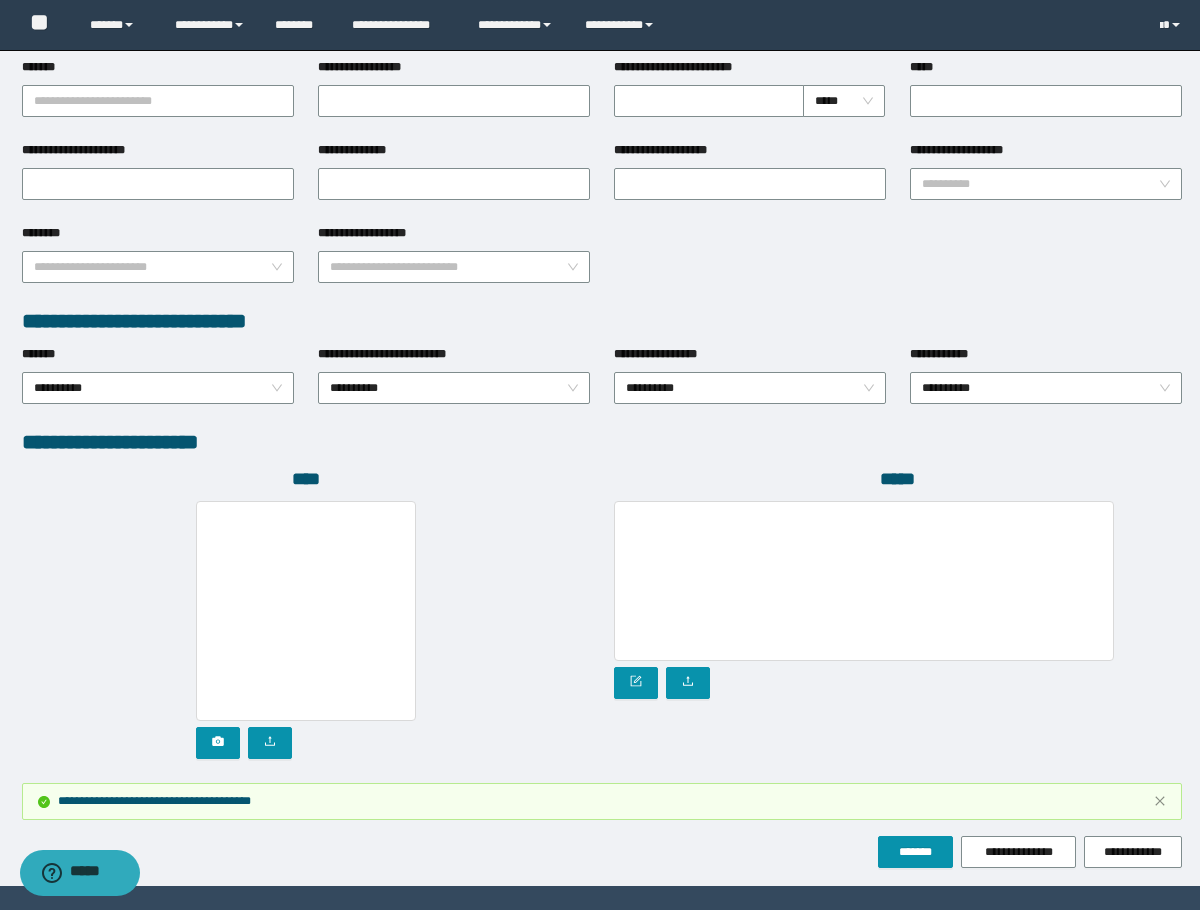 click on "**********" at bounding box center (158, 386) 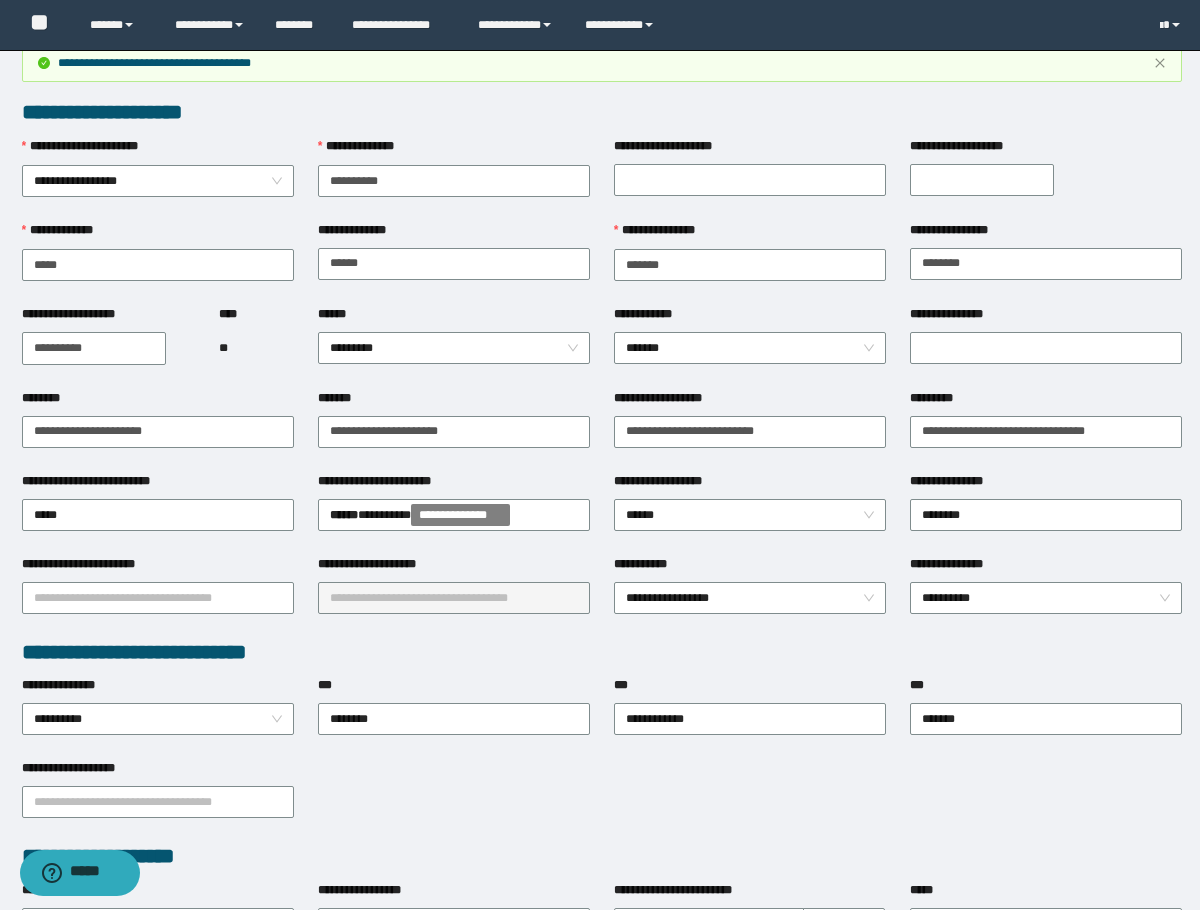 scroll, scrollTop: 0, scrollLeft: 0, axis: both 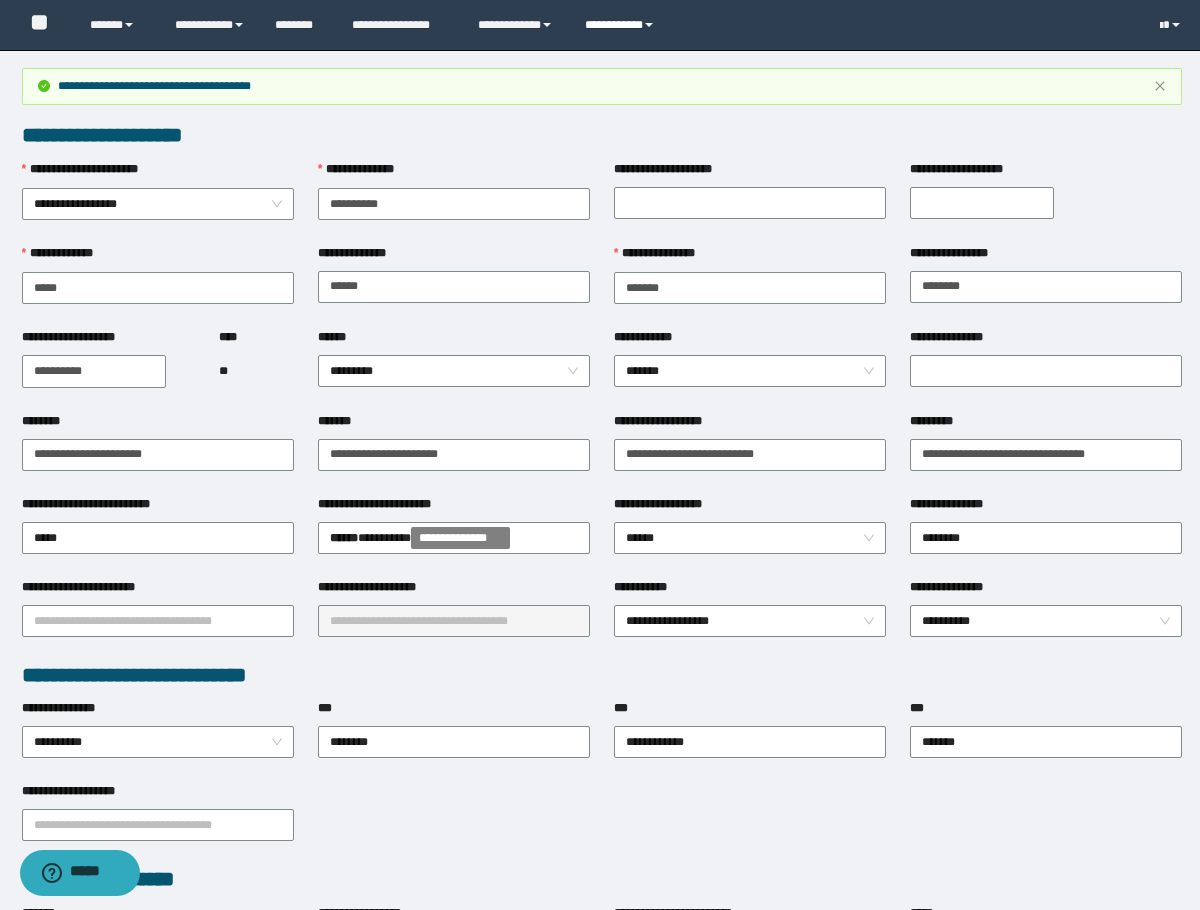 click on "**********" at bounding box center (622, 25) 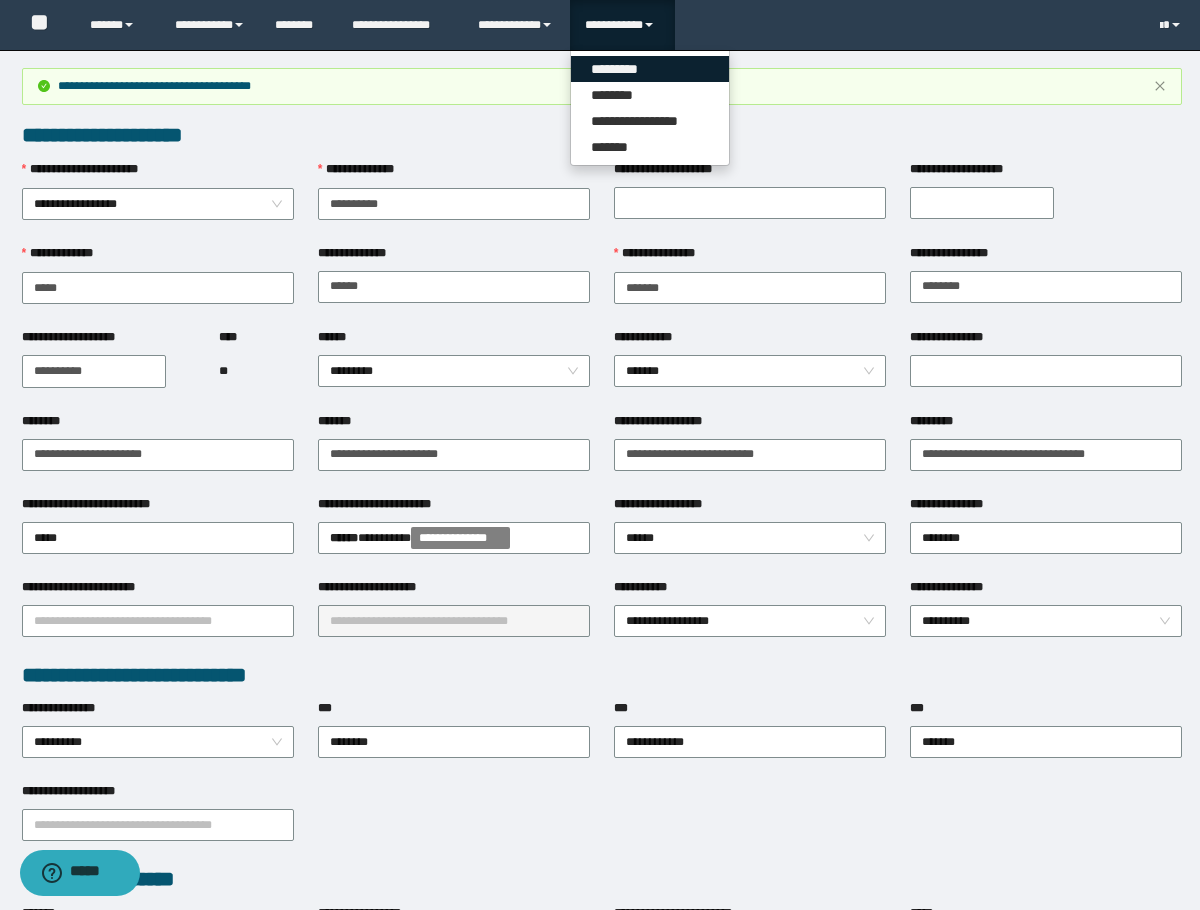 click on "*********" at bounding box center [650, 69] 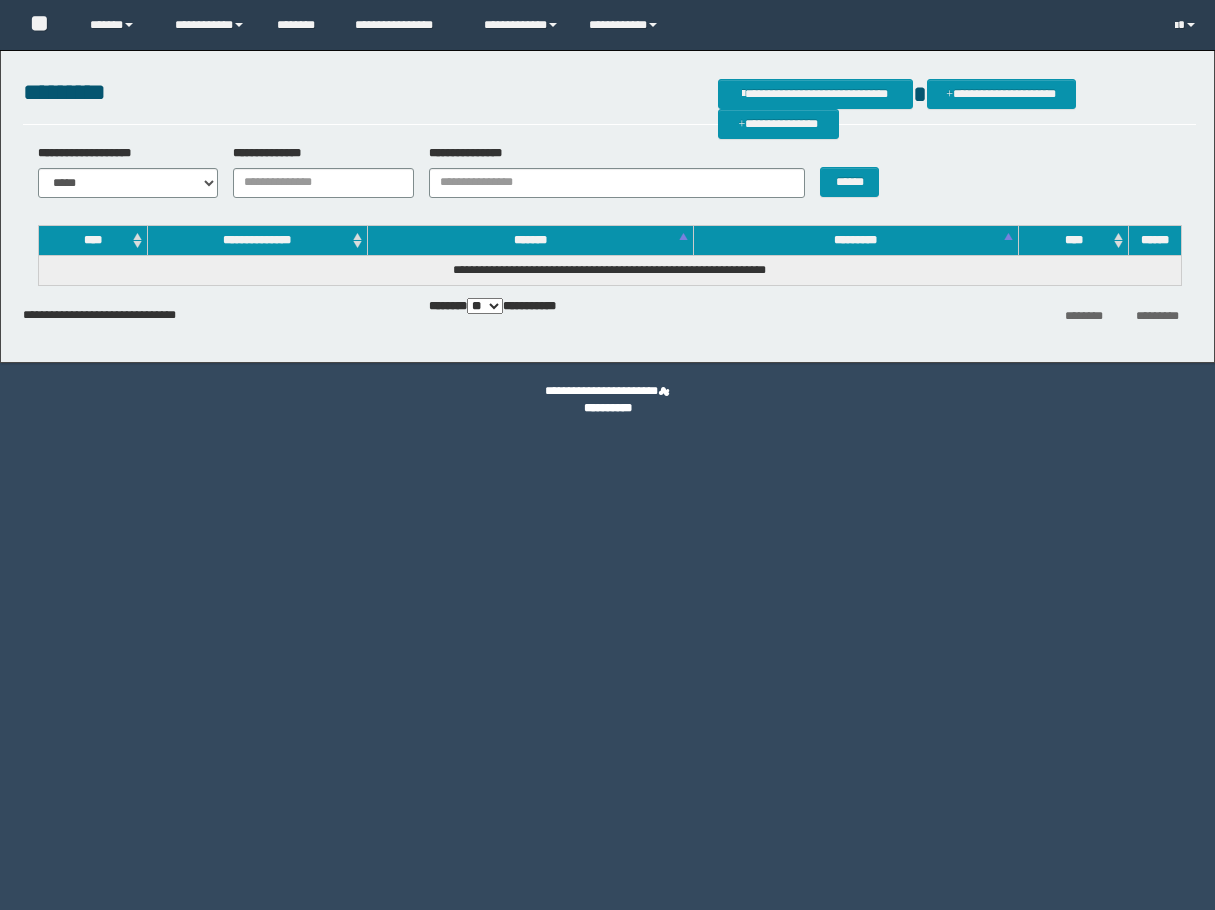 scroll, scrollTop: 0, scrollLeft: 0, axis: both 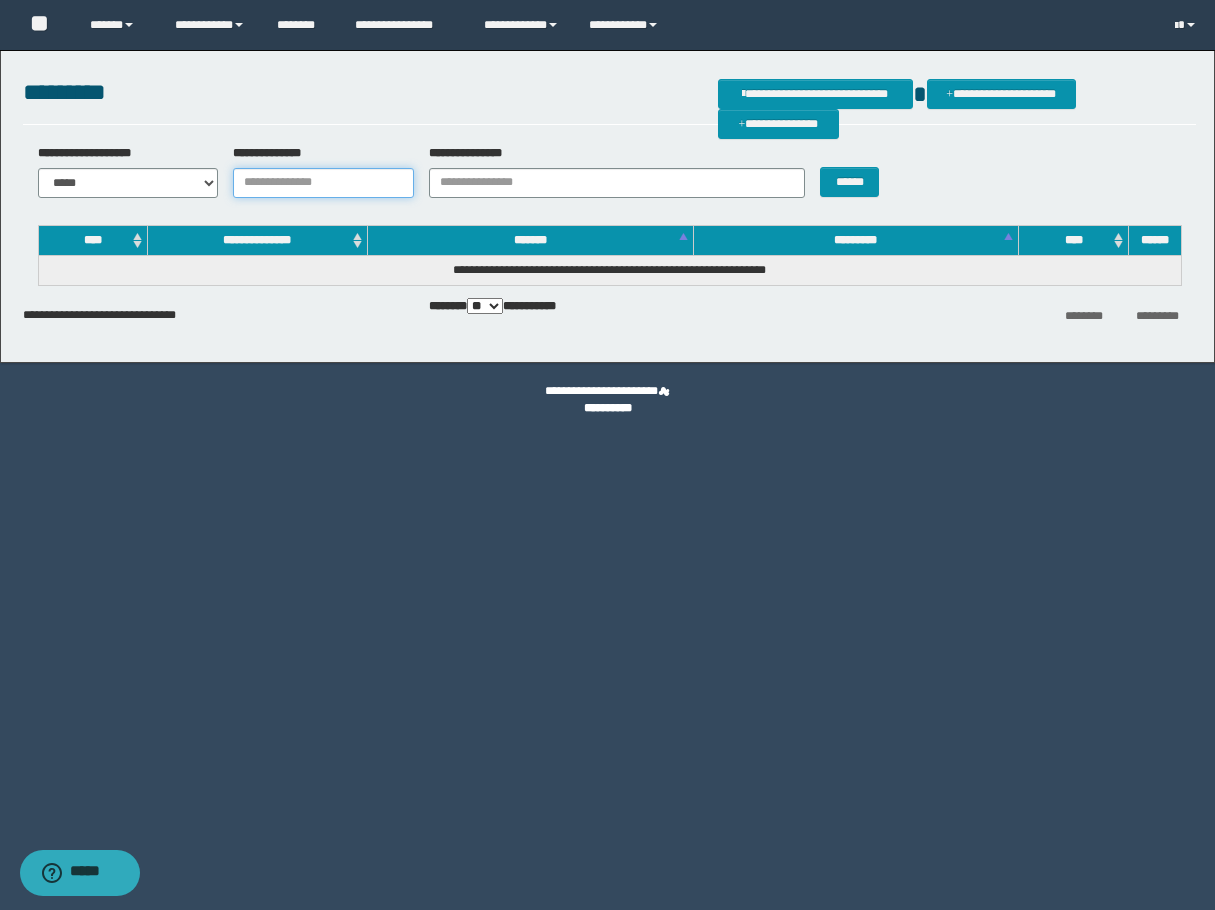 click on "**********" at bounding box center [323, 183] 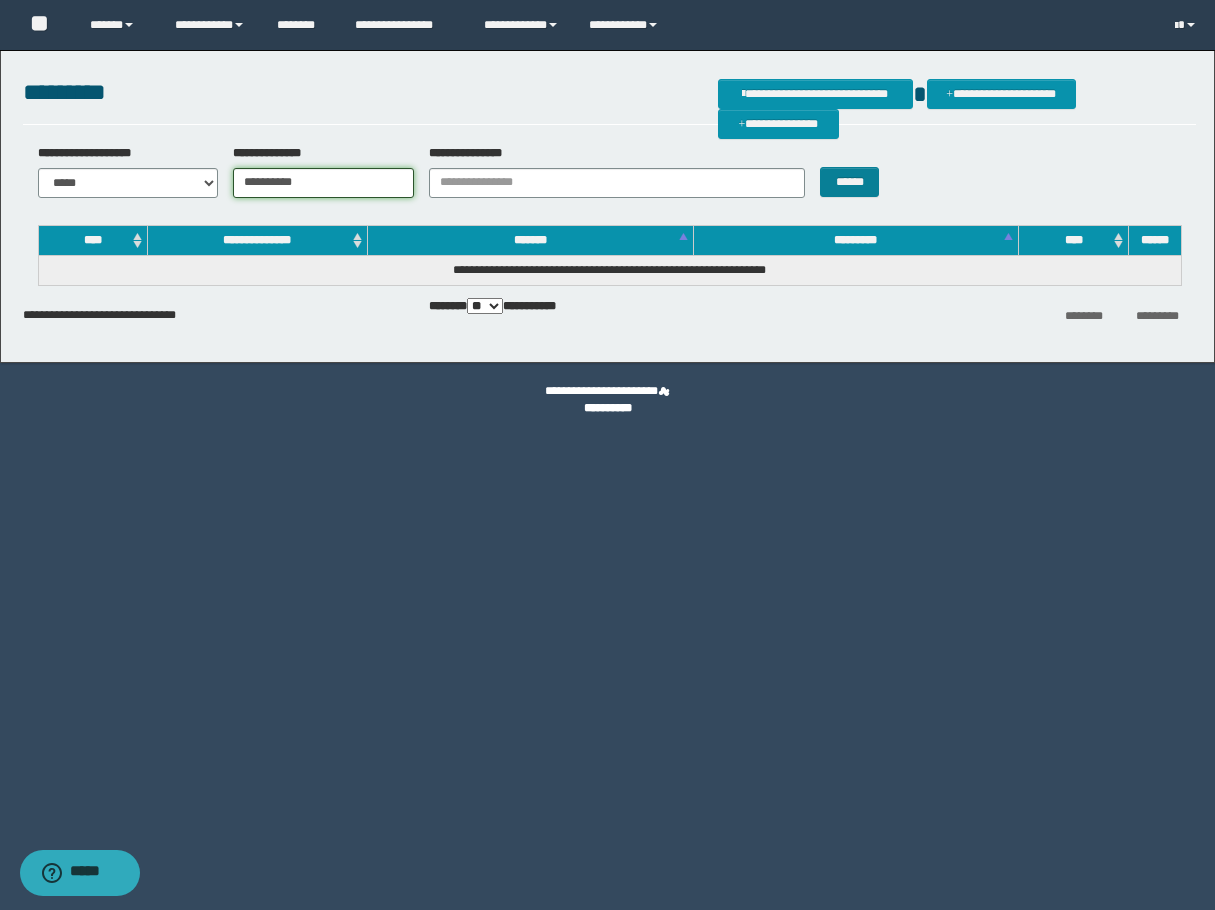 type on "**********" 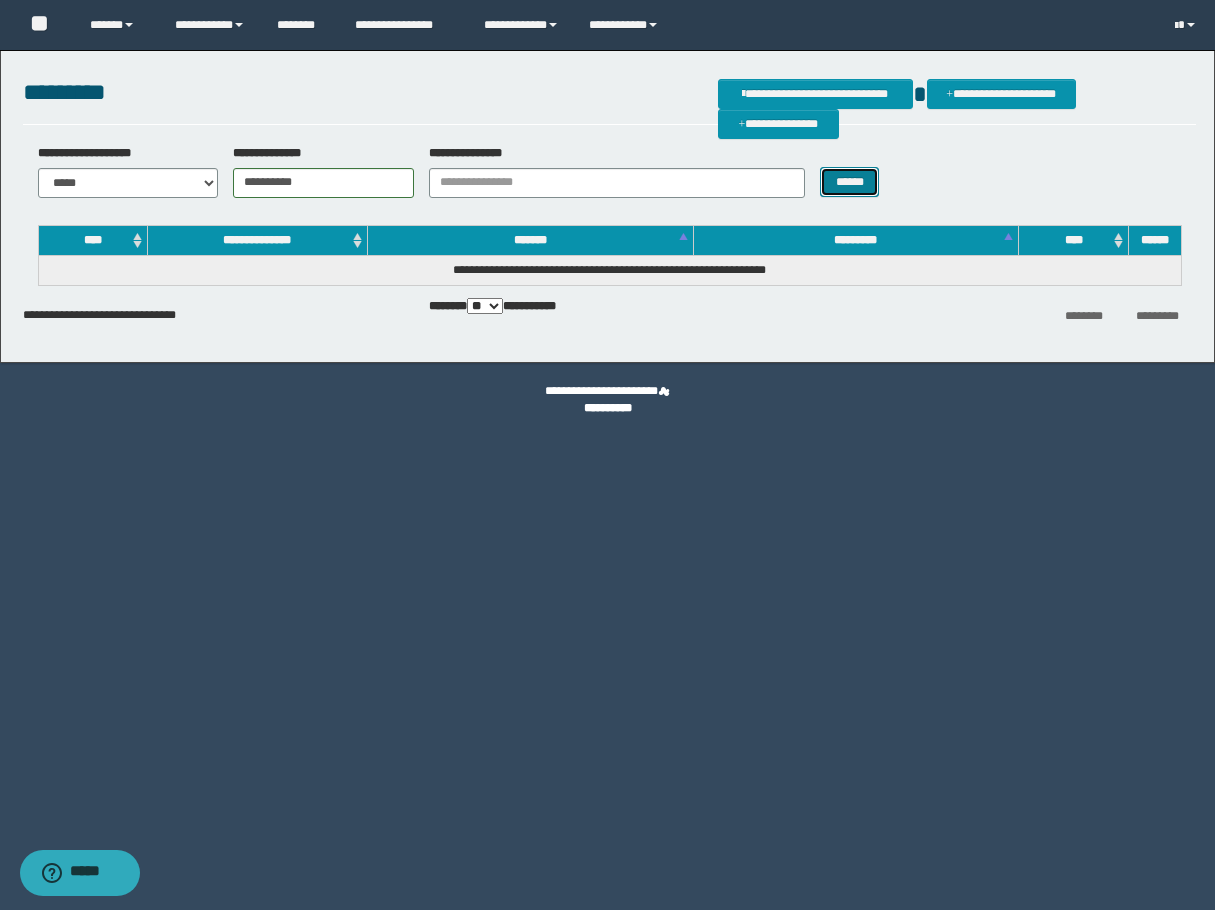 click on "******" at bounding box center (849, 182) 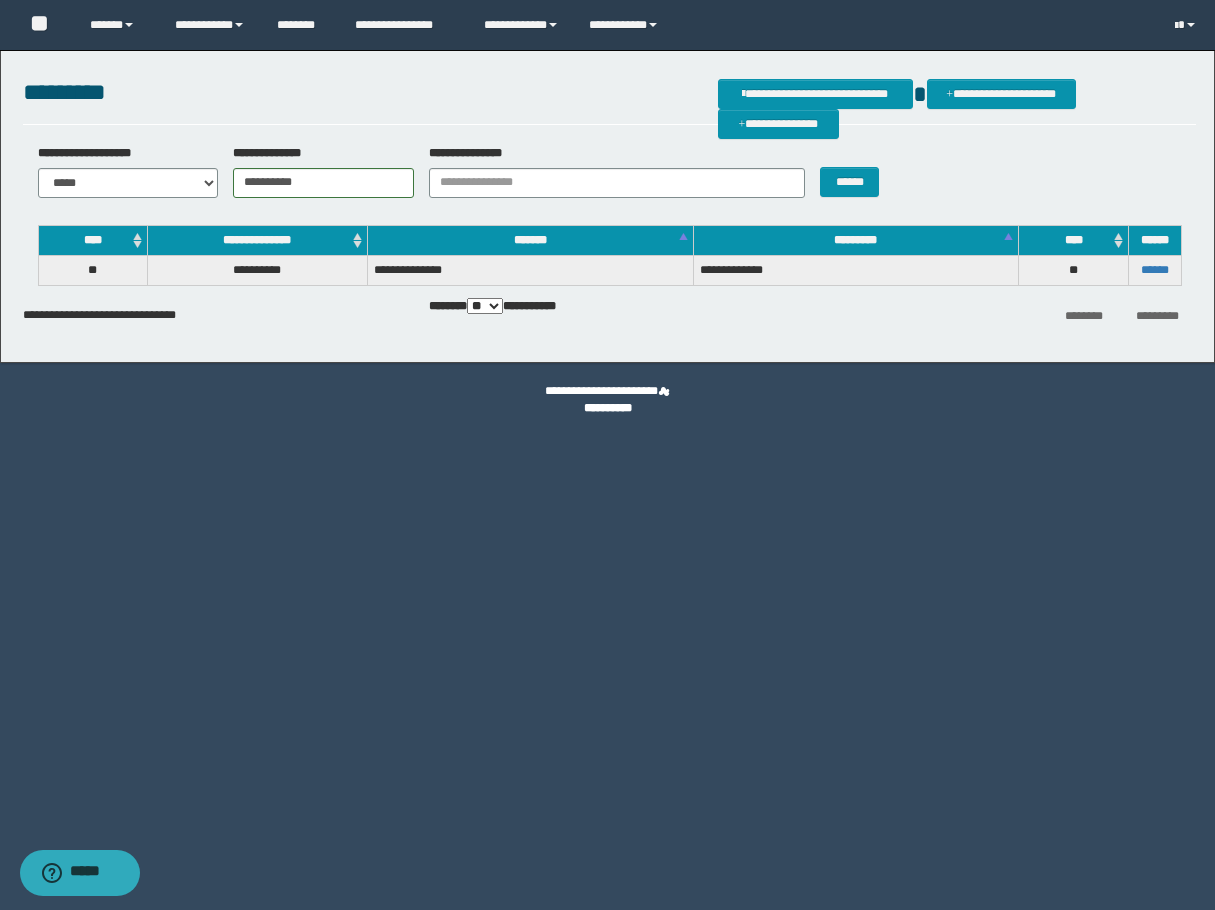 drag, startPoint x: 885, startPoint y: 562, endPoint x: 1019, endPoint y: 475, distance: 159.76546 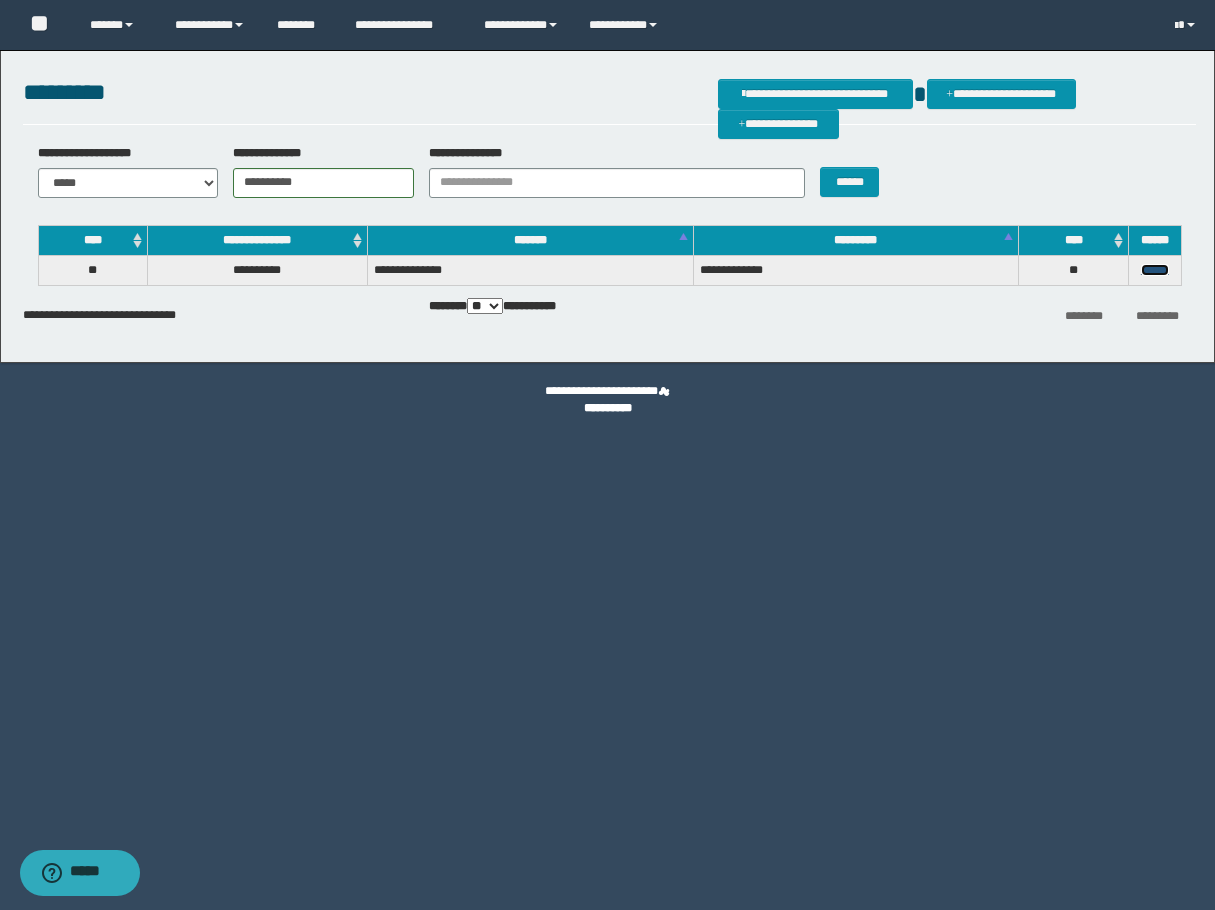 click on "******" at bounding box center (1155, 270) 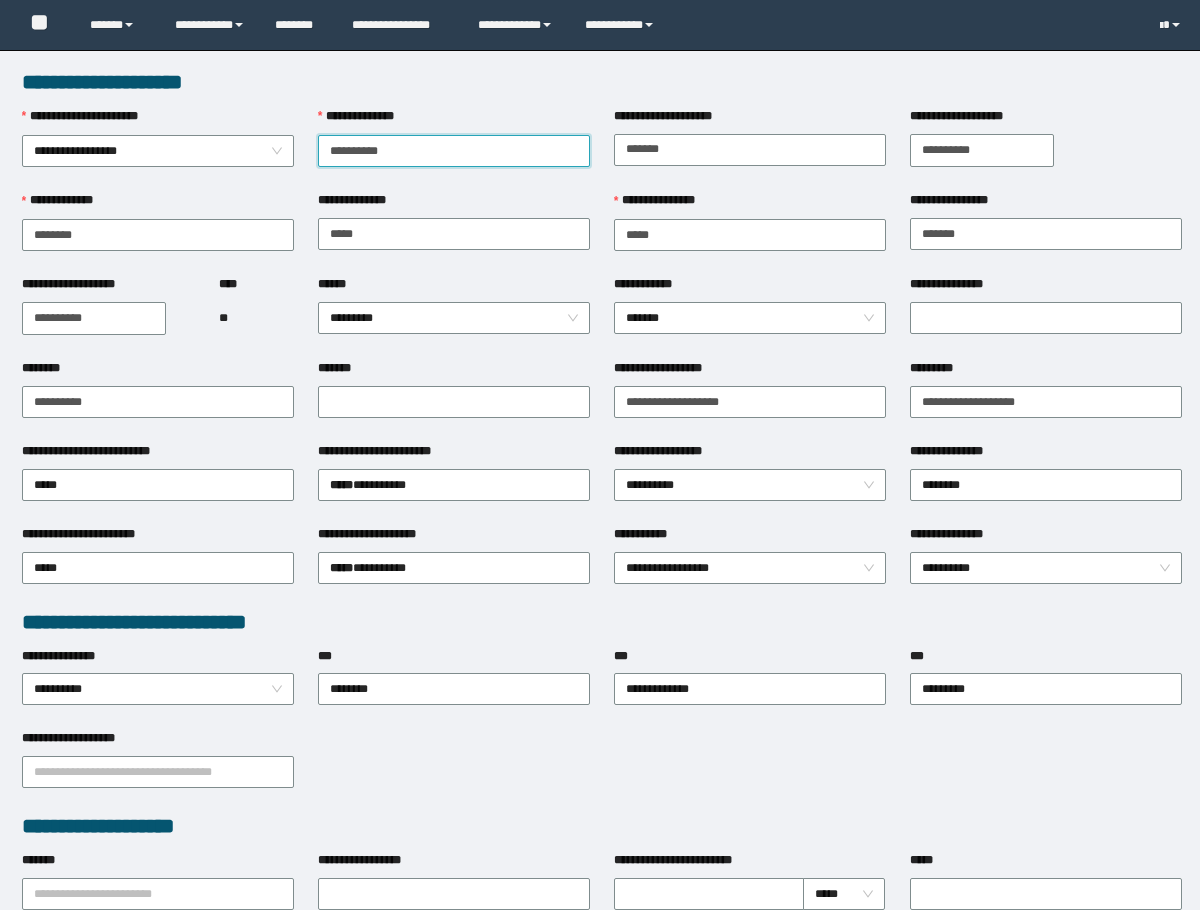 scroll, scrollTop: 0, scrollLeft: 0, axis: both 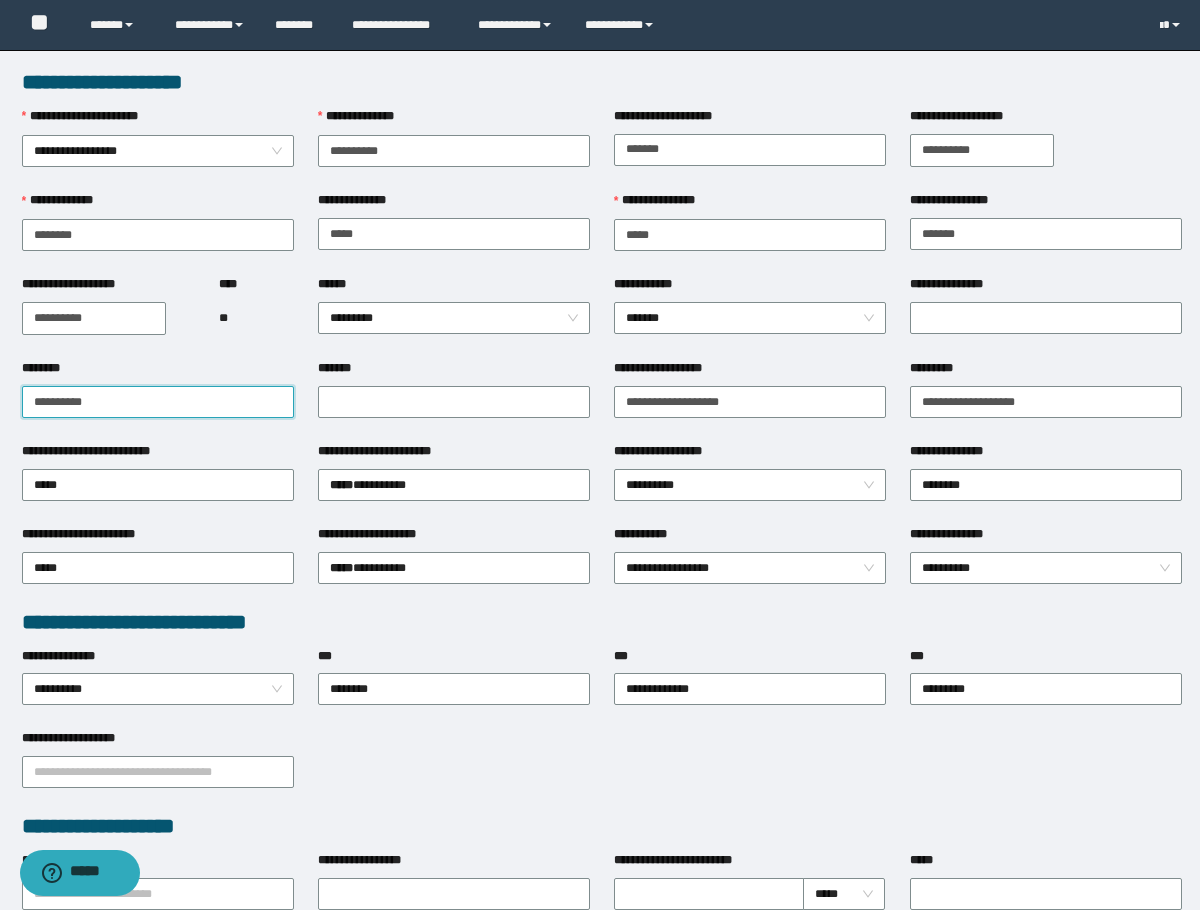drag, startPoint x: 119, startPoint y: 386, endPoint x: -1, endPoint y: 401, distance: 120.93387 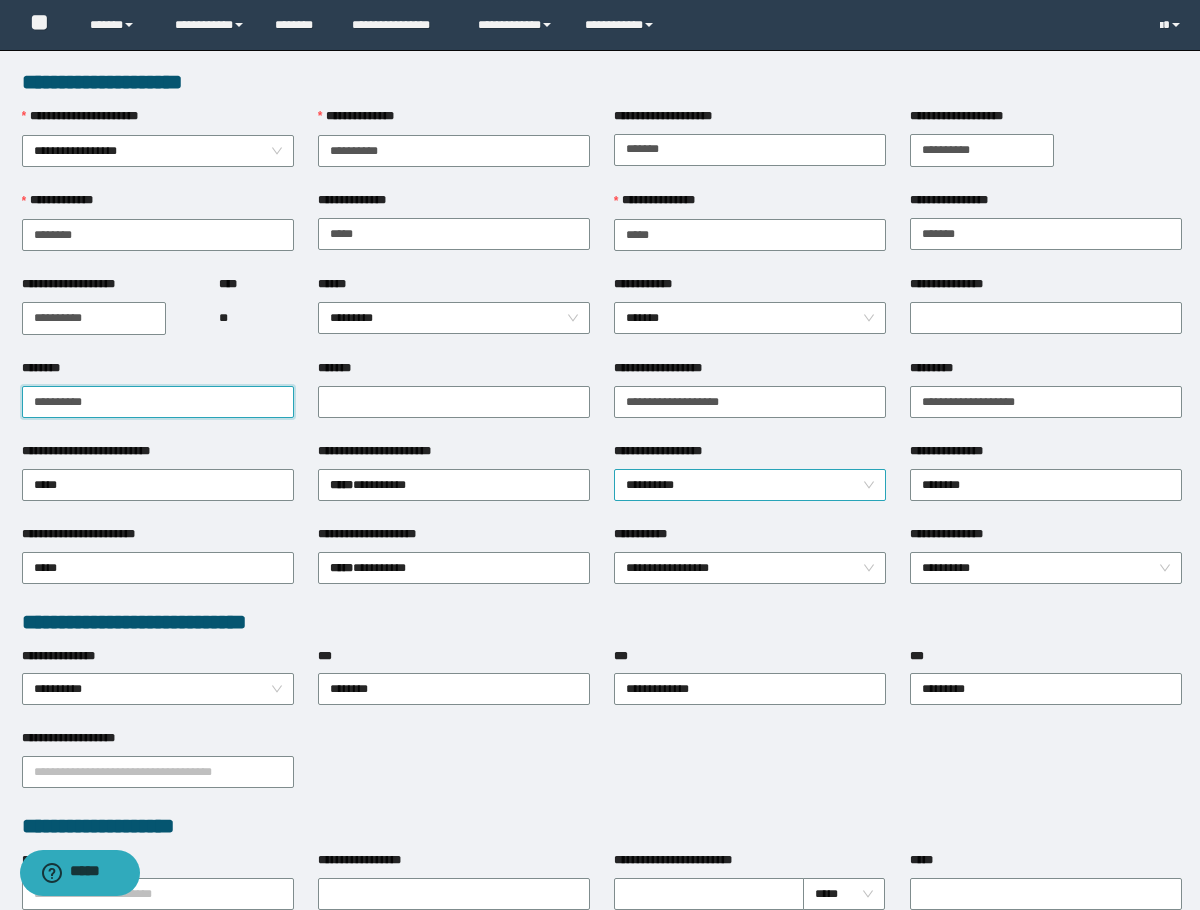 click on "**********" at bounding box center (750, 485) 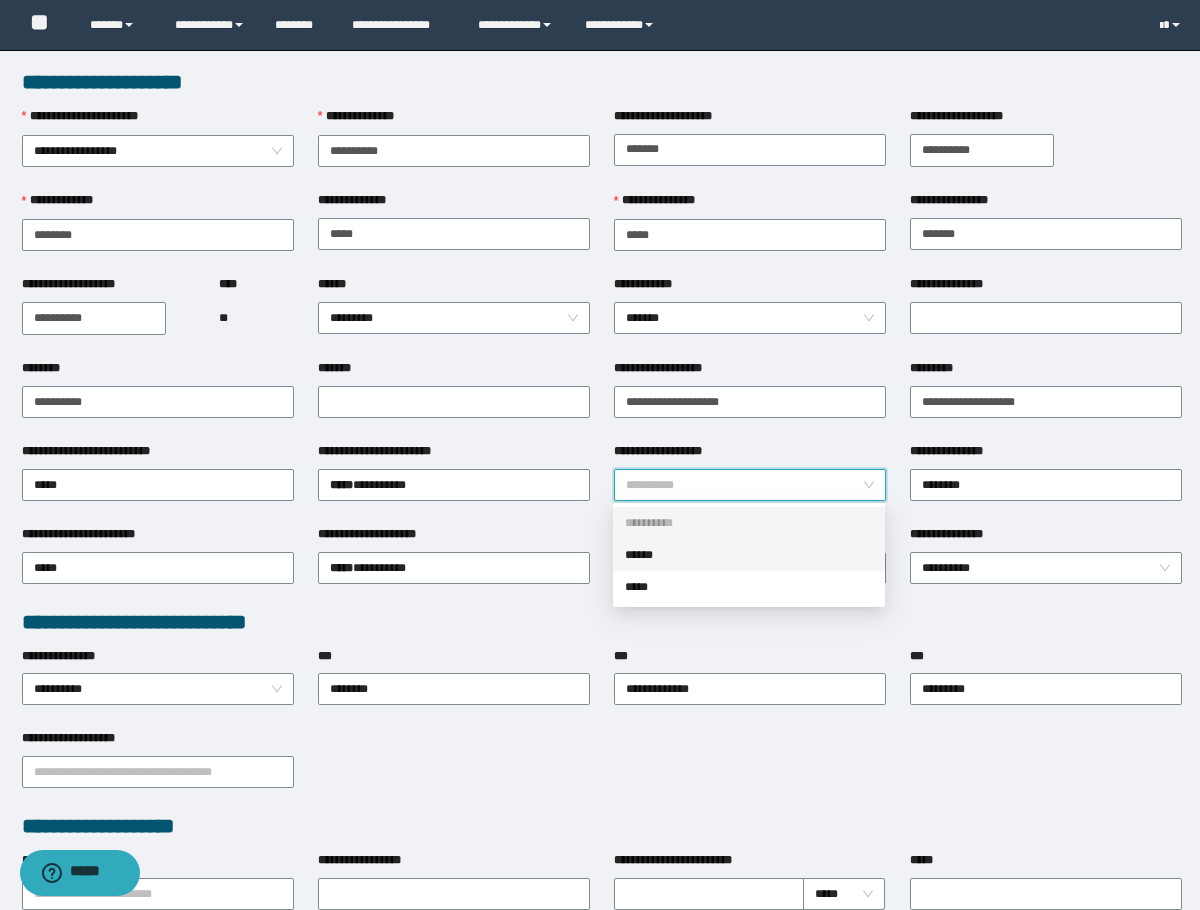 click on "******" at bounding box center [749, 555] 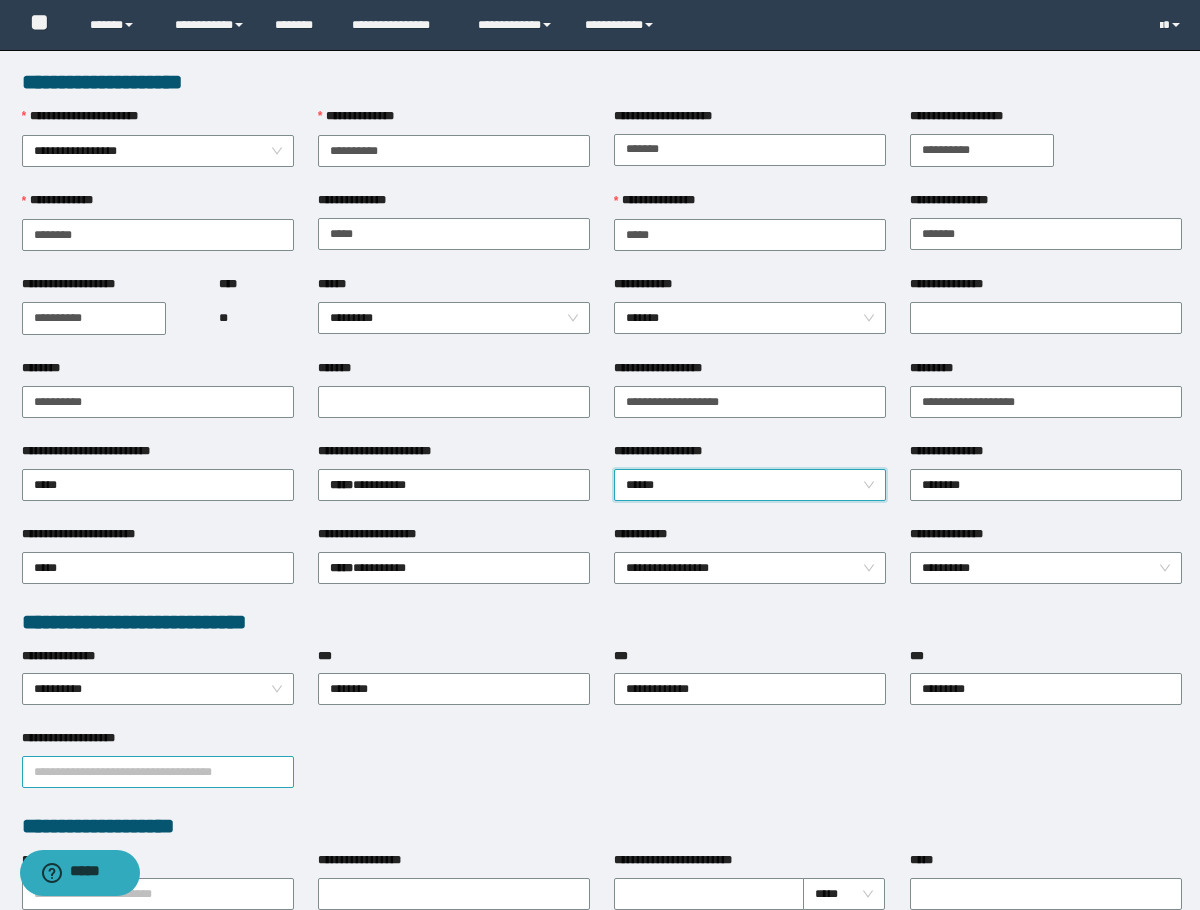 drag, startPoint x: 150, startPoint y: 825, endPoint x: 148, endPoint y: 773, distance: 52.03845 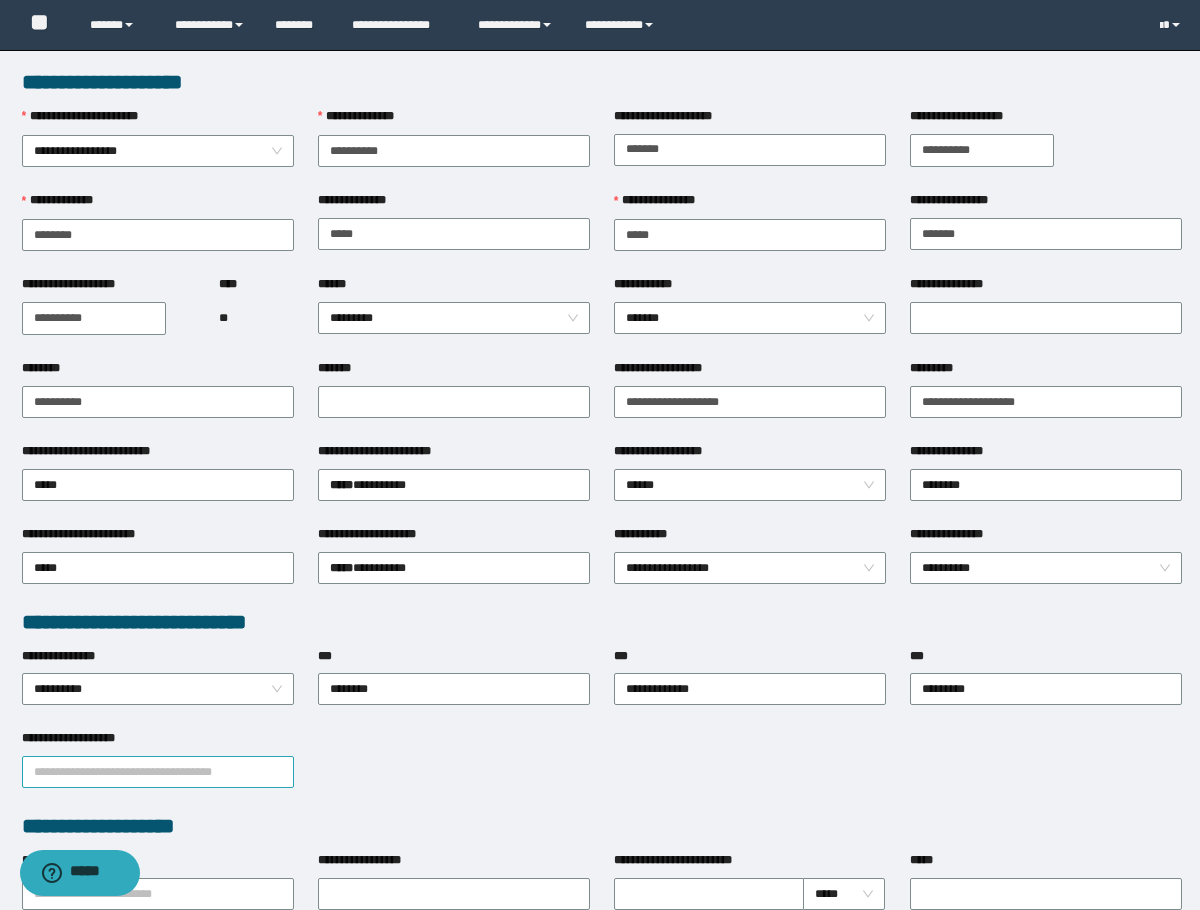 click on "**********" at bounding box center (158, 772) 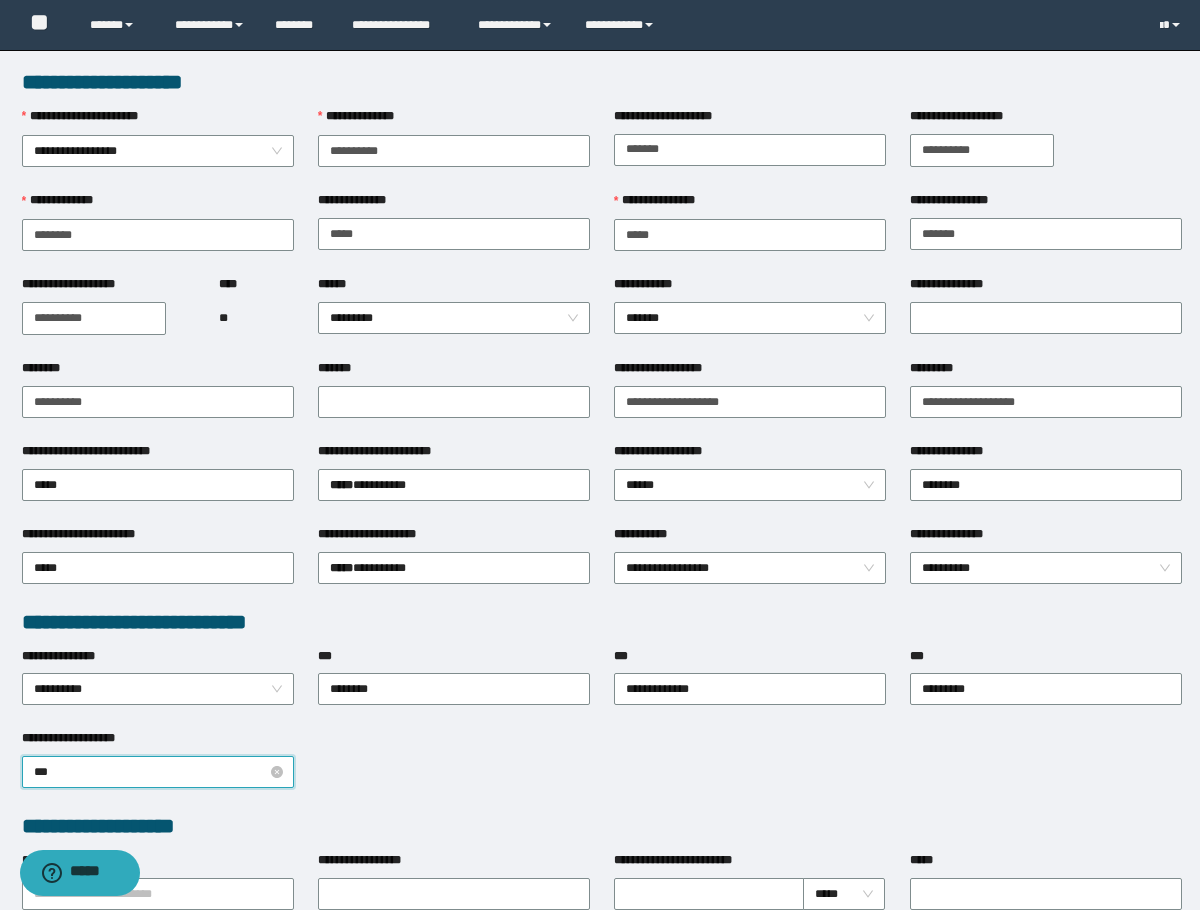 type on "****" 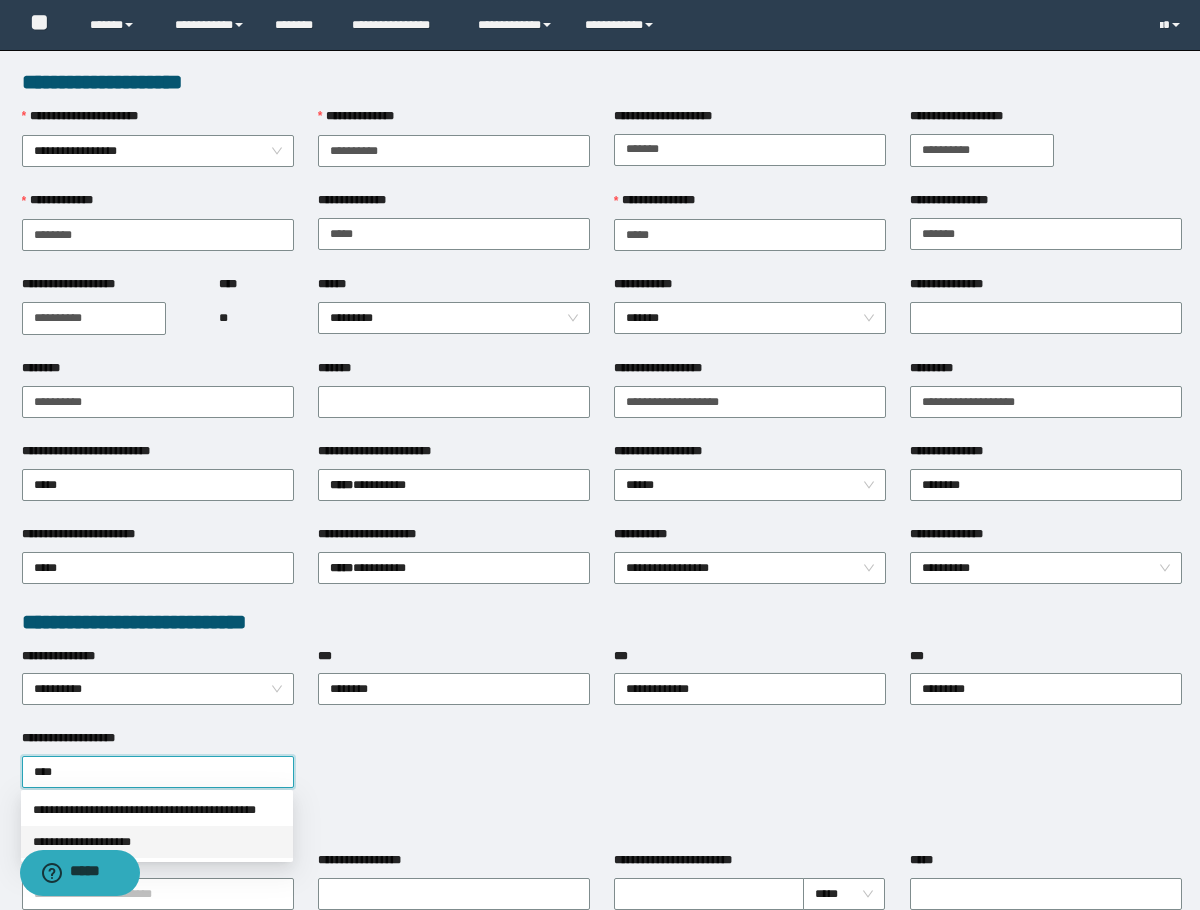 click on "**********" at bounding box center [157, 842] 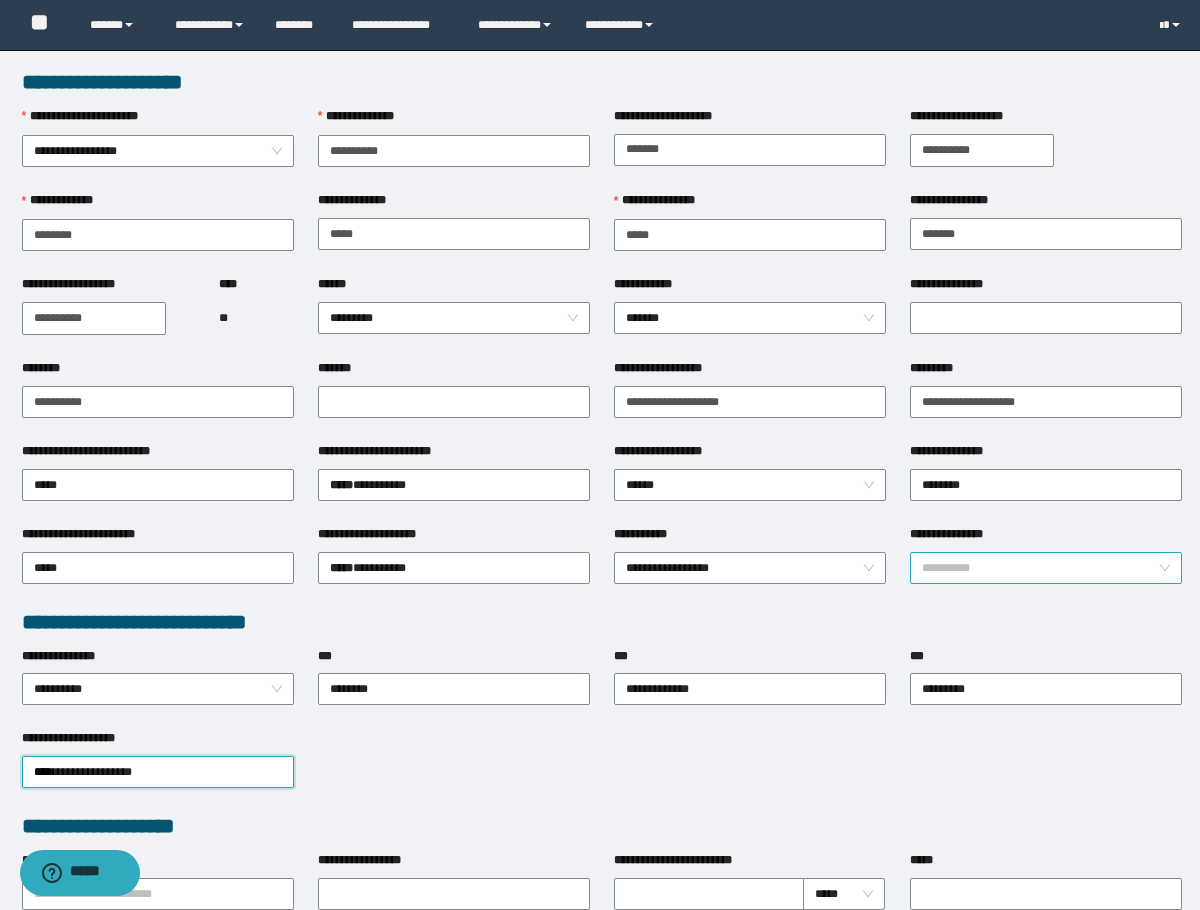 click on "**********" at bounding box center [1046, 568] 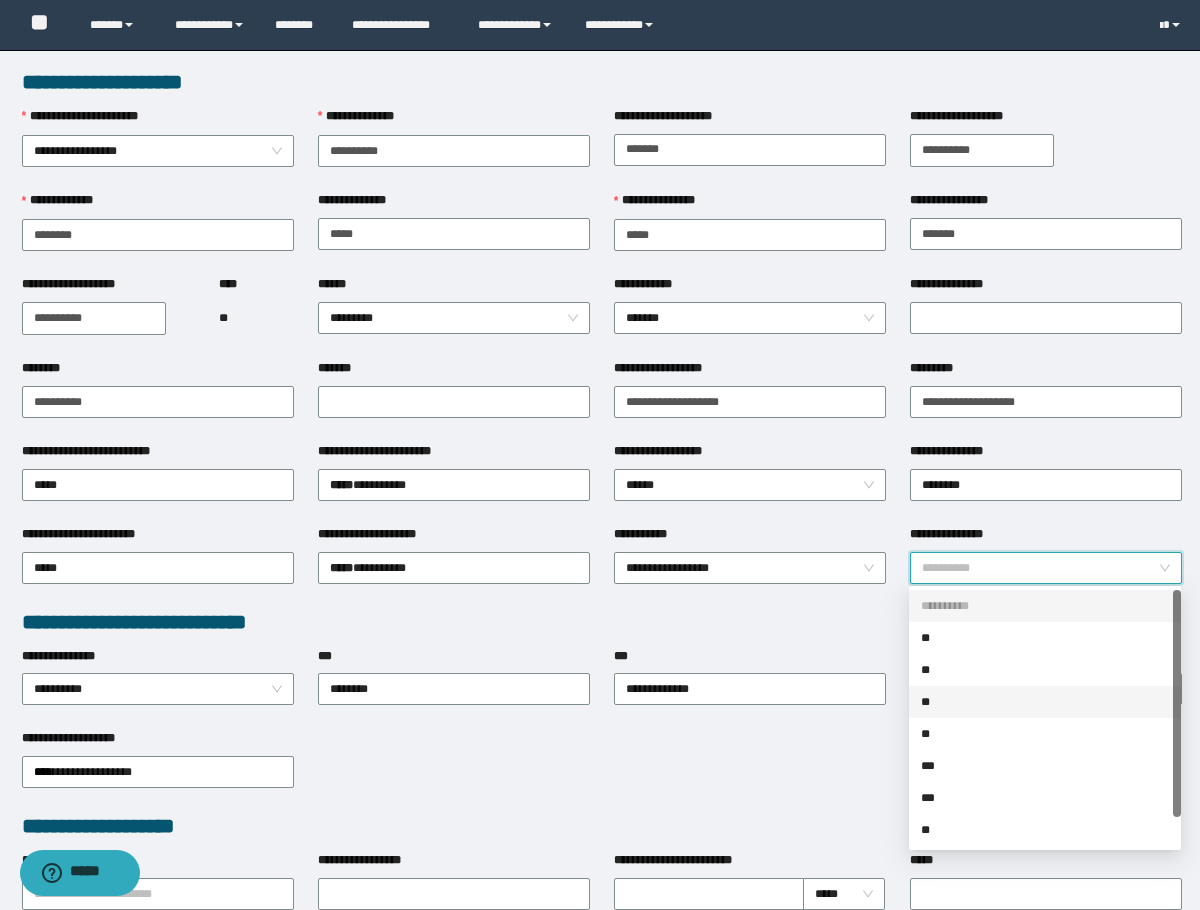 click on "**" at bounding box center [1045, 702] 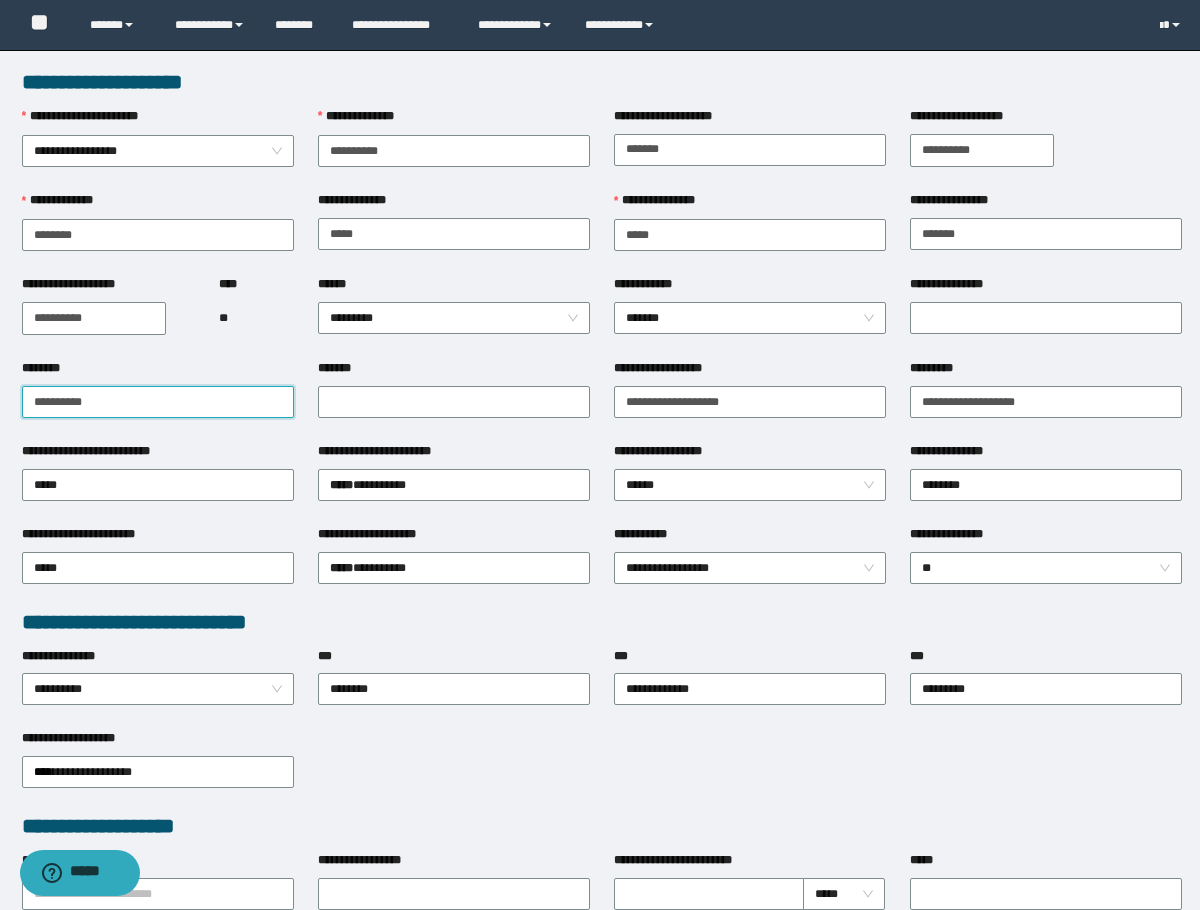 click on "**********" at bounding box center (158, 402) 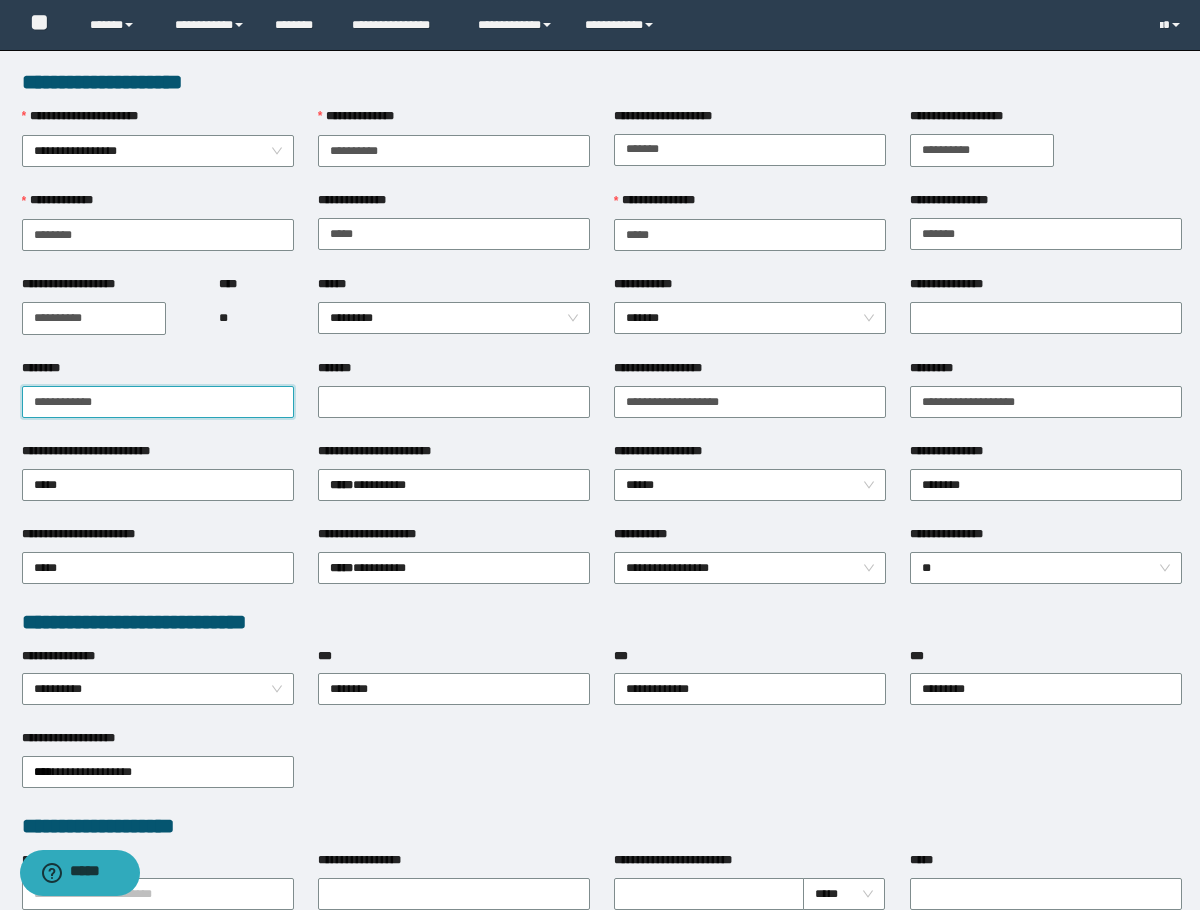 paste on "**********" 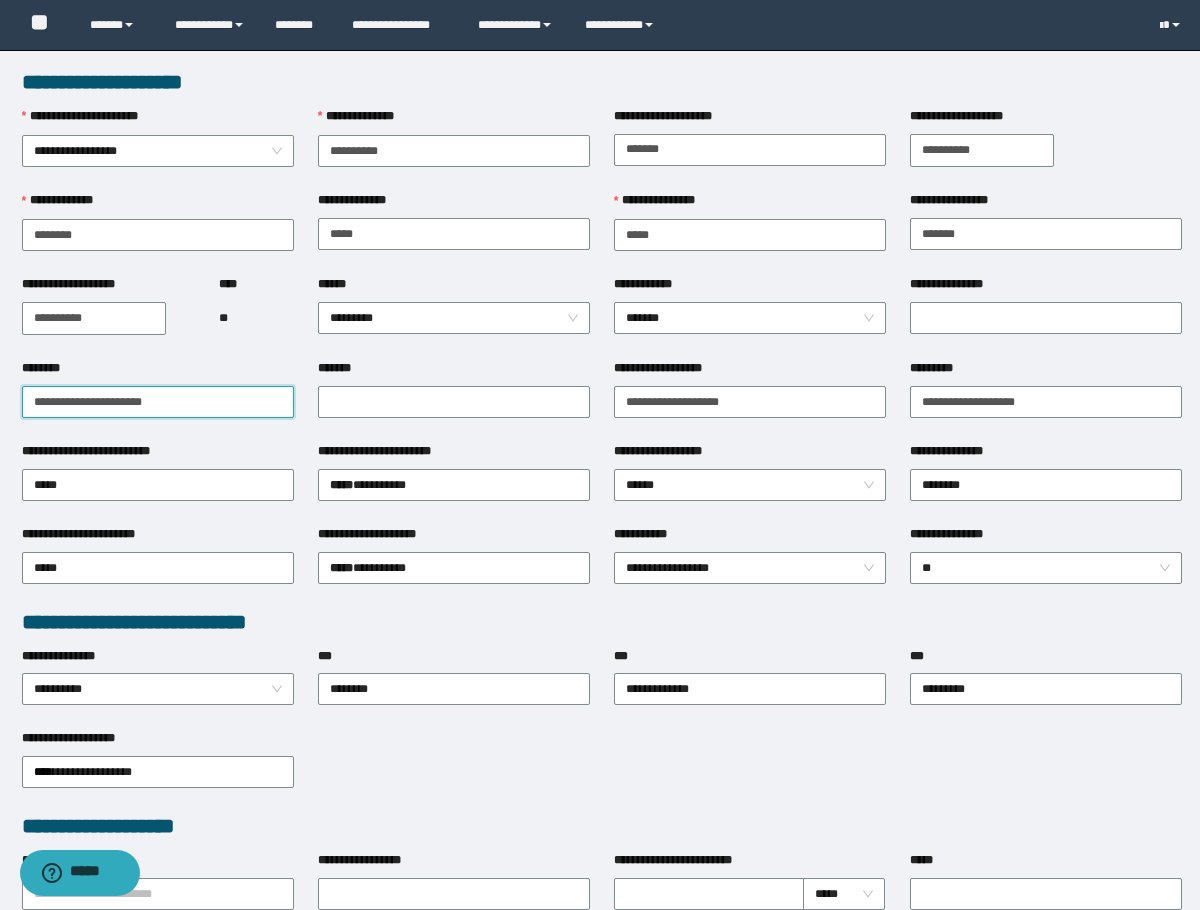 drag, startPoint x: 109, startPoint y: 392, endPoint x: 243, endPoint y: 392, distance: 134 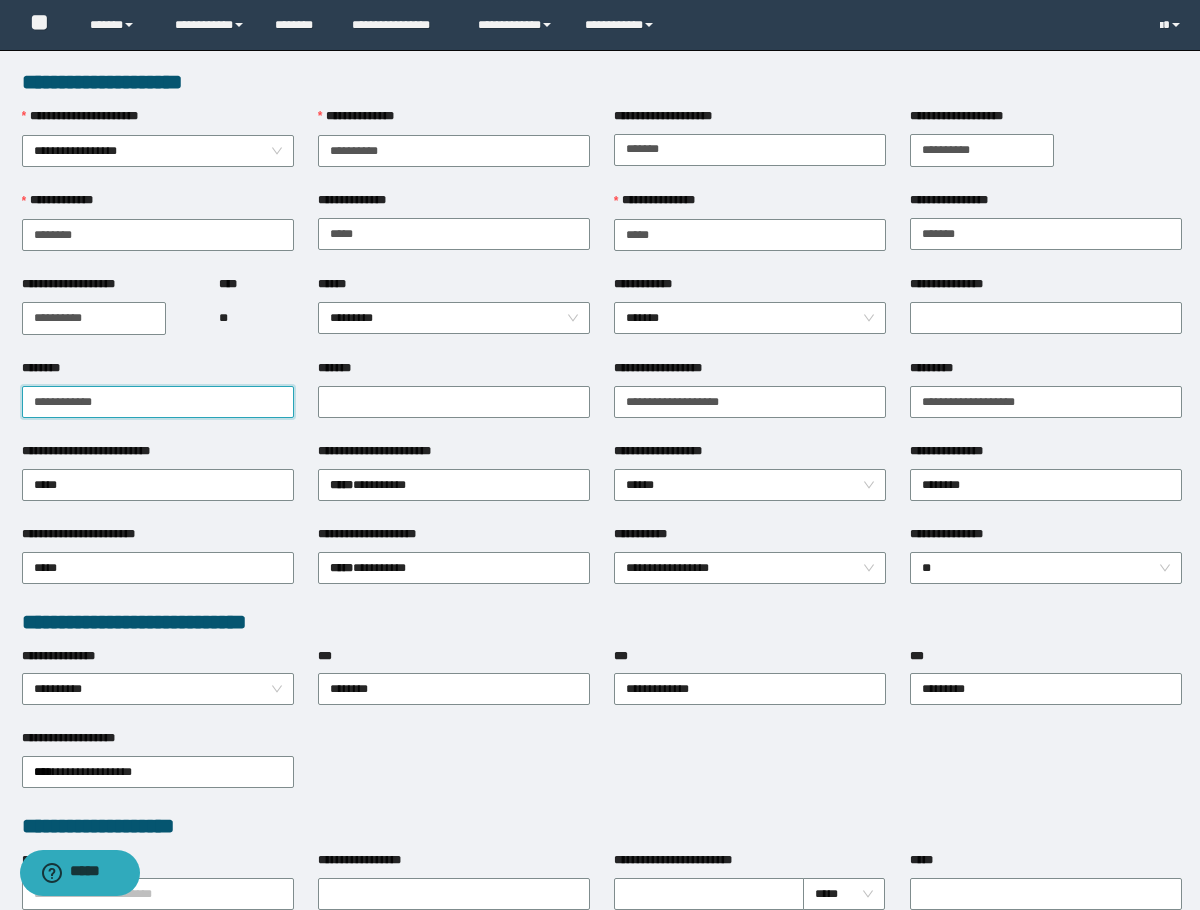 paste on "**********" 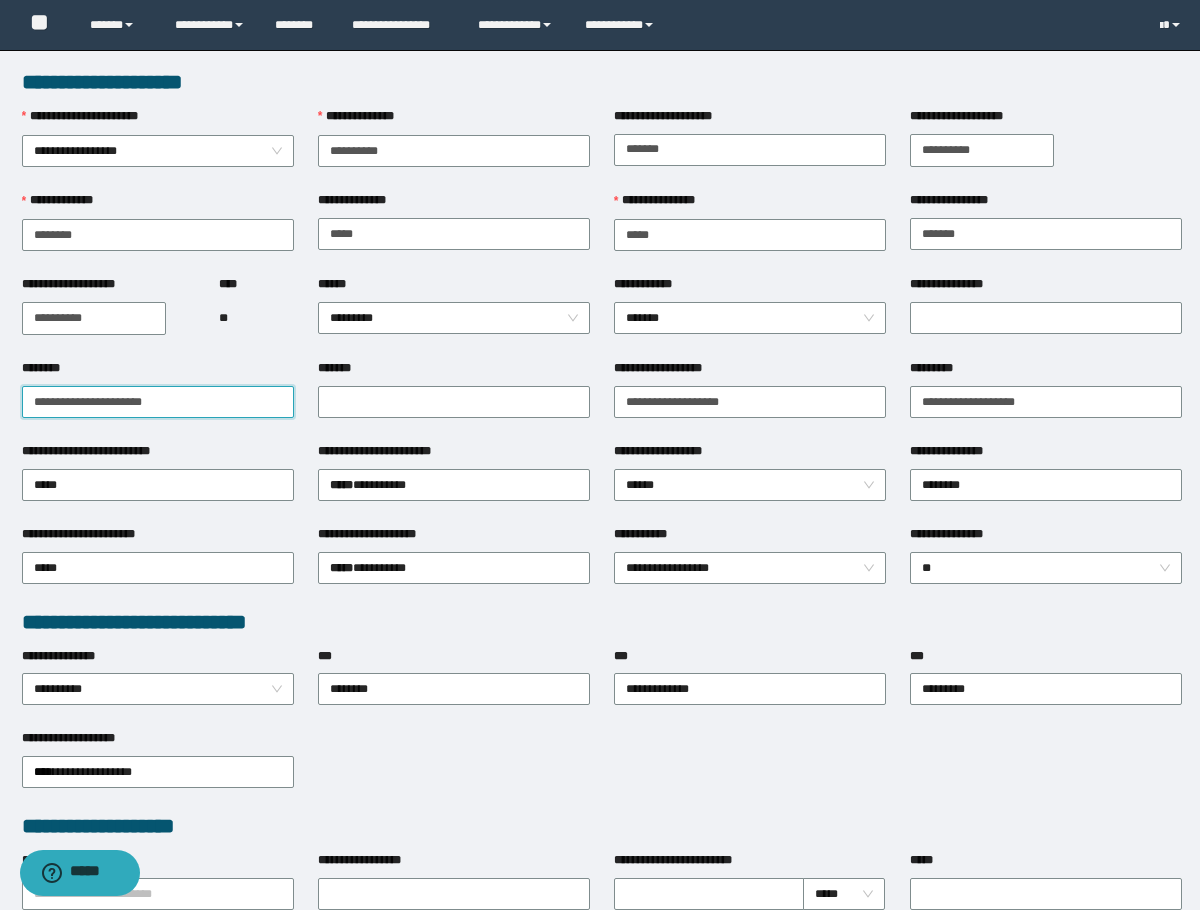 drag, startPoint x: 230, startPoint y: 392, endPoint x: -1, endPoint y: 397, distance: 231.05411 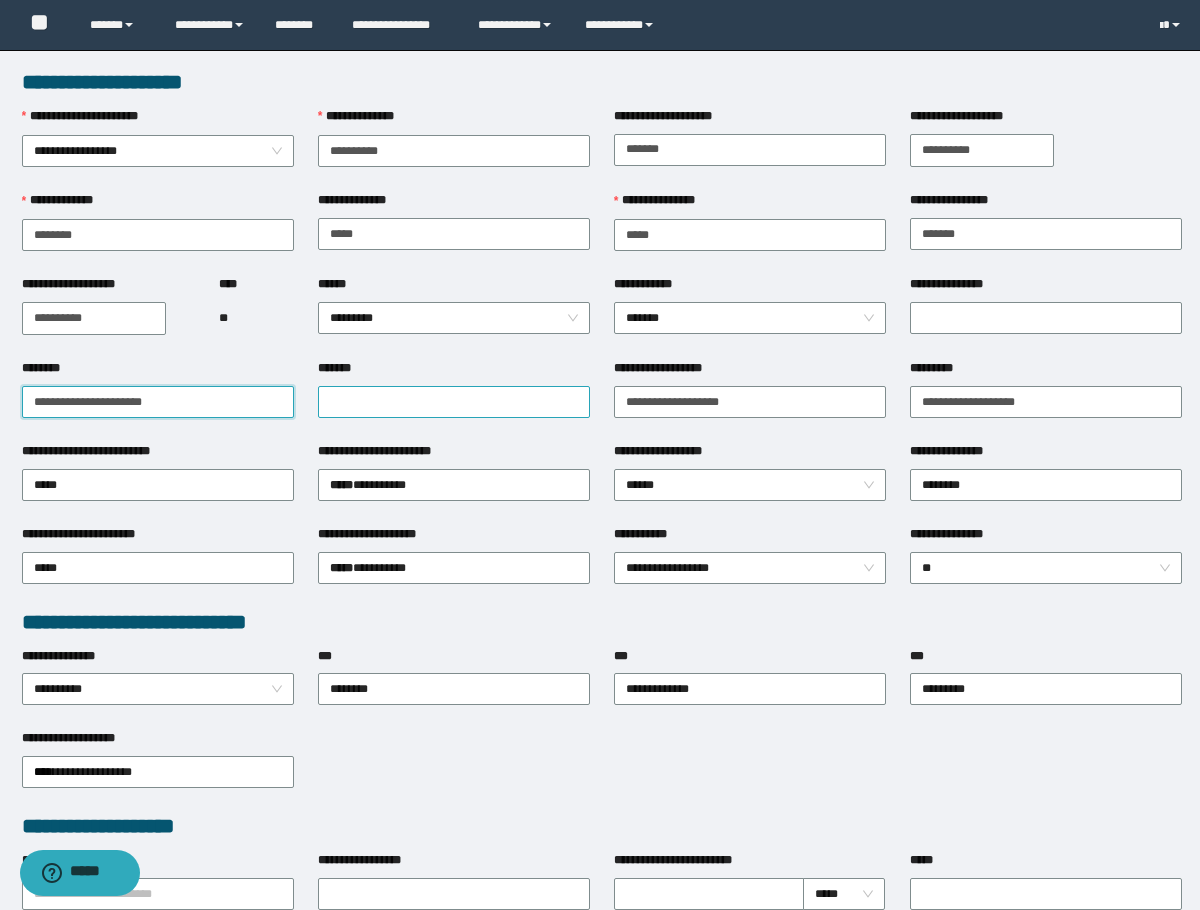 type on "**********" 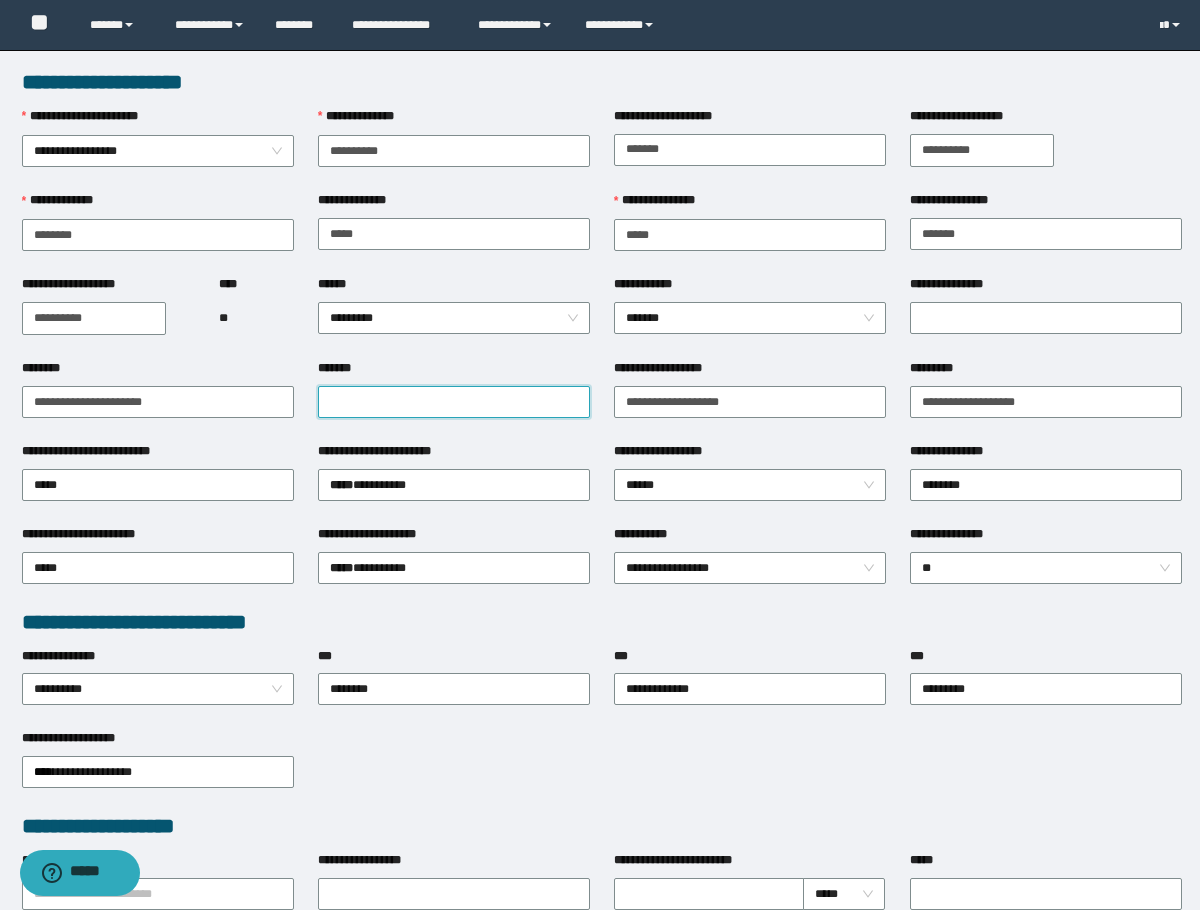 click on "*******" at bounding box center (454, 402) 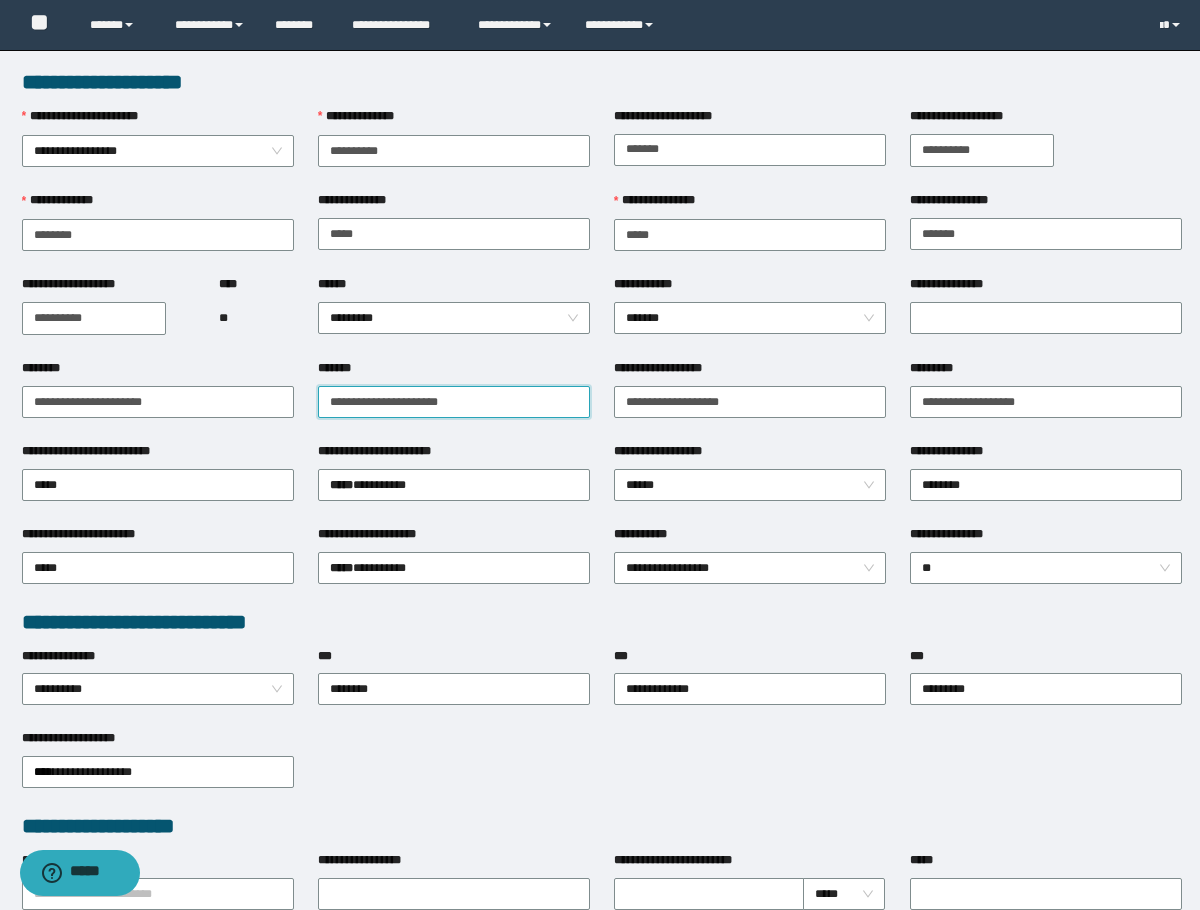 type on "**********" 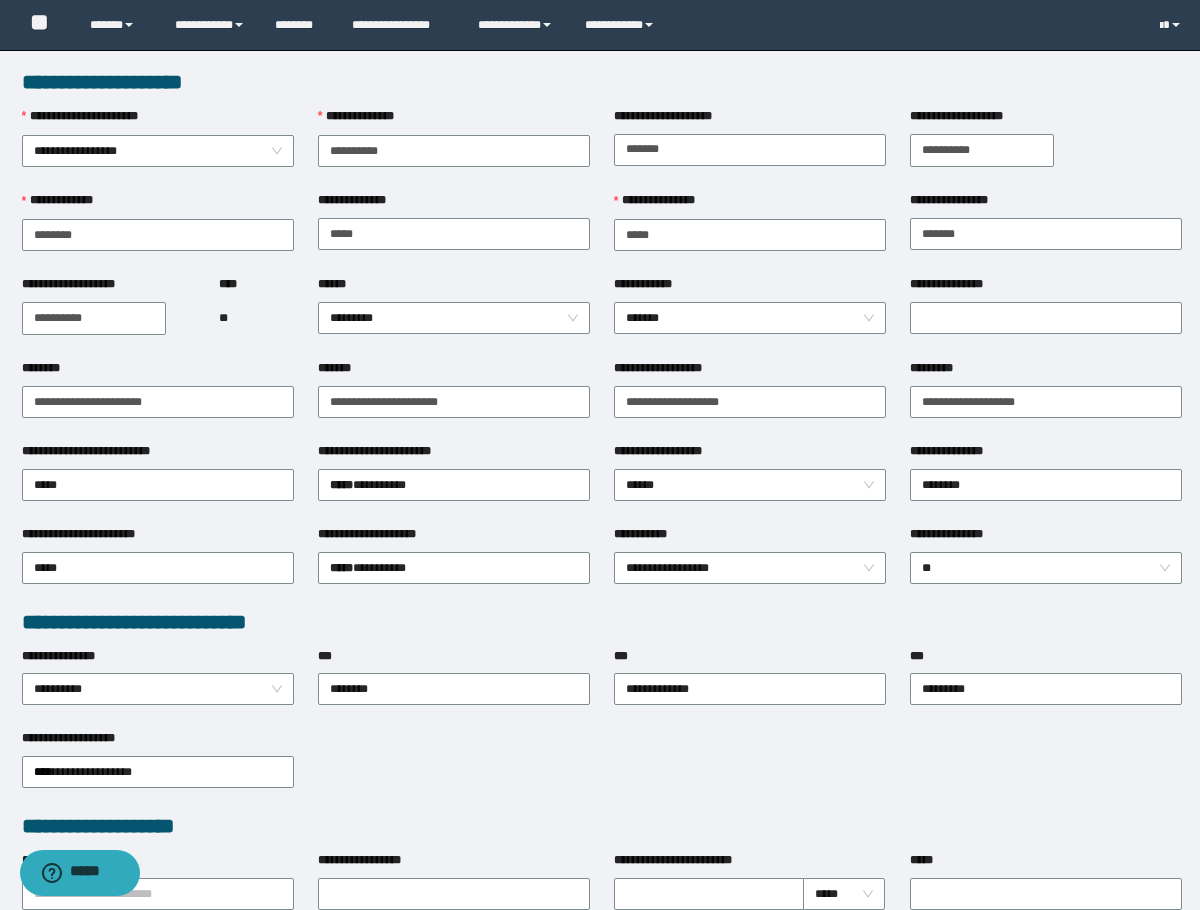 click on "**** **" at bounding box center (256, 317) 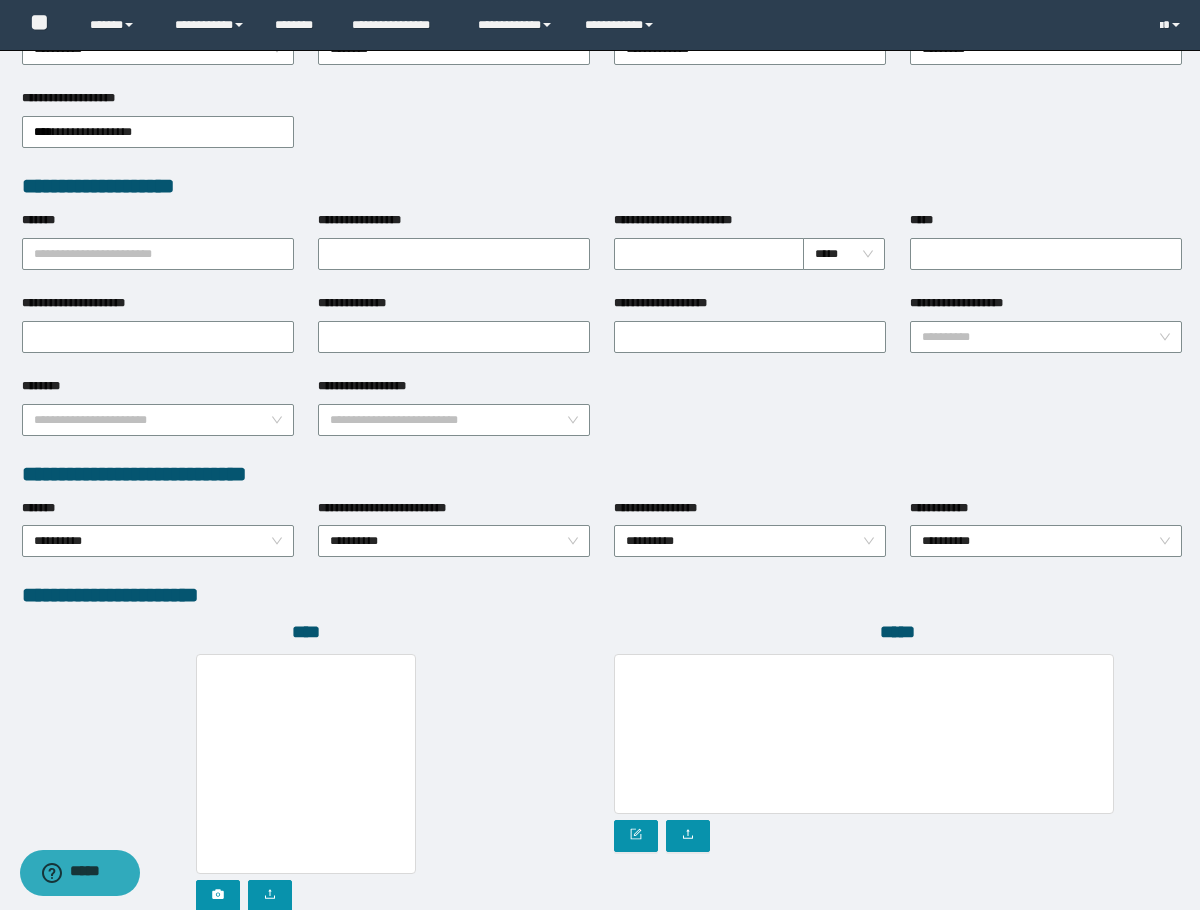 scroll, scrollTop: 793, scrollLeft: 0, axis: vertical 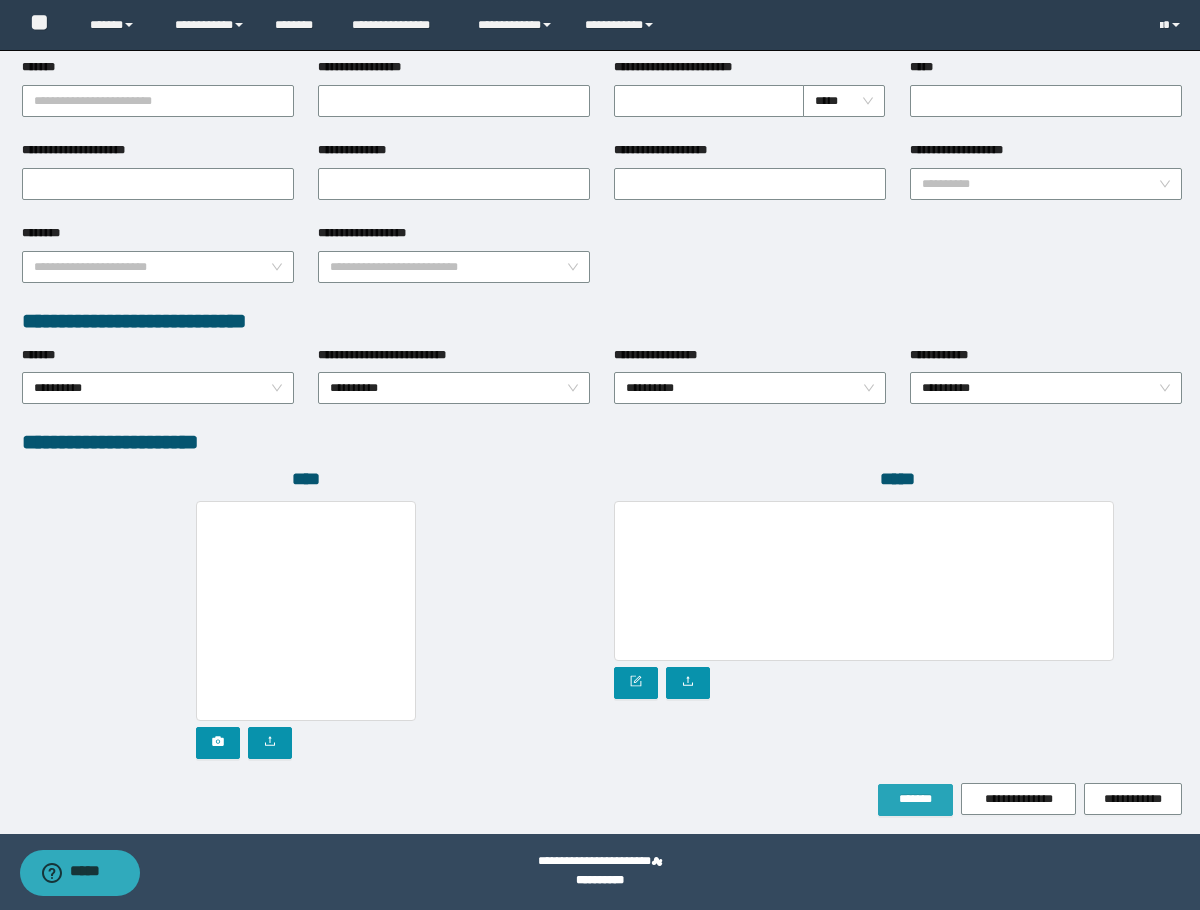 click on "*******" at bounding box center (915, 799) 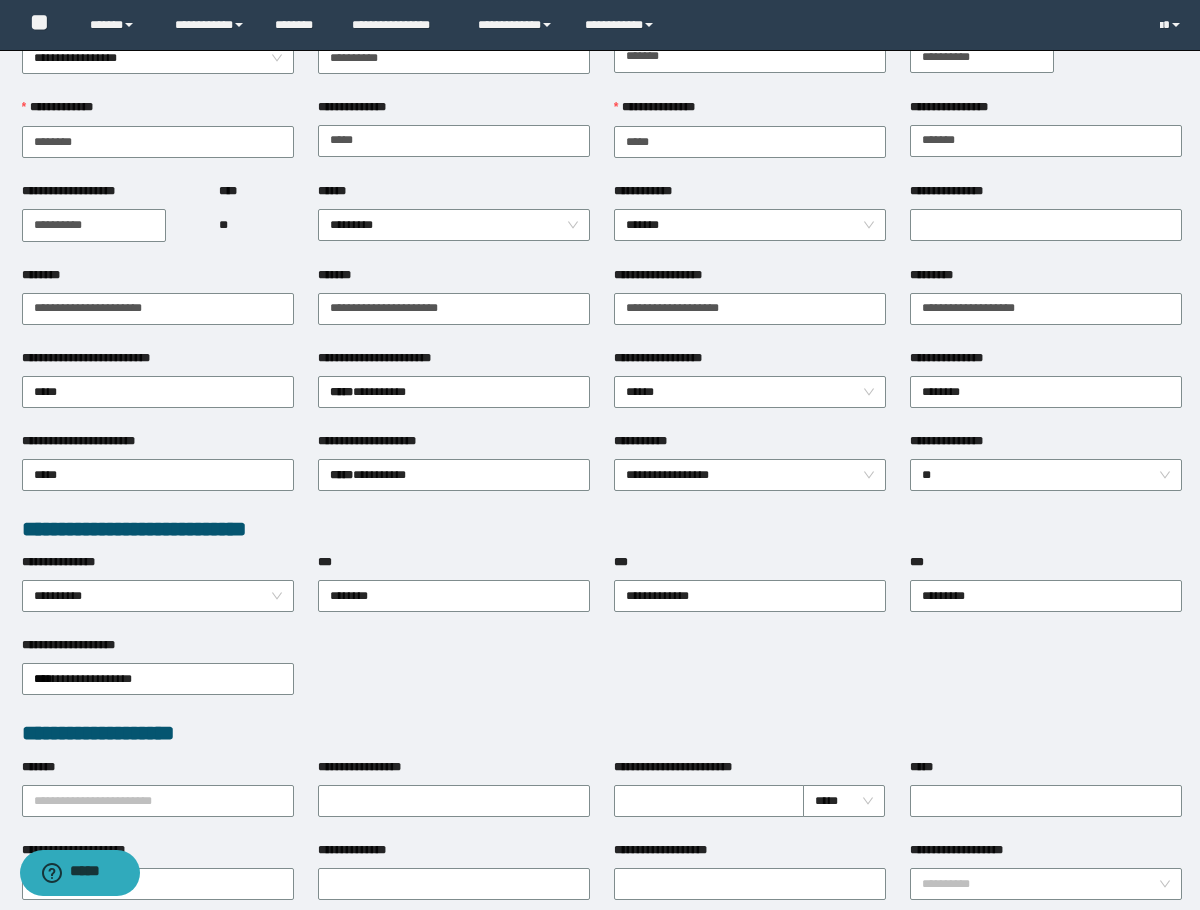 scroll, scrollTop: 0, scrollLeft: 0, axis: both 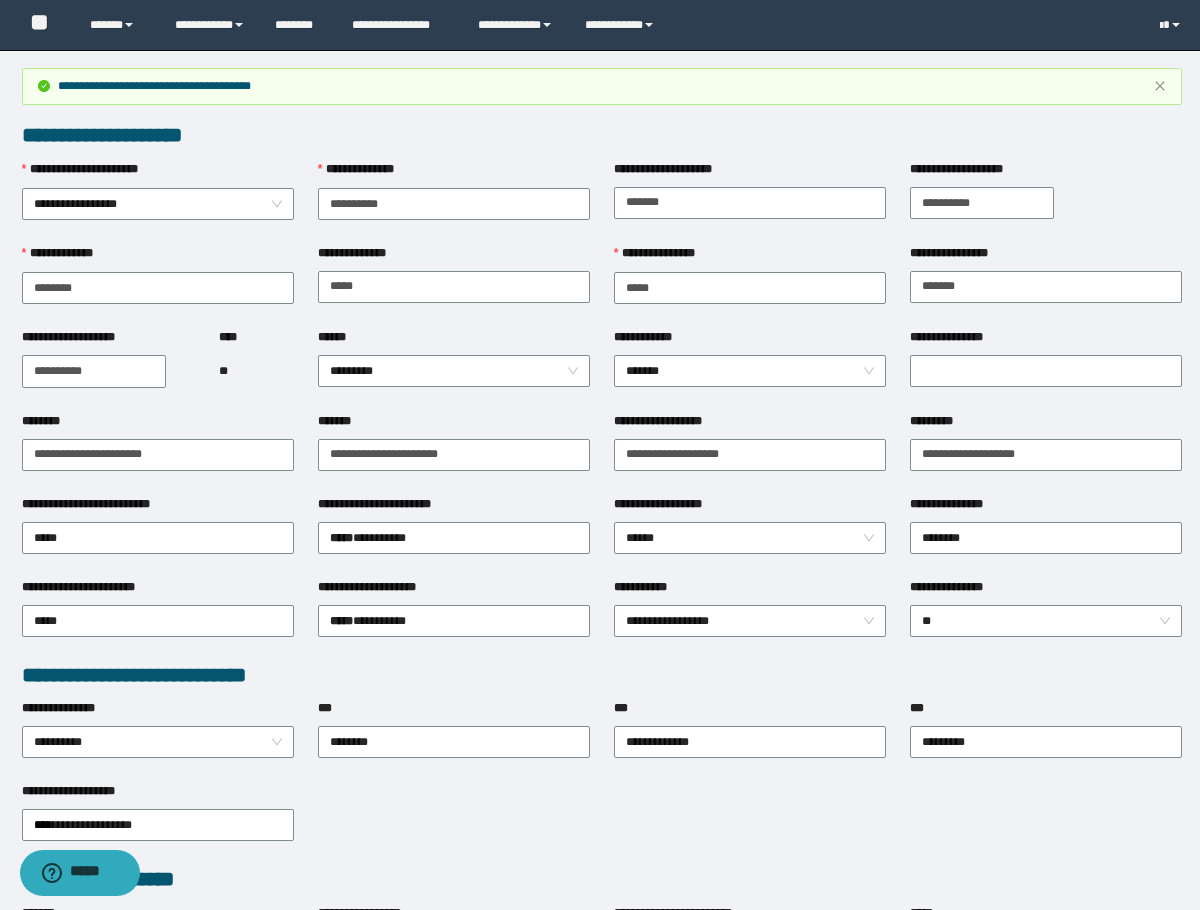 click on "**********" at bounding box center (158, 258) 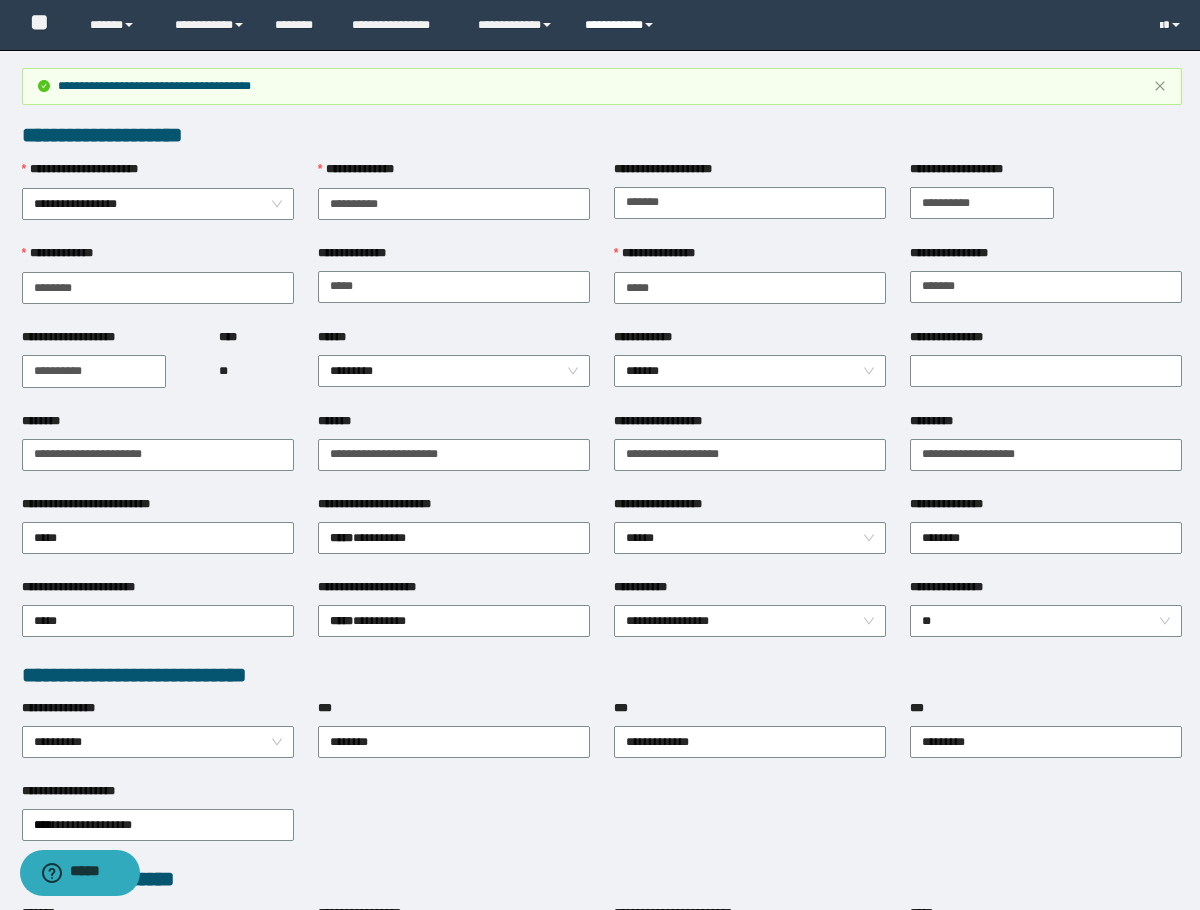 click on "**********" at bounding box center [622, 25] 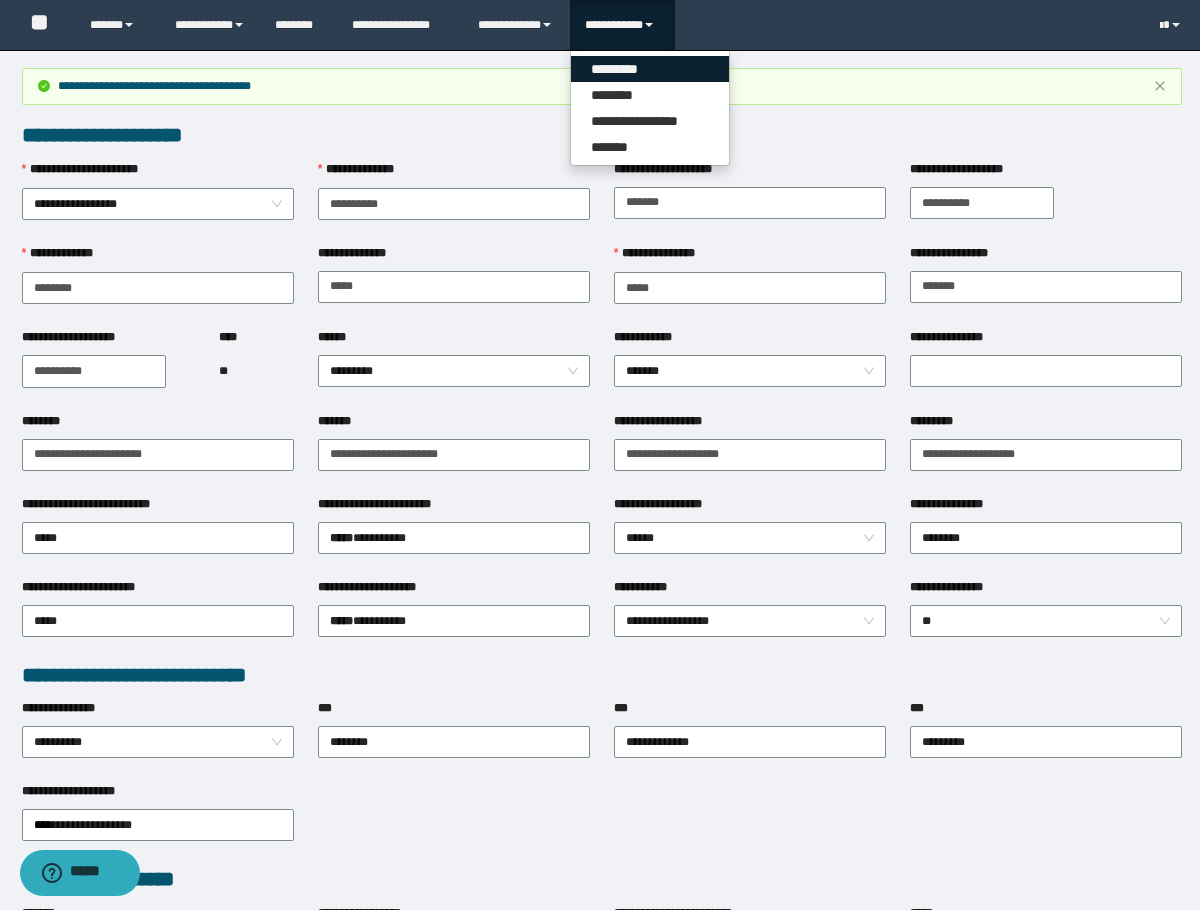 click on "*********" at bounding box center (650, 69) 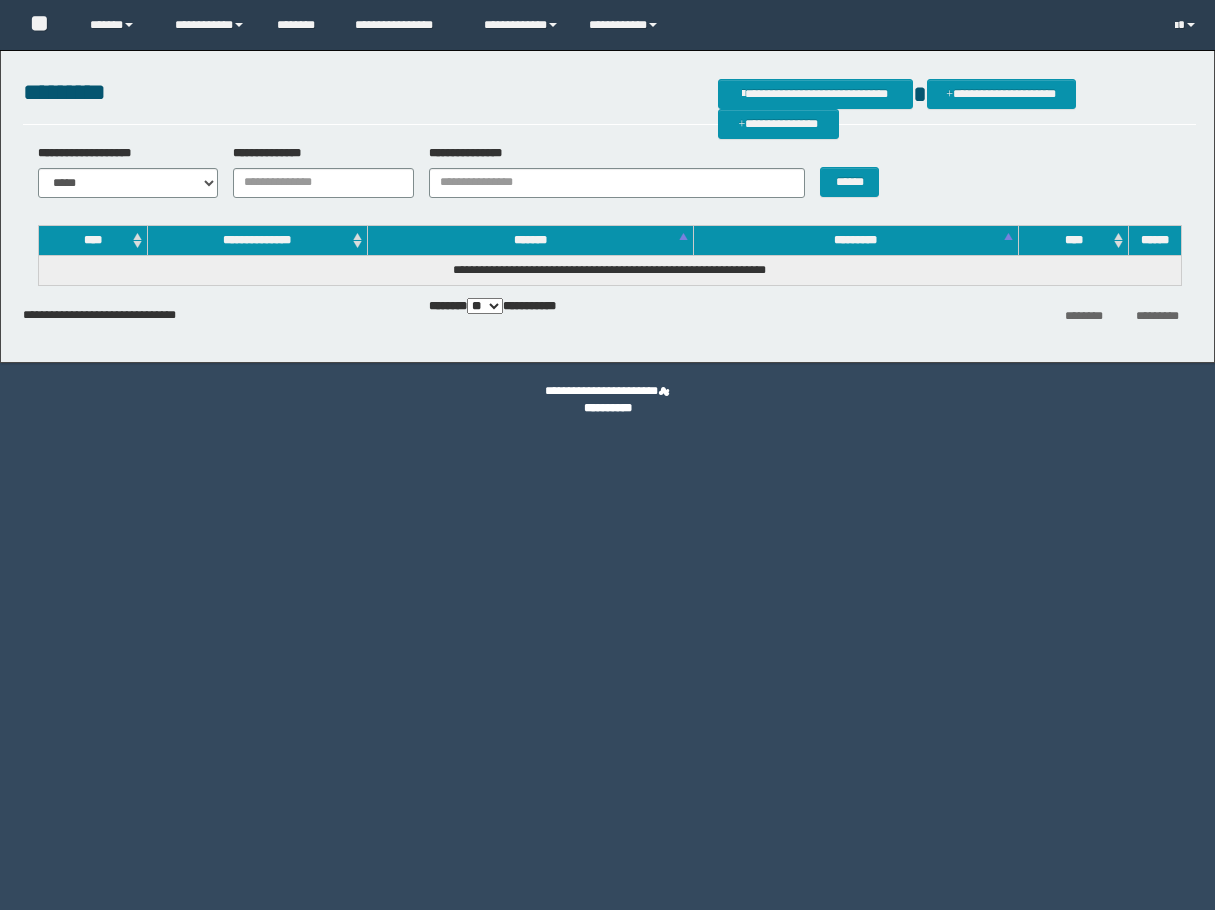 scroll, scrollTop: 0, scrollLeft: 0, axis: both 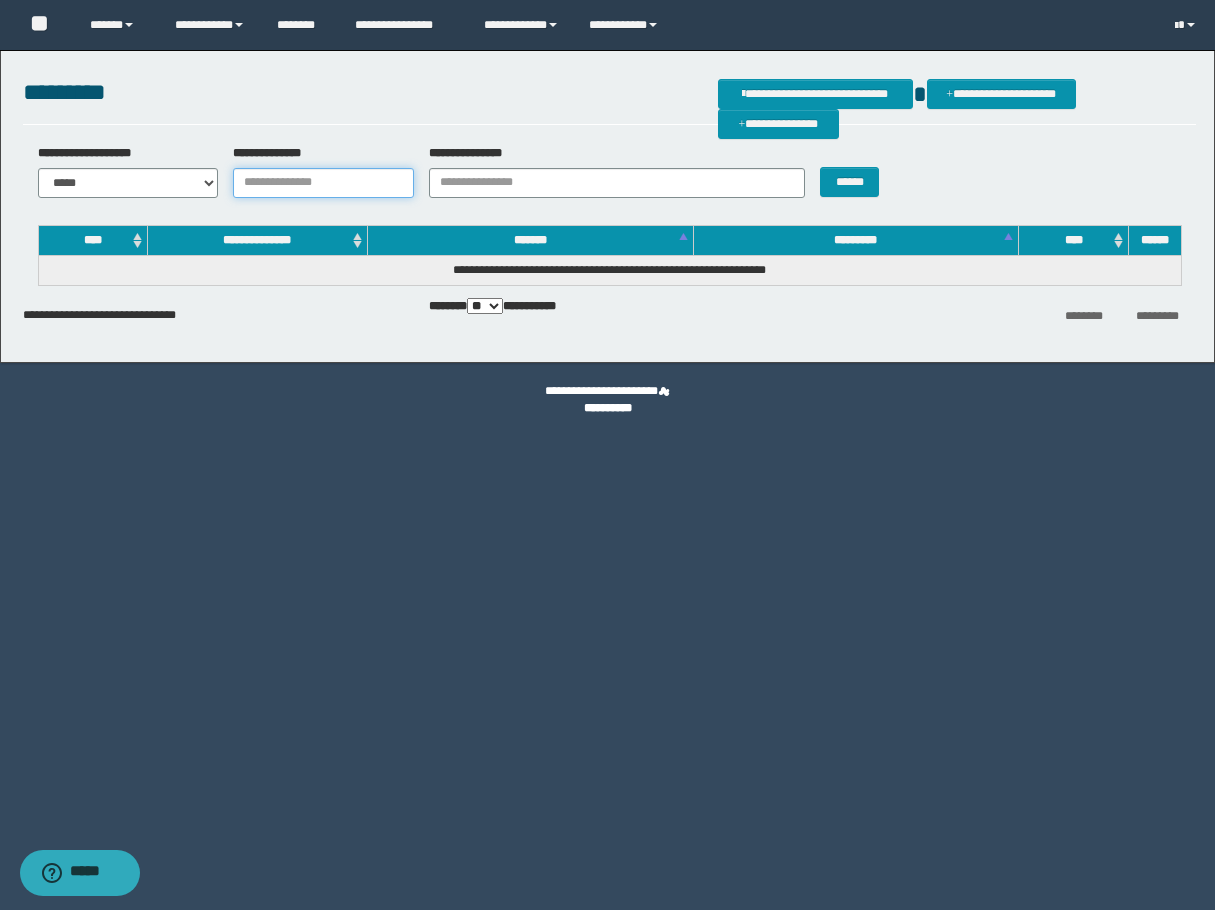 click on "**********" at bounding box center [323, 183] 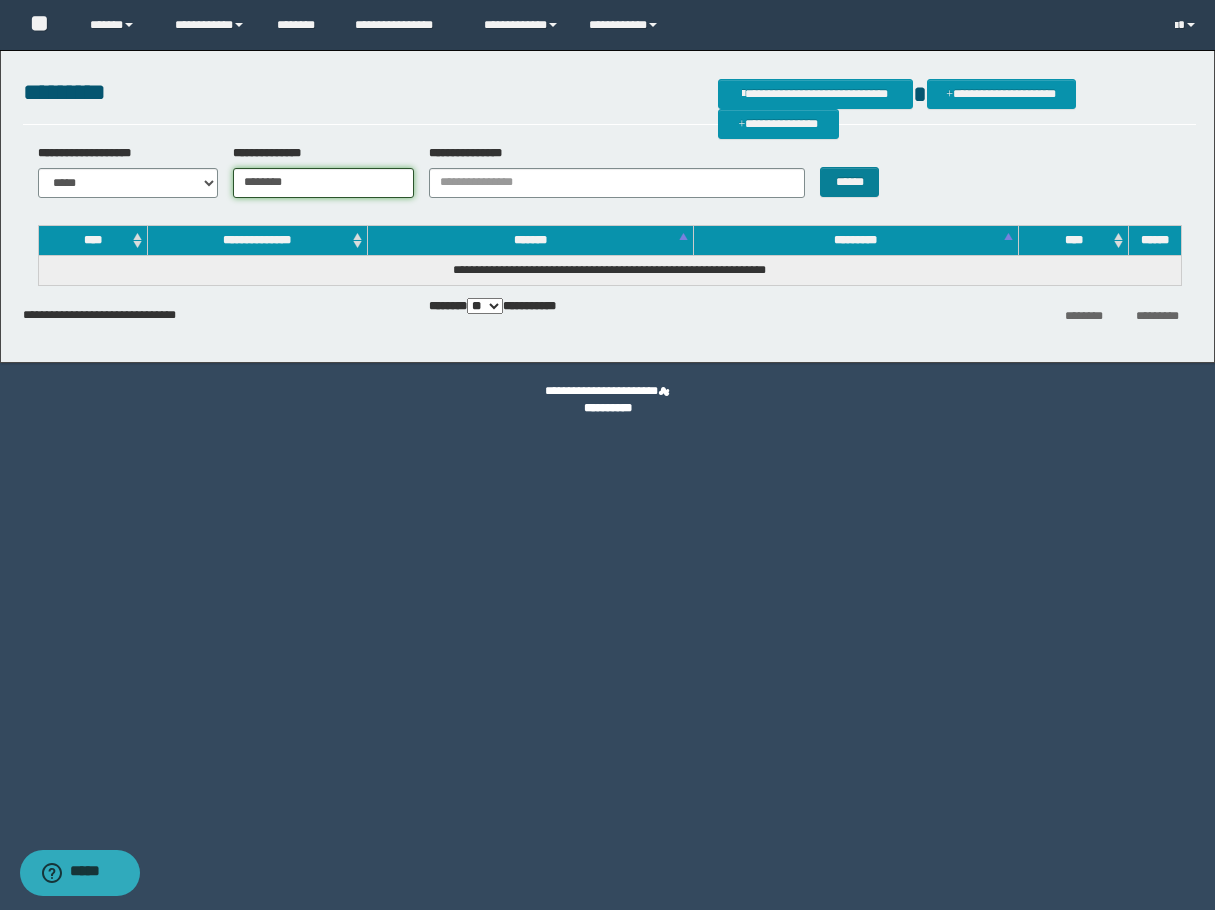 type on "********" 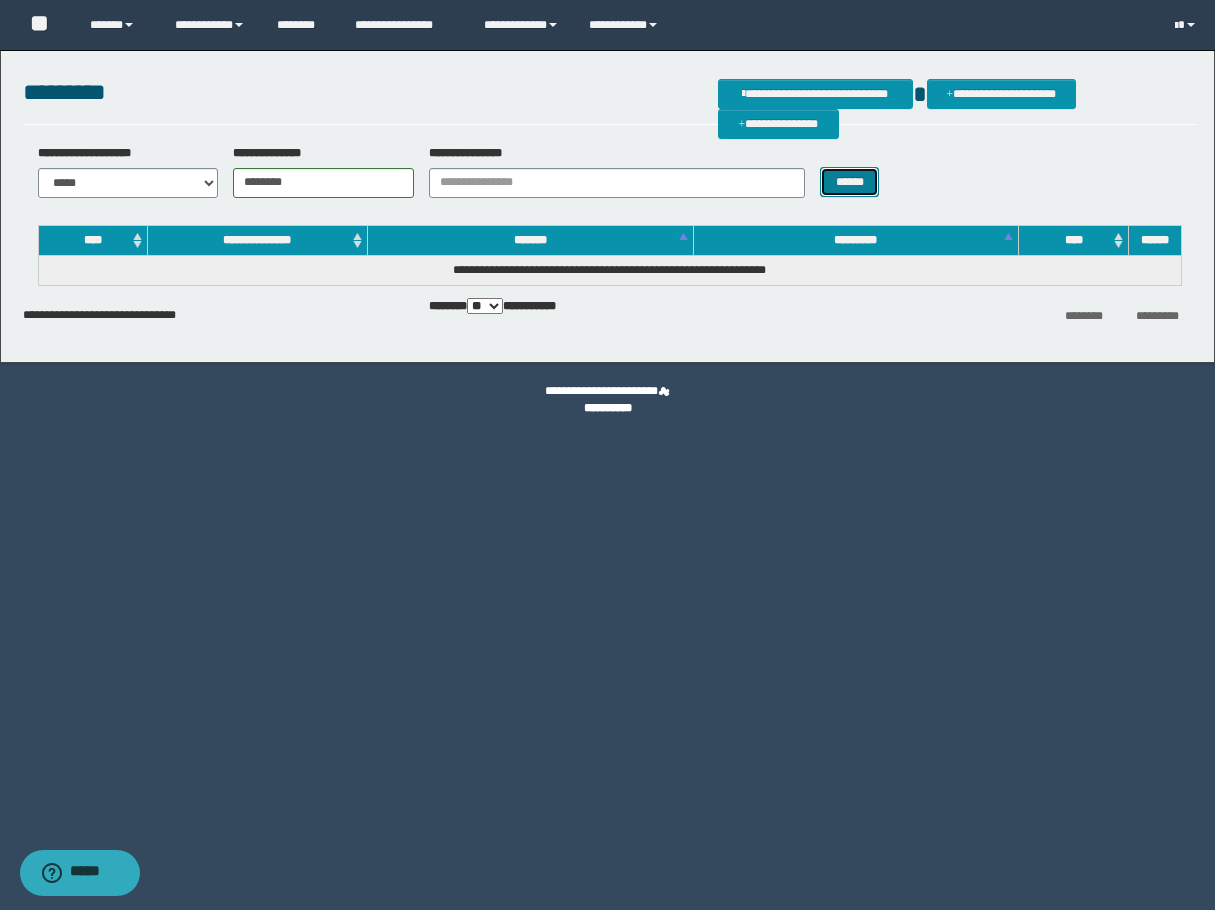 click on "******" at bounding box center [849, 182] 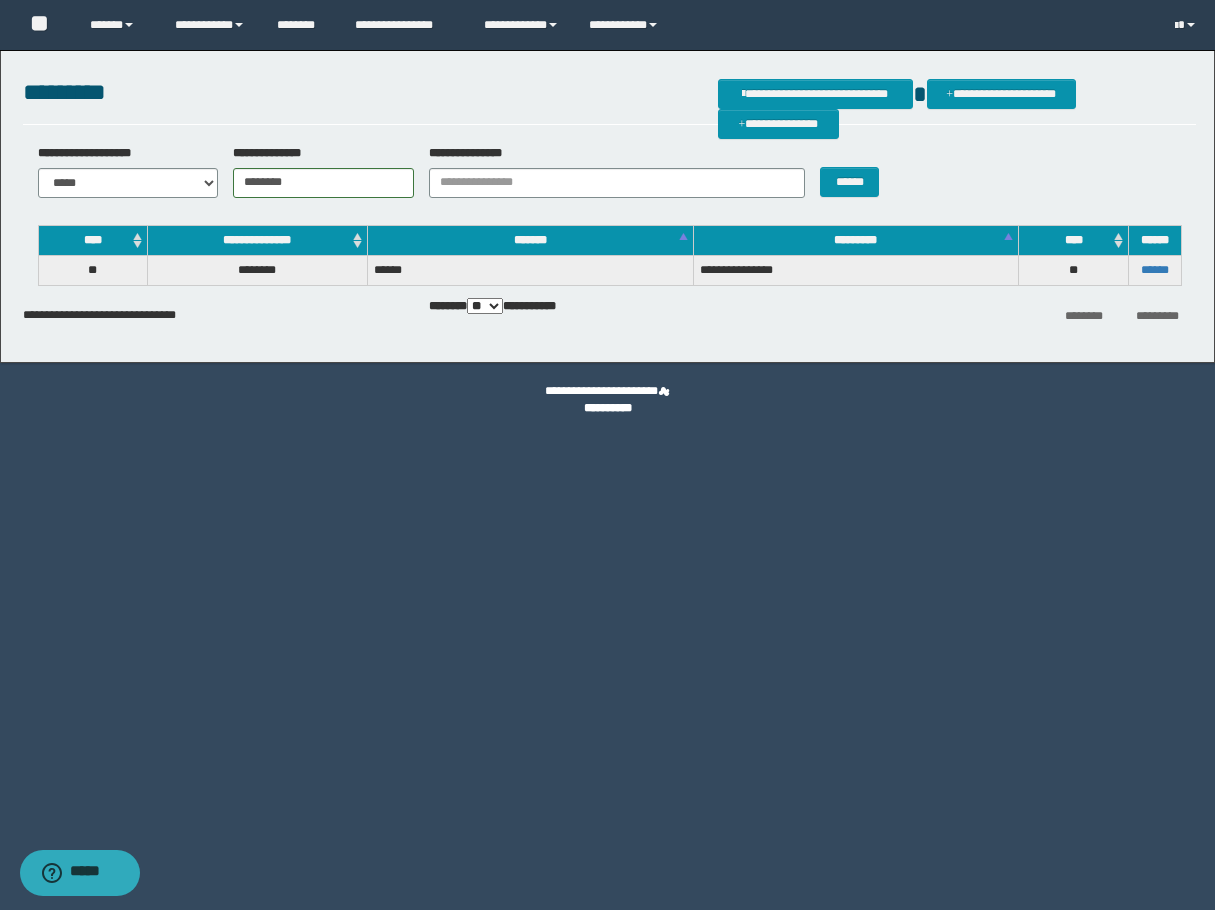 click on "******" at bounding box center (1154, 270) 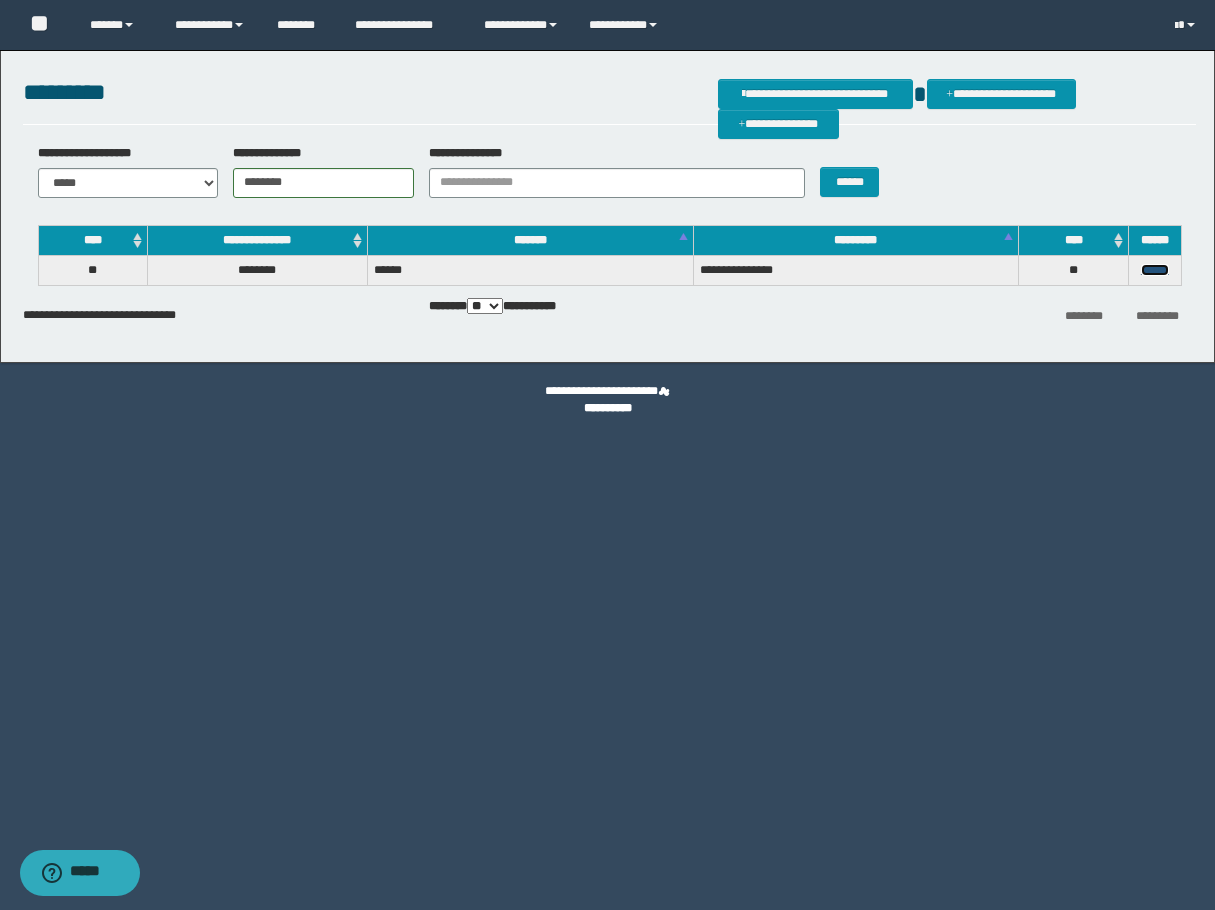 click on "******" at bounding box center (1155, 270) 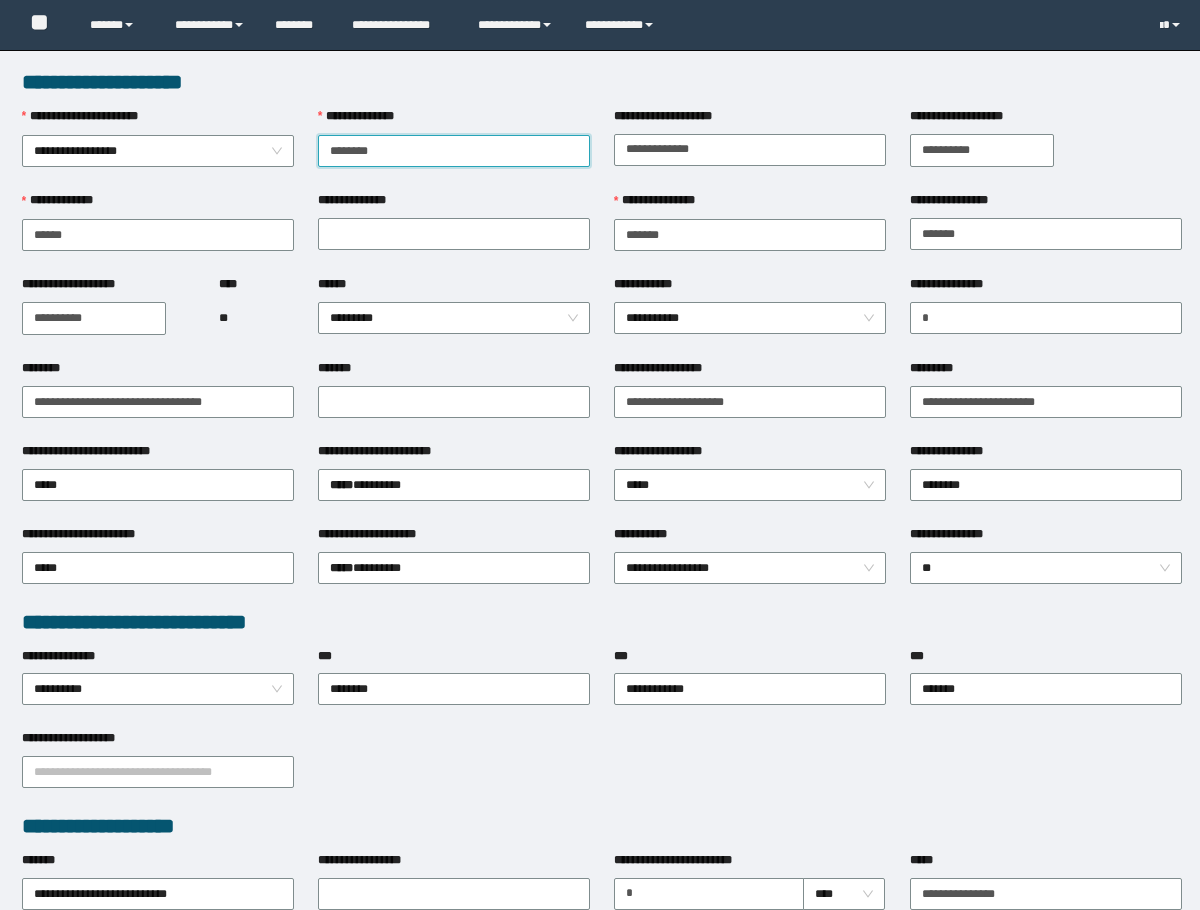 scroll, scrollTop: 0, scrollLeft: 0, axis: both 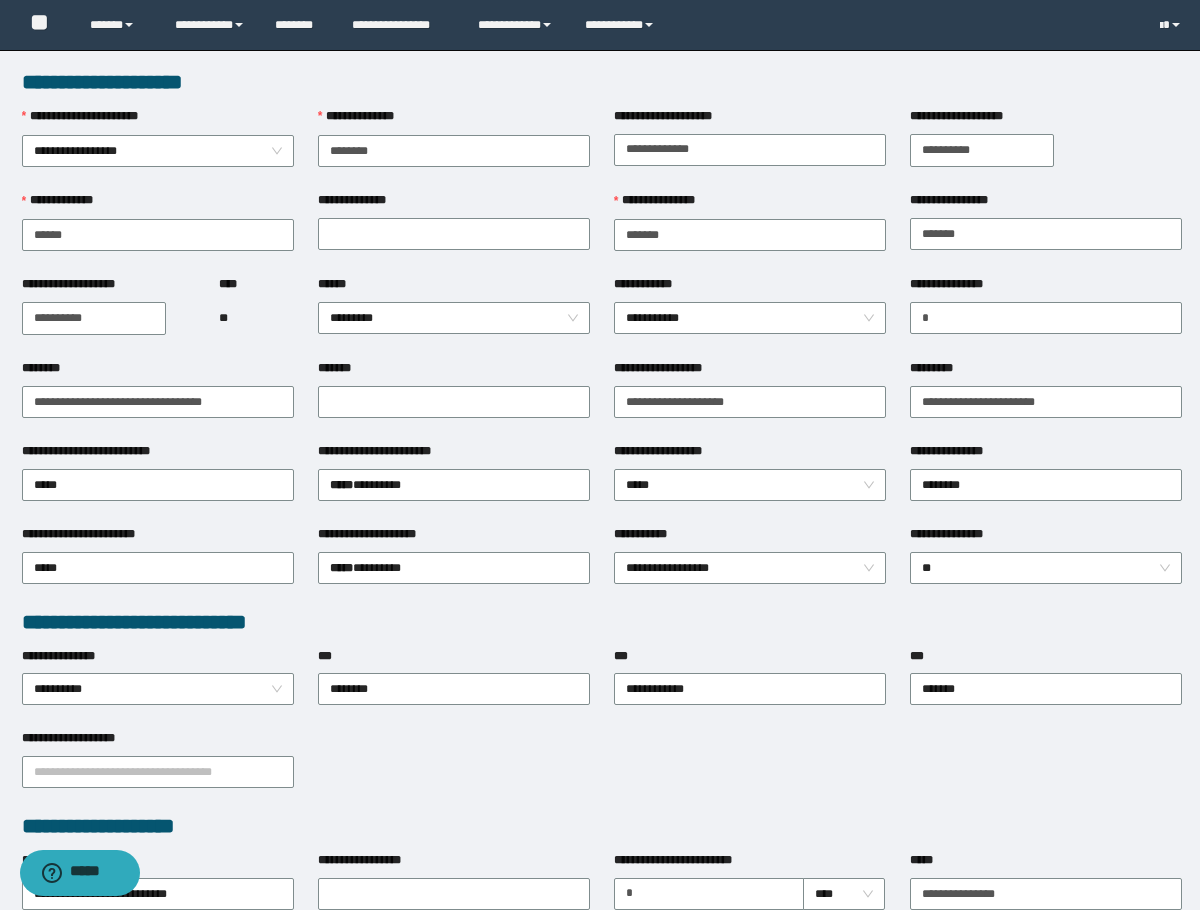 click on "*******" at bounding box center (454, 372) 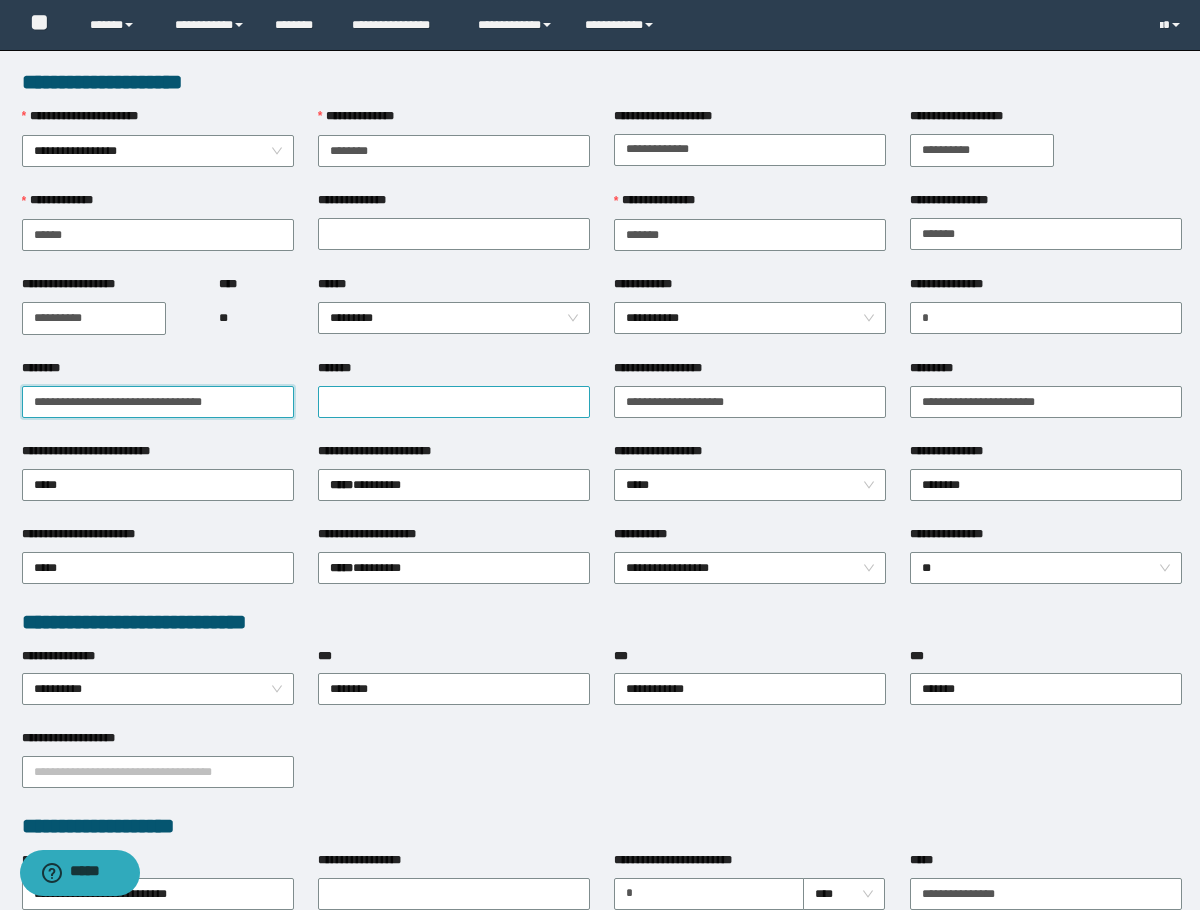 drag, startPoint x: 173, startPoint y: 405, endPoint x: 400, endPoint y: 400, distance: 227.05505 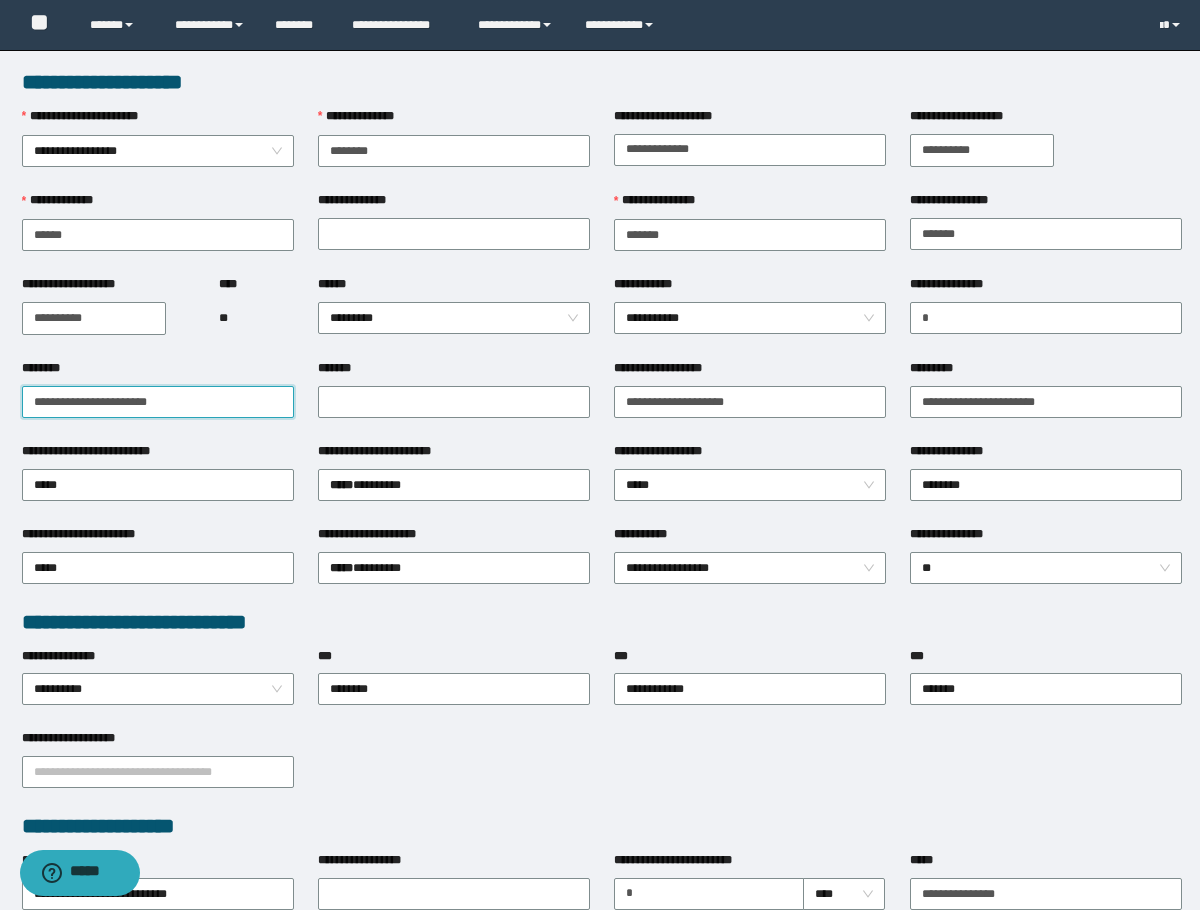click on "**********" at bounding box center (158, 402) 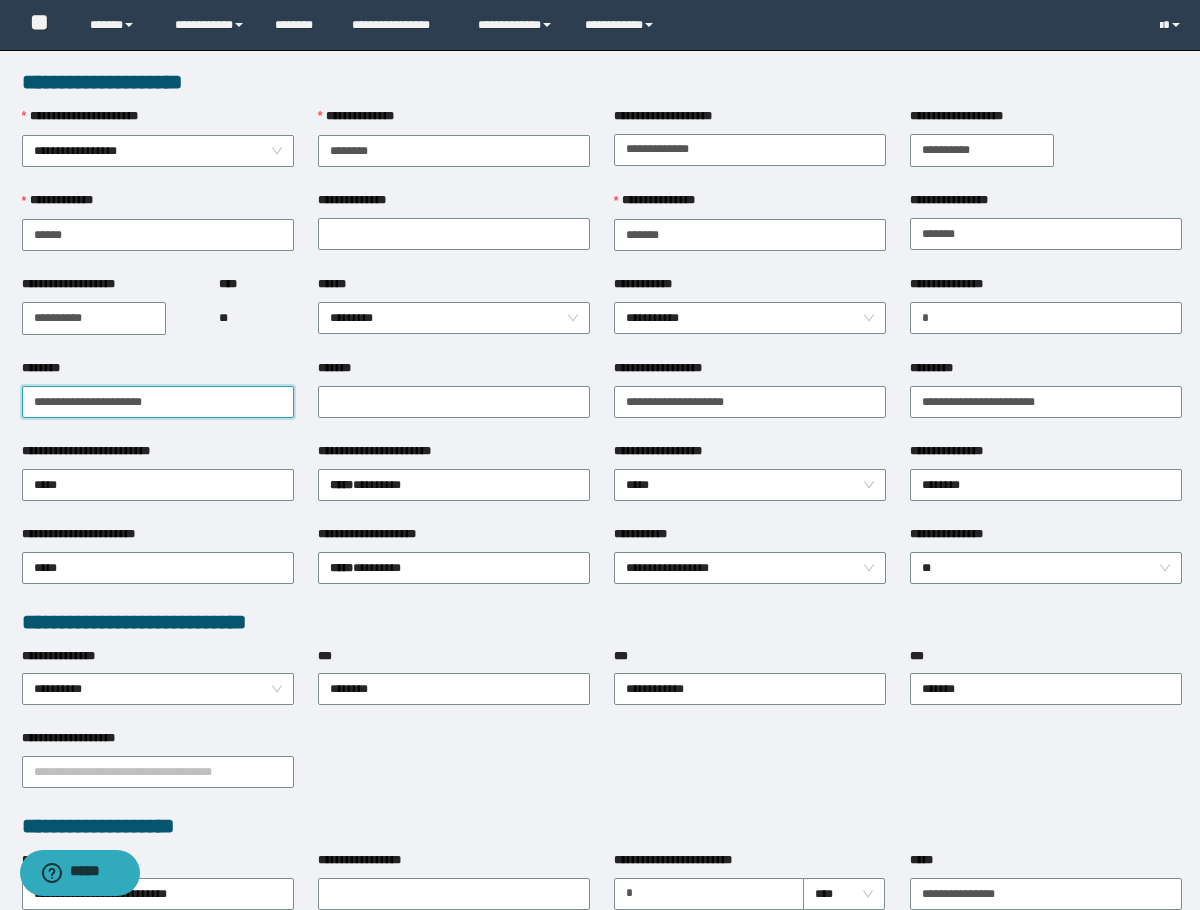 type on "**********" 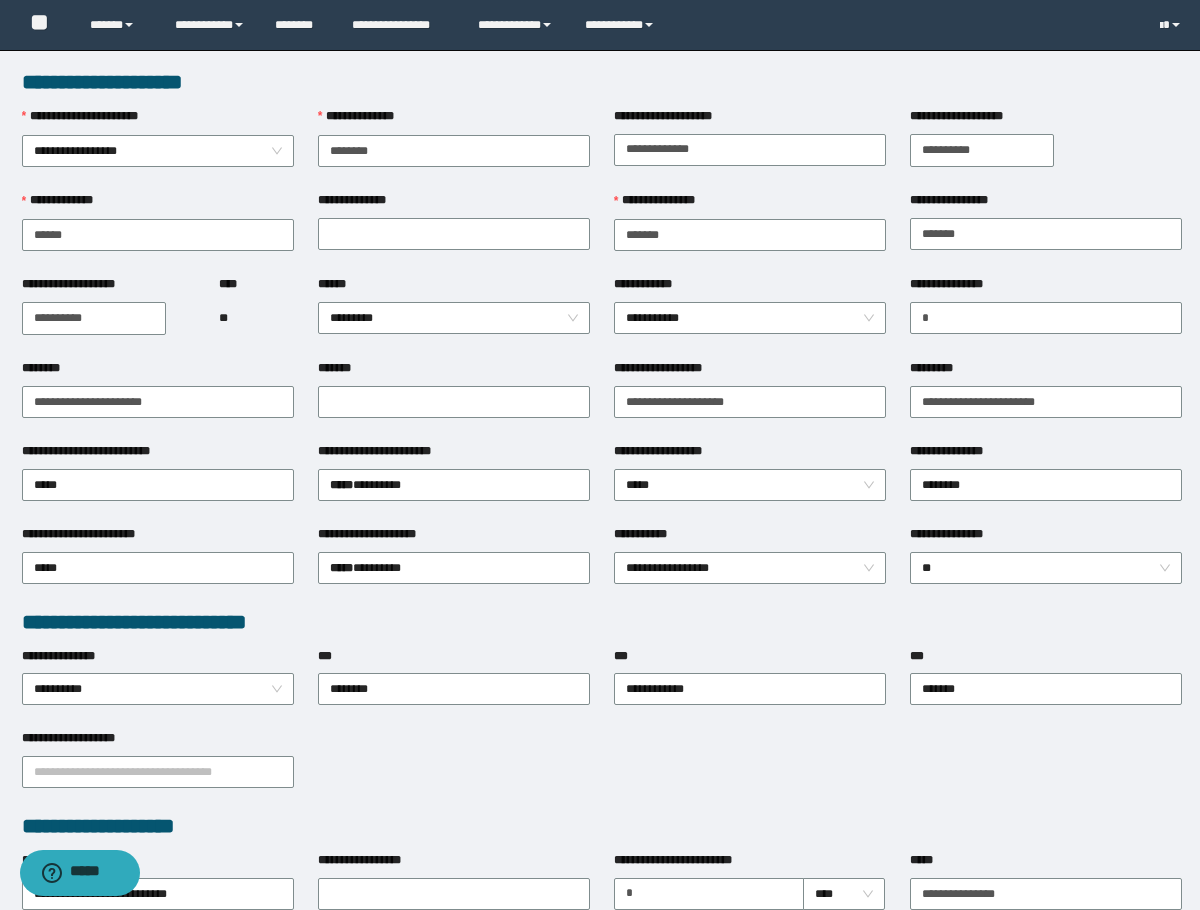 click on "**********" at bounding box center (108, 317) 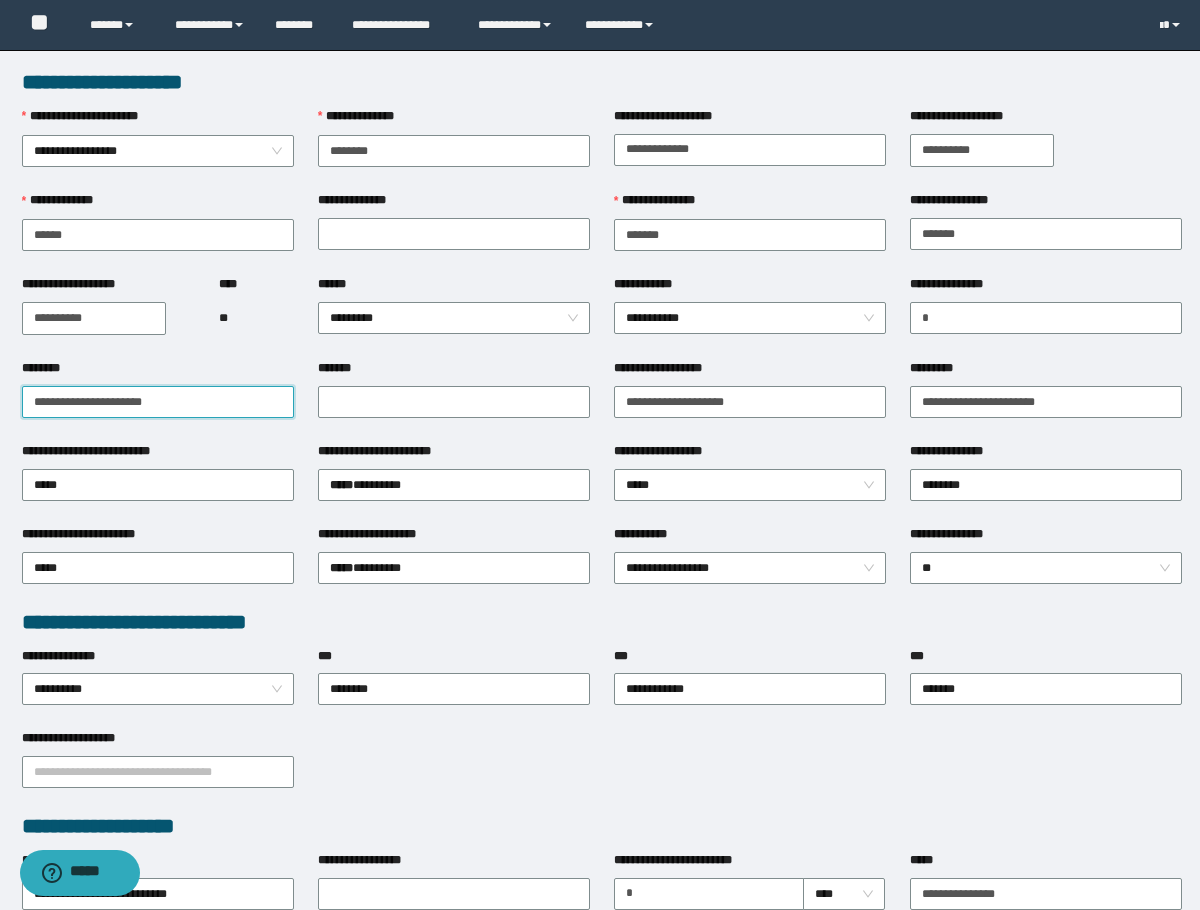drag, startPoint x: 153, startPoint y: 402, endPoint x: -1, endPoint y: 457, distance: 163.52675 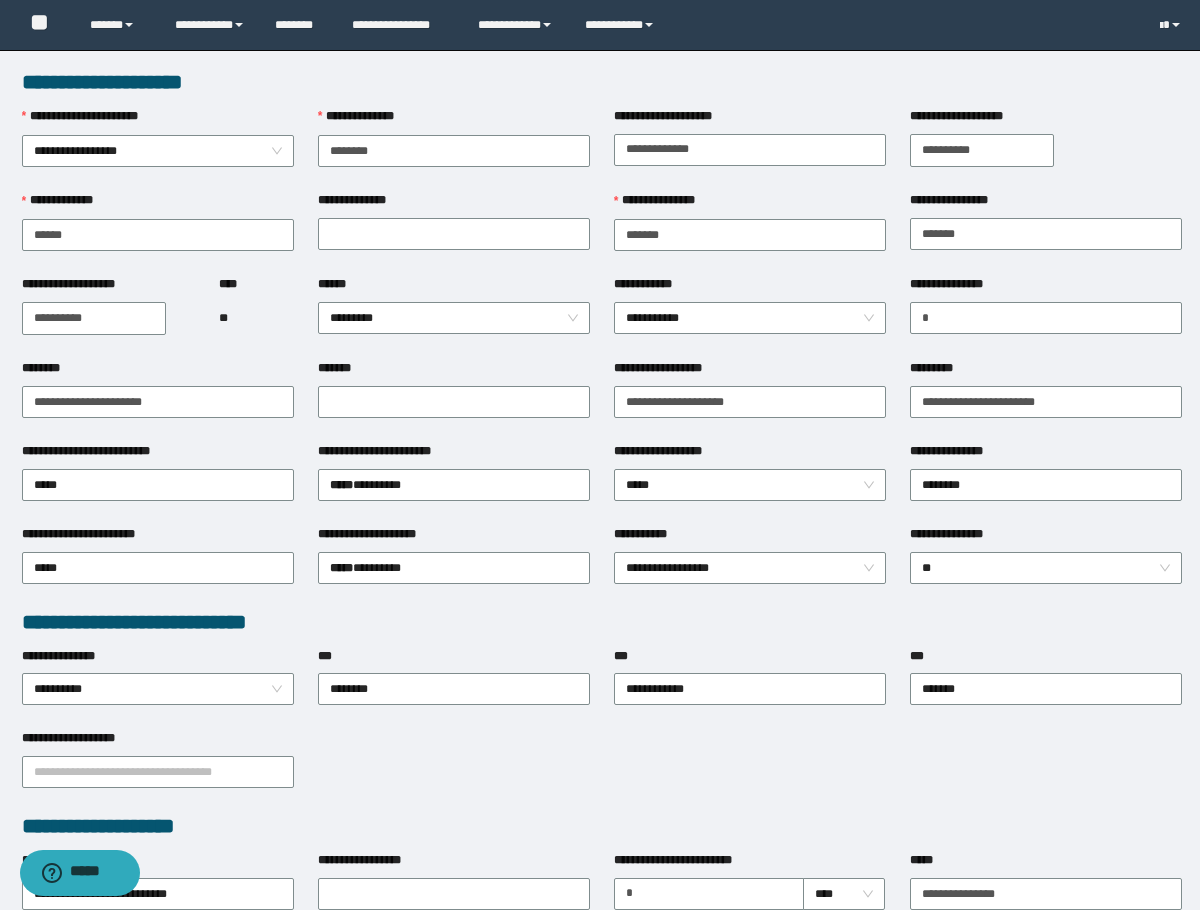 click on "*******" at bounding box center [454, 372] 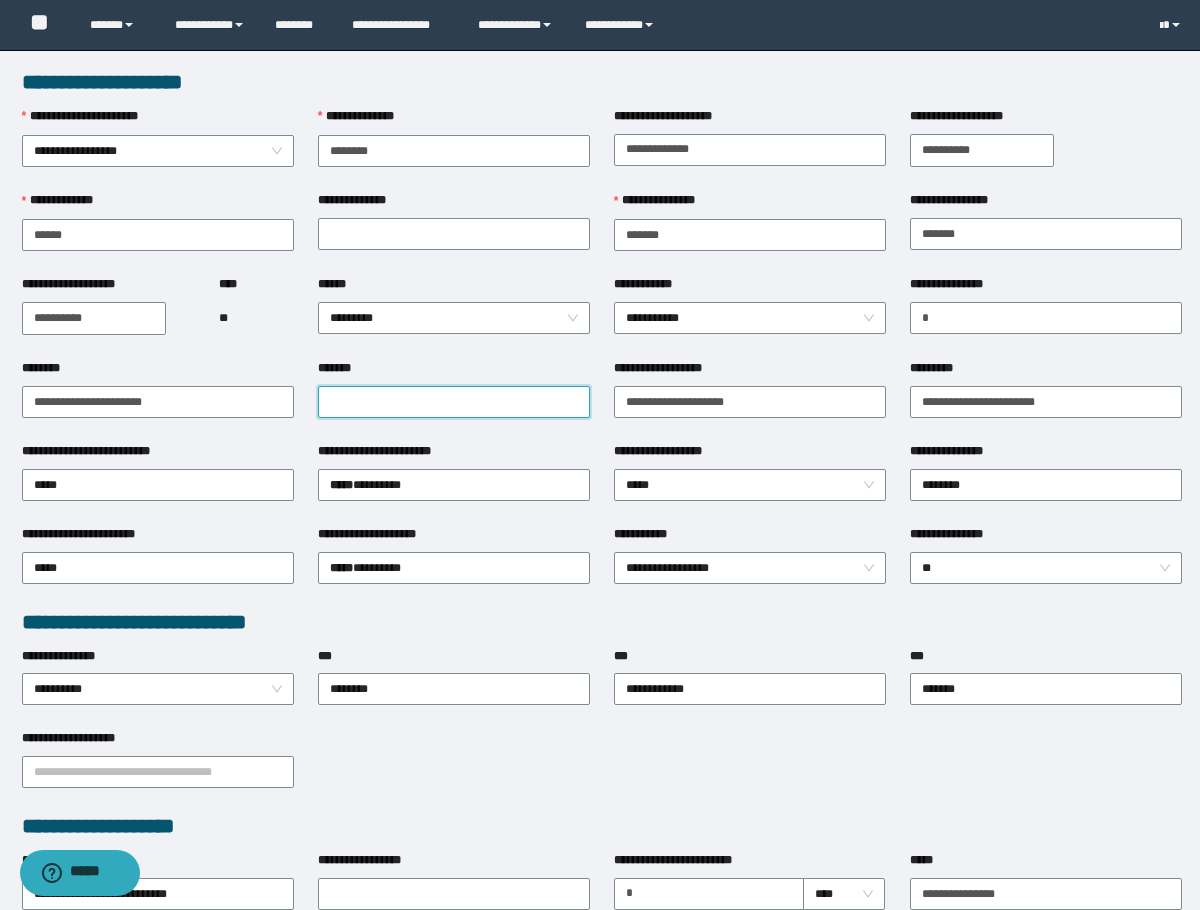 click on "*******" at bounding box center (454, 402) 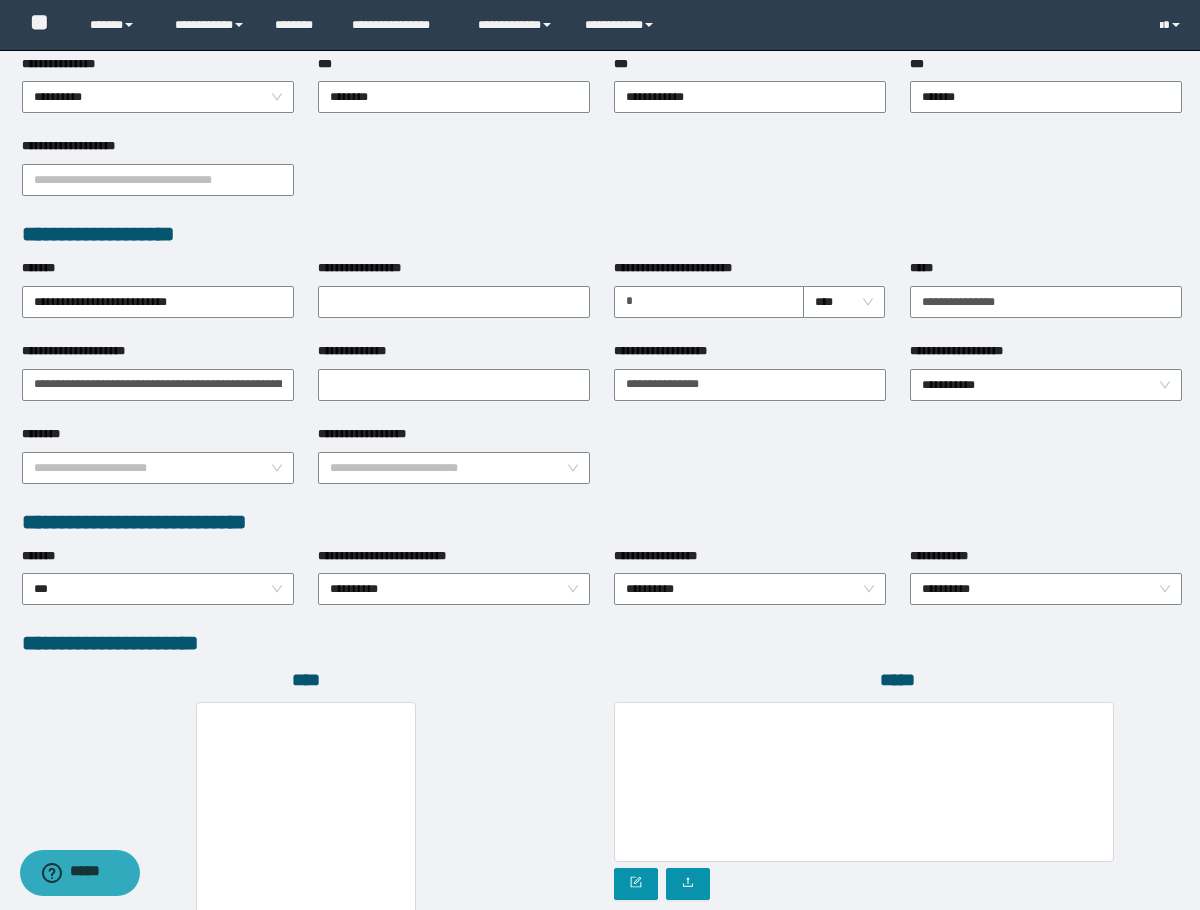 scroll, scrollTop: 793, scrollLeft: 0, axis: vertical 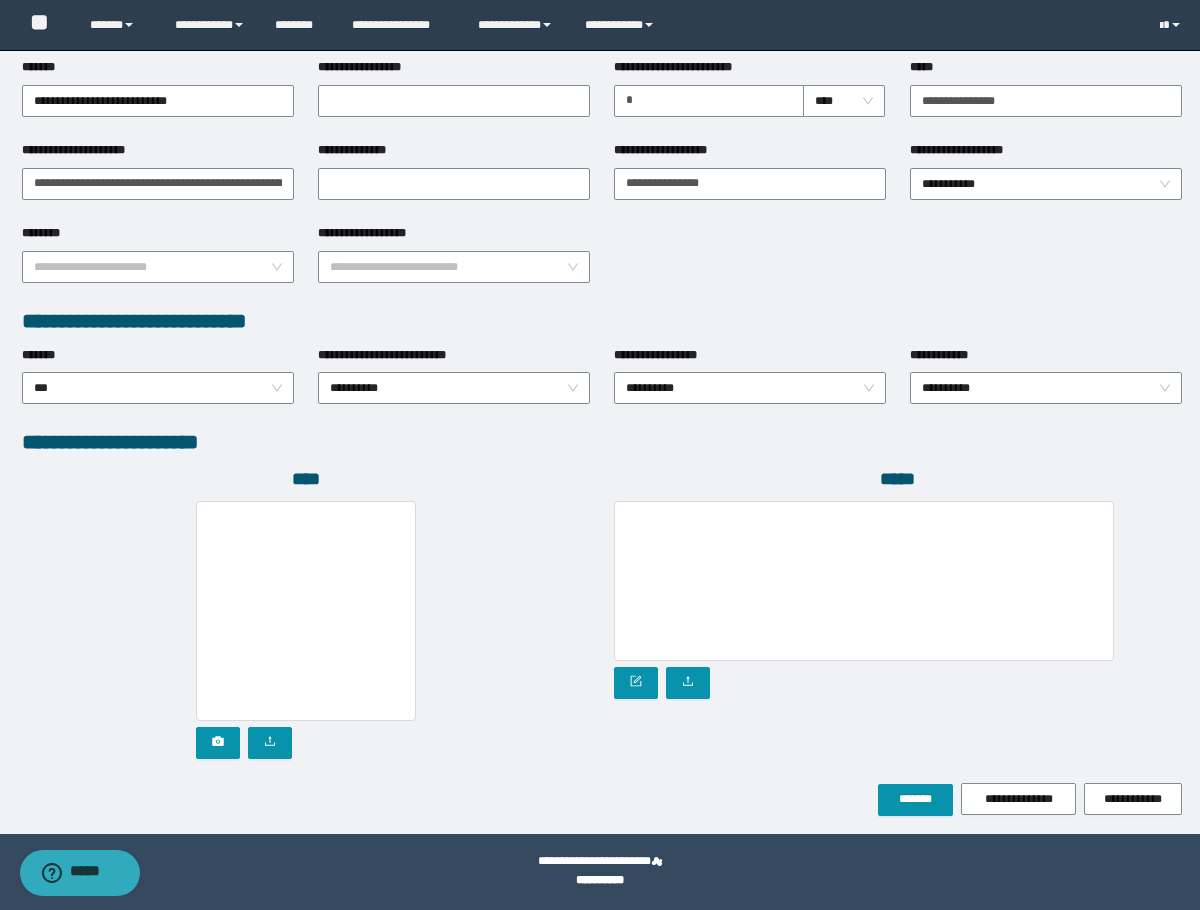 type on "**********" 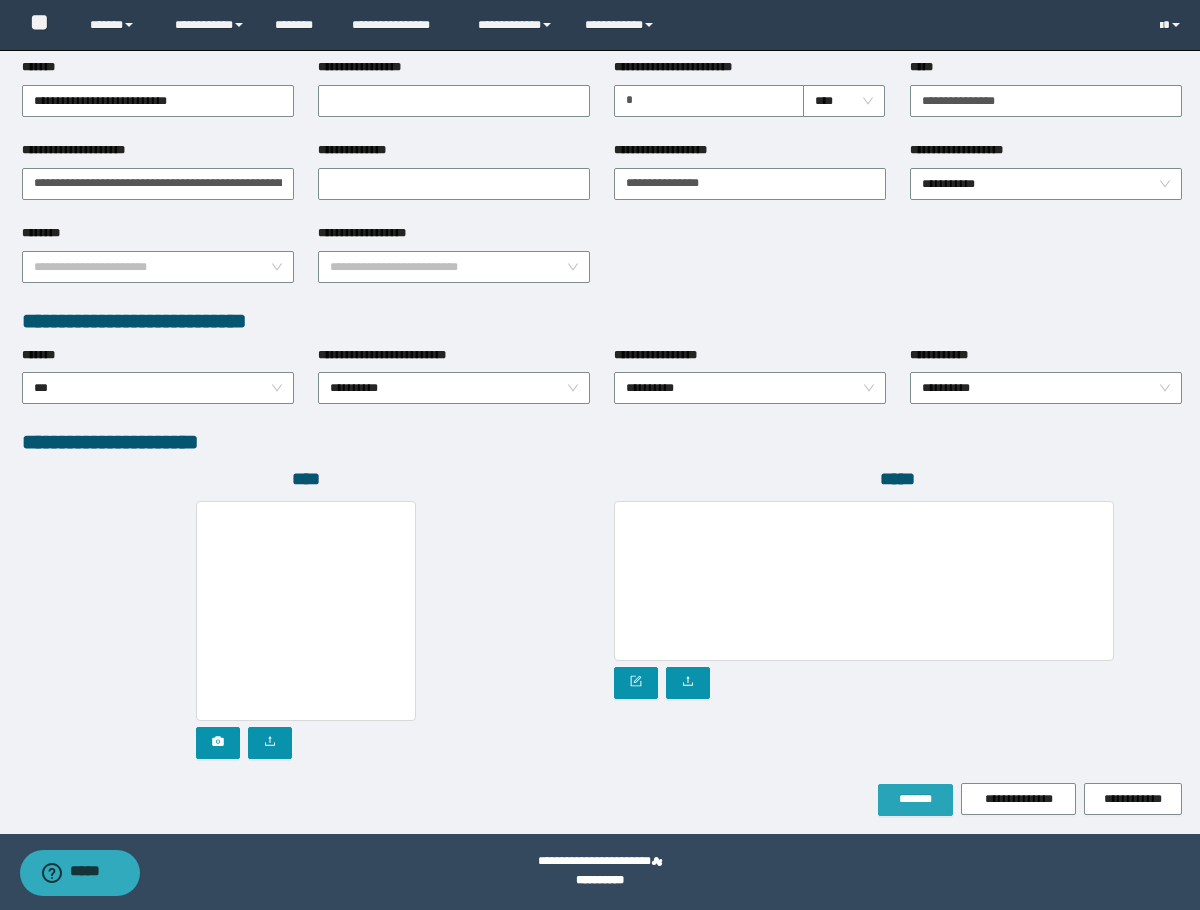 click on "*******" at bounding box center [915, 800] 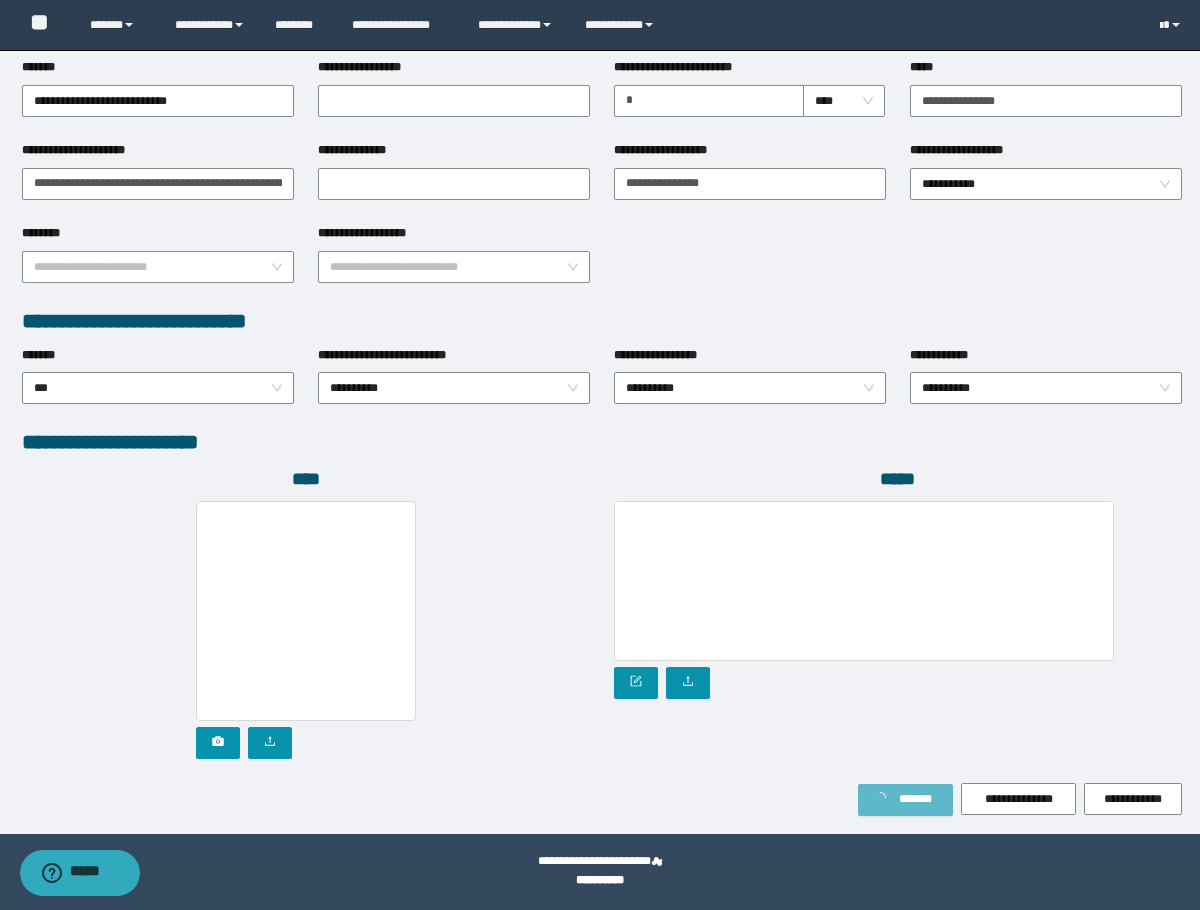 scroll, scrollTop: 846, scrollLeft: 0, axis: vertical 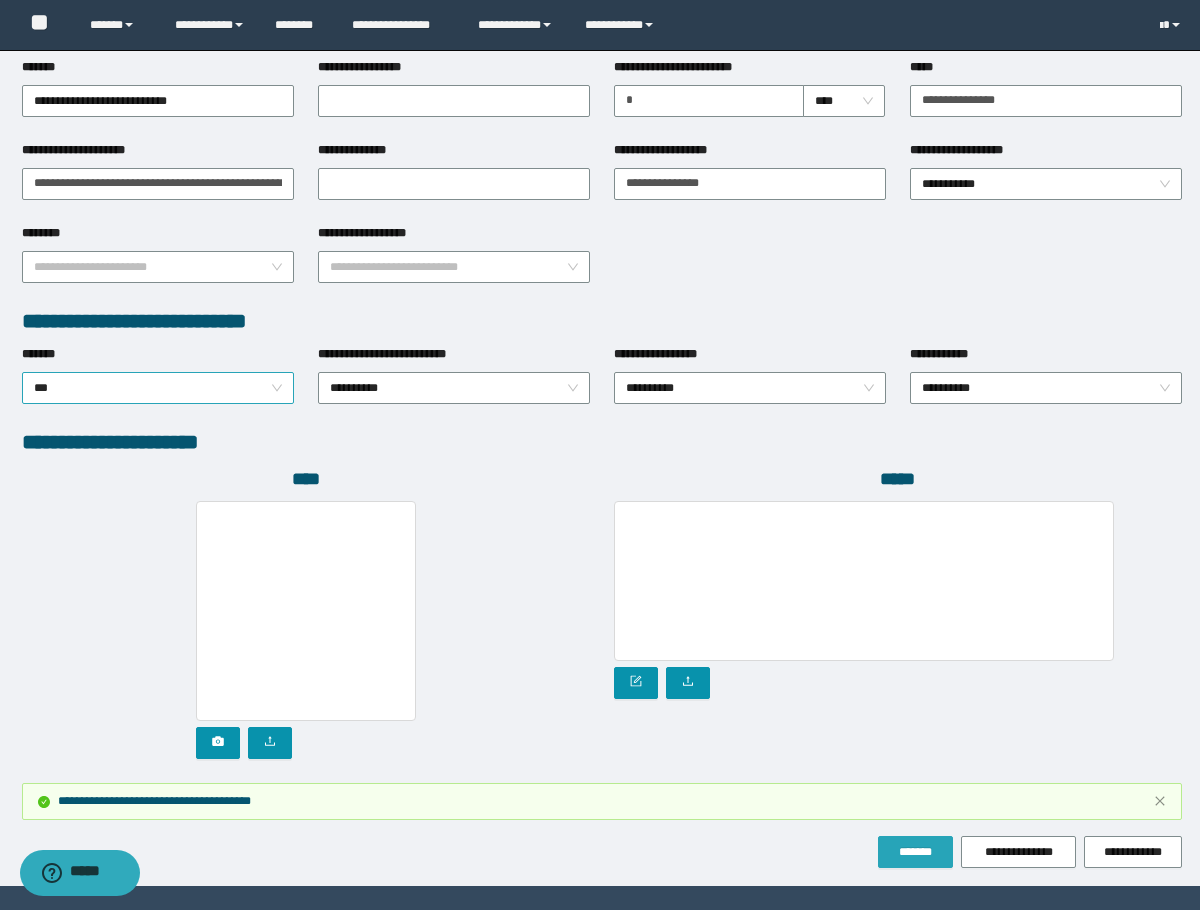 click on "***" at bounding box center [158, 388] 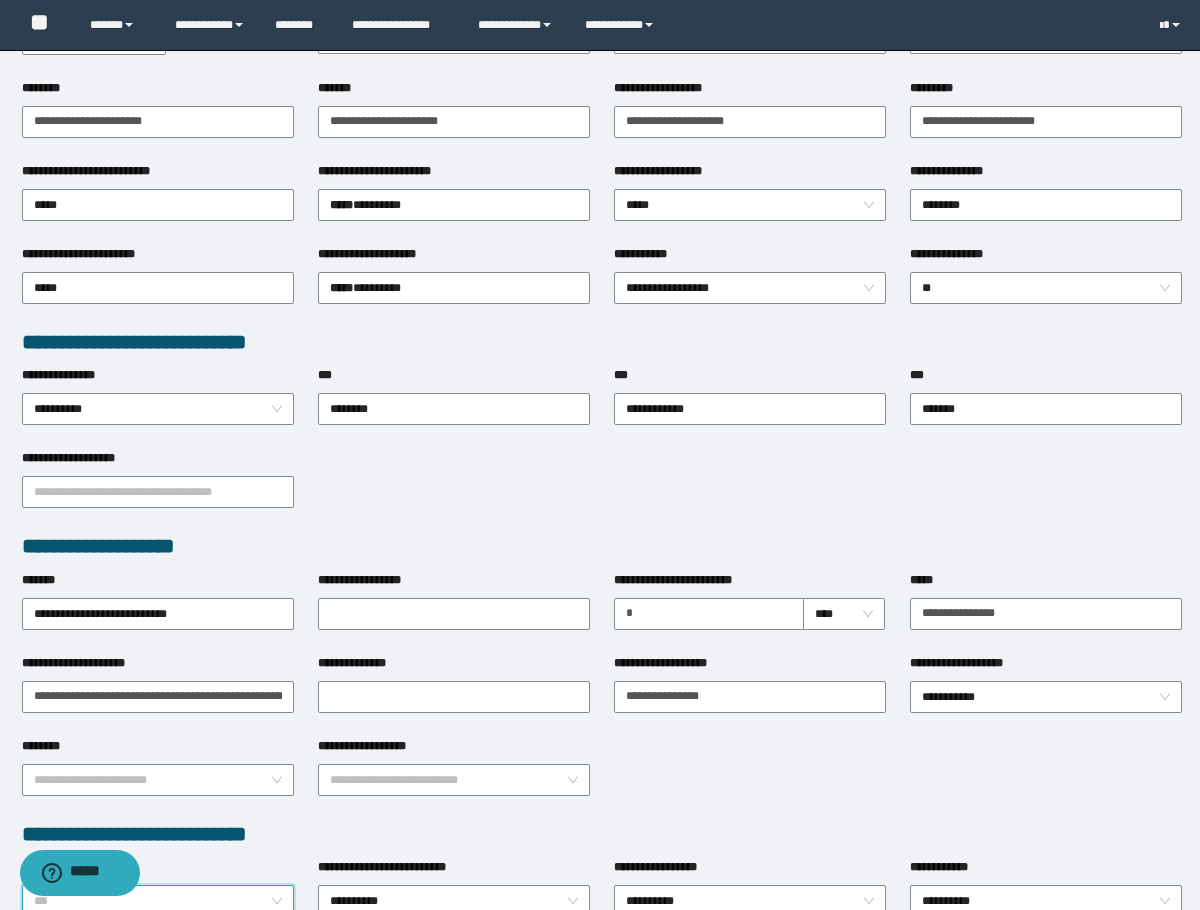 scroll, scrollTop: 46, scrollLeft: 0, axis: vertical 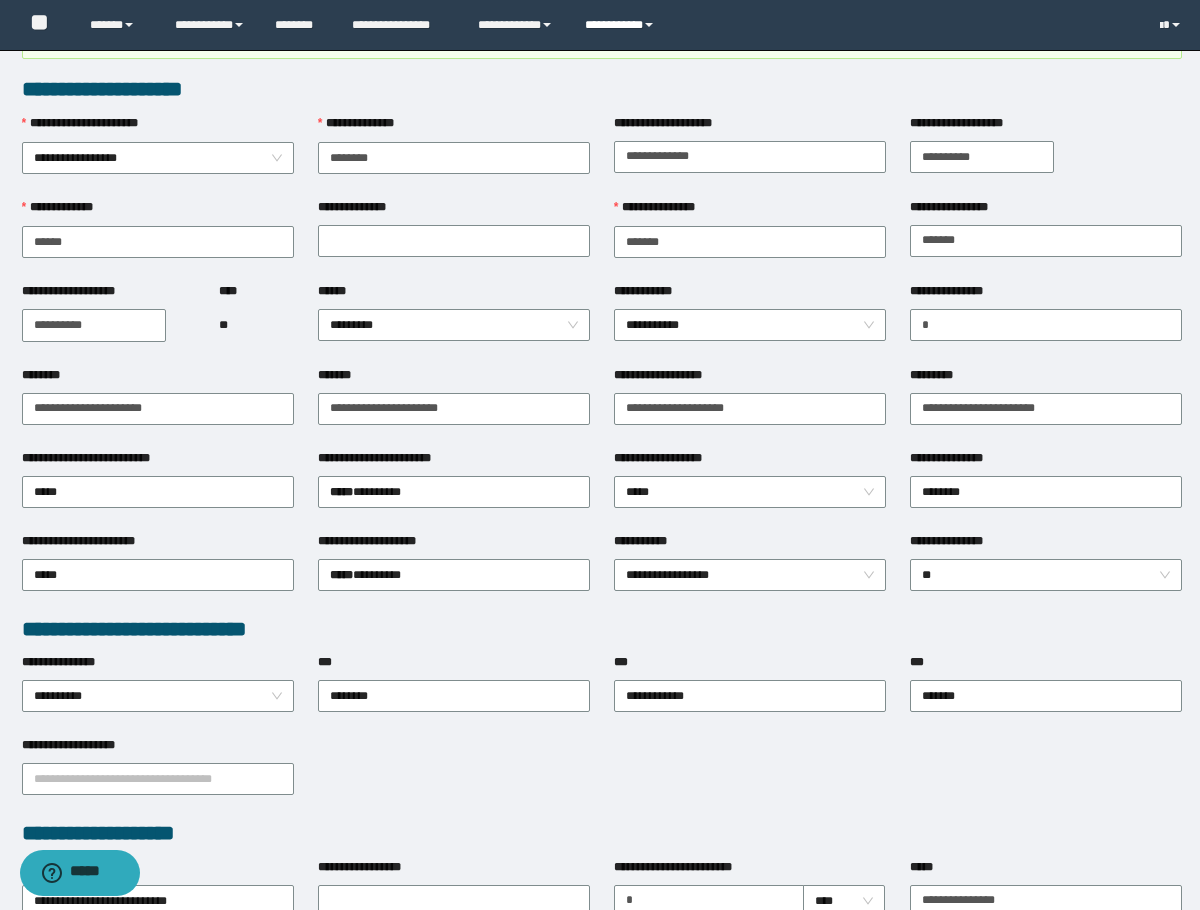 click on "**********" at bounding box center [622, 25] 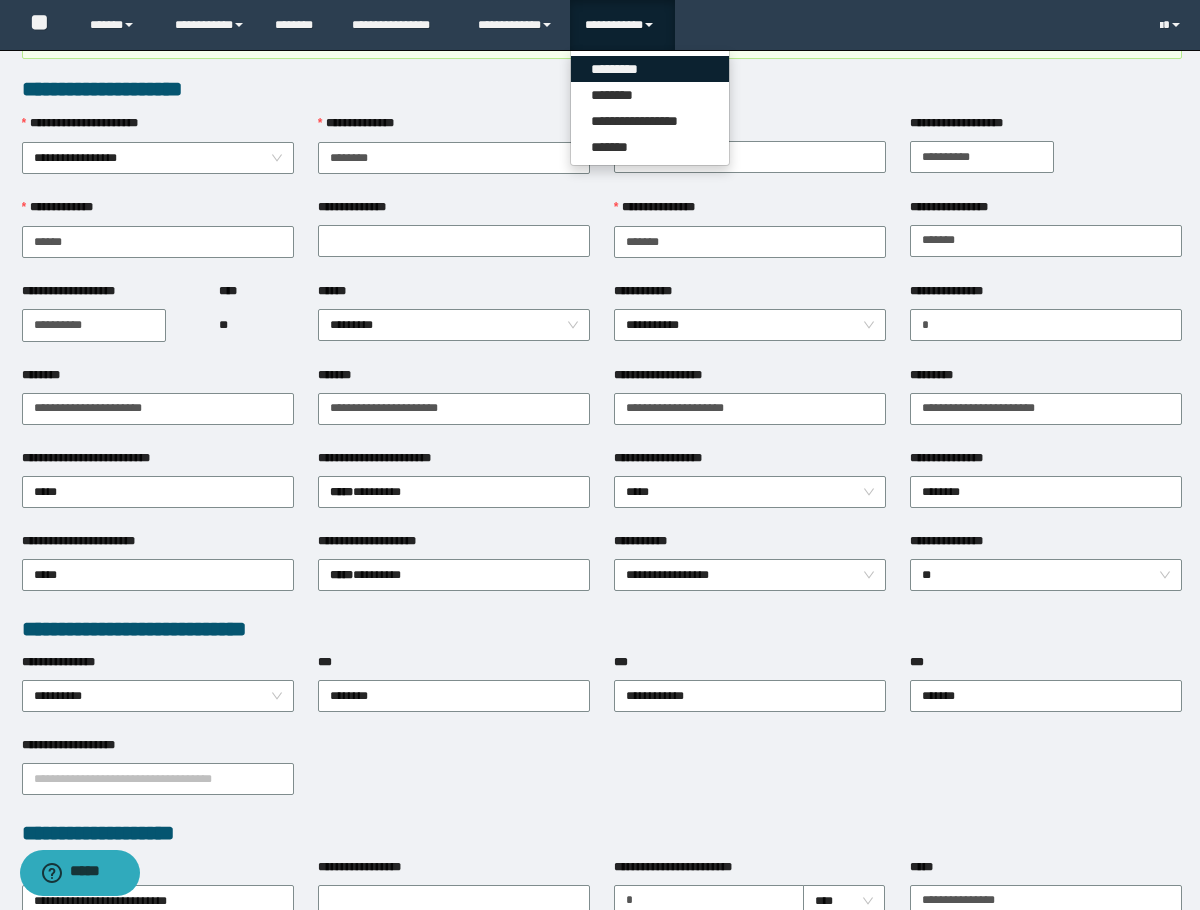 click on "*********" at bounding box center (650, 69) 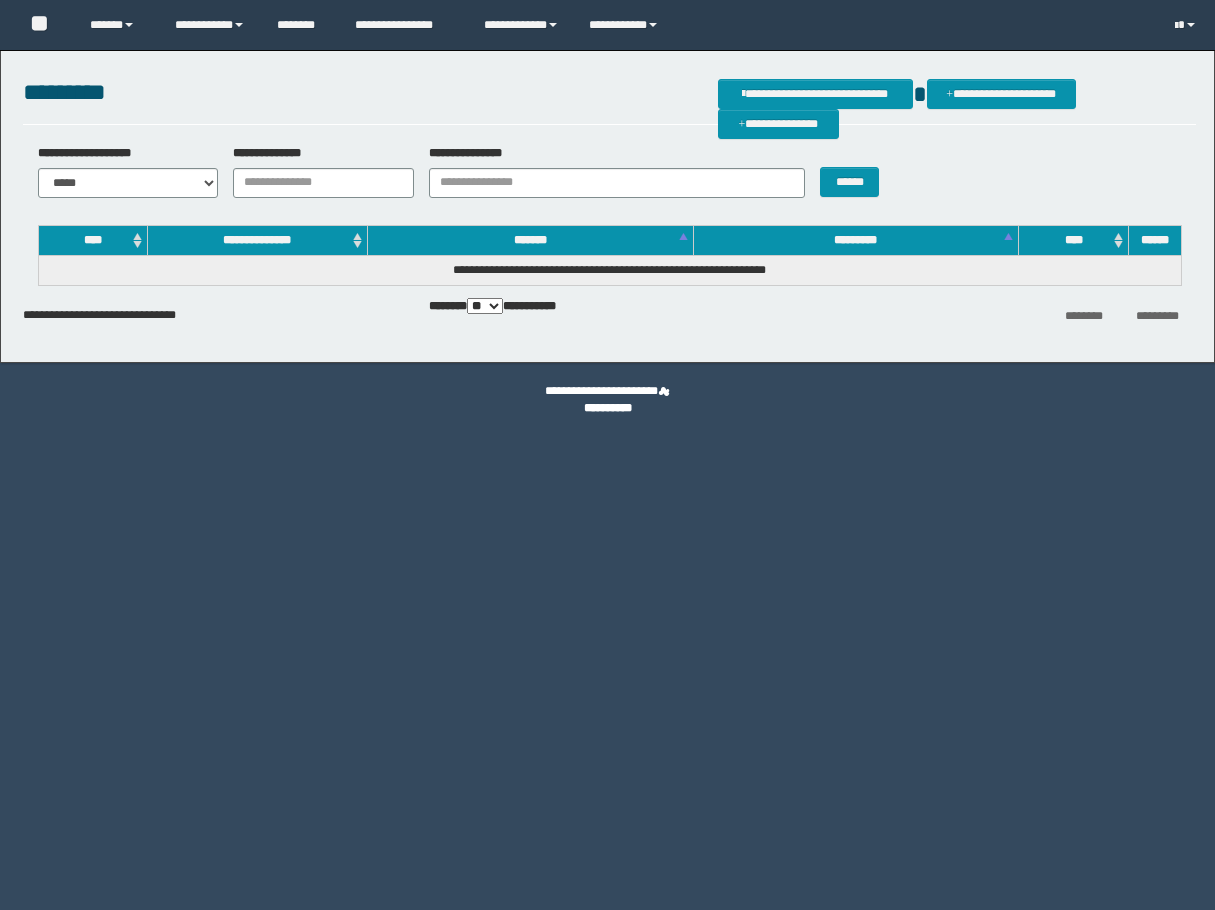 scroll, scrollTop: 0, scrollLeft: 0, axis: both 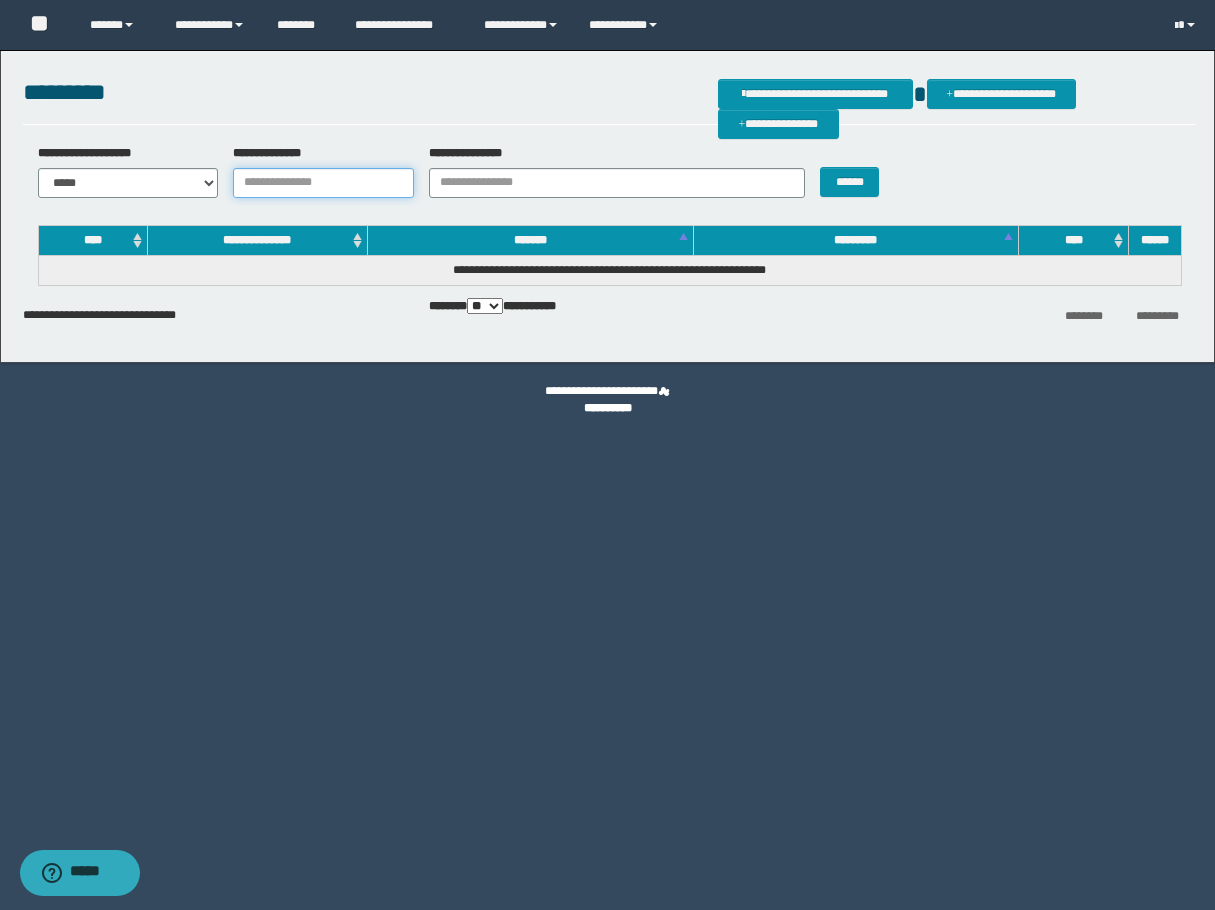 click on "**********" at bounding box center (323, 183) 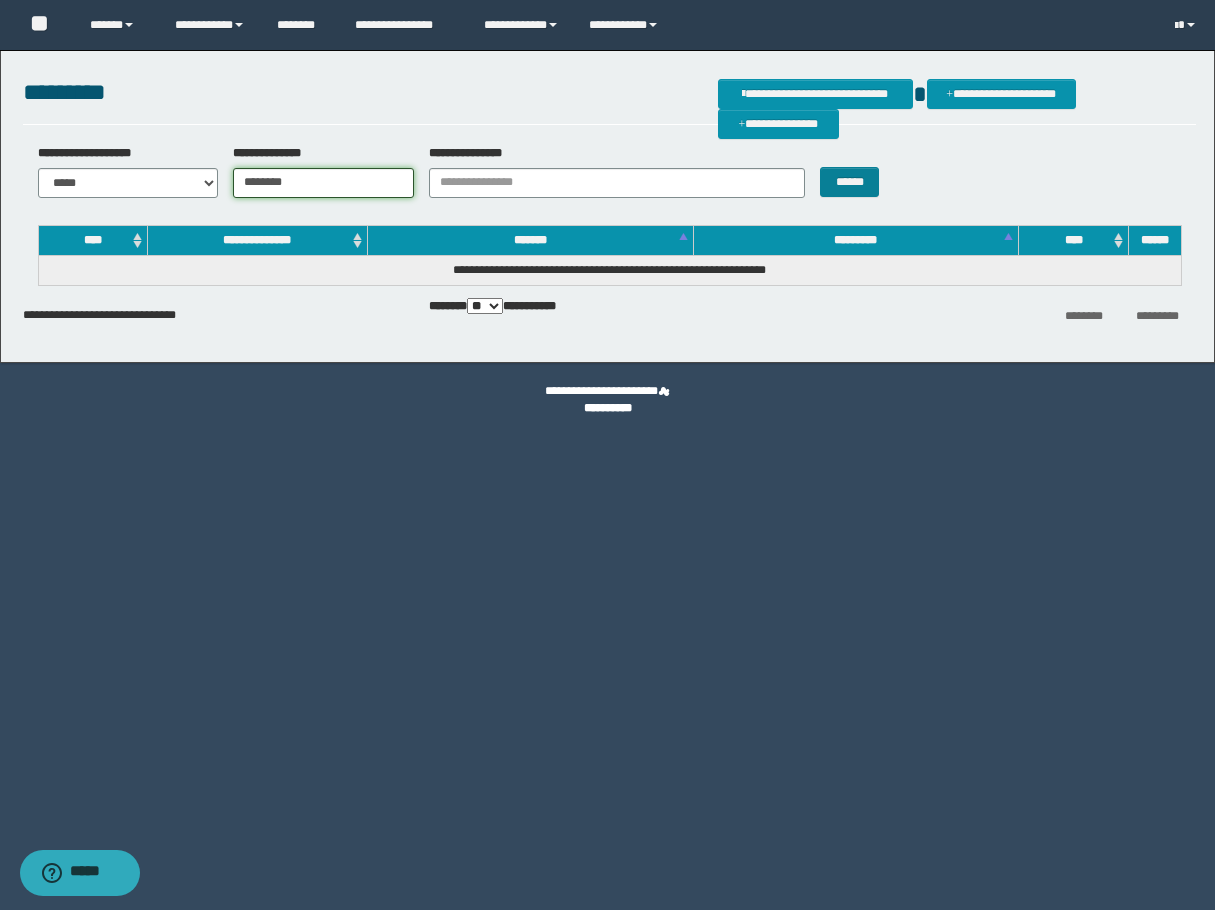 type on "********" 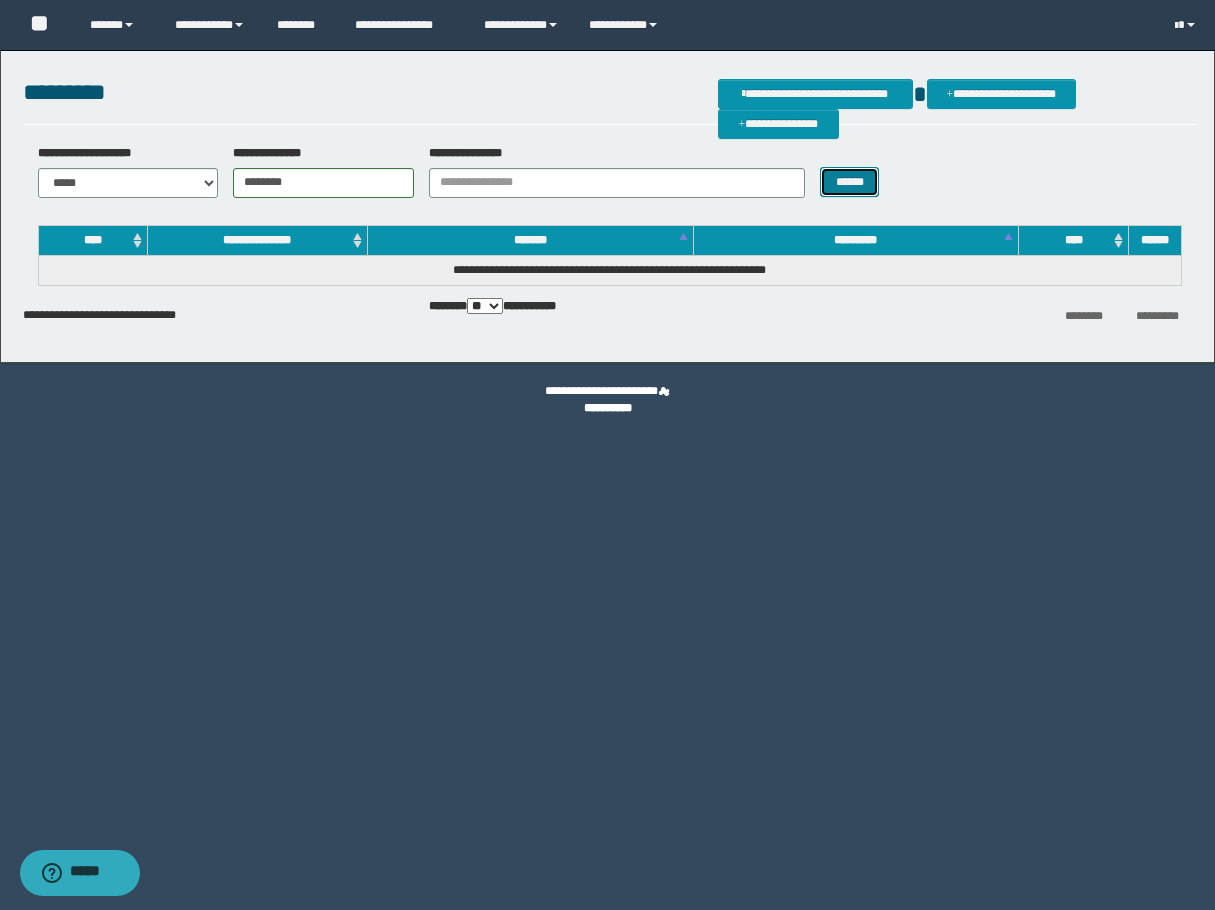 click on "******" at bounding box center [849, 182] 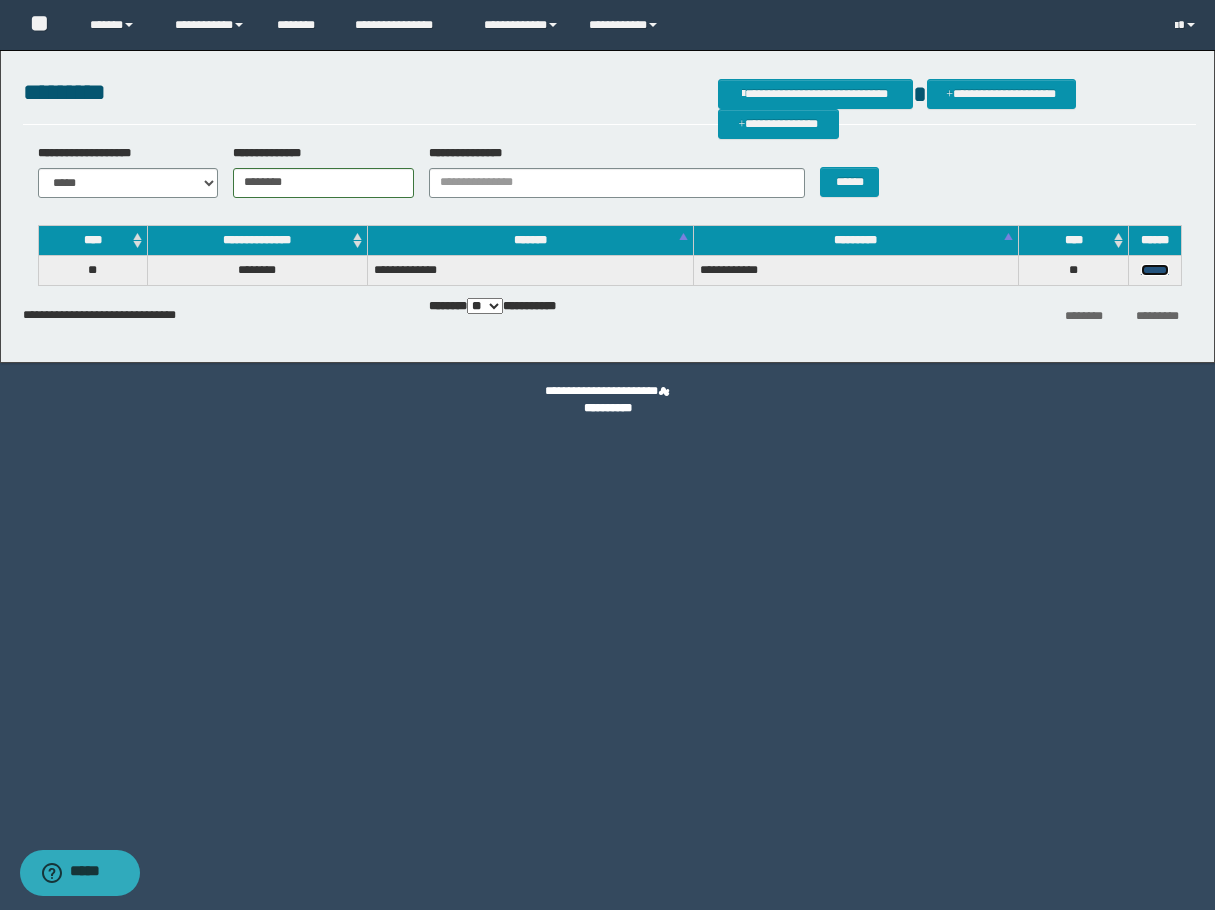 click on "******" at bounding box center [1155, 270] 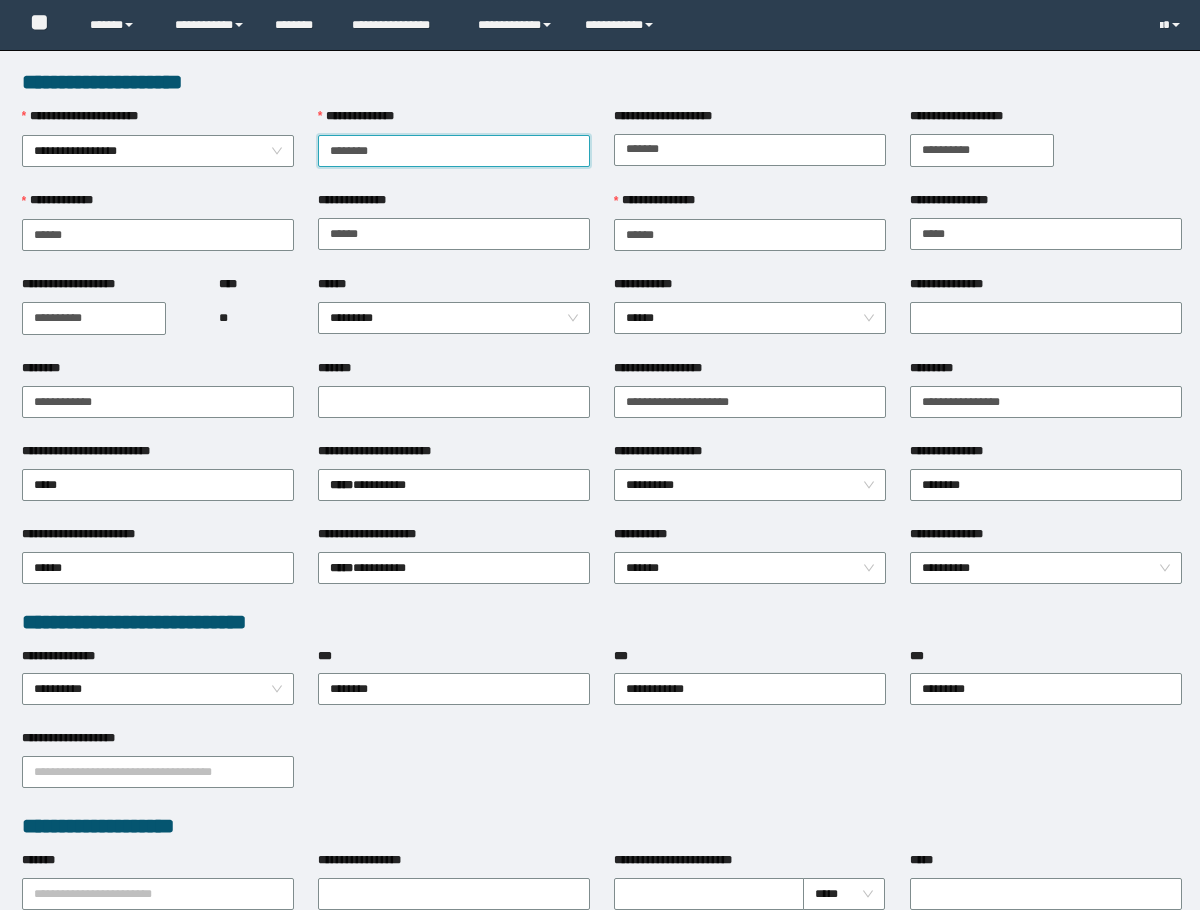 scroll, scrollTop: 0, scrollLeft: 0, axis: both 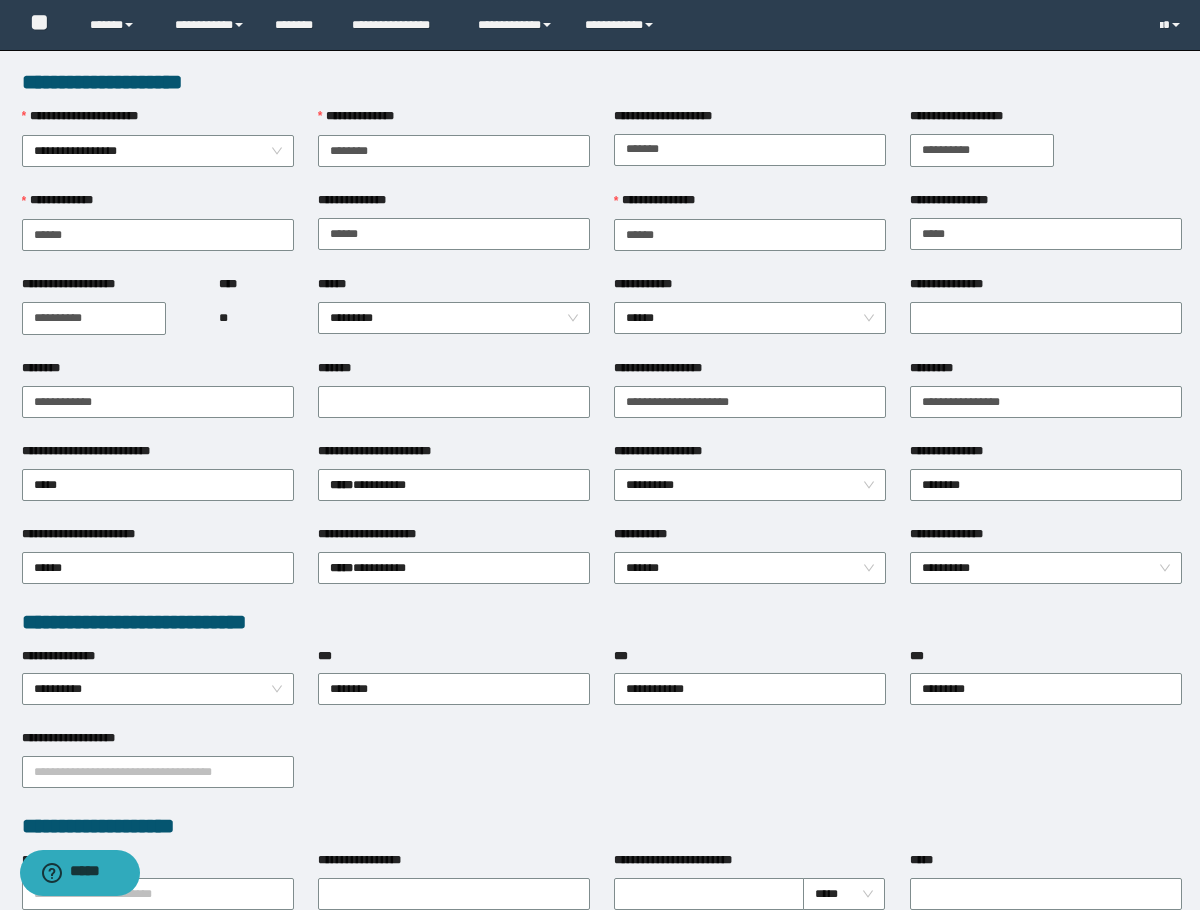 click on "**** **" at bounding box center [256, 317] 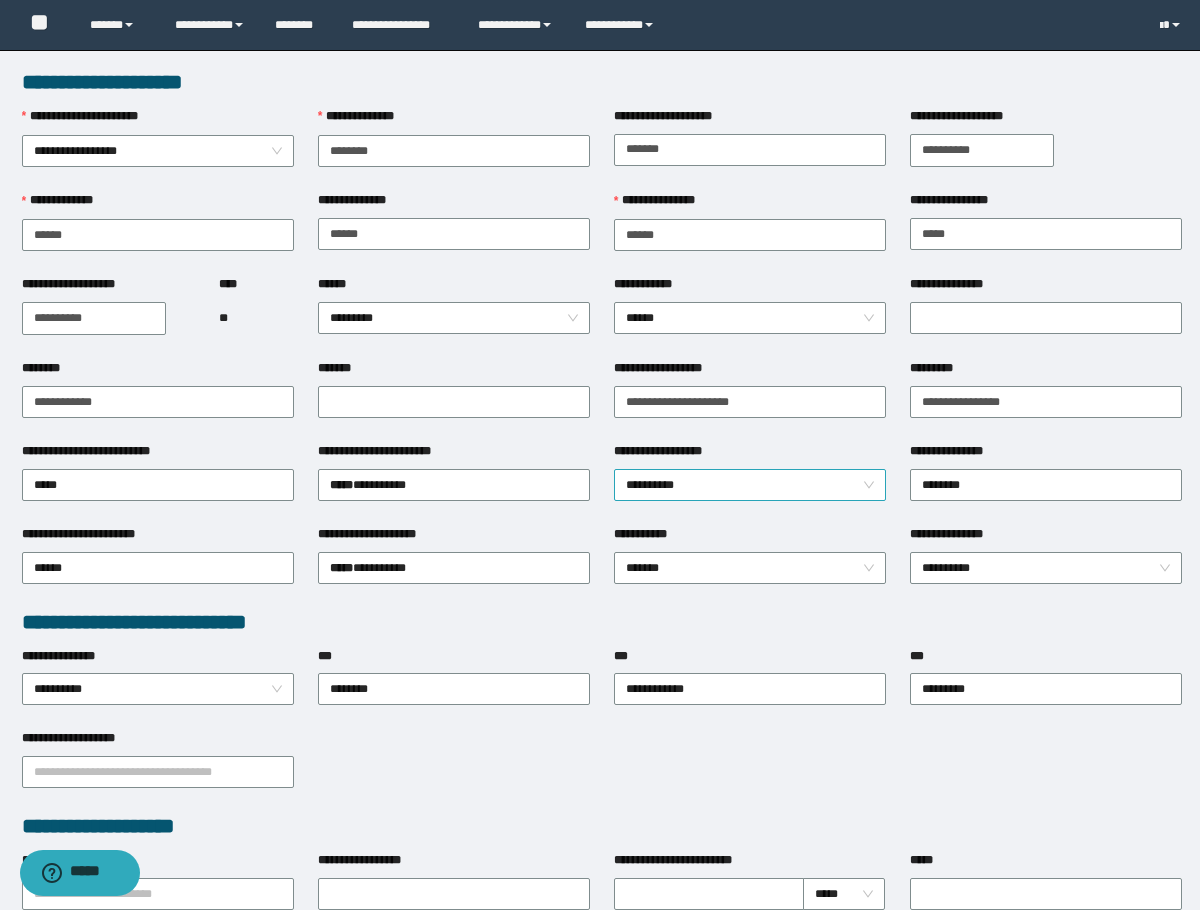 click on "**********" at bounding box center (750, 485) 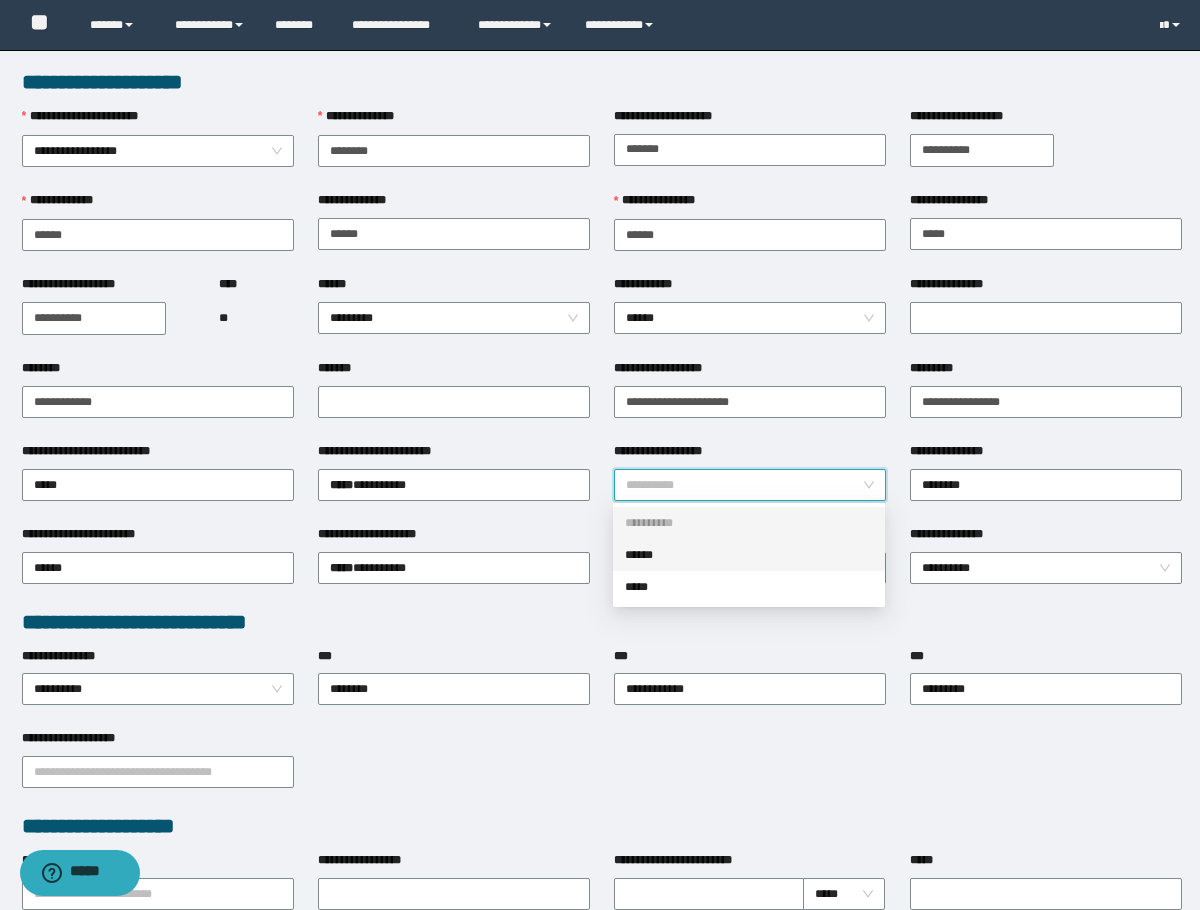 click on "******" at bounding box center [749, 555] 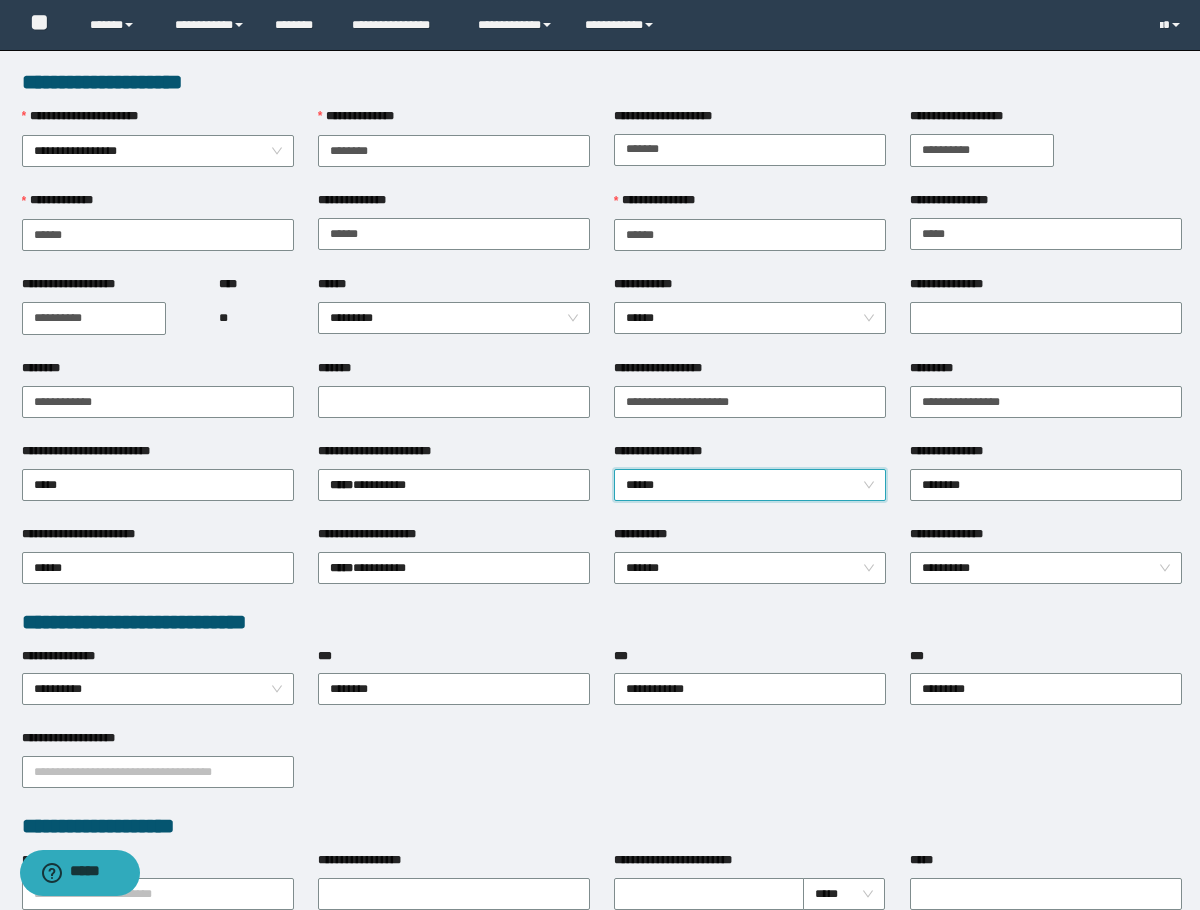 click on "**********" at bounding box center (454, 538) 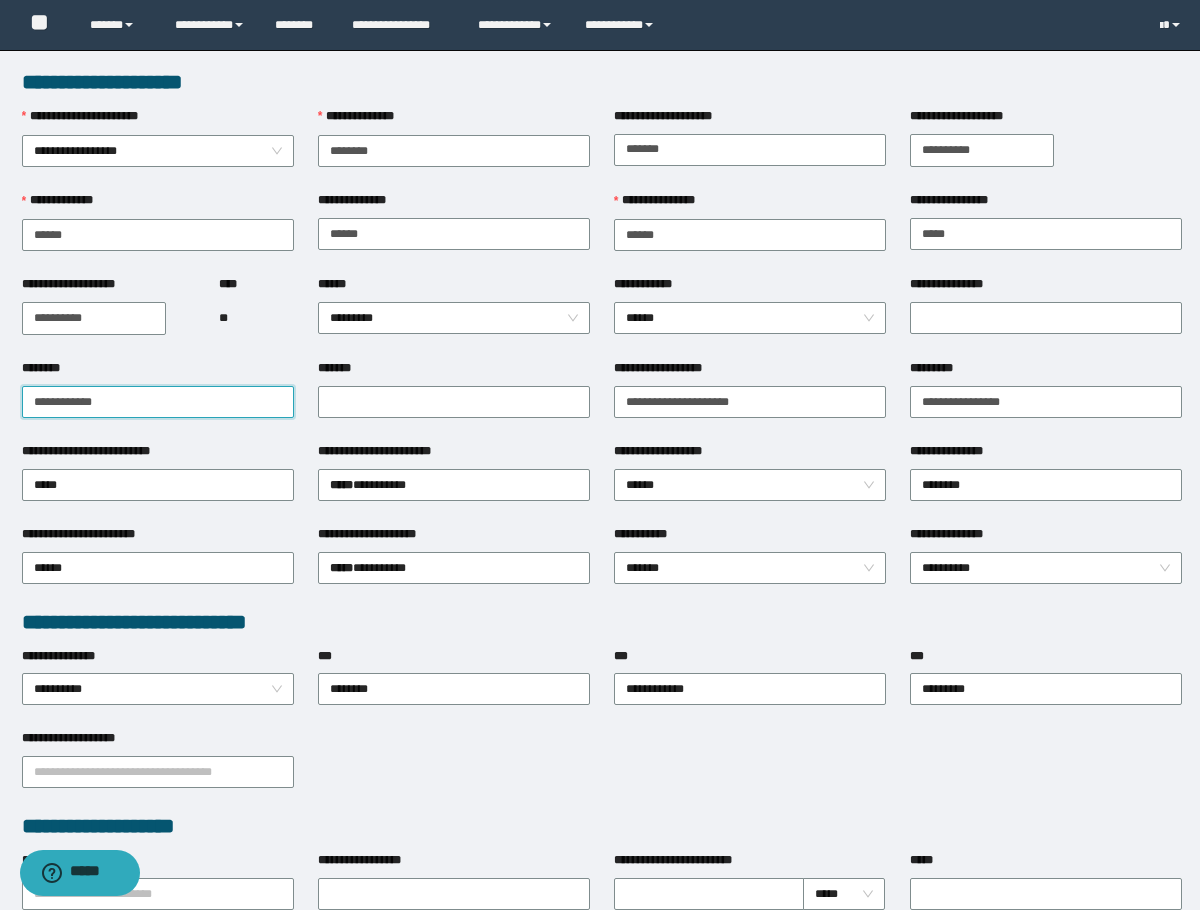 click on "**********" at bounding box center [158, 402] 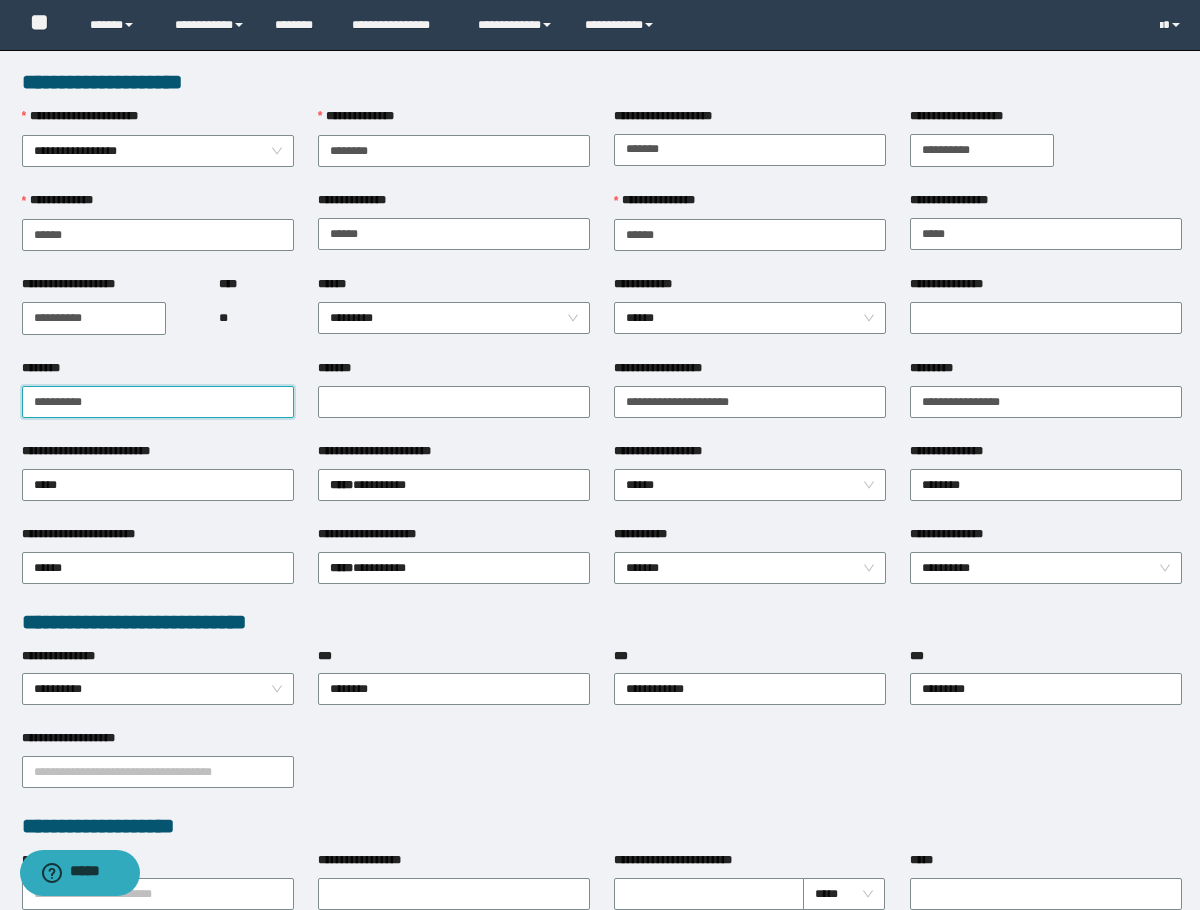 drag, startPoint x: 148, startPoint y: 398, endPoint x: -1, endPoint y: 404, distance: 149.12076 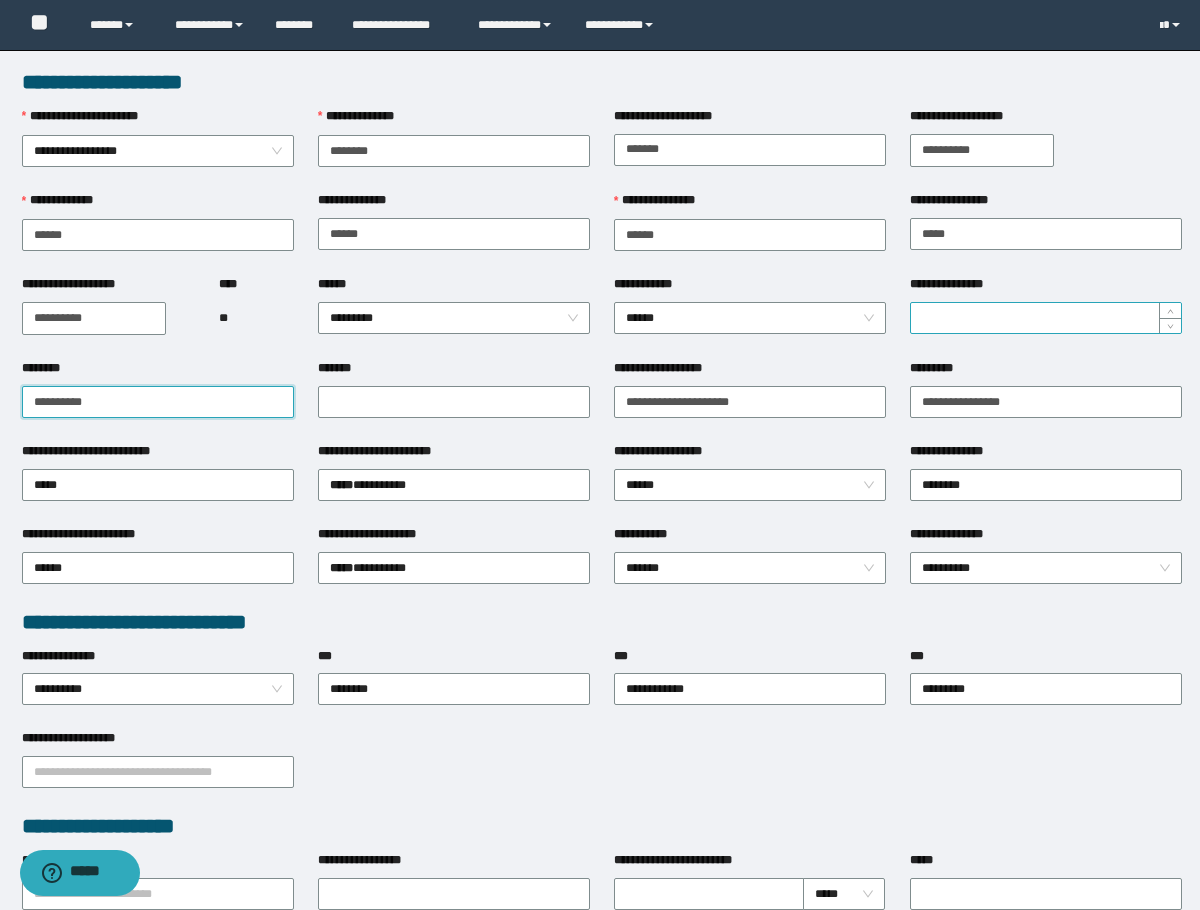 type on "**********" 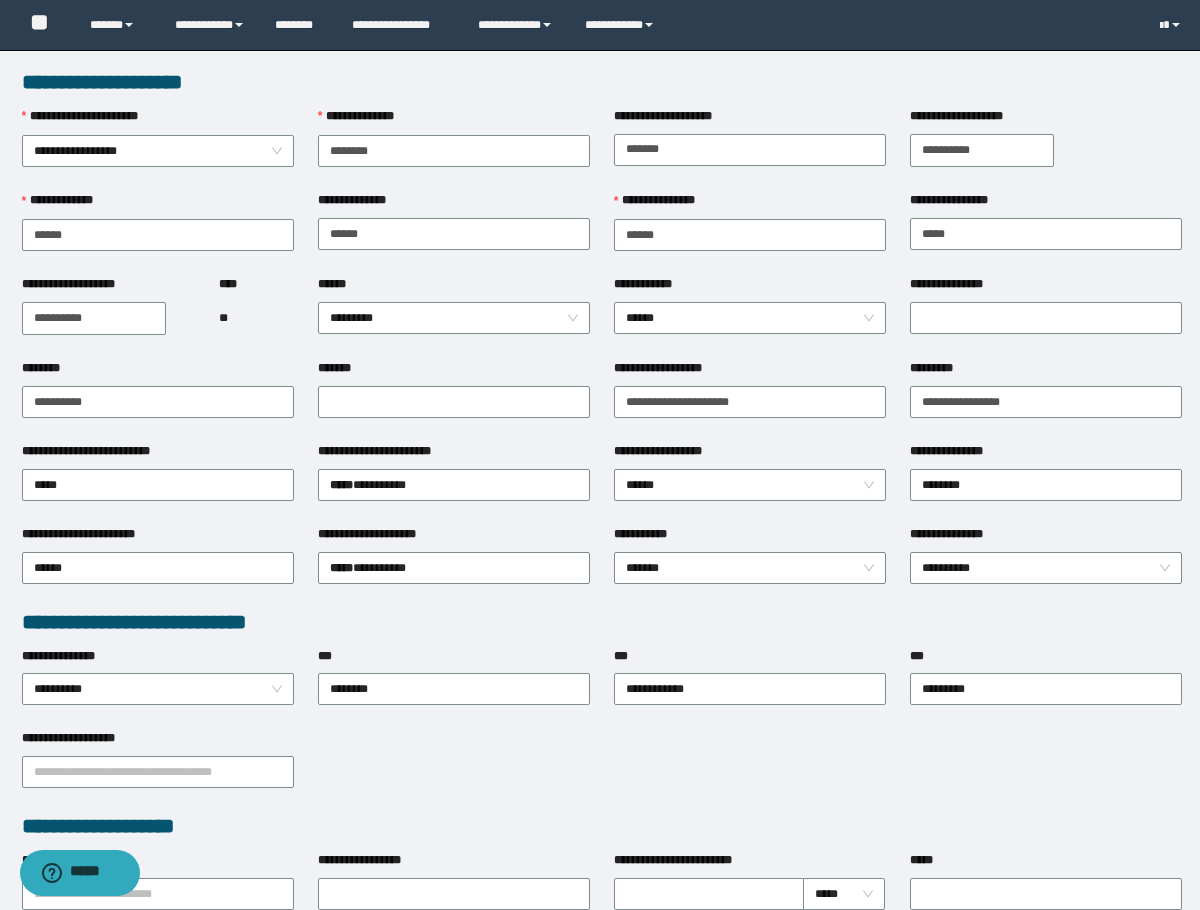 click on "******" at bounding box center (454, 288) 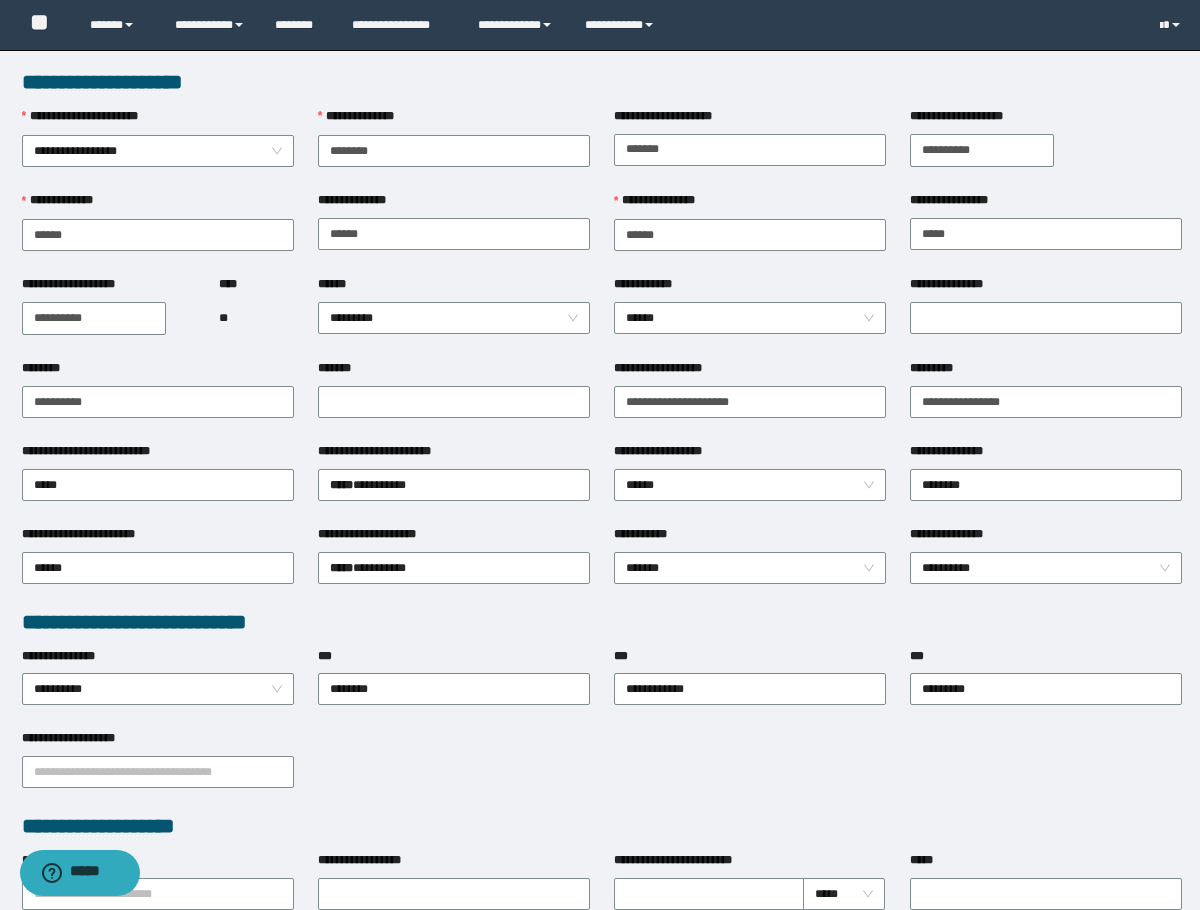 click on "**** **" at bounding box center (256, 317) 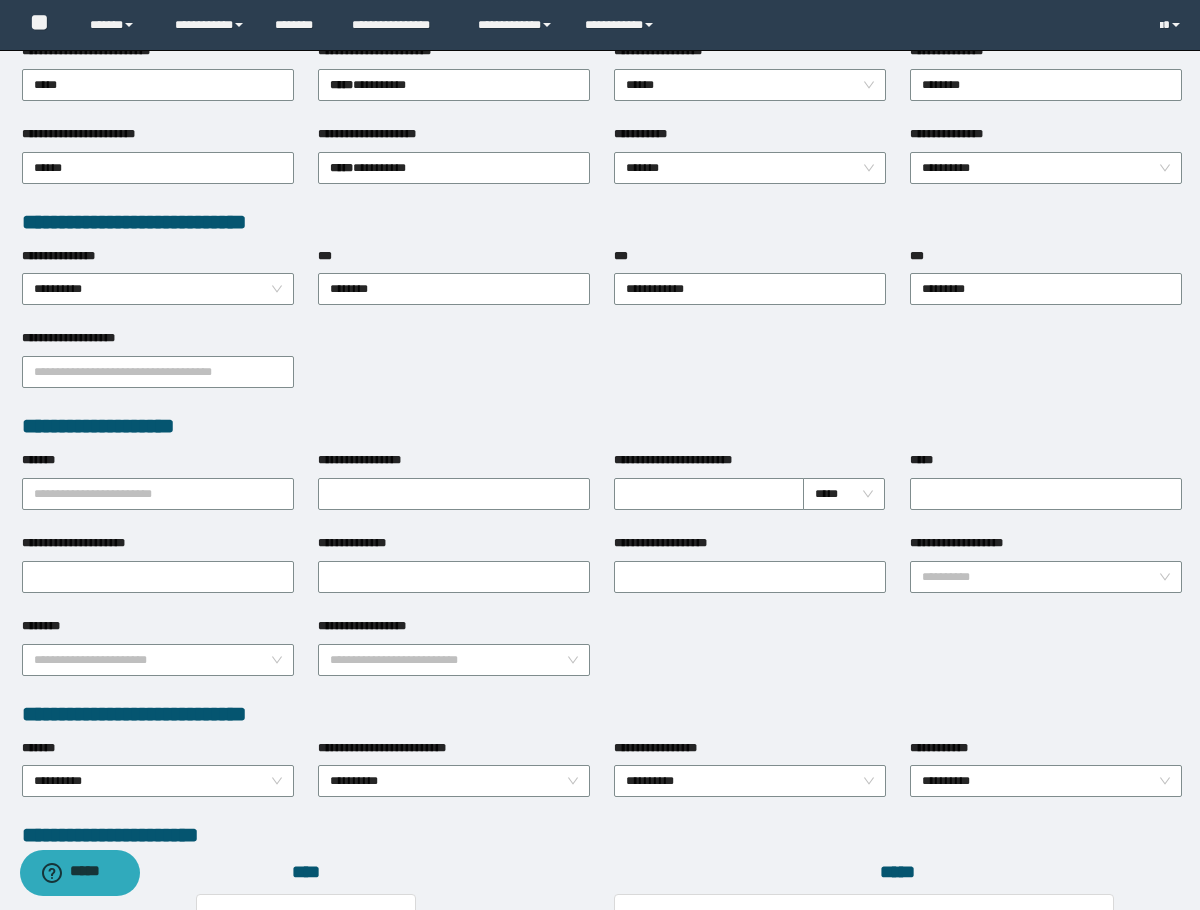 scroll, scrollTop: 793, scrollLeft: 0, axis: vertical 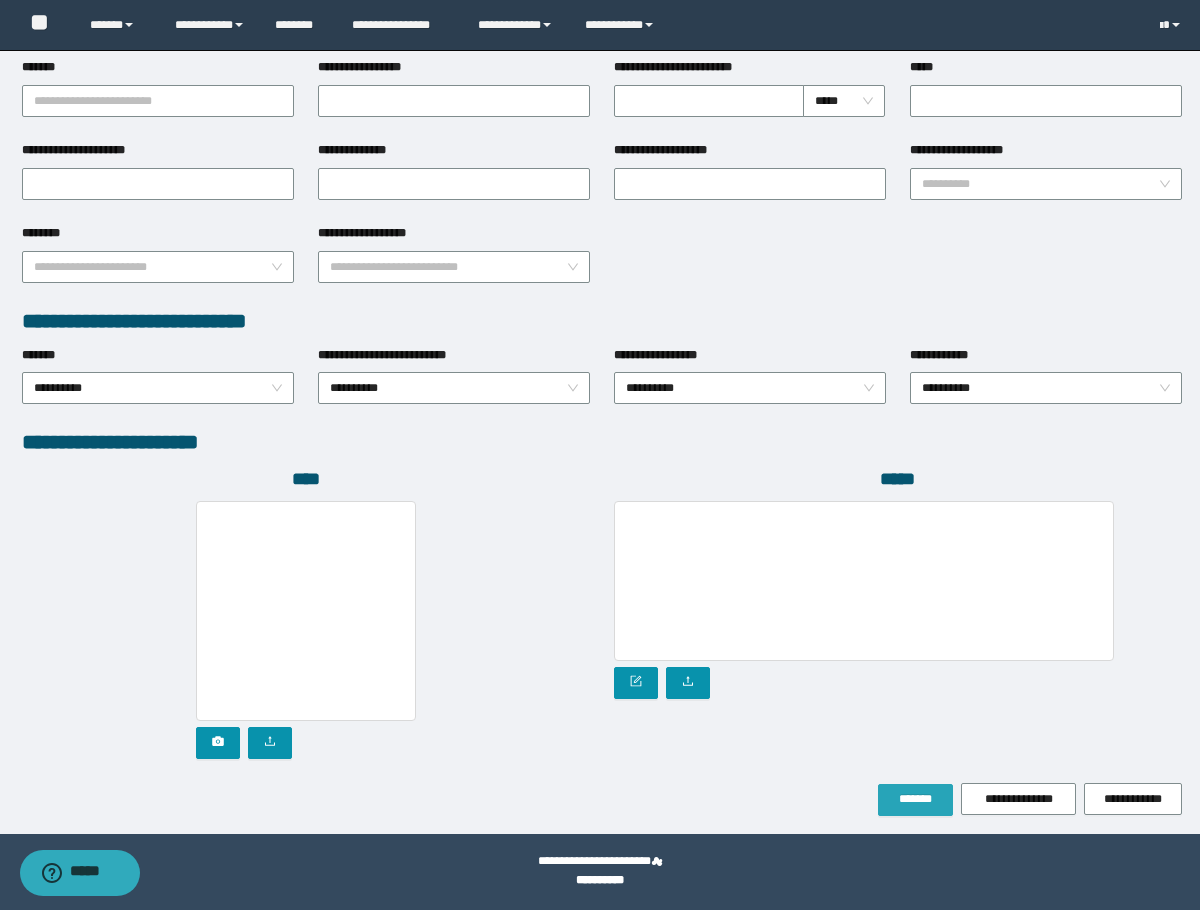 click on "*******" at bounding box center (915, 800) 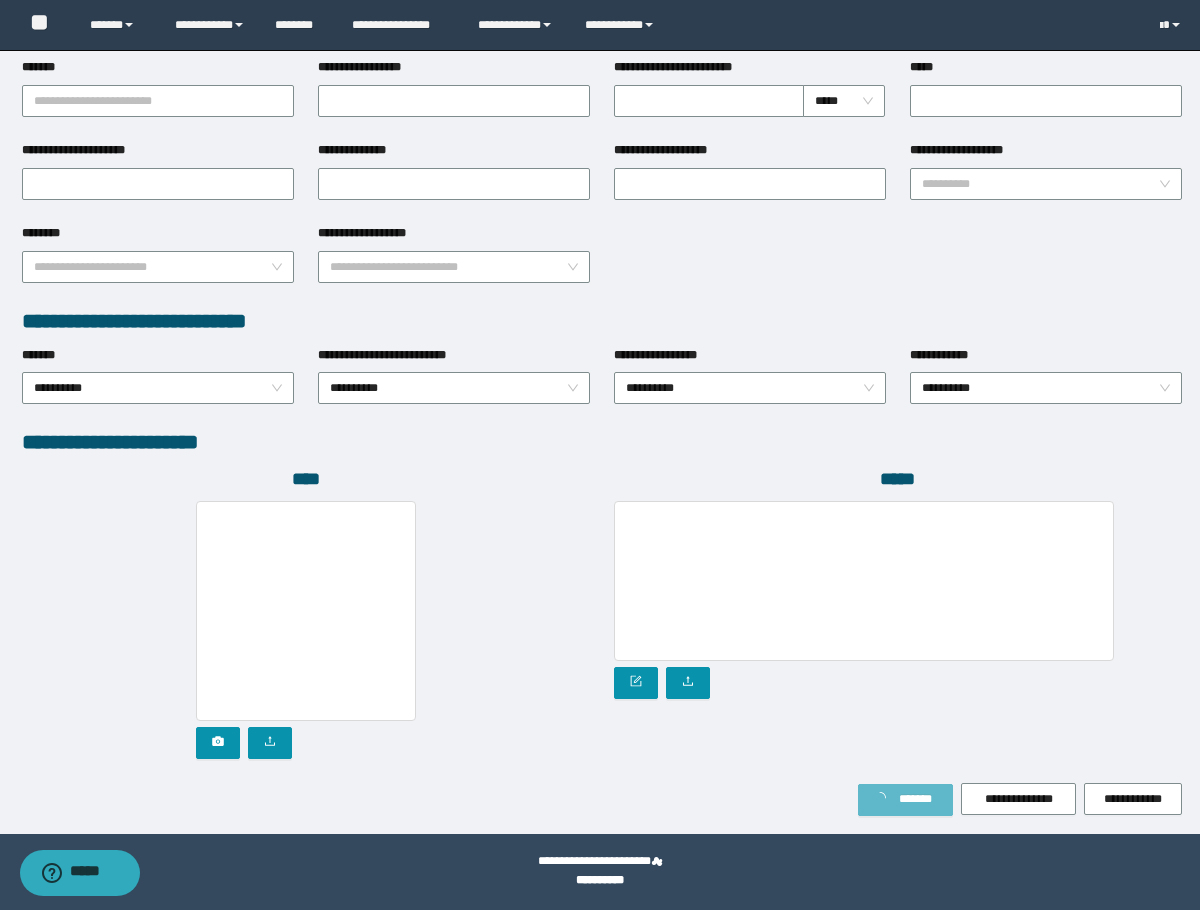 scroll, scrollTop: 846, scrollLeft: 0, axis: vertical 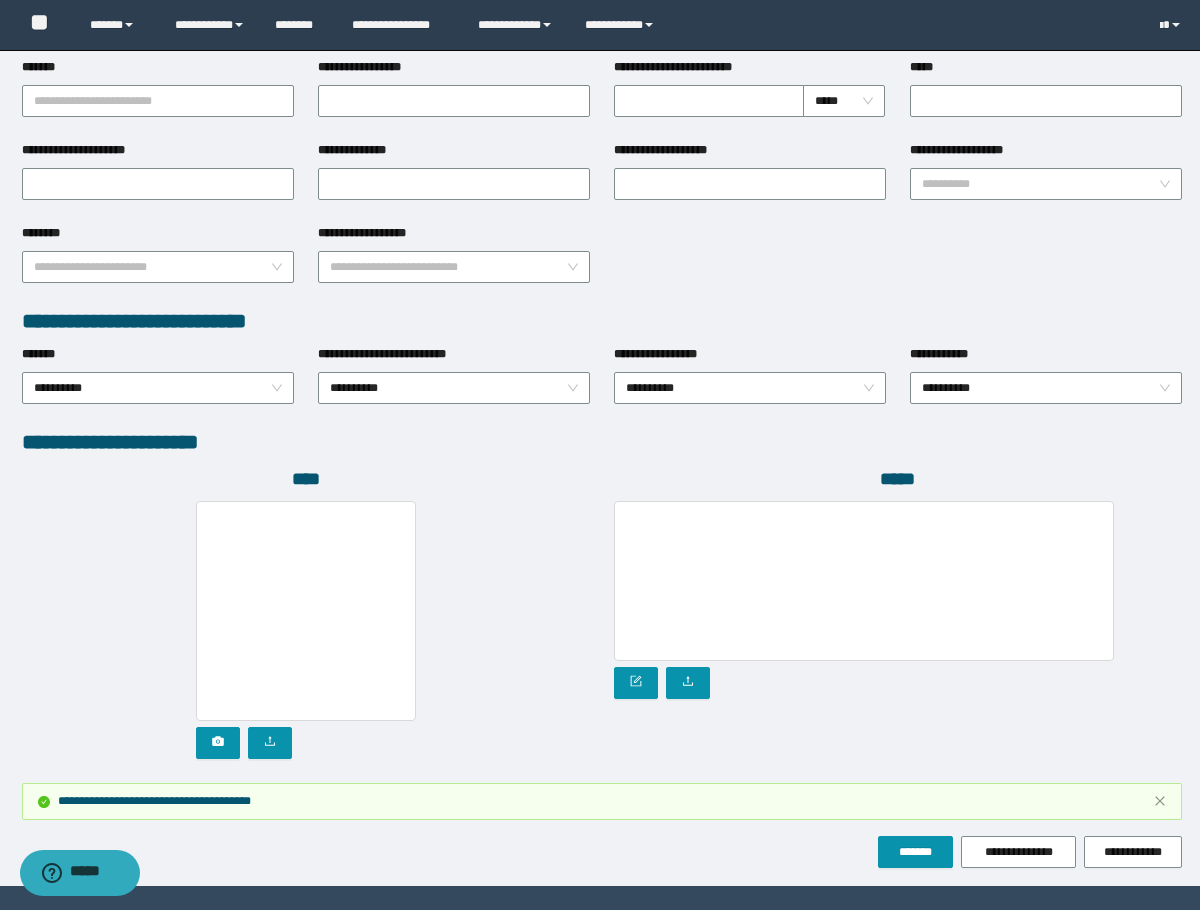 click at bounding box center (306, 630) 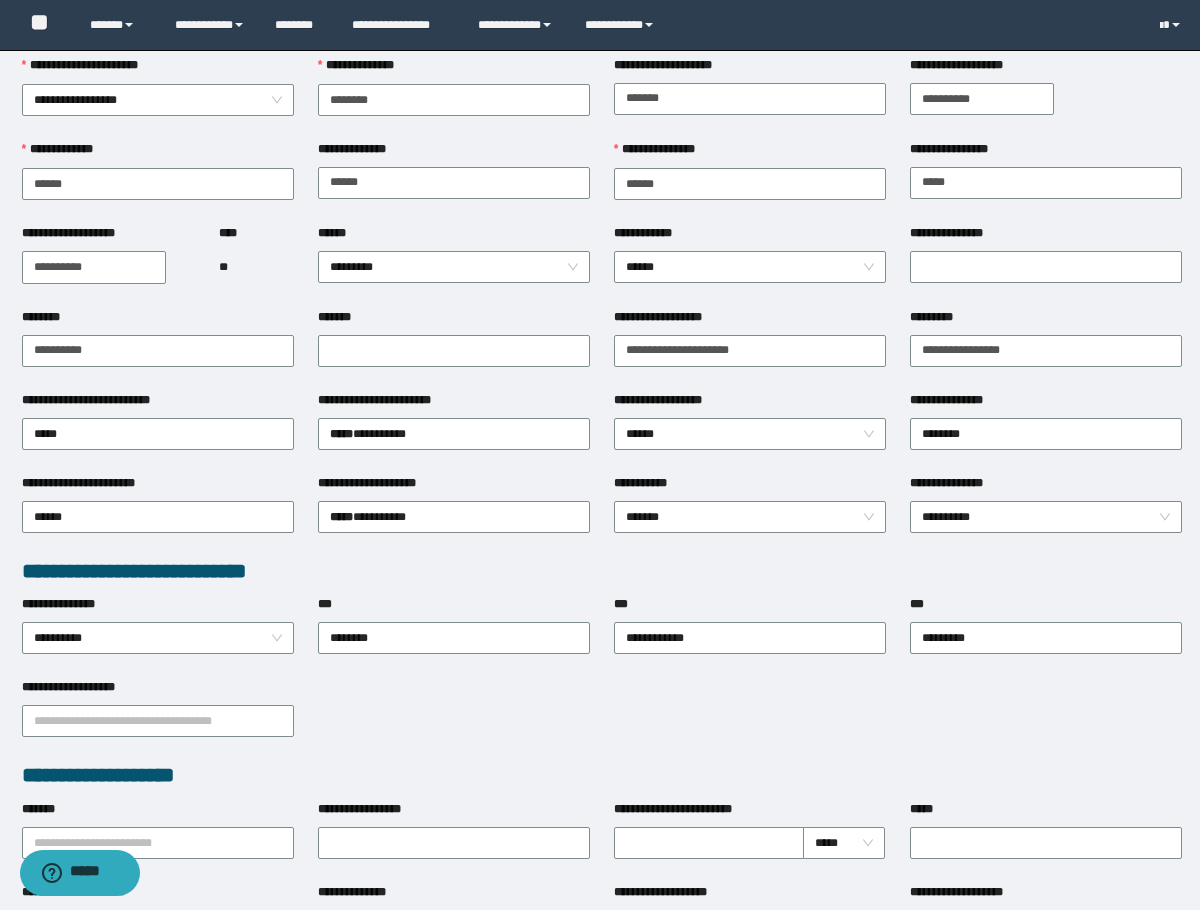 scroll, scrollTop: 0, scrollLeft: 0, axis: both 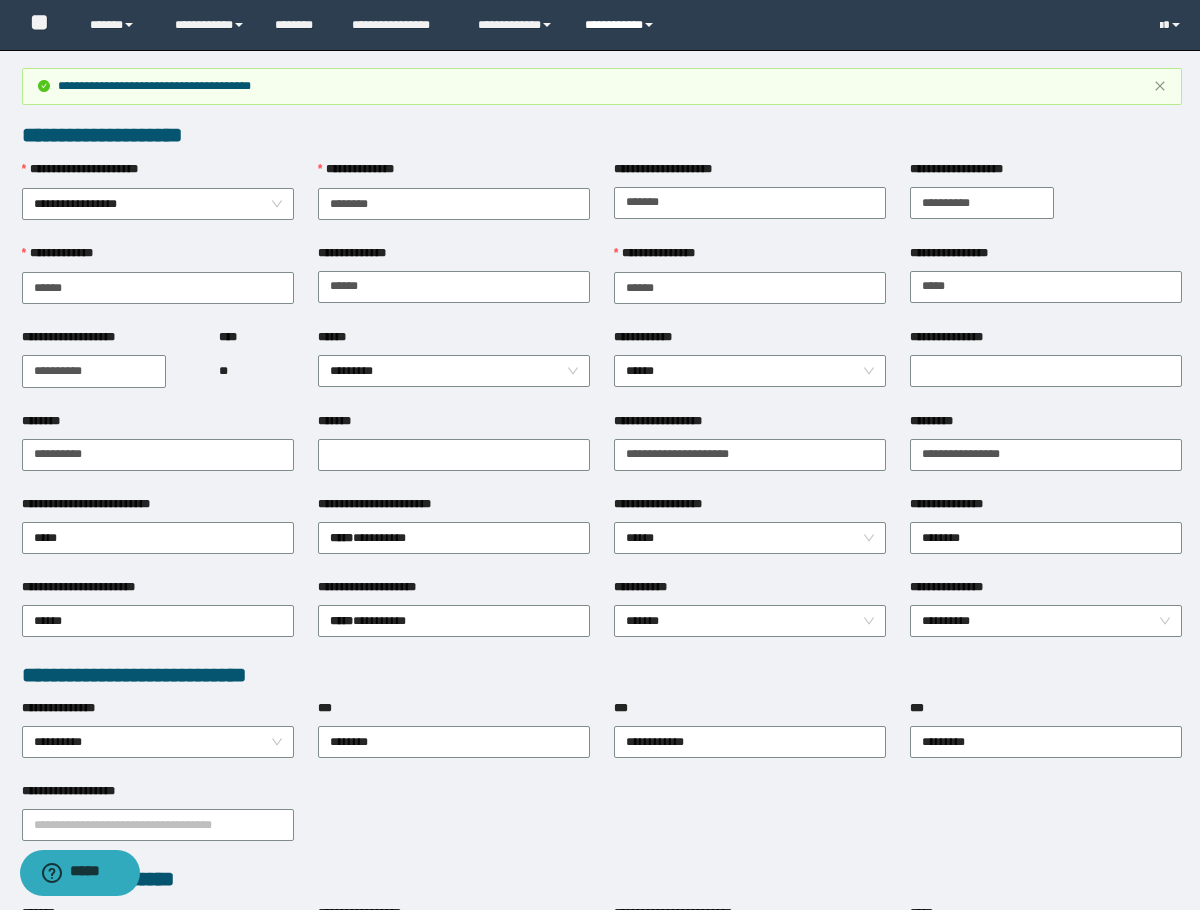 click on "**********" at bounding box center (622, 25) 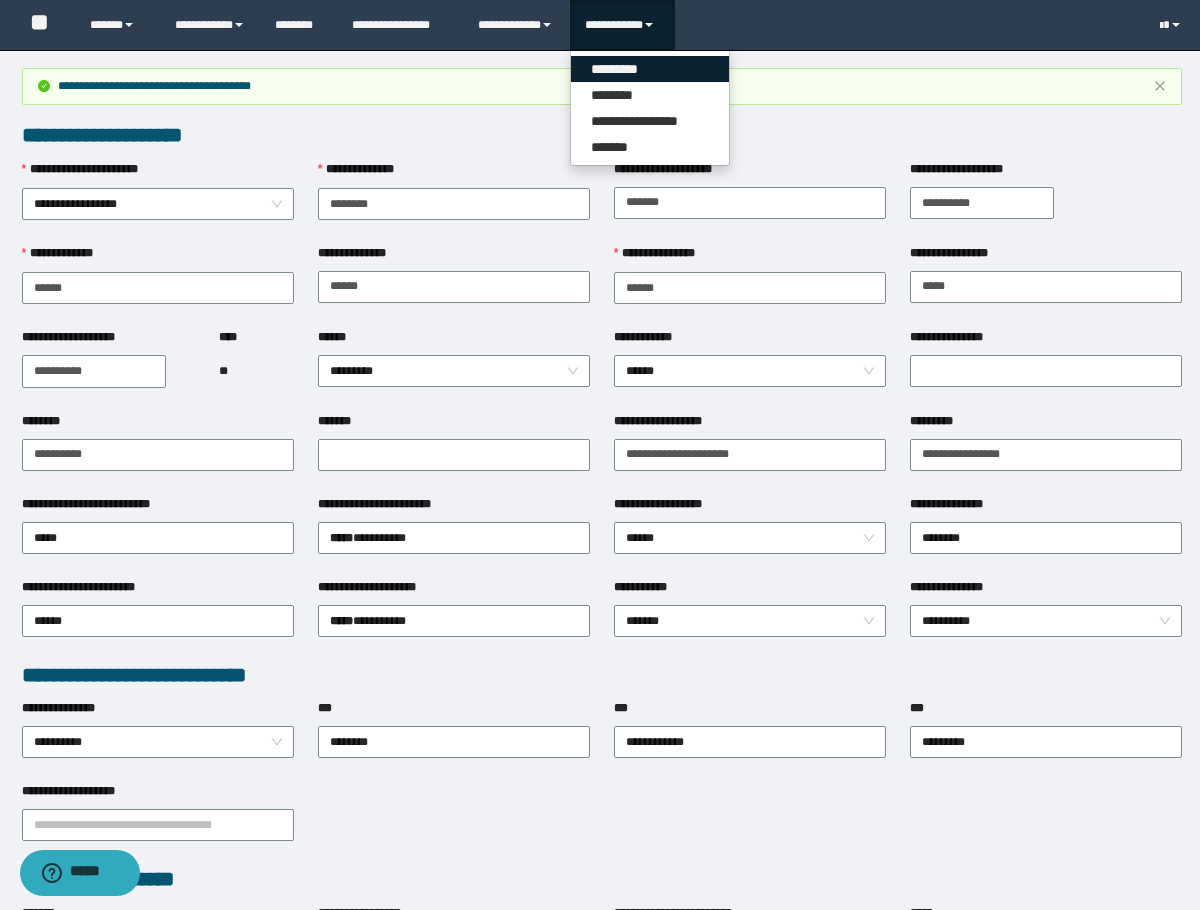 click on "*********" at bounding box center [650, 69] 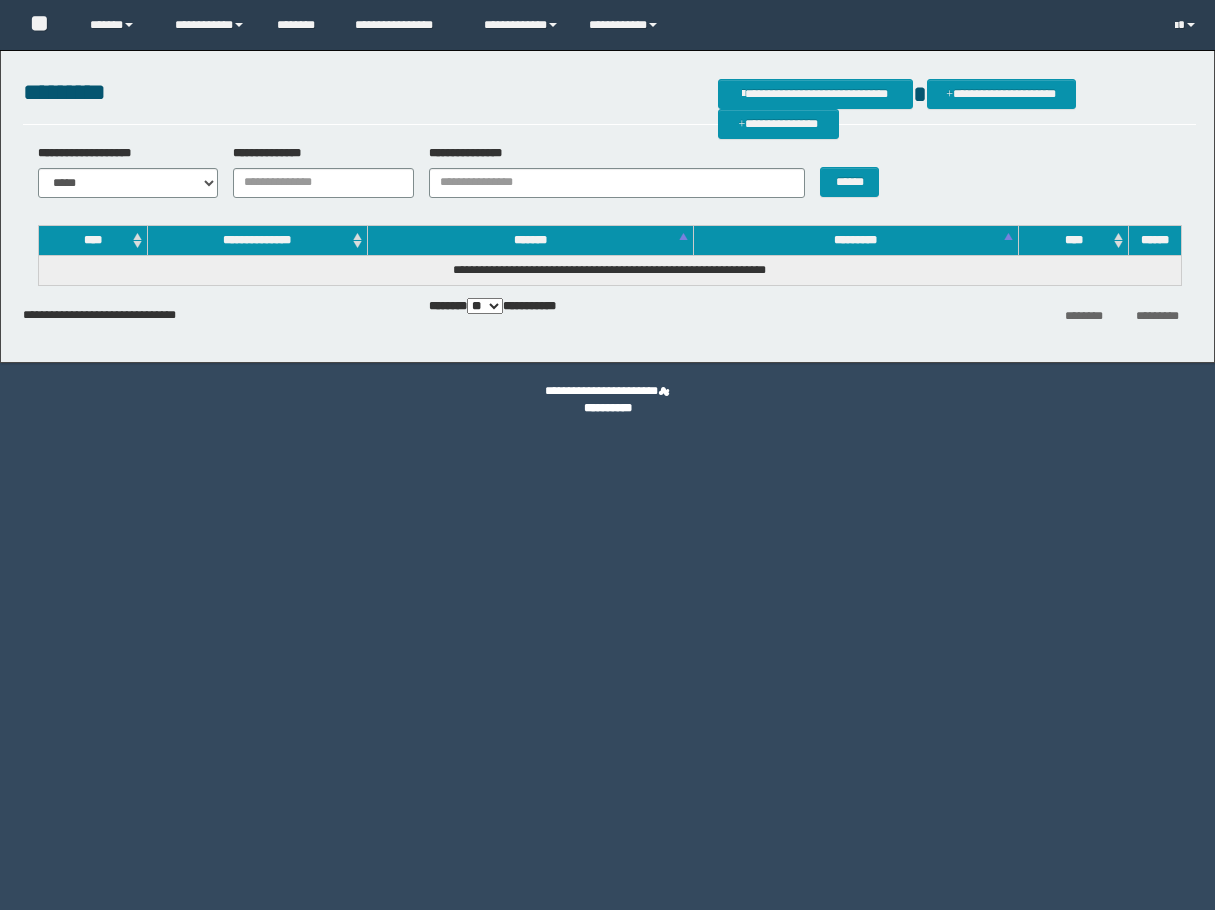 scroll, scrollTop: 0, scrollLeft: 0, axis: both 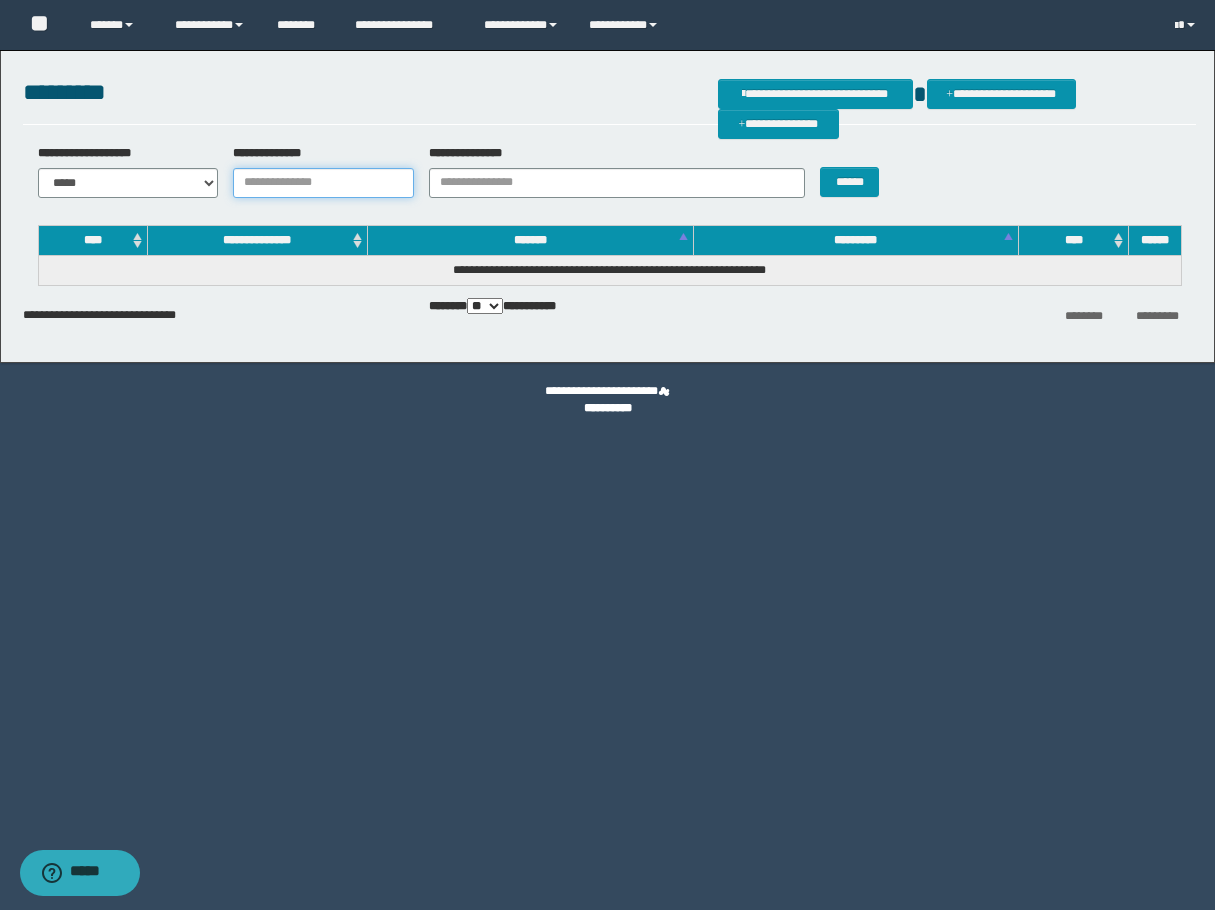 click on "**********" at bounding box center [323, 183] 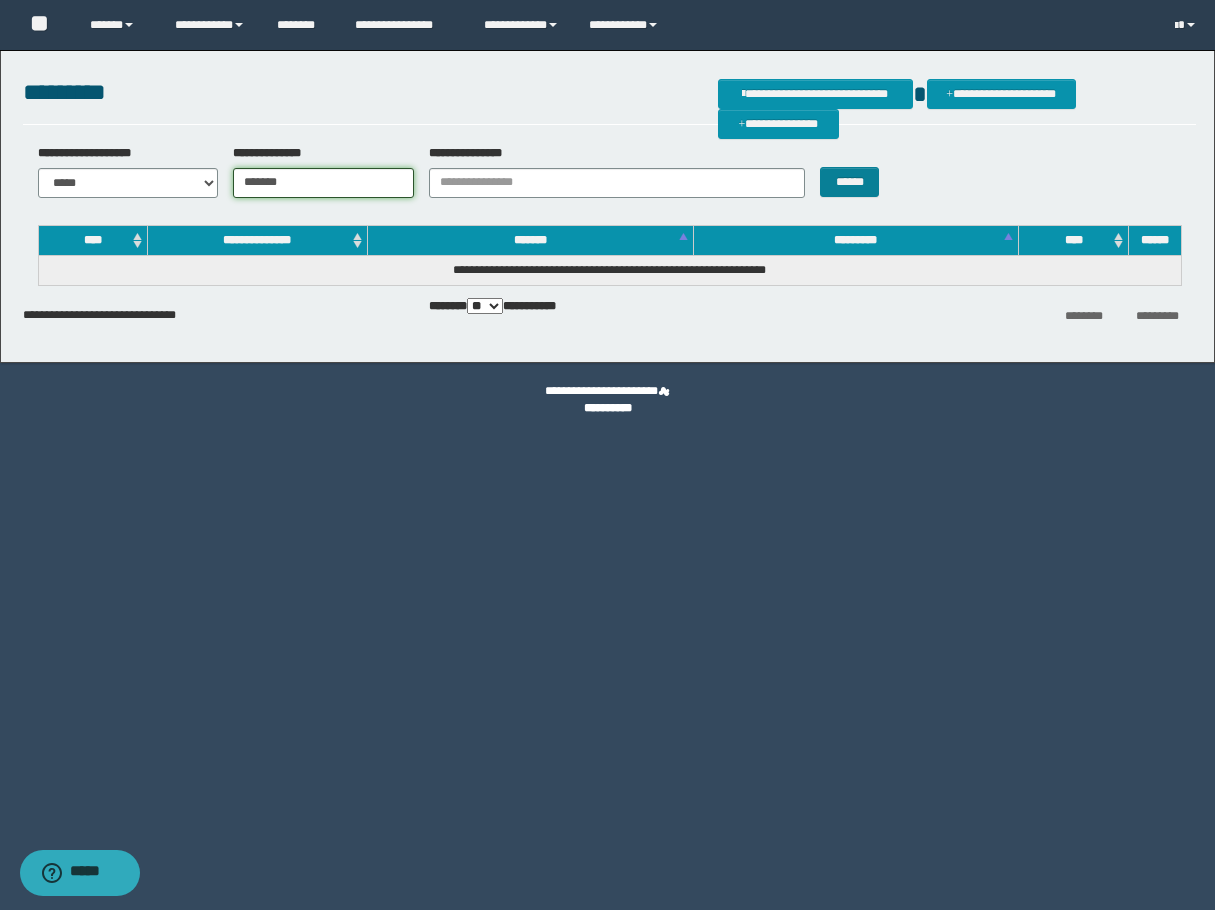 type on "*******" 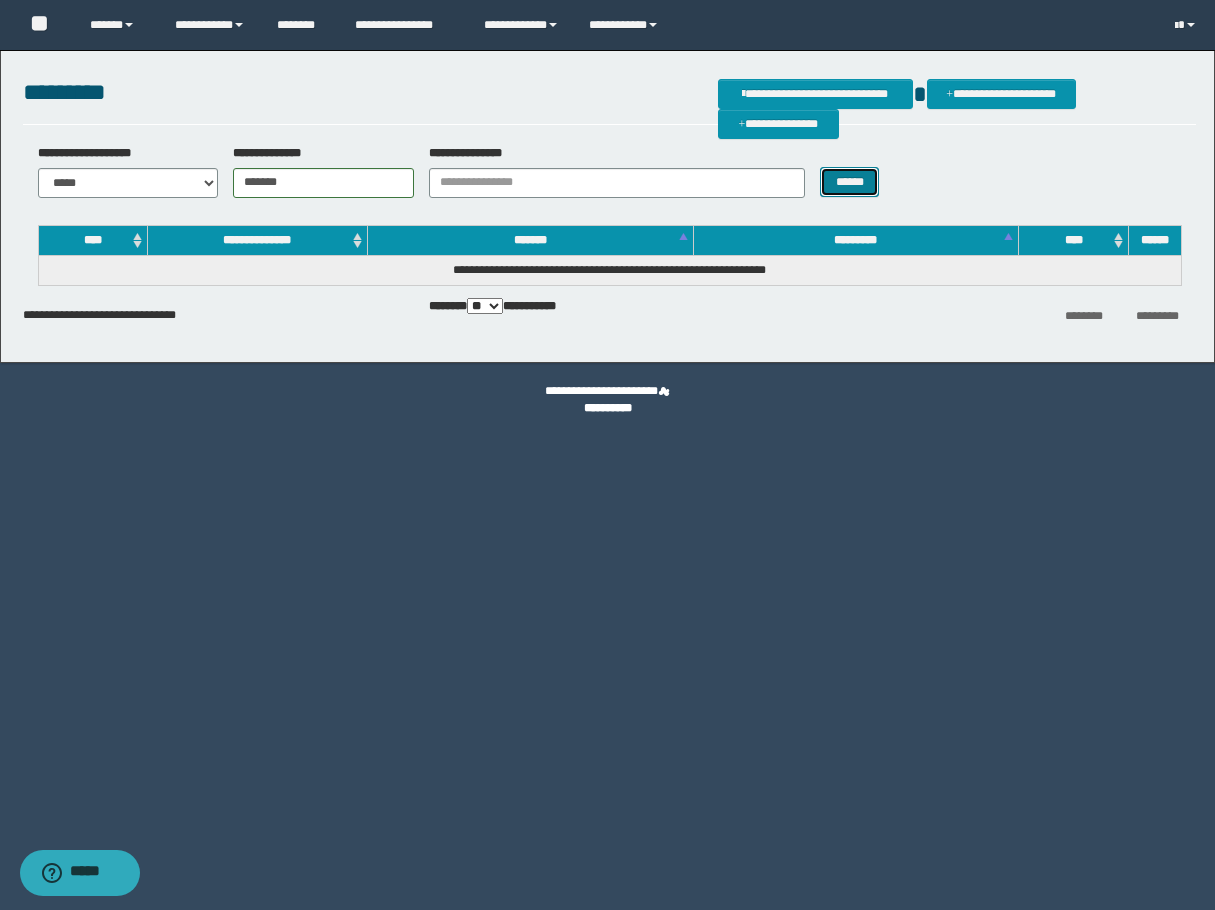 click on "******" at bounding box center [849, 182] 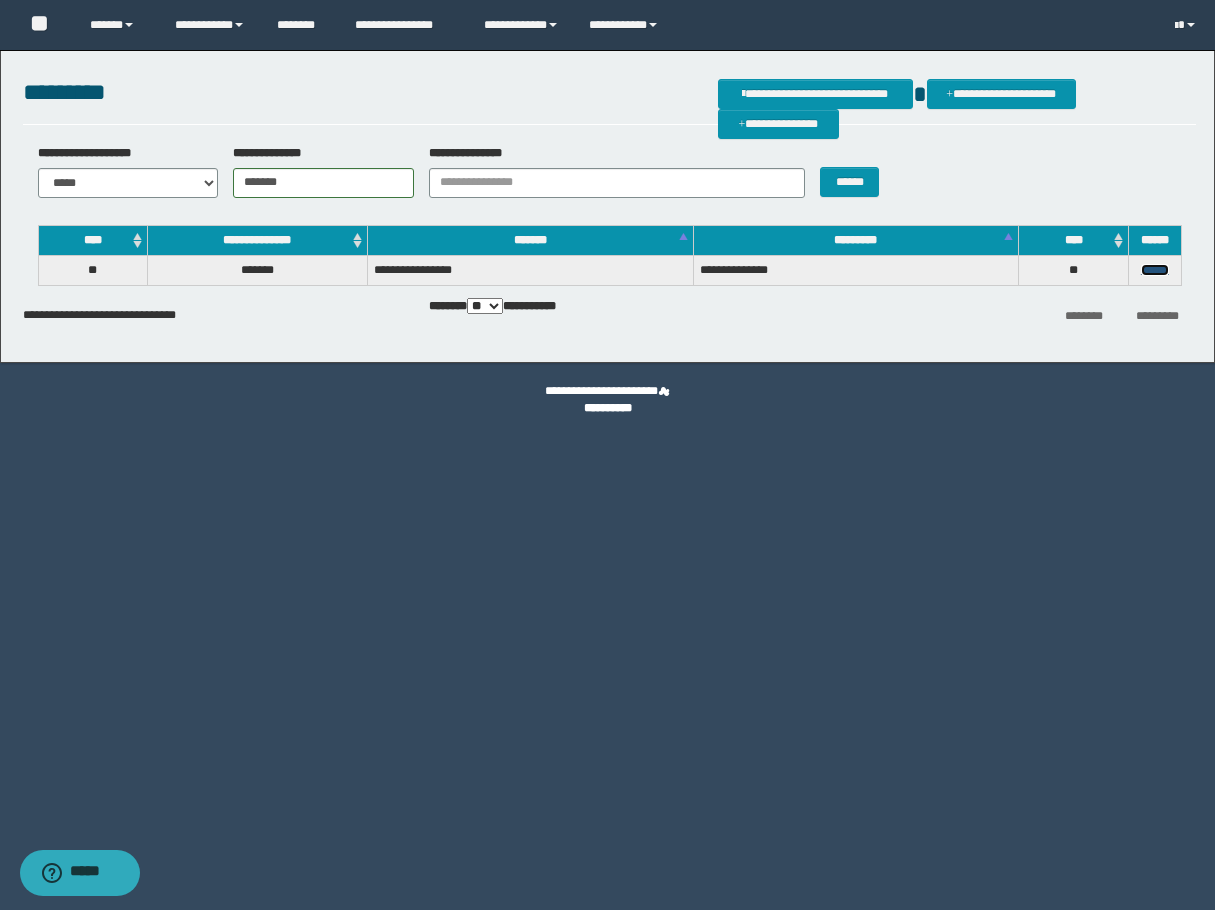 click on "******" at bounding box center (1155, 270) 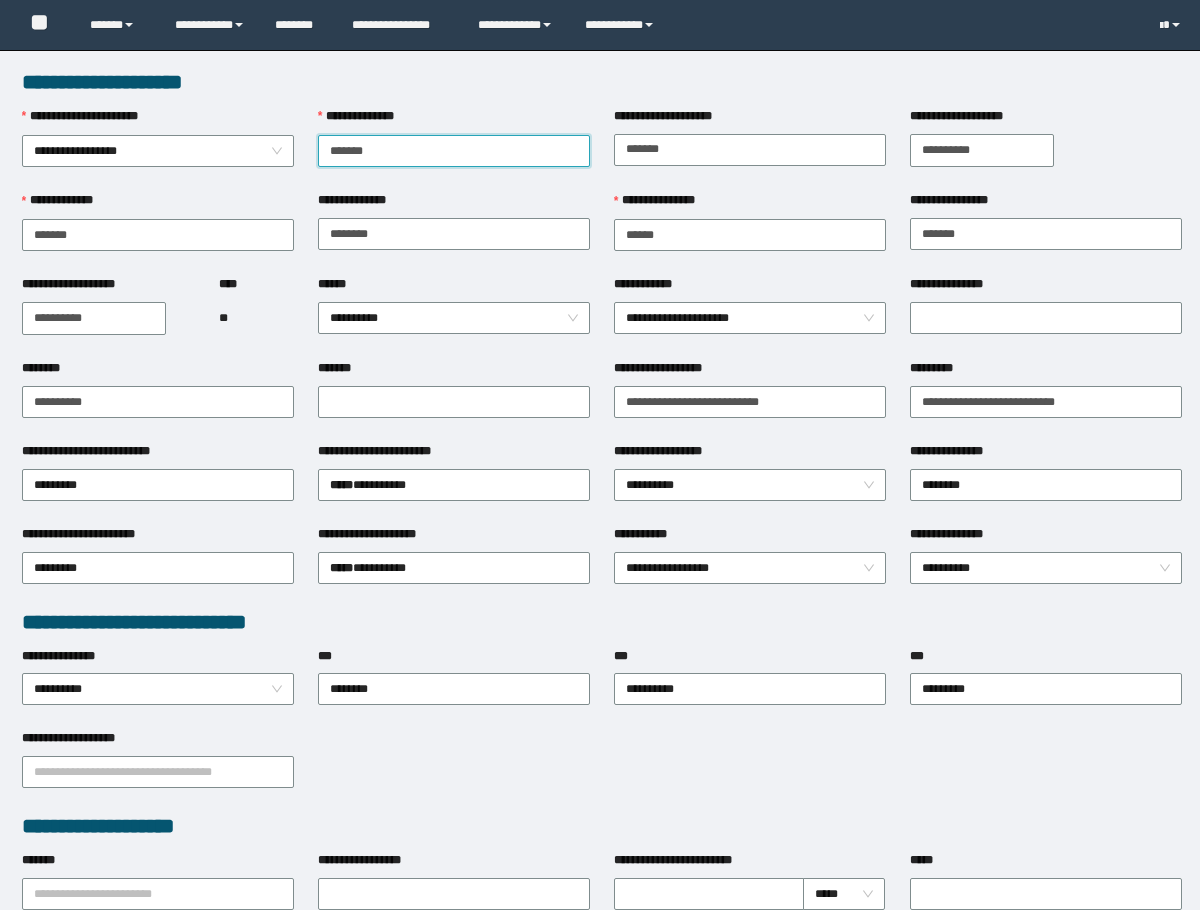 scroll, scrollTop: 0, scrollLeft: 0, axis: both 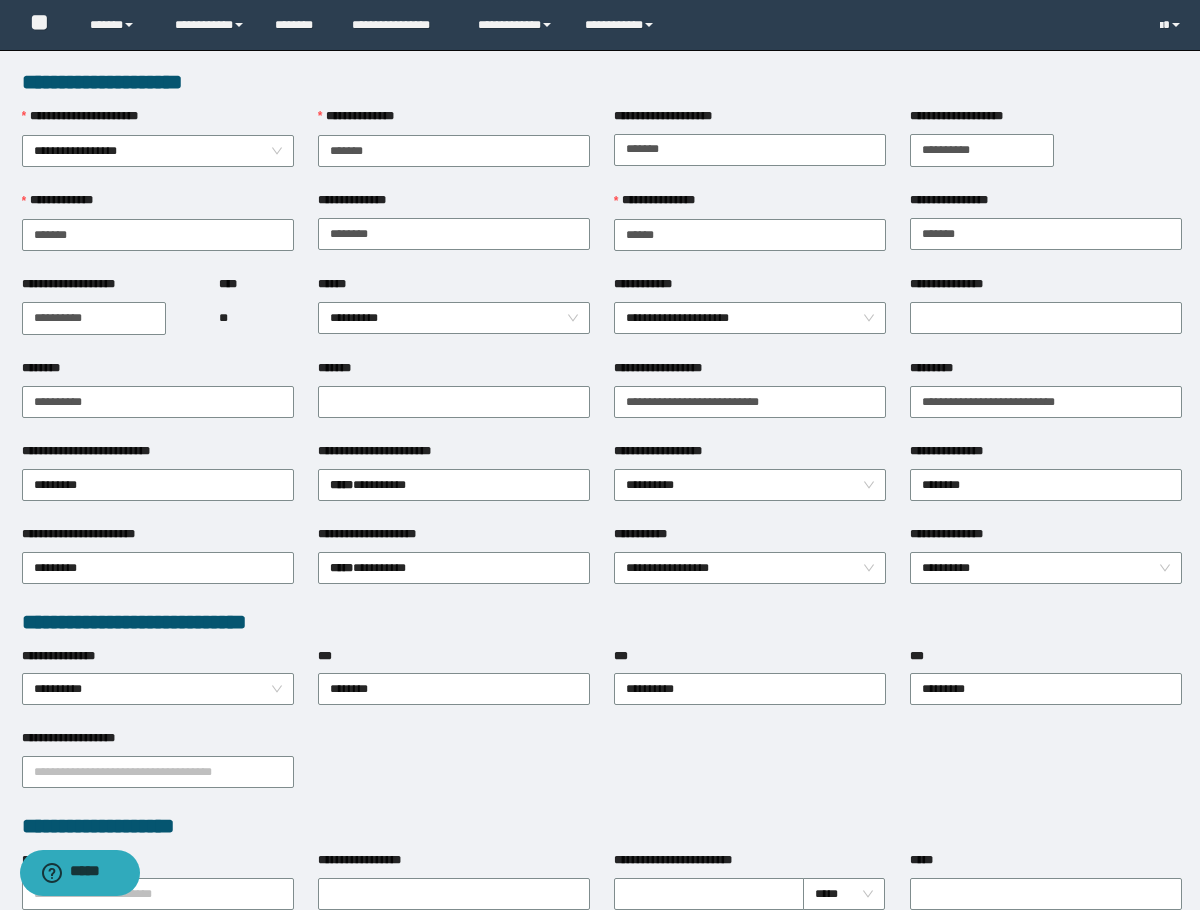 click on "**********" at bounding box center [454, 204] 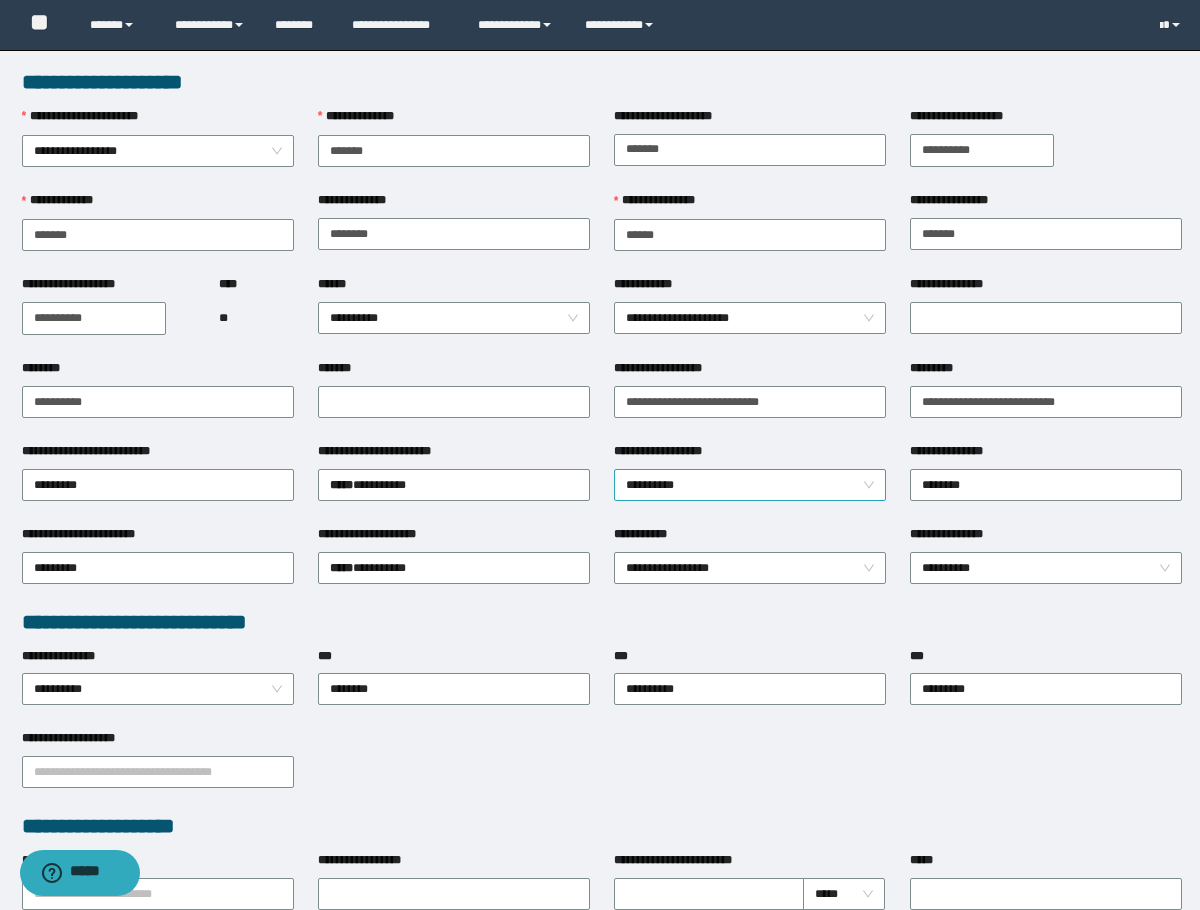 click on "**********" at bounding box center (750, 485) 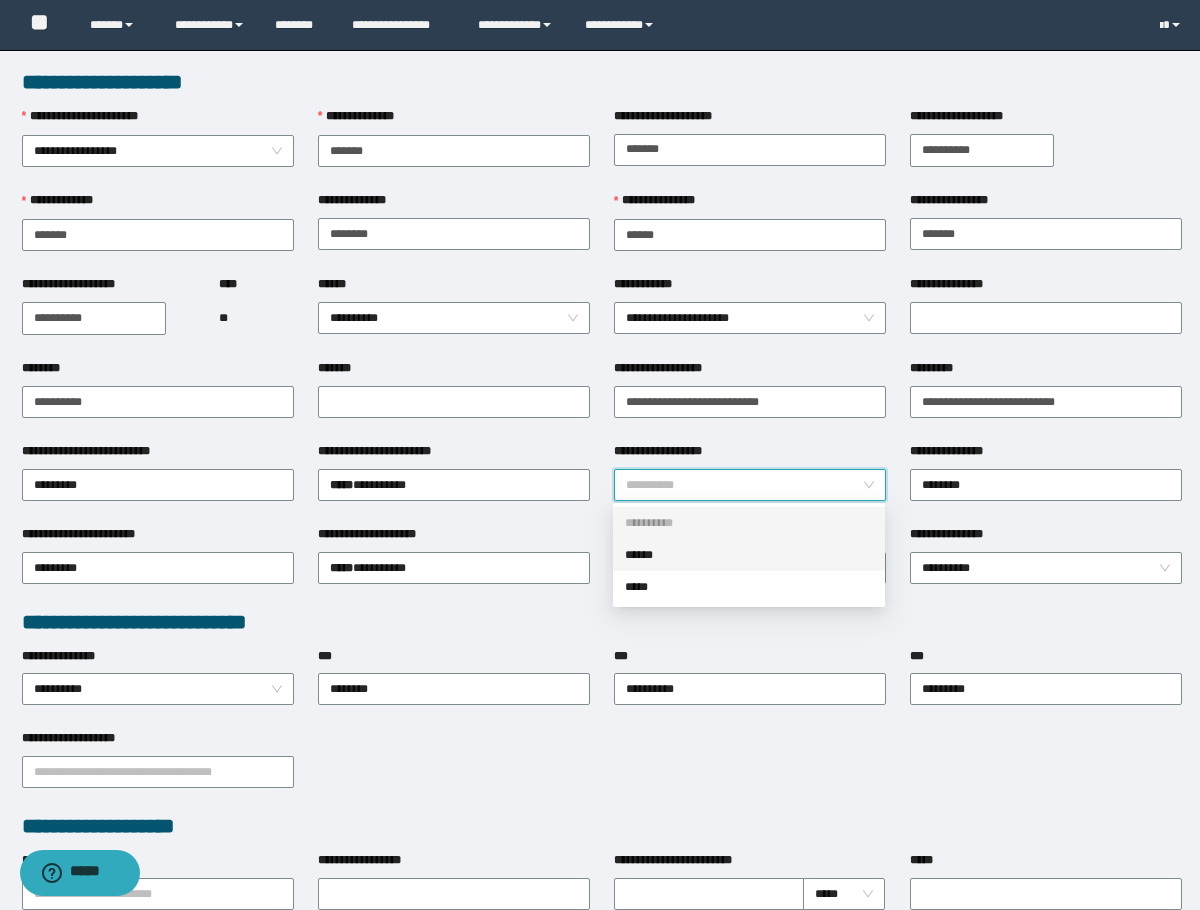 click on "******" at bounding box center (749, 555) 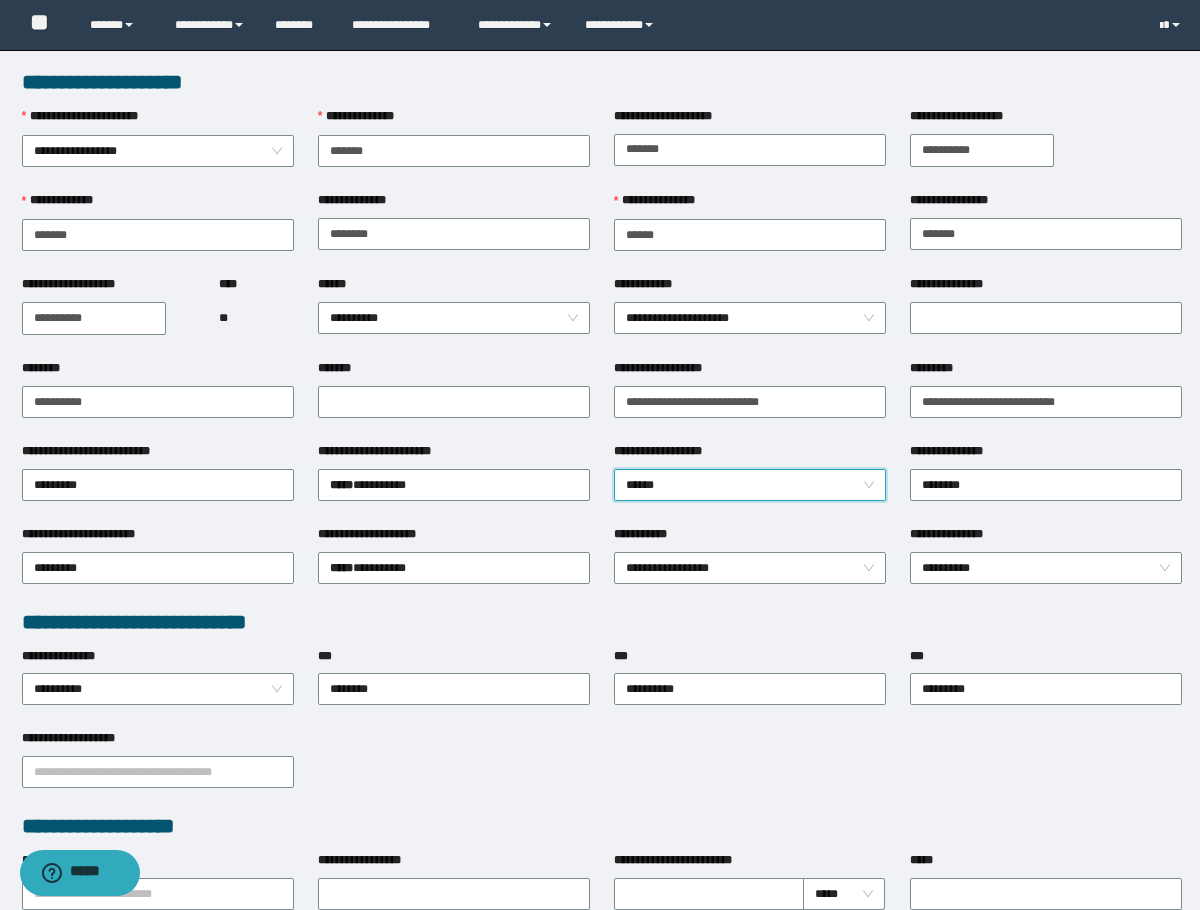 click on "**********" at bounding box center [158, 742] 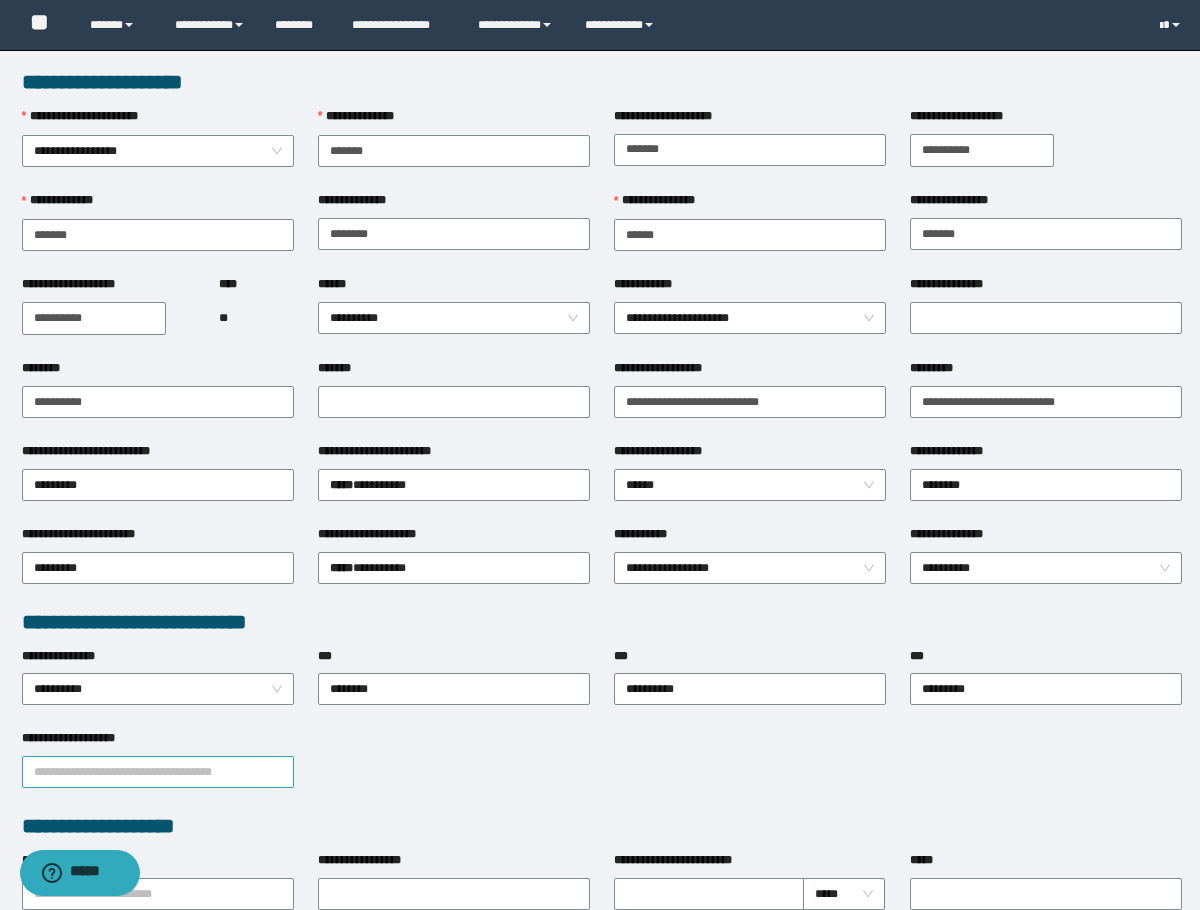 click on "**********" at bounding box center [158, 772] 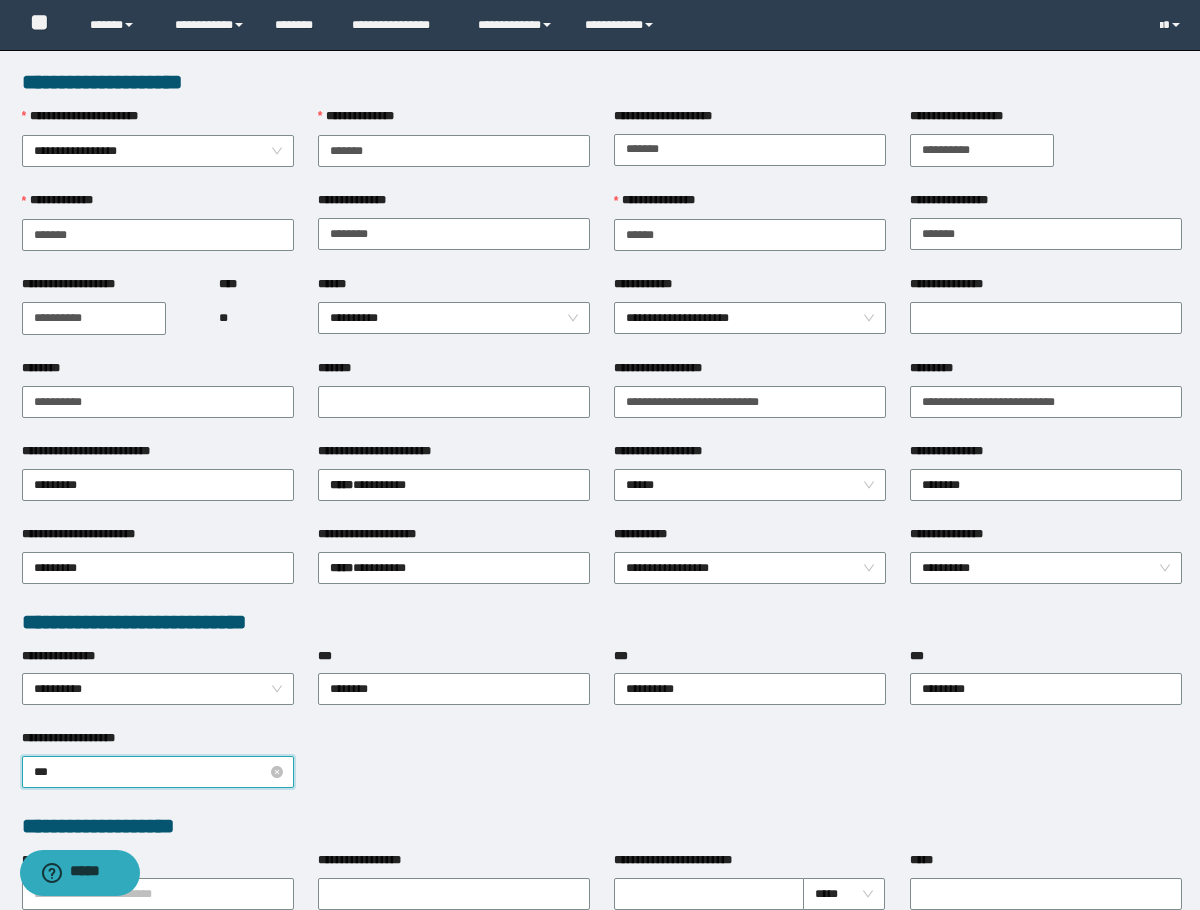 type on "****" 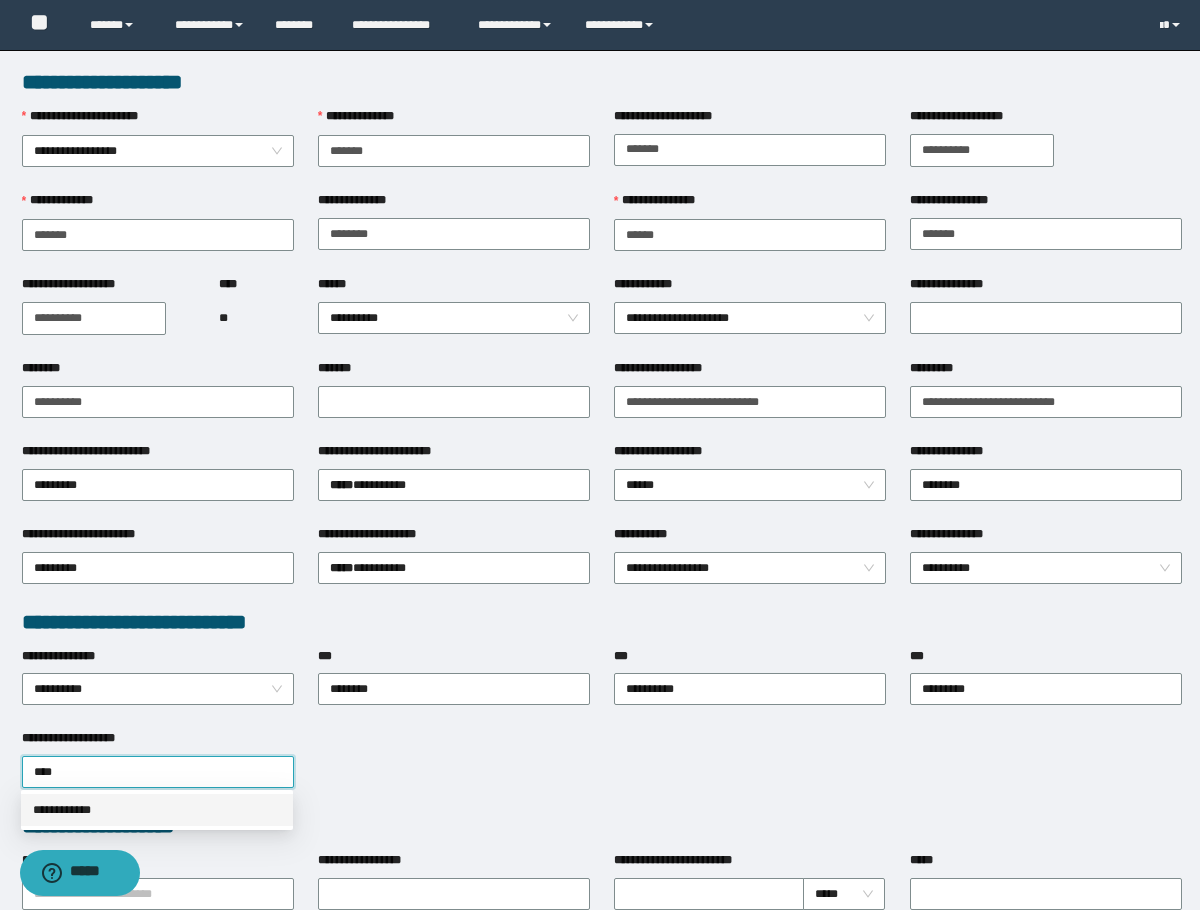 click on "**********" at bounding box center [157, 810] 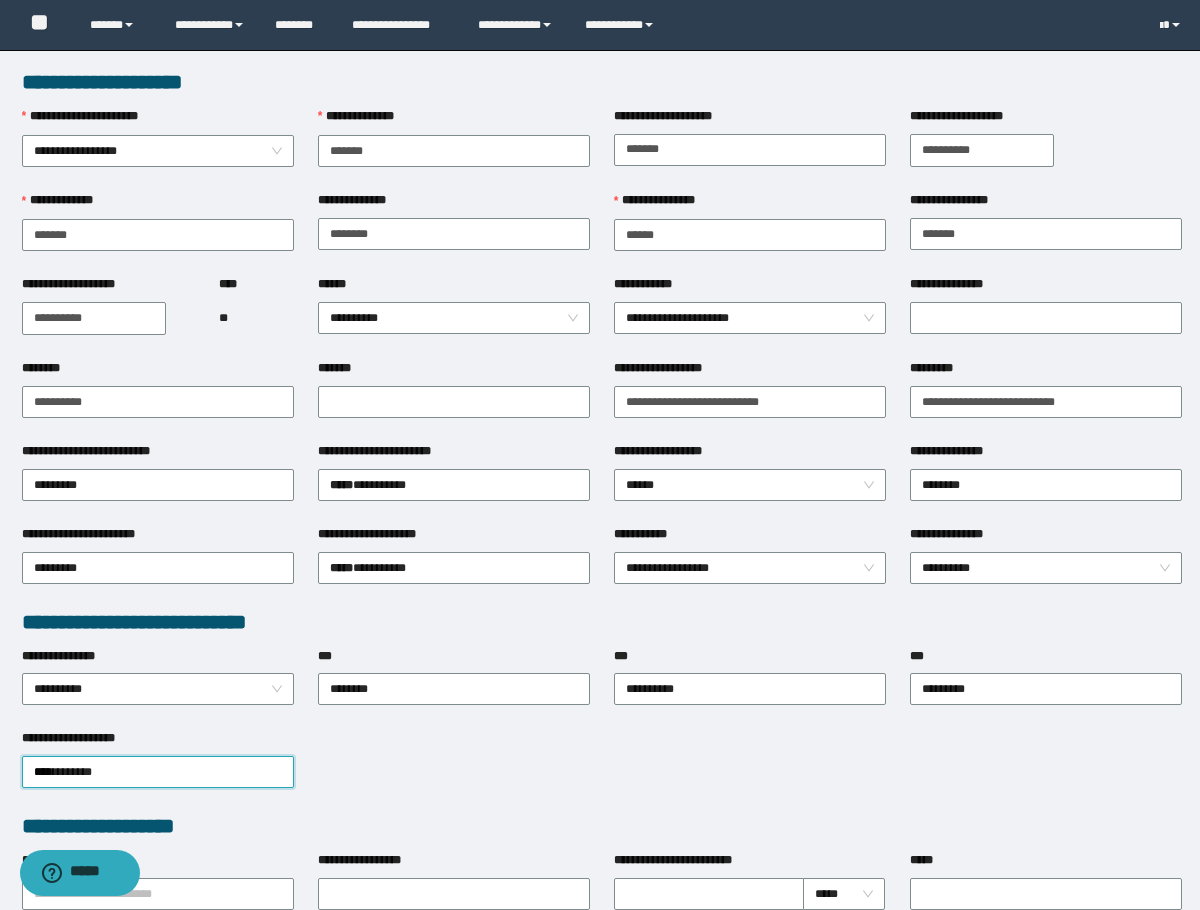 click on "**********" at bounding box center (602, 770) 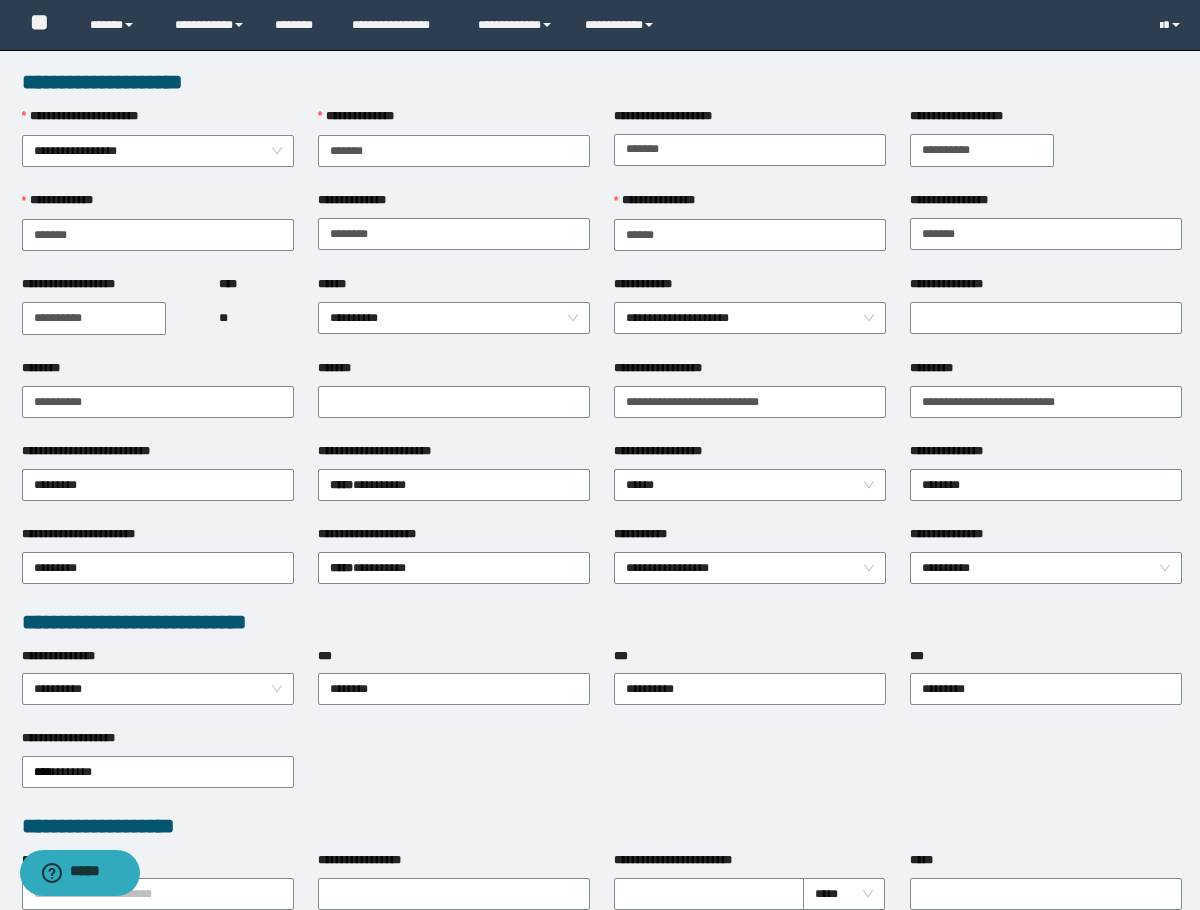 click on "**********" at bounding box center (454, 317) 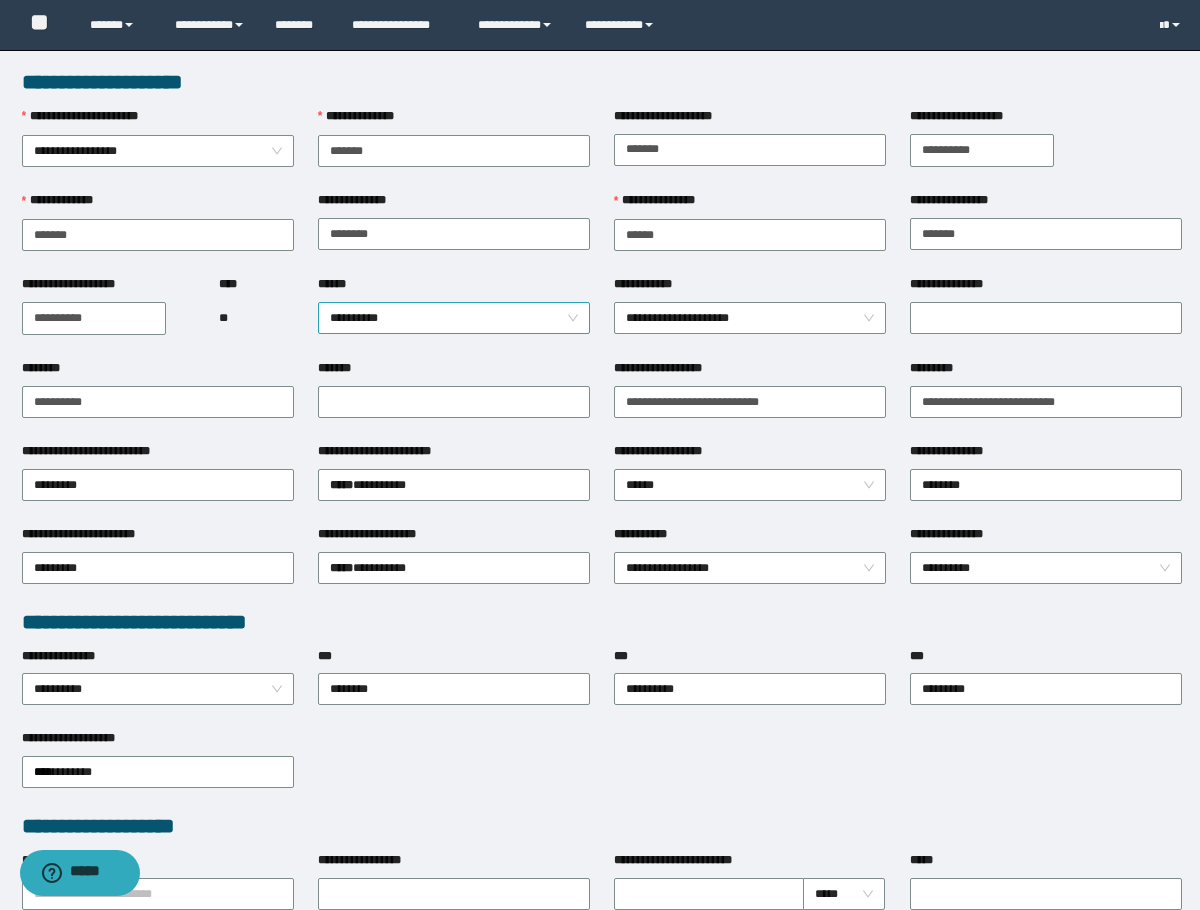 click on "**********" at bounding box center (454, 318) 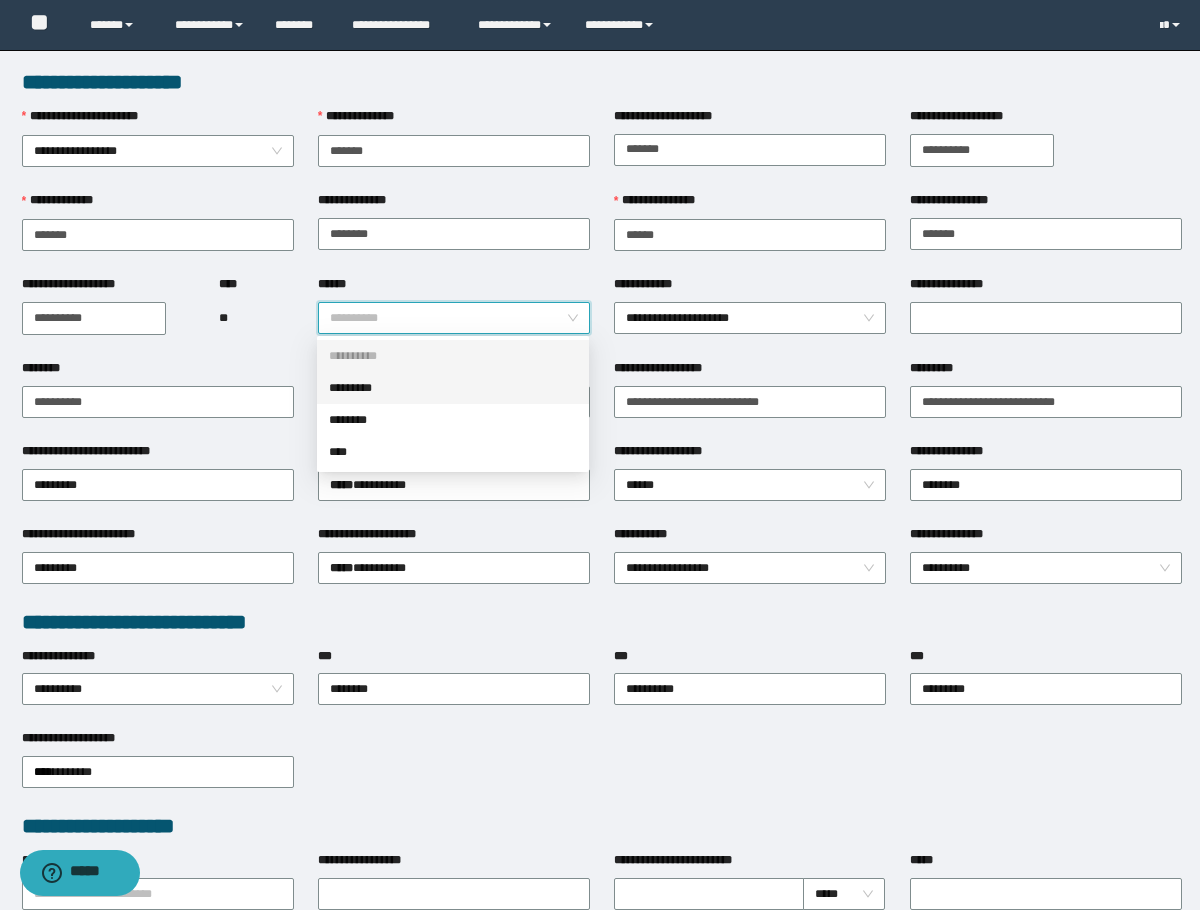 click on "*********" at bounding box center [453, 388] 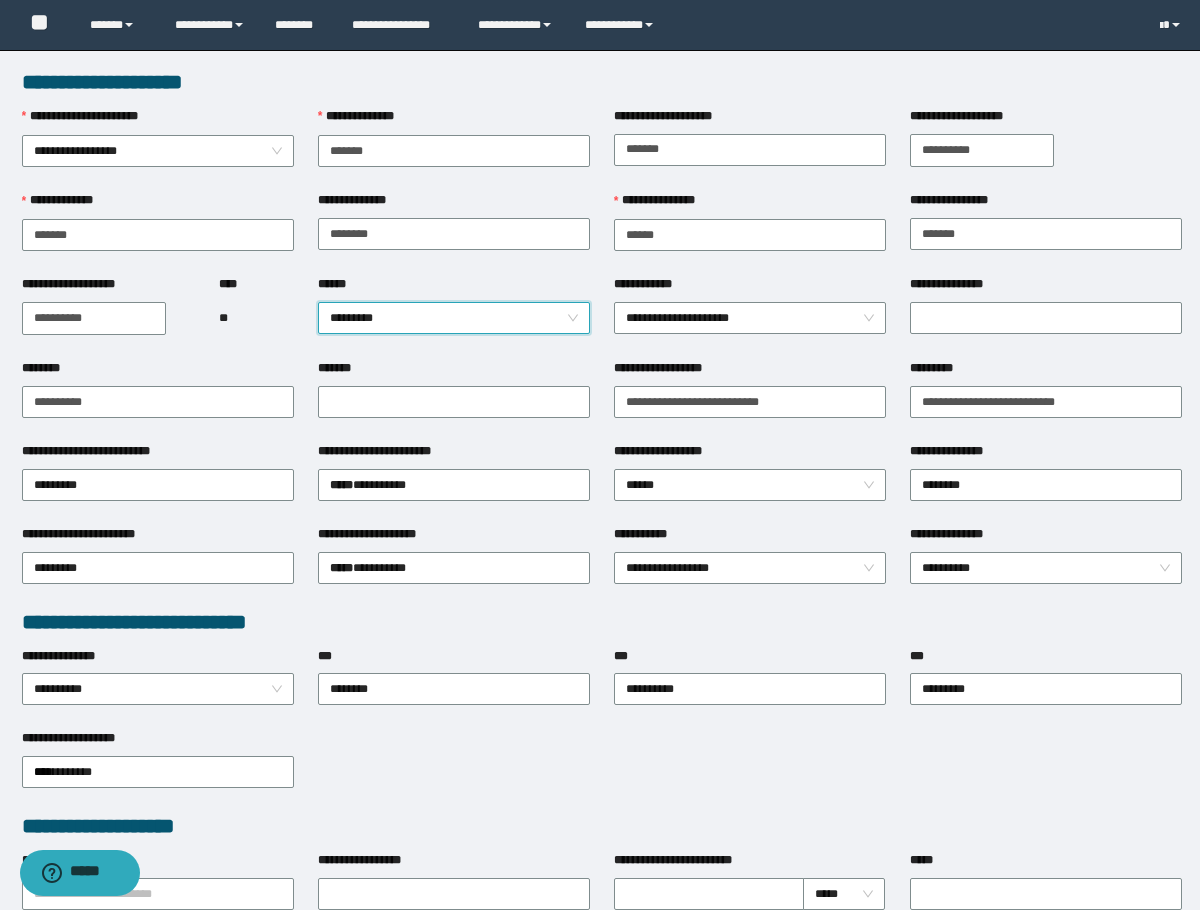 click on "**** **" at bounding box center (256, 317) 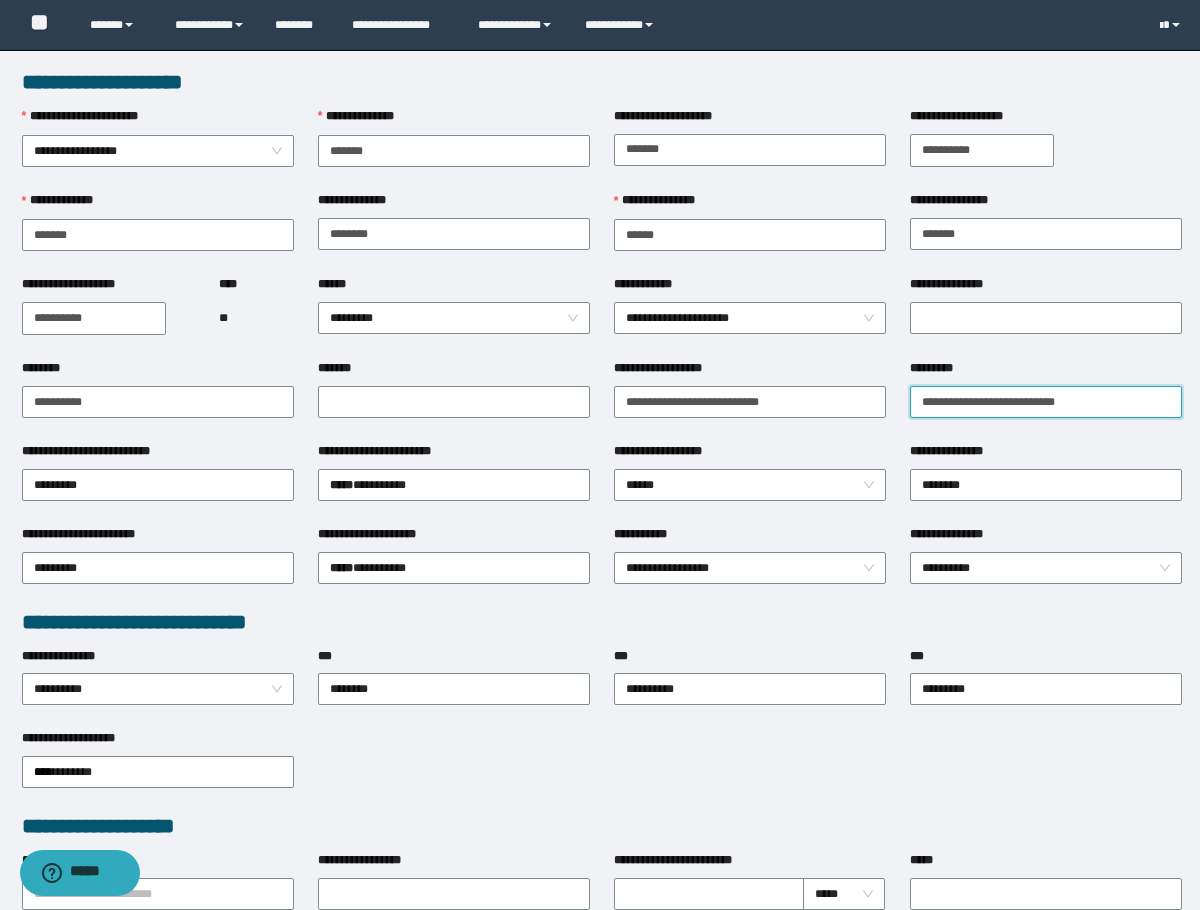 click on "**********" at bounding box center [1046, 402] 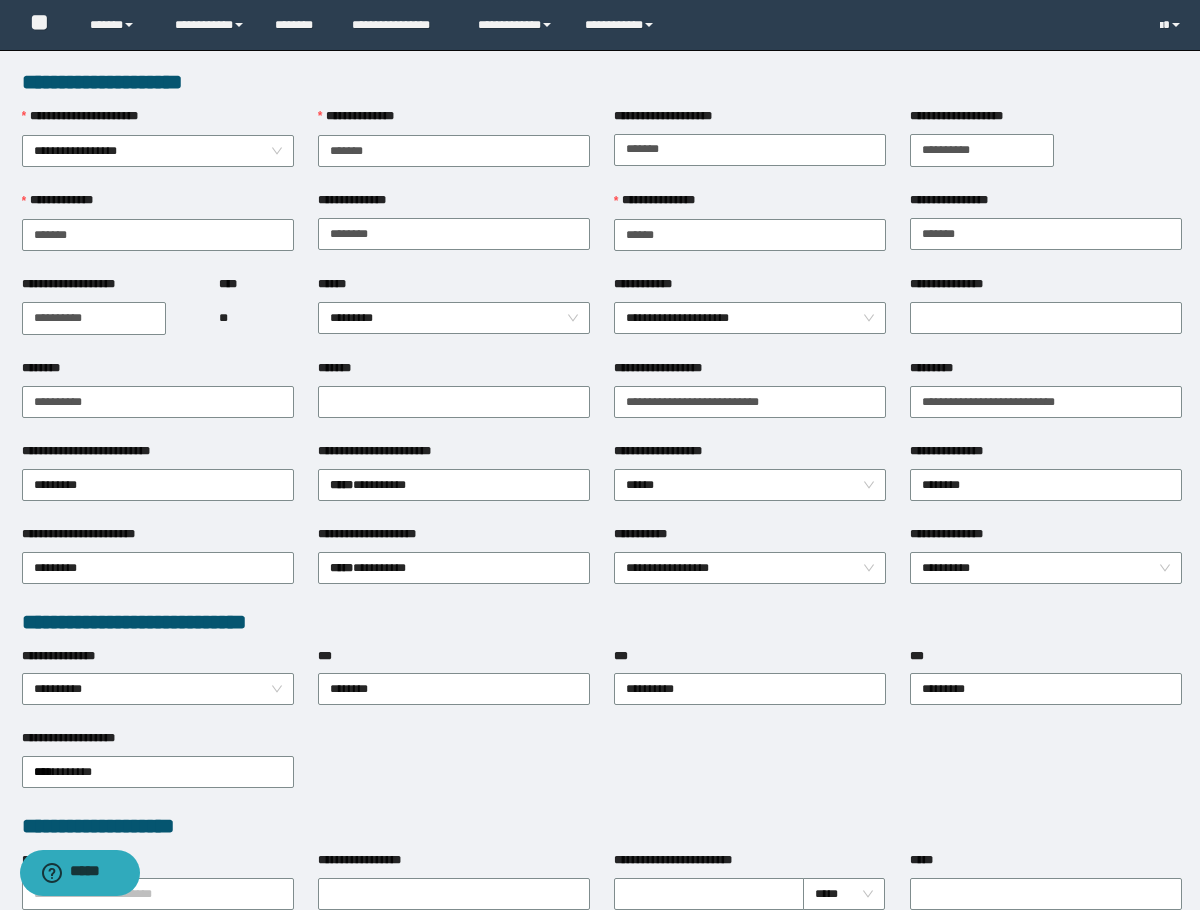 click on "**********" at bounding box center (1046, 317) 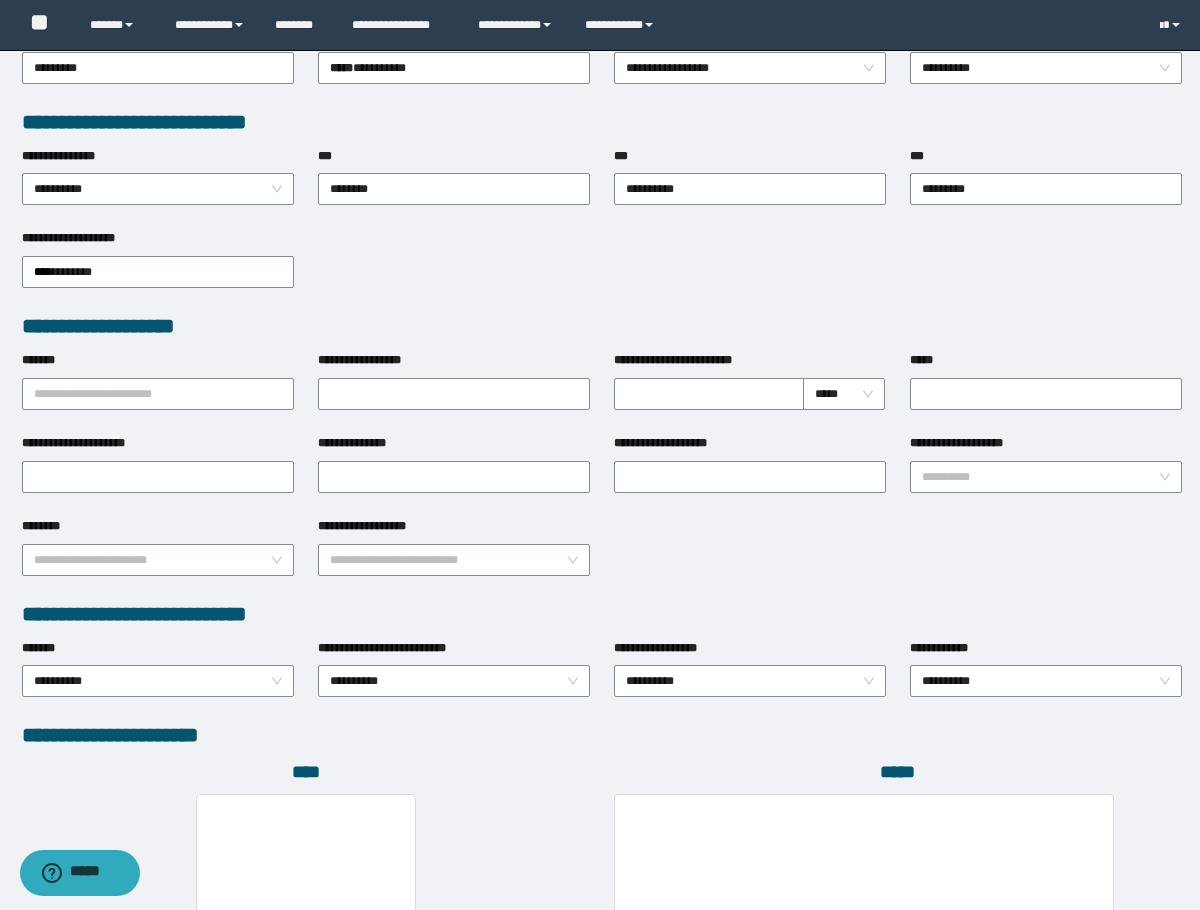 scroll, scrollTop: 793, scrollLeft: 0, axis: vertical 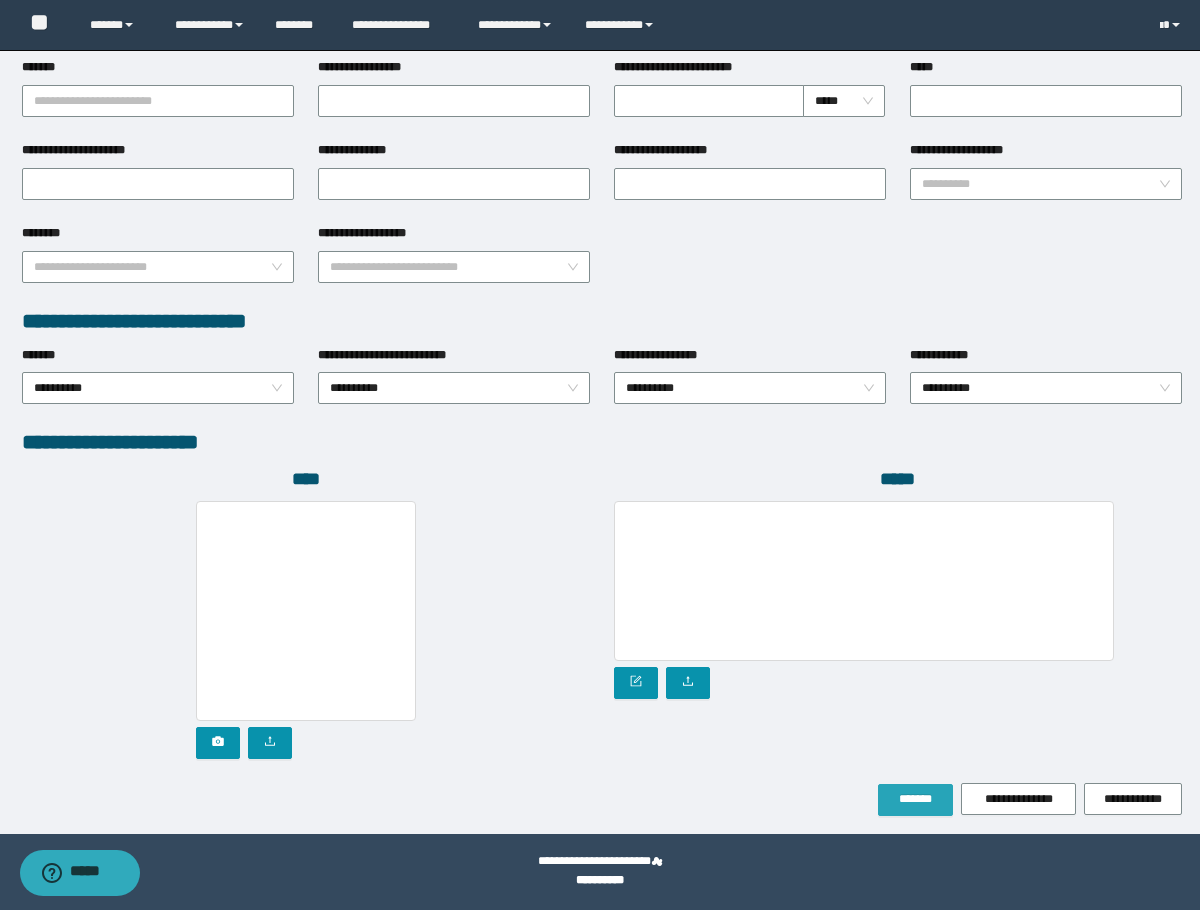 click on "*******" at bounding box center (915, 800) 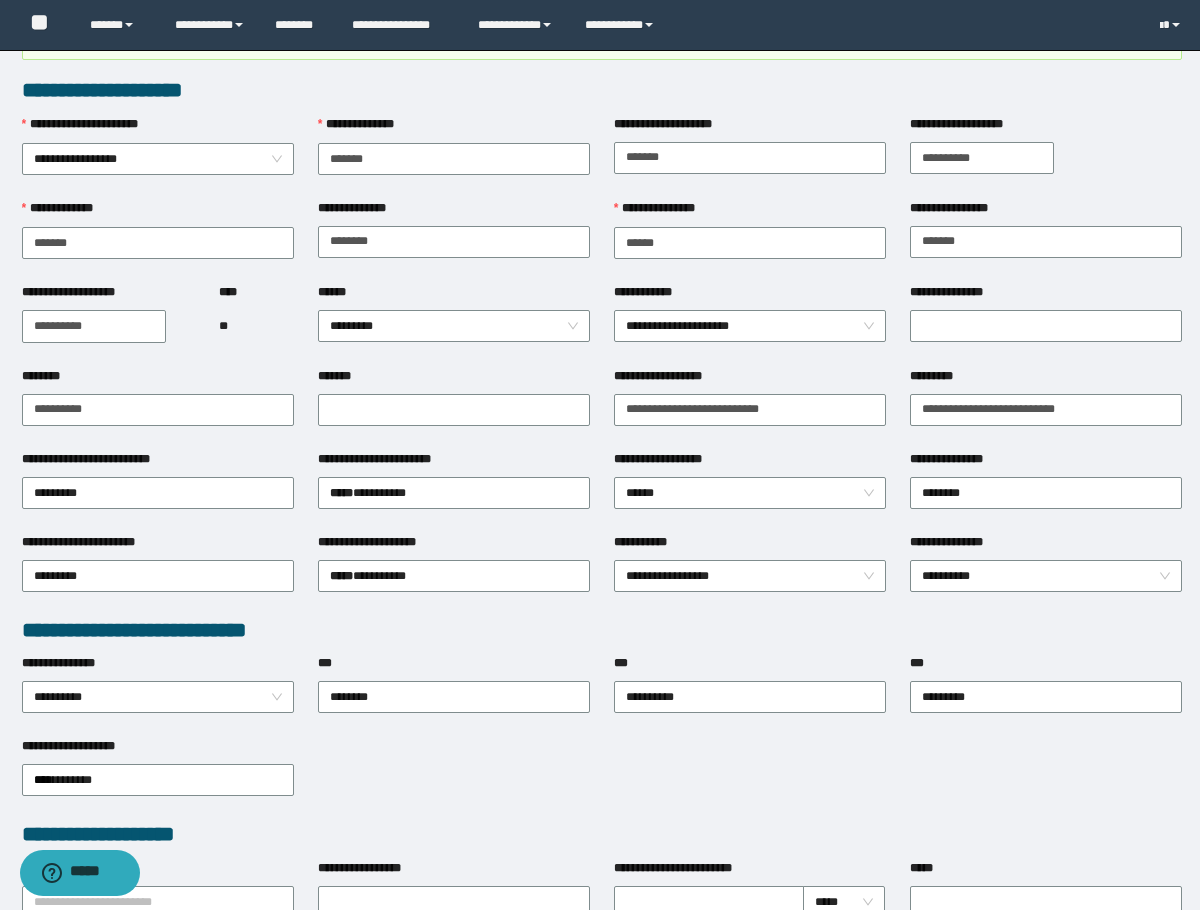 scroll, scrollTop: 0, scrollLeft: 0, axis: both 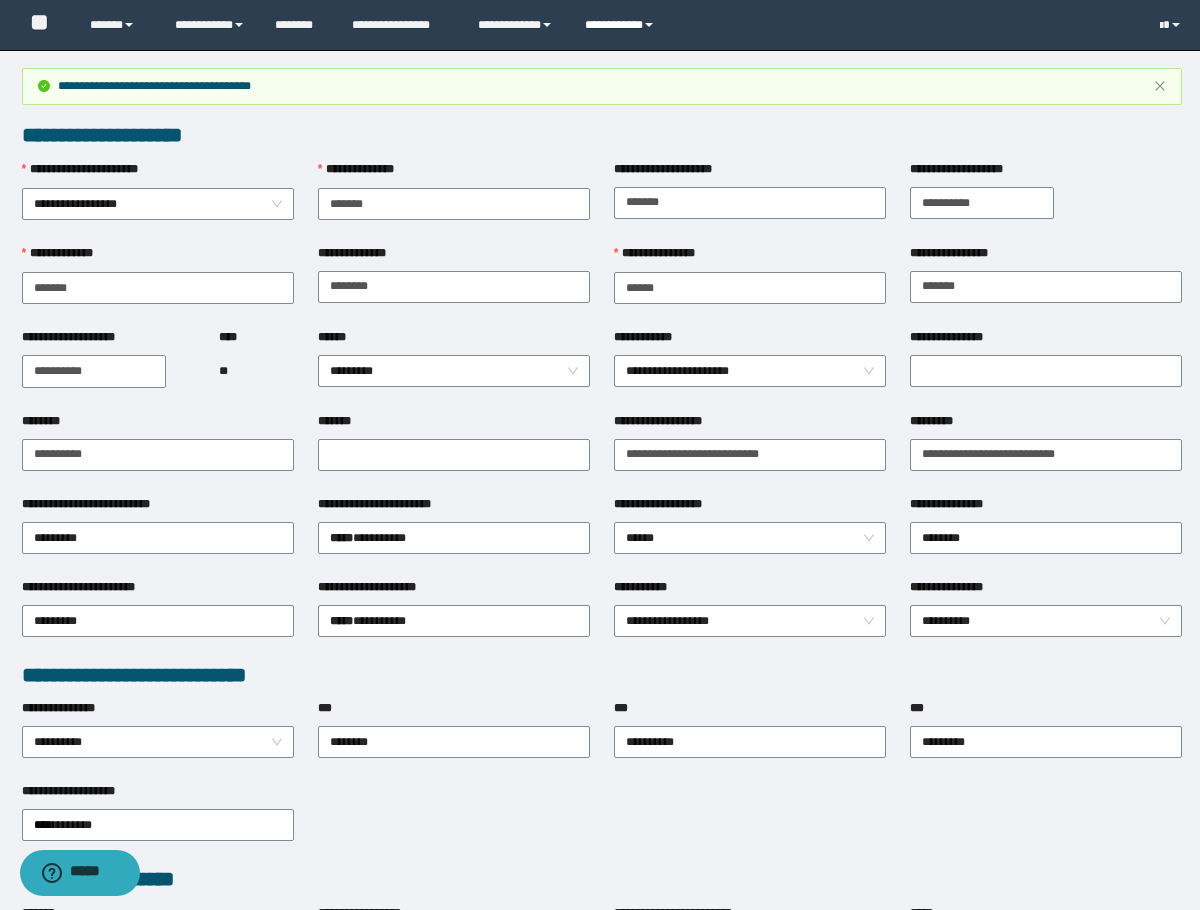 click on "**********" at bounding box center [622, 25] 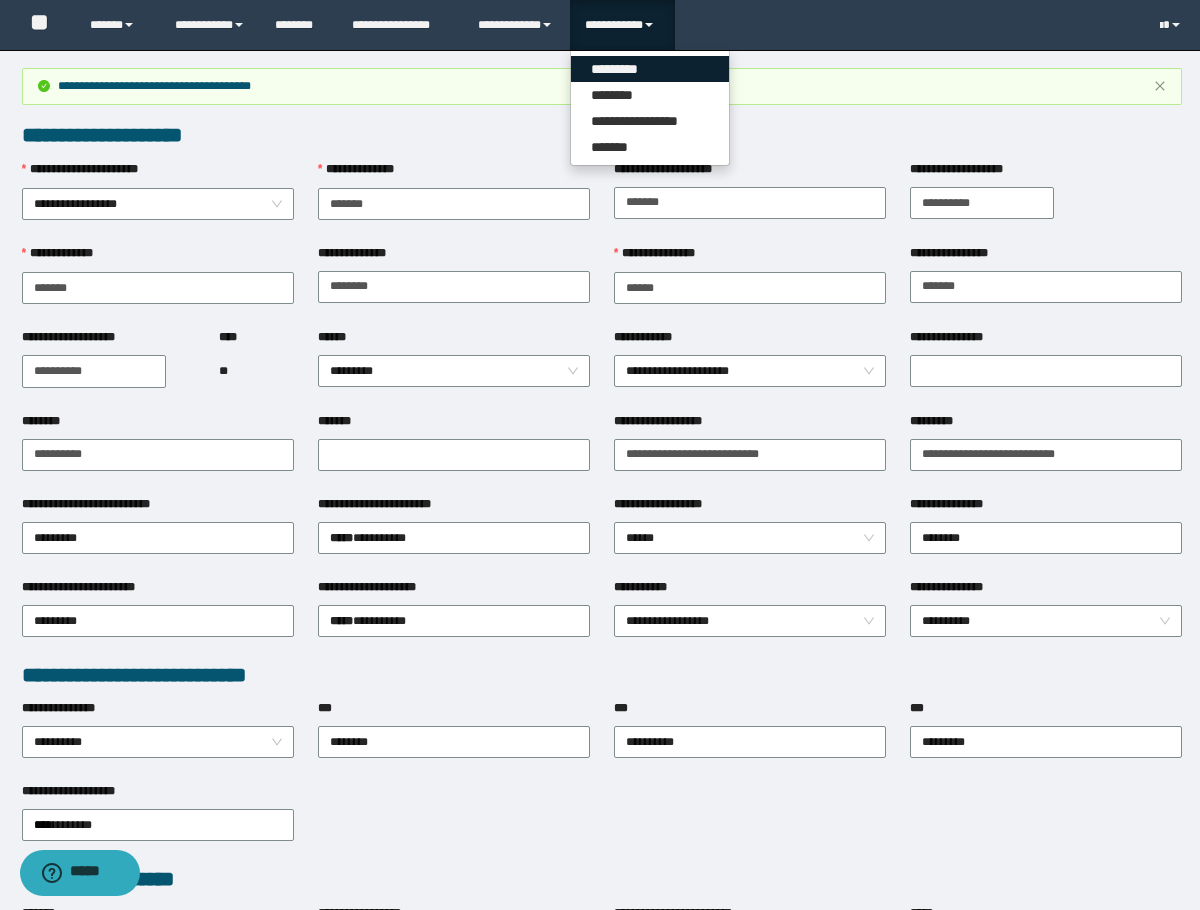 click on "*********" at bounding box center (650, 69) 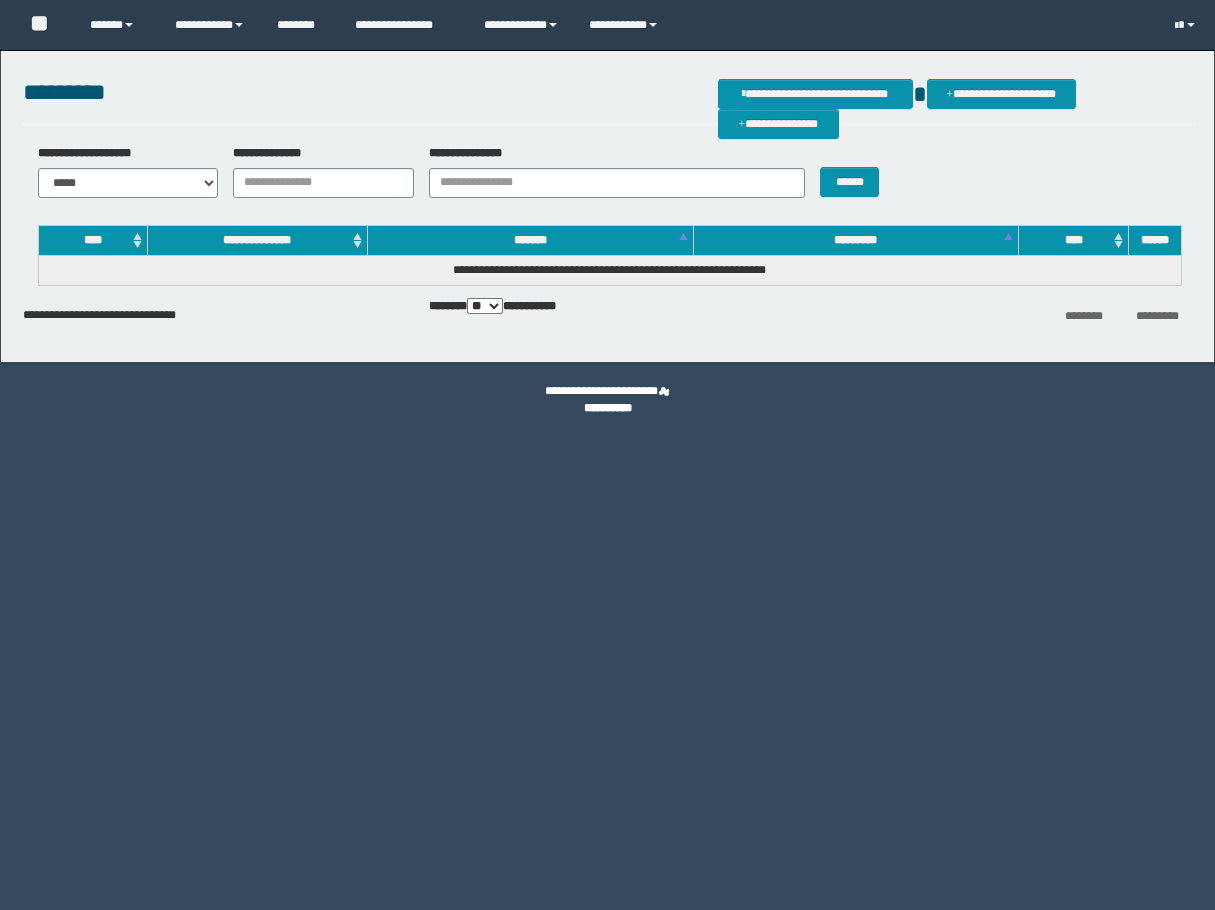 scroll, scrollTop: 0, scrollLeft: 0, axis: both 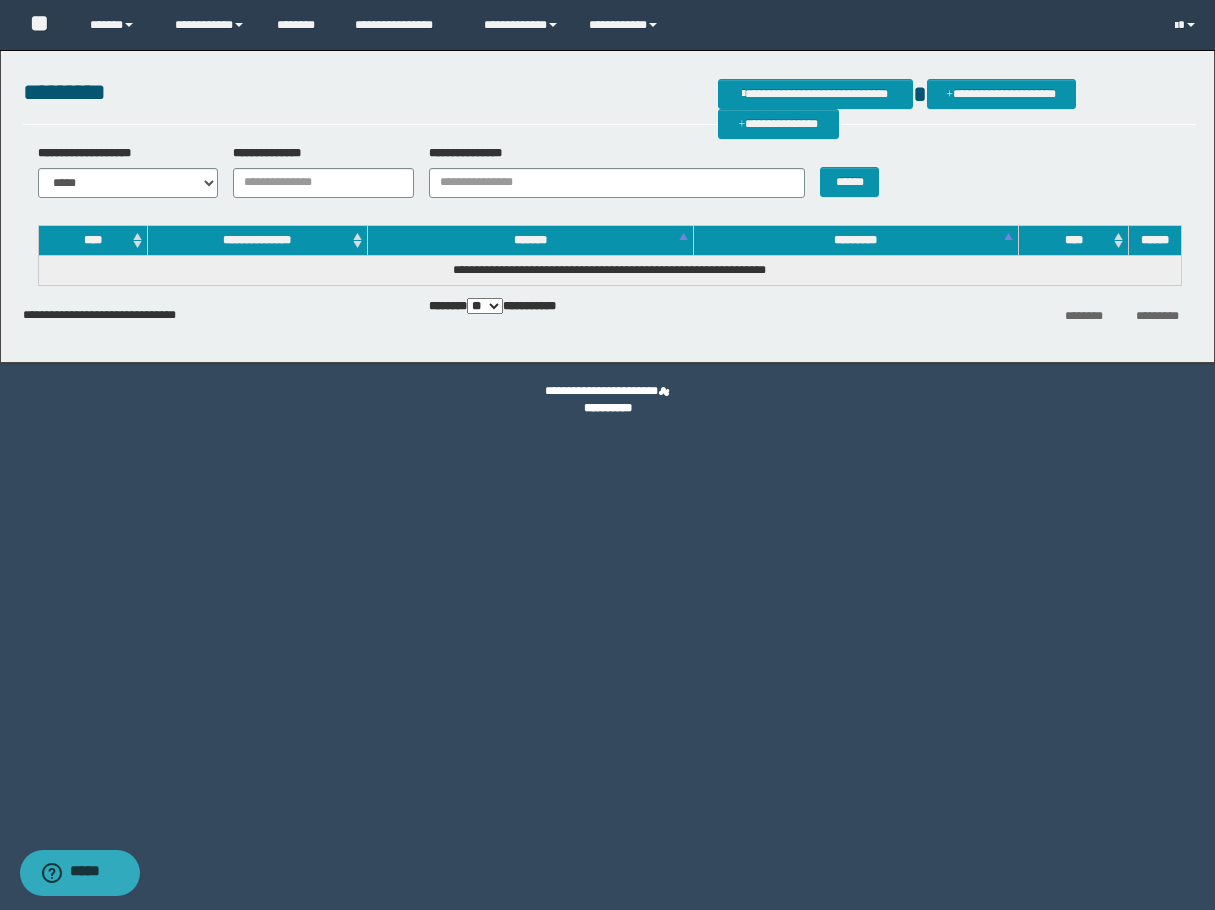 drag, startPoint x: 216, startPoint y: 410, endPoint x: 264, endPoint y: 315, distance: 106.437775 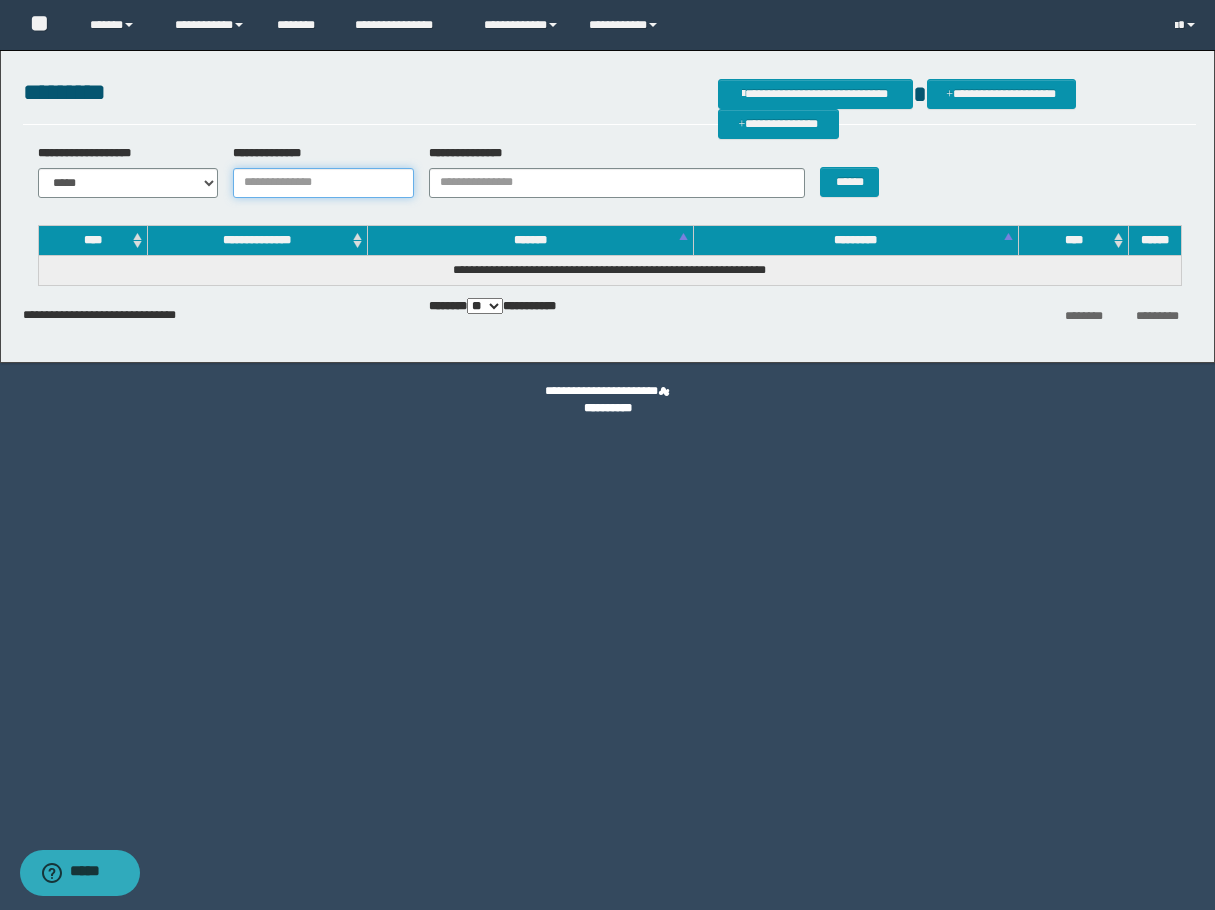 drag, startPoint x: 330, startPoint y: 193, endPoint x: 370, endPoint y: 196, distance: 40.112343 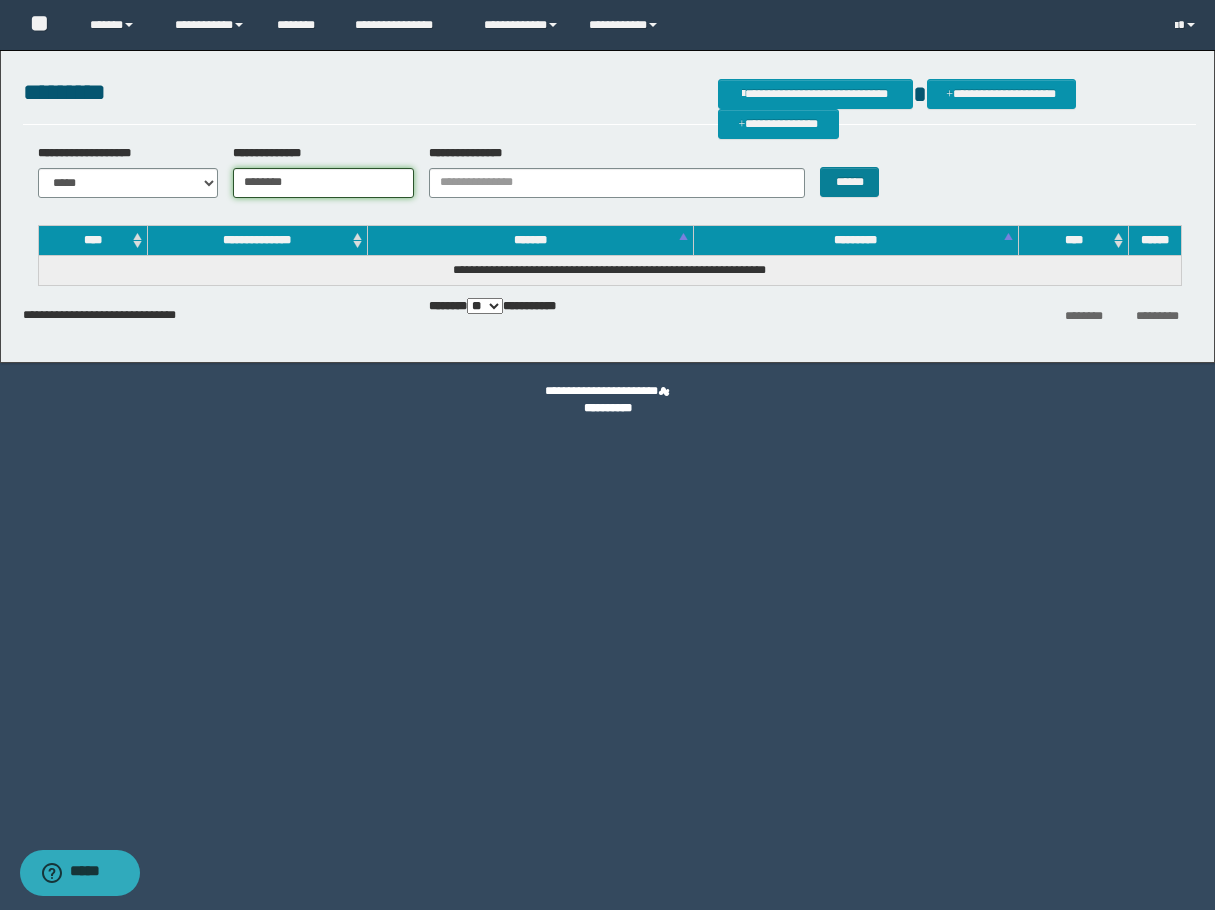 type on "********" 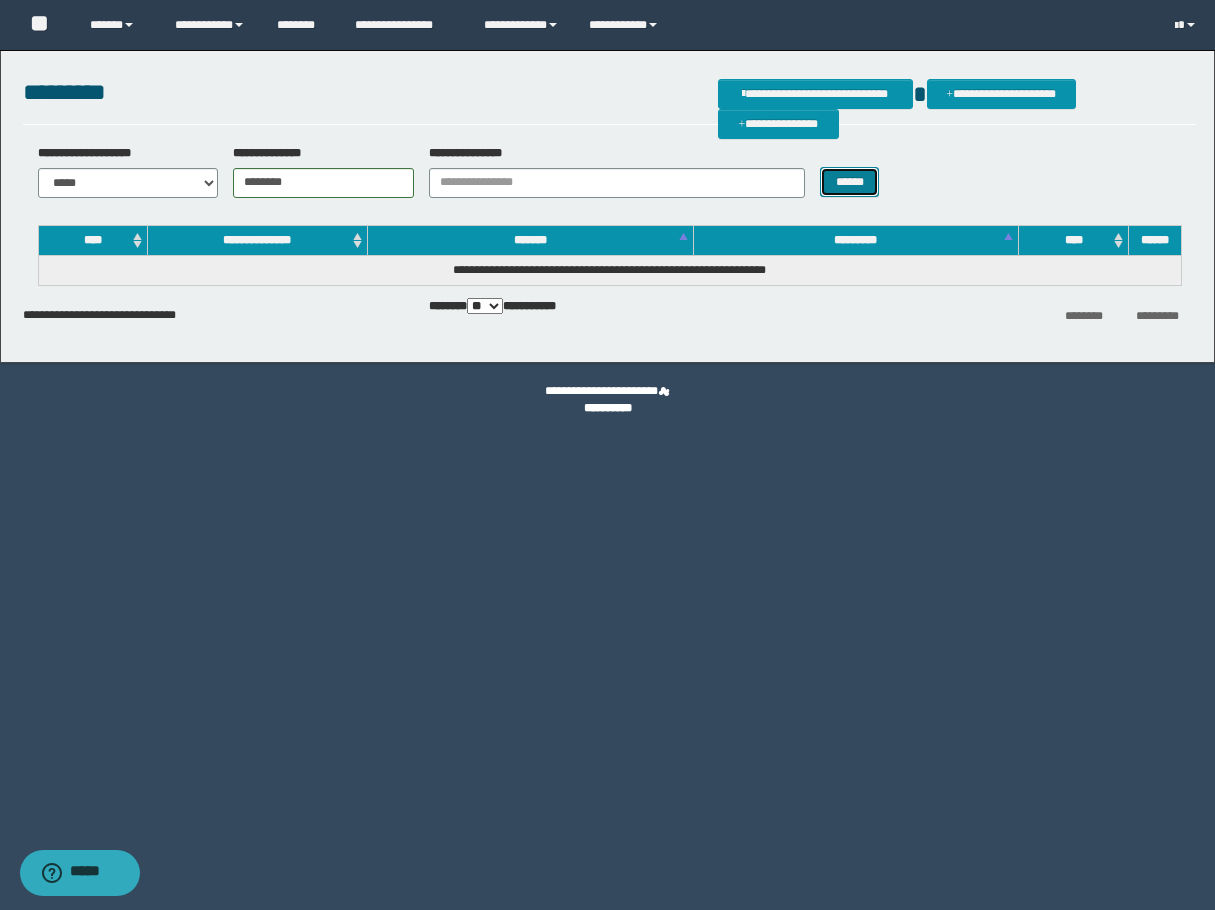 click on "******" at bounding box center [849, 182] 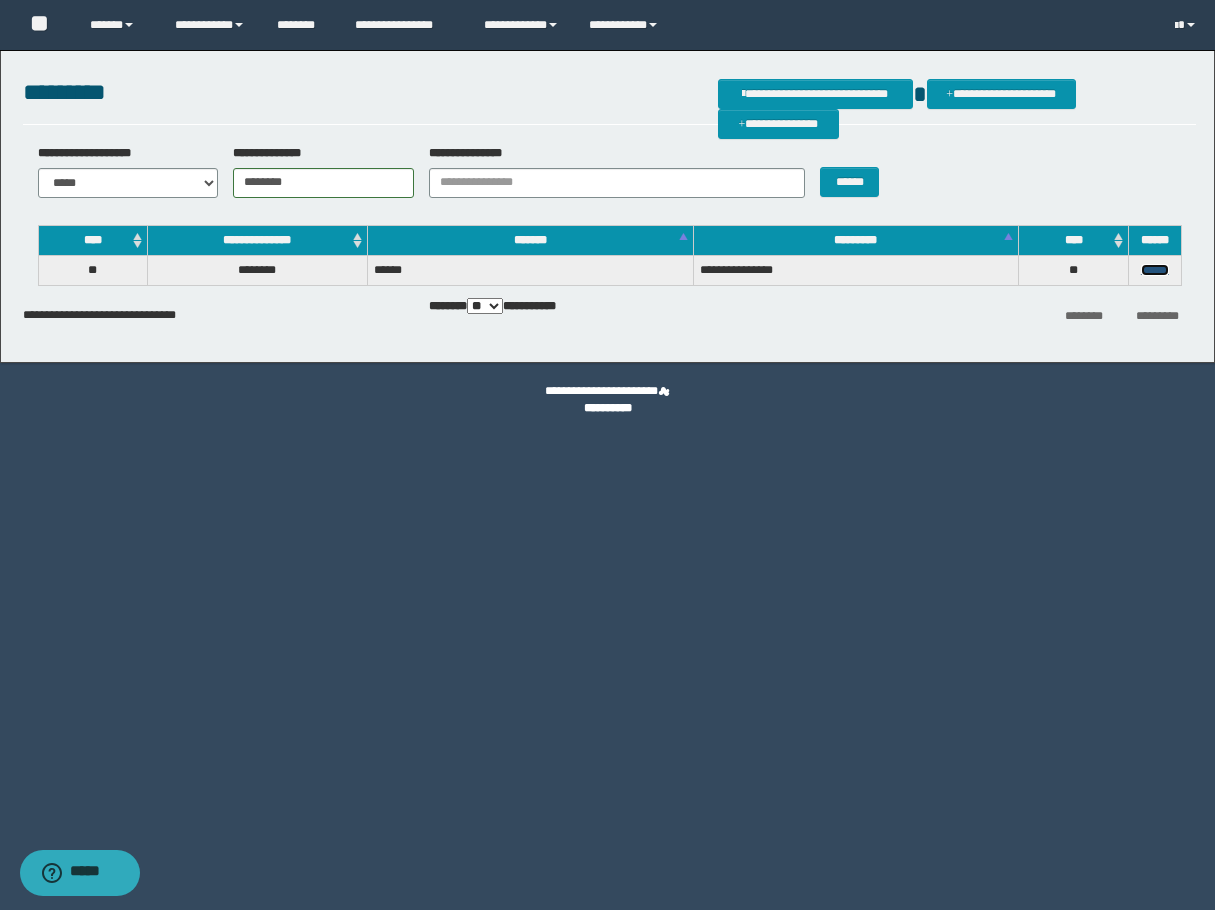 click on "******" at bounding box center (1155, 270) 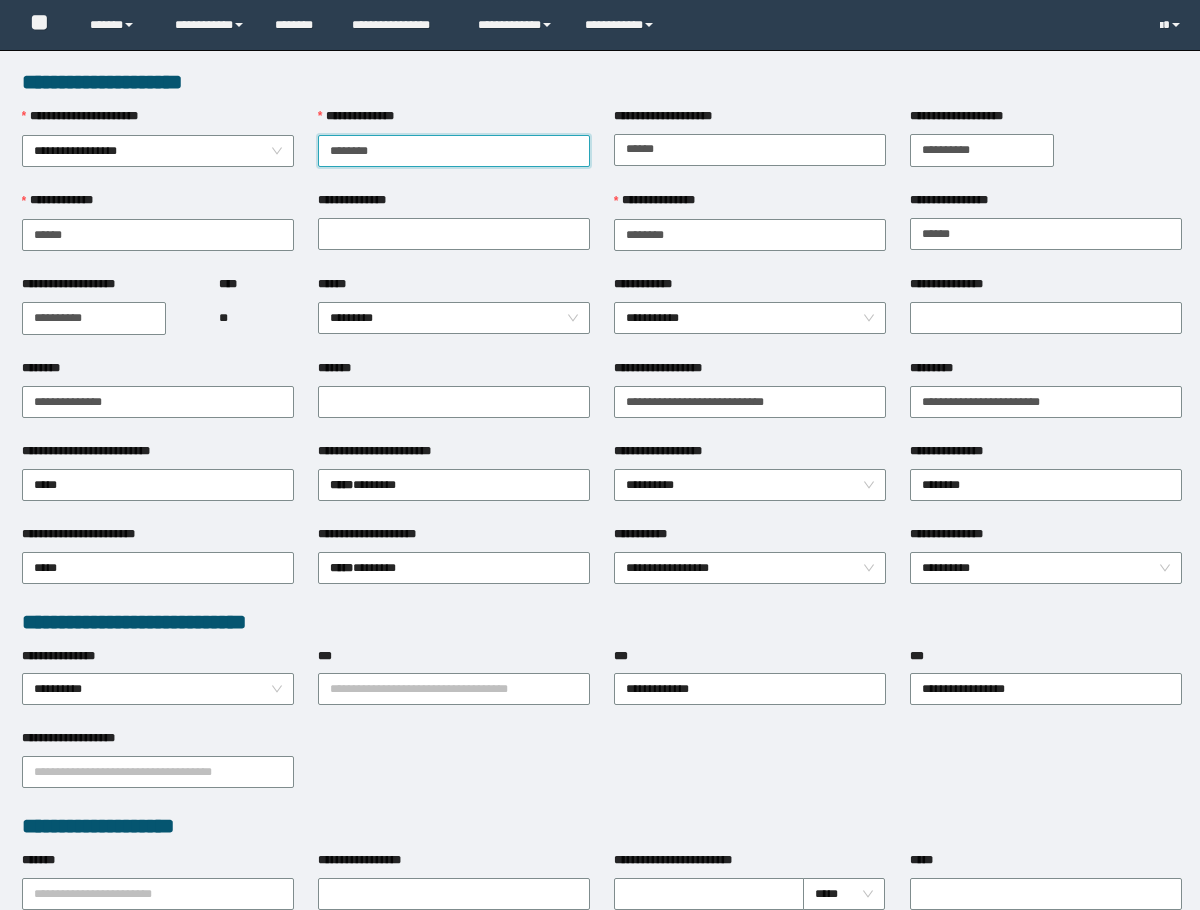scroll, scrollTop: 0, scrollLeft: 0, axis: both 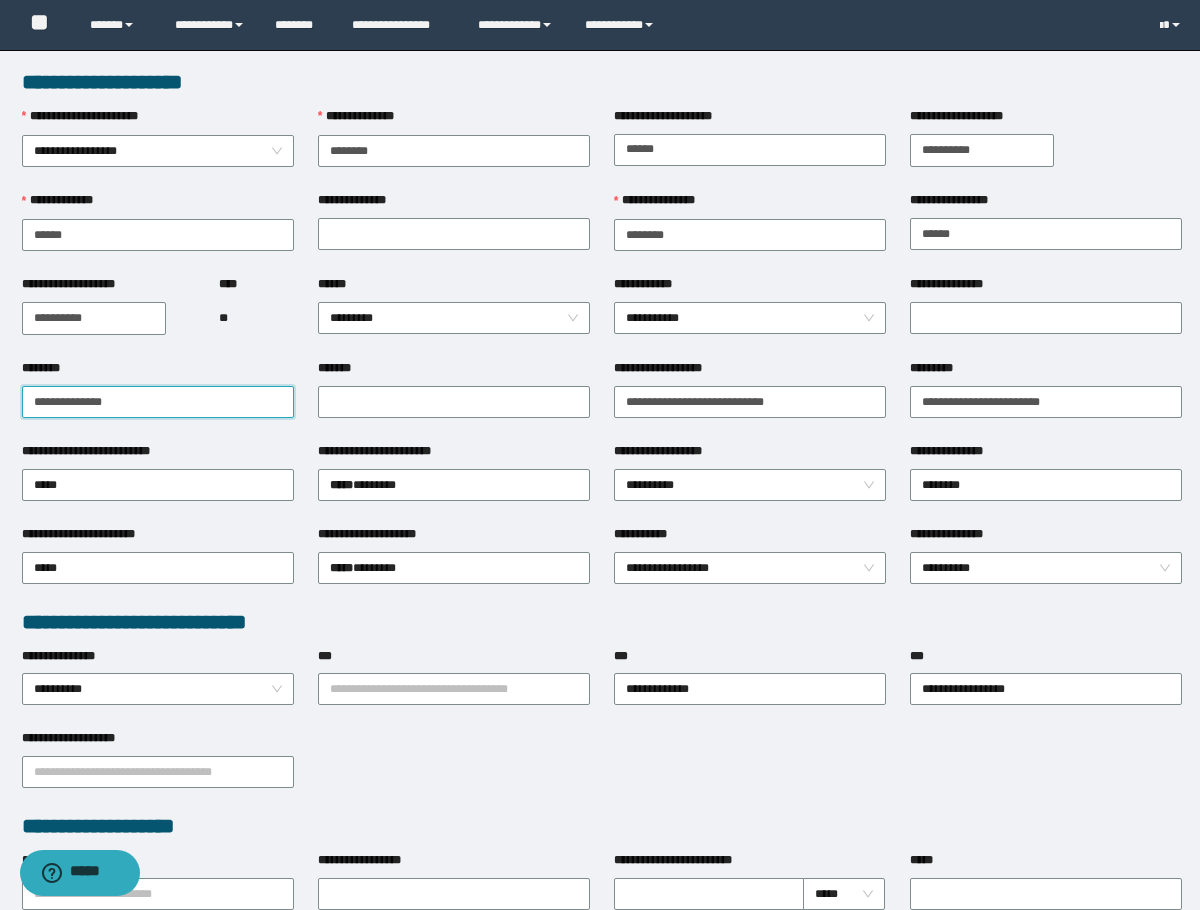 click on "********" at bounding box center [158, 402] 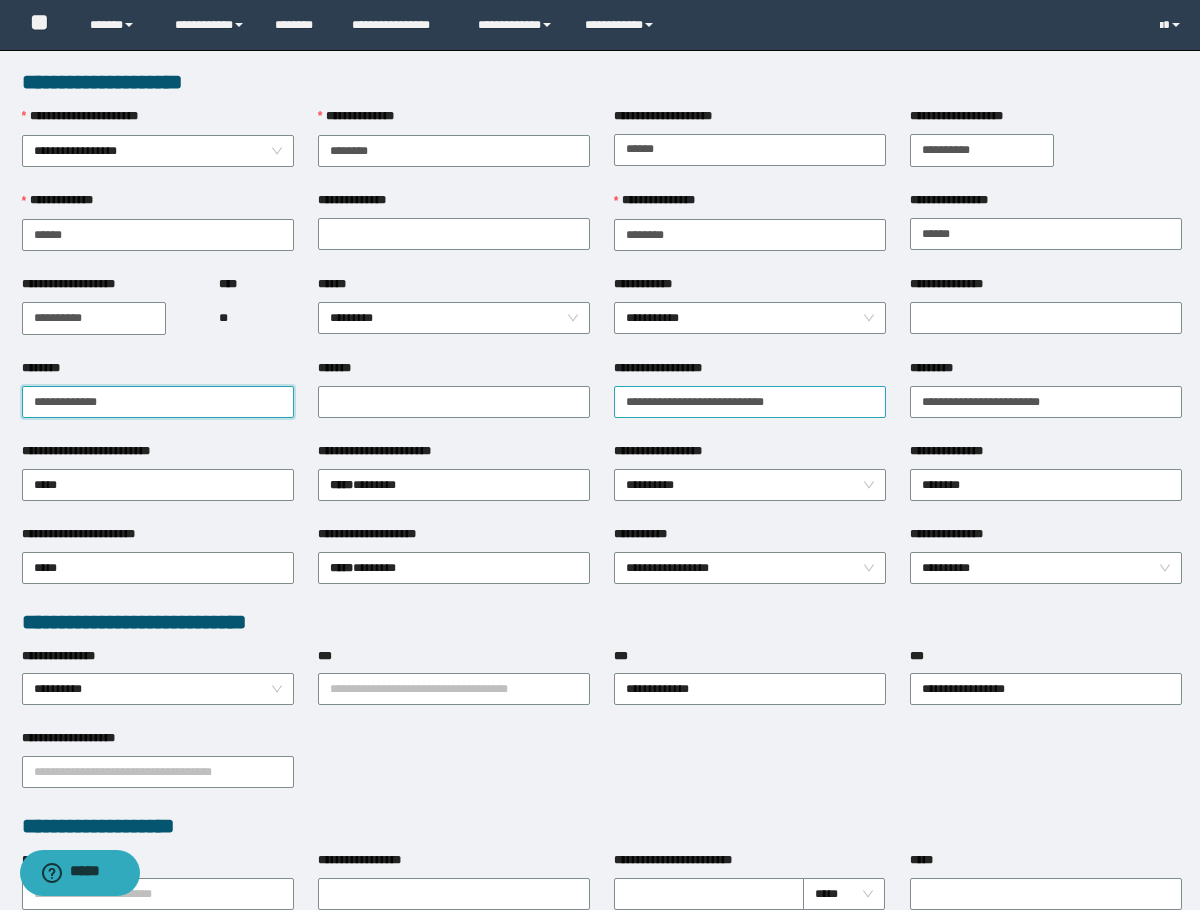 type on "**********" 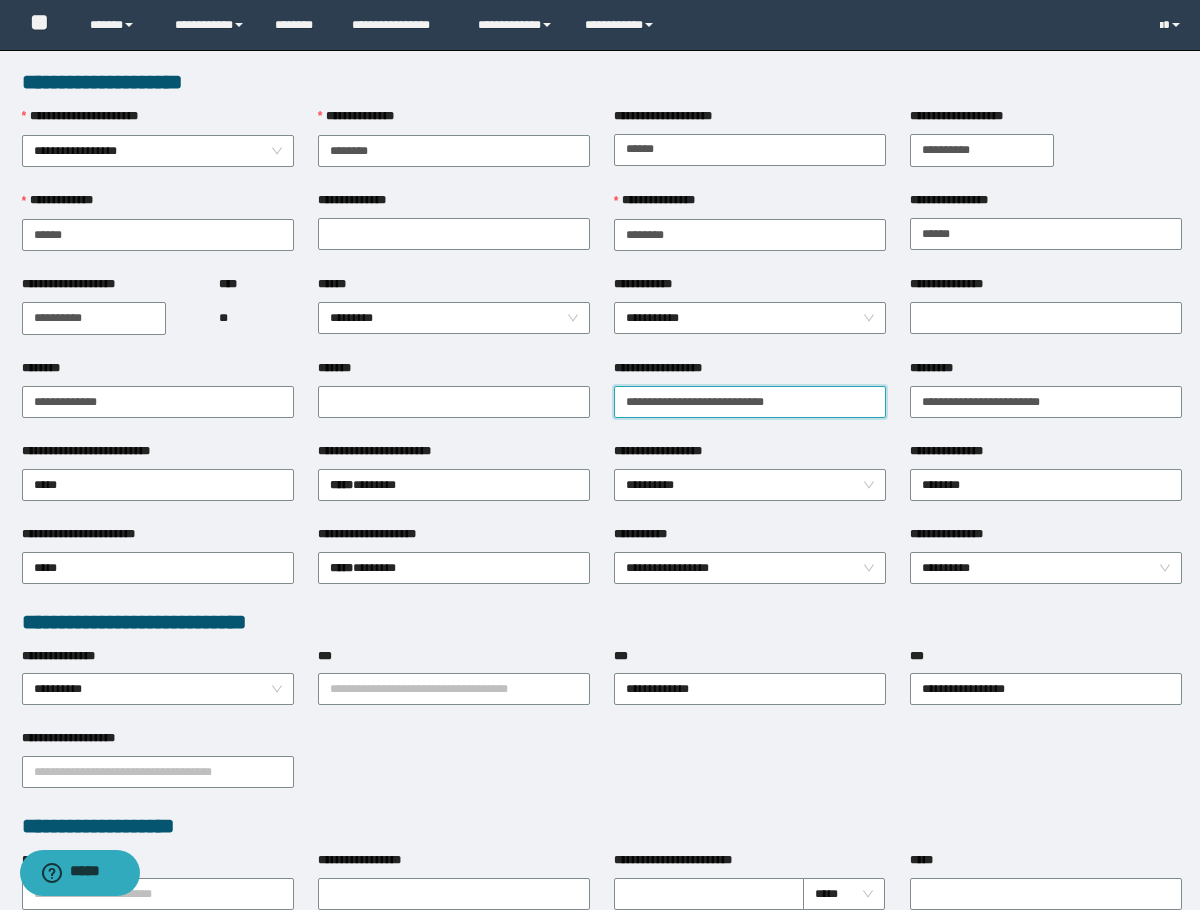 drag, startPoint x: 828, startPoint y: 395, endPoint x: 629, endPoint y: 404, distance: 199.20341 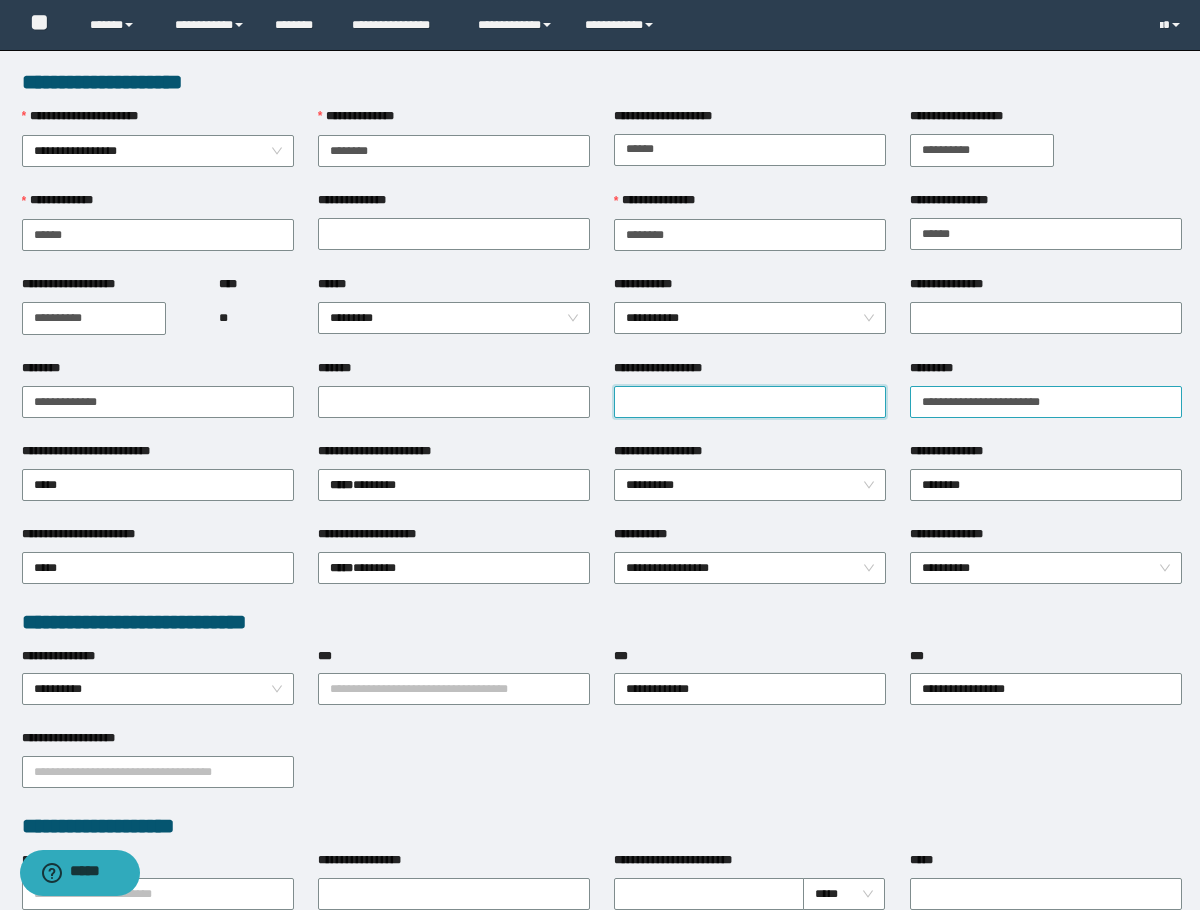 type 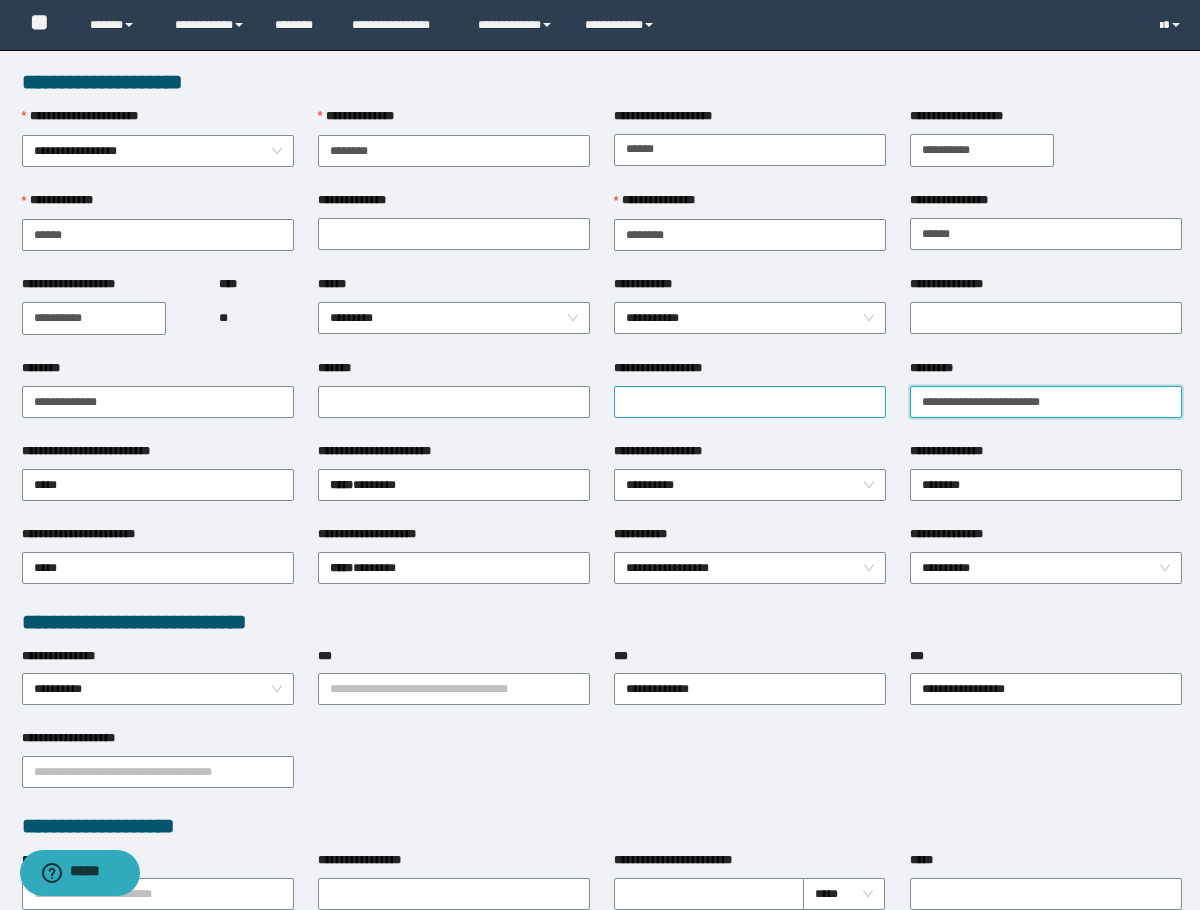 drag, startPoint x: 1092, startPoint y: 393, endPoint x: 805, endPoint y: 408, distance: 287.39172 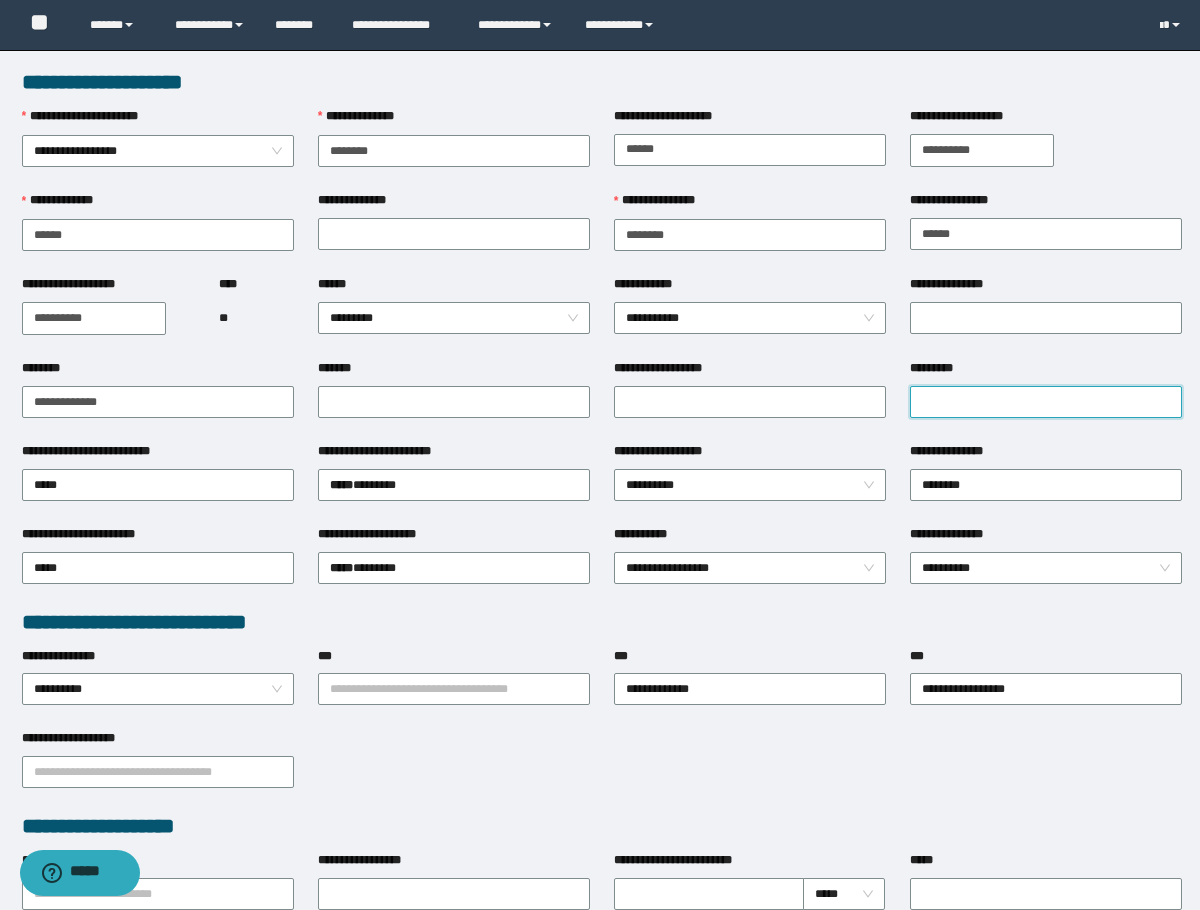 type 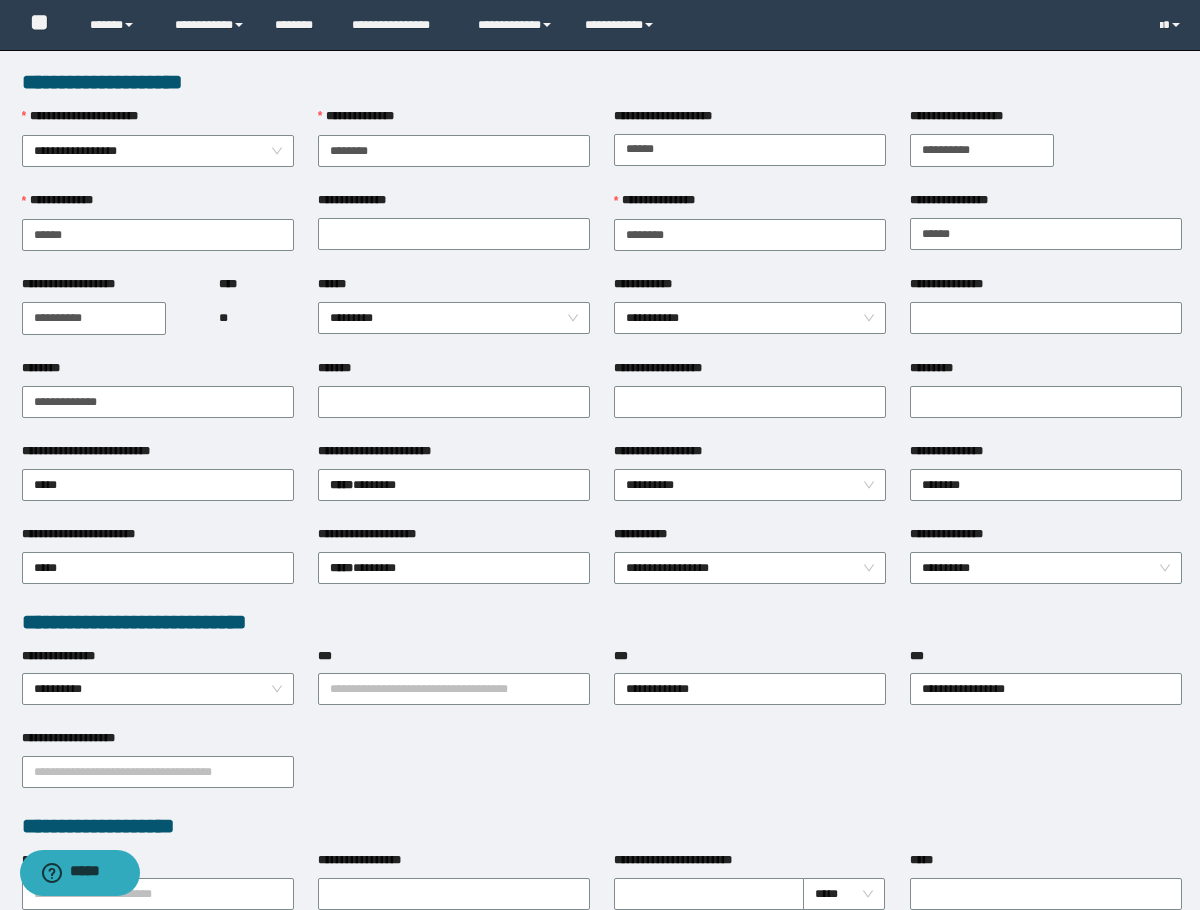 click on "**********" at bounding box center [750, 372] 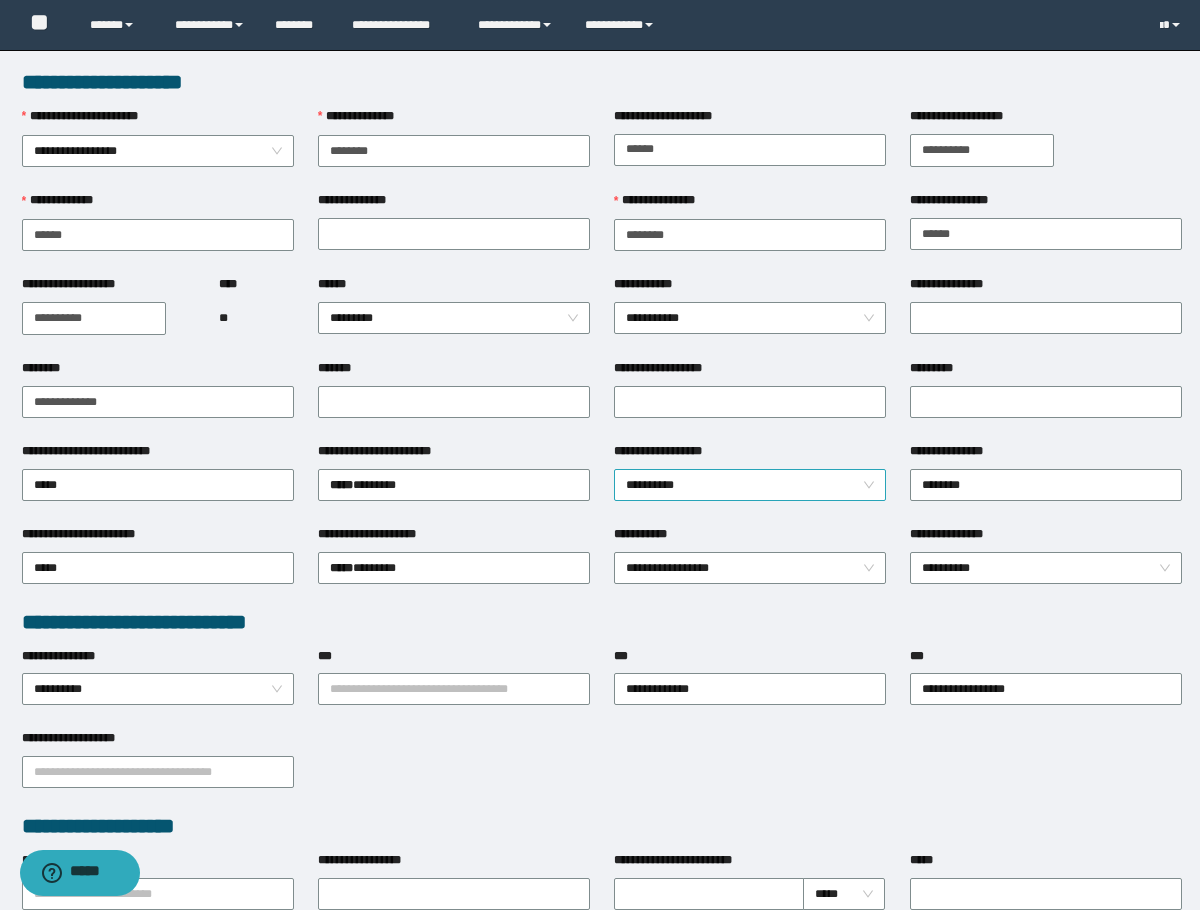 click on "**********" at bounding box center (750, 485) 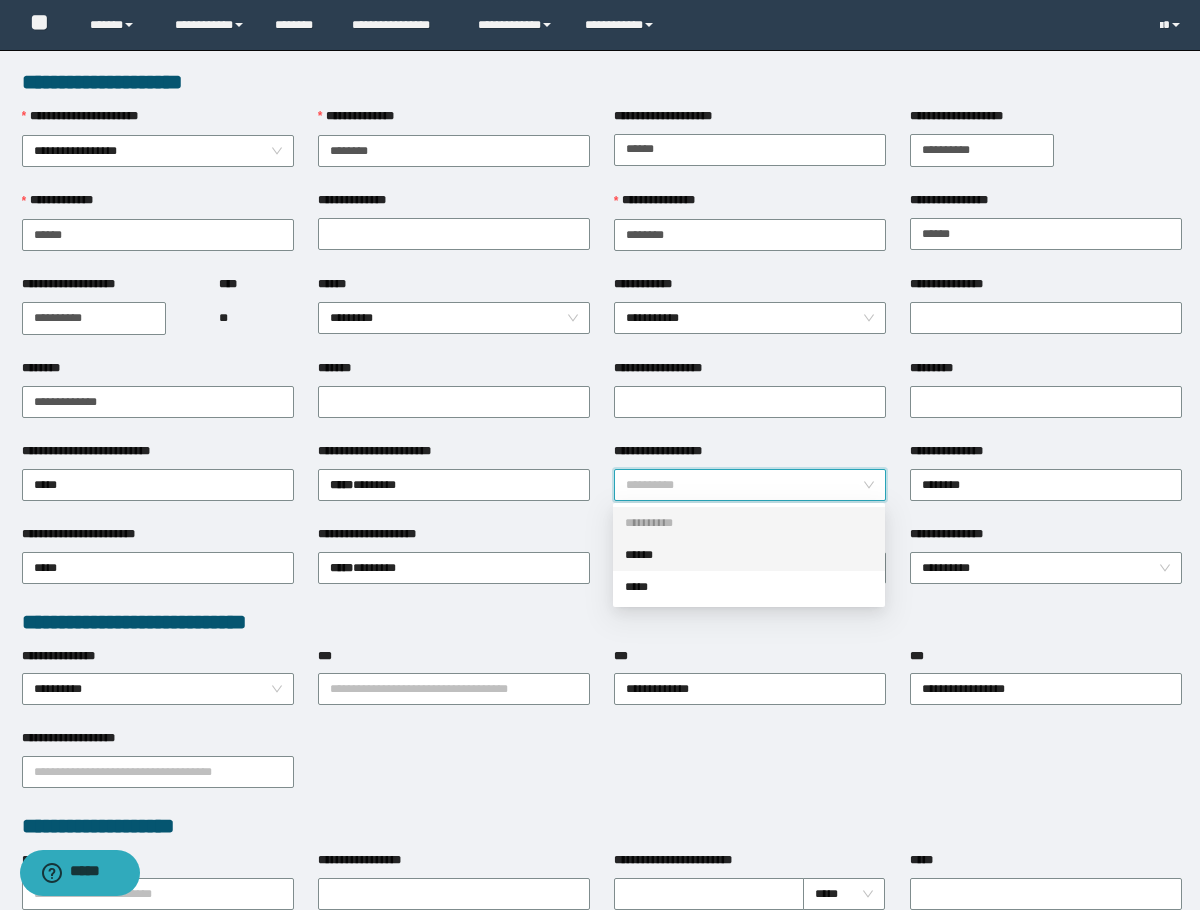 click on "******" at bounding box center [749, 555] 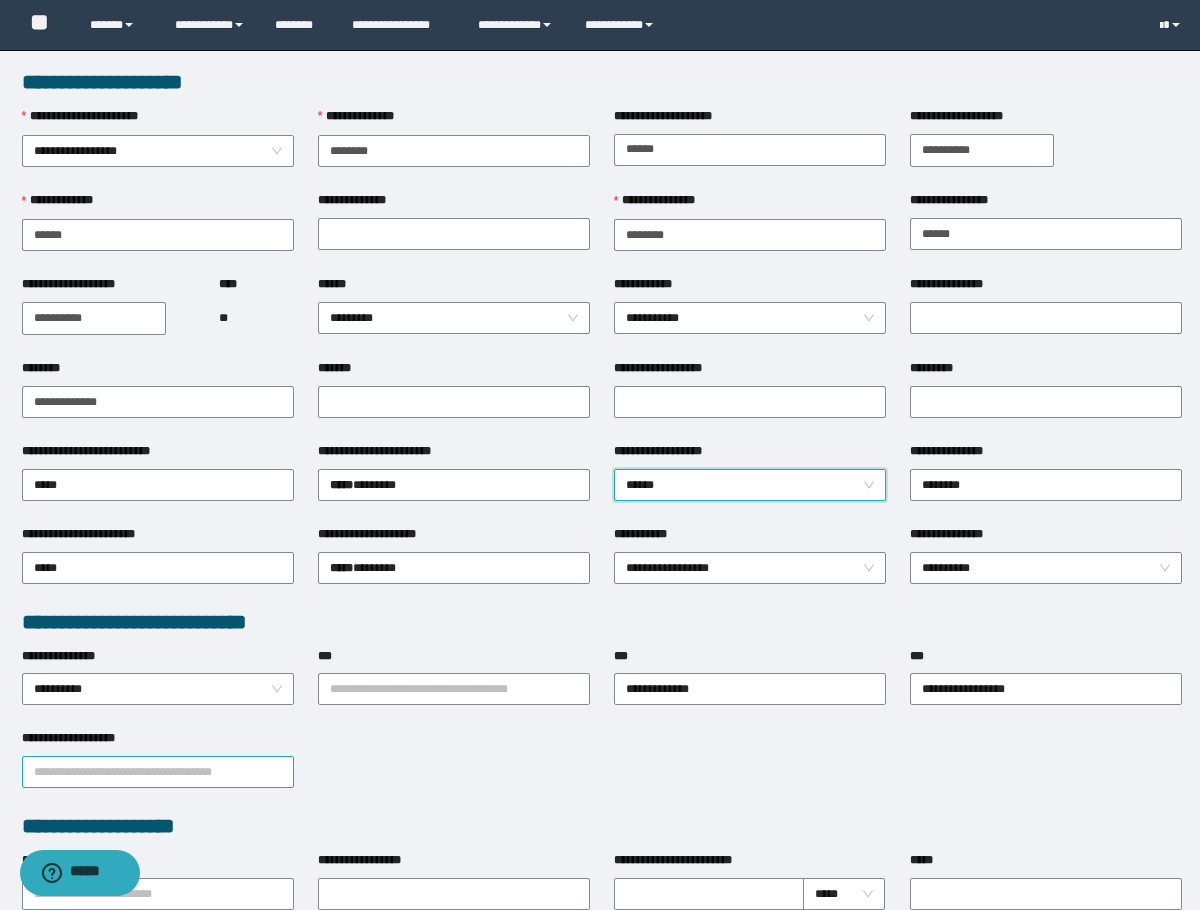 click on "**********" at bounding box center (158, 772) 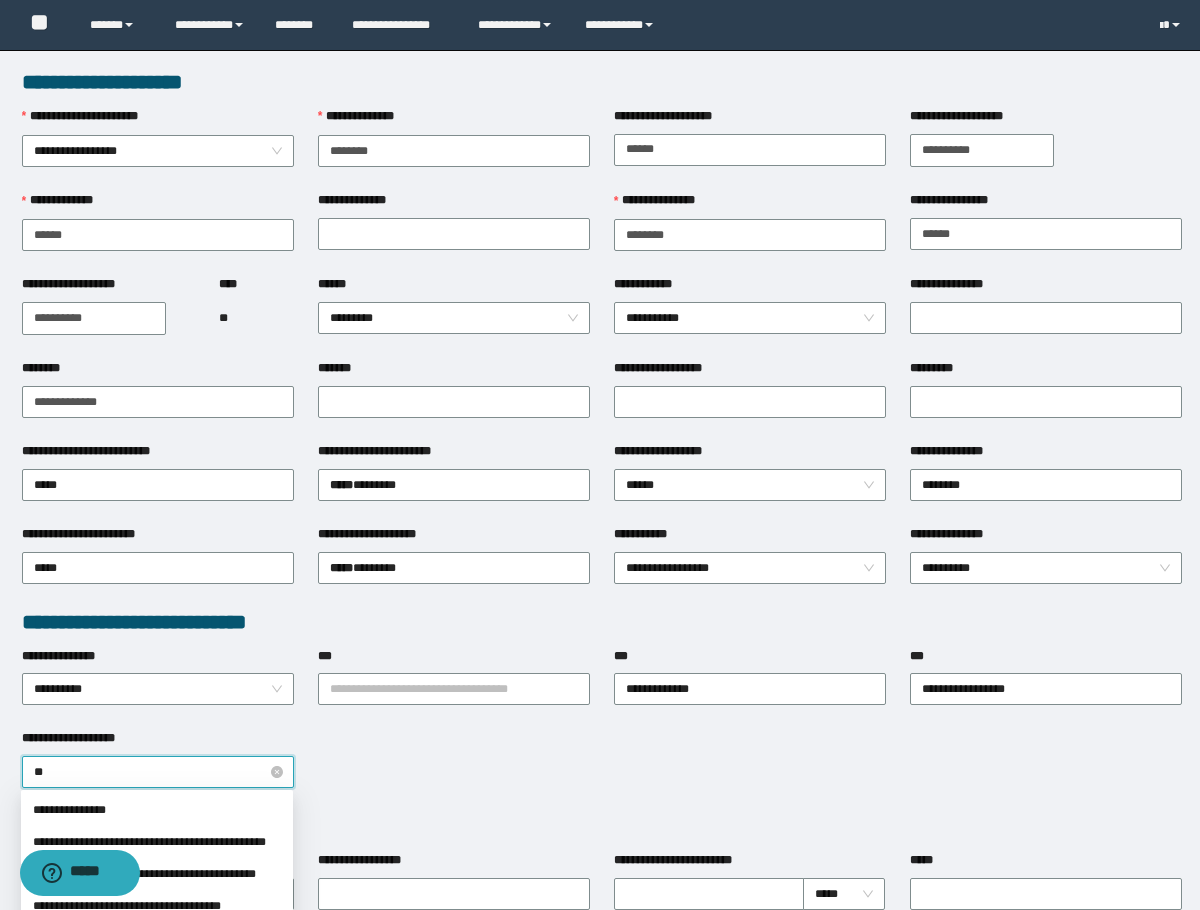 type on "***" 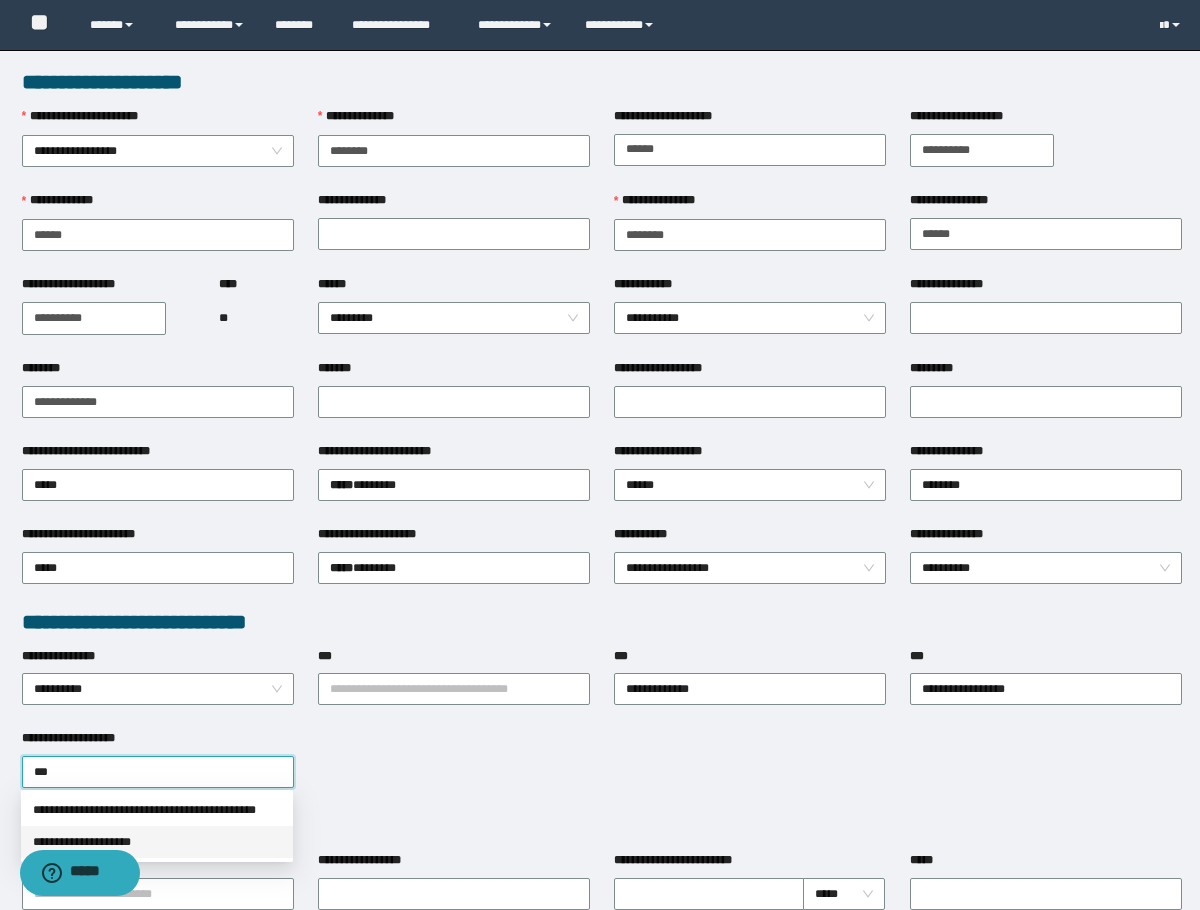 click on "**********" at bounding box center [157, 842] 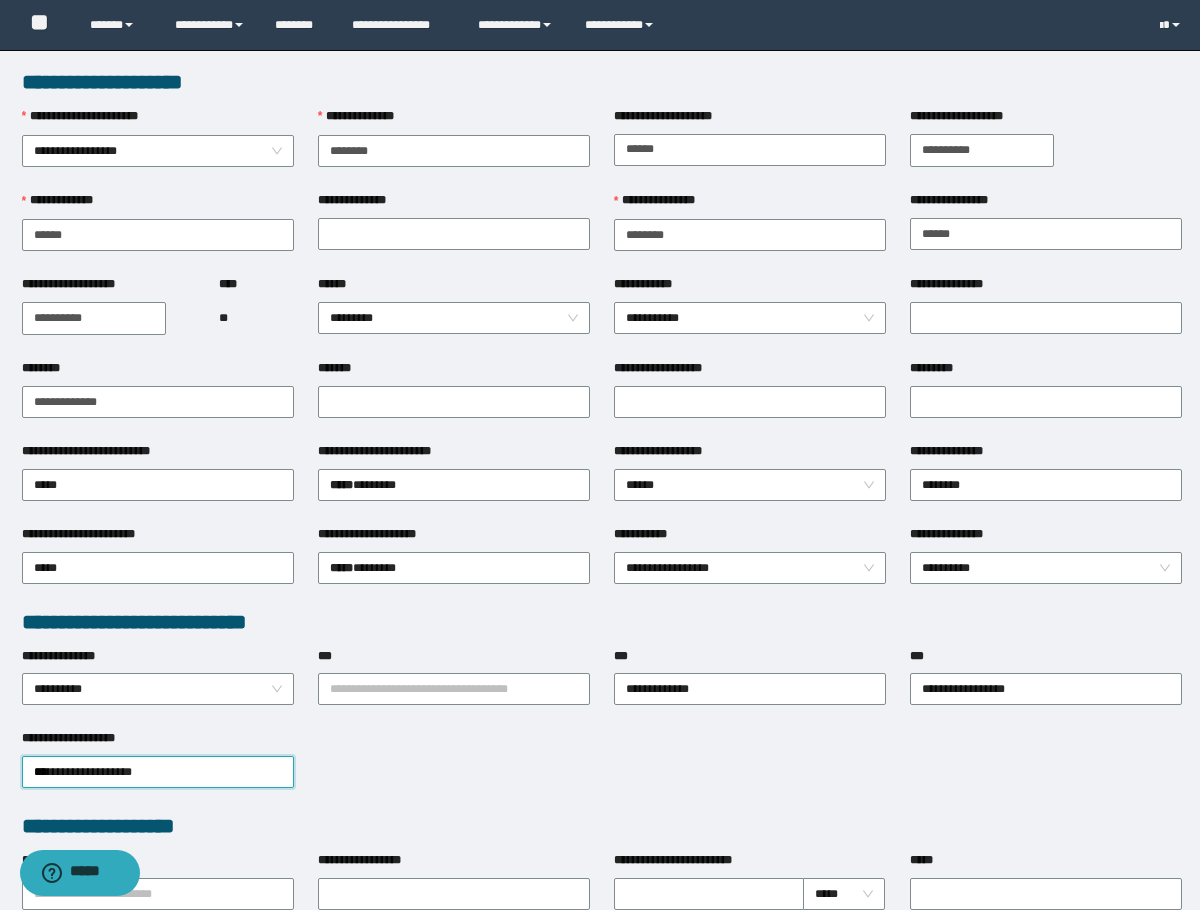 click on "**********" at bounding box center (602, 770) 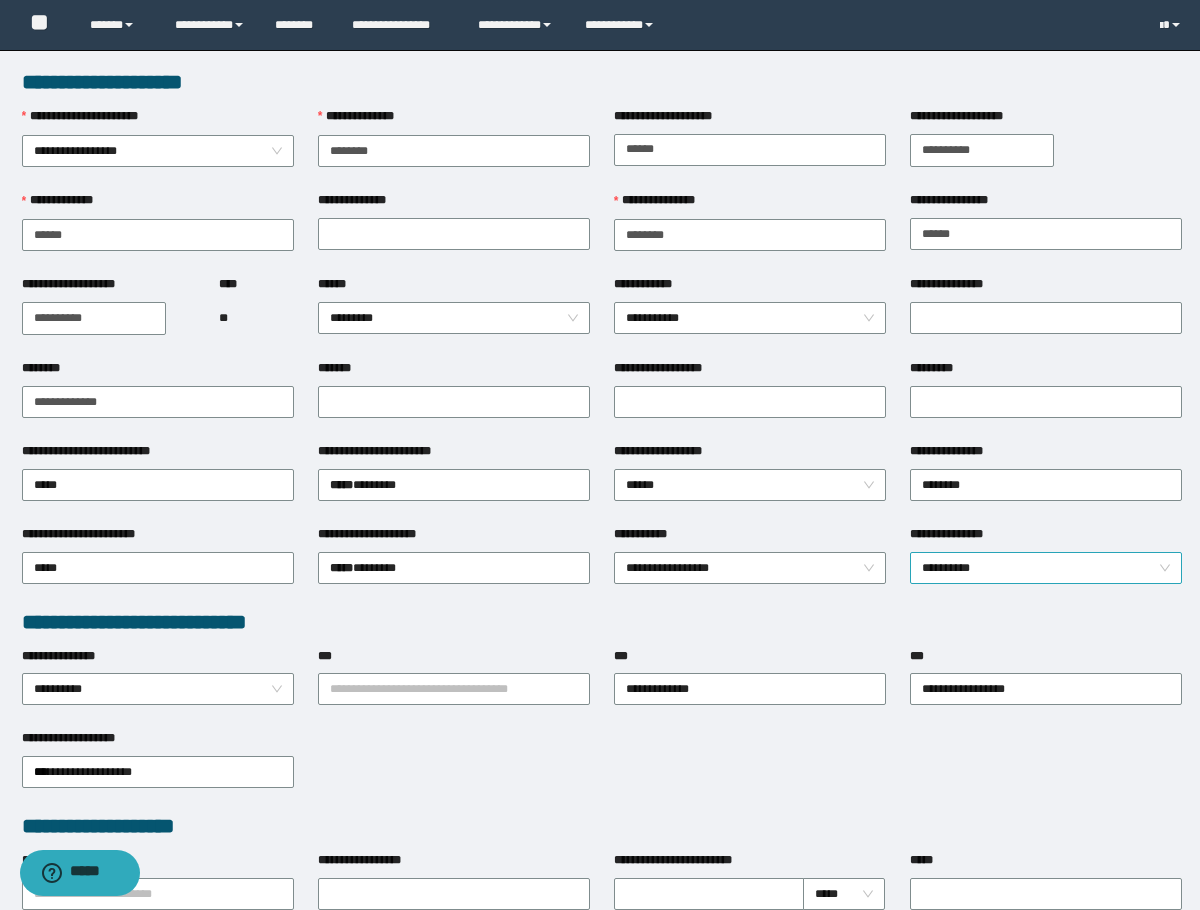 click on "**********" at bounding box center [1046, 568] 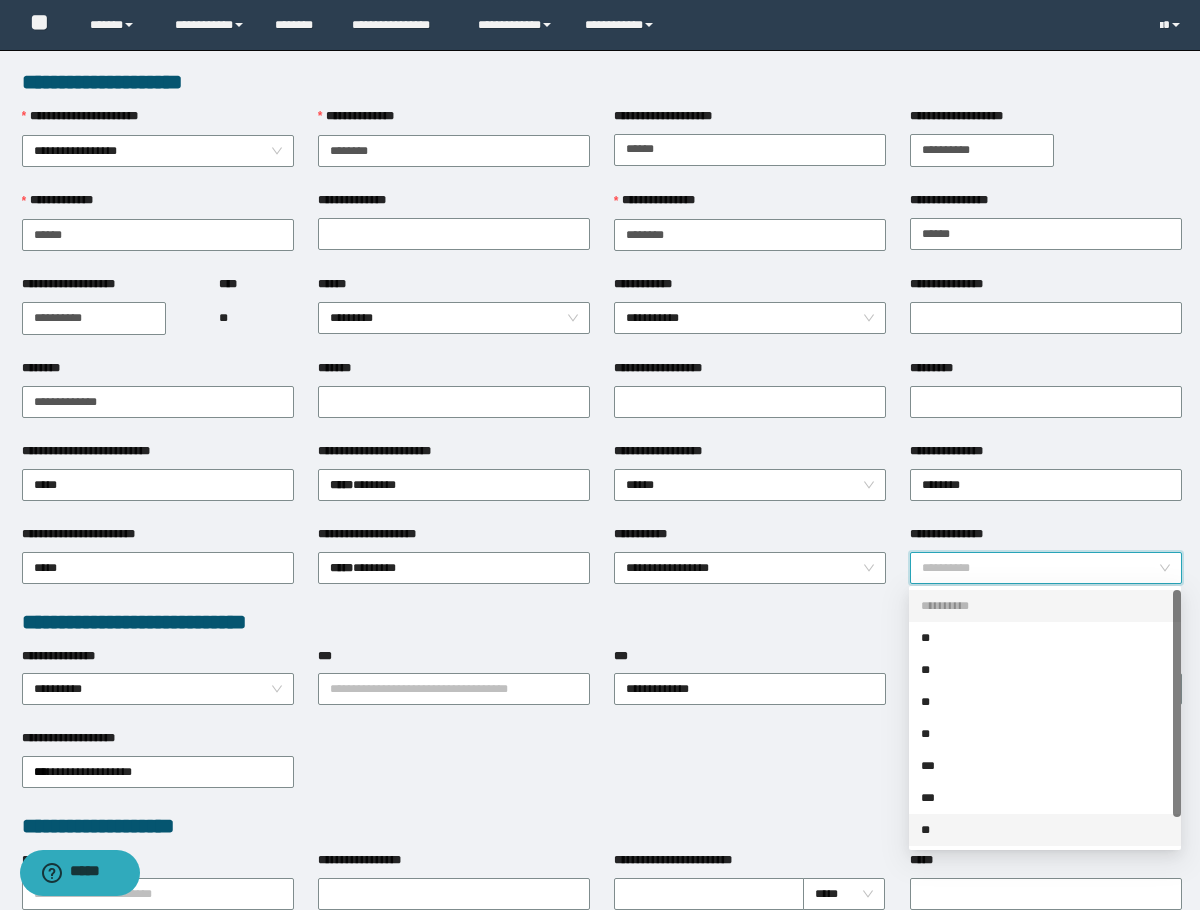 click on "**" at bounding box center [1045, 830] 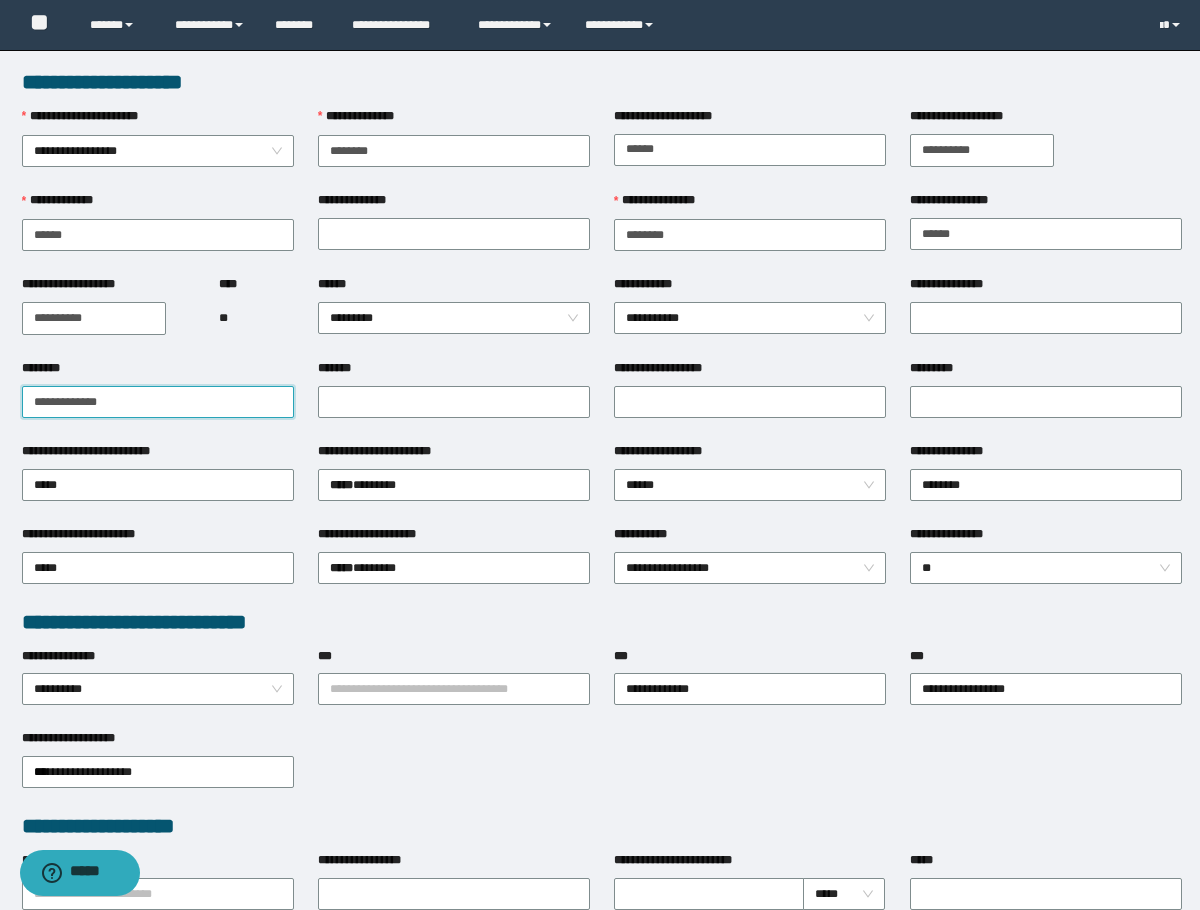 drag, startPoint x: 108, startPoint y: 384, endPoint x: -1, endPoint y: 405, distance: 111.0045 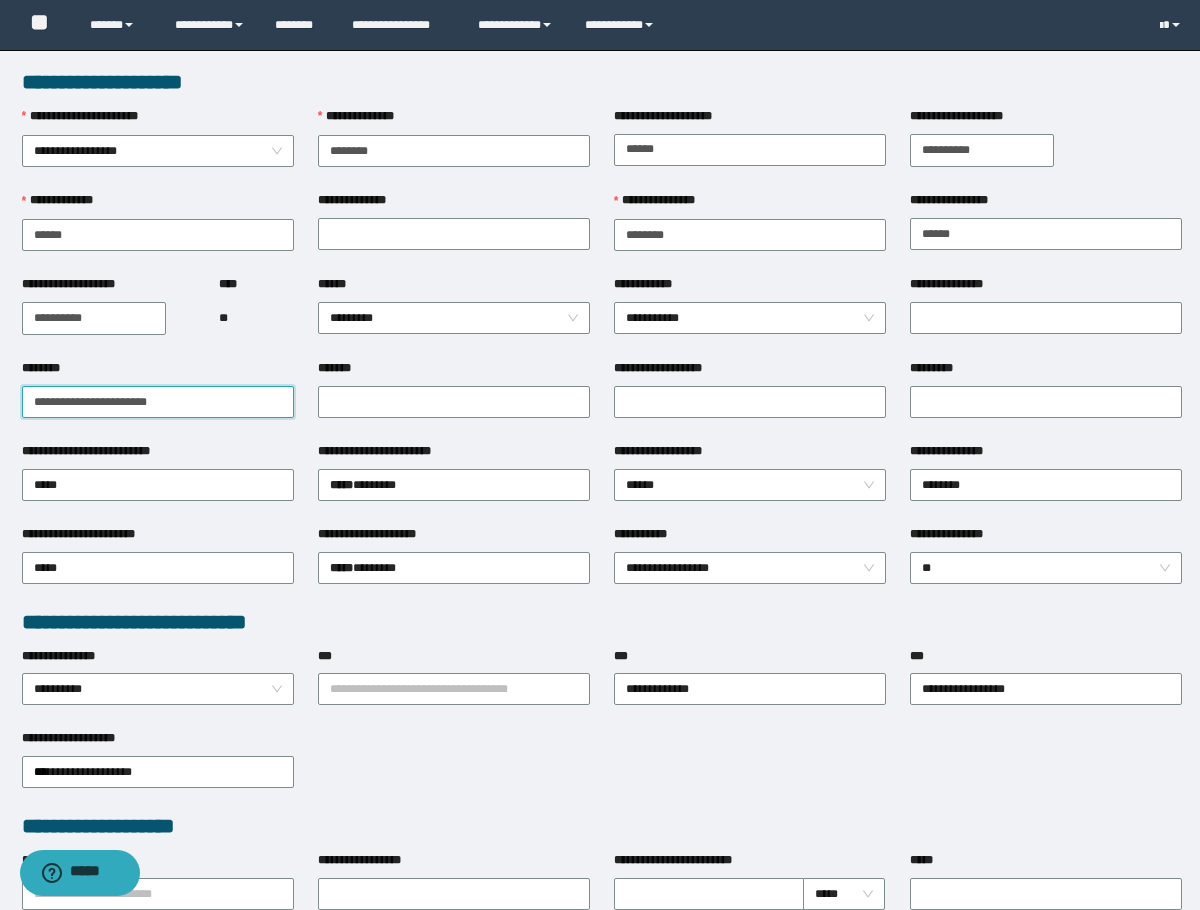 type on "**********" 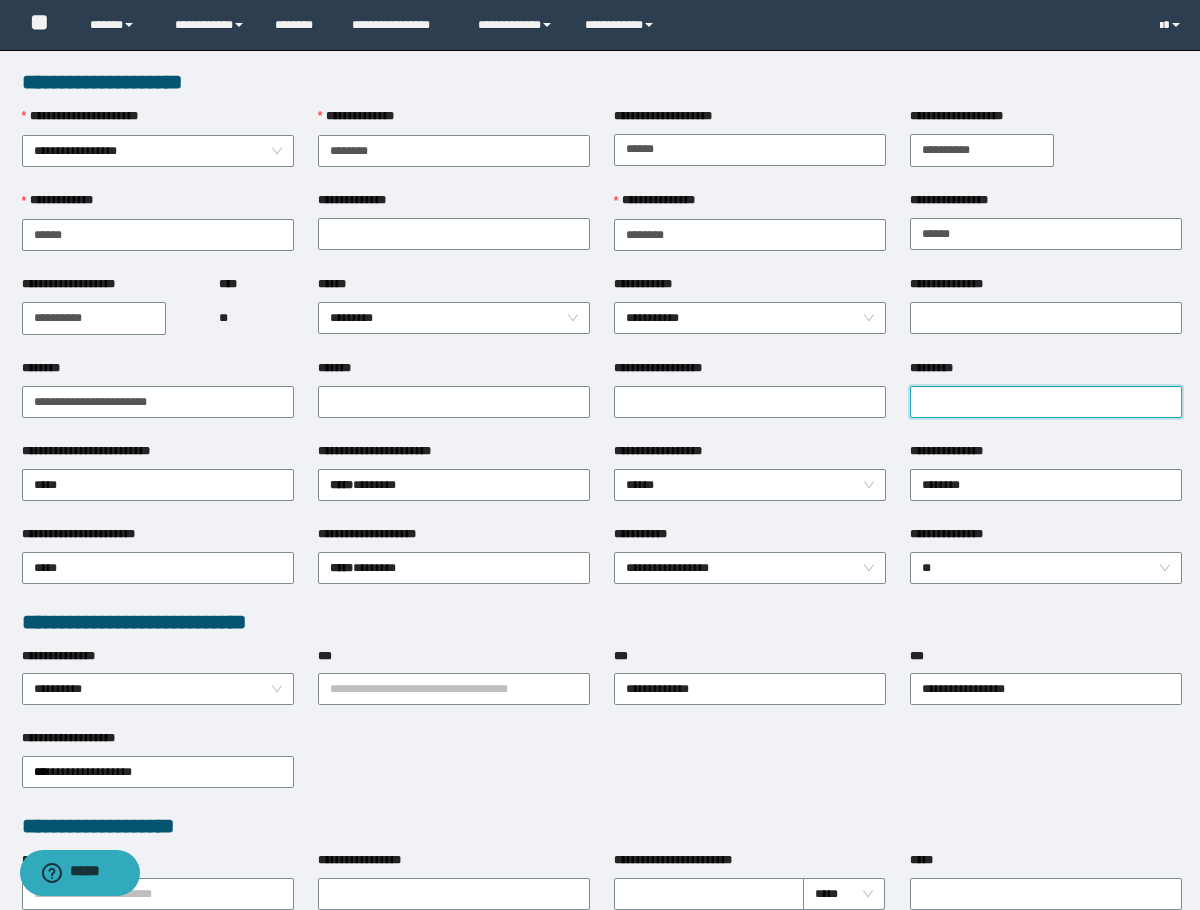 click on "*********" at bounding box center [1046, 402] 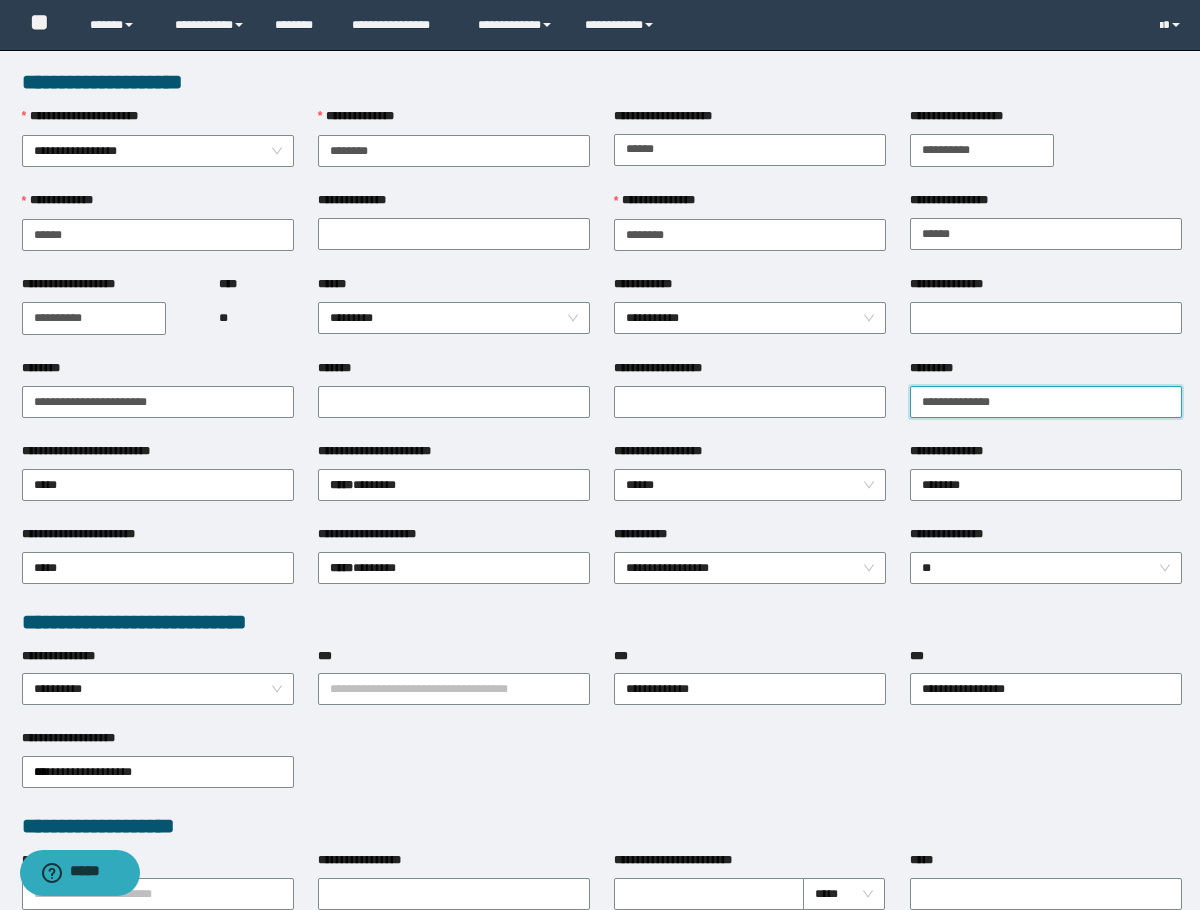 type on "**********" 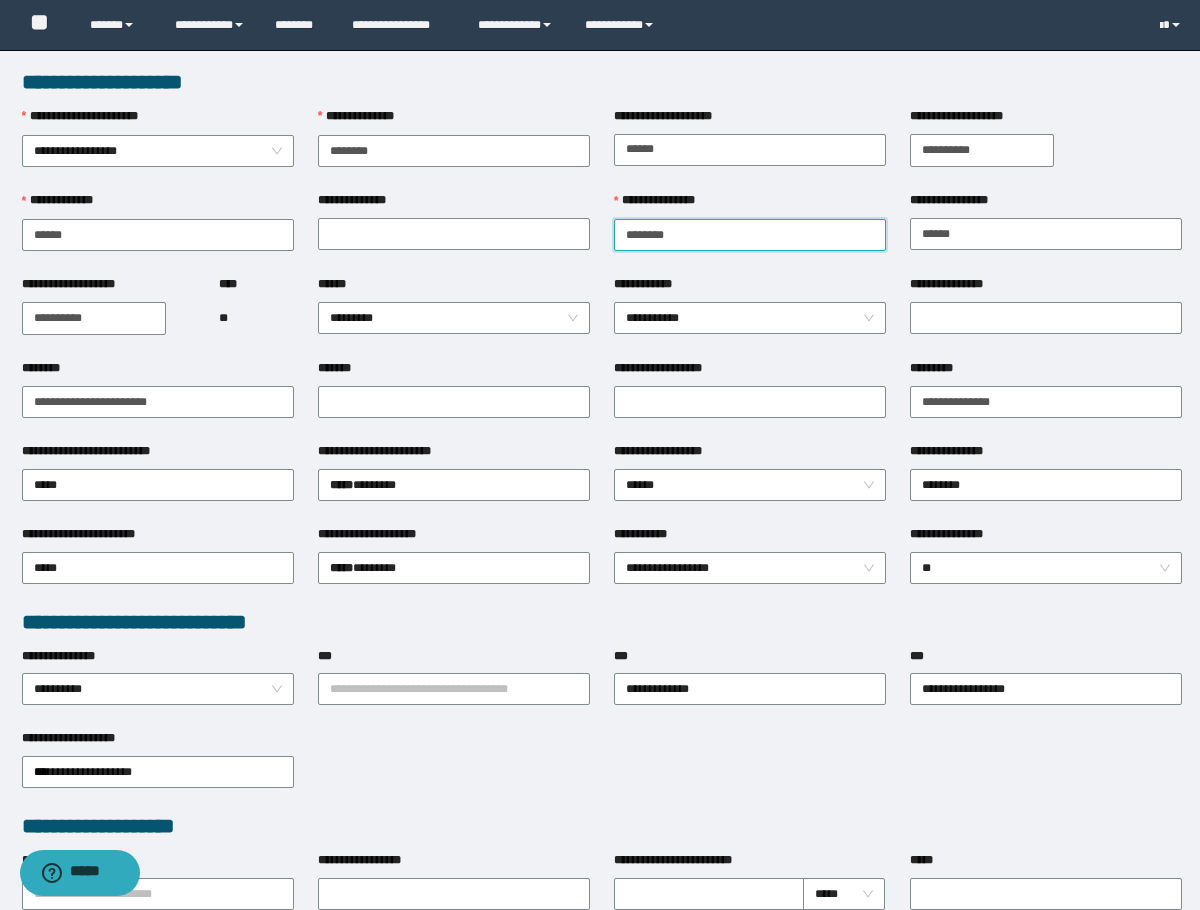 click on "**********" at bounding box center [750, 235] 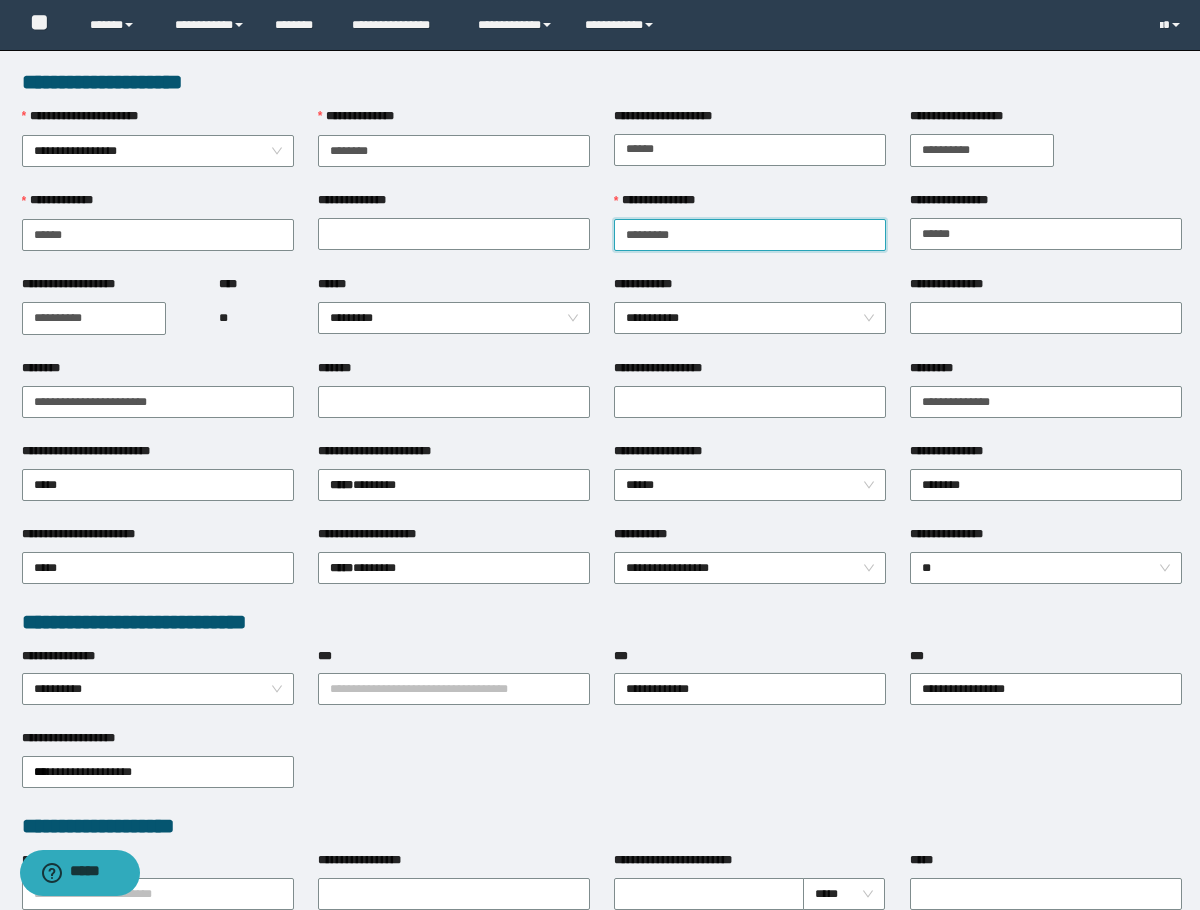 type on "*********" 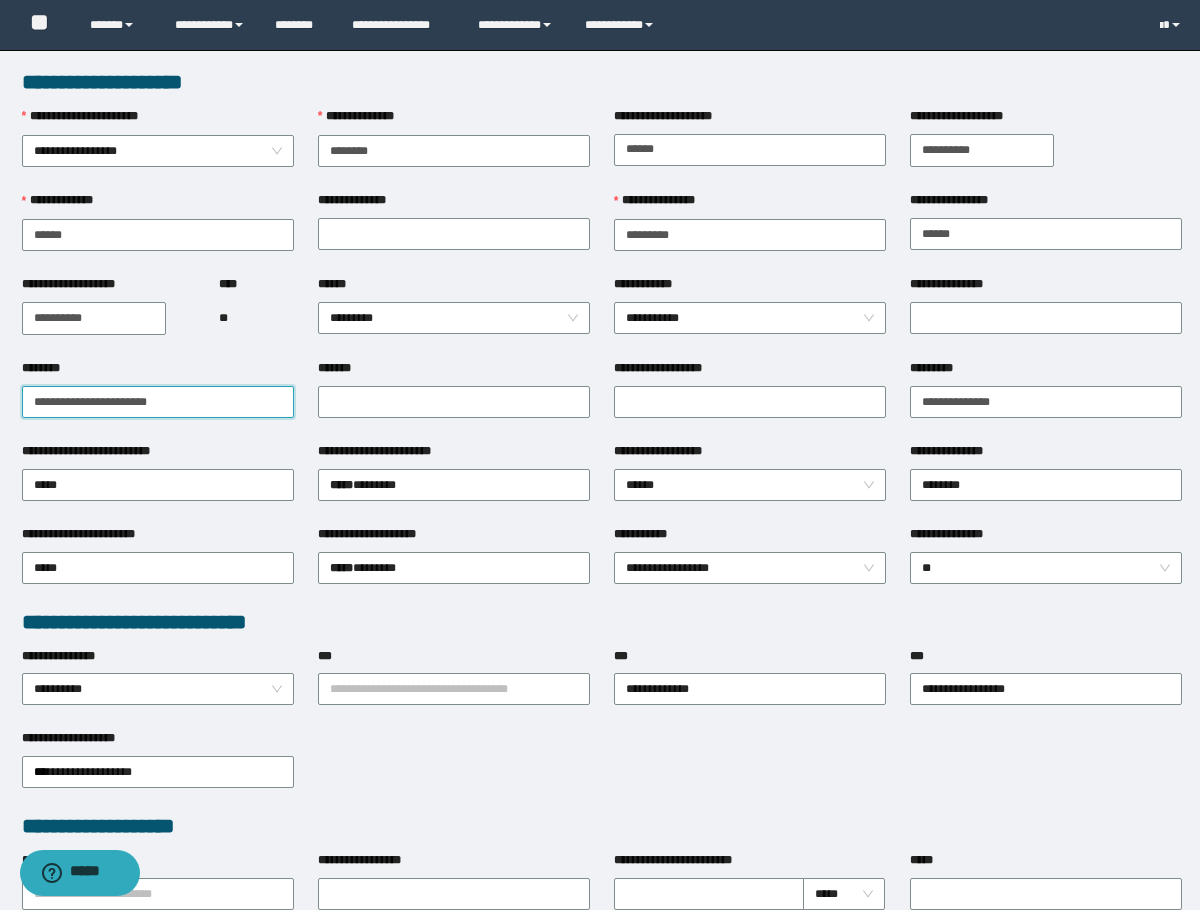 click on "**********" at bounding box center [158, 402] 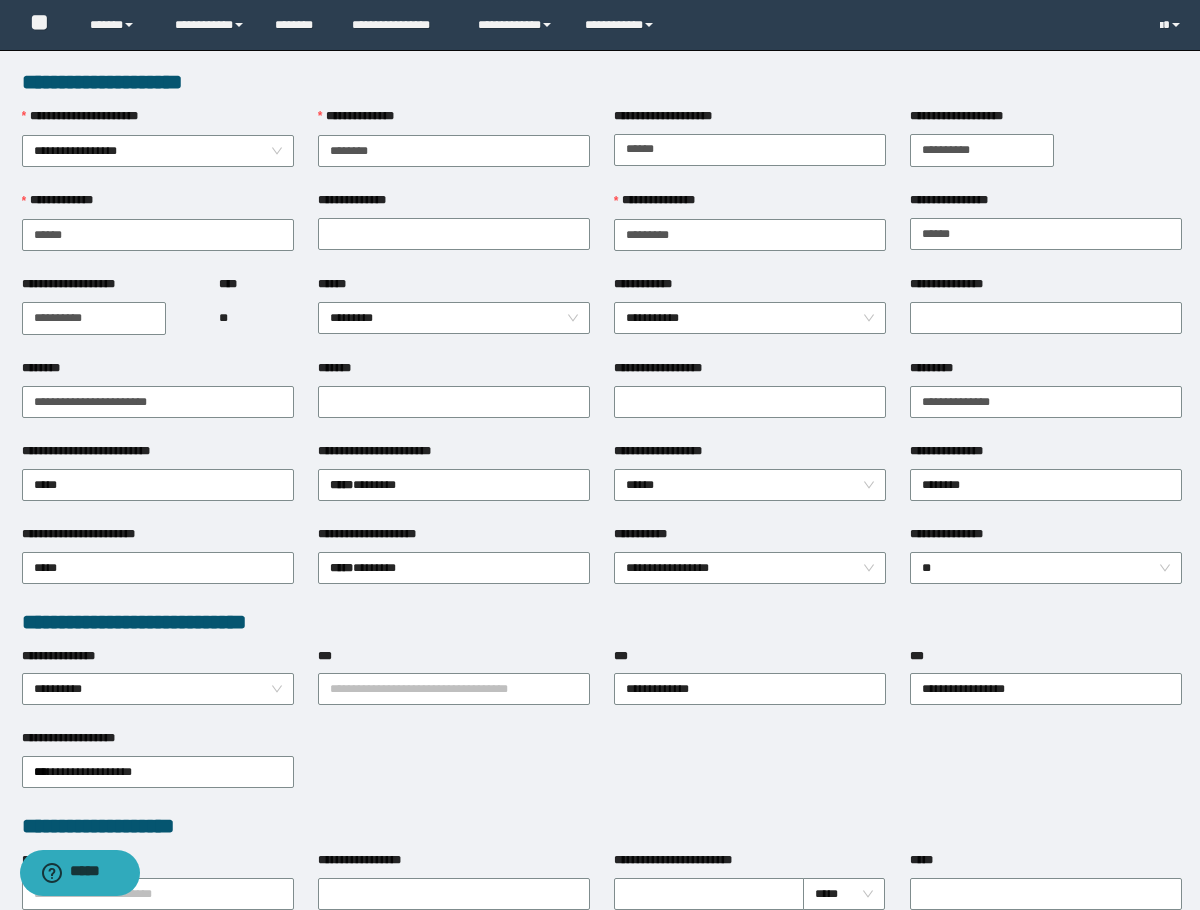 click on "**** **" at bounding box center [256, 317] 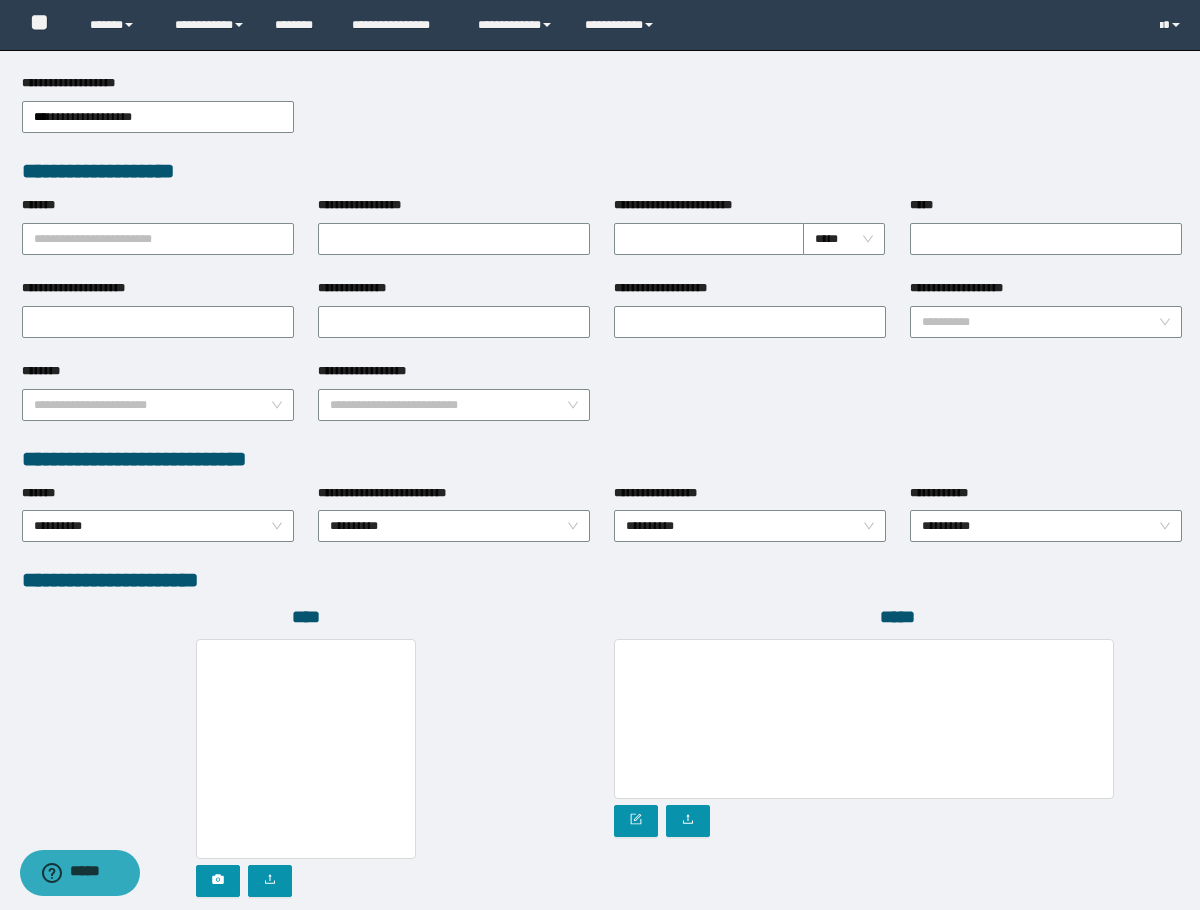 scroll, scrollTop: 793, scrollLeft: 0, axis: vertical 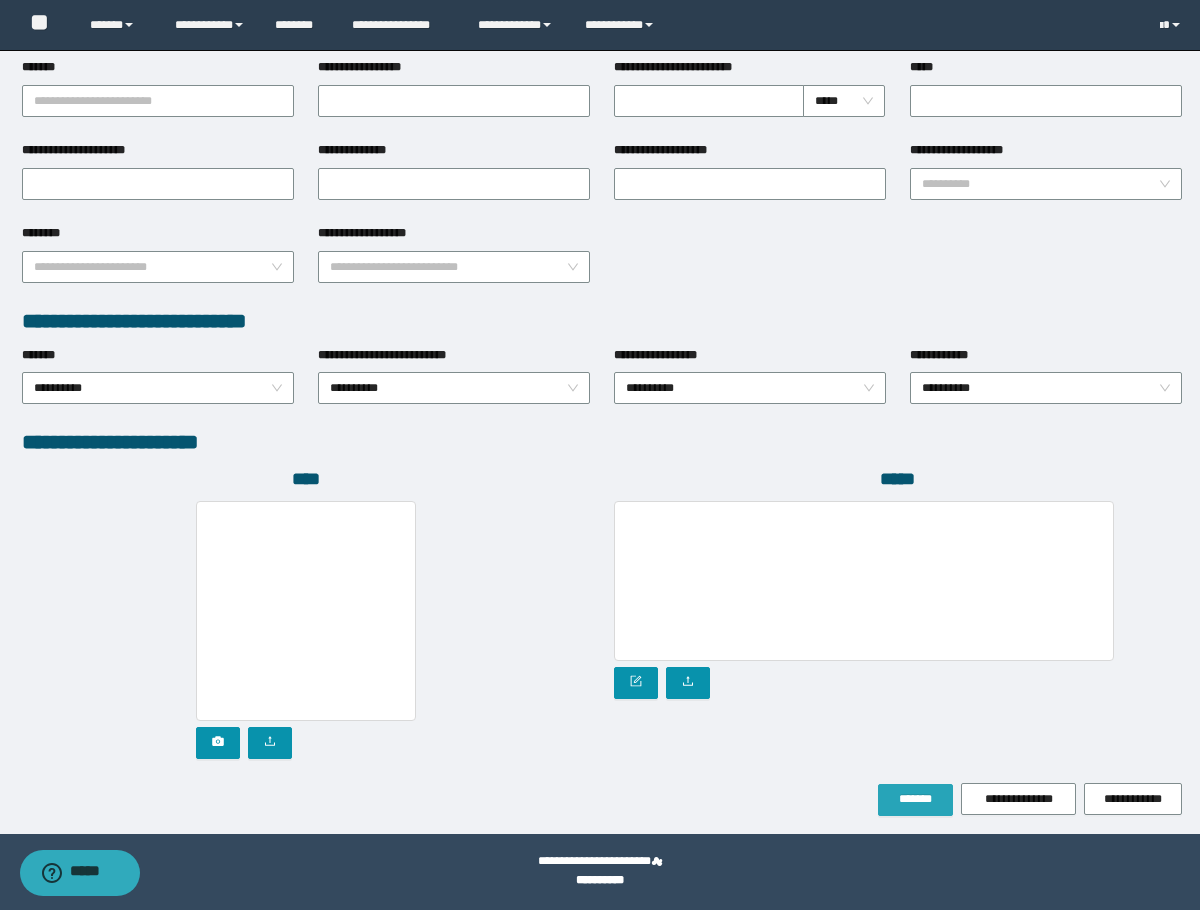 click on "*******" at bounding box center (915, 799) 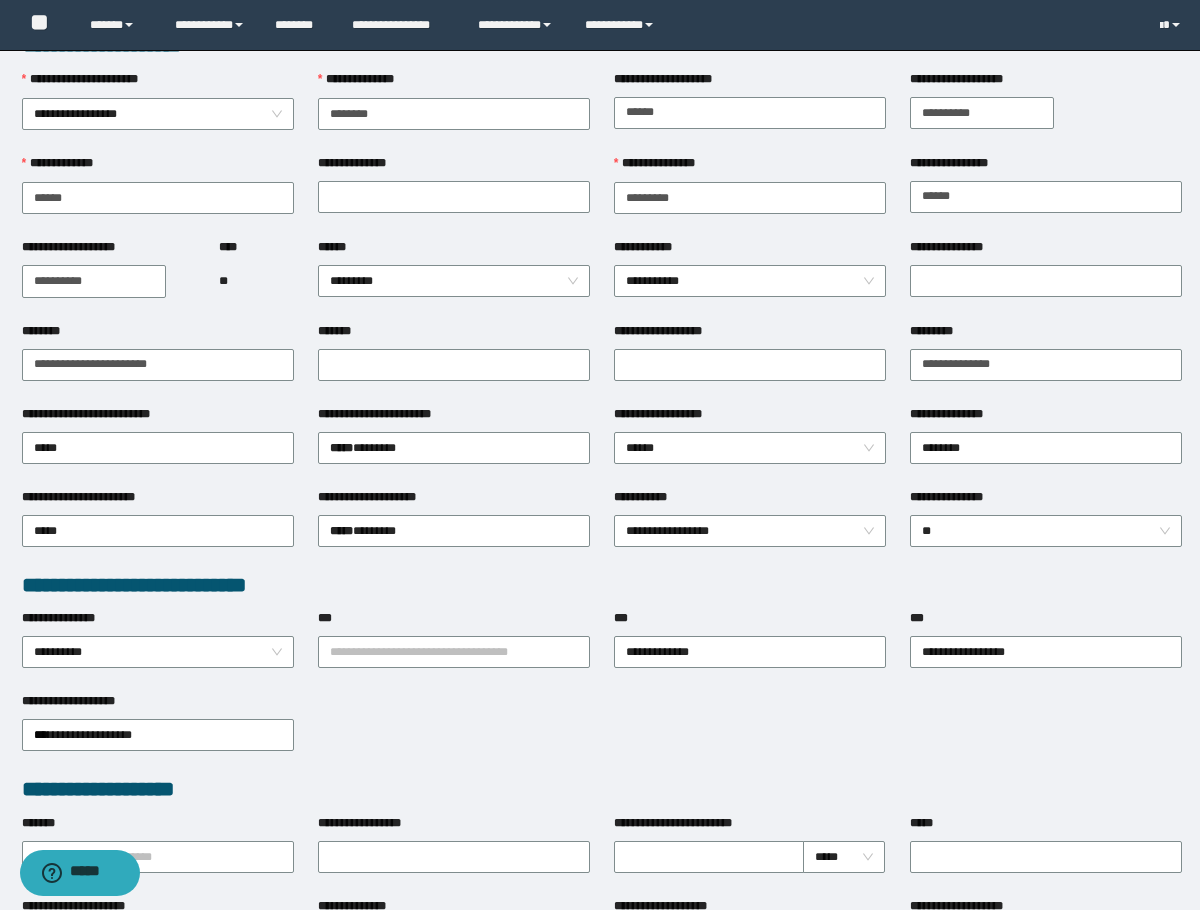 scroll, scrollTop: 0, scrollLeft: 0, axis: both 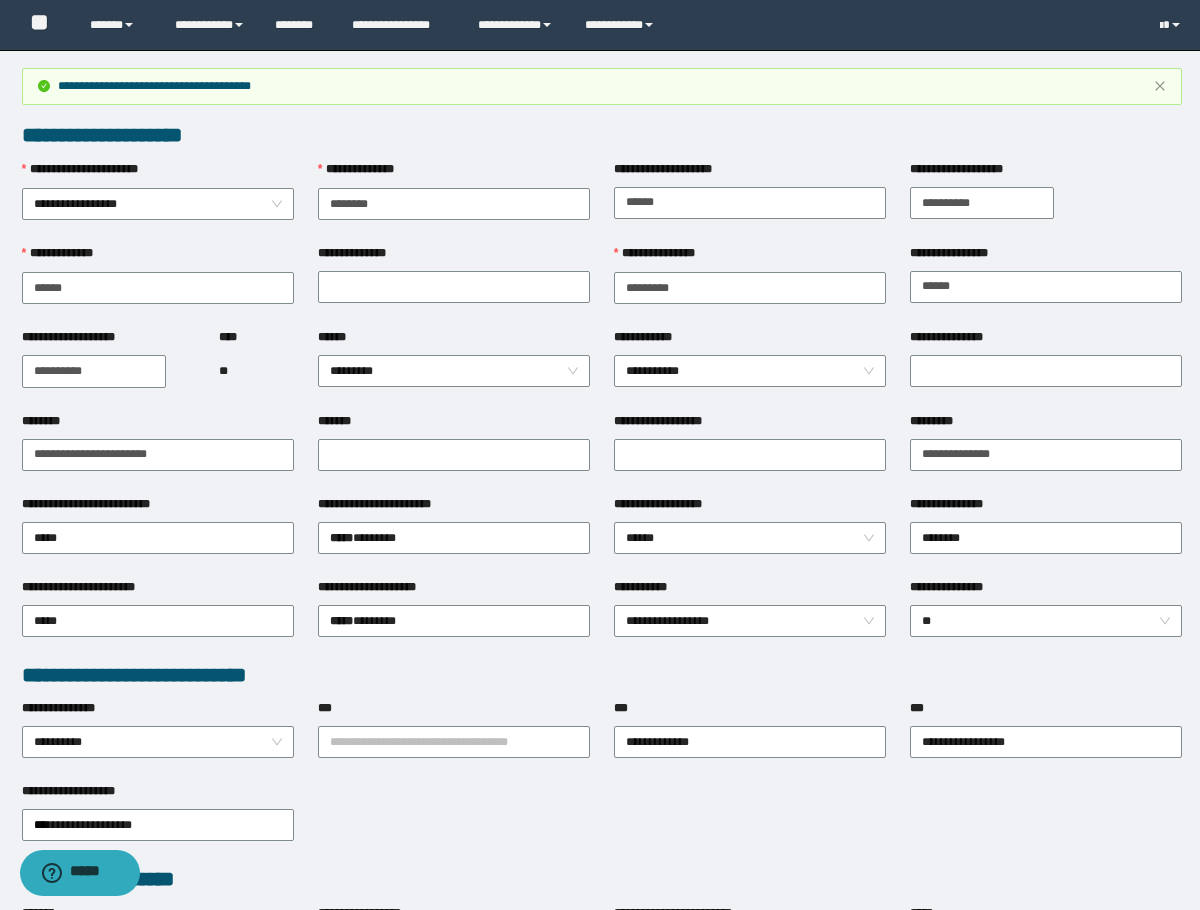 click on "**********" at bounding box center [600, 25] 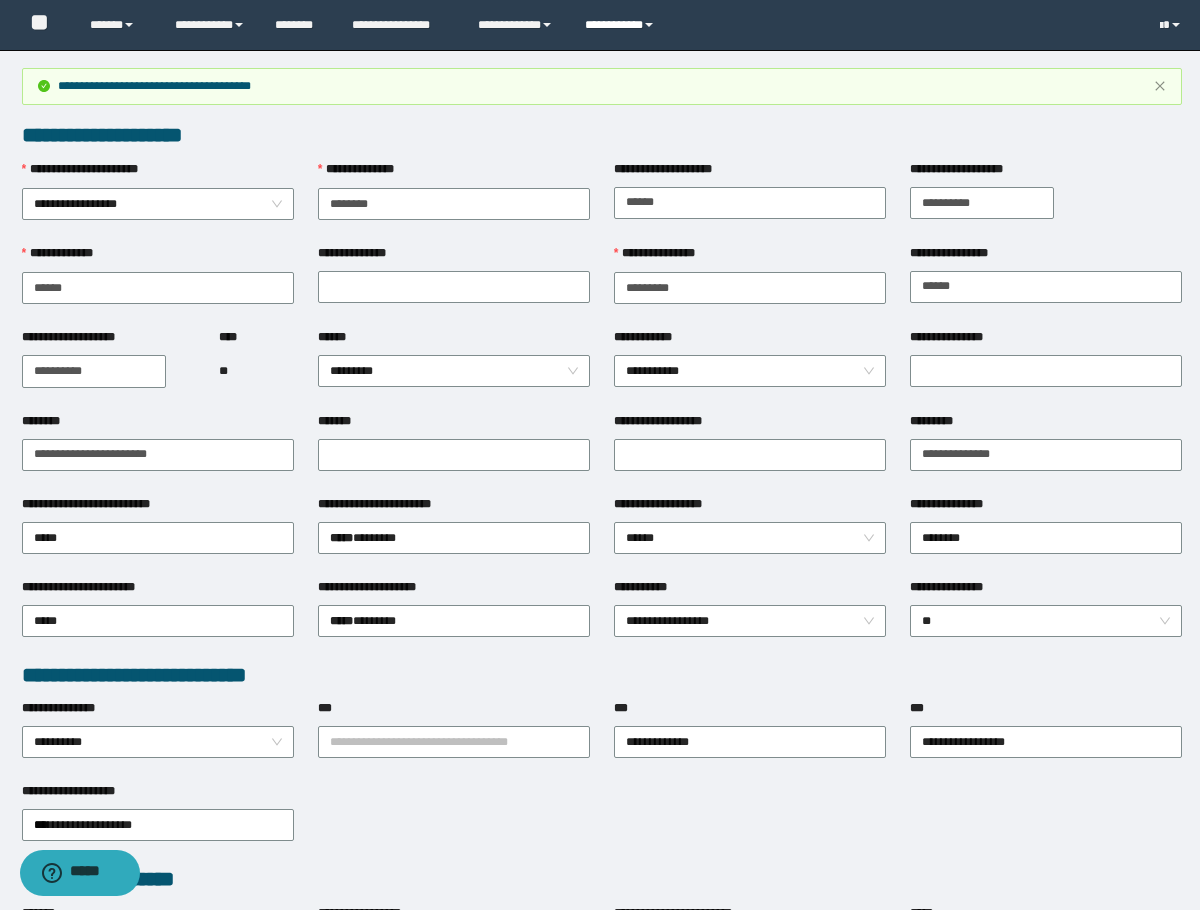 click on "**********" at bounding box center [622, 25] 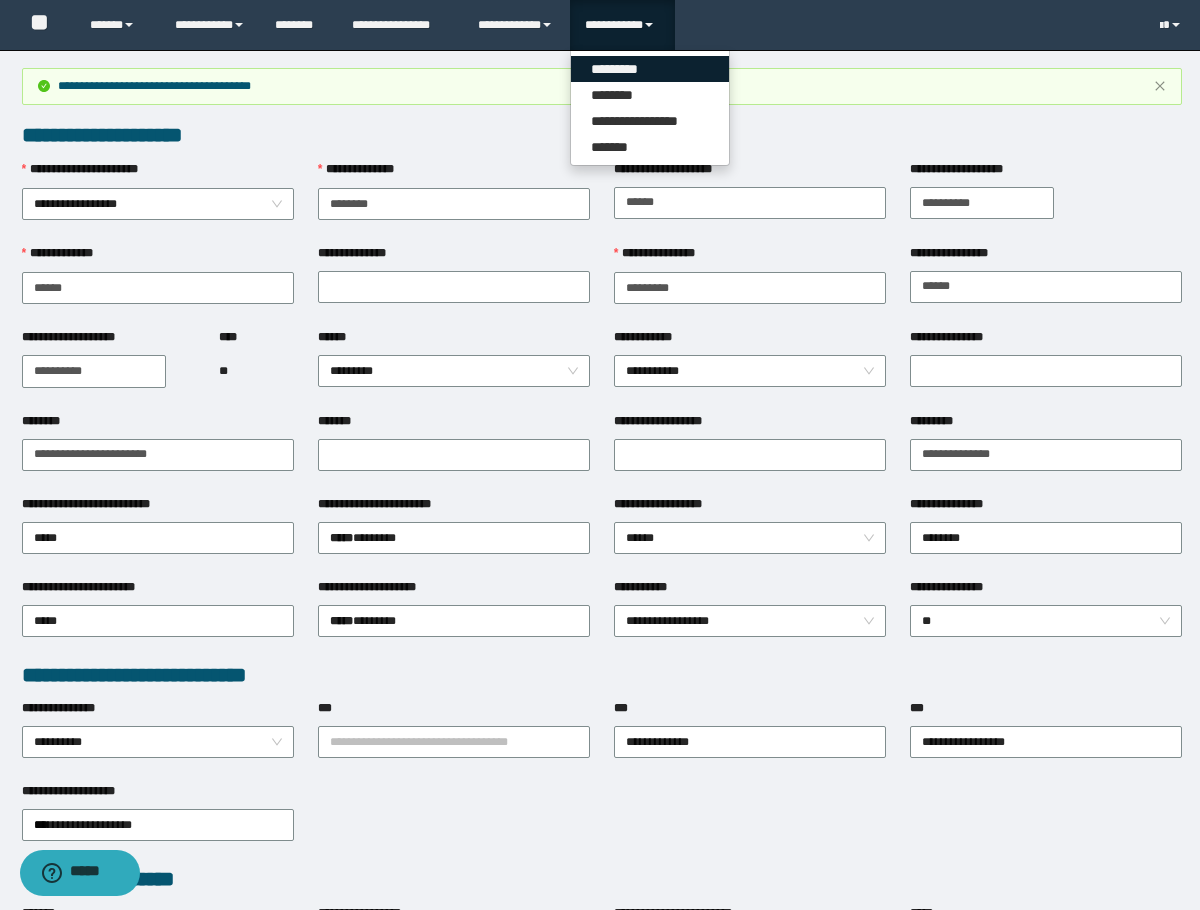 click on "*********" at bounding box center [650, 69] 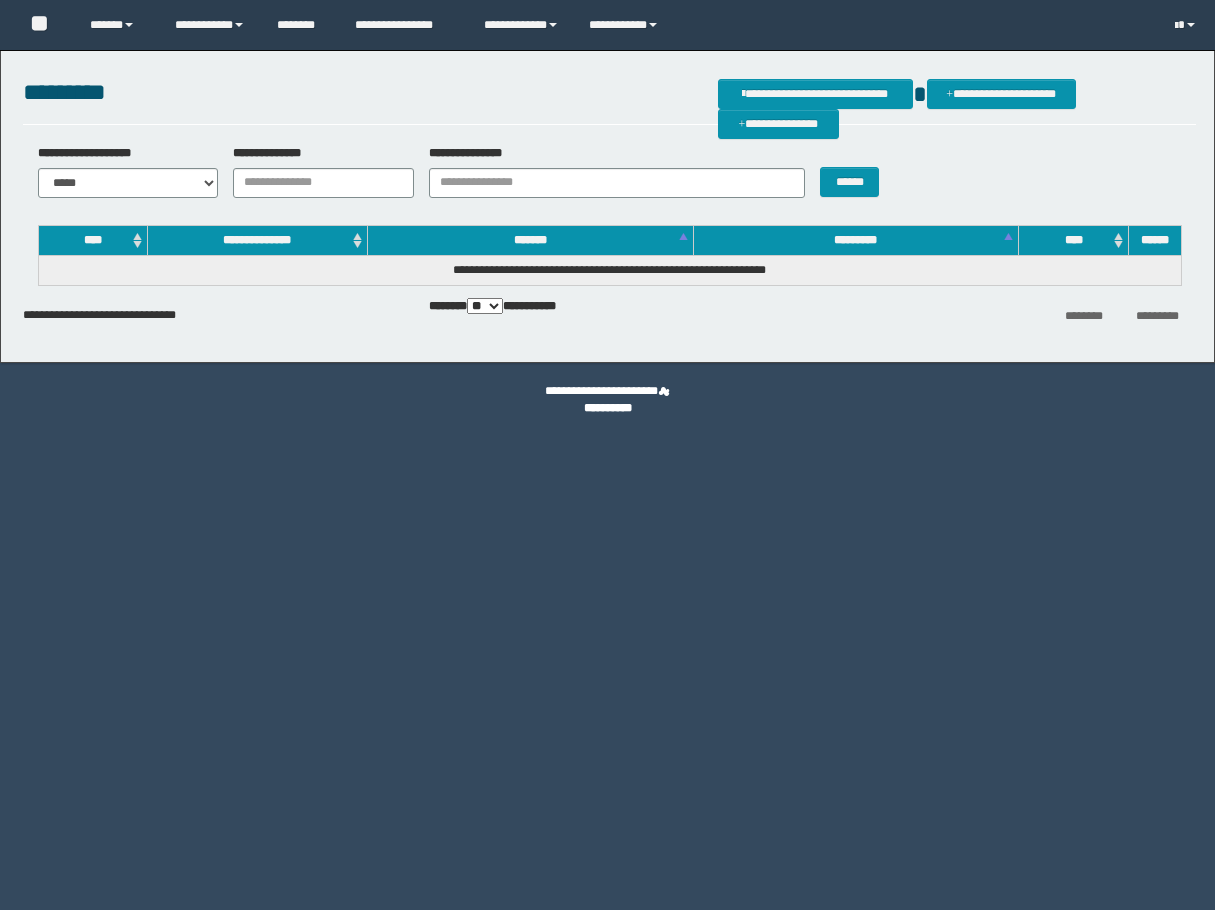 scroll, scrollTop: 0, scrollLeft: 0, axis: both 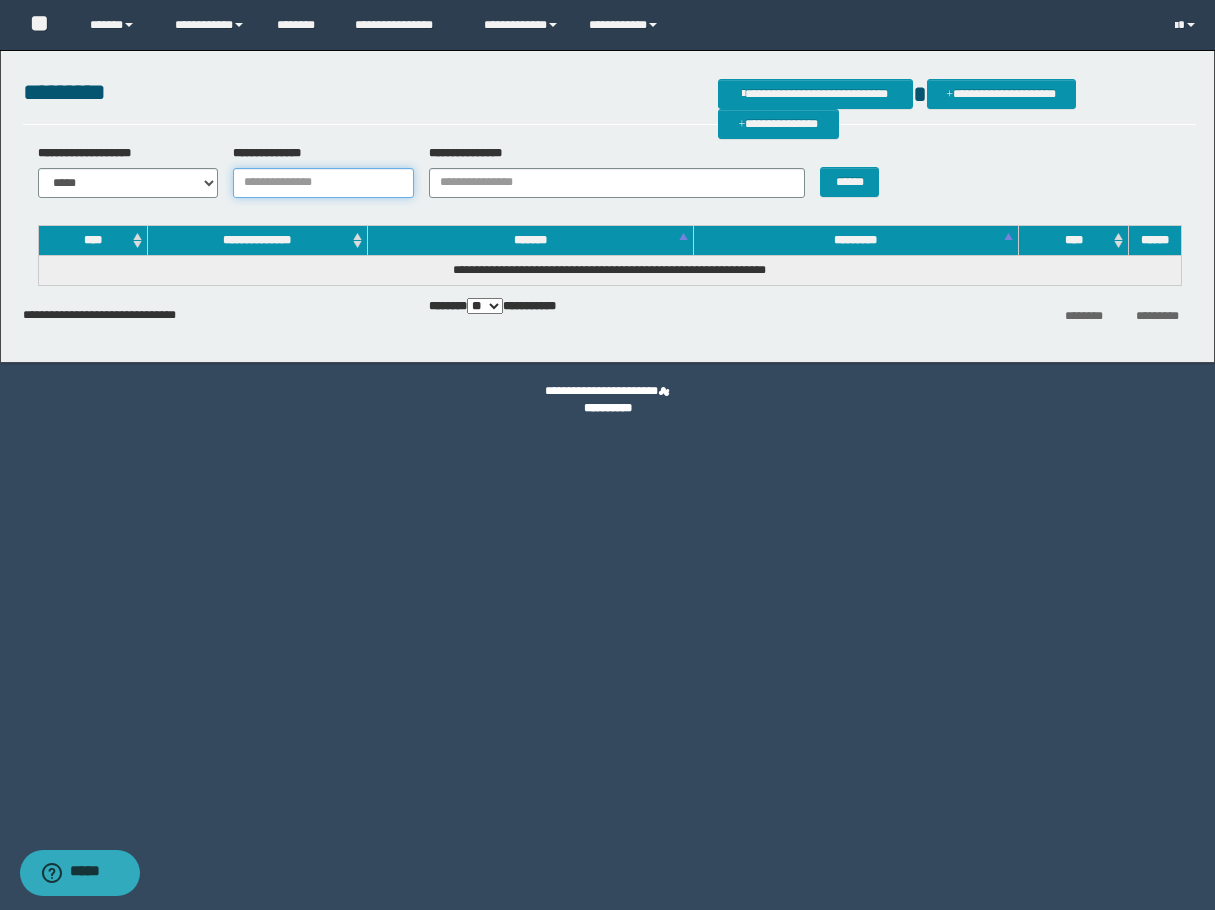 click on "**********" at bounding box center [323, 183] 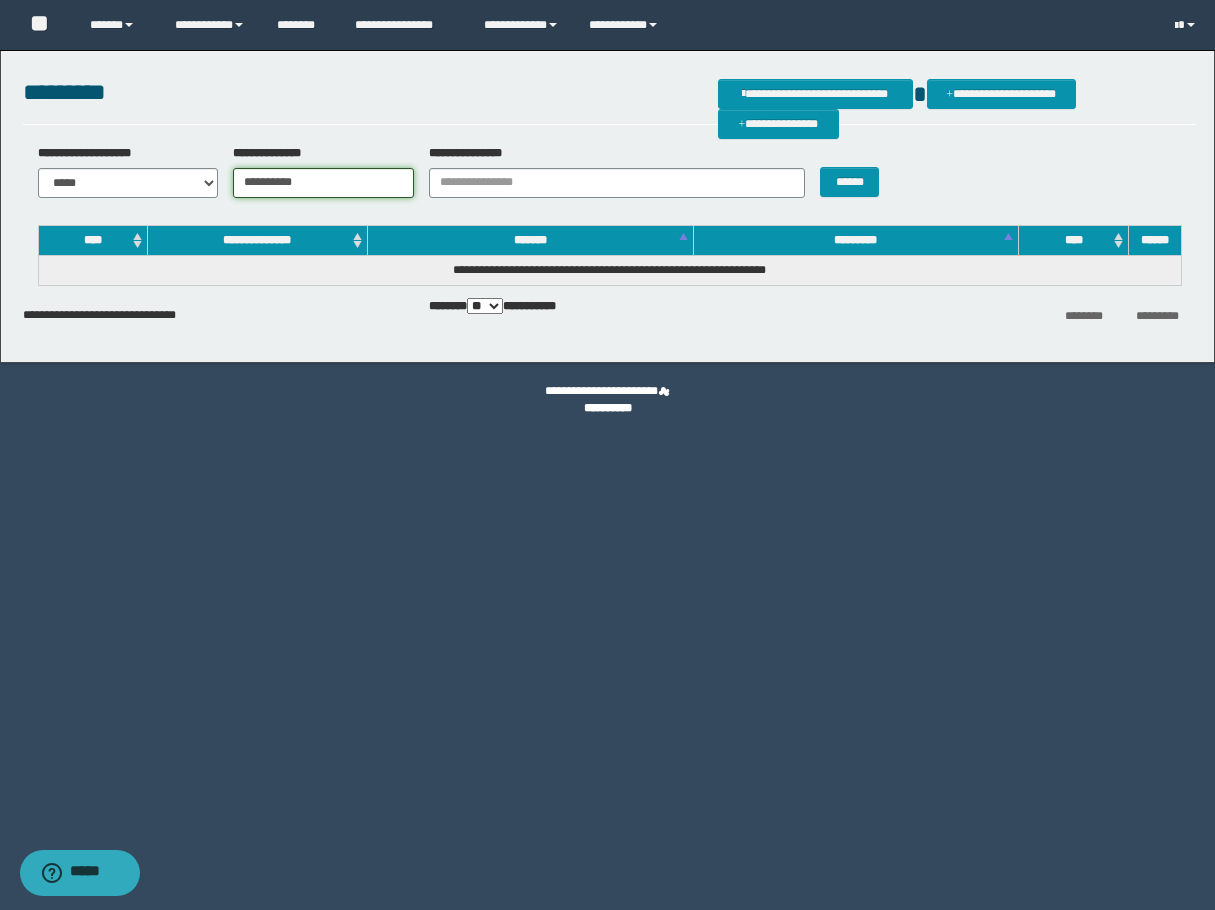 type on "**********" 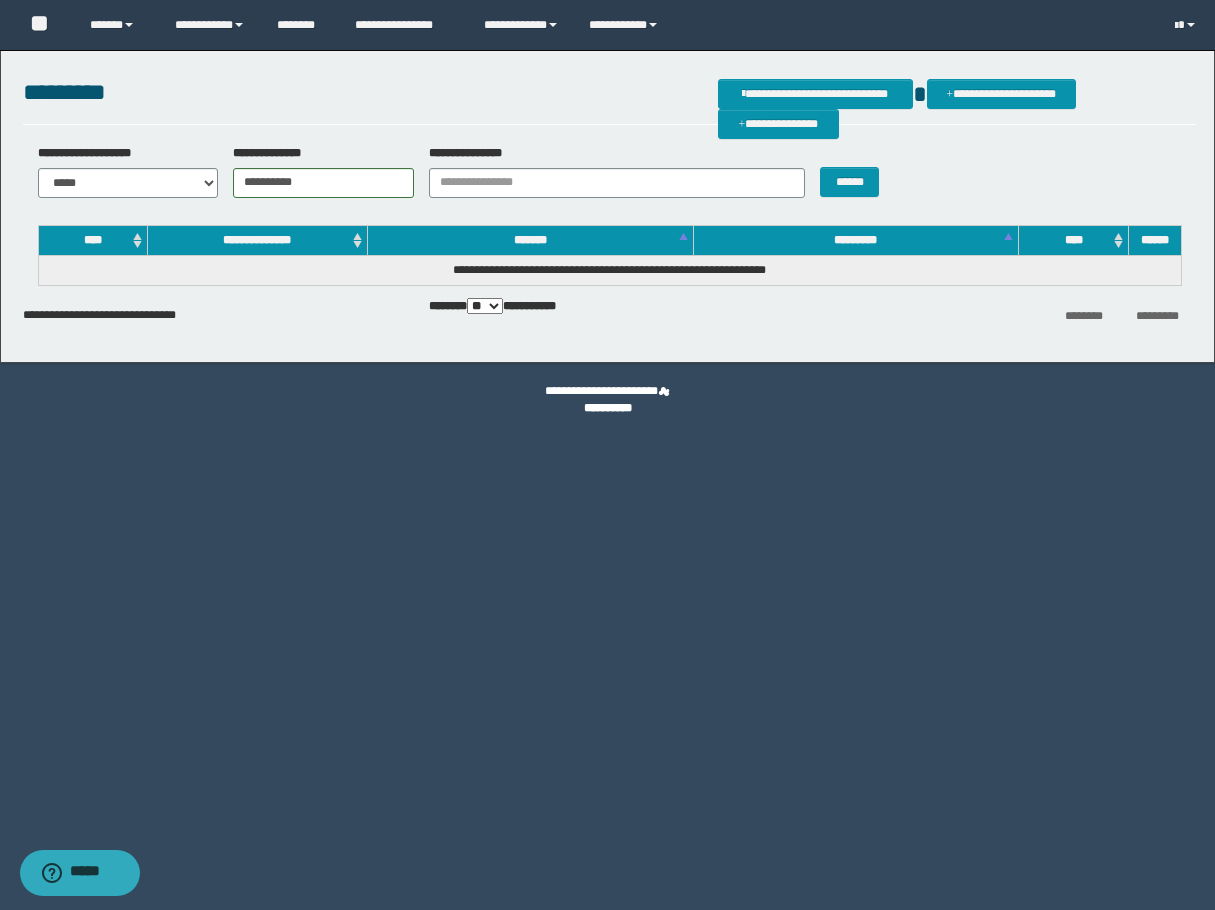 click on "******" at bounding box center (854, 171) 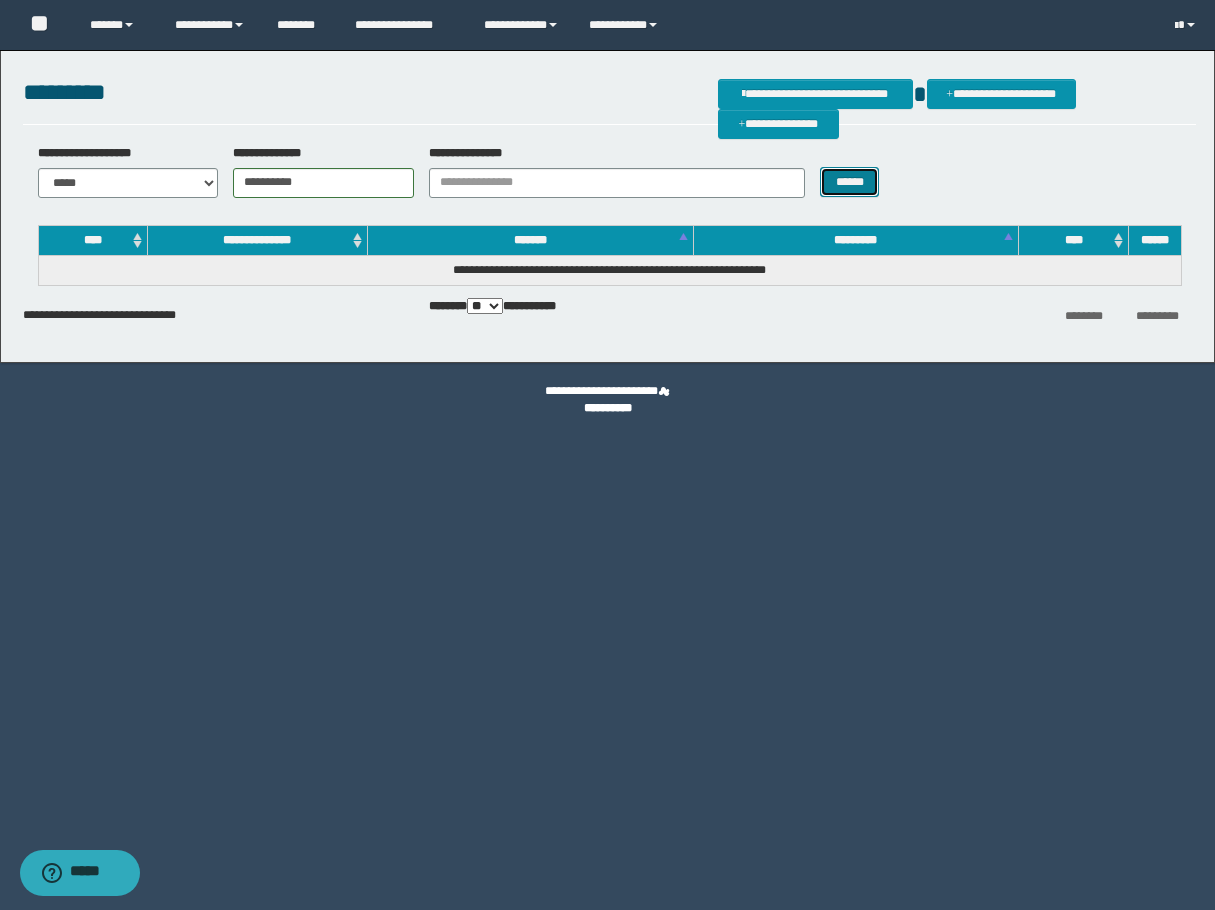 click on "******" at bounding box center [849, 182] 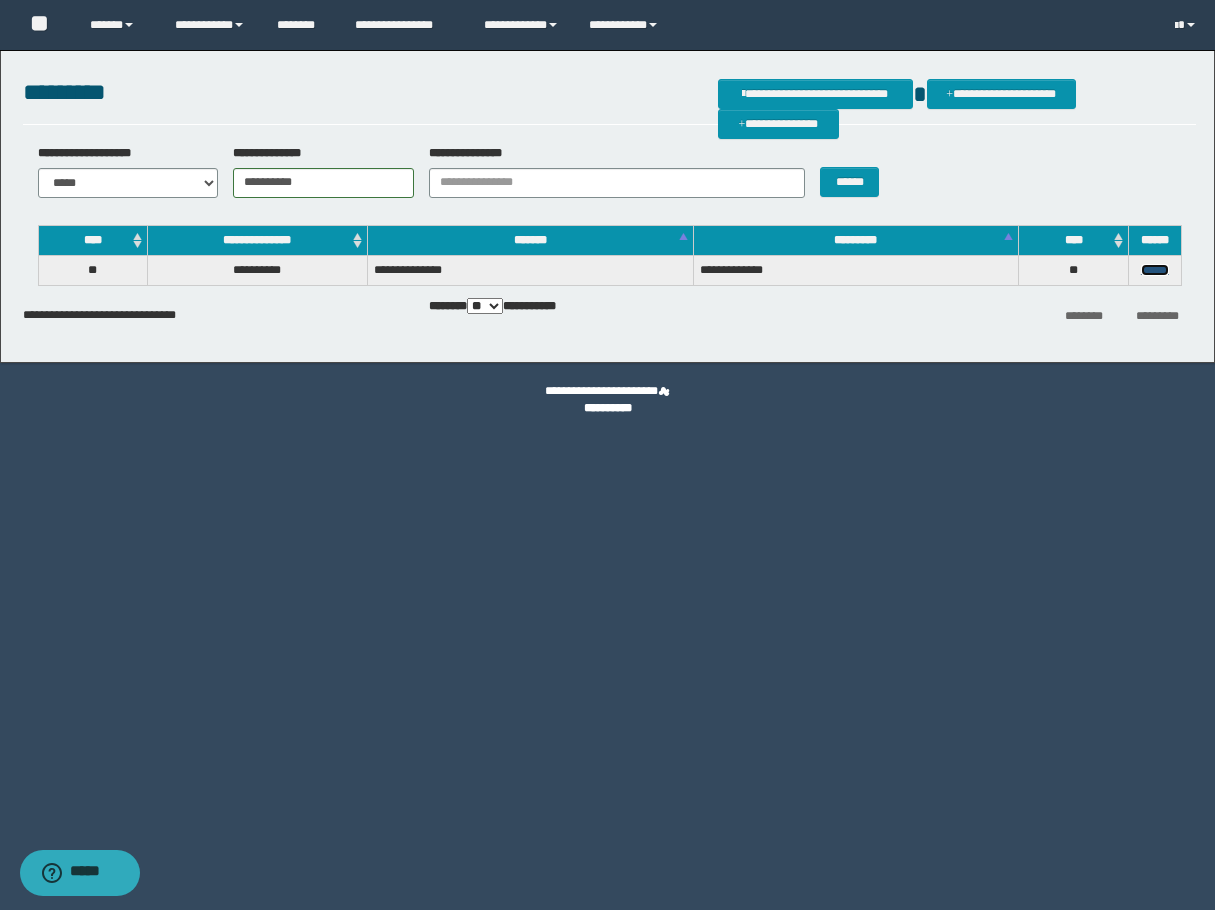 click on "******" at bounding box center [1155, 270] 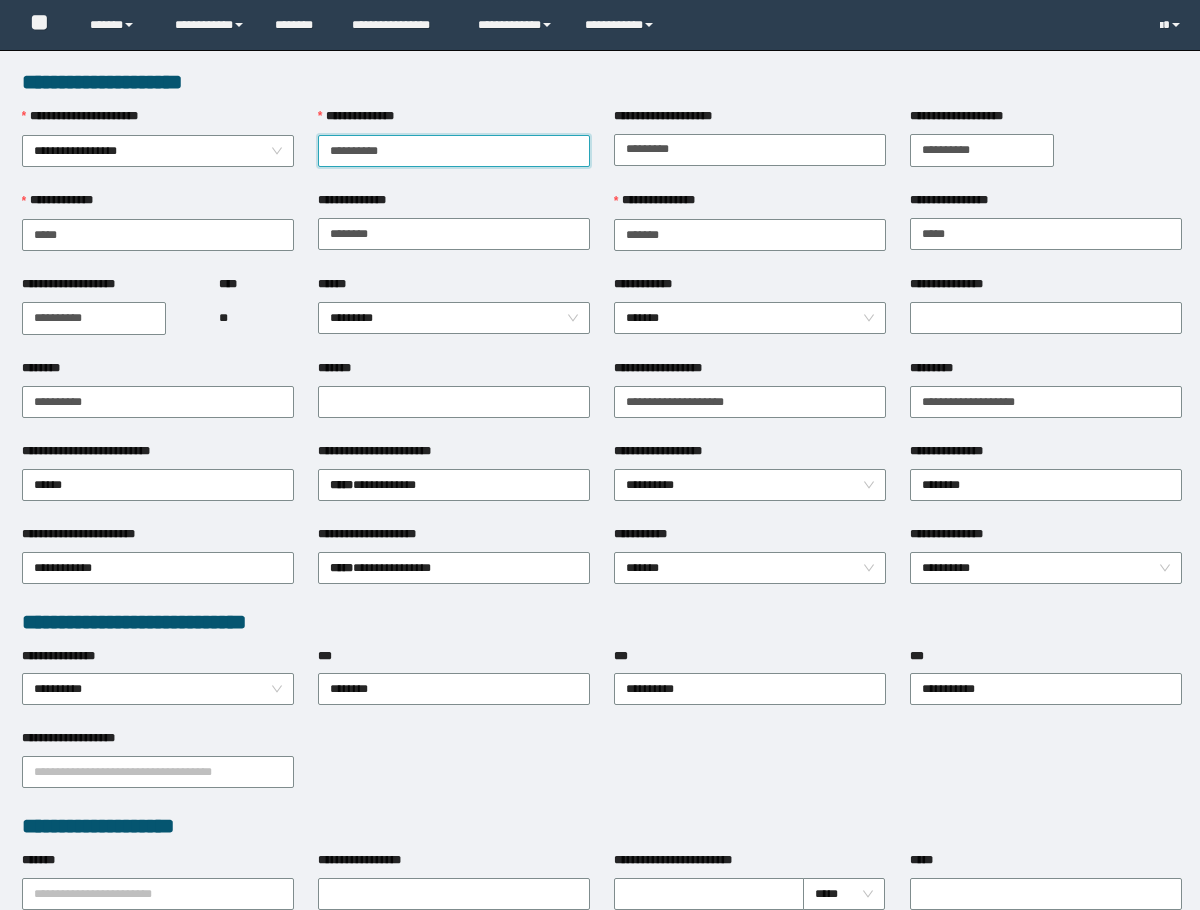 scroll, scrollTop: 0, scrollLeft: 0, axis: both 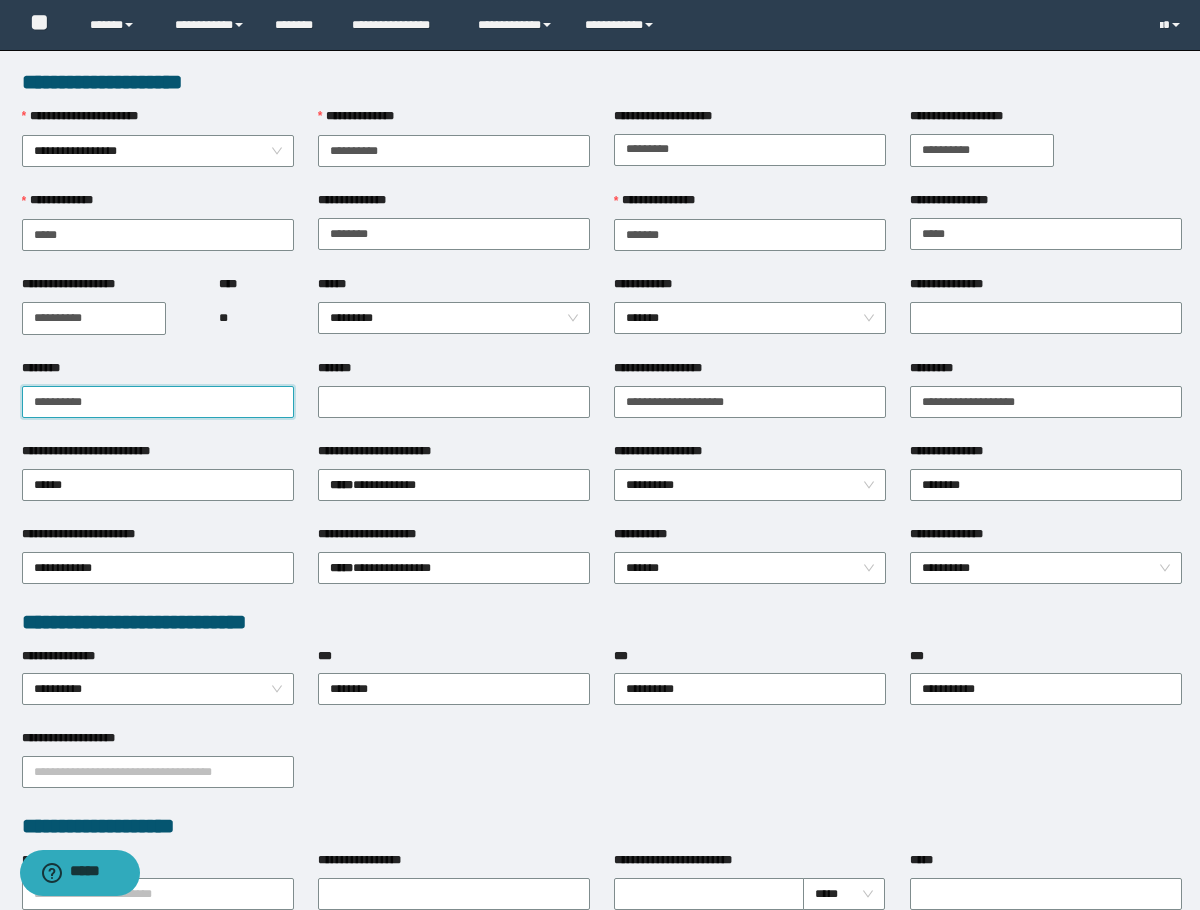 drag, startPoint x: 155, startPoint y: 385, endPoint x: -1, endPoint y: 392, distance: 156.15697 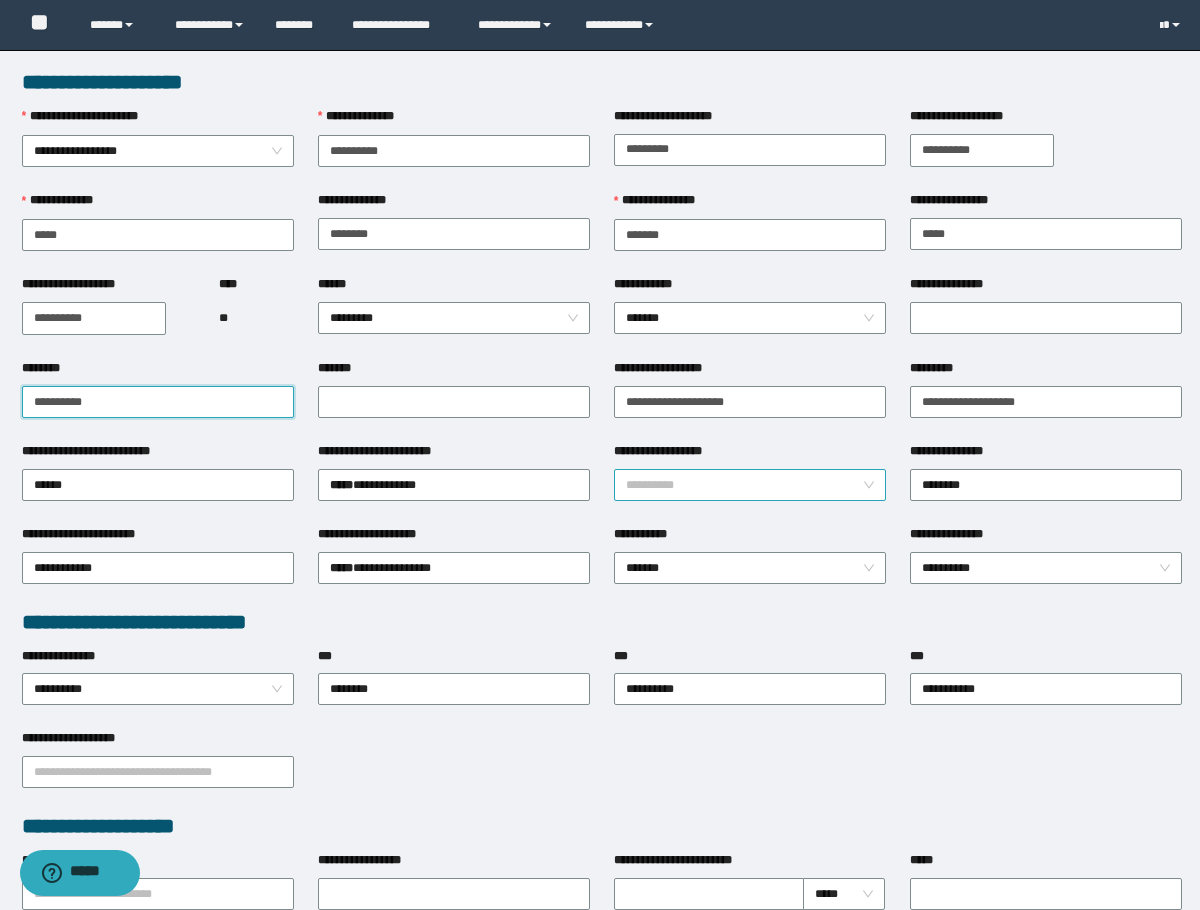 click on "**********" at bounding box center [750, 485] 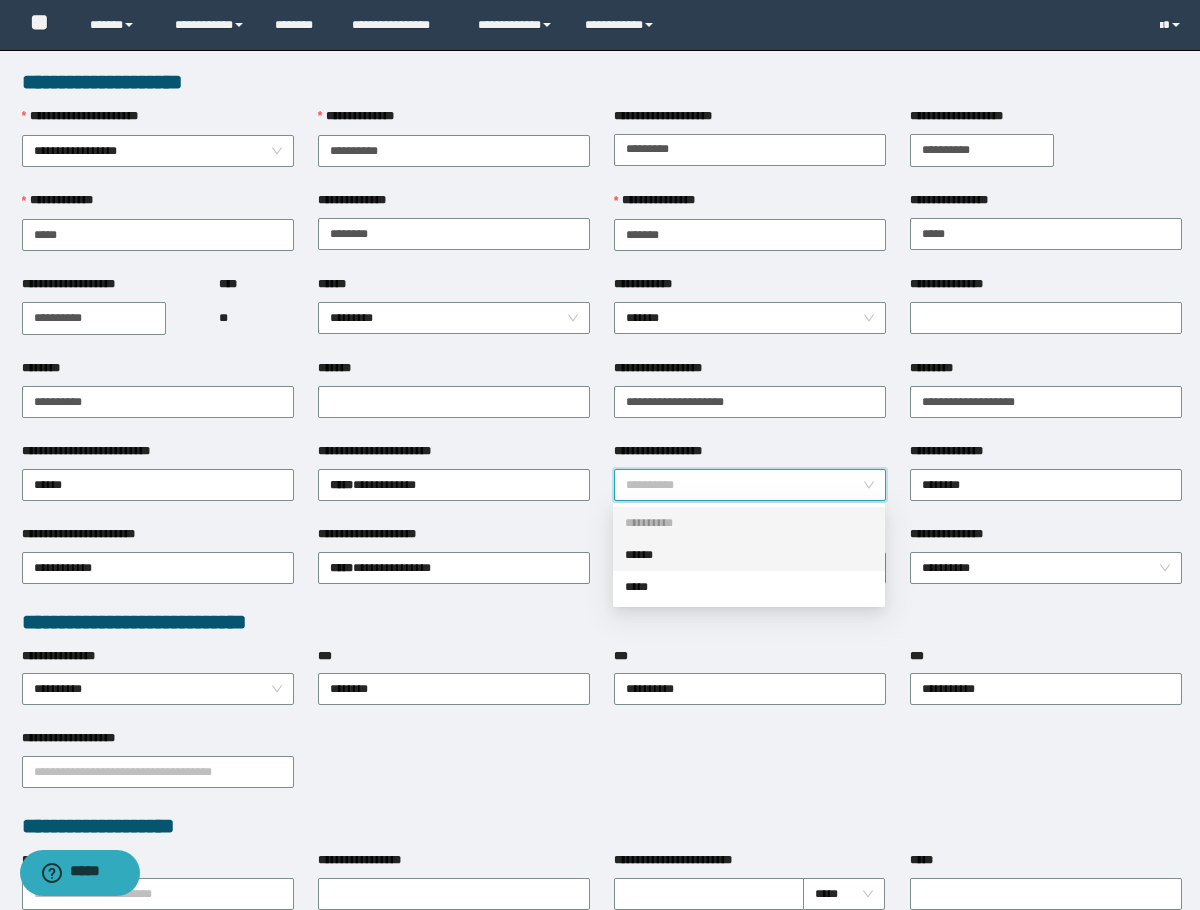 click on "******" at bounding box center [749, 555] 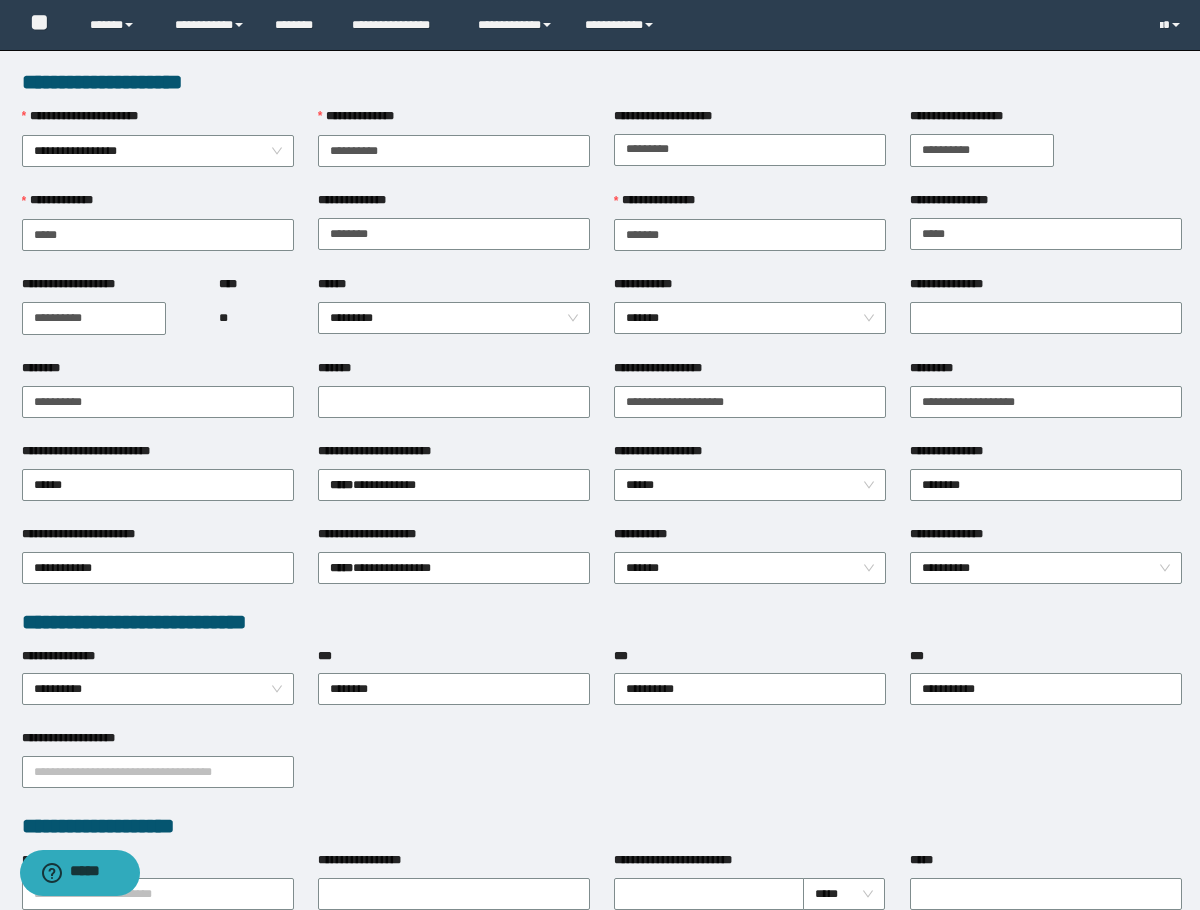 click on "********" at bounding box center [158, 372] 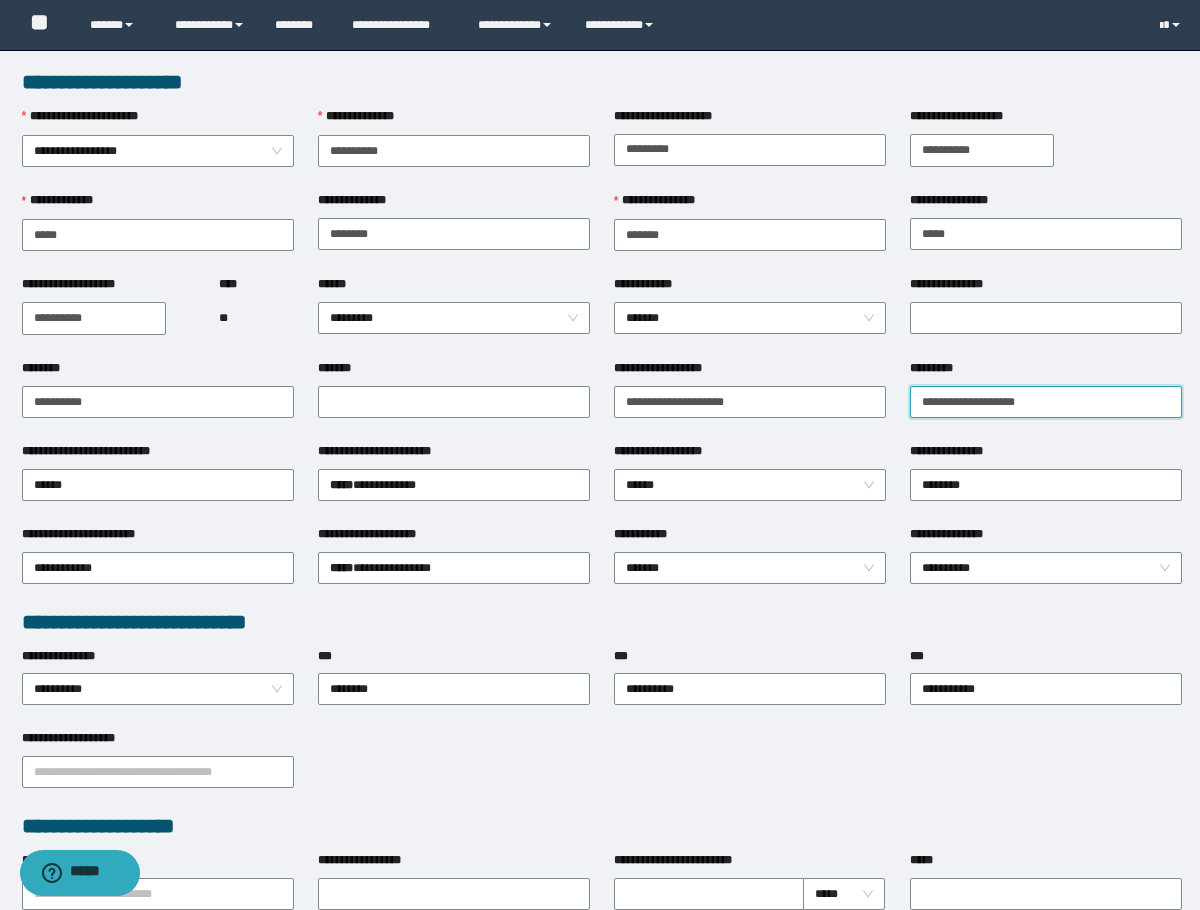 drag, startPoint x: 967, startPoint y: 398, endPoint x: 932, endPoint y: 422, distance: 42.43819 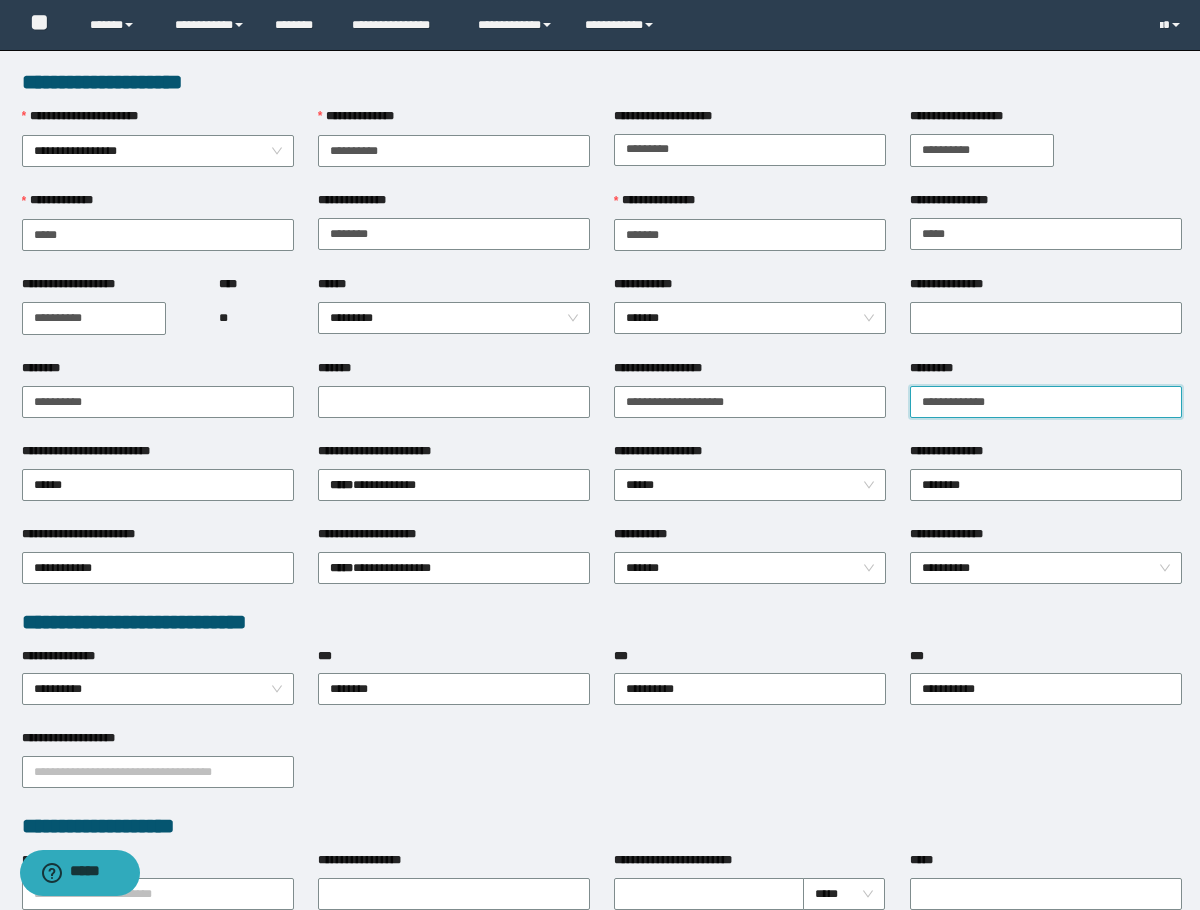 click on "**********" at bounding box center (1046, 402) 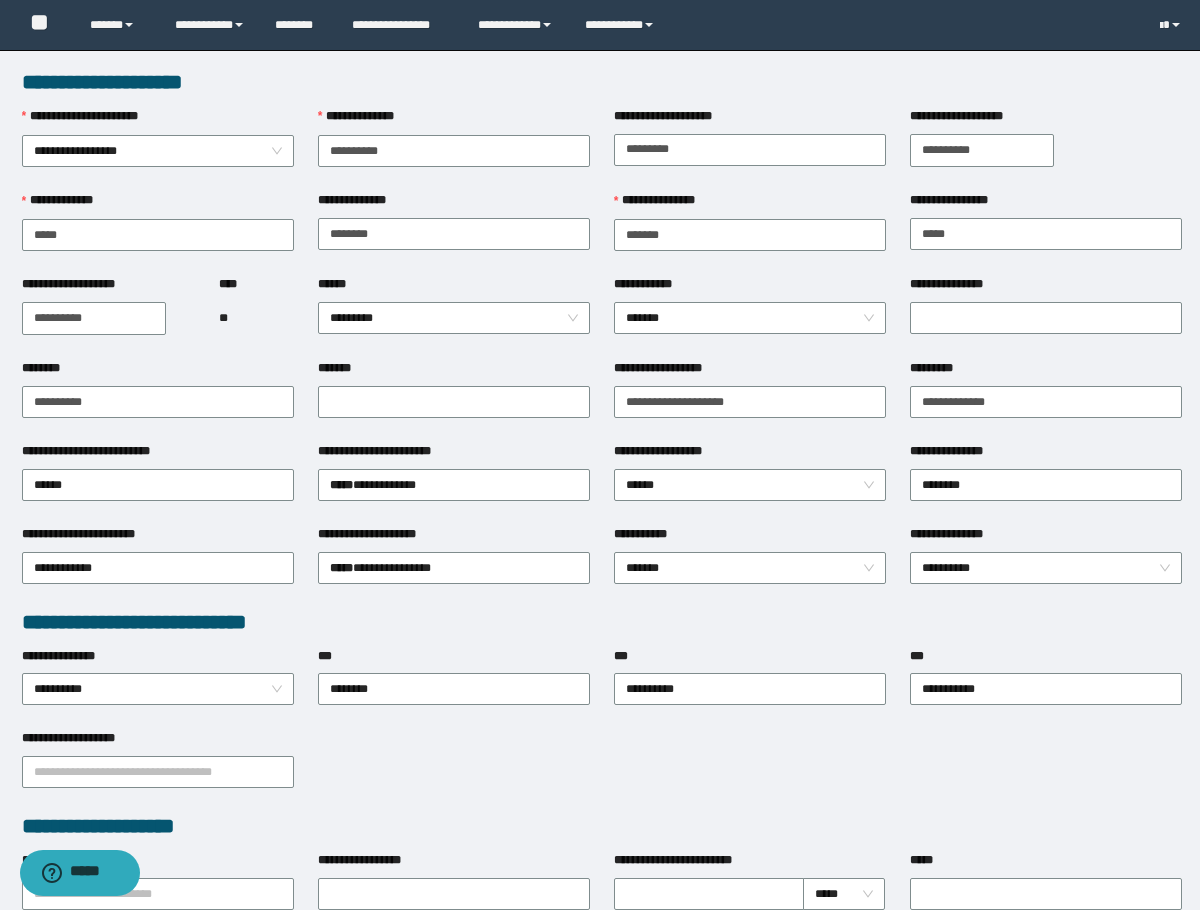 click on "*********" at bounding box center [1046, 372] 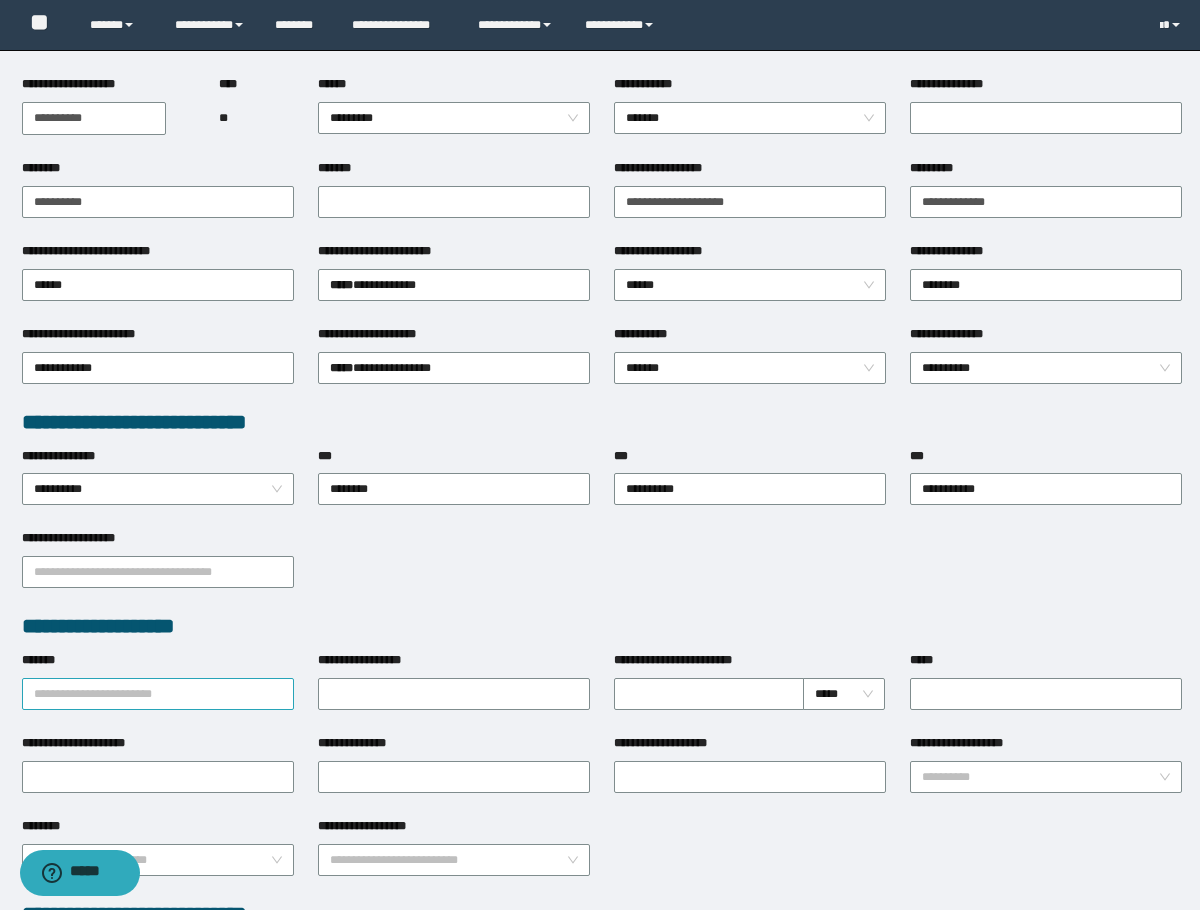 click on "*******" at bounding box center (158, 694) 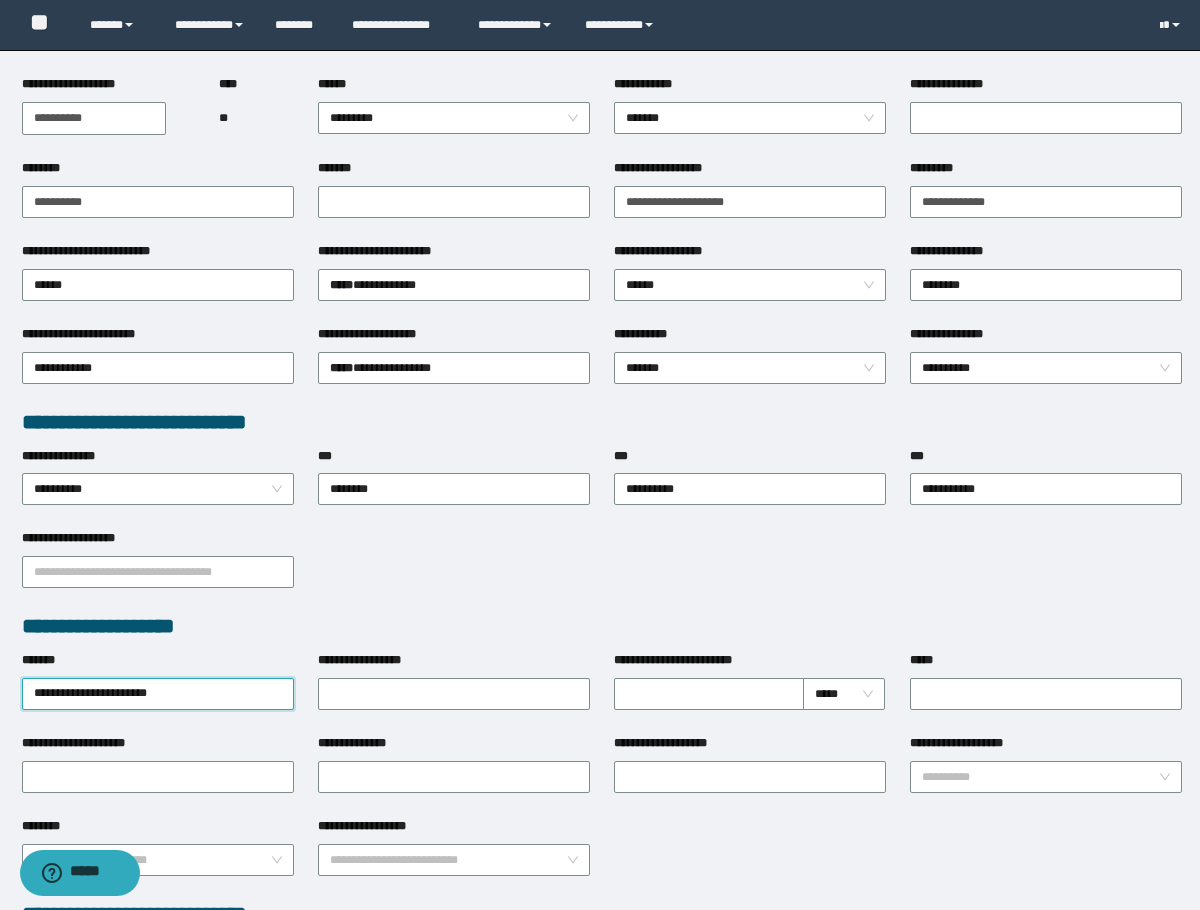 type on "**********" 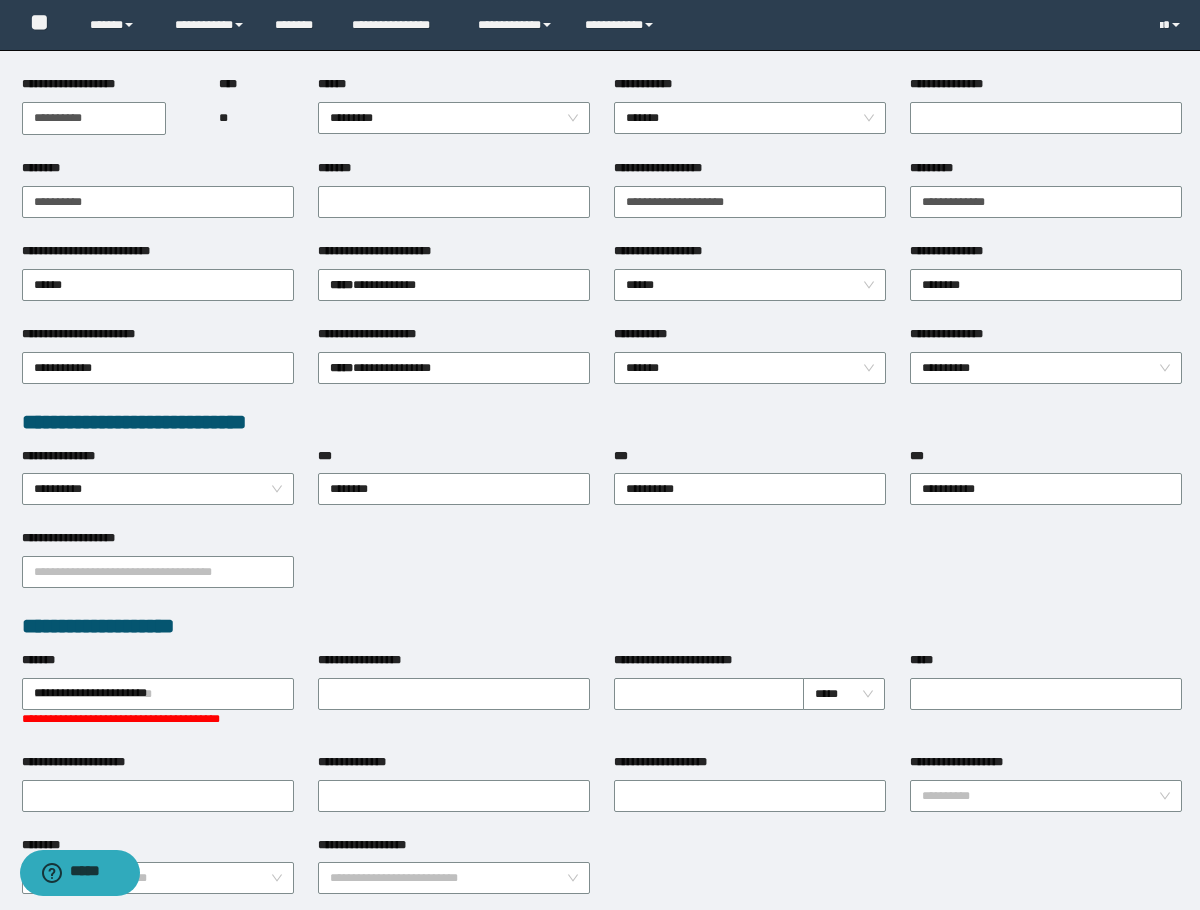 scroll, scrollTop: 812, scrollLeft: 0, axis: vertical 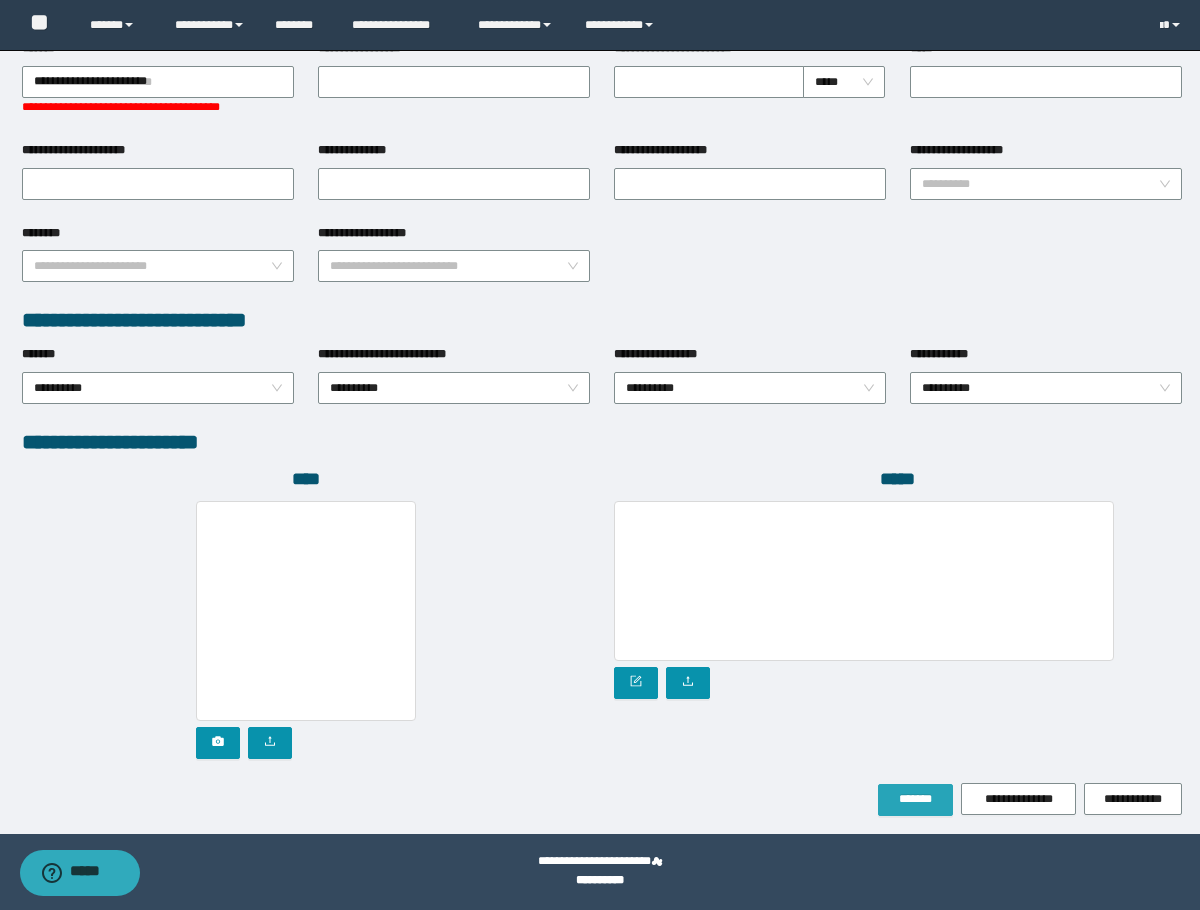 click on "*******" at bounding box center (915, 799) 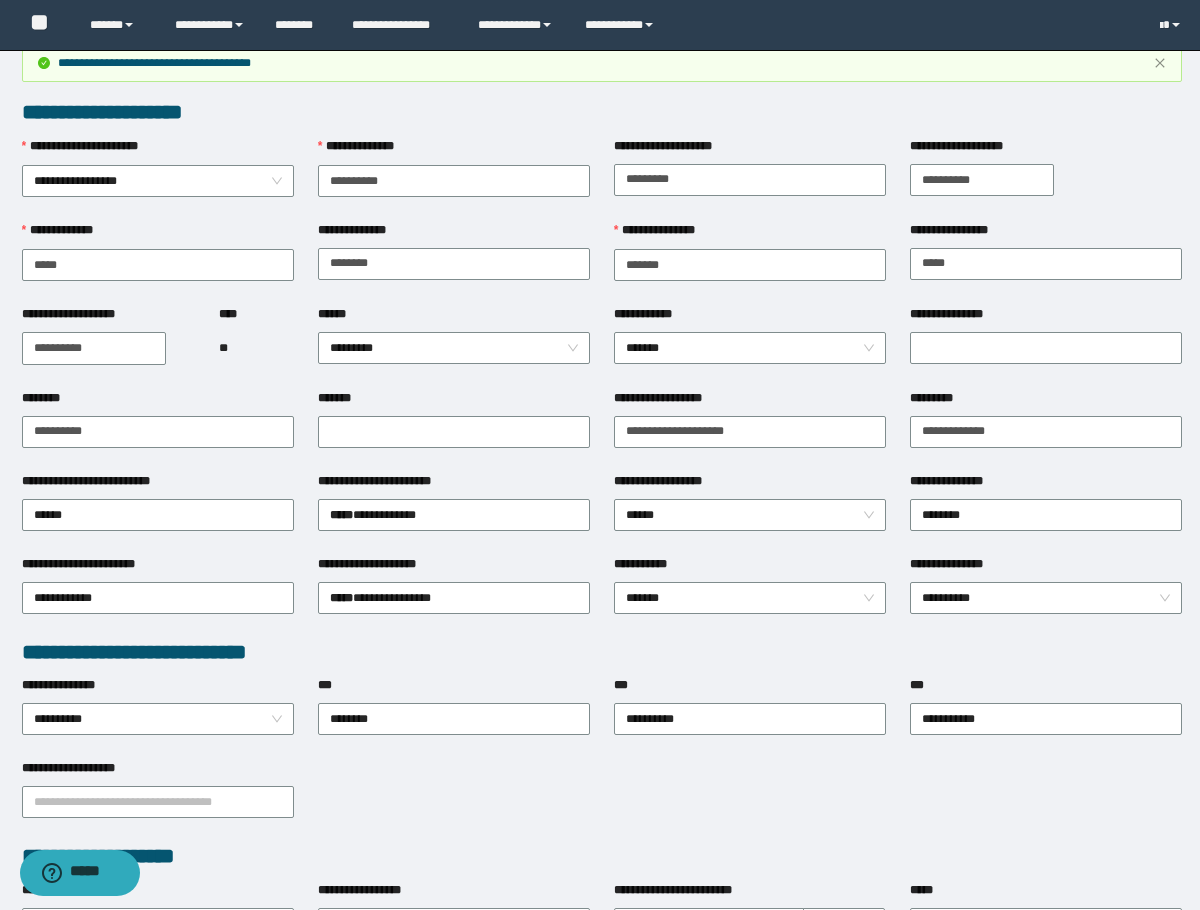 scroll, scrollTop: 0, scrollLeft: 0, axis: both 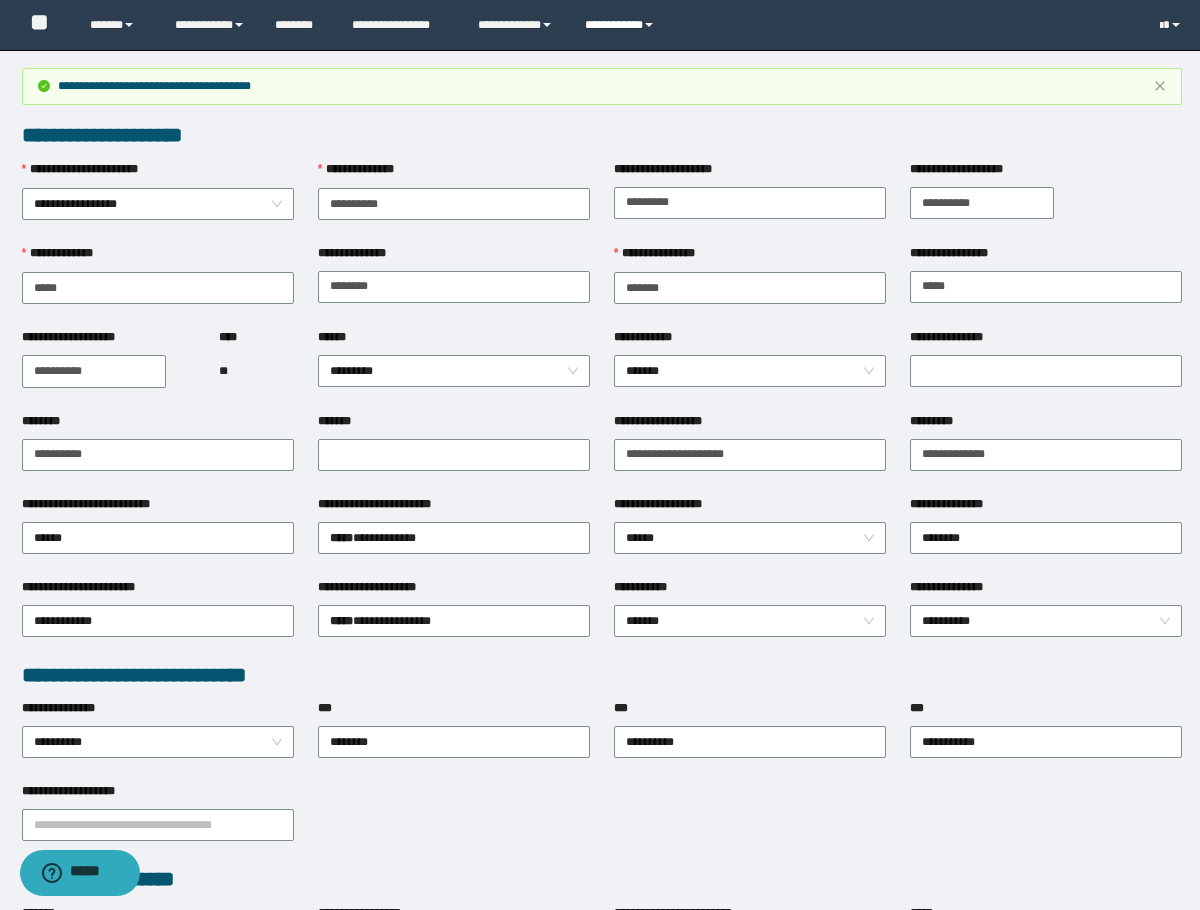 click on "**********" at bounding box center (622, 25) 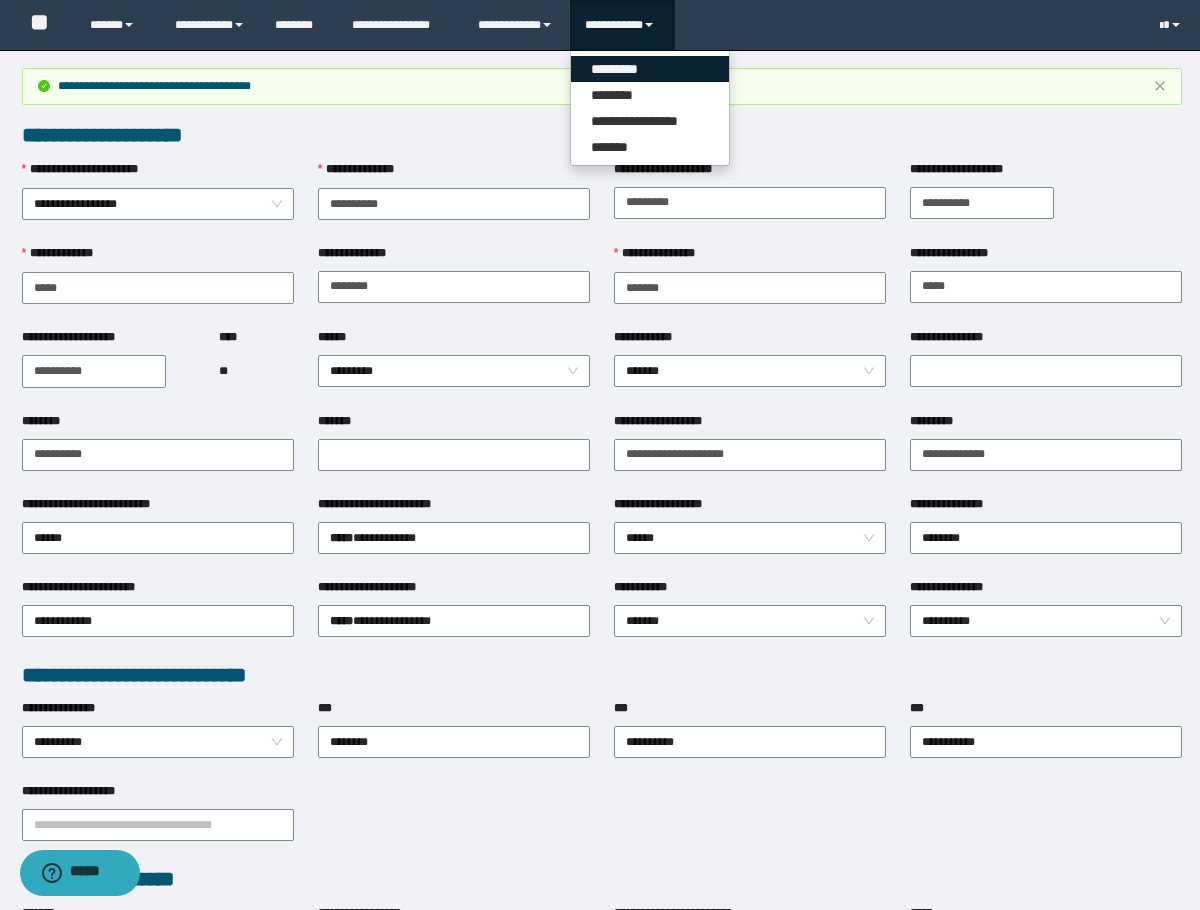 click on "*********" at bounding box center (650, 69) 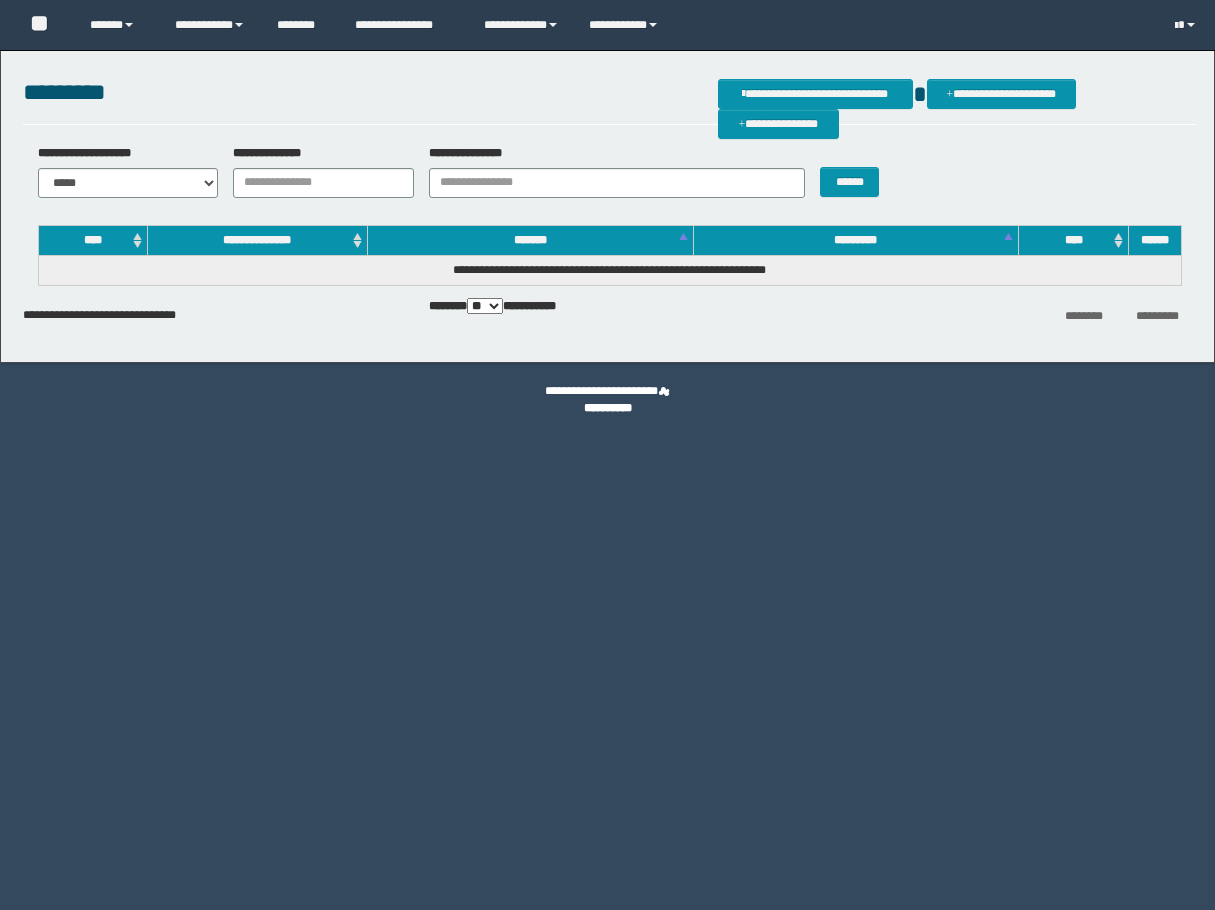 scroll, scrollTop: 0, scrollLeft: 0, axis: both 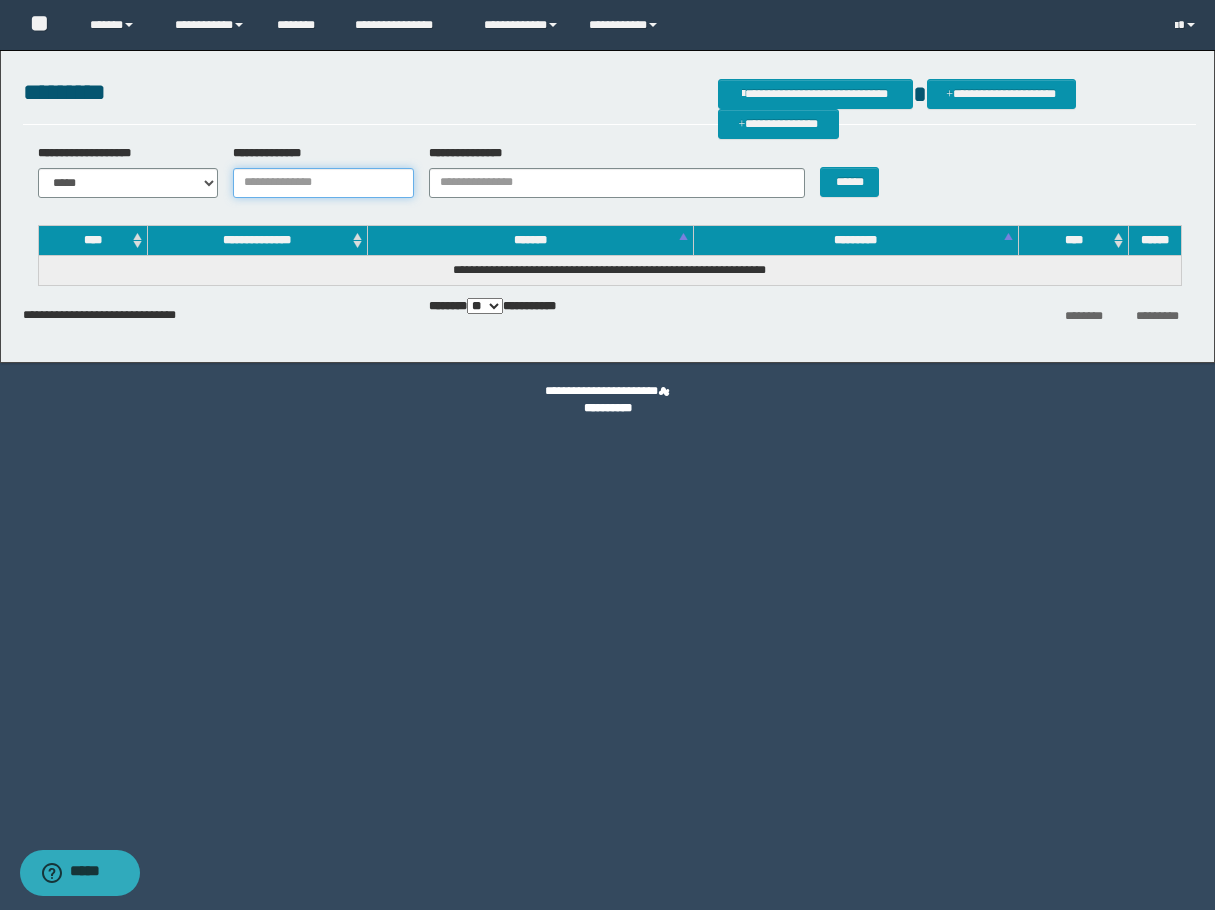 click on "**********" at bounding box center [323, 183] 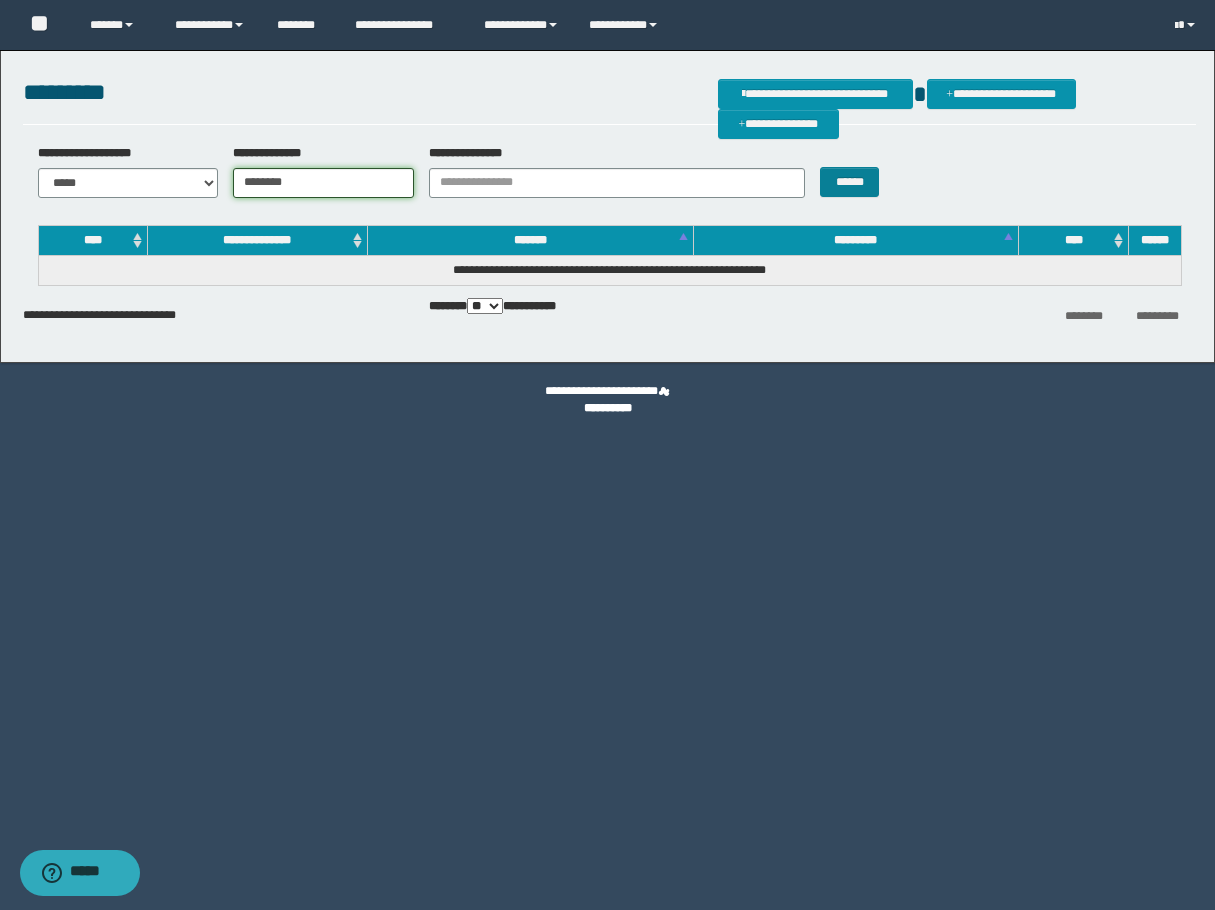 type on "********" 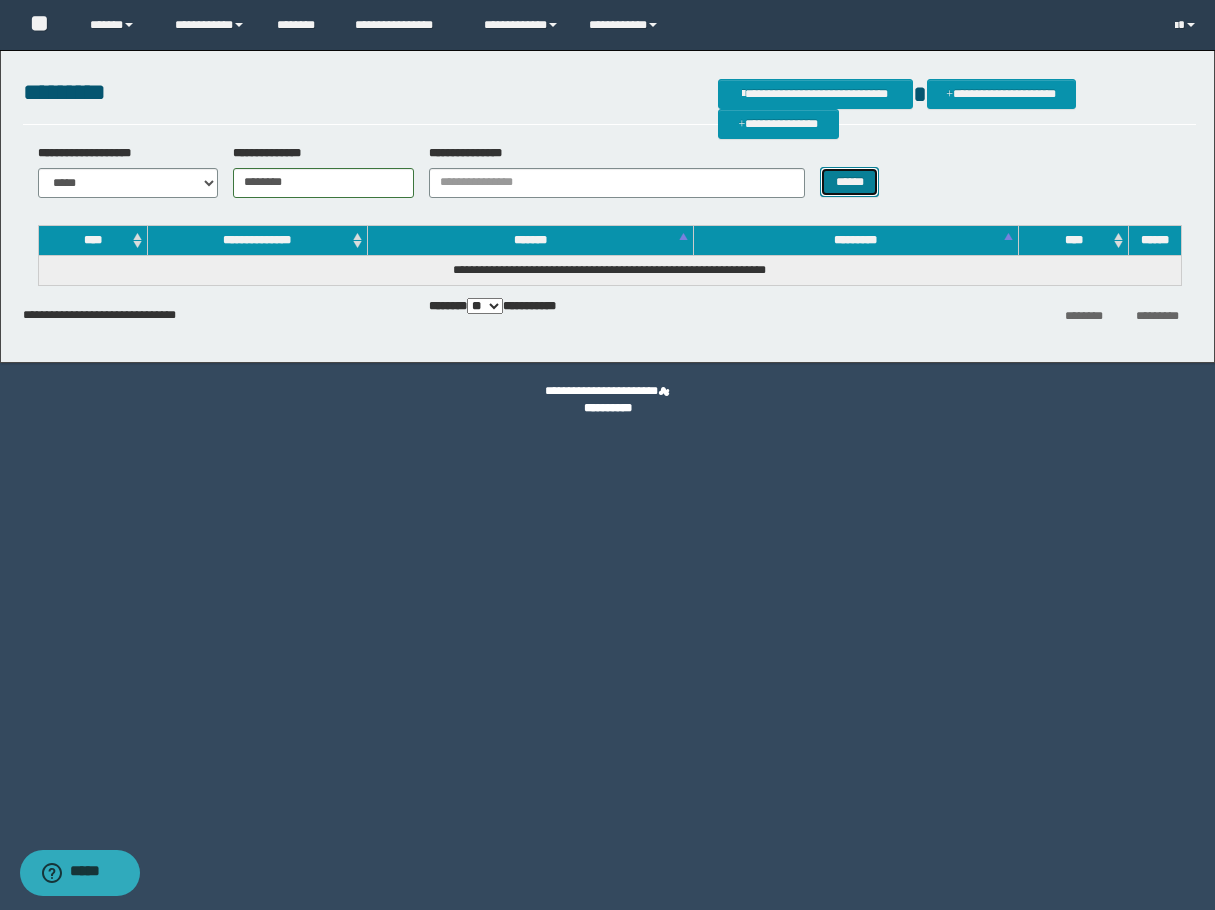 click on "******" at bounding box center [849, 182] 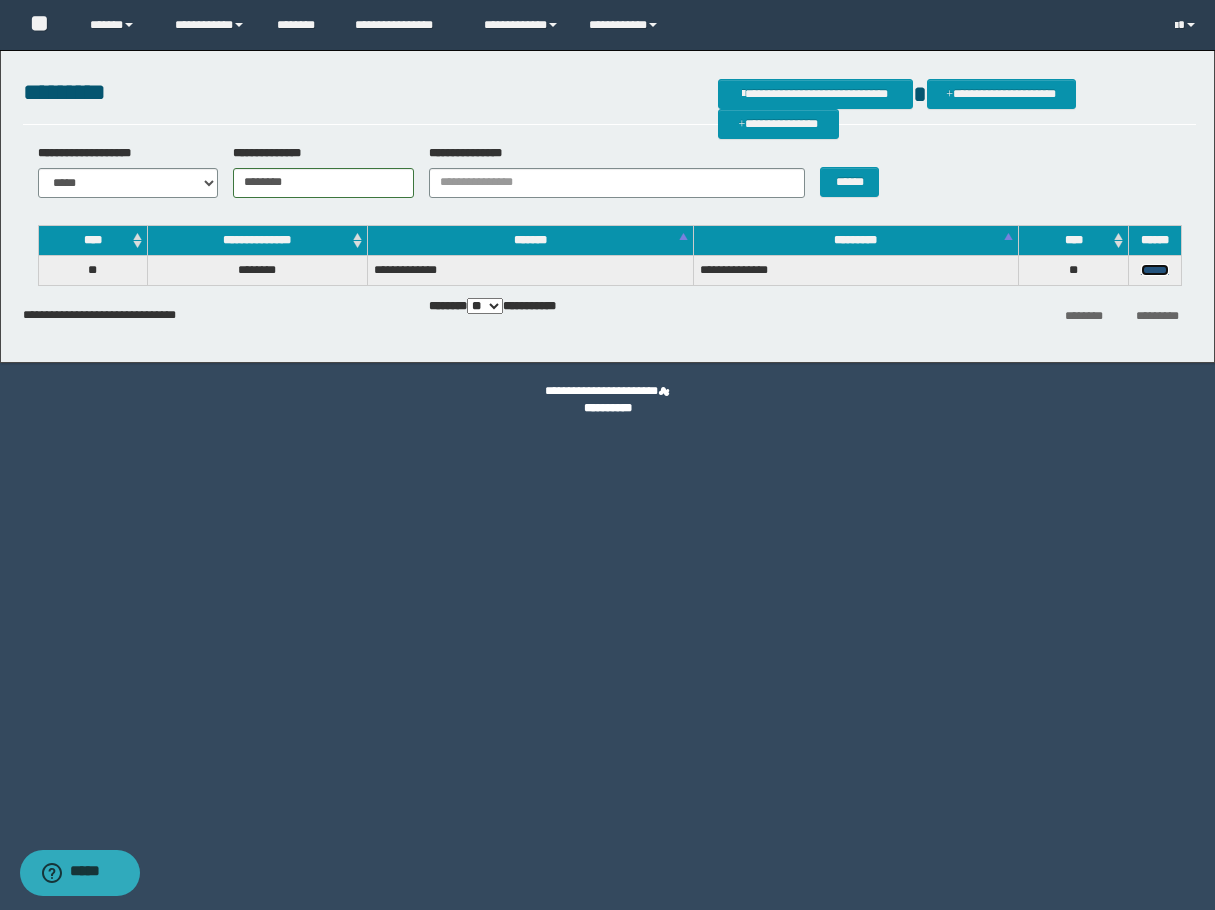 click on "******" at bounding box center (1155, 270) 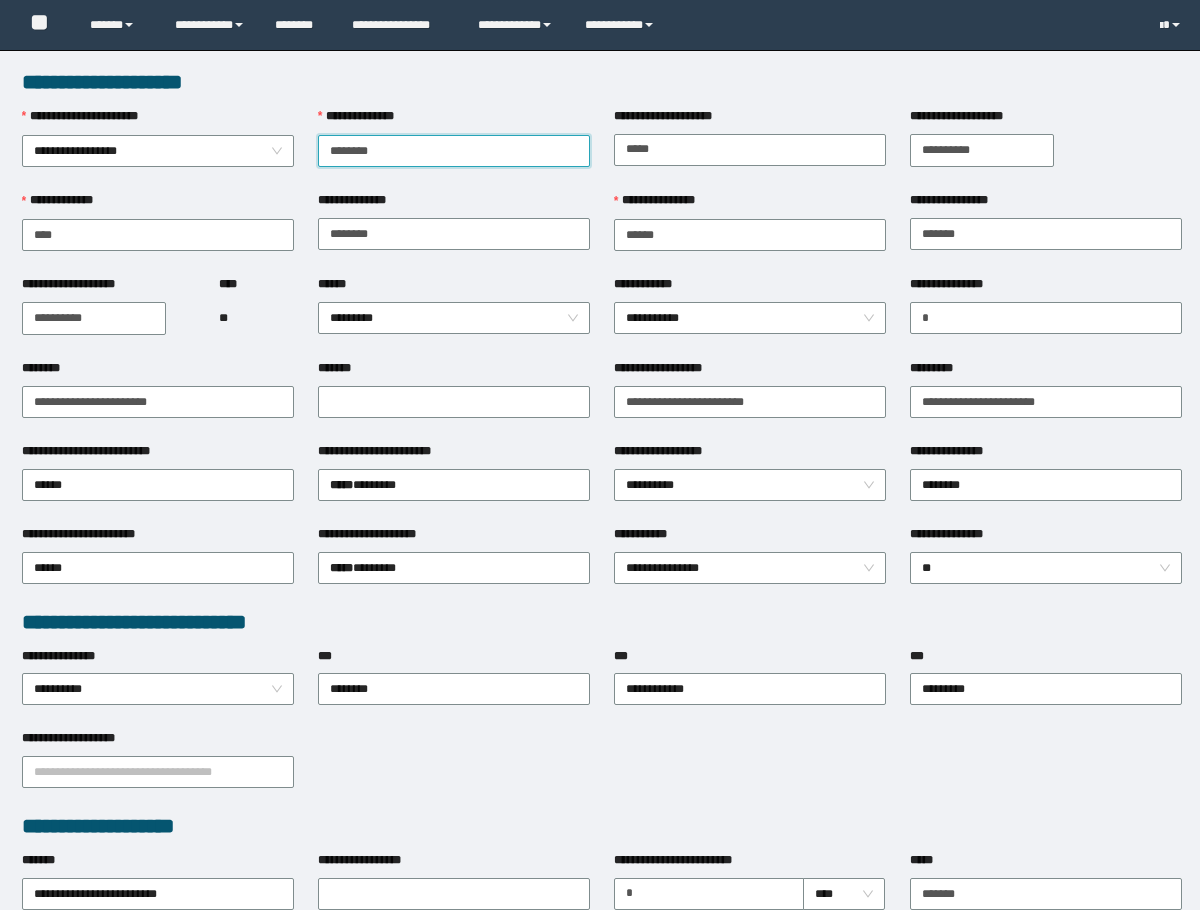 scroll, scrollTop: 0, scrollLeft: 0, axis: both 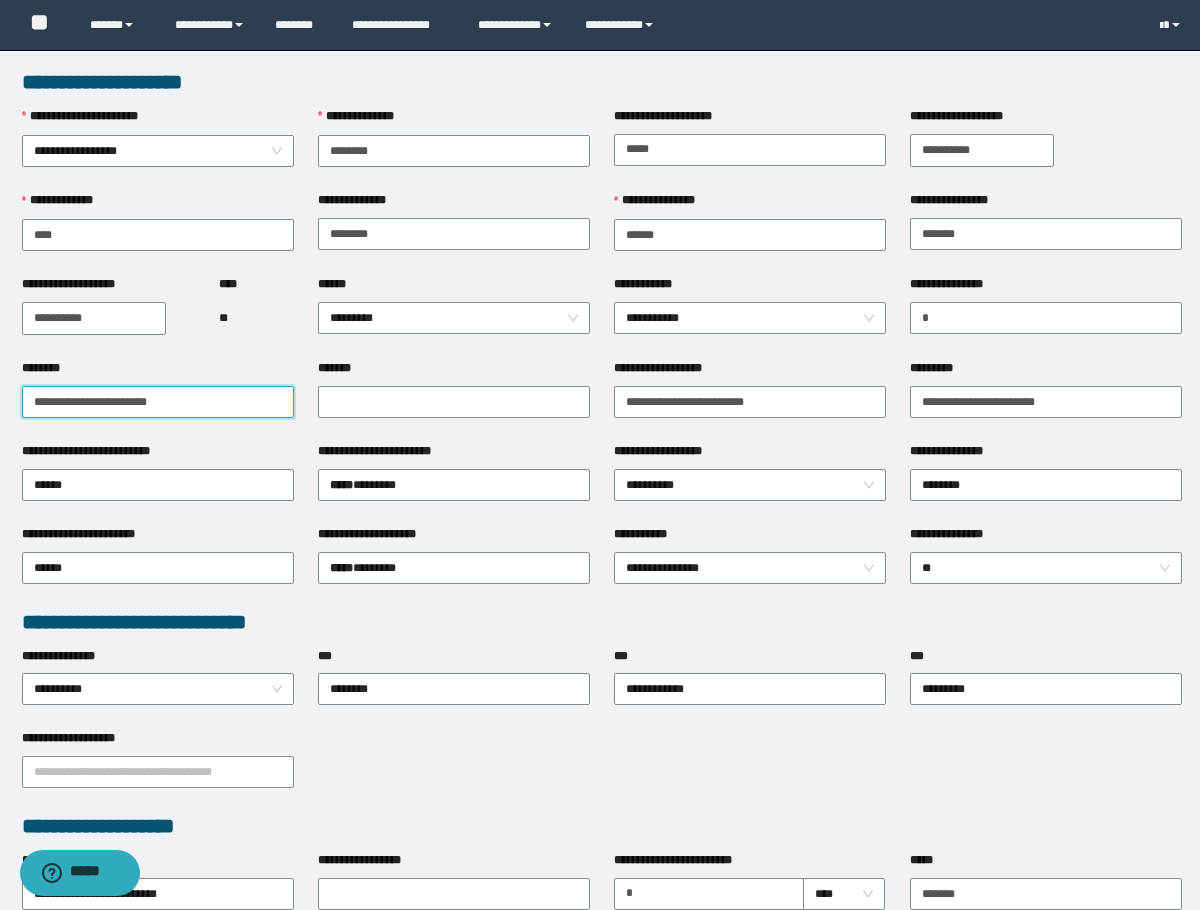 drag, startPoint x: 95, startPoint y: 406, endPoint x: -1, endPoint y: 418, distance: 96.74709 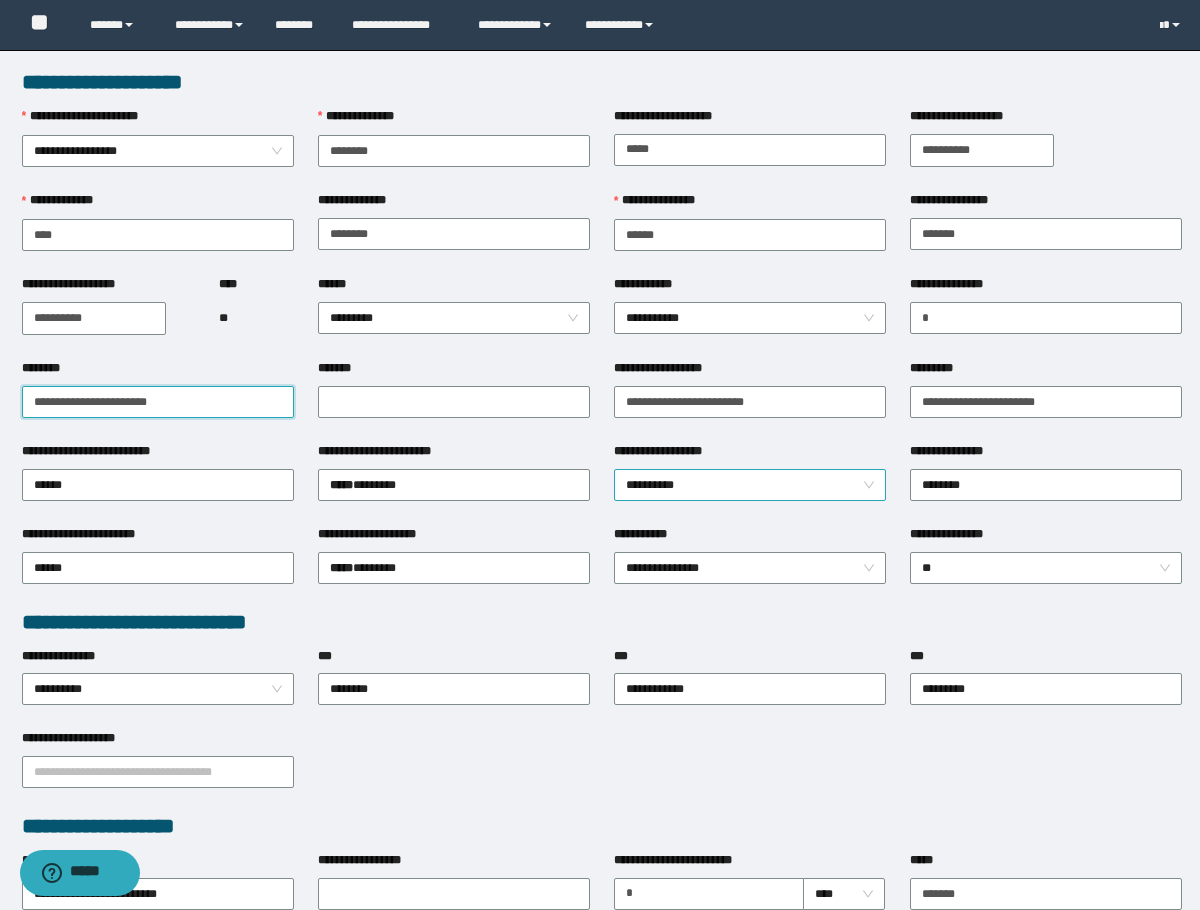 click on "**********" at bounding box center [750, 485] 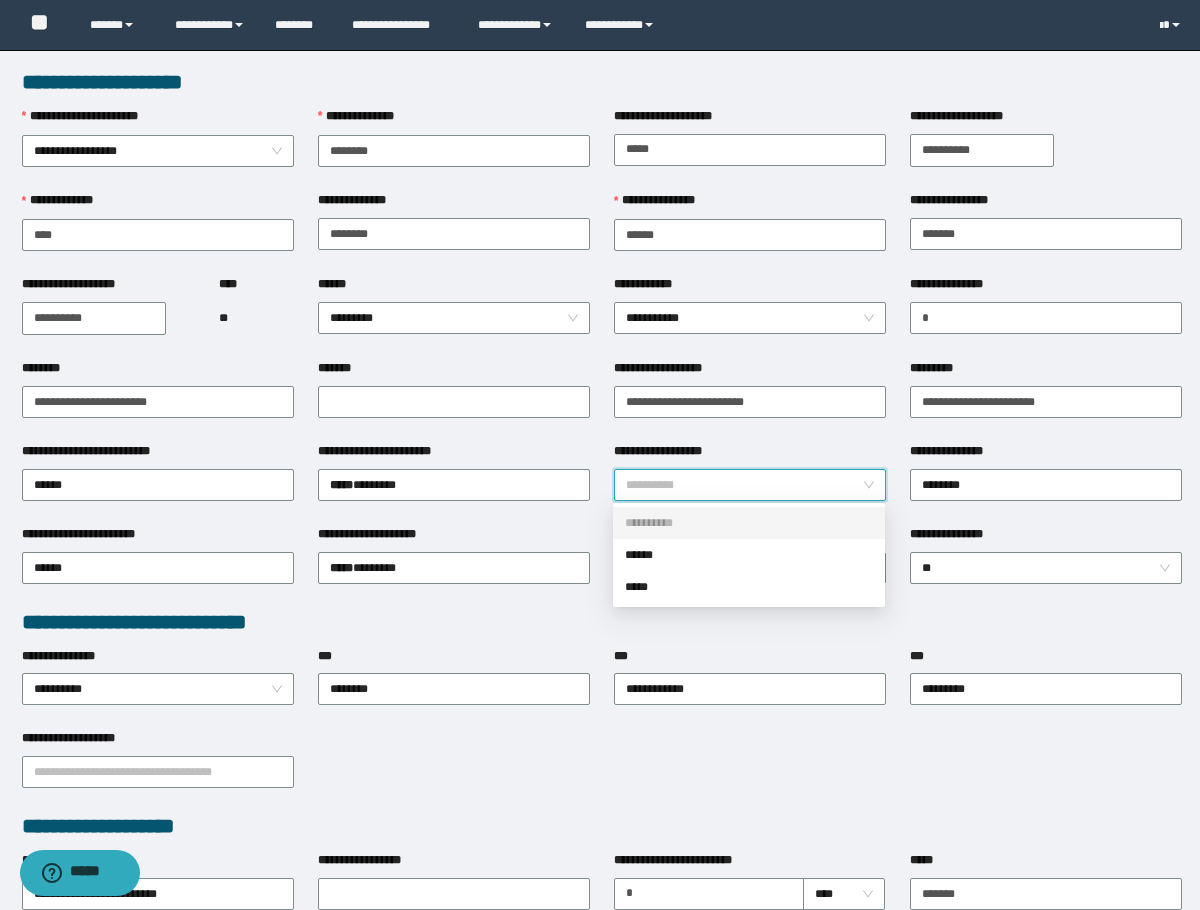 click on "**********" at bounding box center (749, 523) 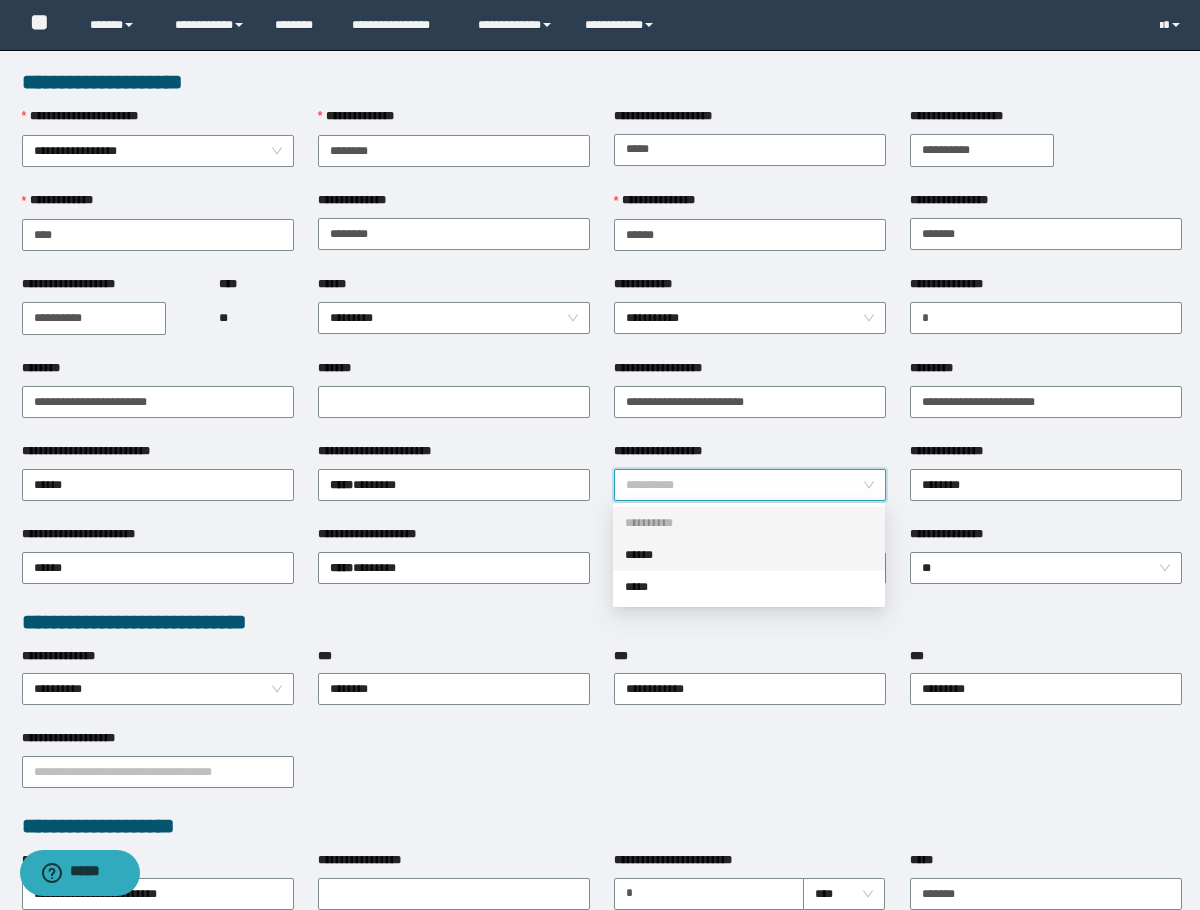 click on "******" at bounding box center [749, 555] 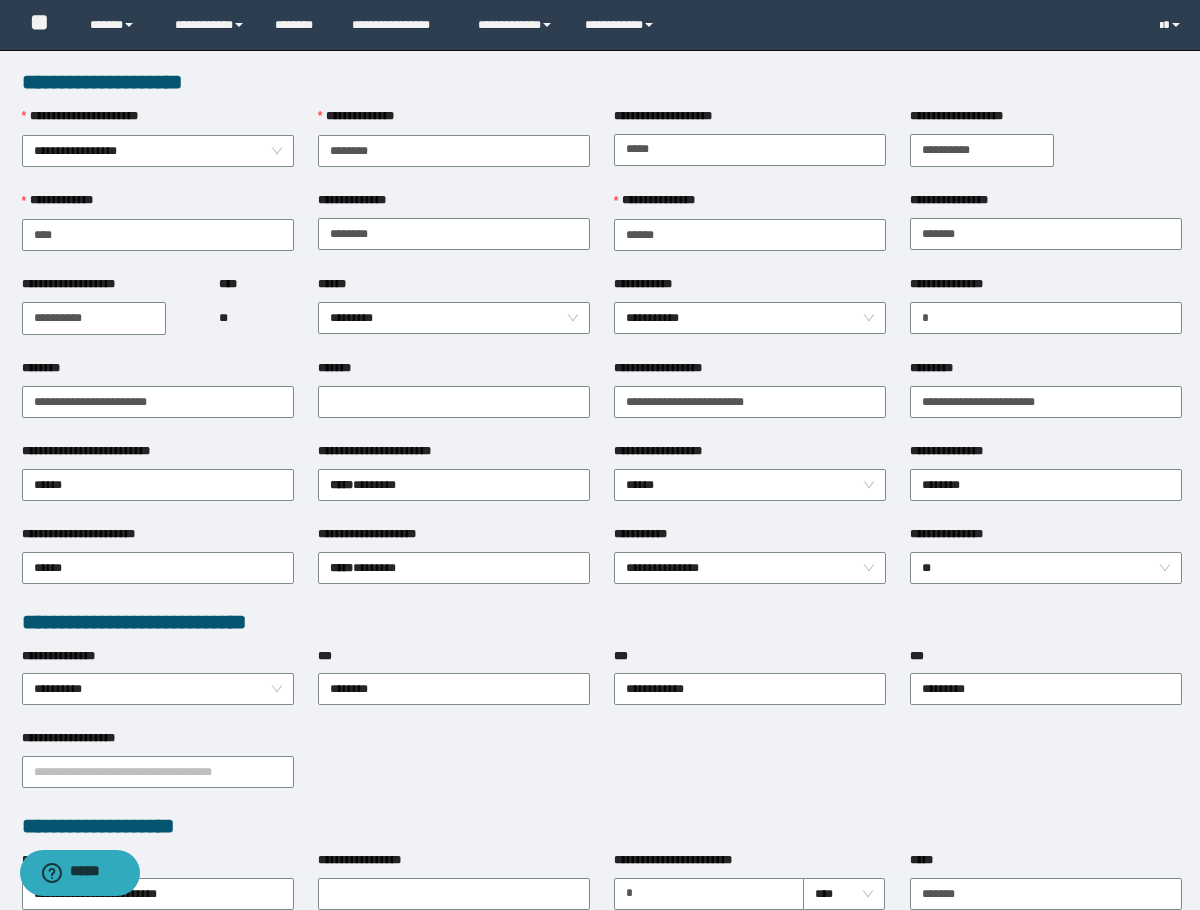 click on "**********" at bounding box center (454, 483) 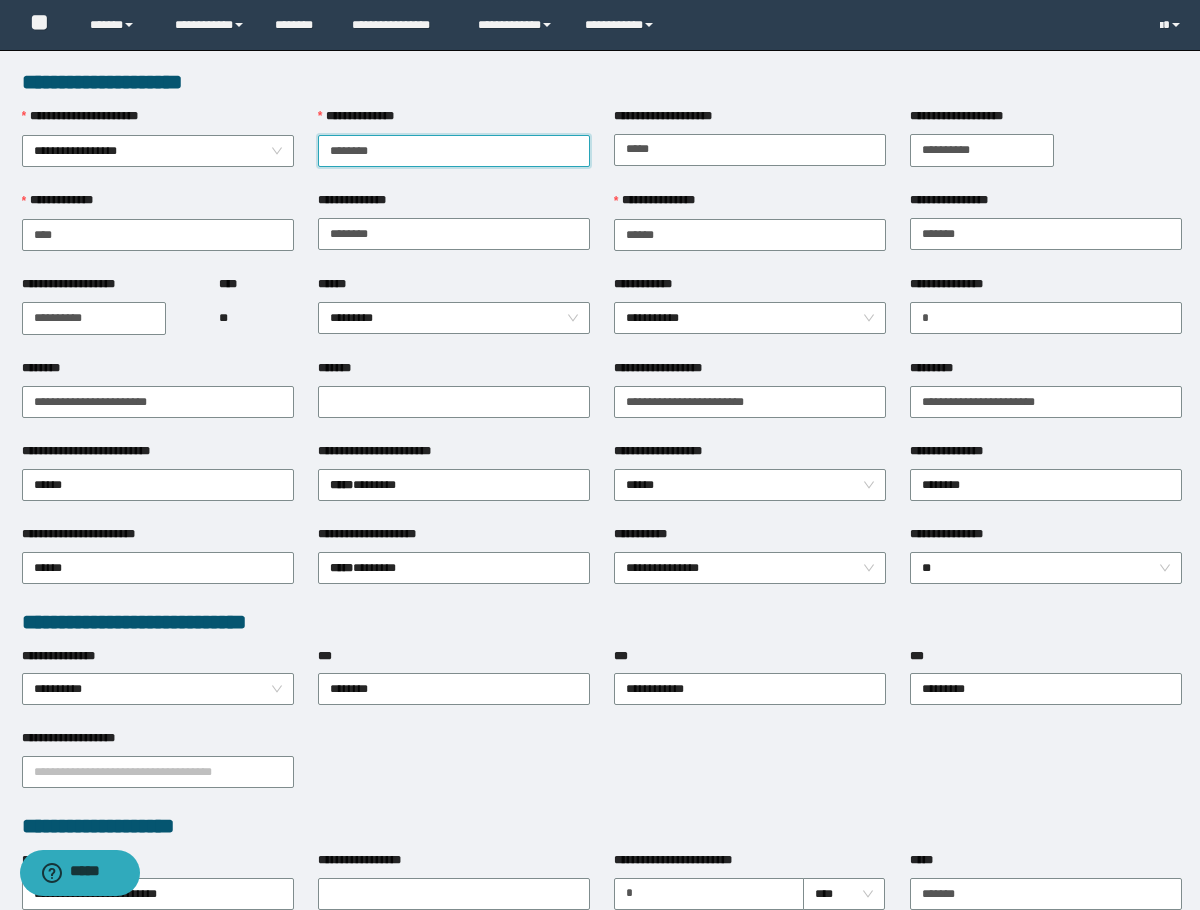 drag, startPoint x: 445, startPoint y: 165, endPoint x: 333, endPoint y: 161, distance: 112.0714 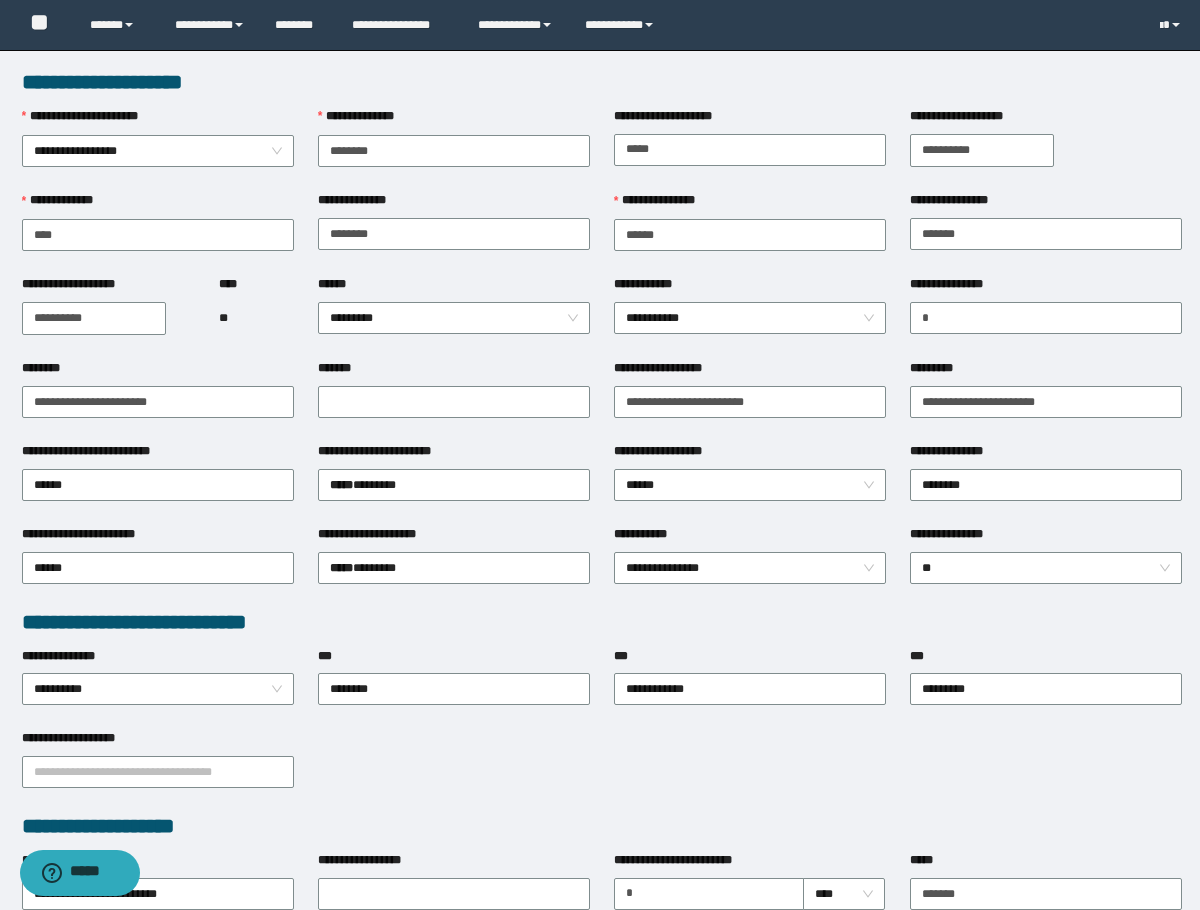 click on "**********" at bounding box center [602, 838] 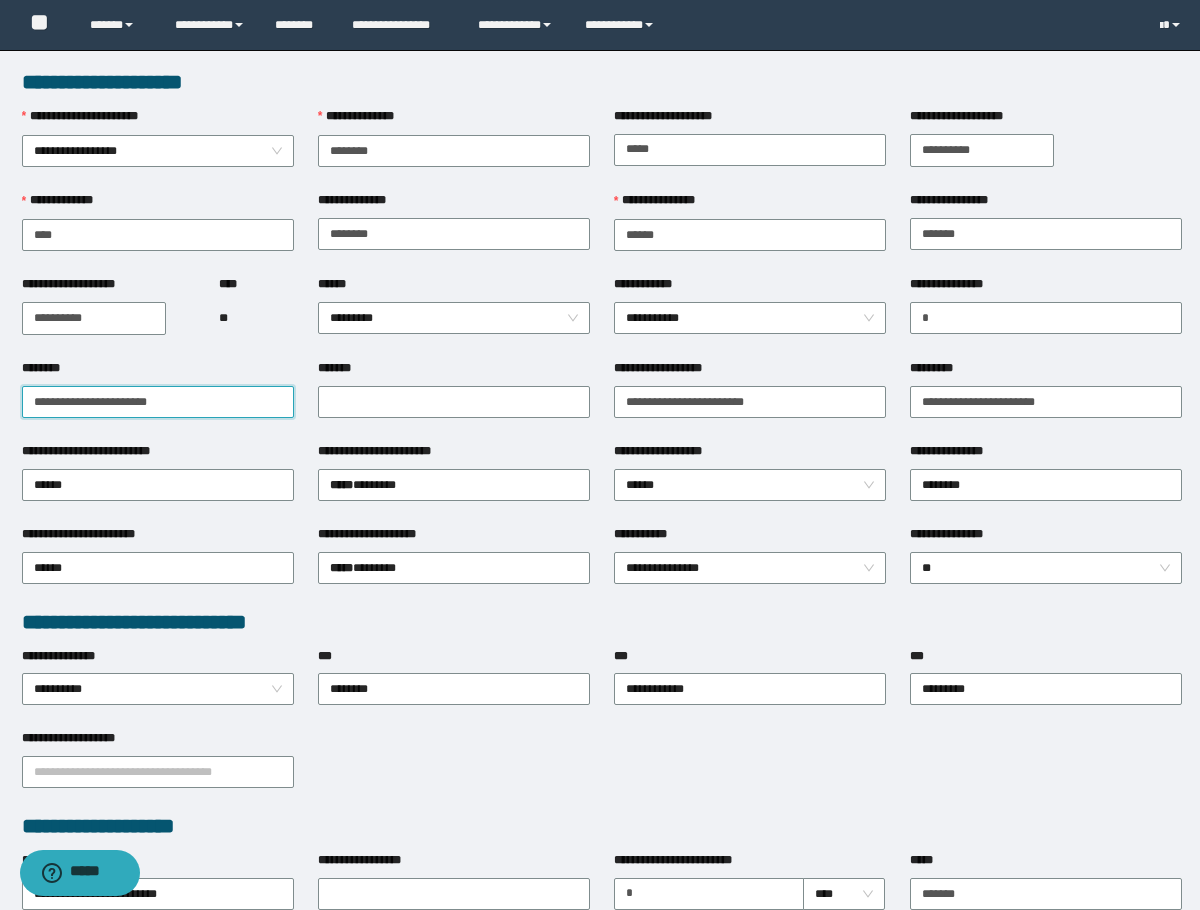 click on "**********" at bounding box center (158, 402) 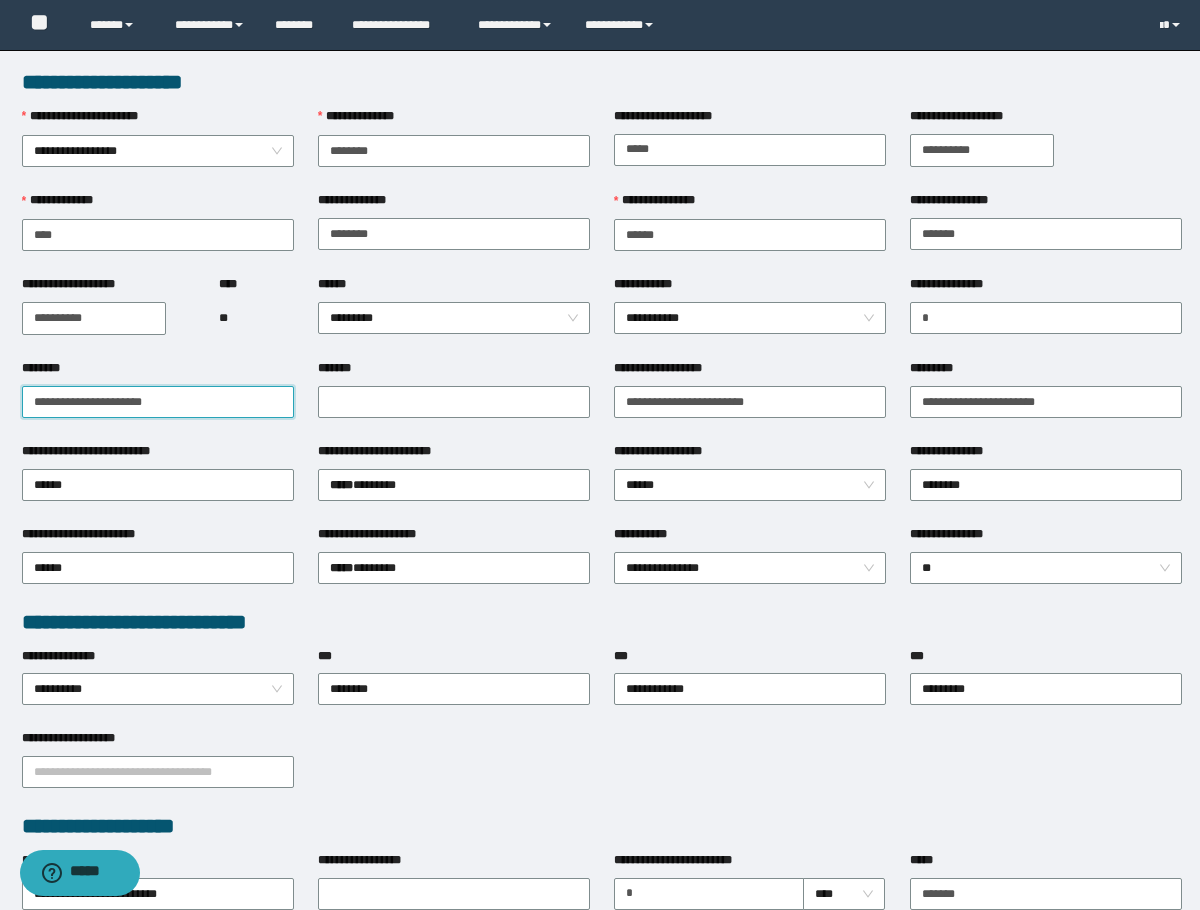 type on "**********" 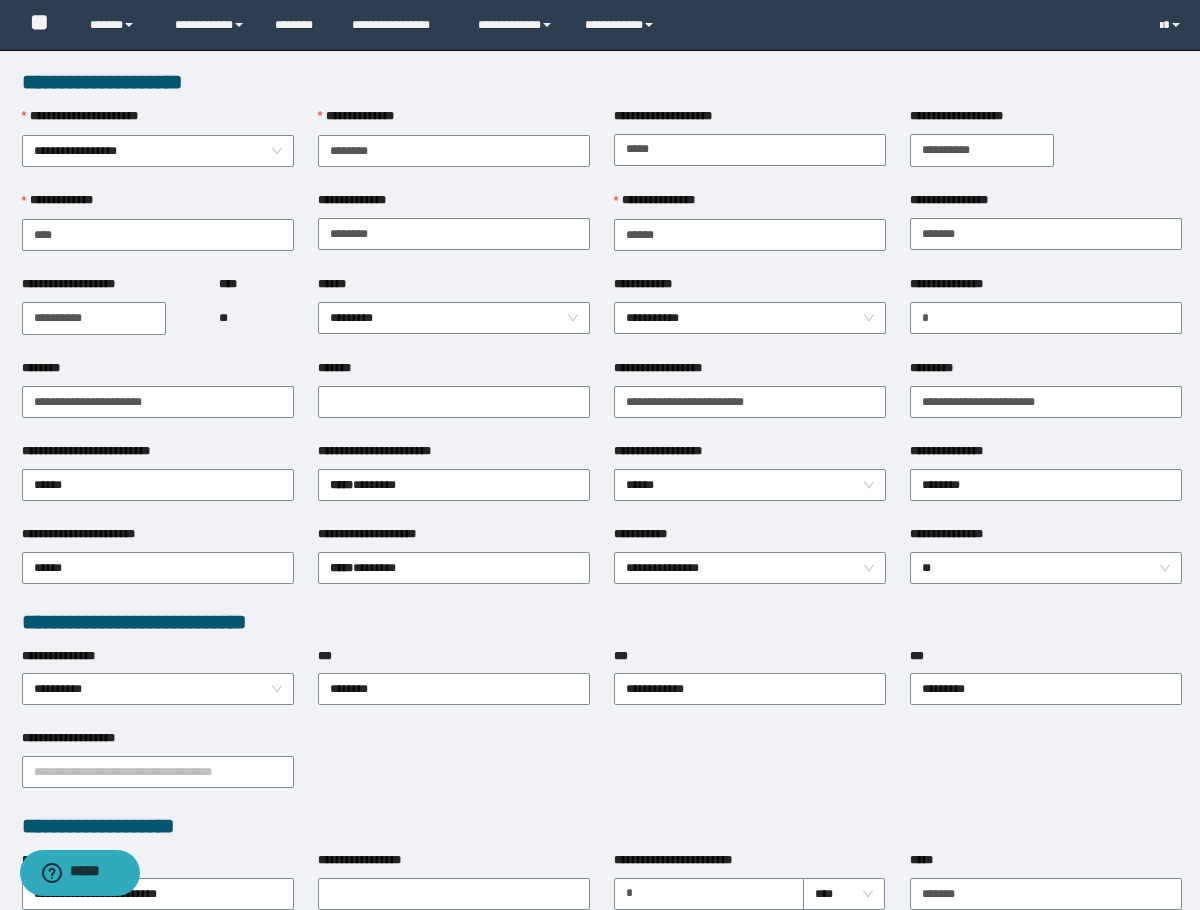 click on "**********" at bounding box center (108, 317) 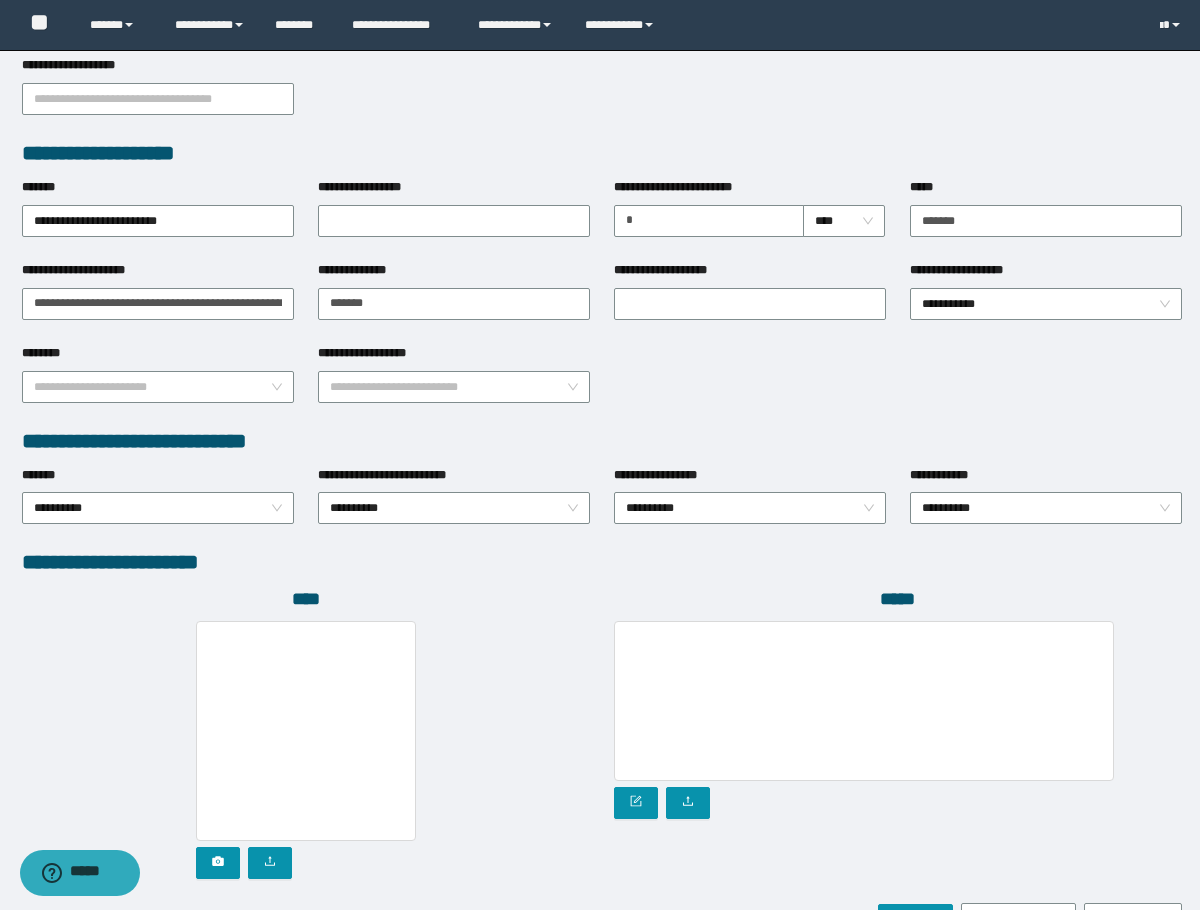 scroll, scrollTop: 793, scrollLeft: 0, axis: vertical 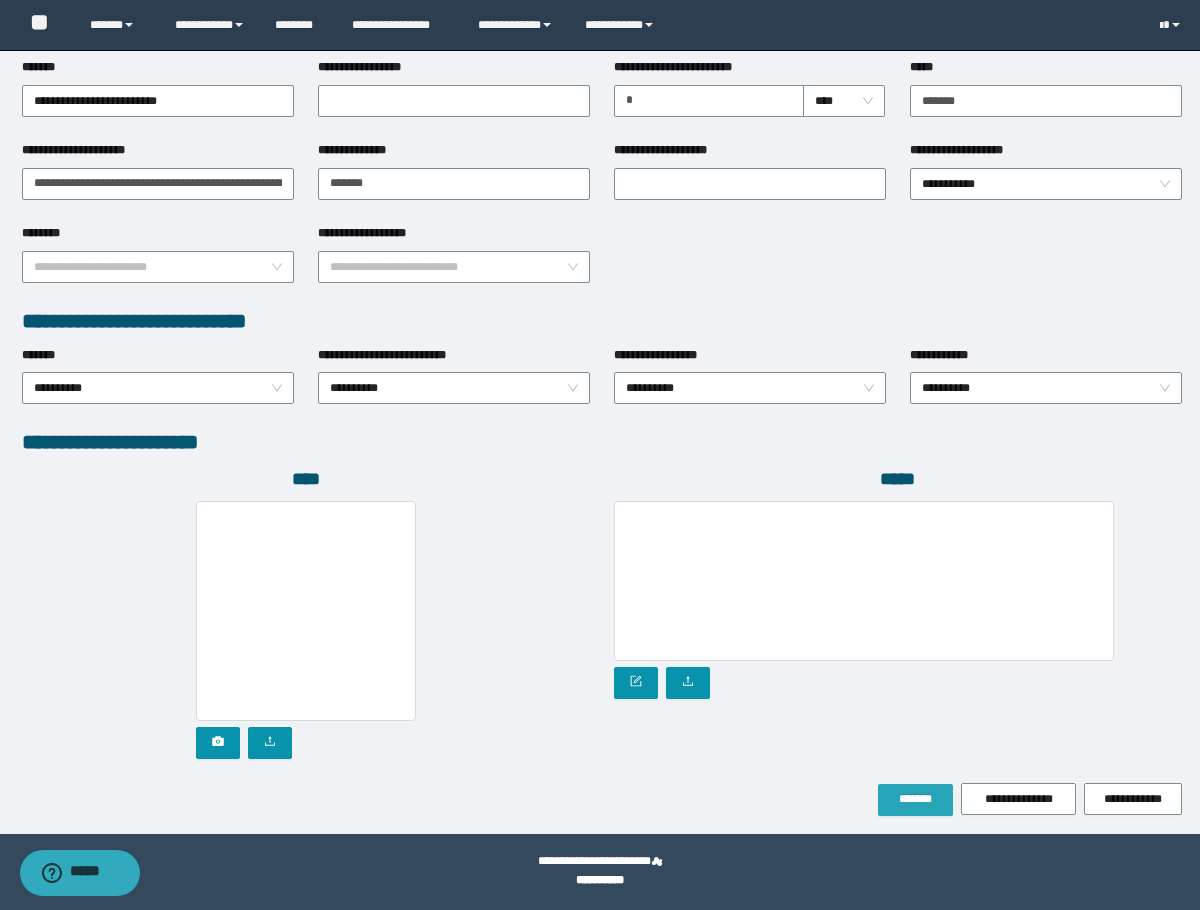 click on "*******" at bounding box center (915, 799) 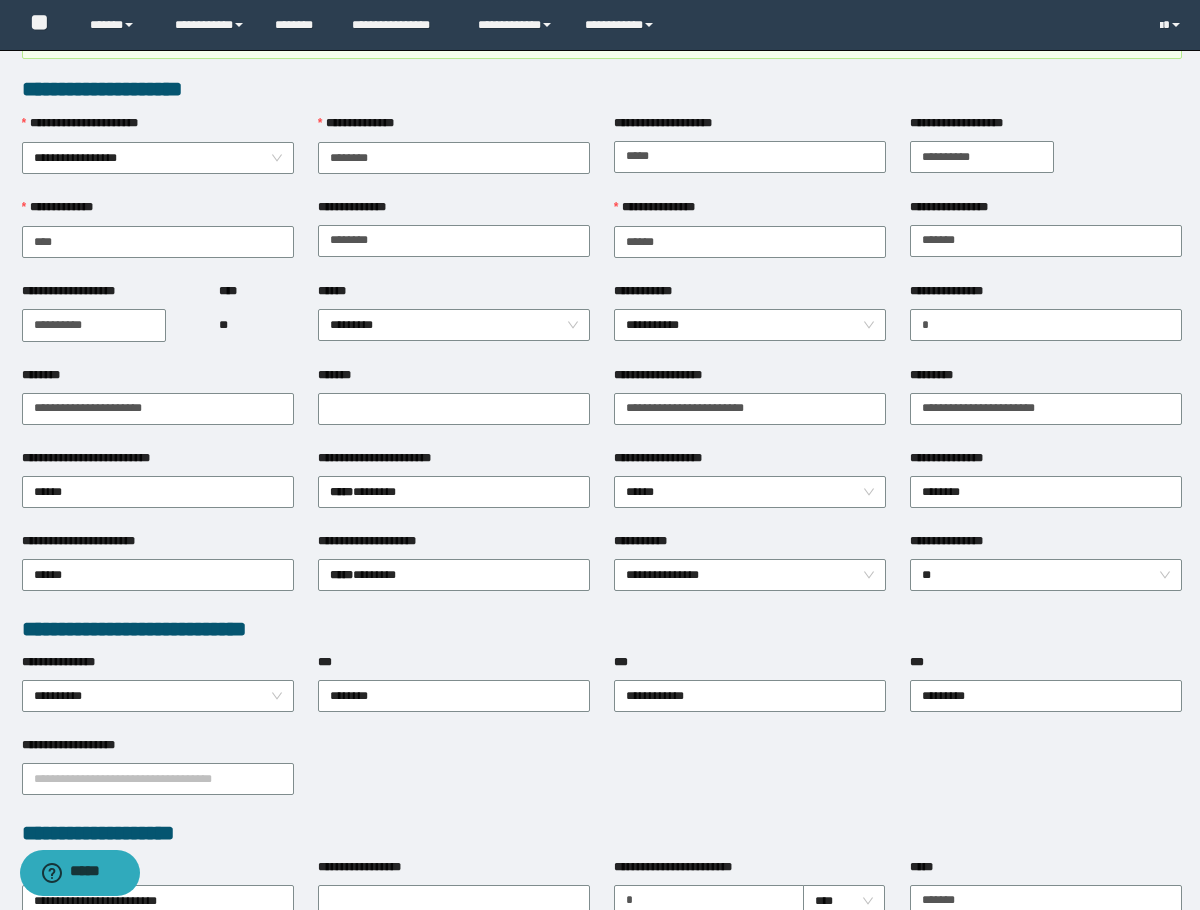 scroll, scrollTop: 0, scrollLeft: 0, axis: both 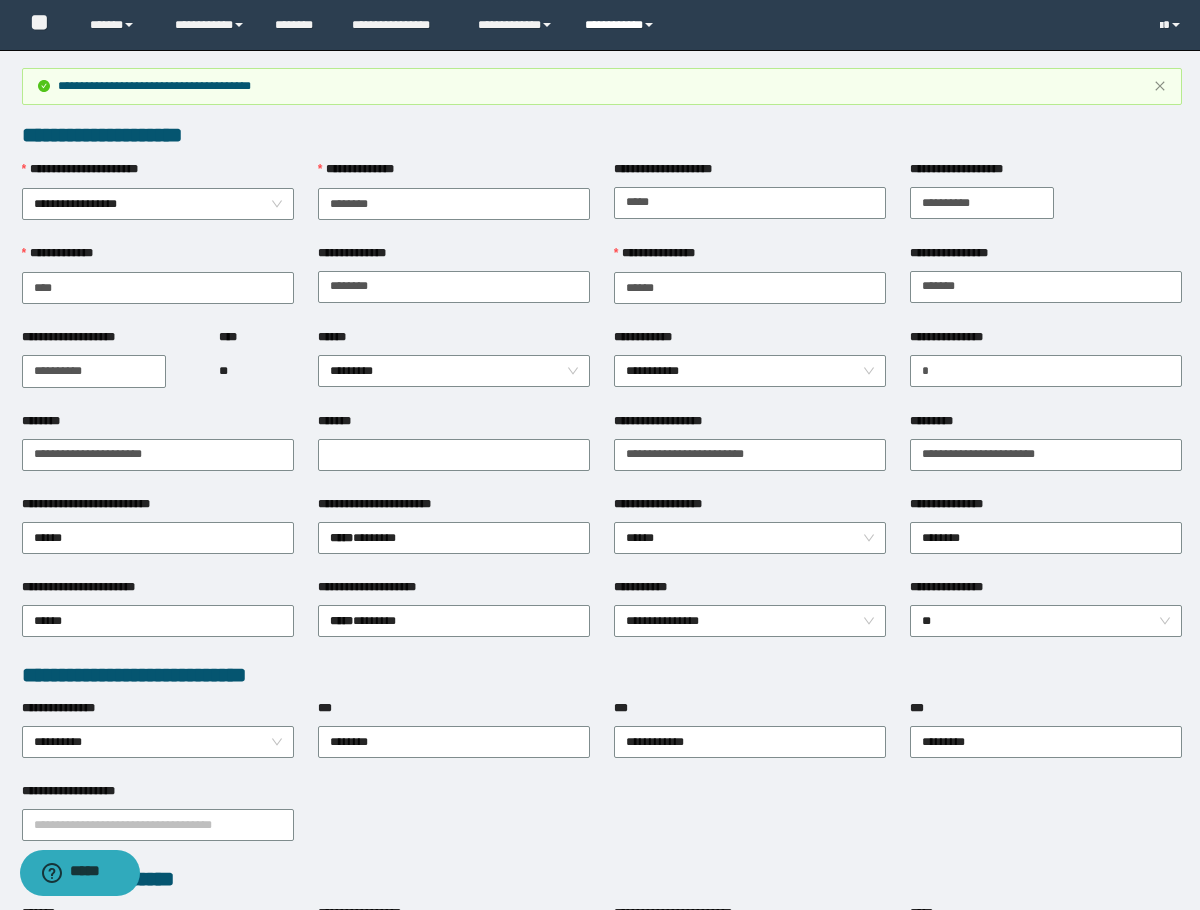 click on "**********" at bounding box center (622, 25) 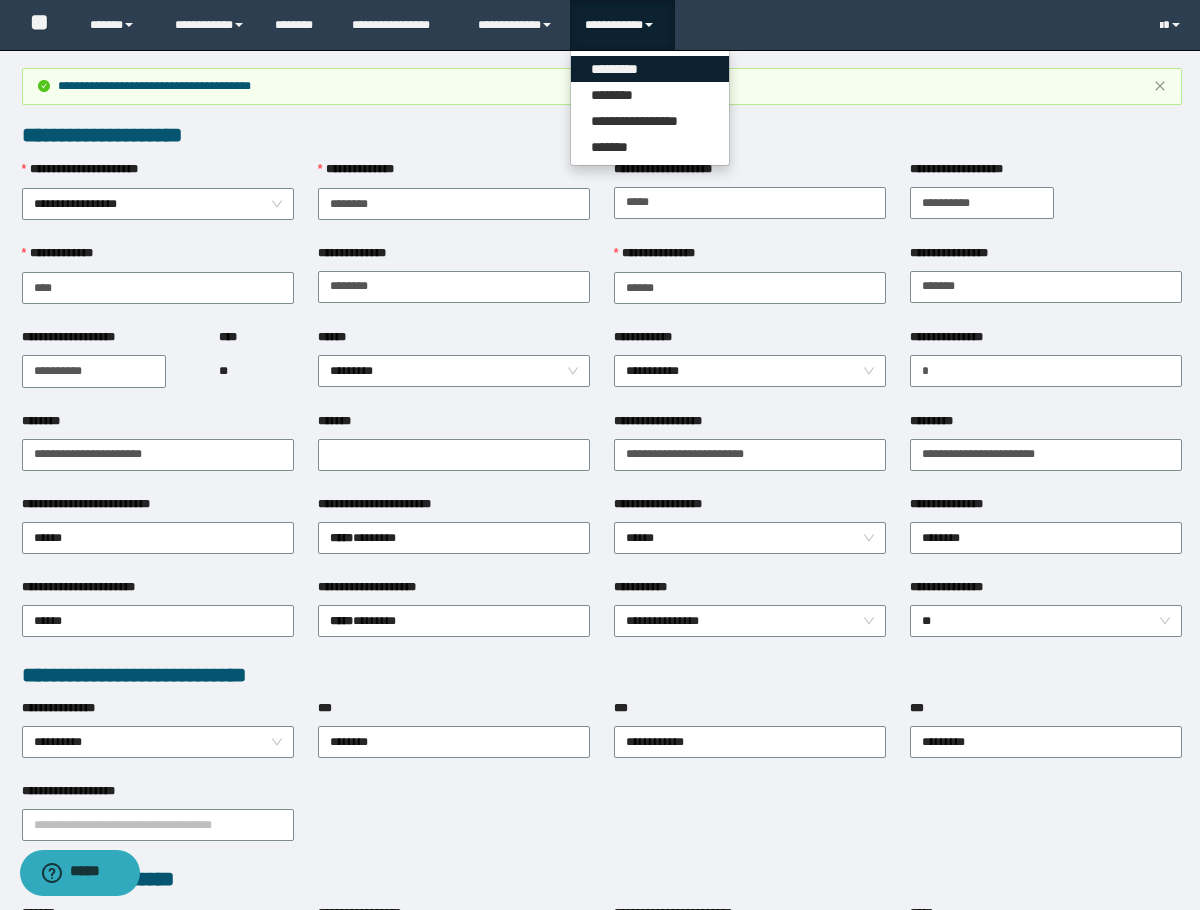 click on "*********" at bounding box center [650, 69] 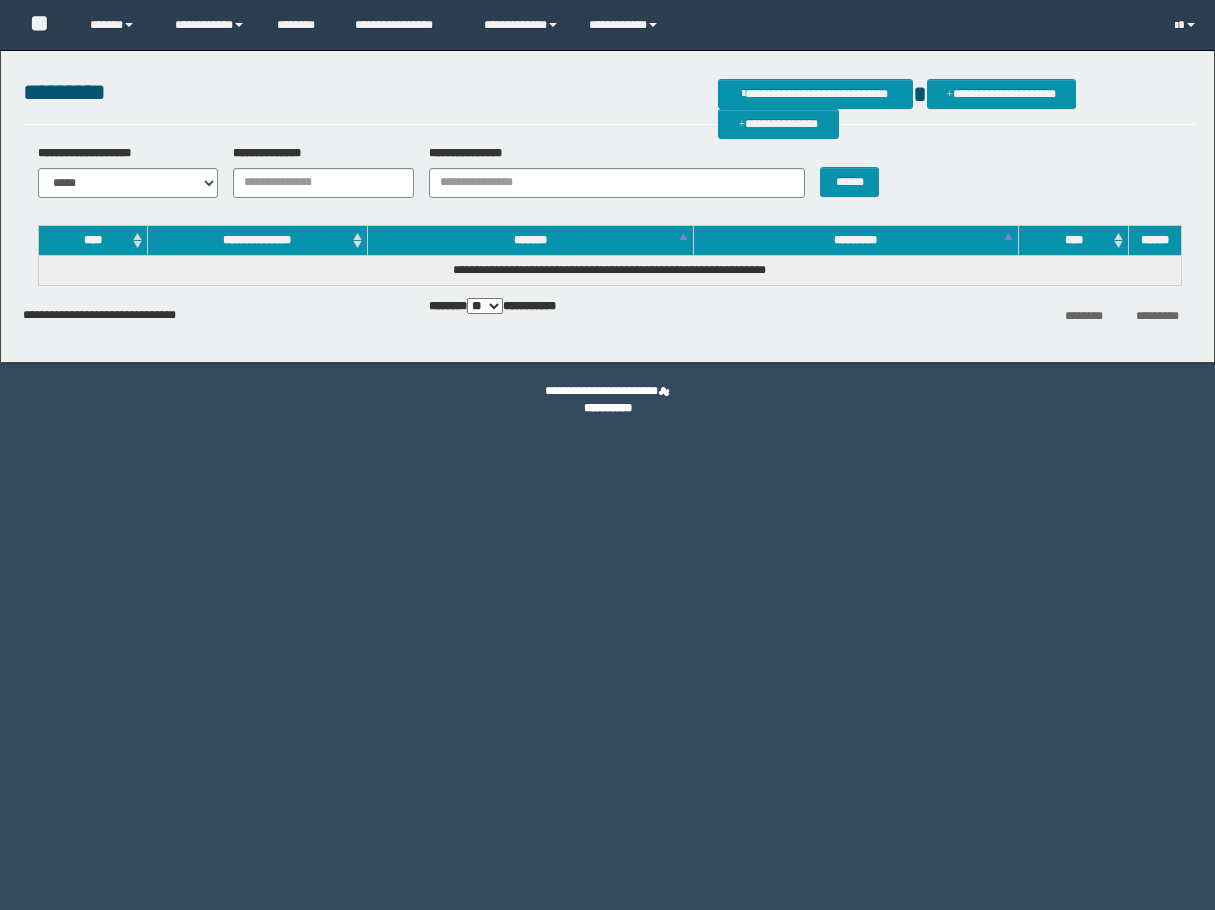 scroll, scrollTop: 0, scrollLeft: 0, axis: both 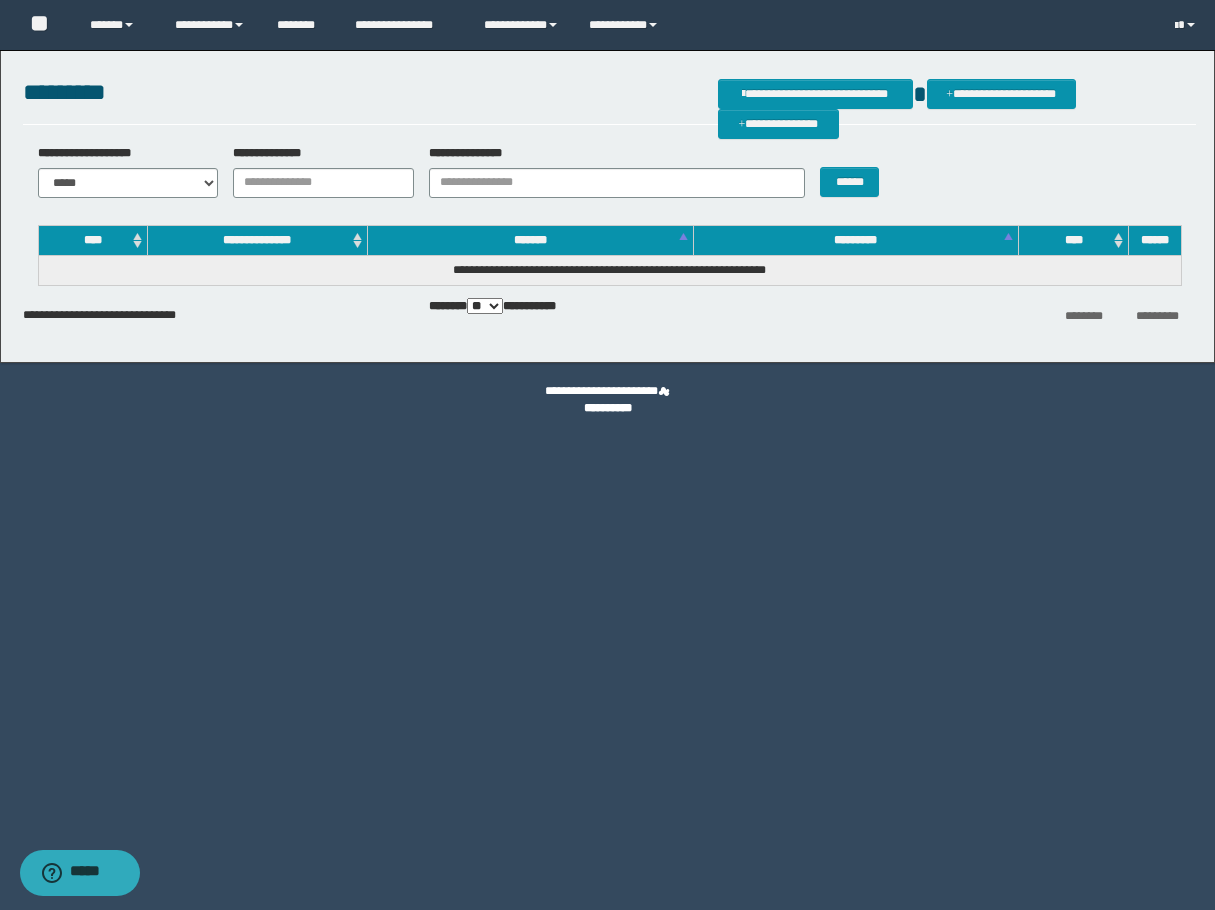 drag, startPoint x: 226, startPoint y: 169, endPoint x: 259, endPoint y: 176, distance: 33.734257 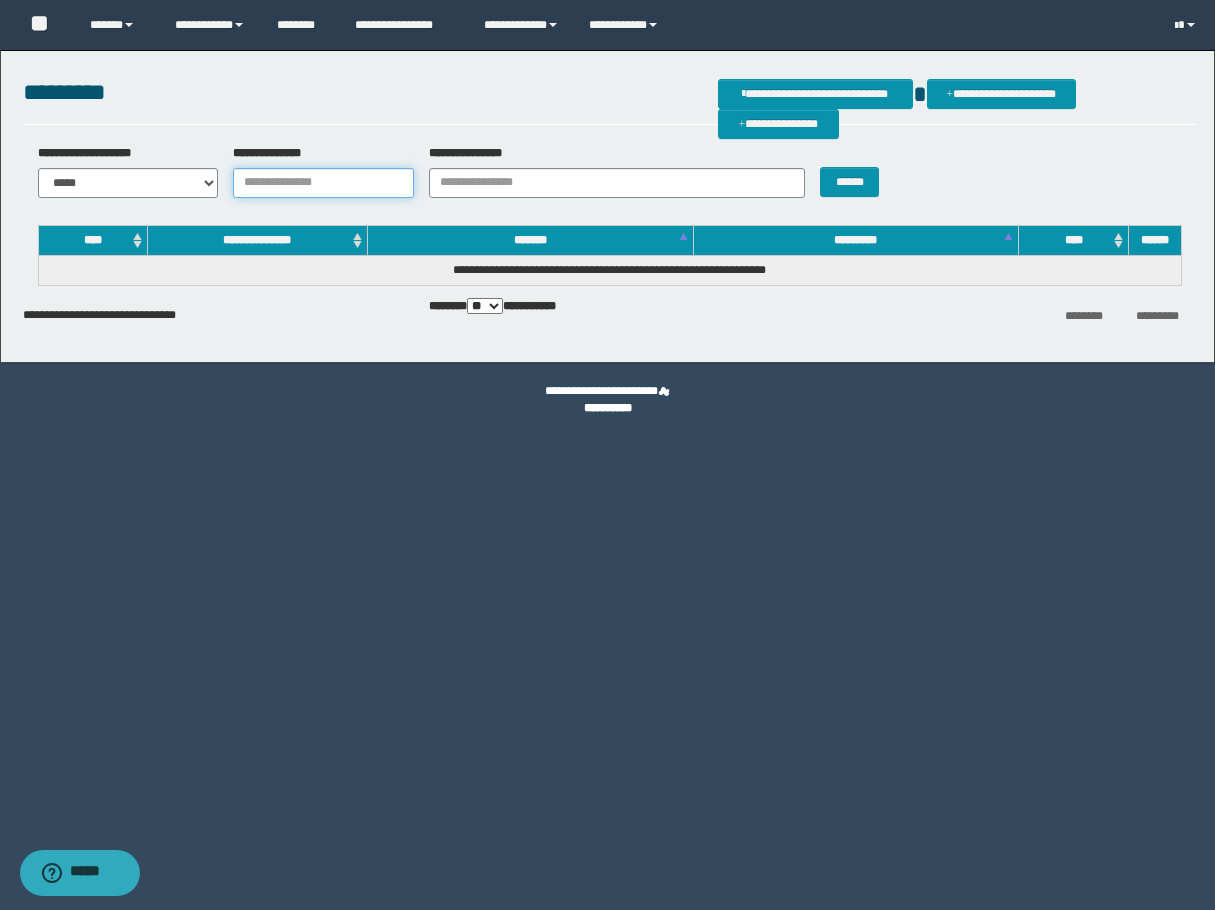 drag, startPoint x: 259, startPoint y: 176, endPoint x: 299, endPoint y: 180, distance: 40.1995 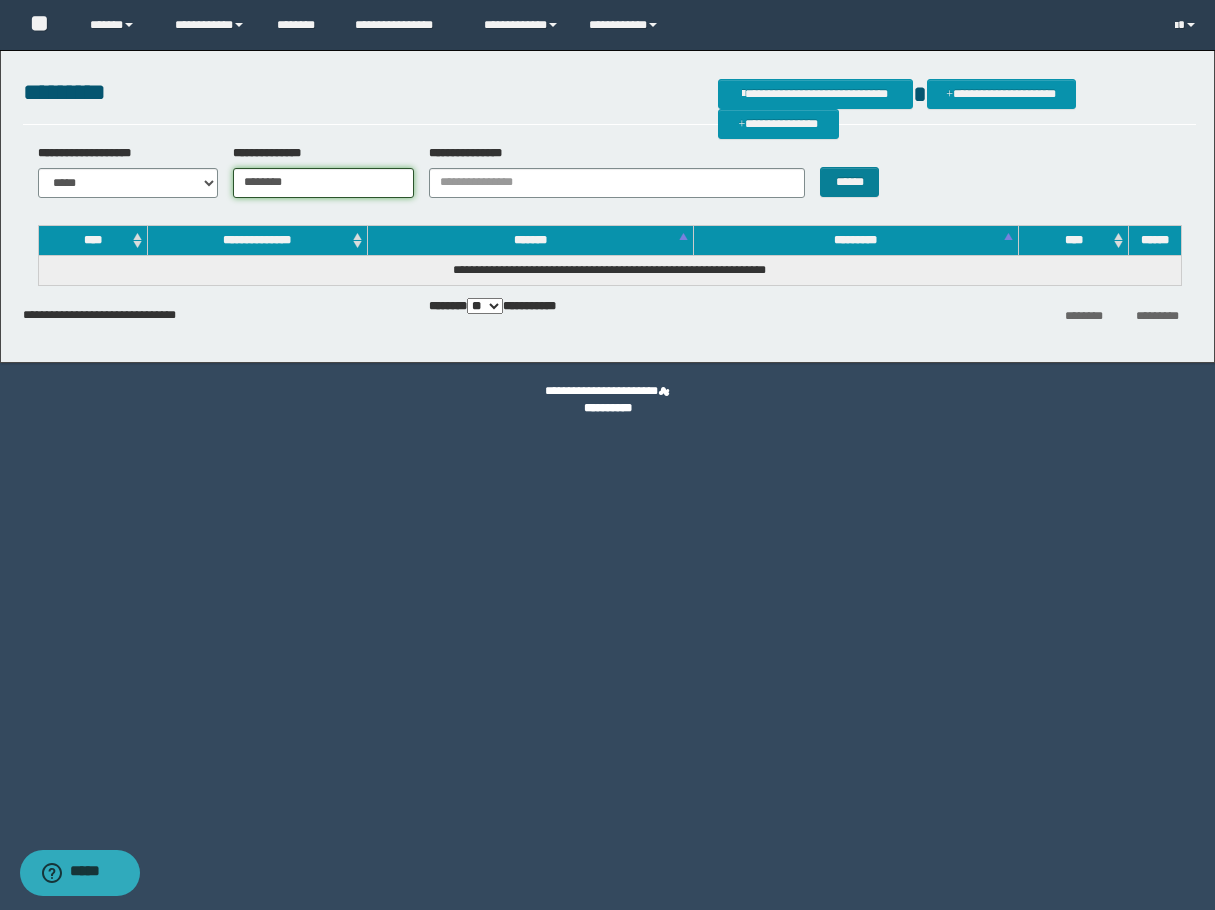 type on "********" 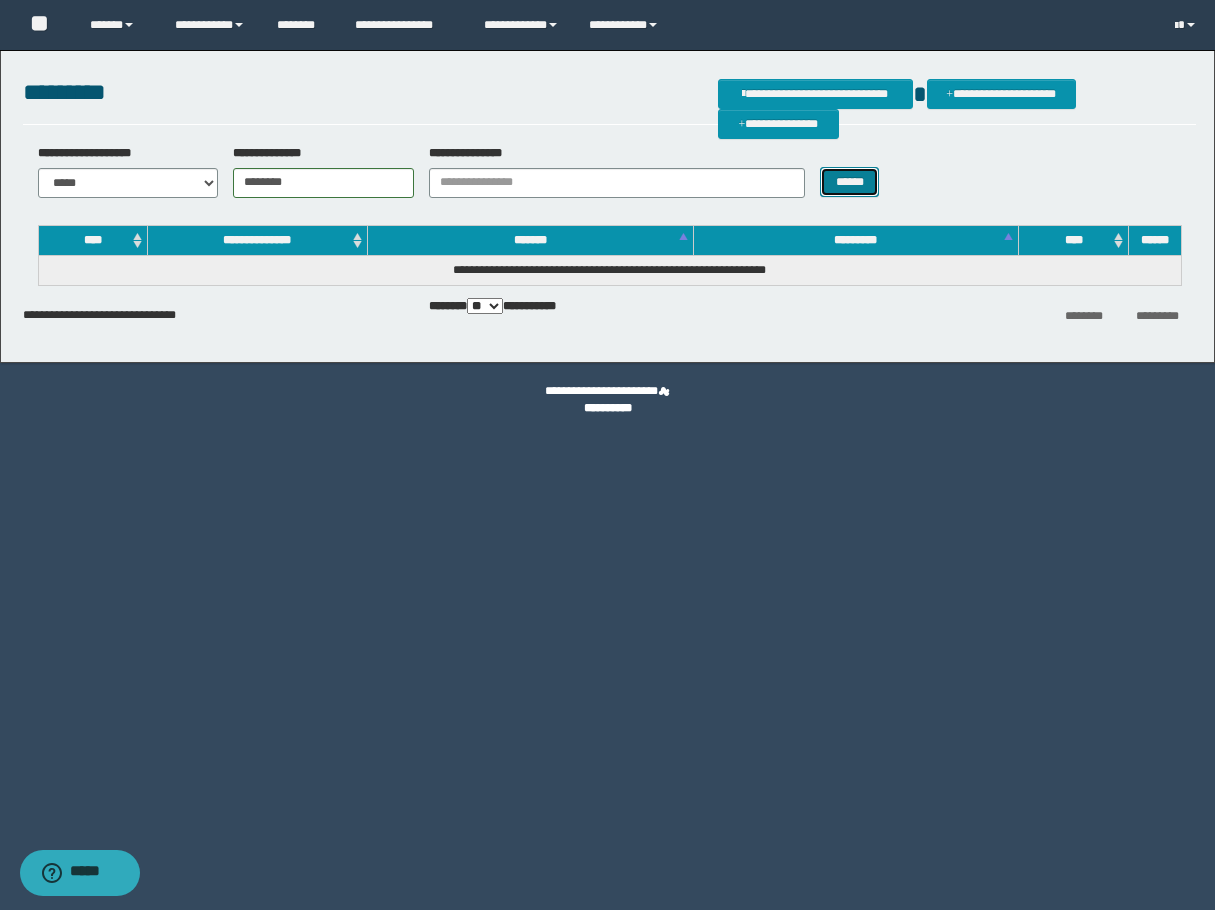 click on "******" at bounding box center (849, 182) 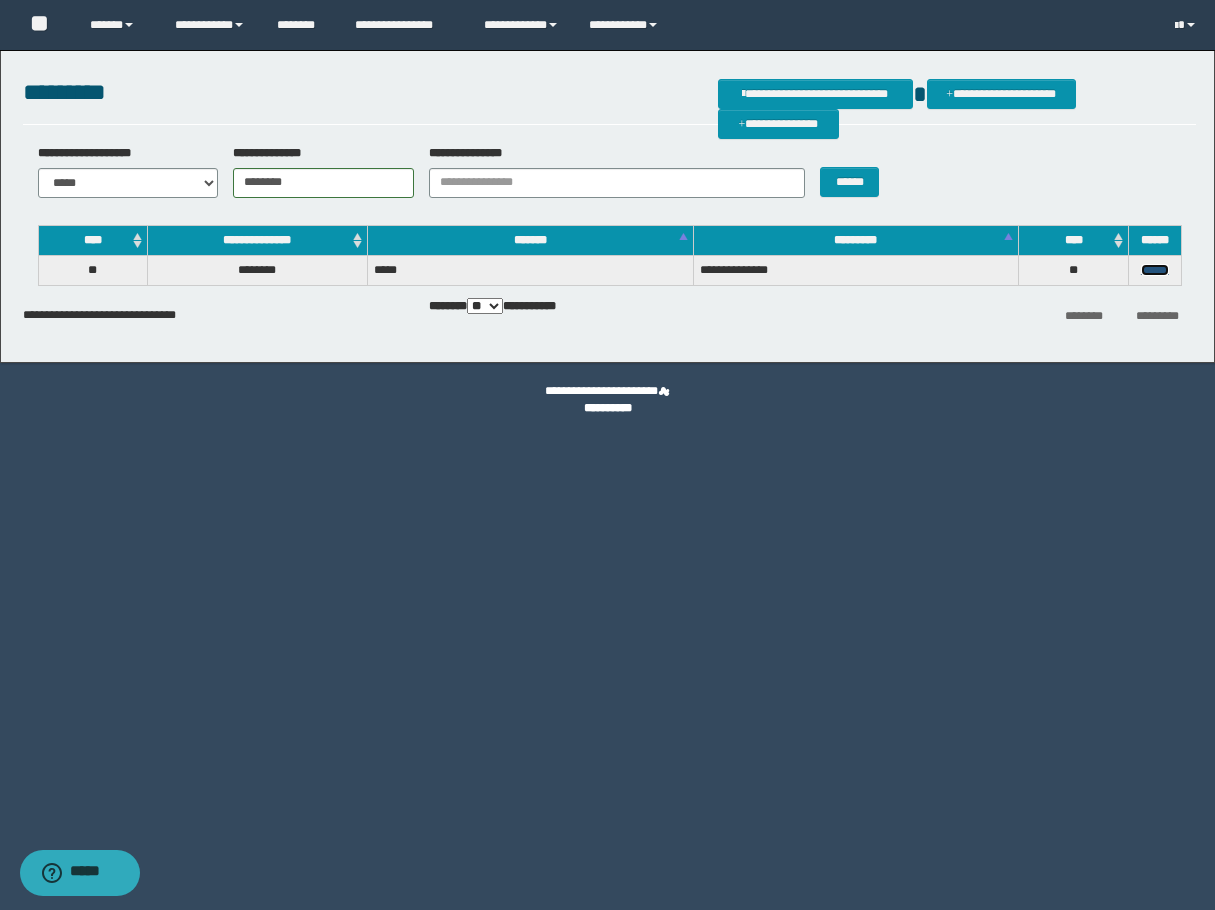 click on "******" at bounding box center [1155, 270] 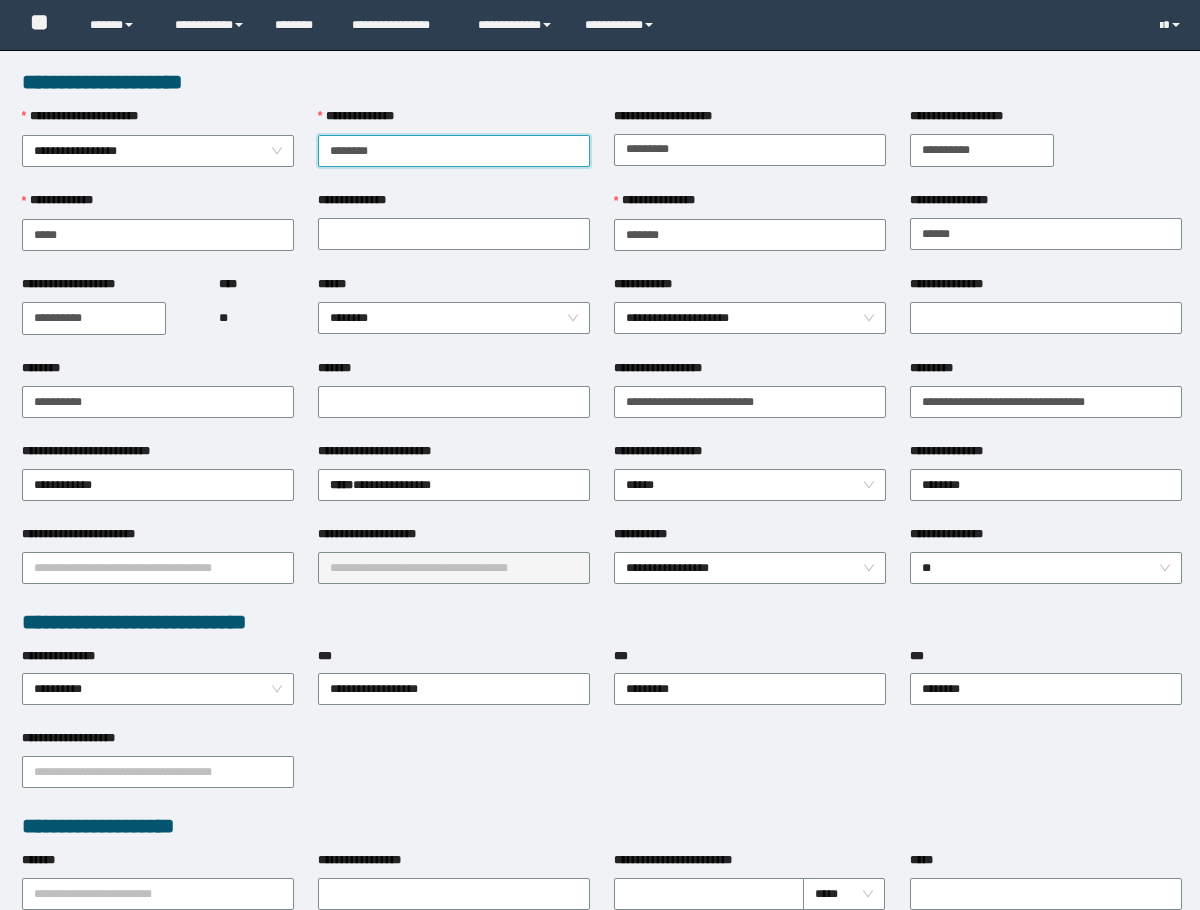 scroll, scrollTop: 0, scrollLeft: 0, axis: both 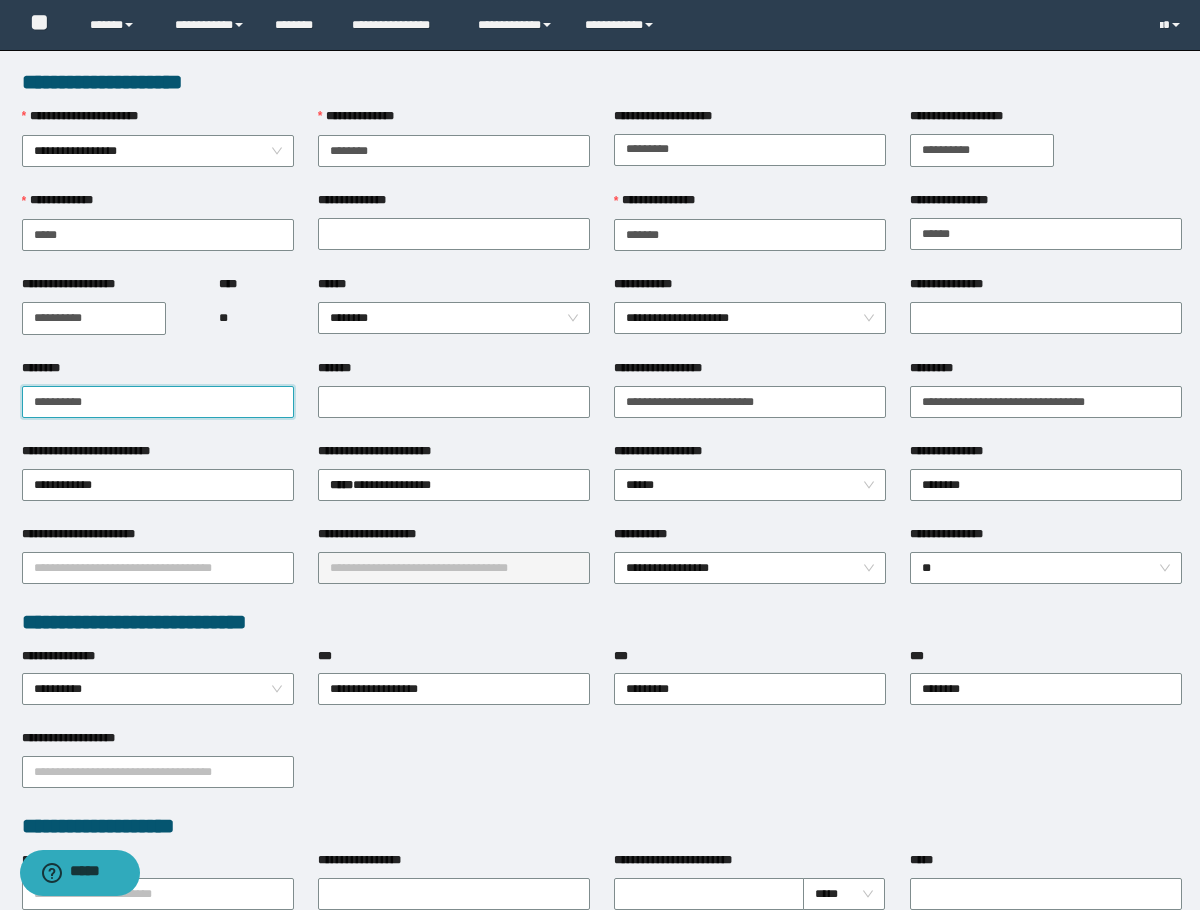 click on "**********" at bounding box center [158, 402] 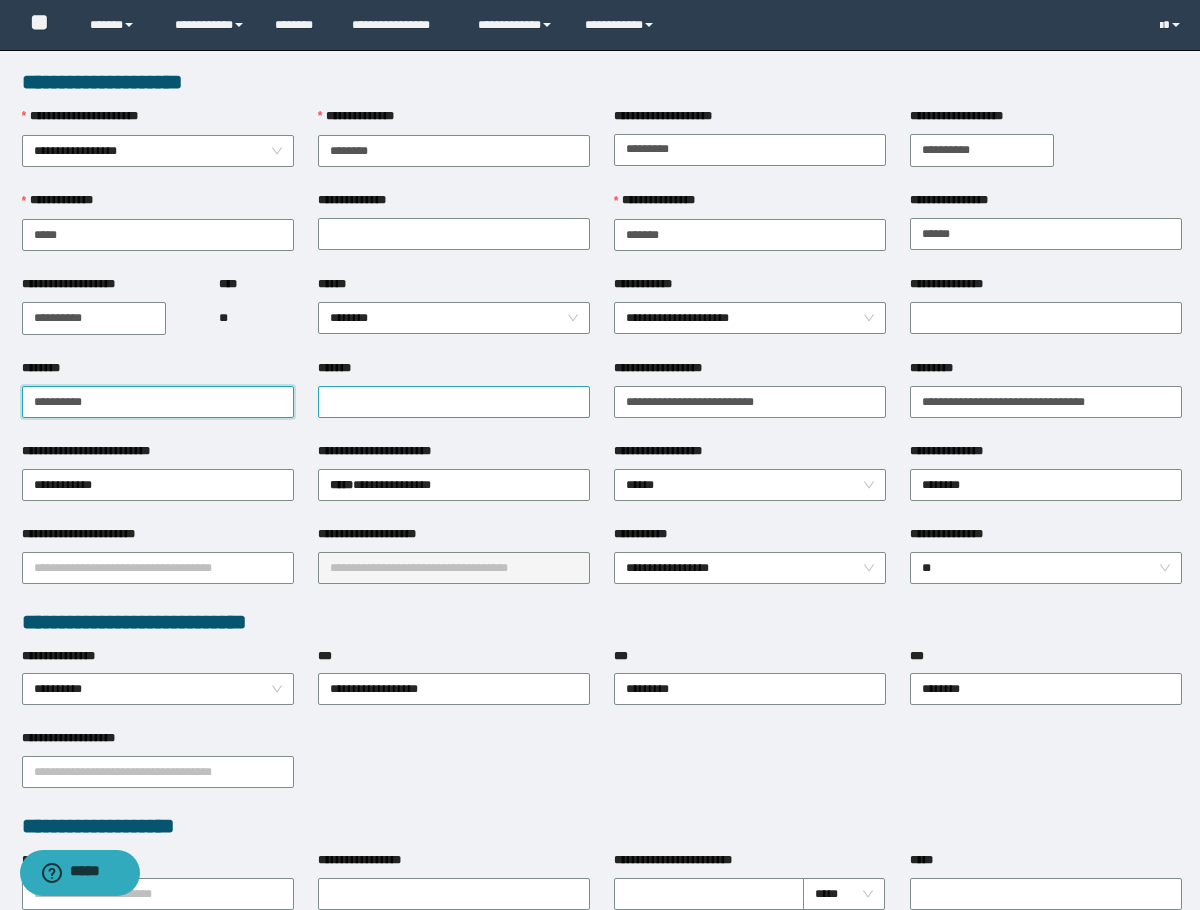 type on "**********" 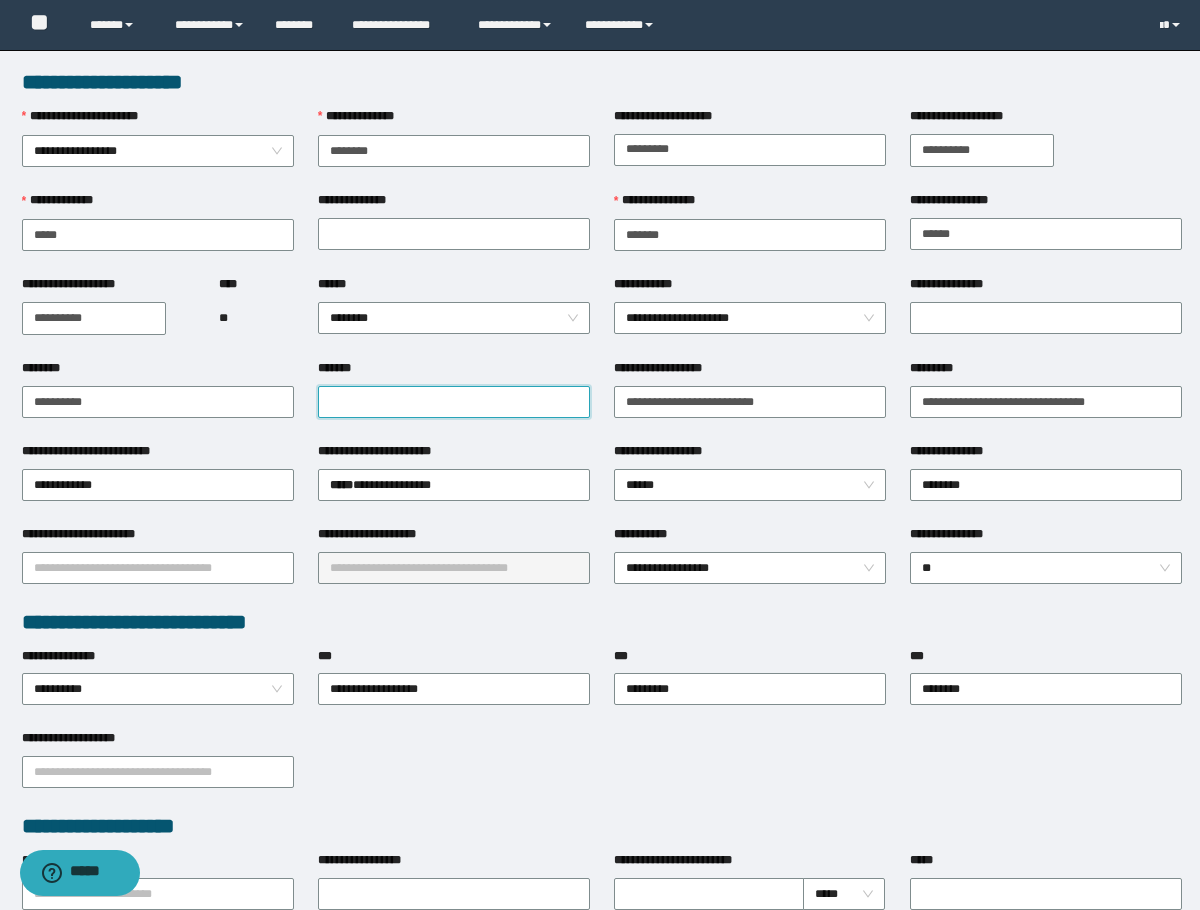 click on "*******" at bounding box center [454, 402] 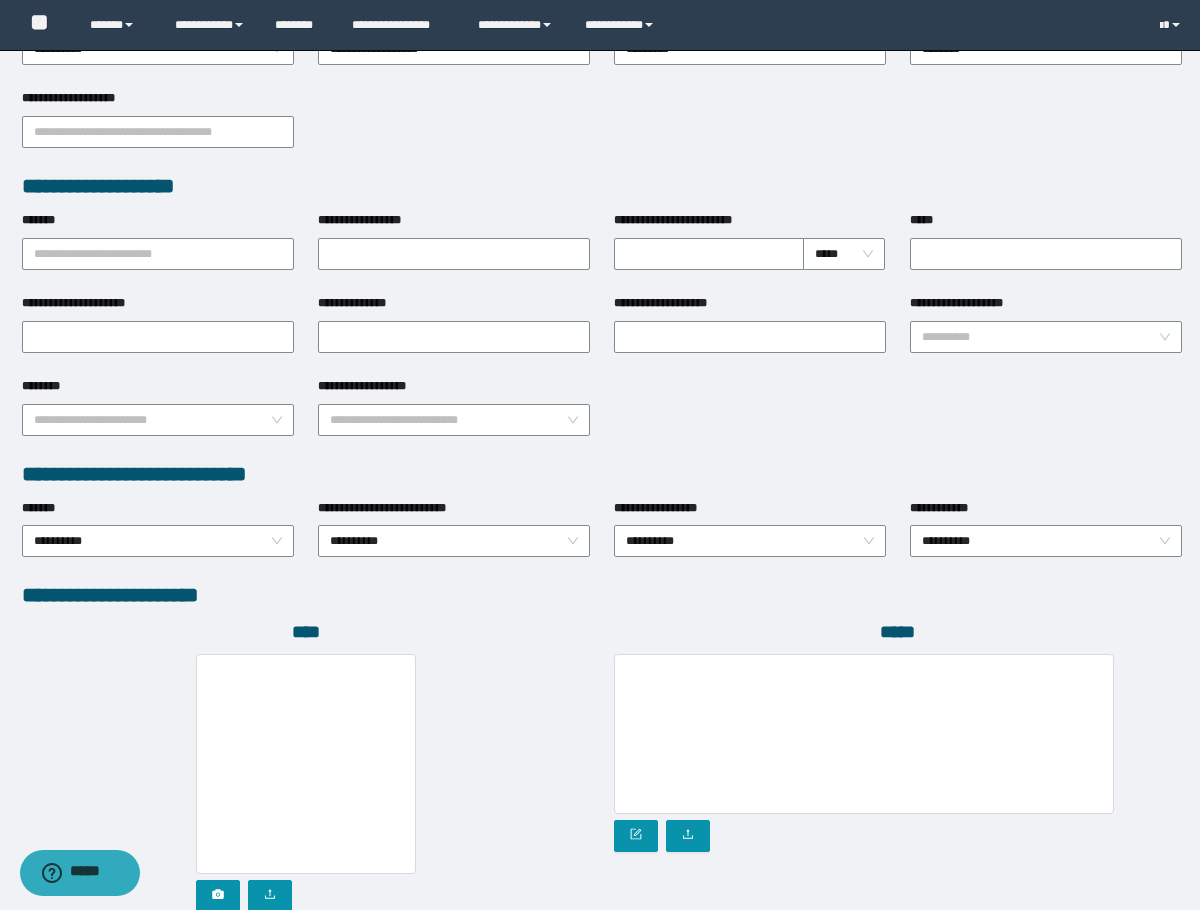 scroll, scrollTop: 793, scrollLeft: 0, axis: vertical 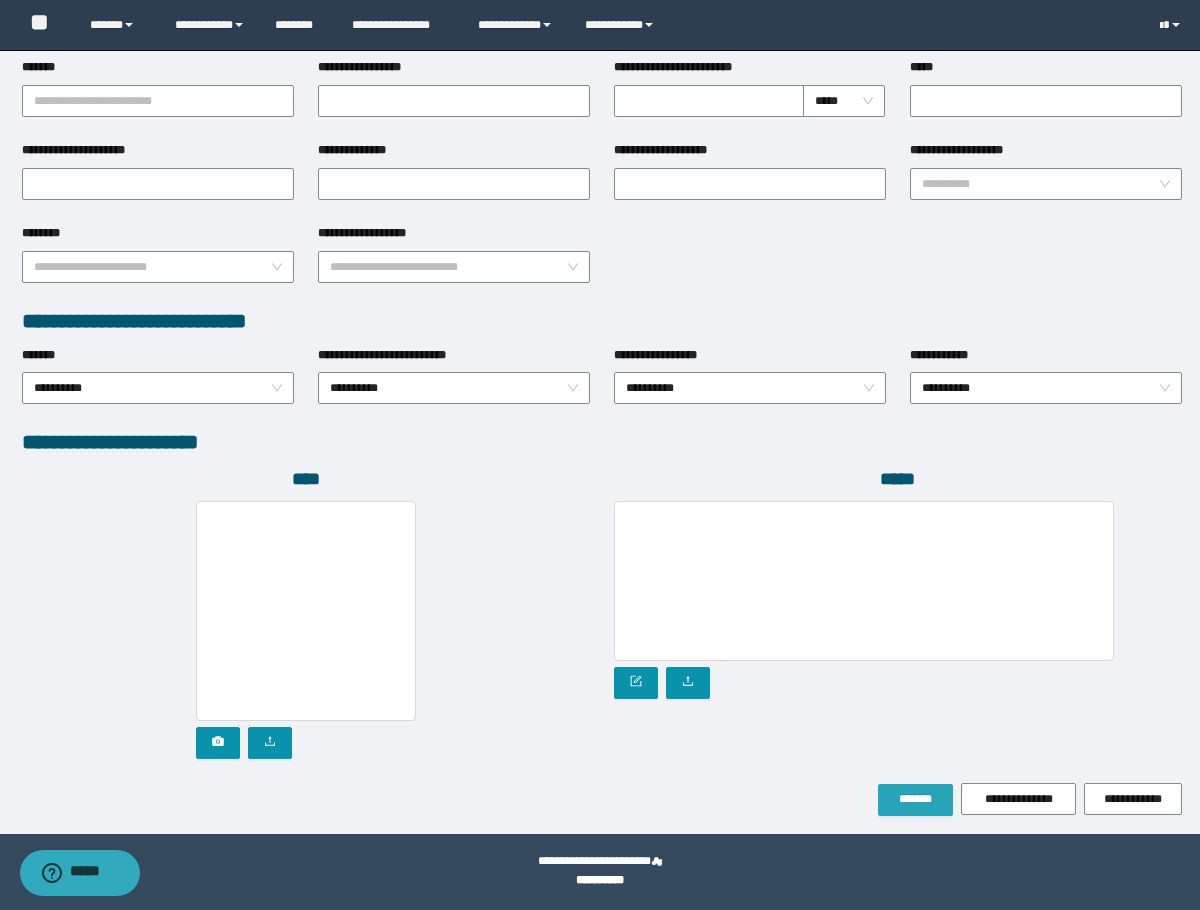 type on "**********" 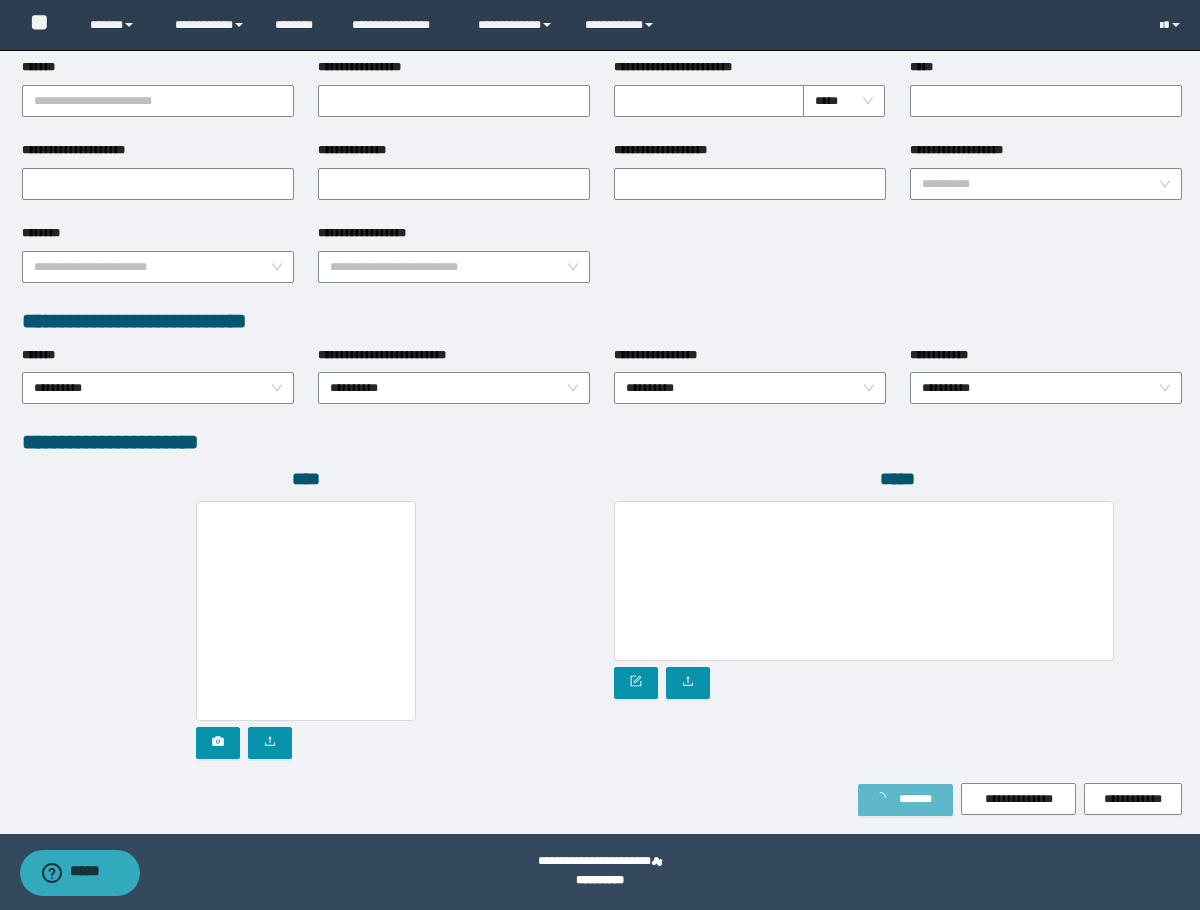 scroll, scrollTop: 846, scrollLeft: 0, axis: vertical 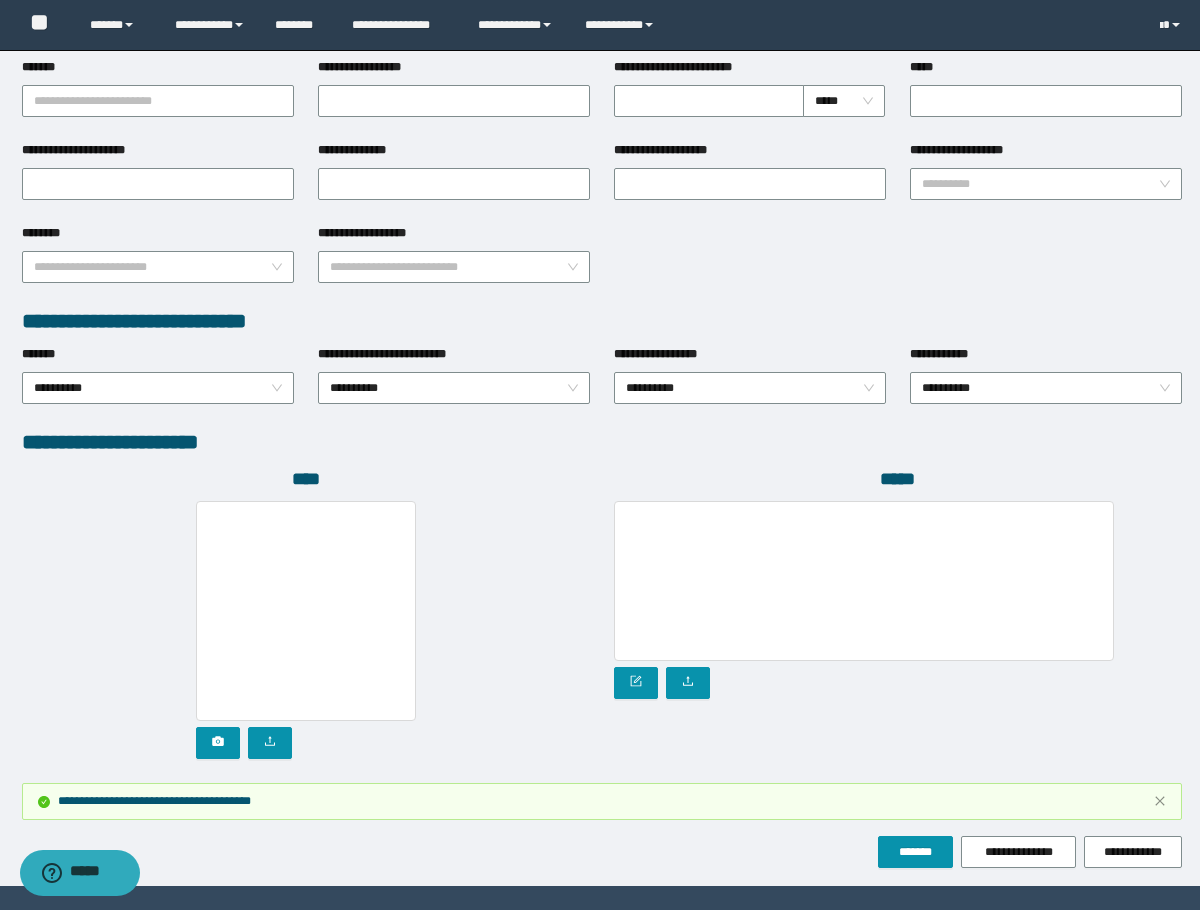 click at bounding box center (306, 630) 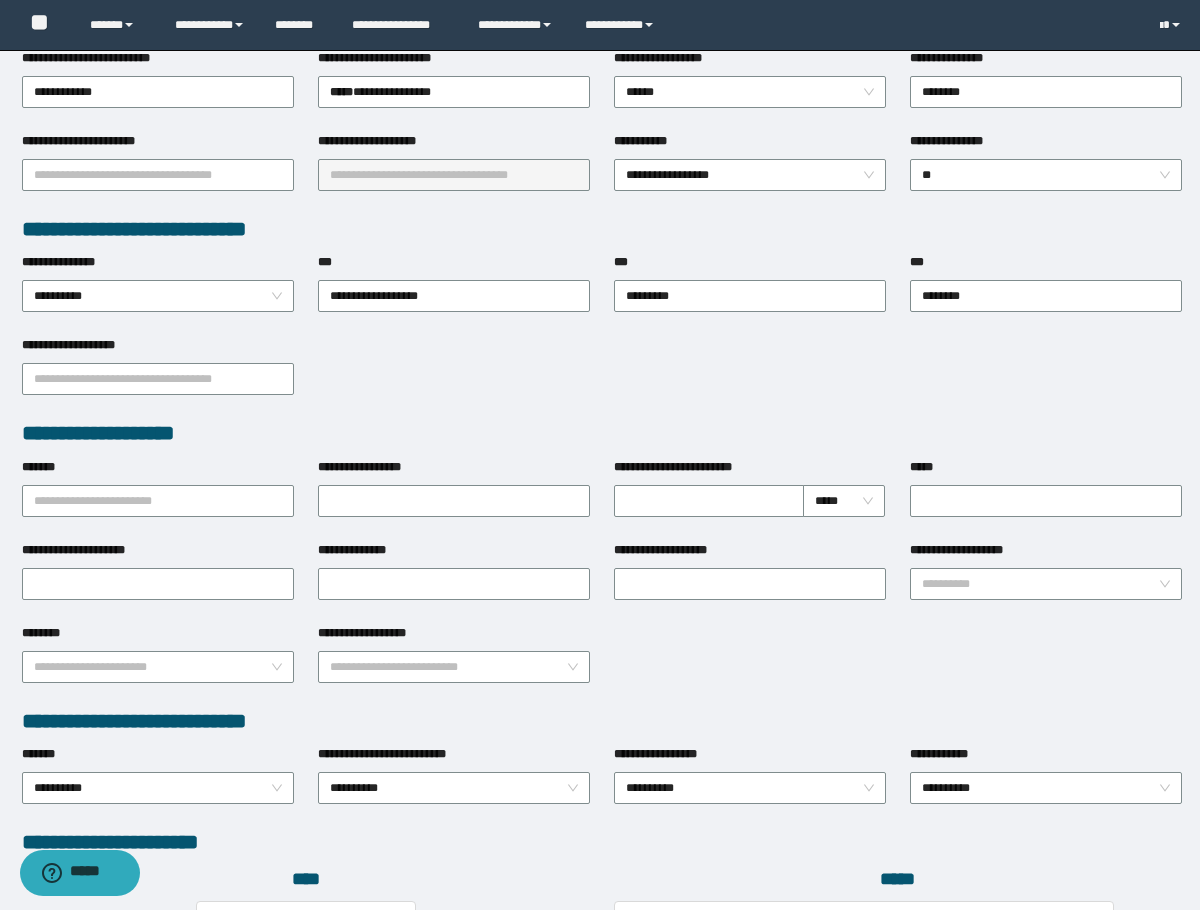 scroll, scrollTop: 0, scrollLeft: 0, axis: both 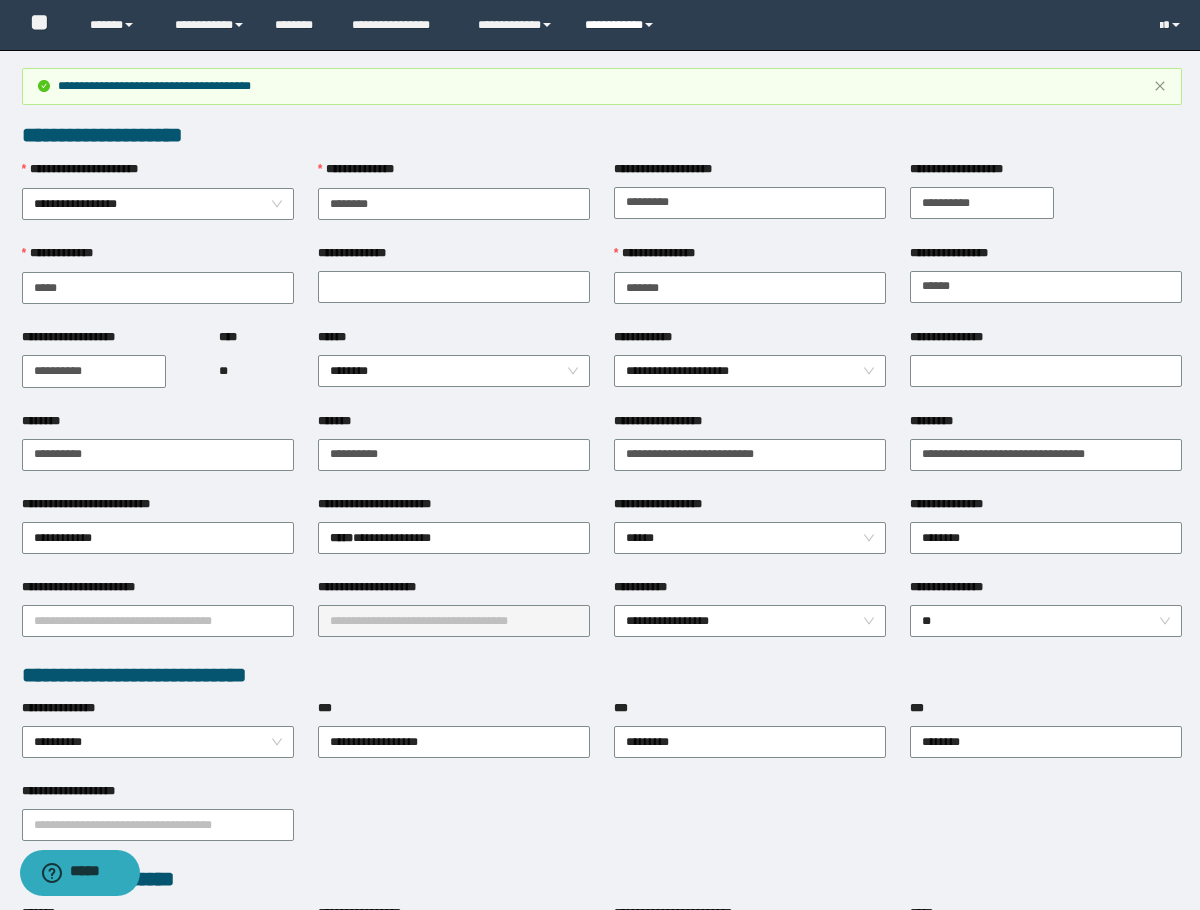 click on "**********" at bounding box center (622, 25) 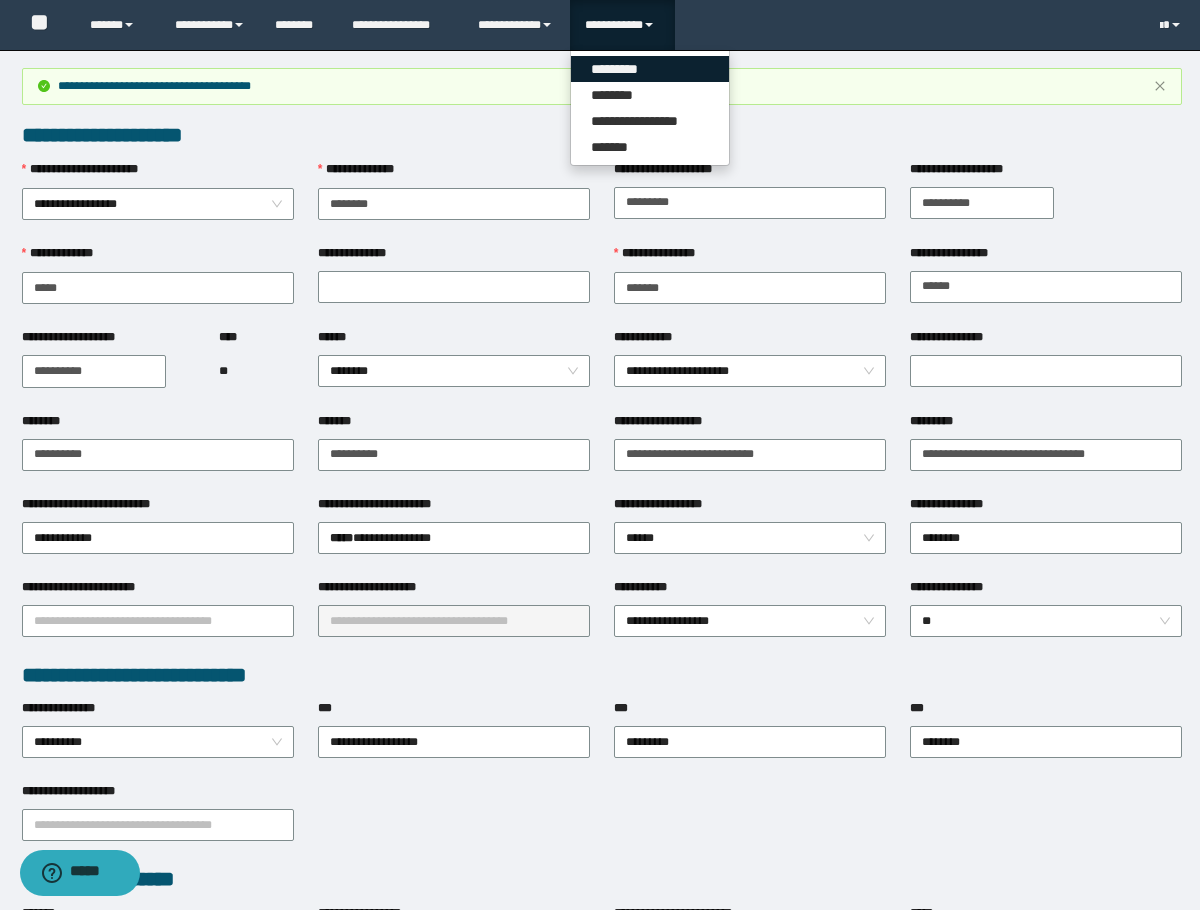 click on "*********" at bounding box center [650, 69] 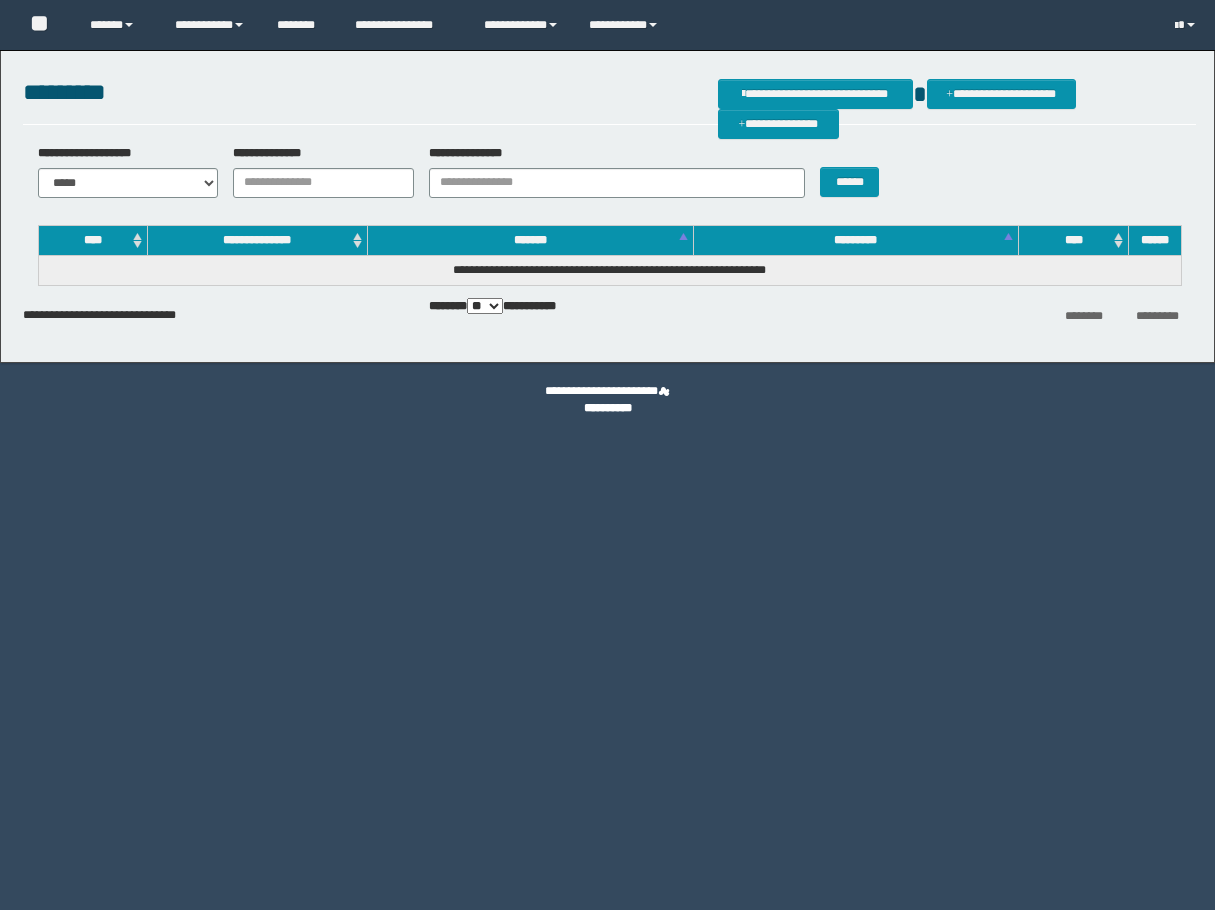 scroll, scrollTop: 0, scrollLeft: 0, axis: both 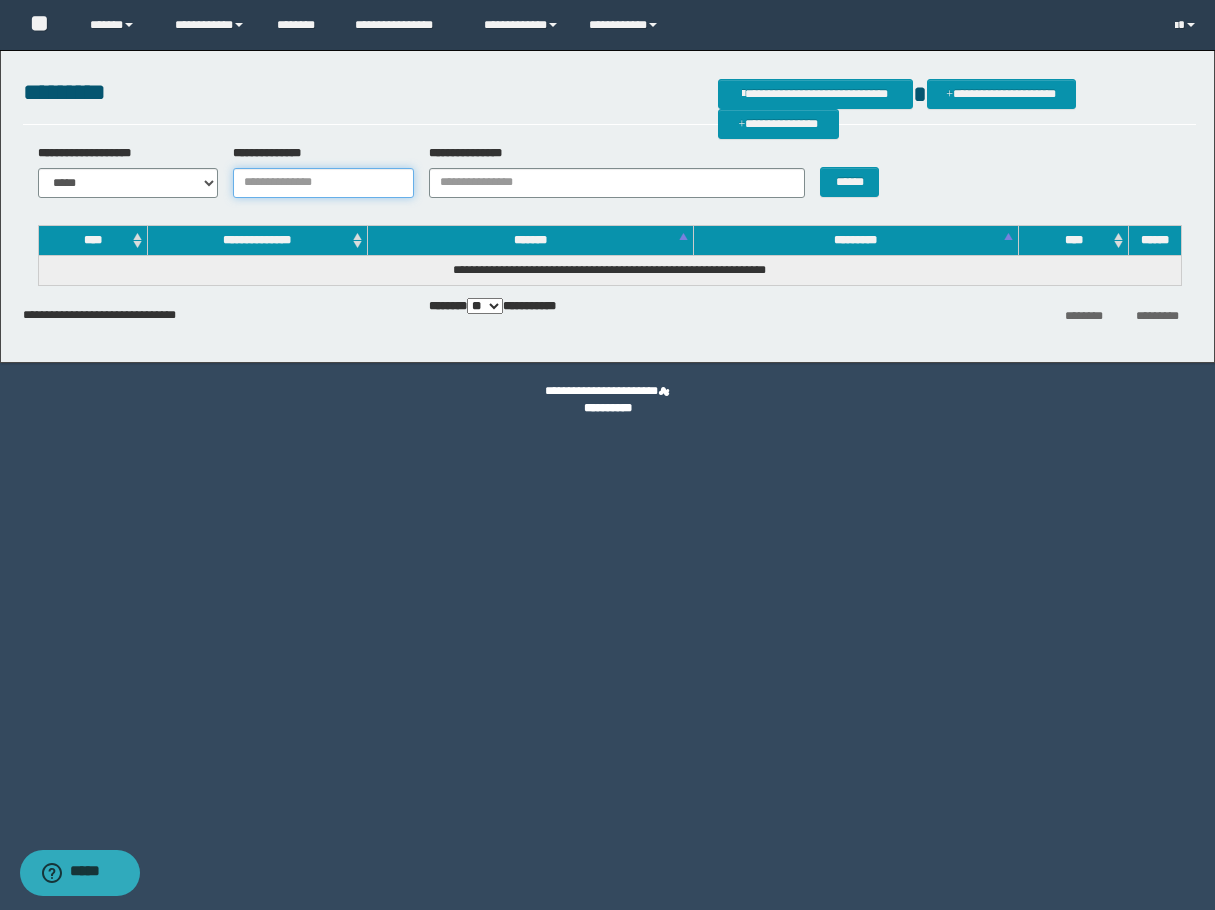 click on "**********" at bounding box center [323, 183] 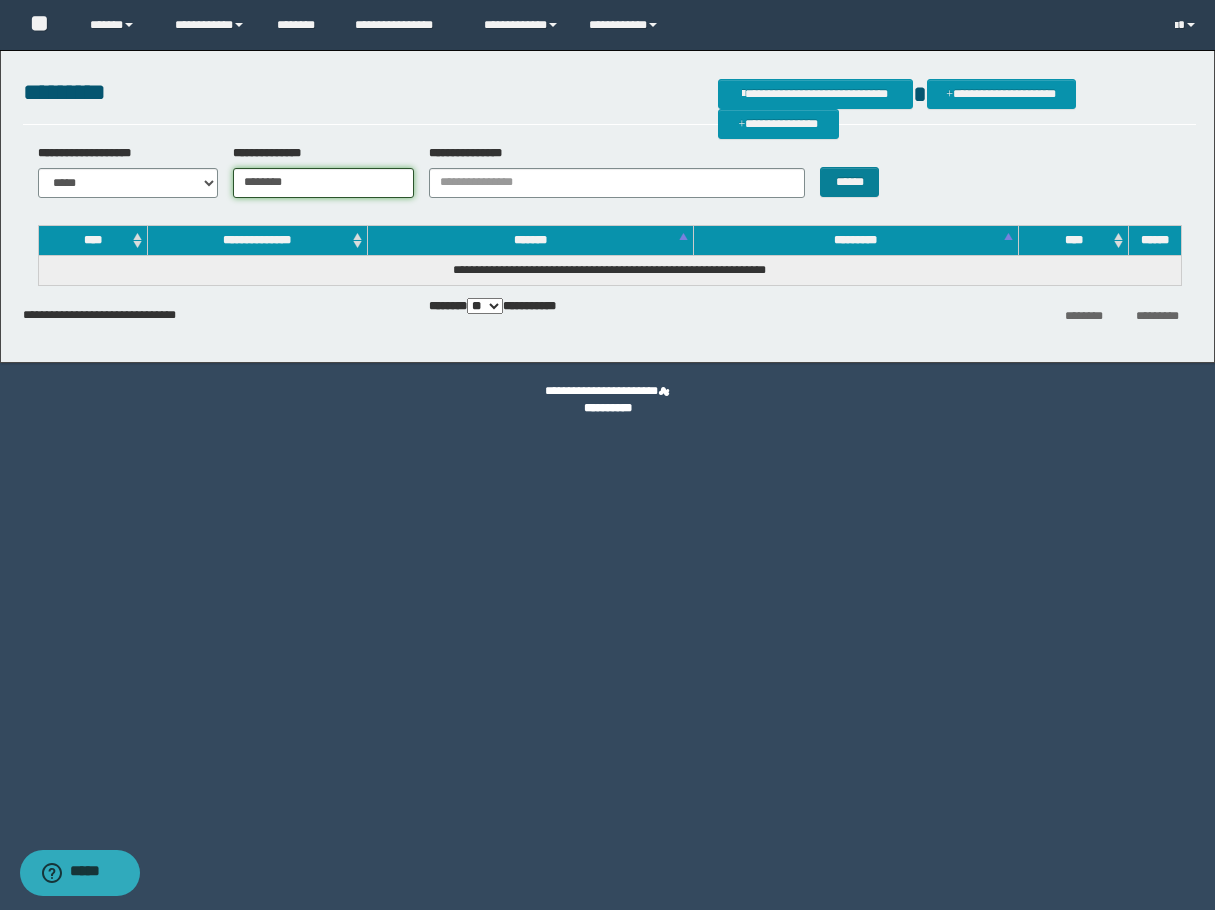 type on "********" 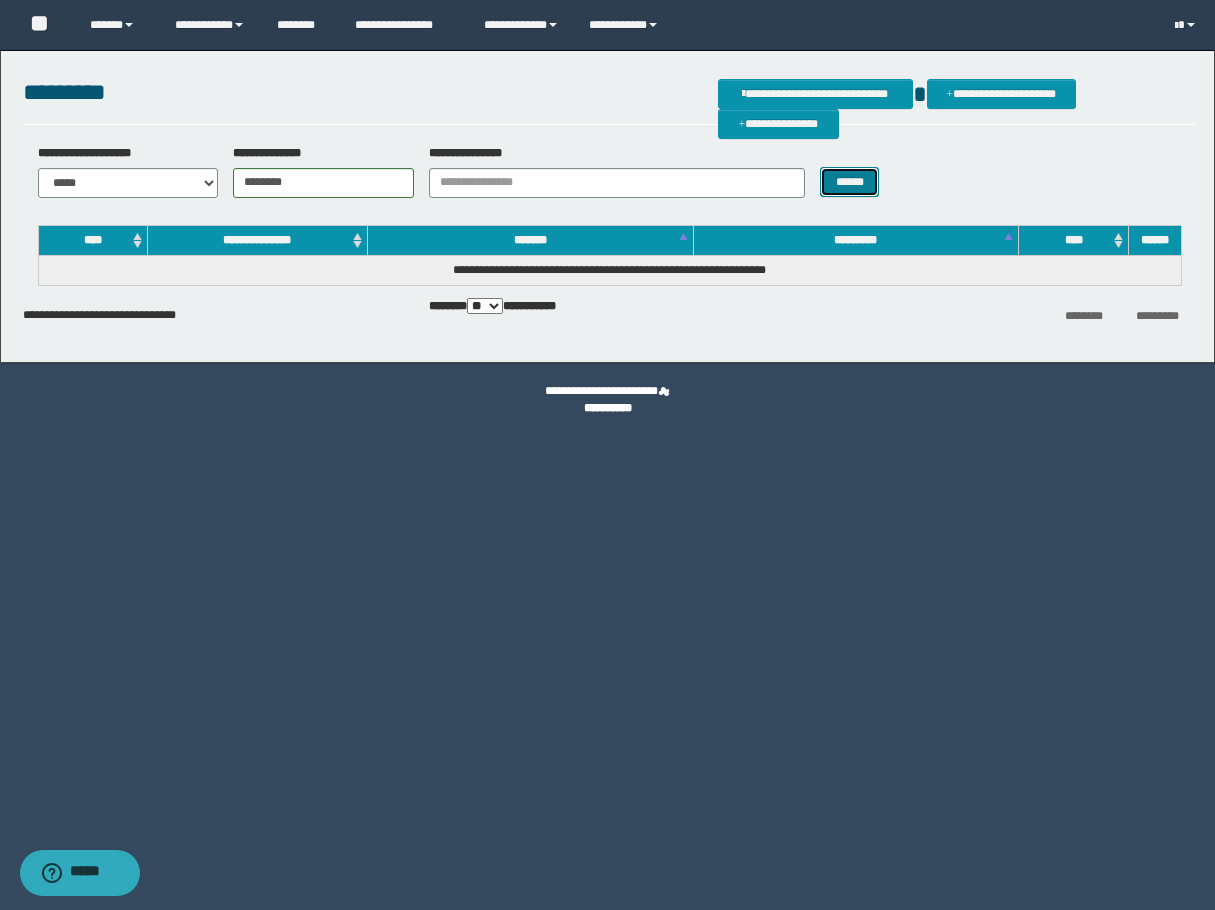 click on "******" at bounding box center (849, 182) 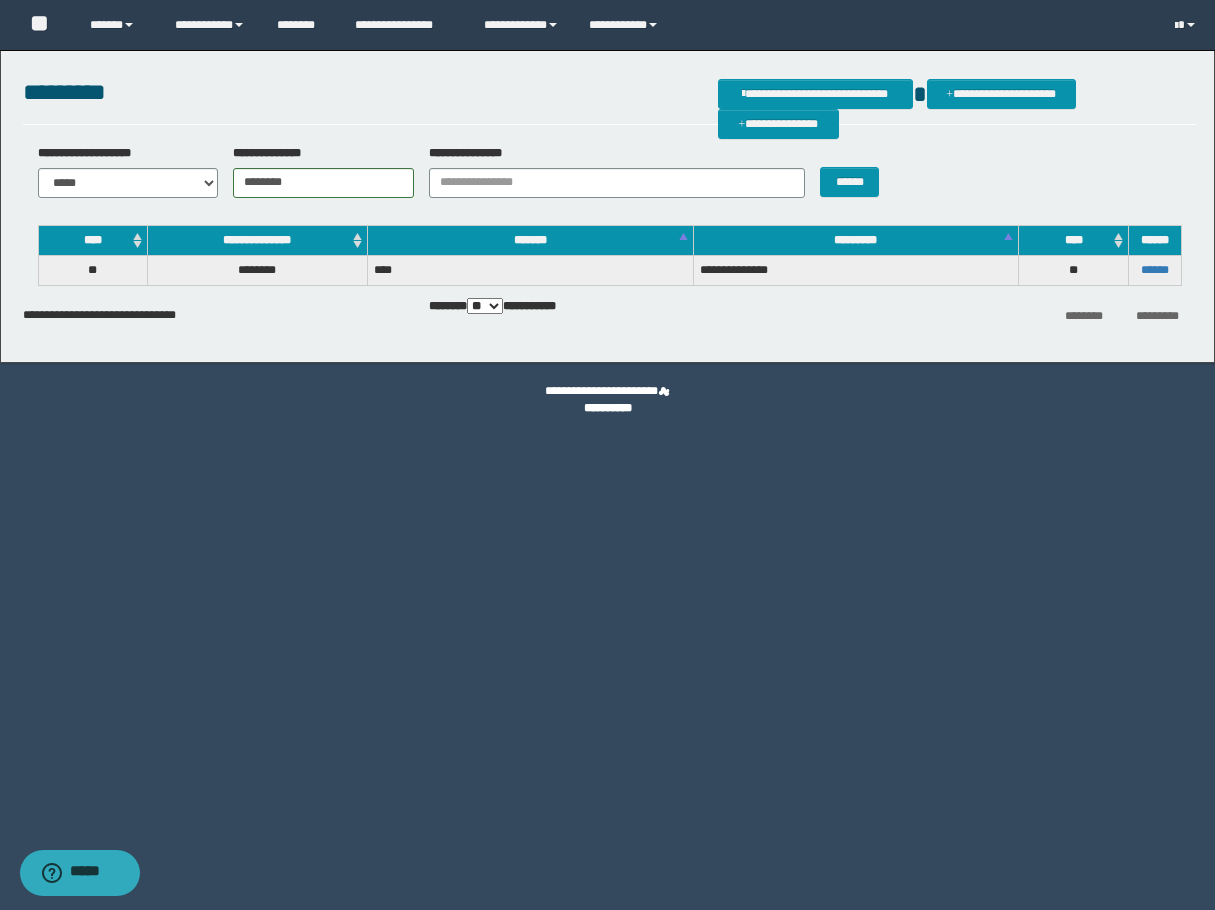 click on "******" at bounding box center [1154, 270] 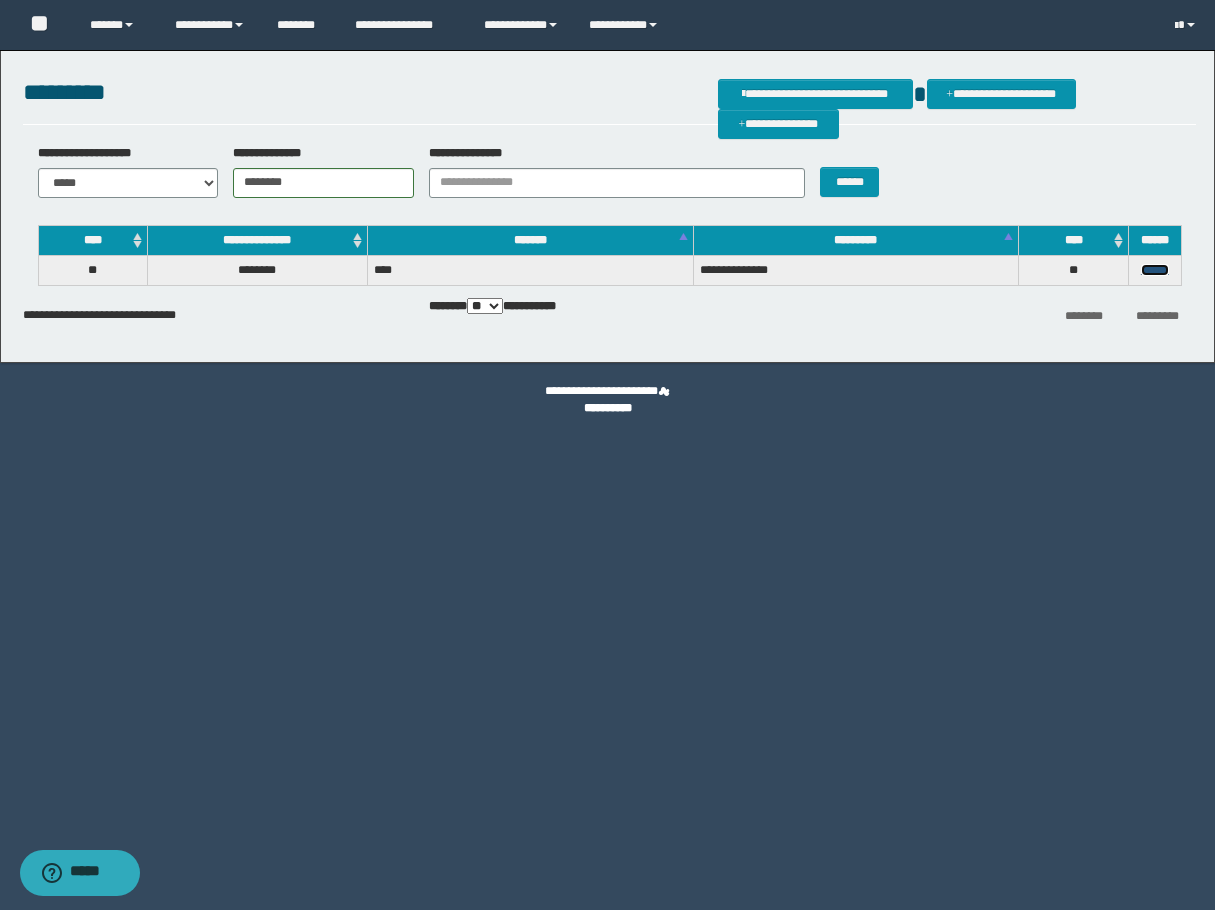 click on "******" at bounding box center [1155, 270] 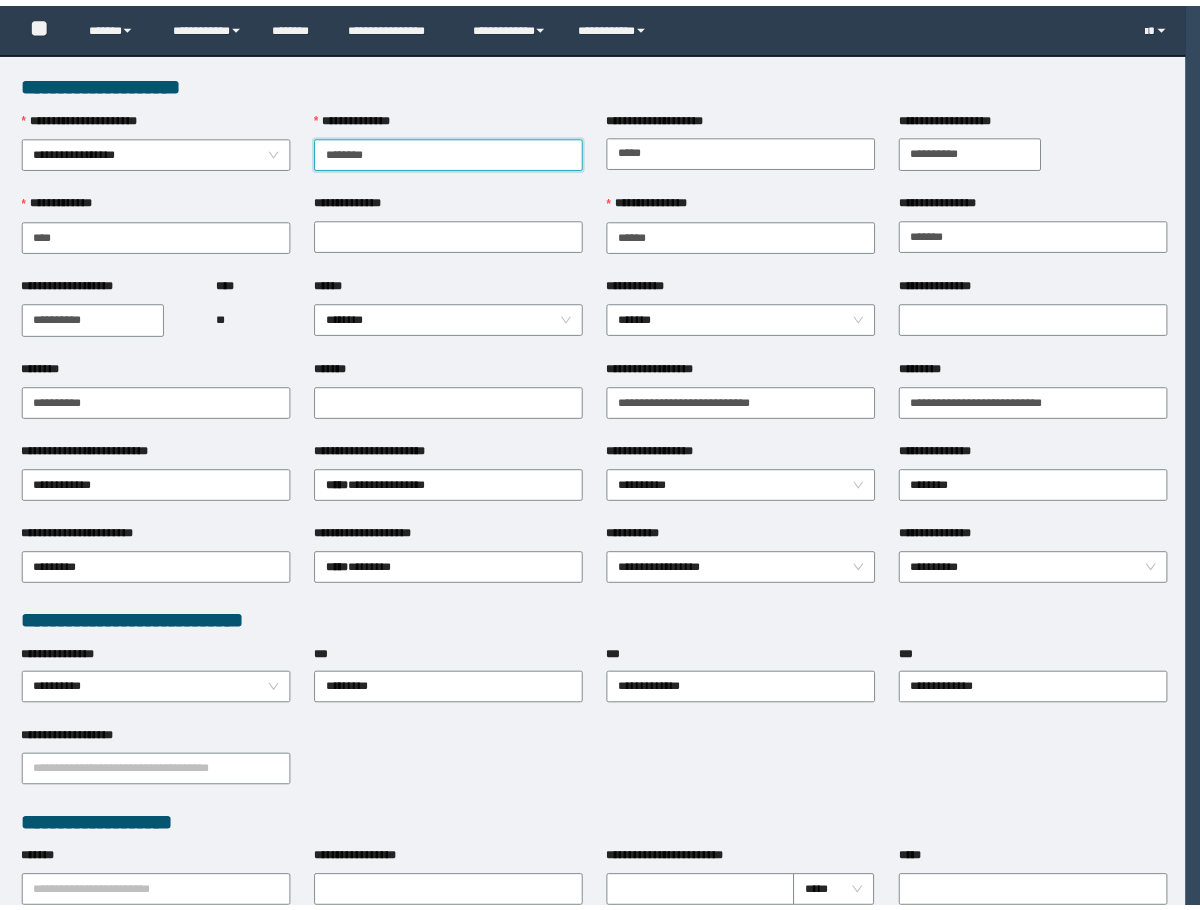 scroll, scrollTop: 0, scrollLeft: 0, axis: both 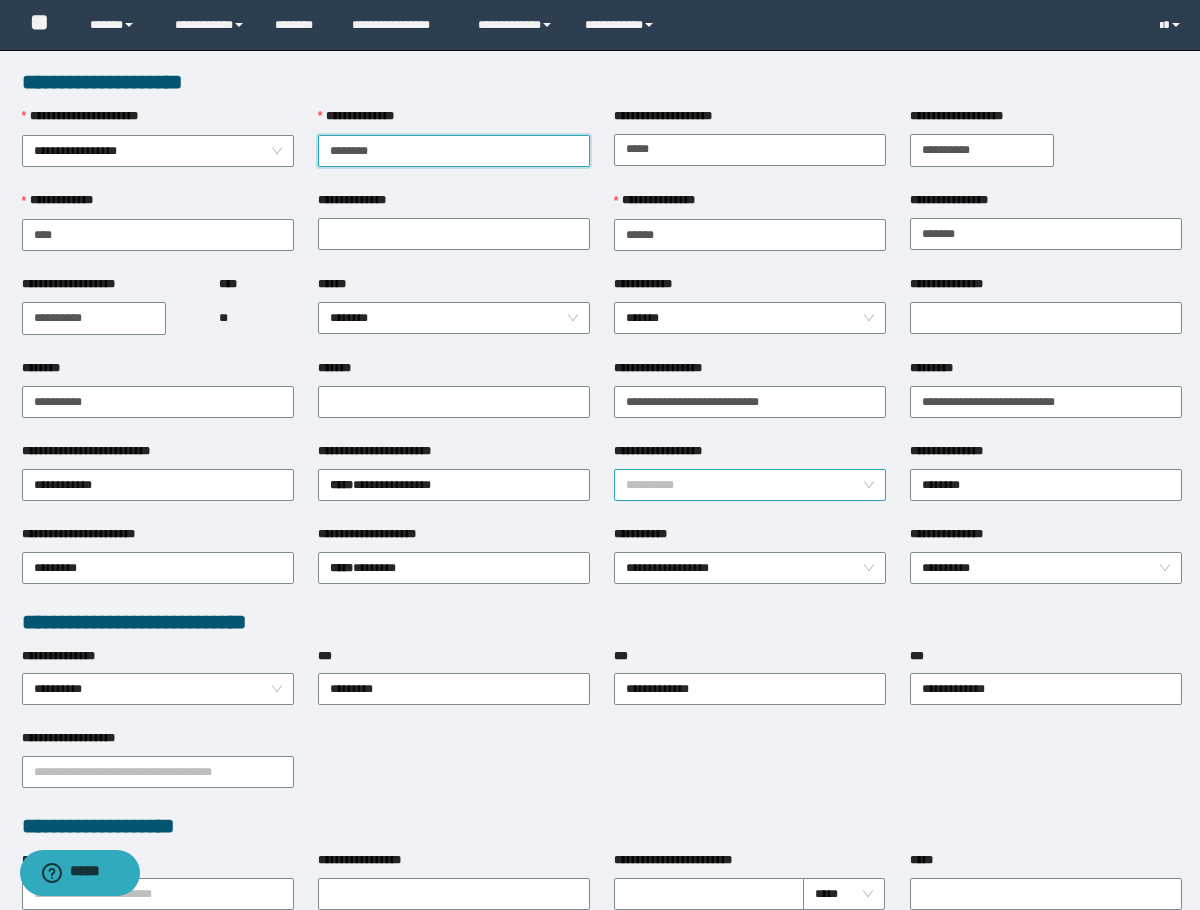 click on "**********" at bounding box center [750, 485] 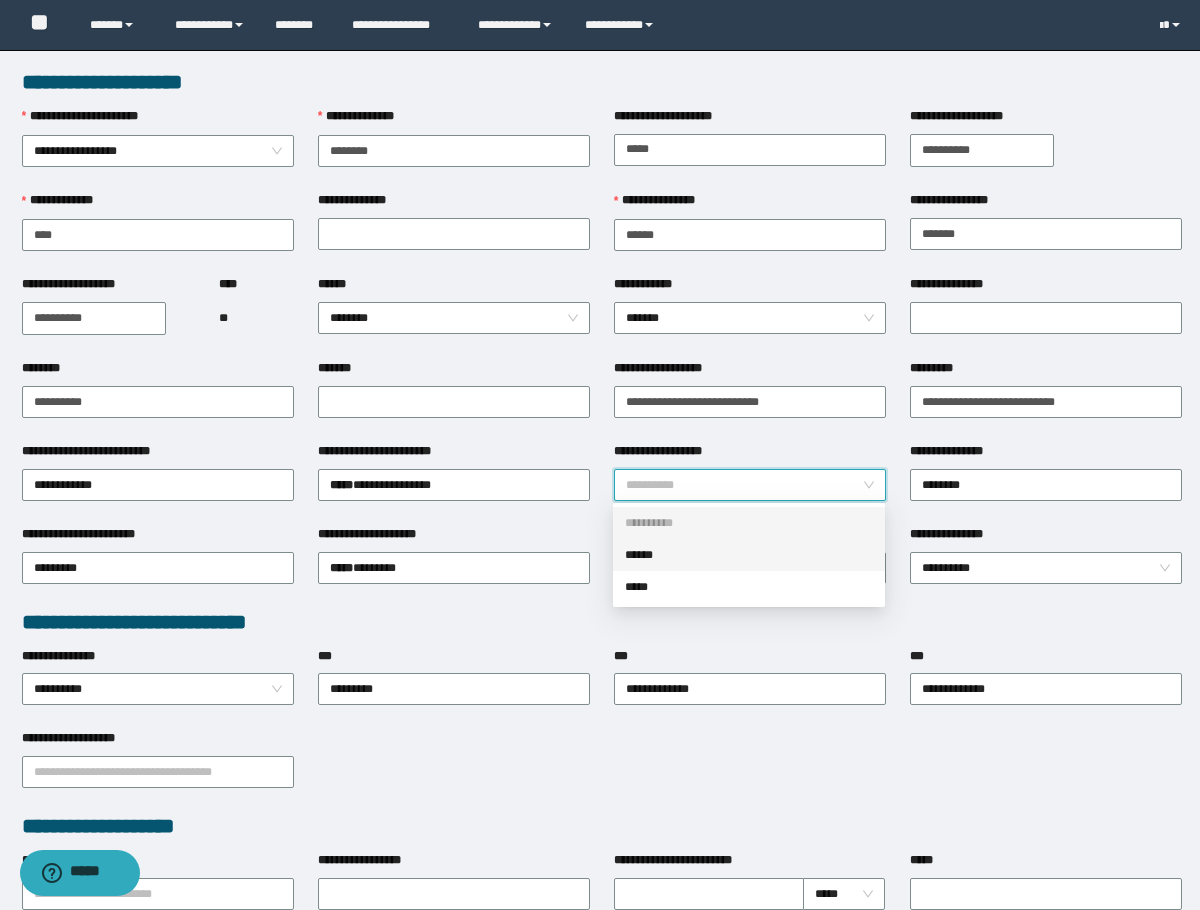 click on "**********" at bounding box center (749, 523) 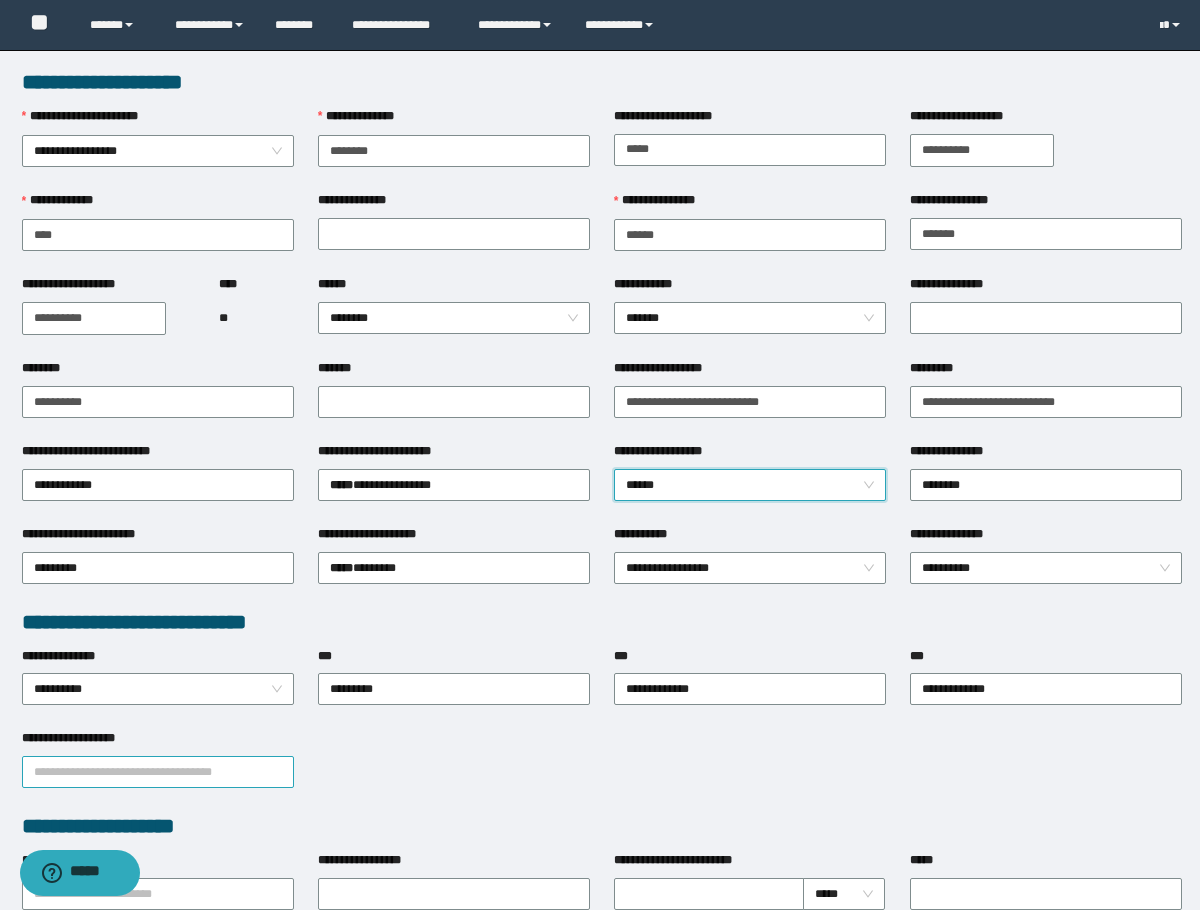 click on "**********" at bounding box center [158, 772] 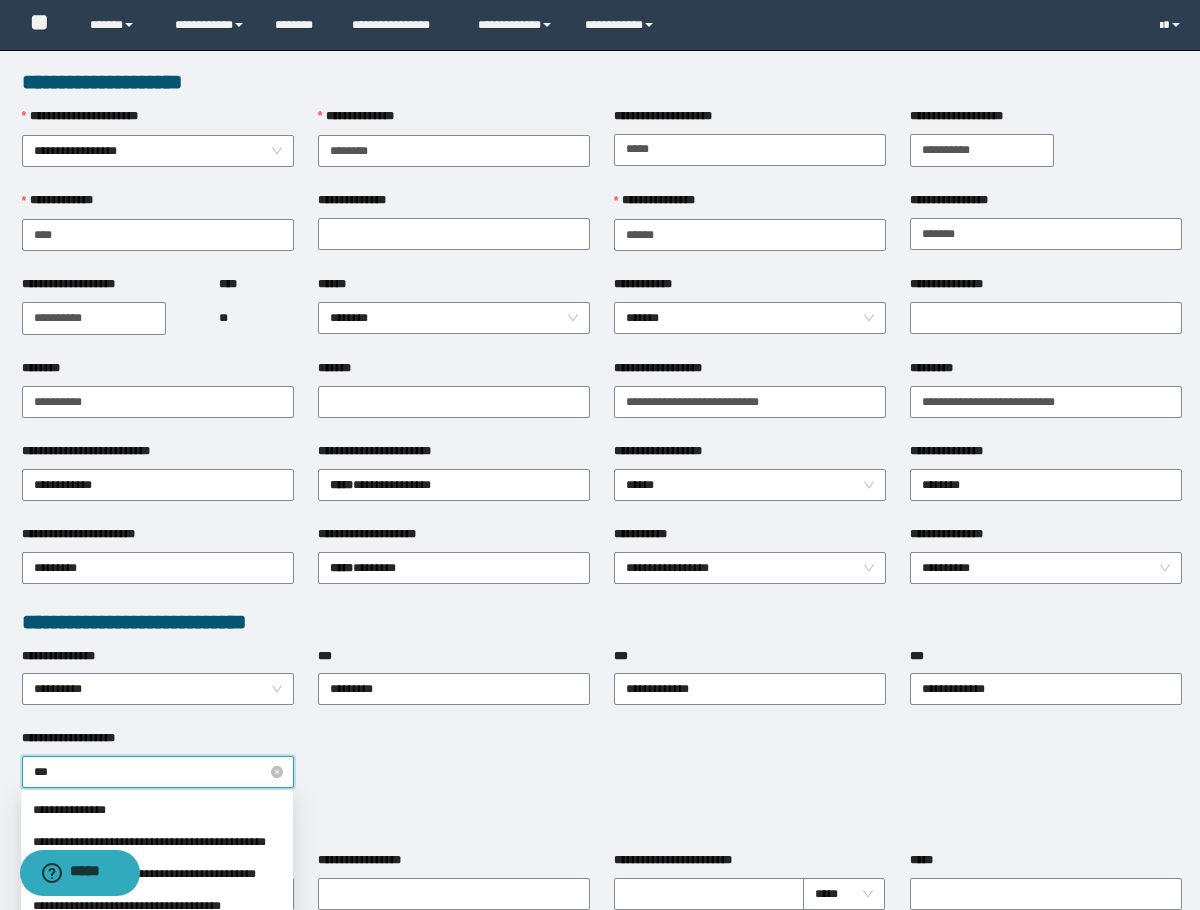 type on "****" 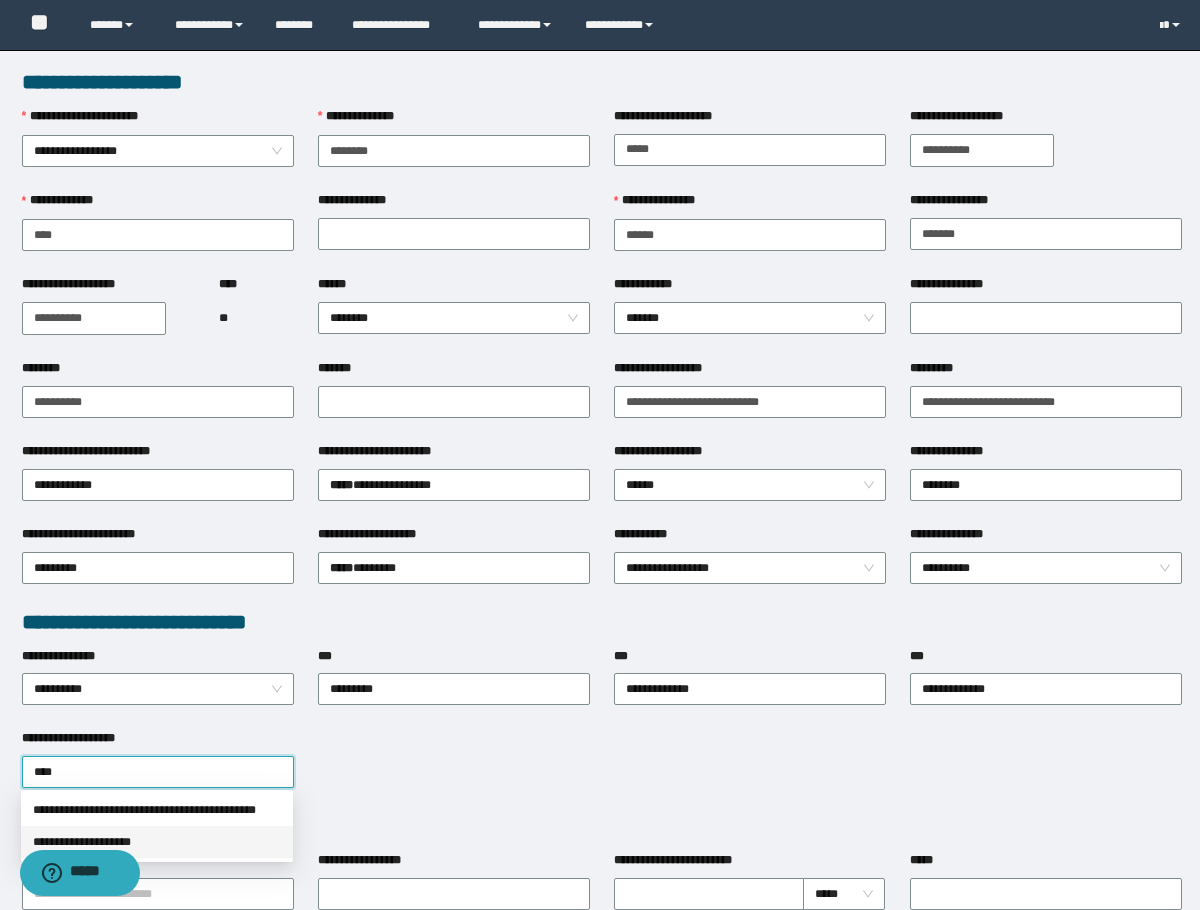 click on "**********" at bounding box center [157, 842] 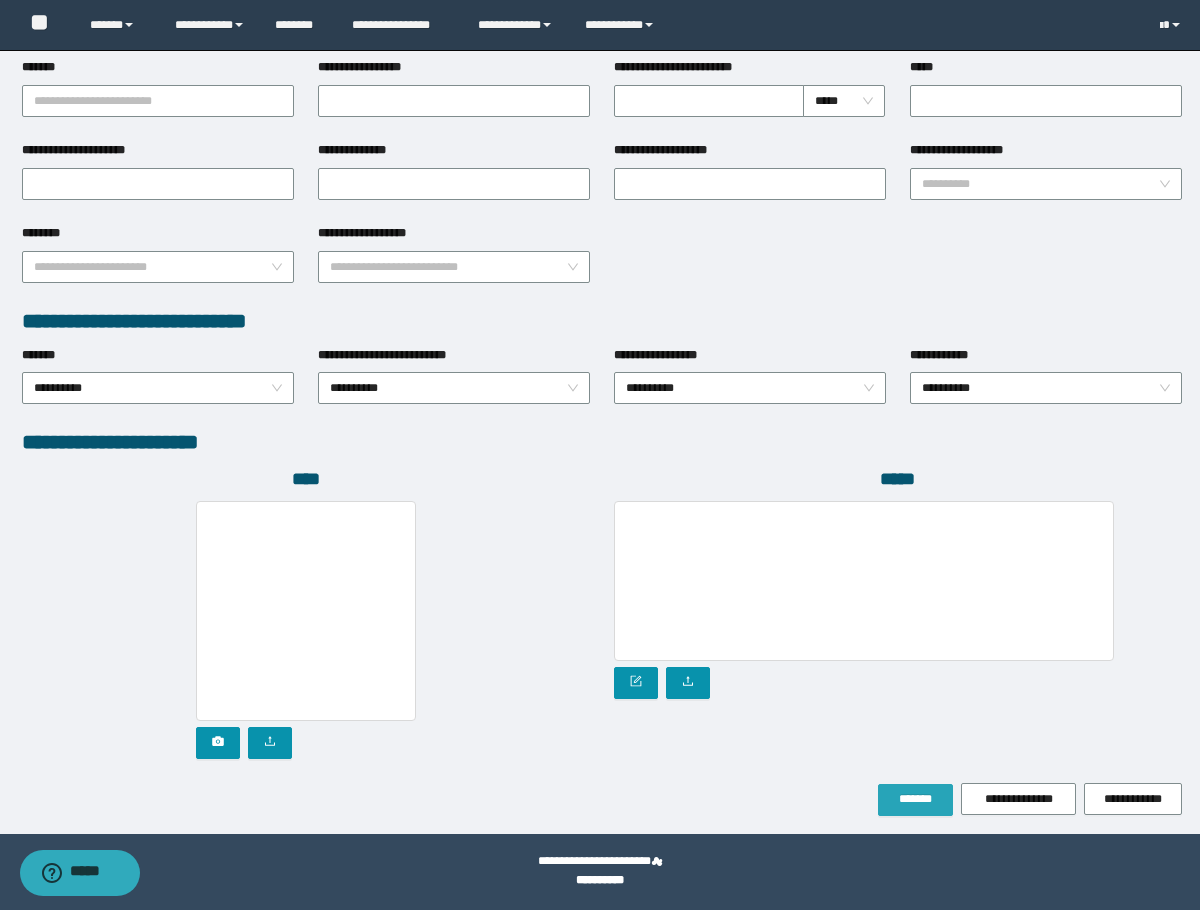 click on "*******" at bounding box center [915, 800] 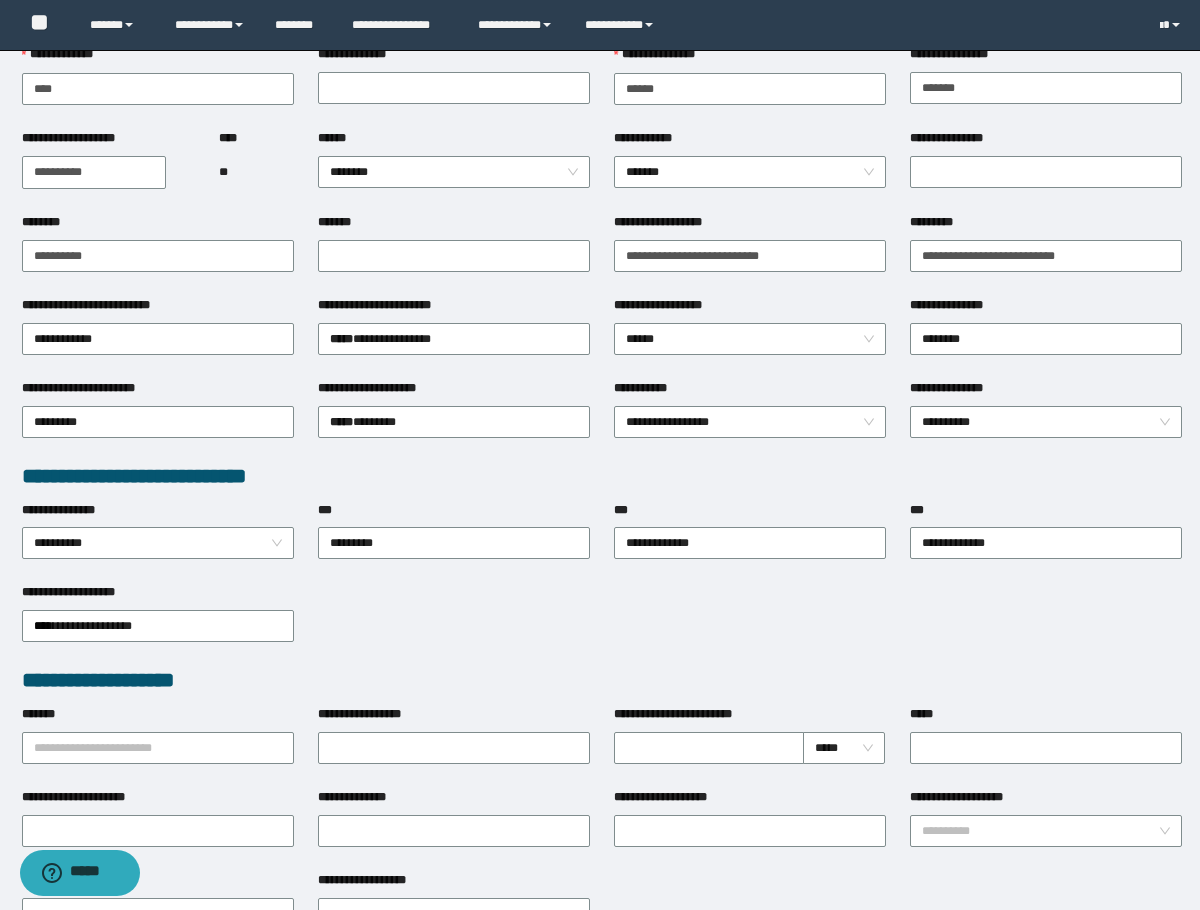 scroll, scrollTop: 0, scrollLeft: 0, axis: both 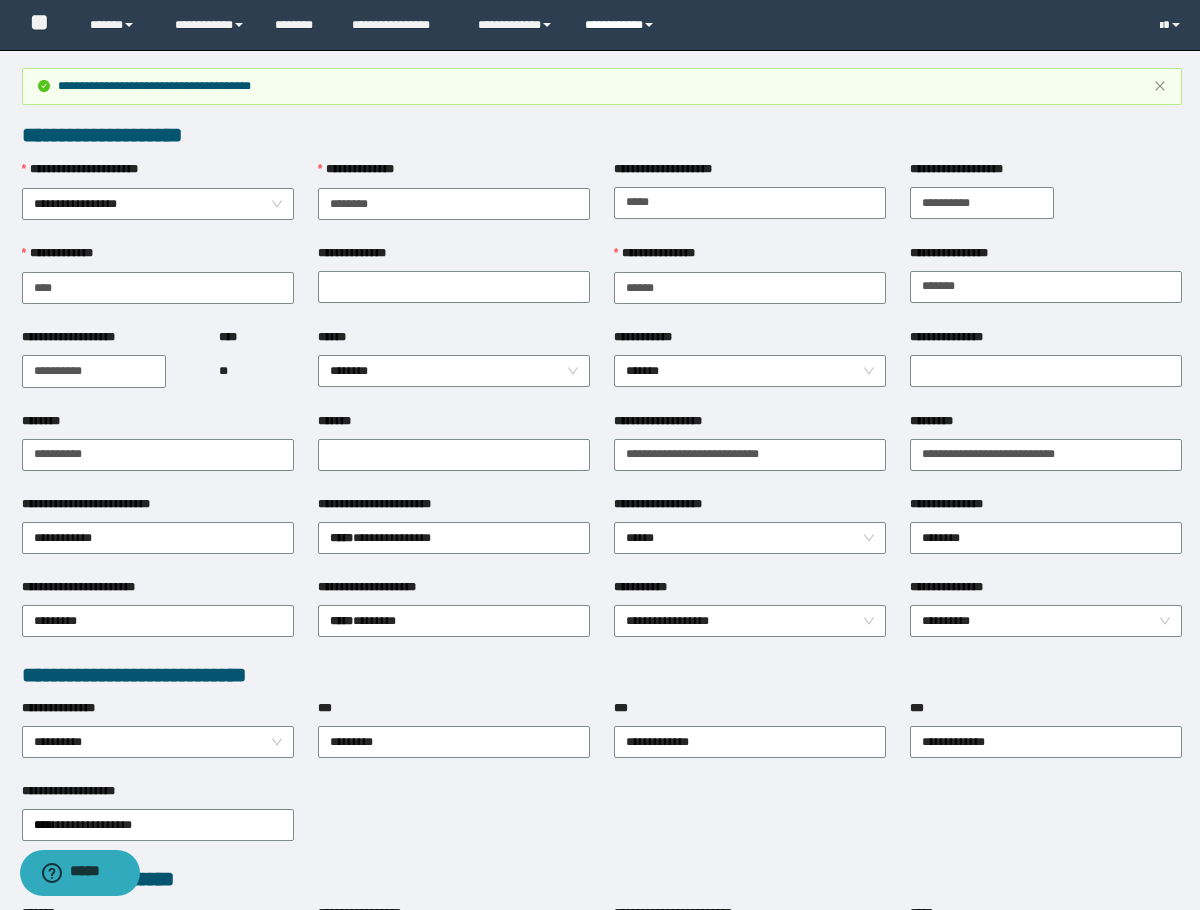 click on "**********" at bounding box center [622, 25] 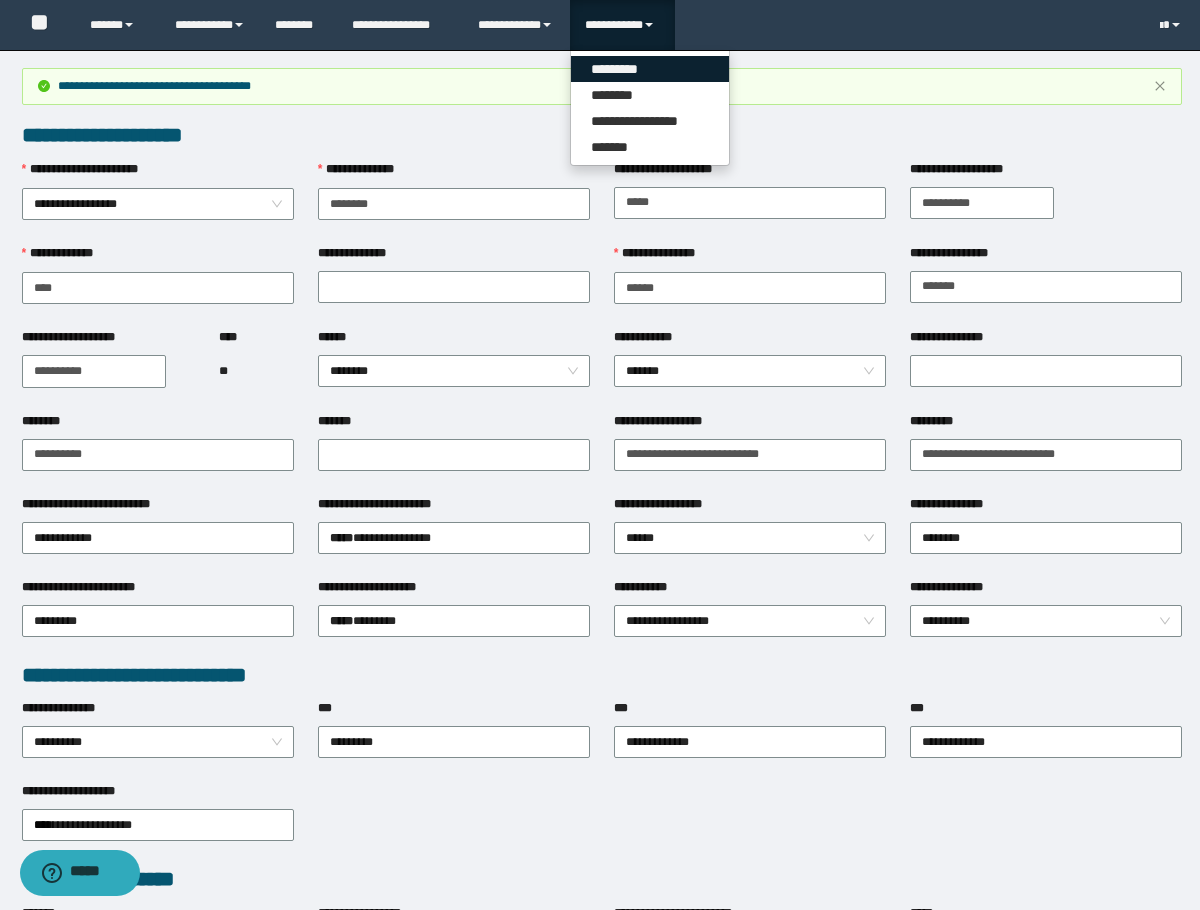 click on "*********" at bounding box center (650, 69) 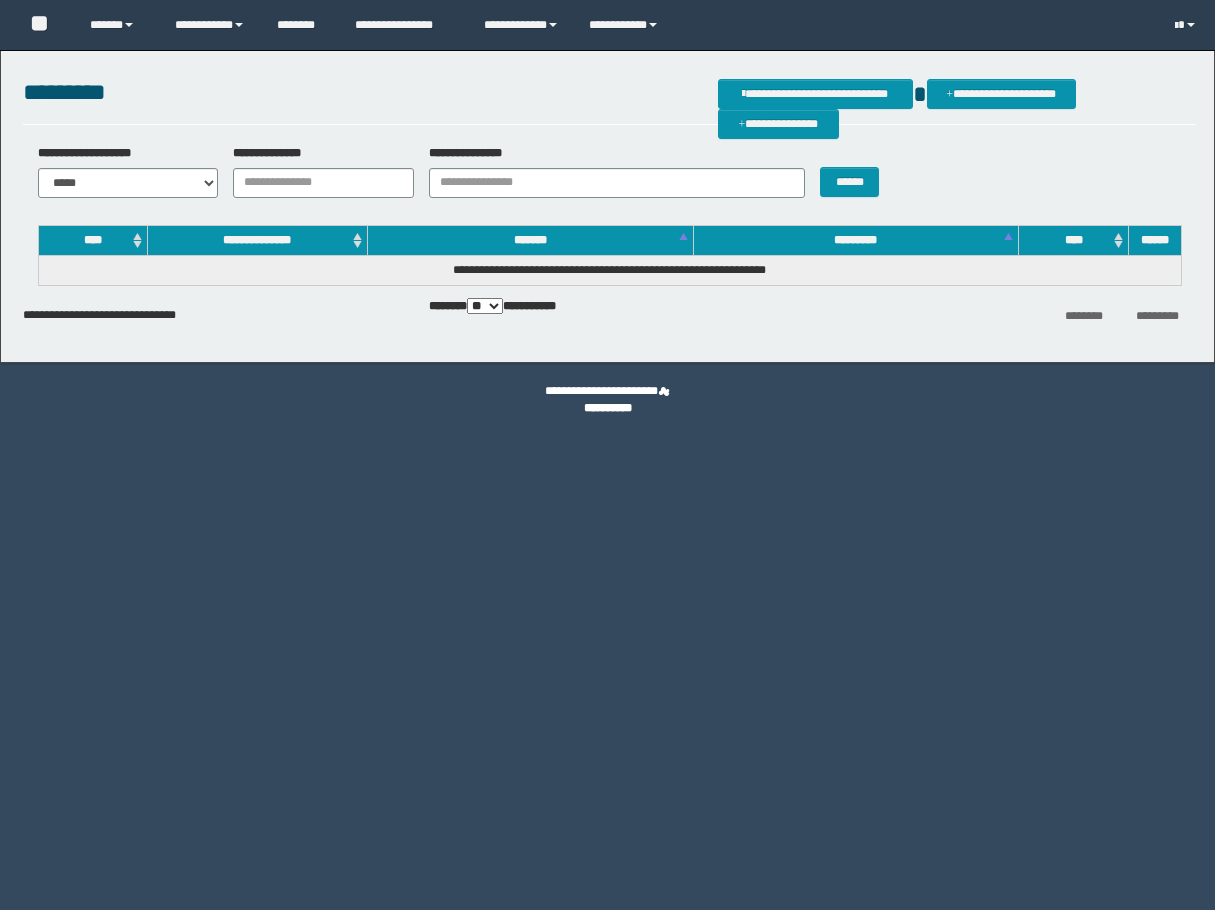 scroll, scrollTop: 0, scrollLeft: 0, axis: both 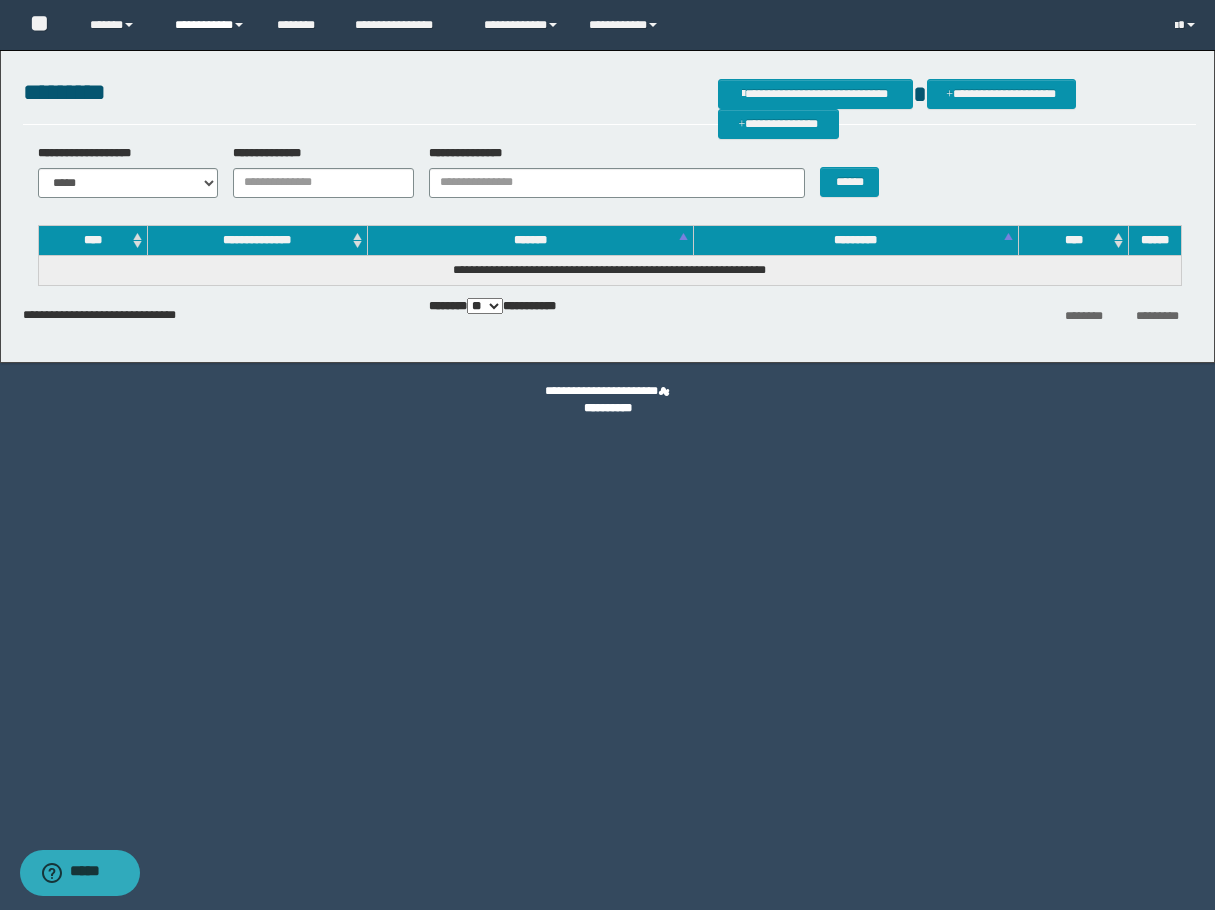 click on "**********" at bounding box center (210, 25) 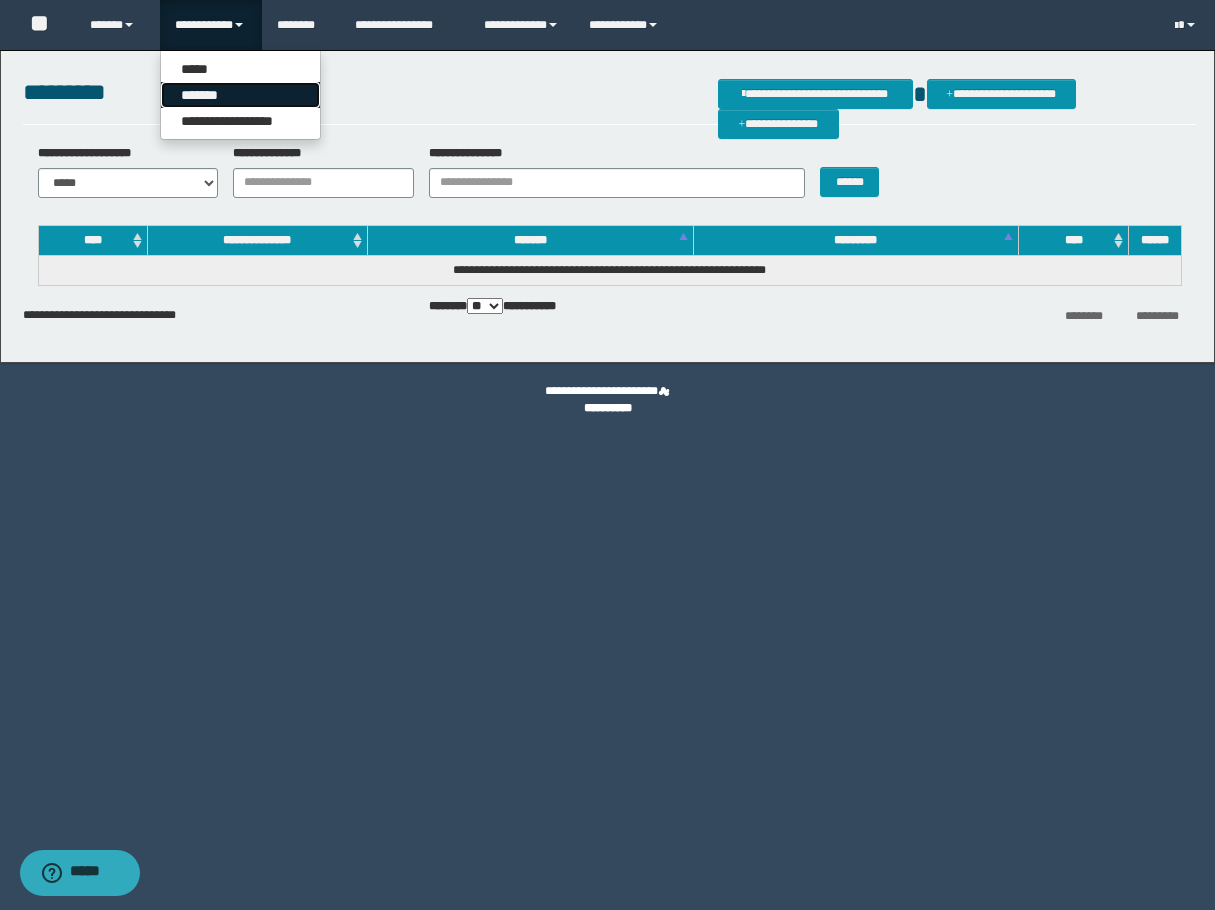 click on "*******" at bounding box center (240, 95) 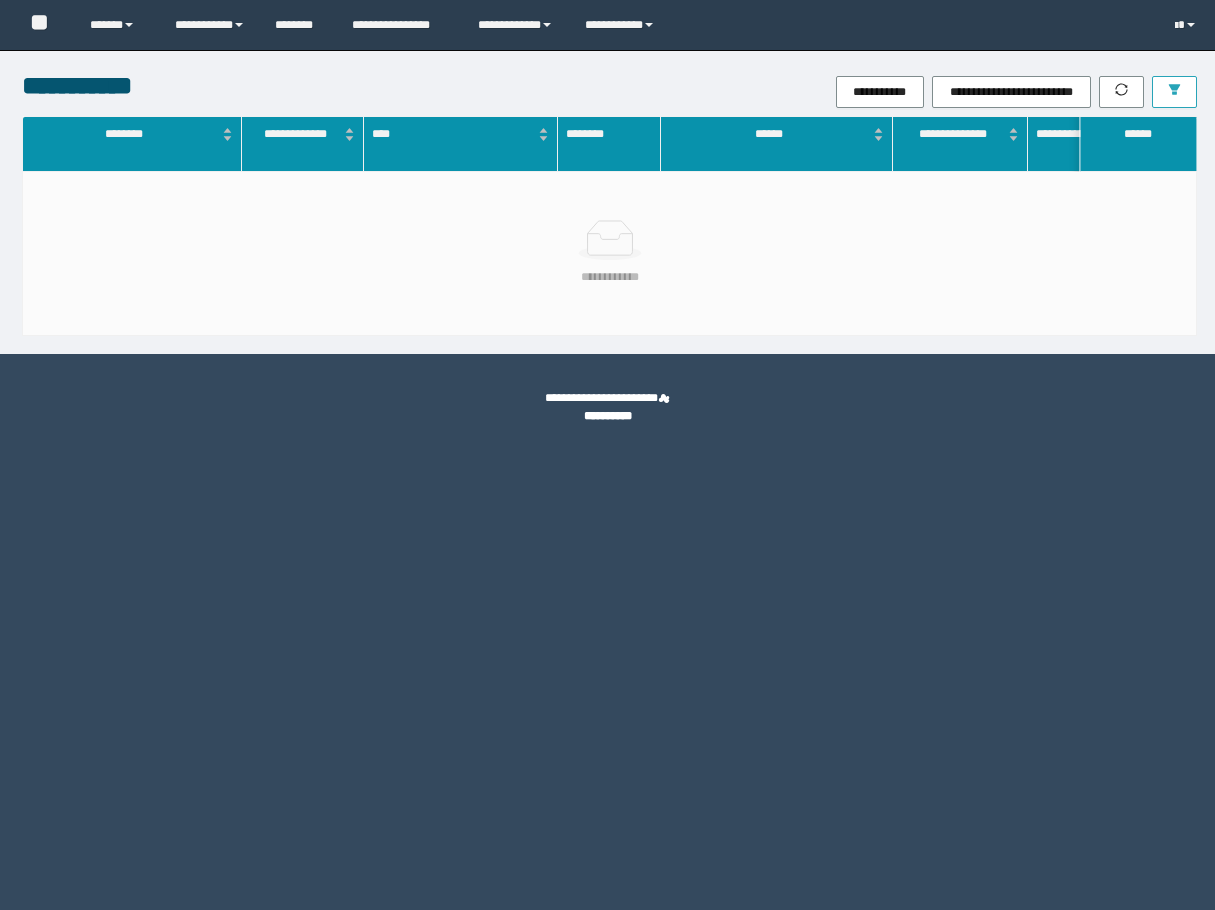 scroll, scrollTop: 0, scrollLeft: 0, axis: both 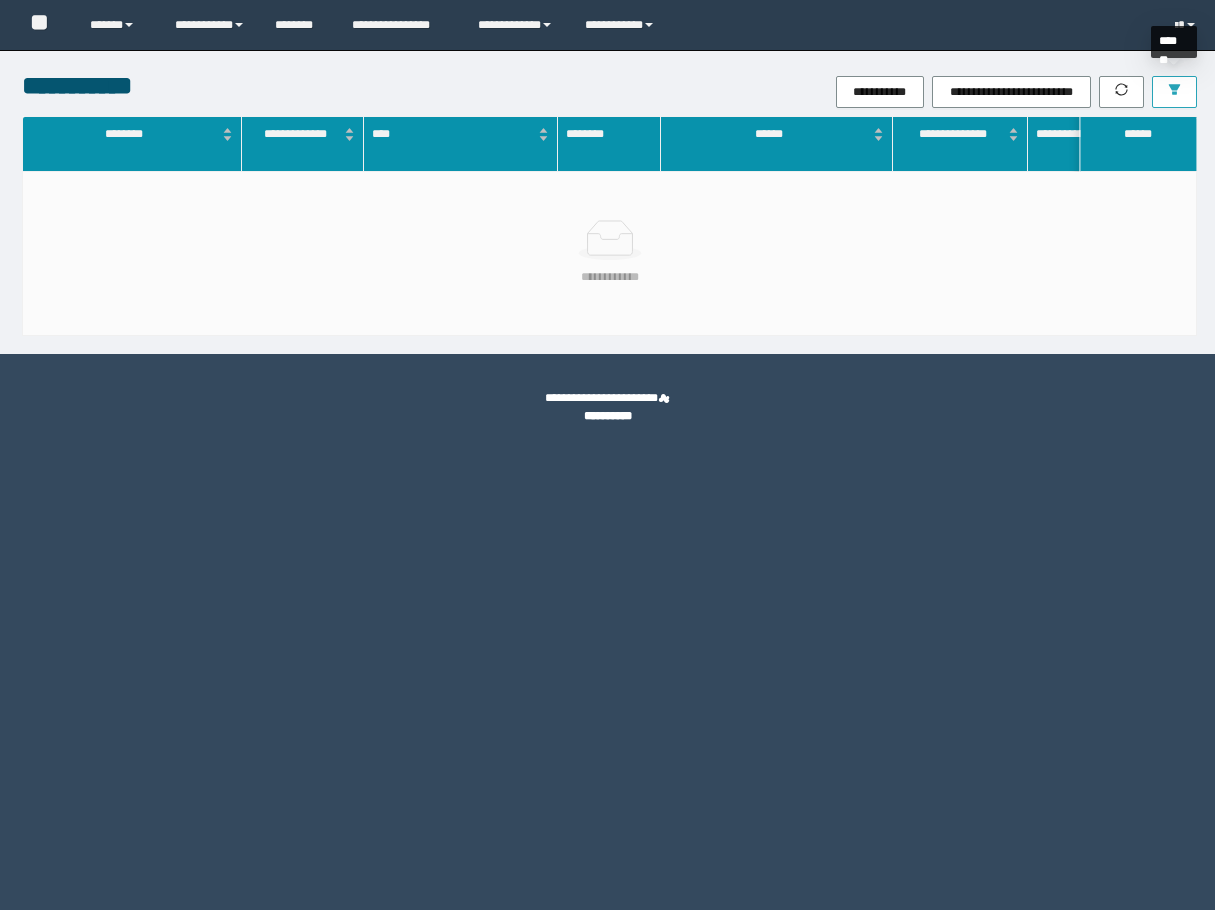 click at bounding box center [1174, 92] 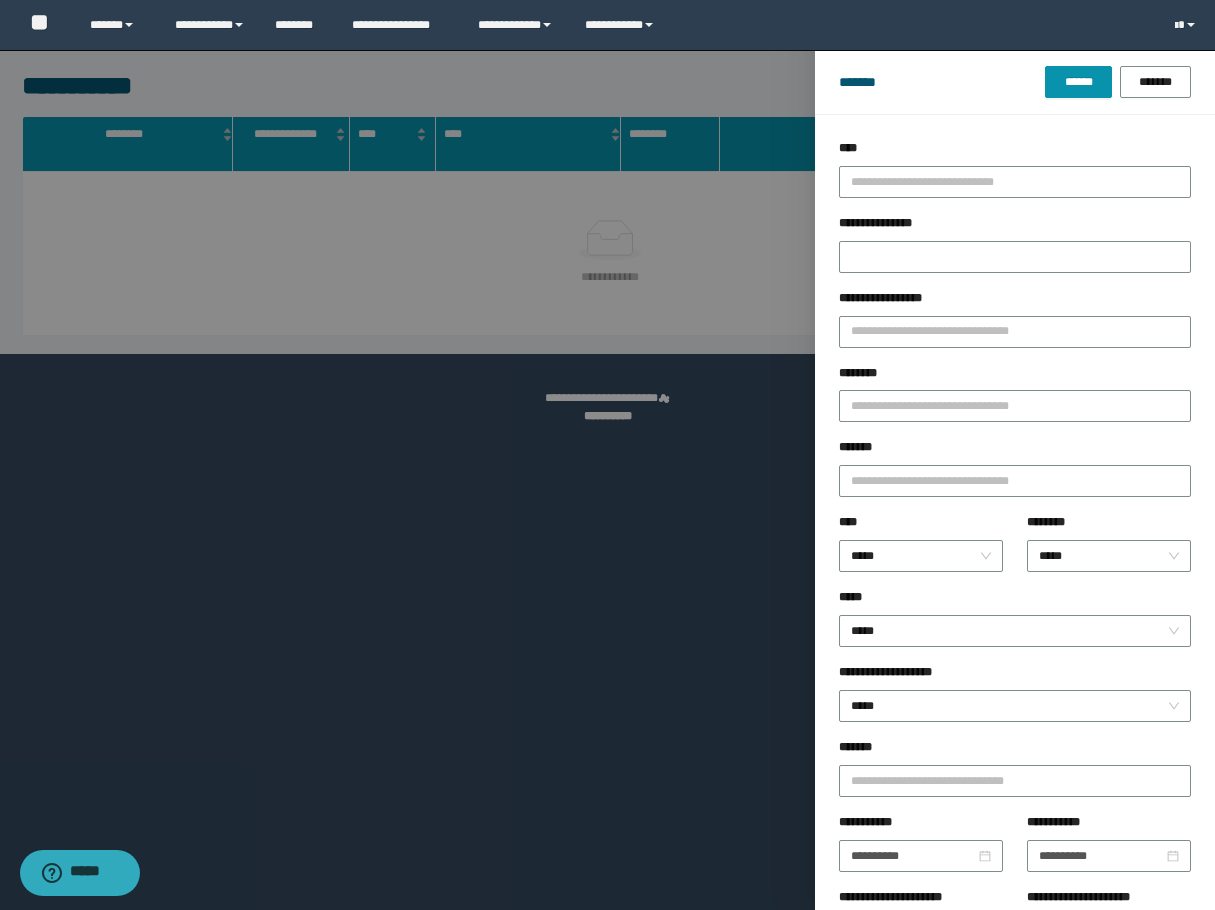 click on "********" at bounding box center (1015, 377) 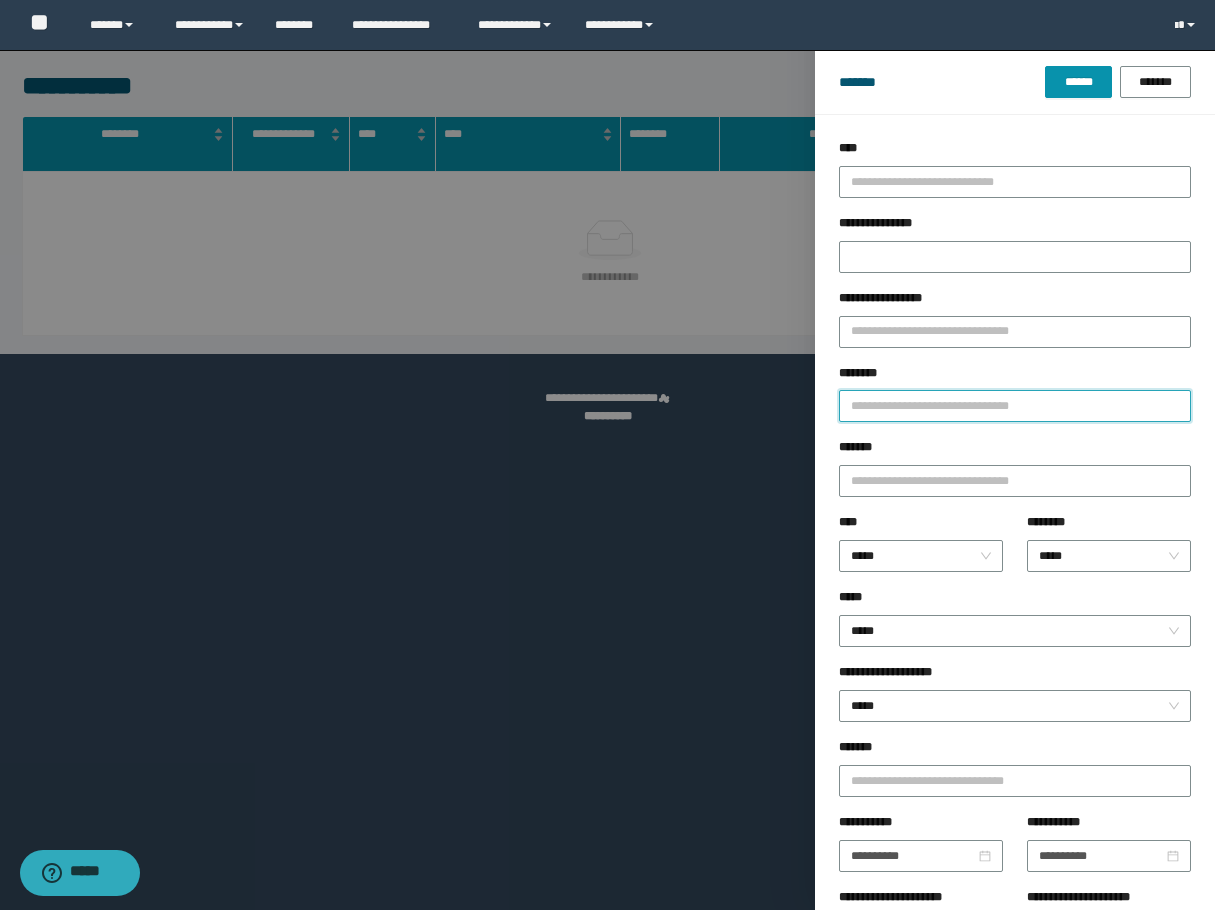 click on "********" at bounding box center [1015, 406] 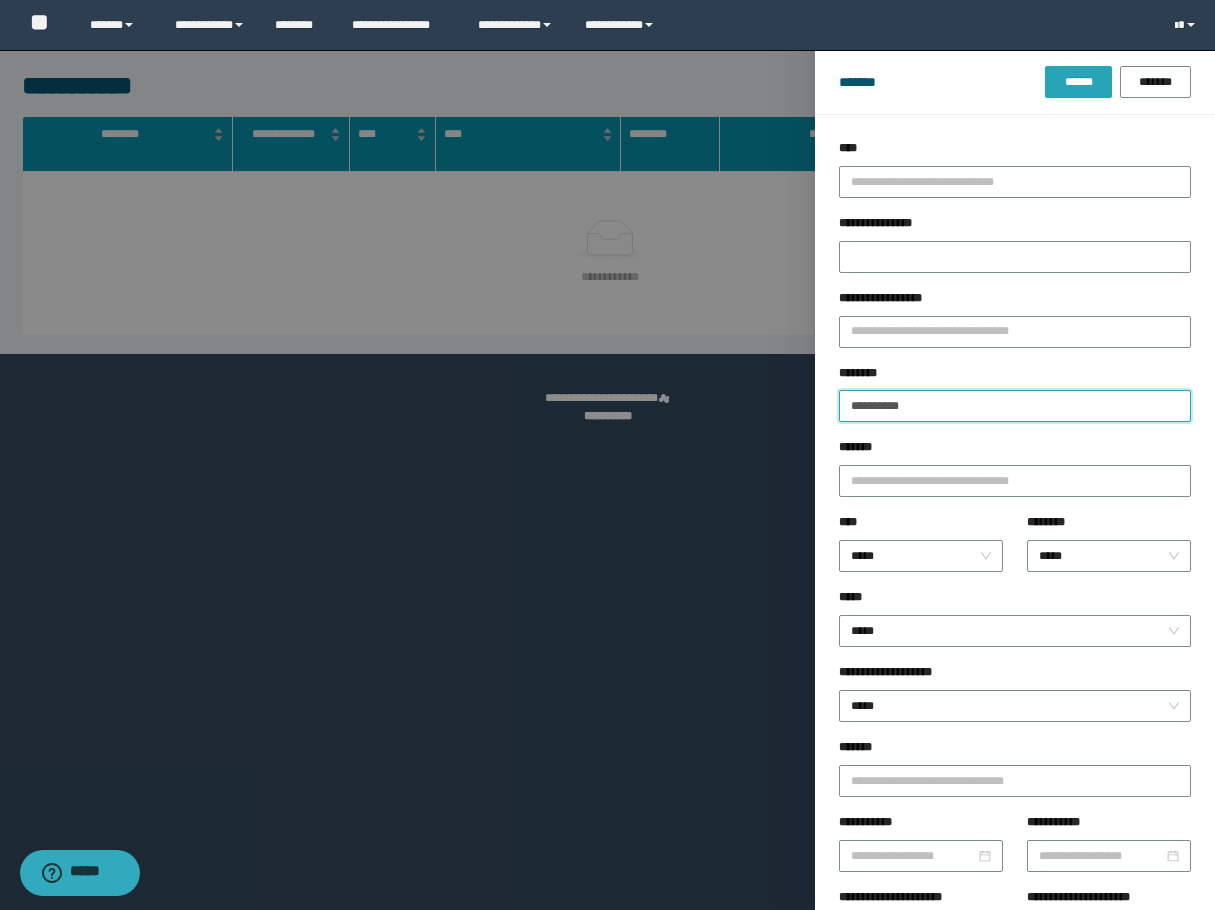 type on "**********" 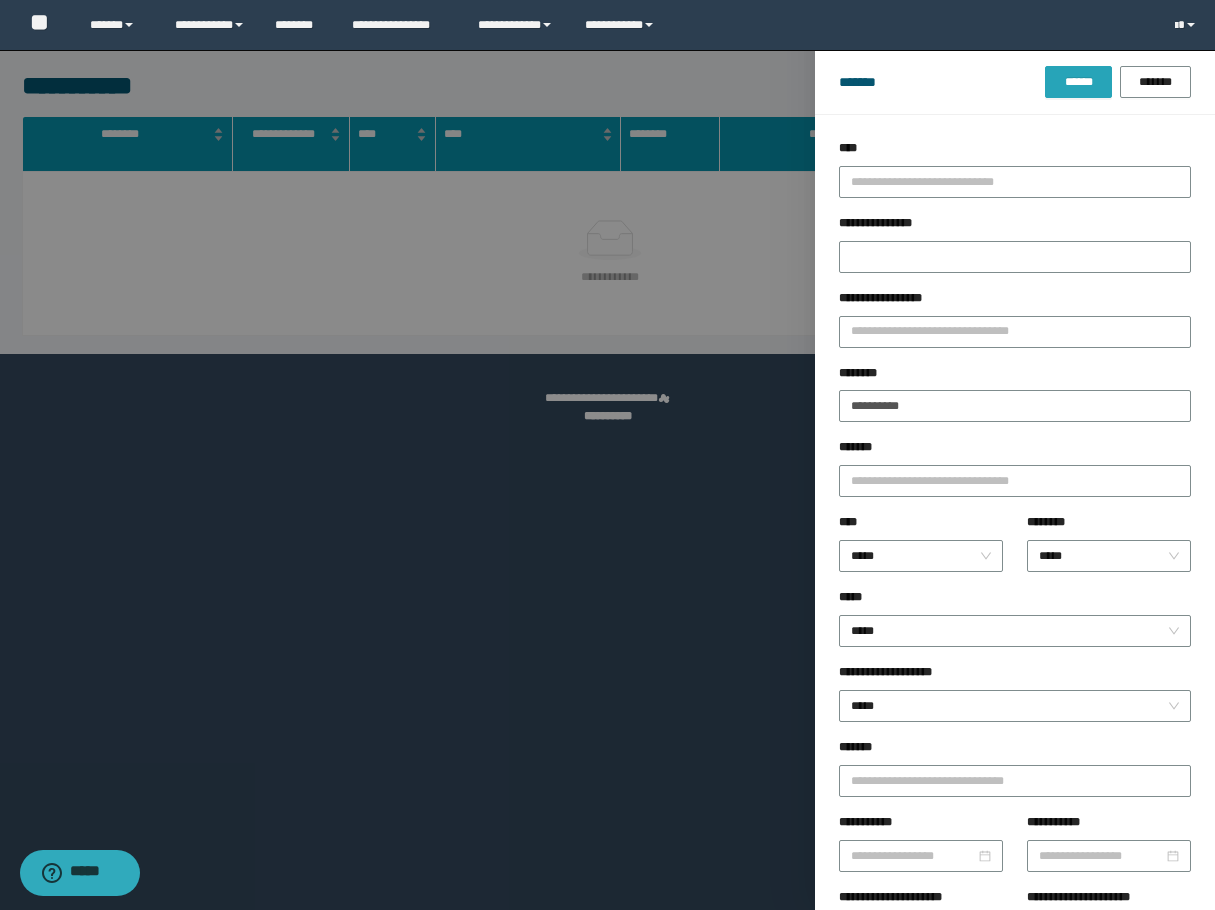 click on "******" at bounding box center [1078, 82] 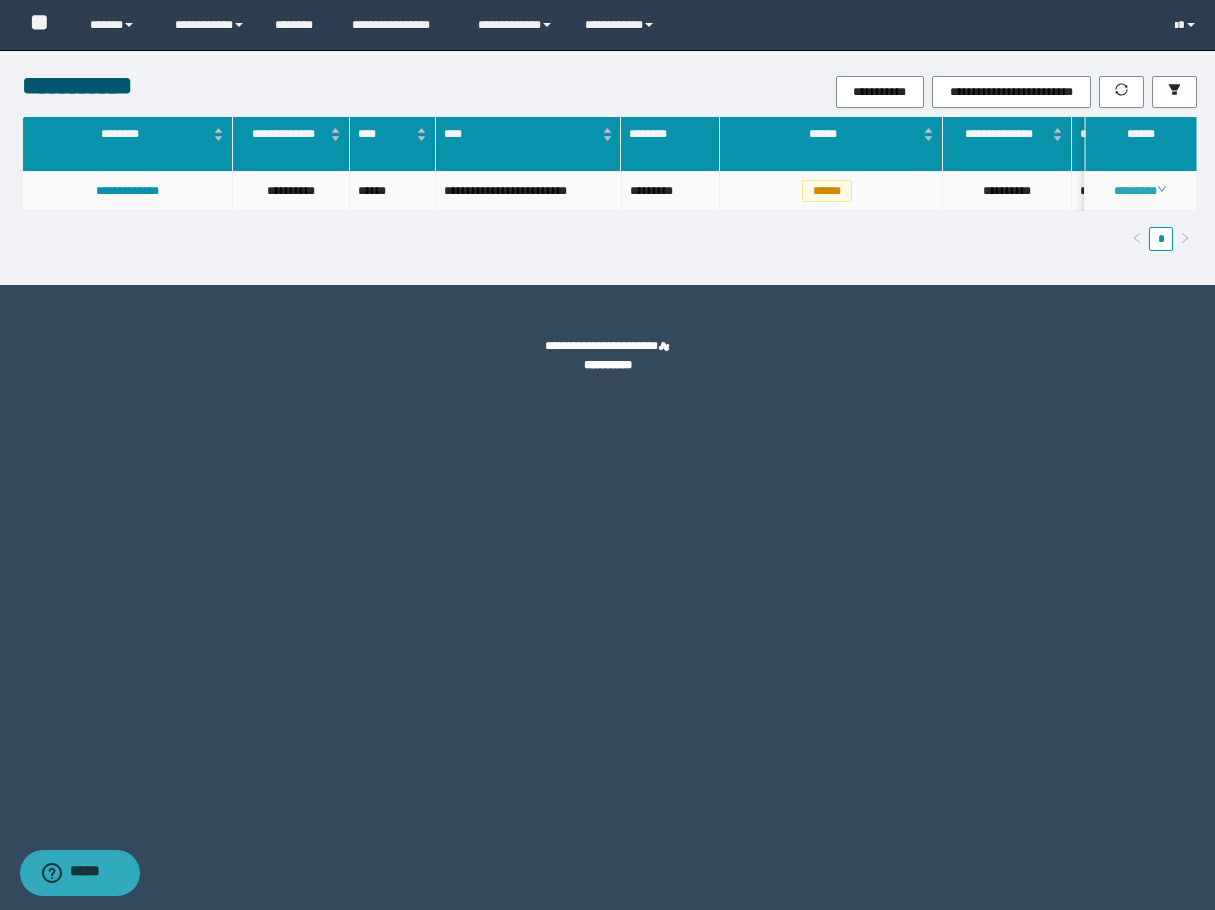 click on "********" at bounding box center [1140, 191] 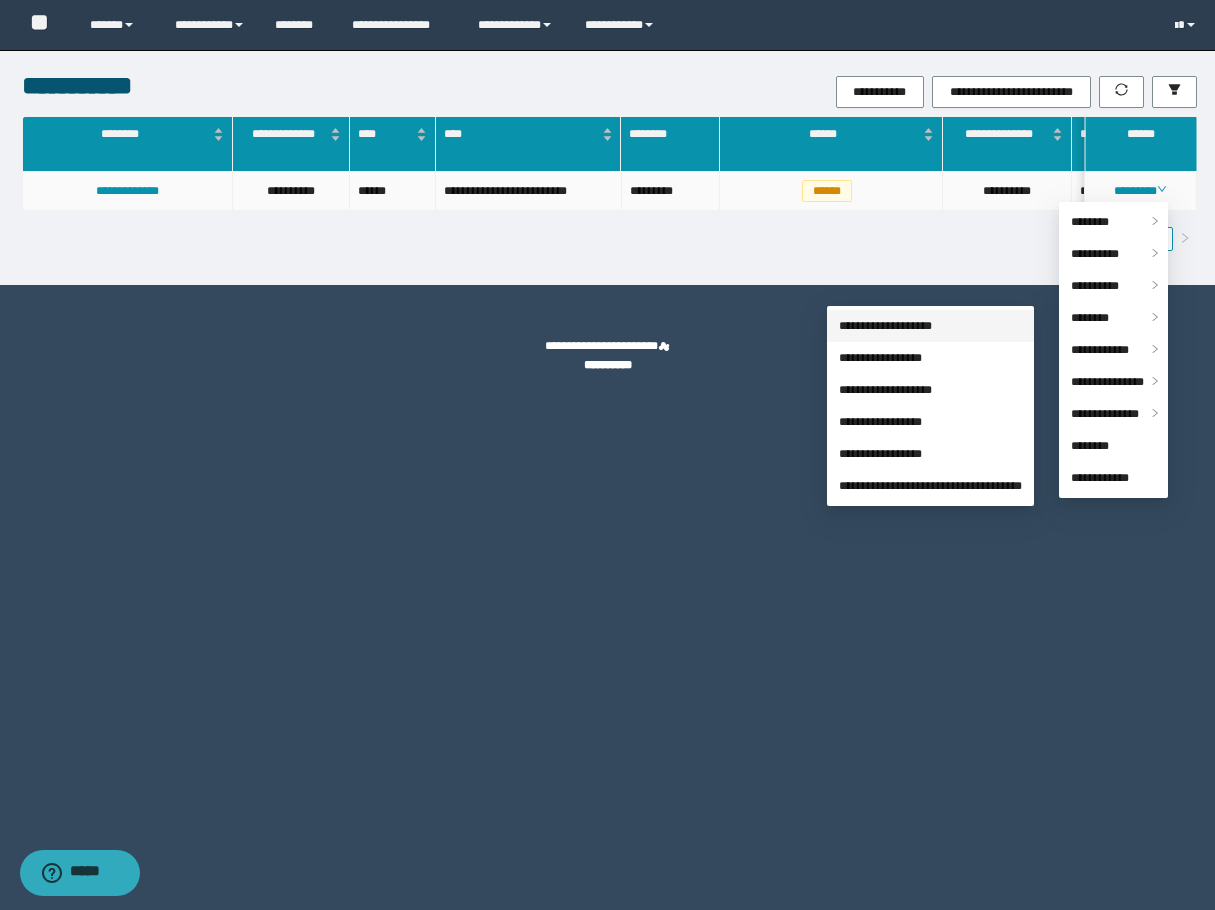 click on "**********" at bounding box center (885, 326) 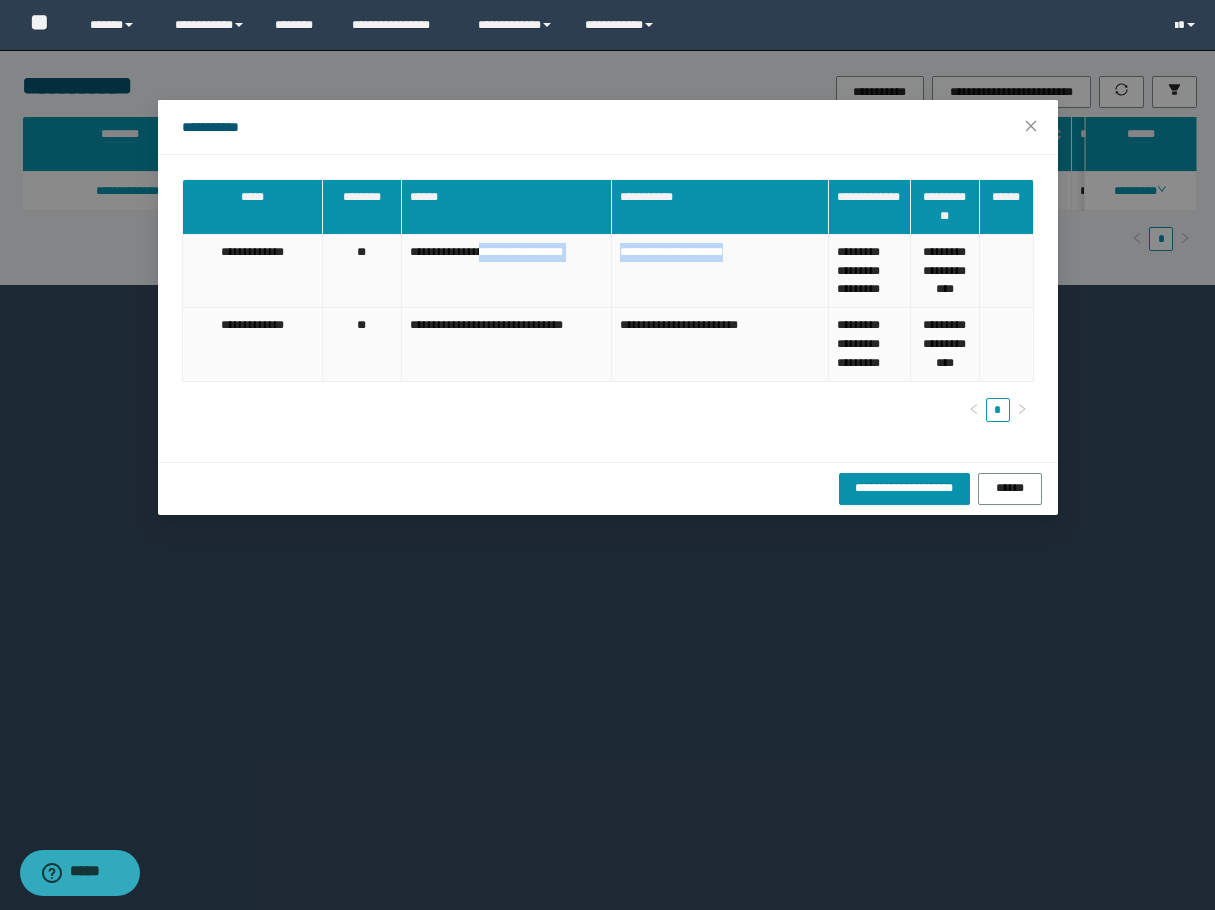 drag, startPoint x: 771, startPoint y: 261, endPoint x: 495, endPoint y: 267, distance: 276.06522 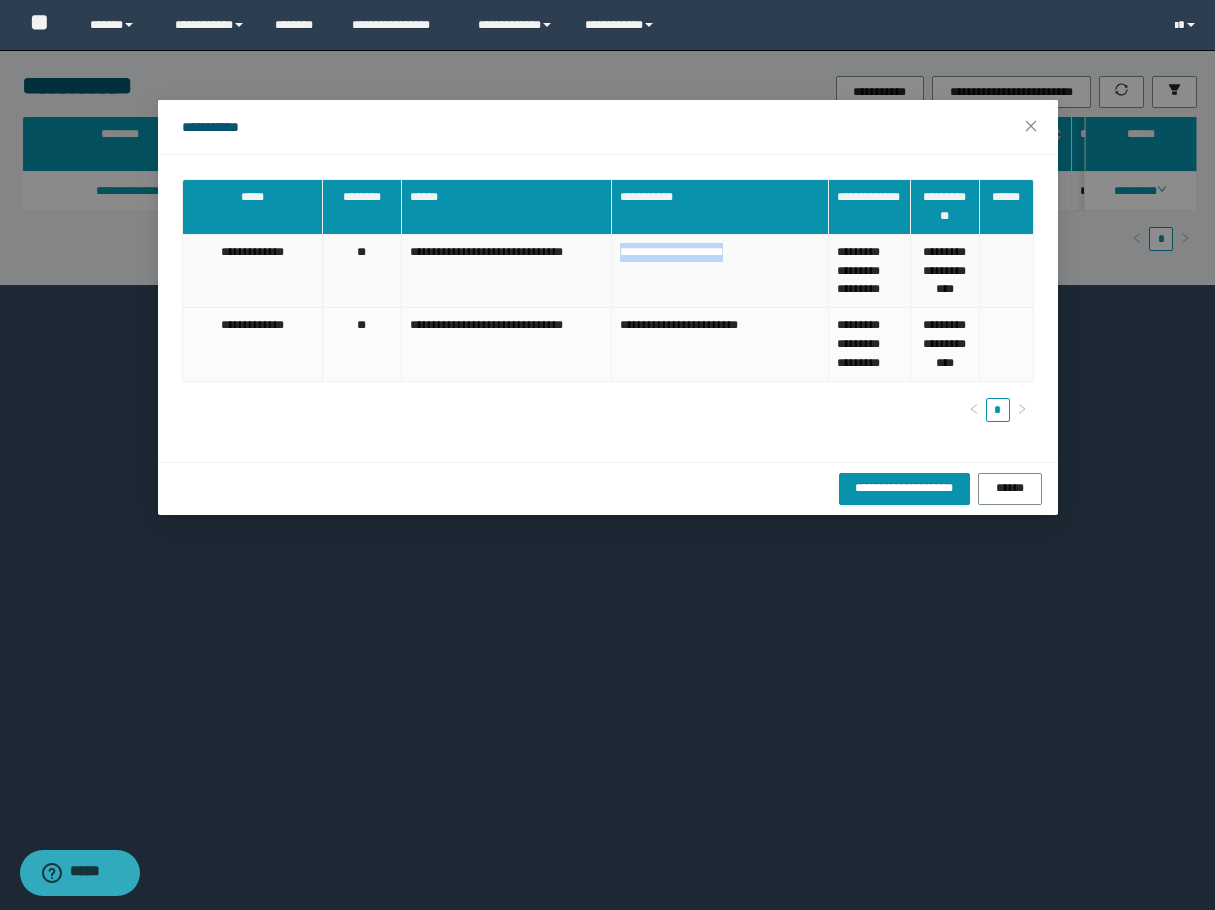 drag, startPoint x: 781, startPoint y: 255, endPoint x: 617, endPoint y: 254, distance: 164.00305 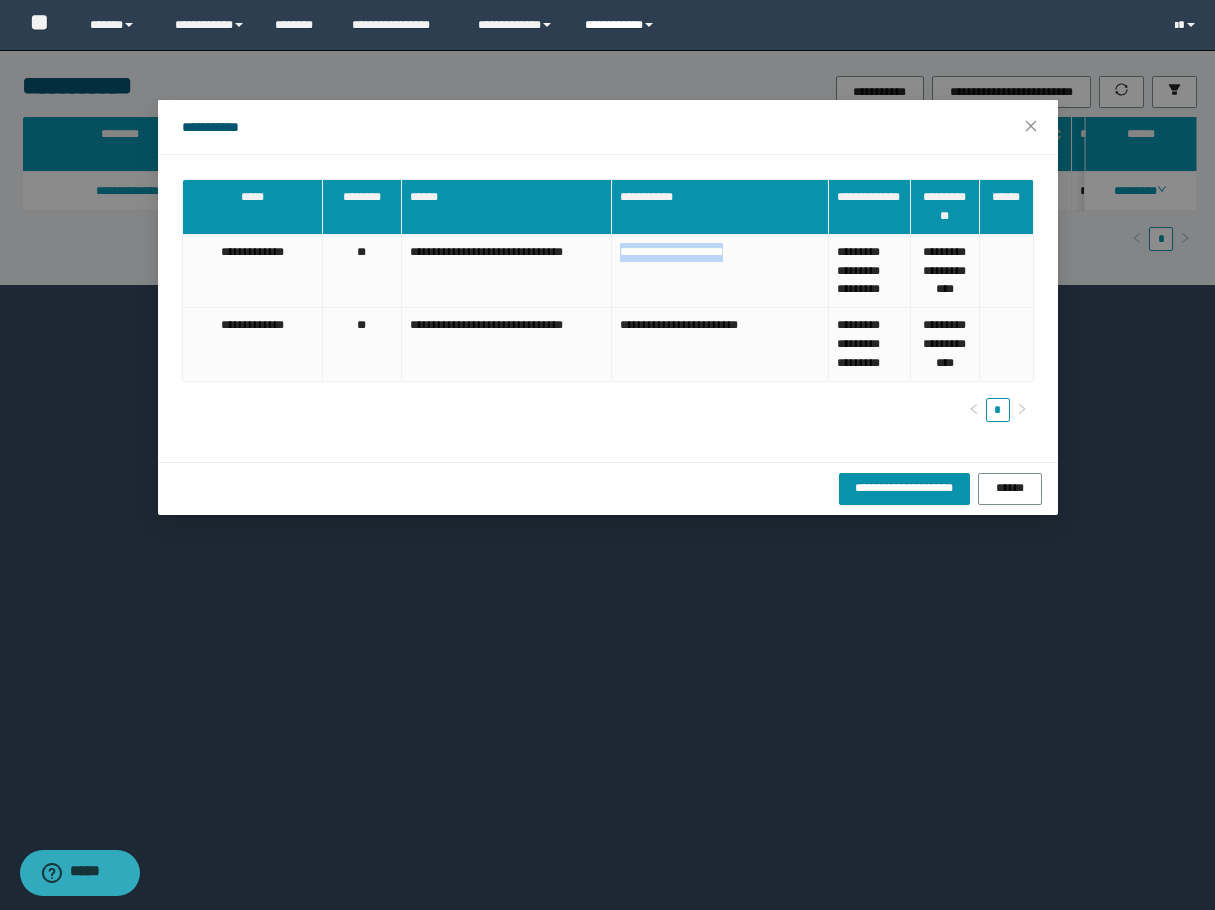 click on "**********" at bounding box center (622, 25) 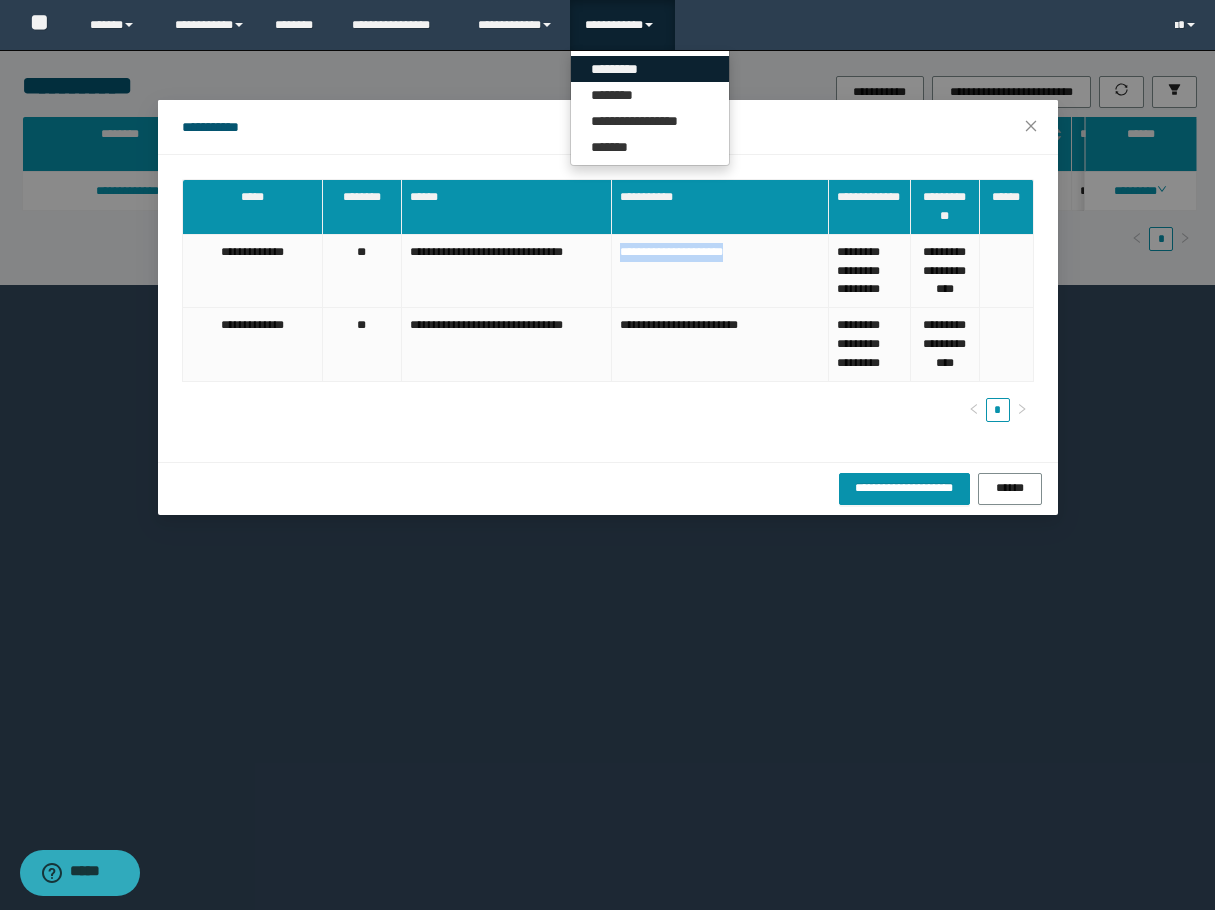 click on "*********" at bounding box center [650, 69] 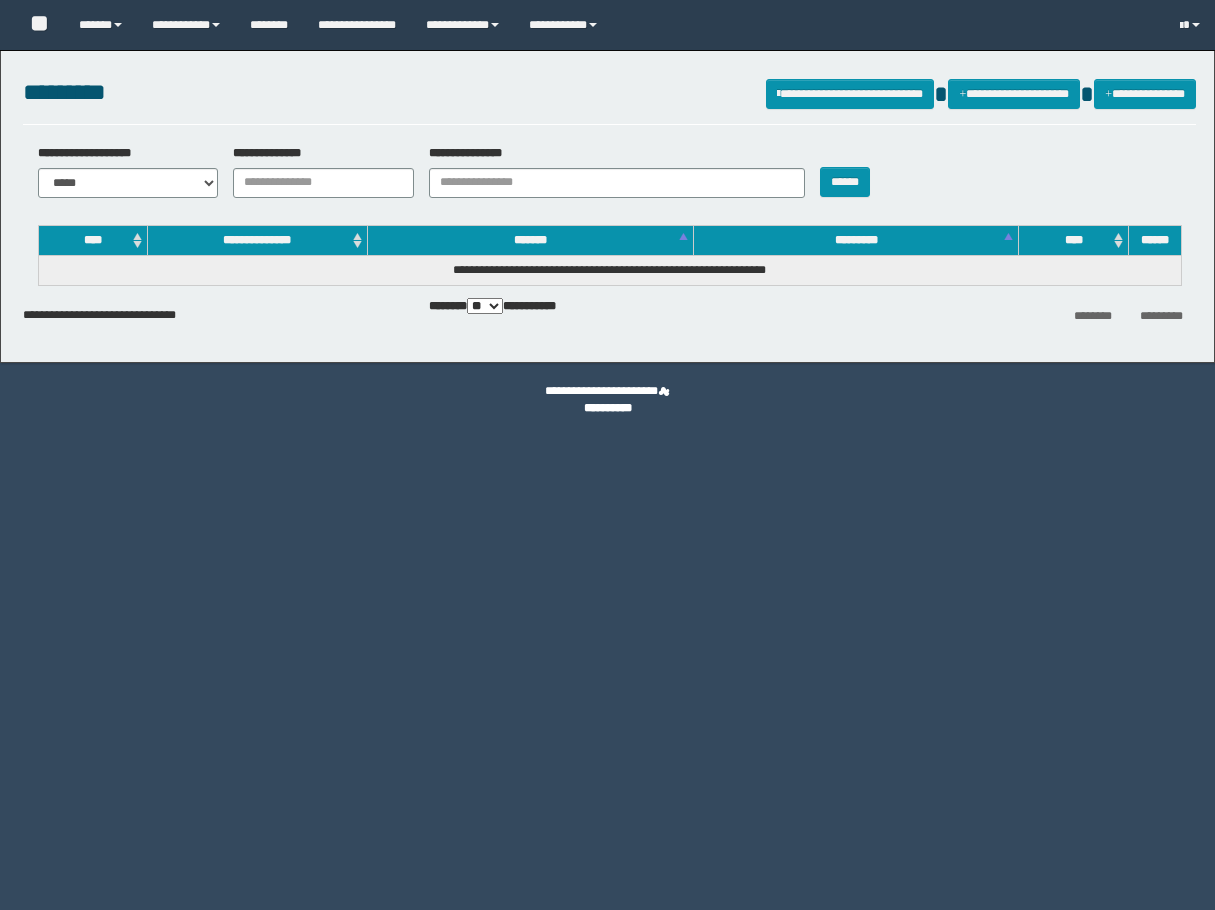 scroll, scrollTop: 0, scrollLeft: 0, axis: both 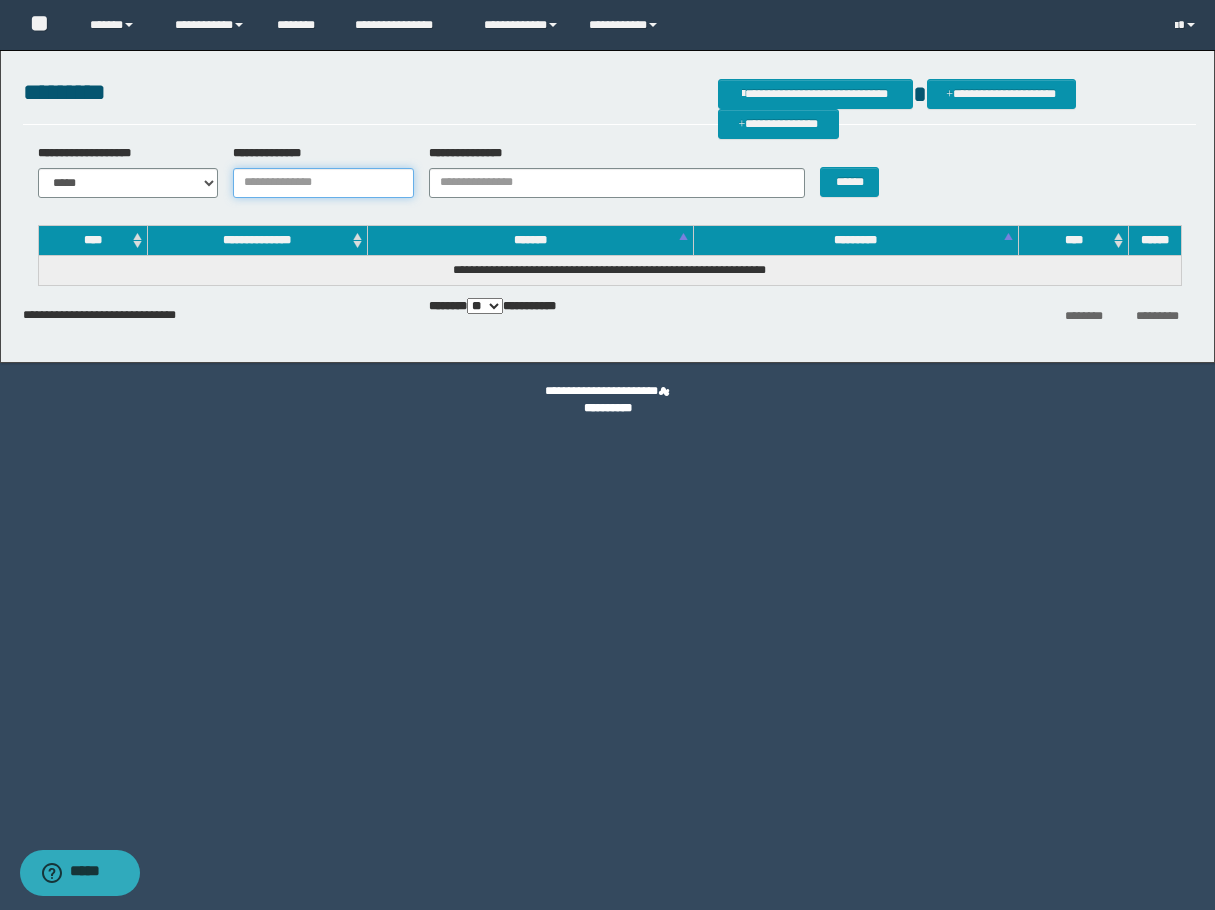click on "**********" at bounding box center [323, 183] 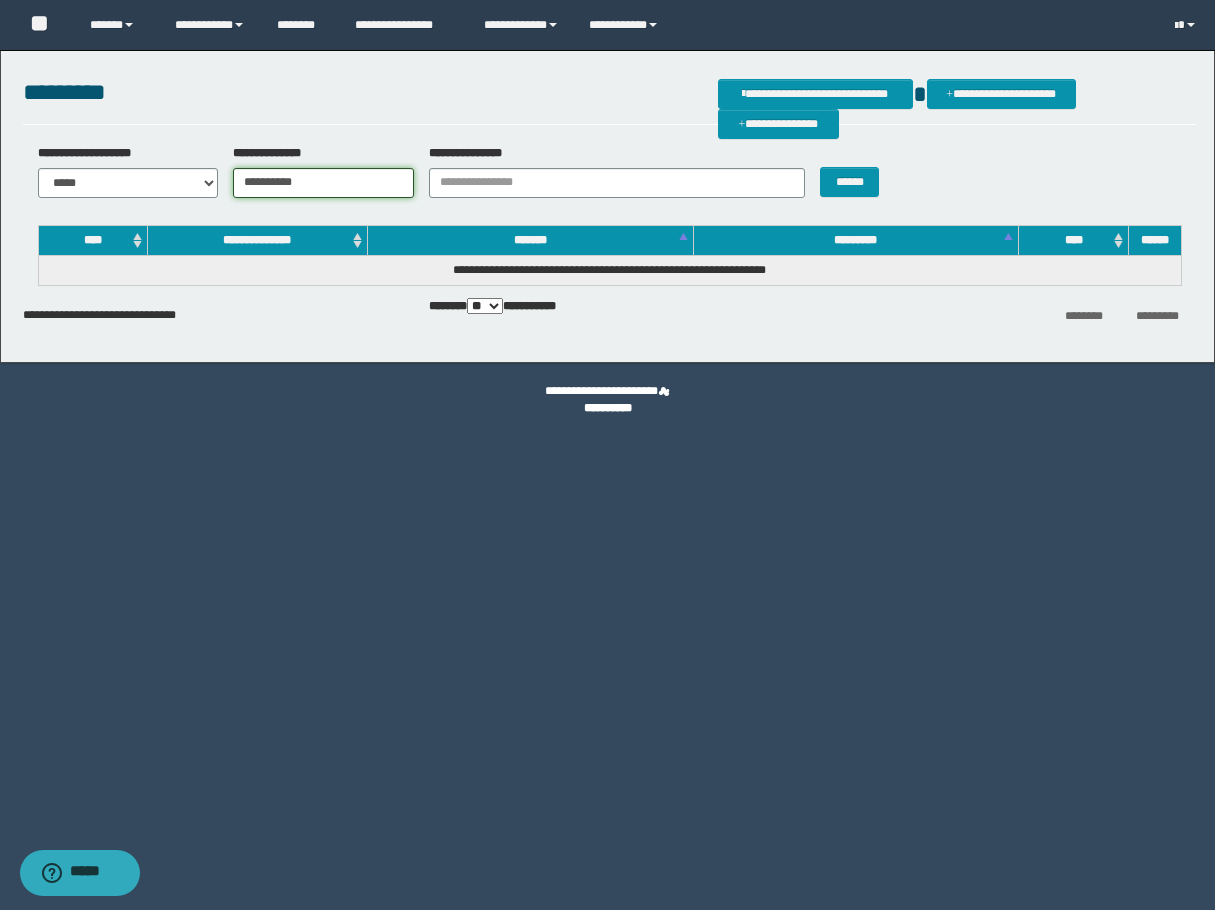 type on "**********" 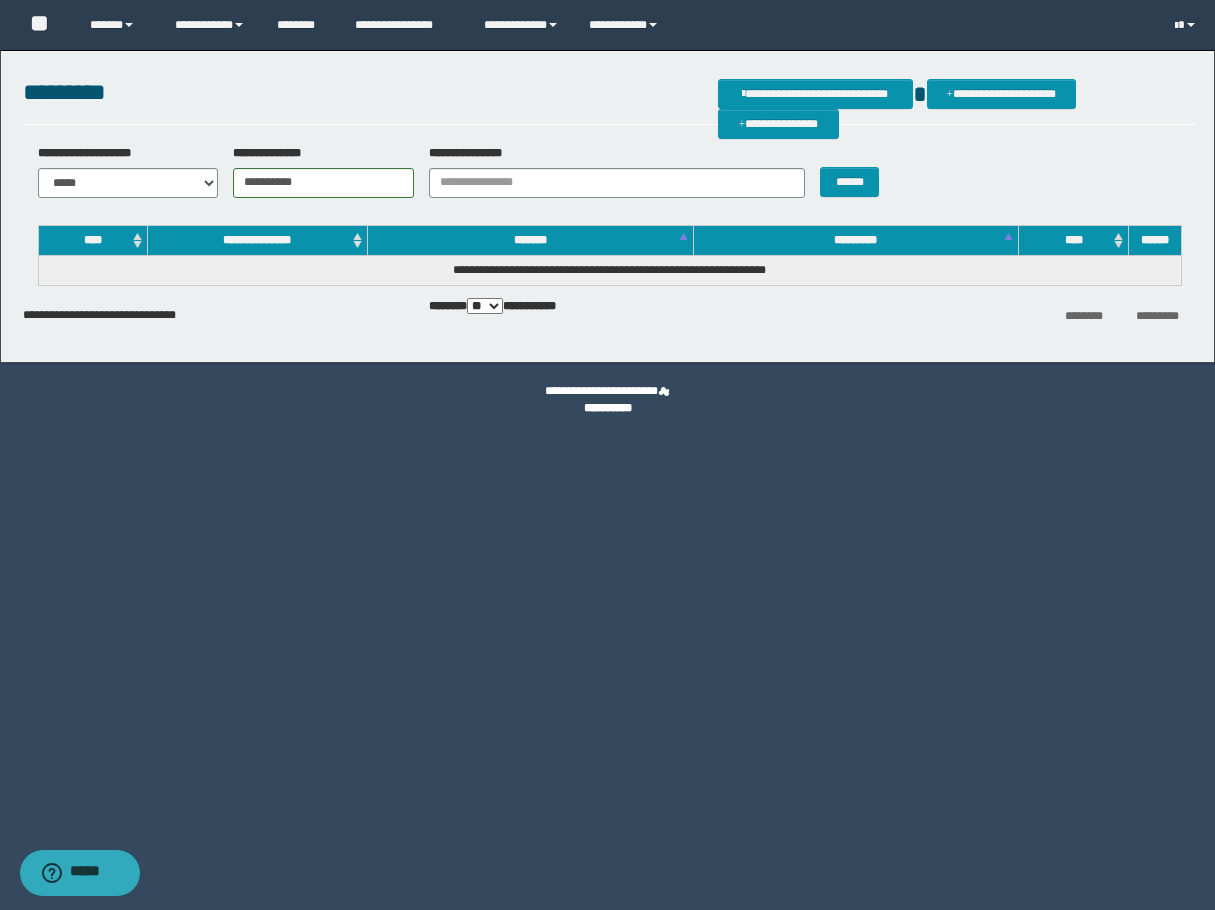 click on "**********" at bounding box center (609, 178) 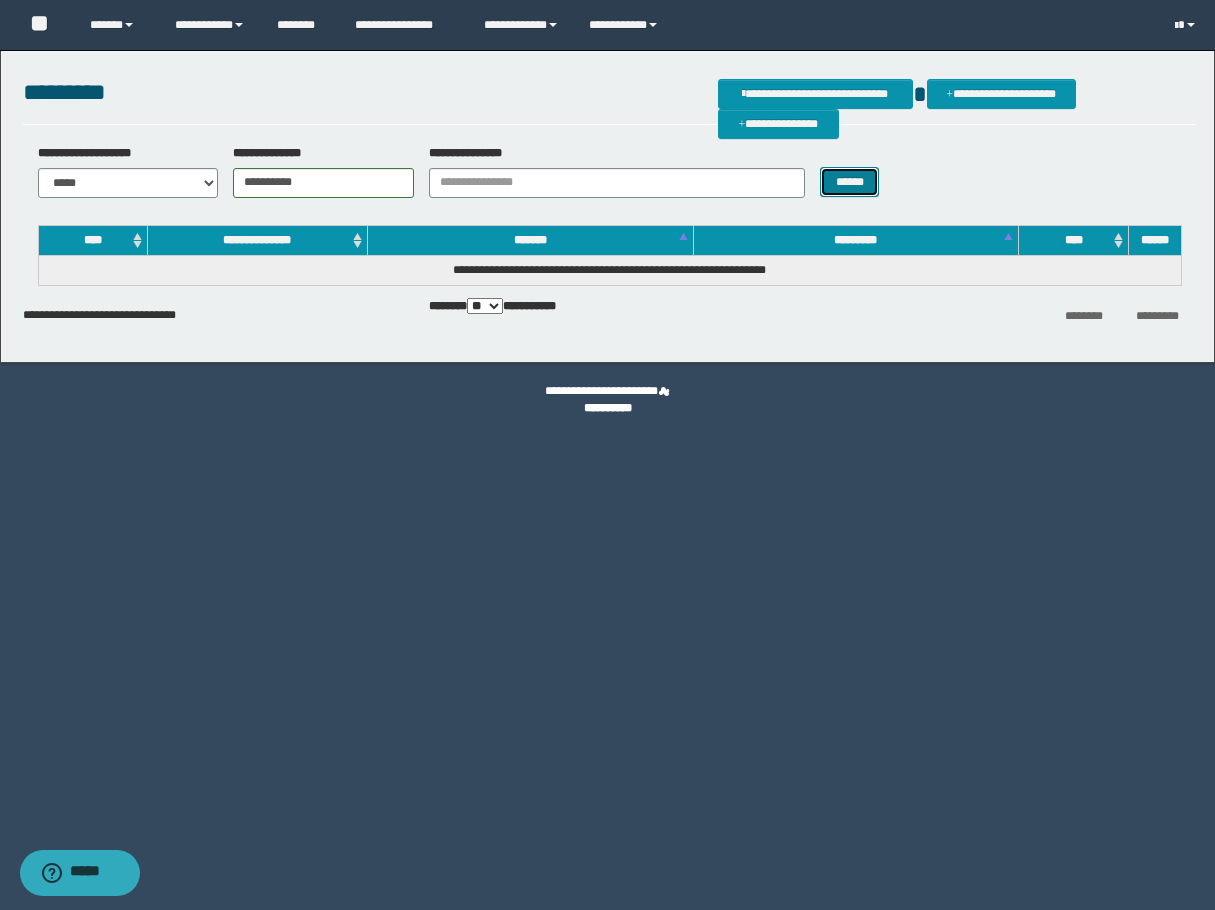 click on "******" at bounding box center [849, 182] 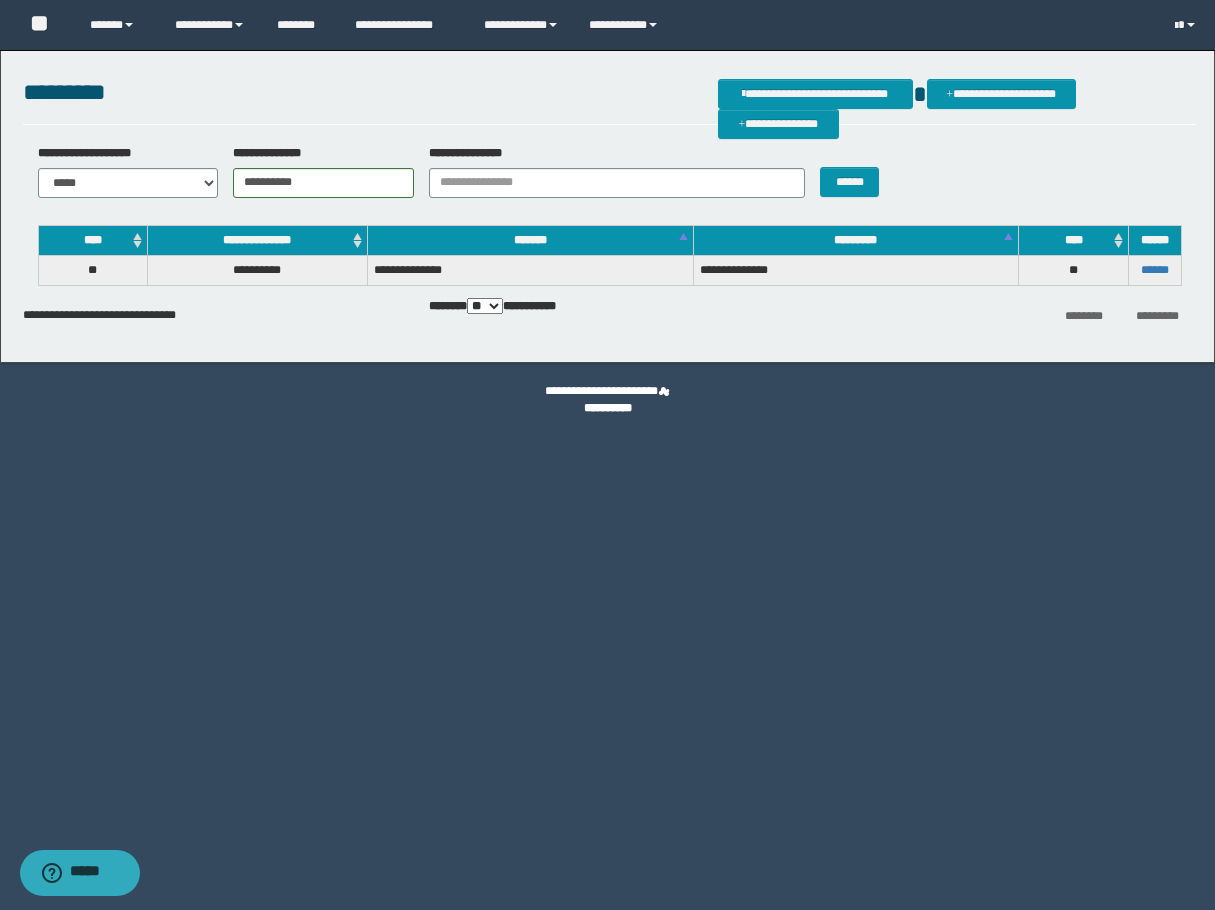click on "******" at bounding box center (1154, 270) 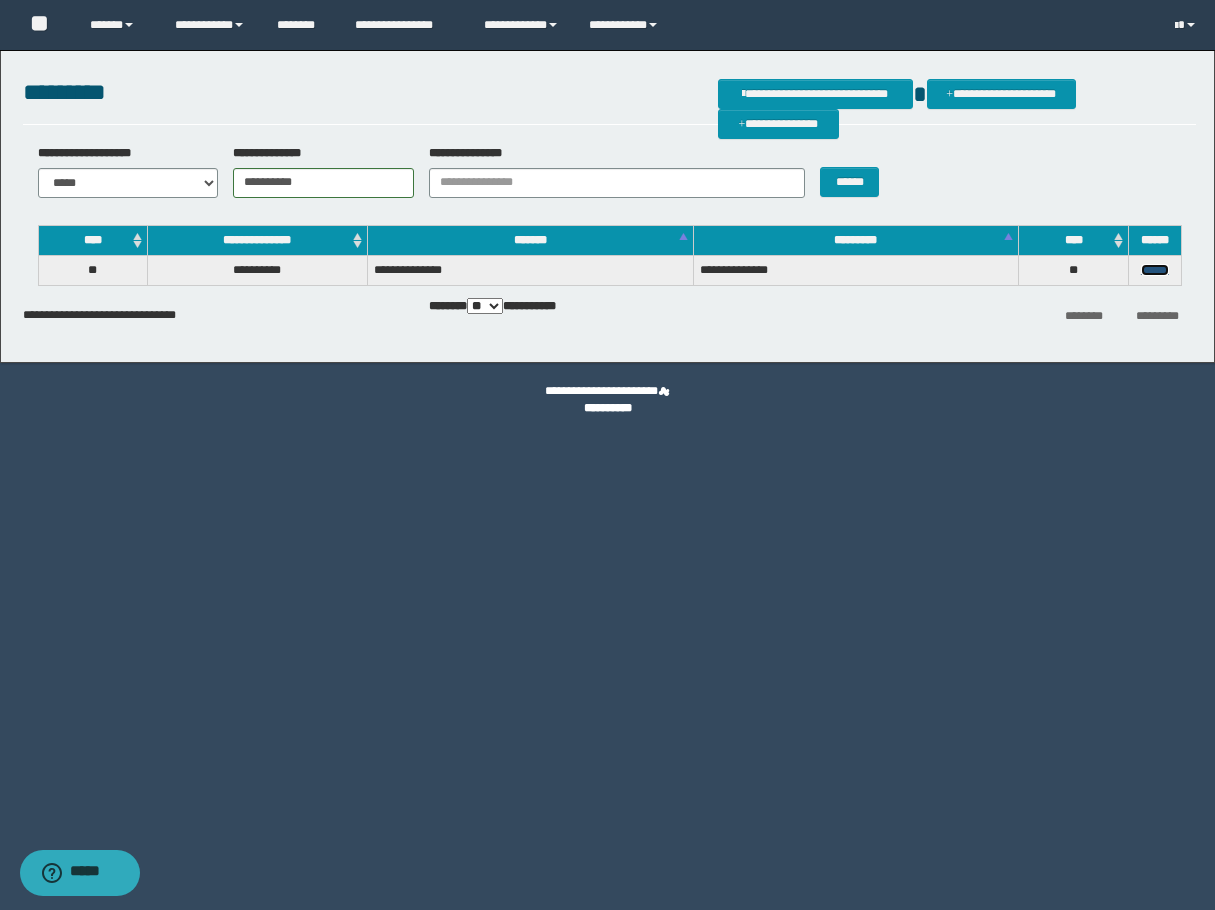 click on "******" at bounding box center [1155, 270] 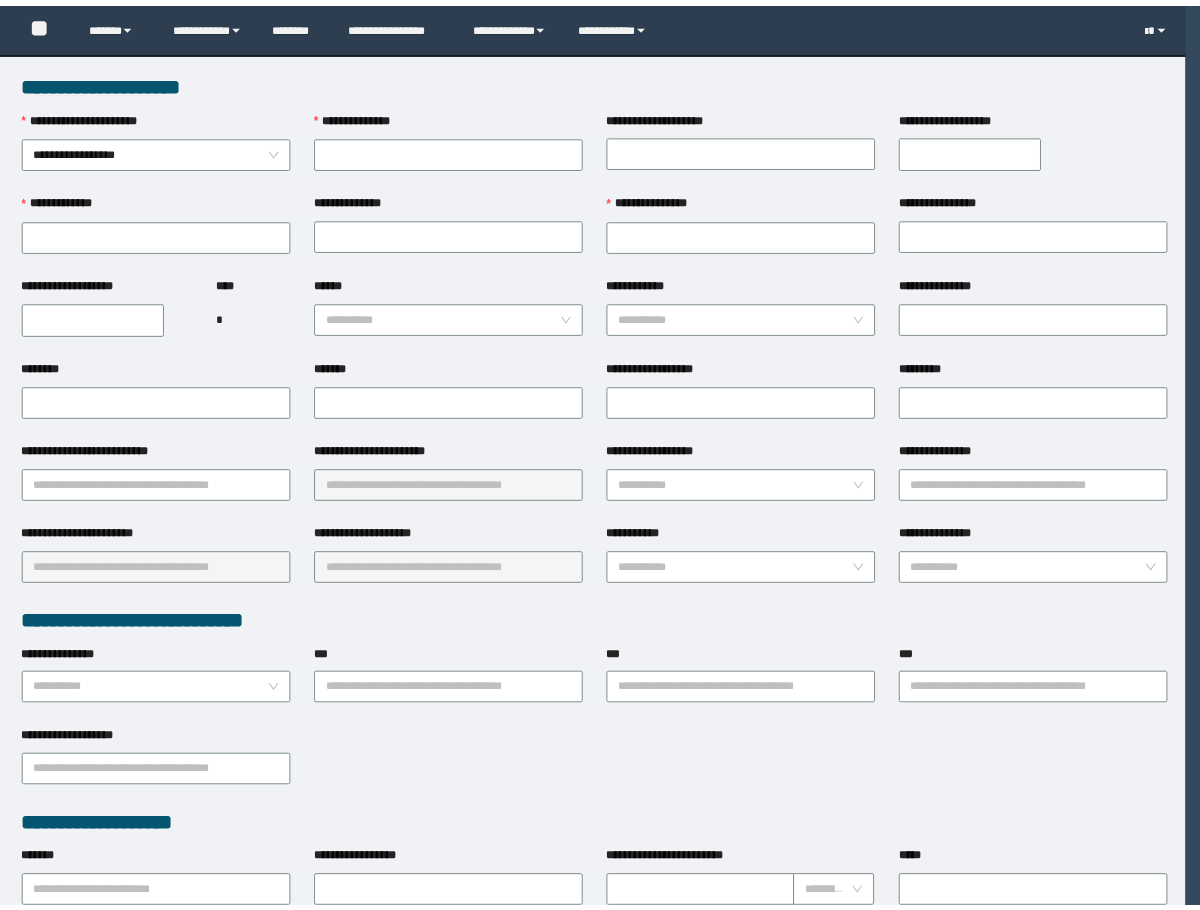 scroll, scrollTop: 0, scrollLeft: 0, axis: both 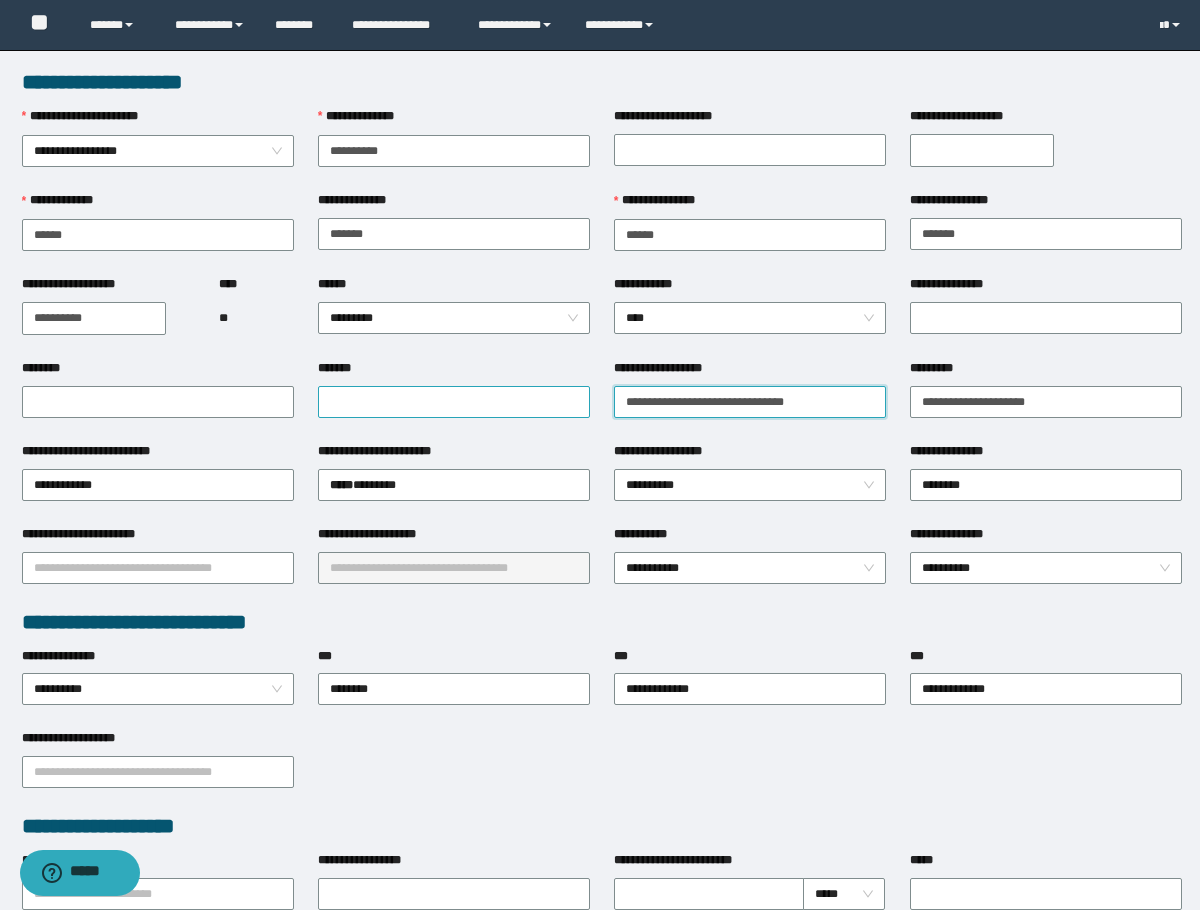 drag, startPoint x: 855, startPoint y: 388, endPoint x: 536, endPoint y: 397, distance: 319.12692 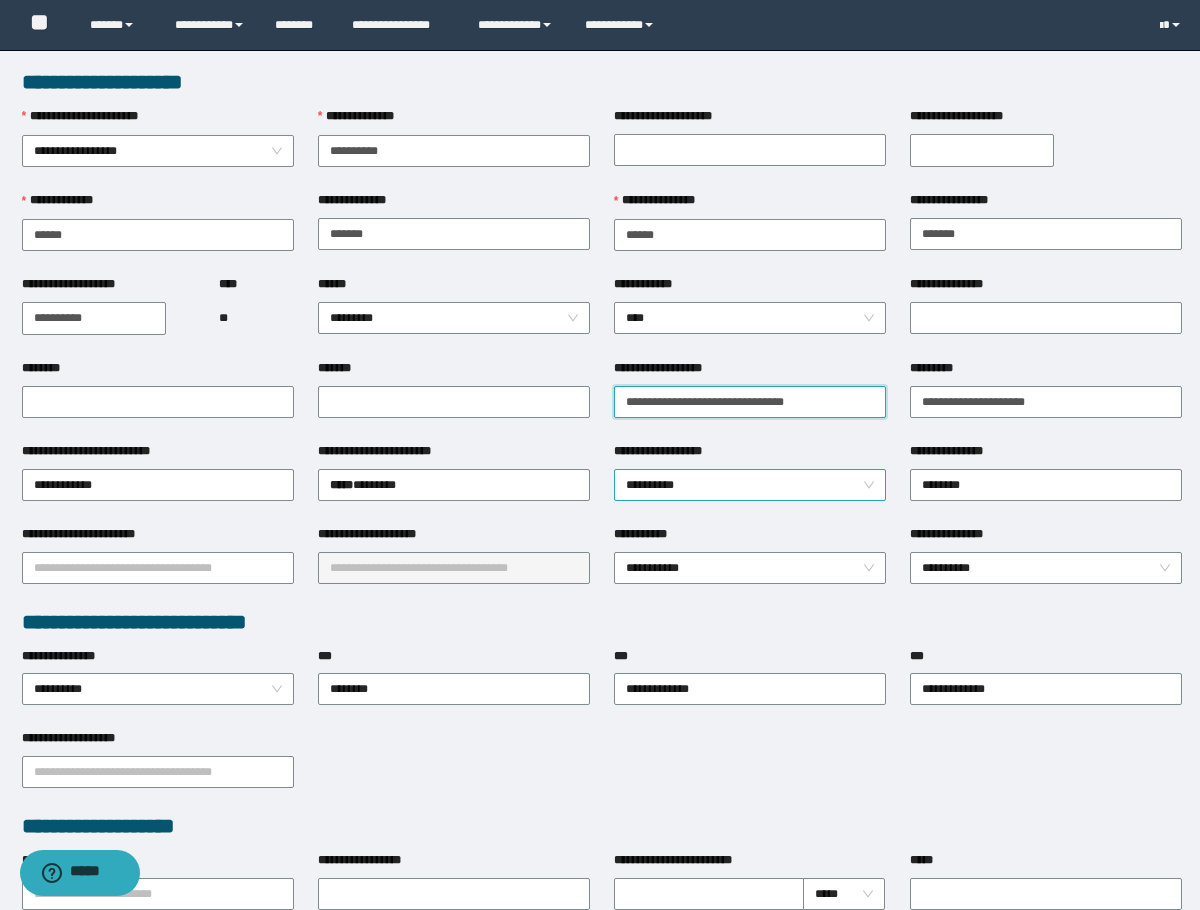 click on "**********" at bounding box center [750, 485] 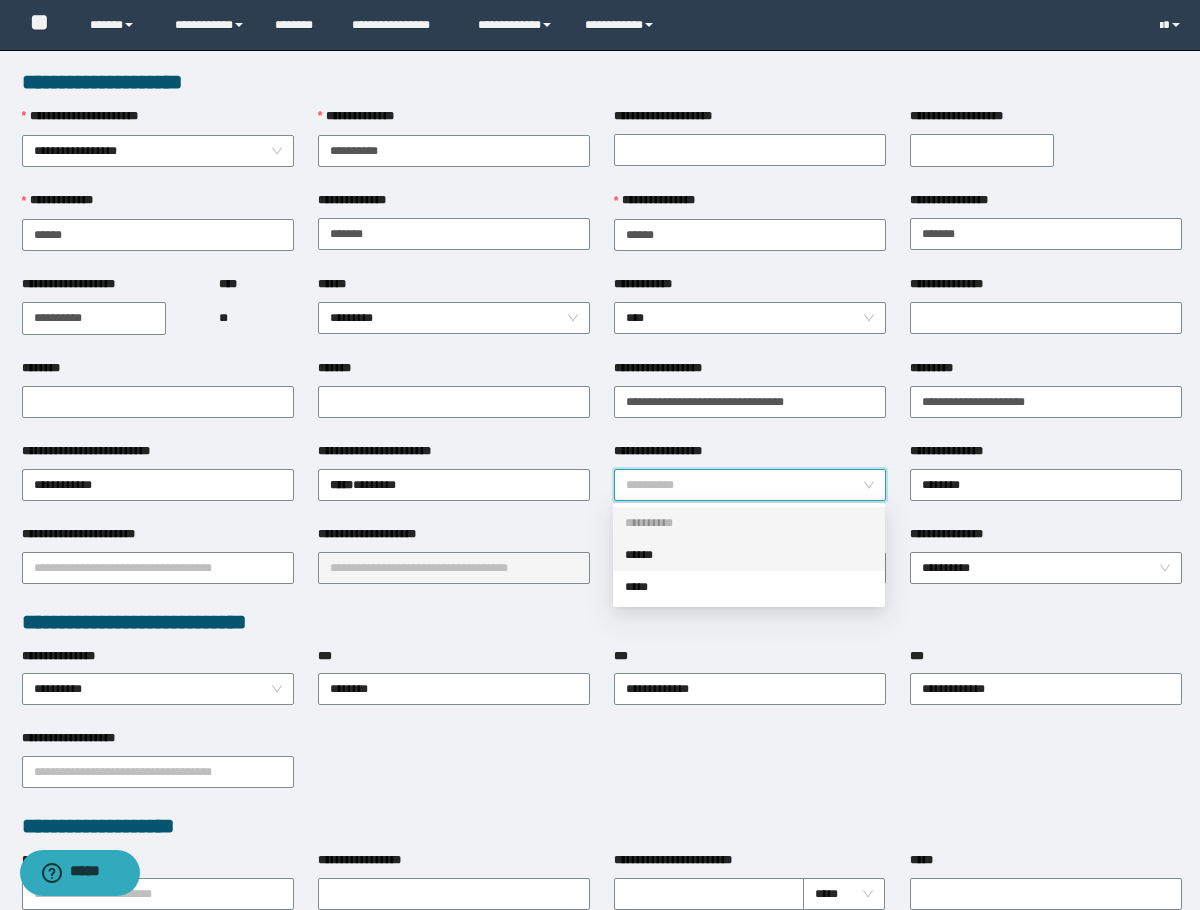 click on "******" at bounding box center (749, 555) 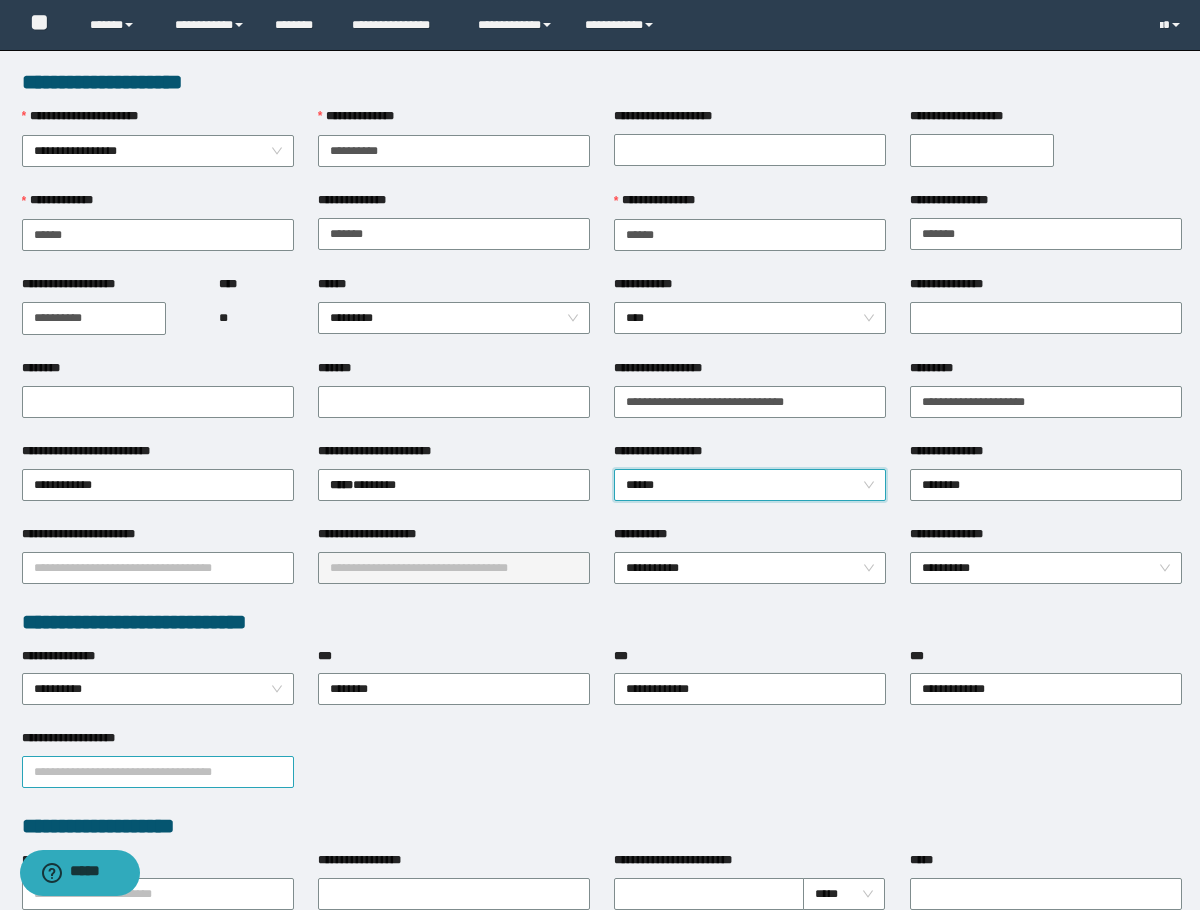 click on "**********" at bounding box center [158, 772] 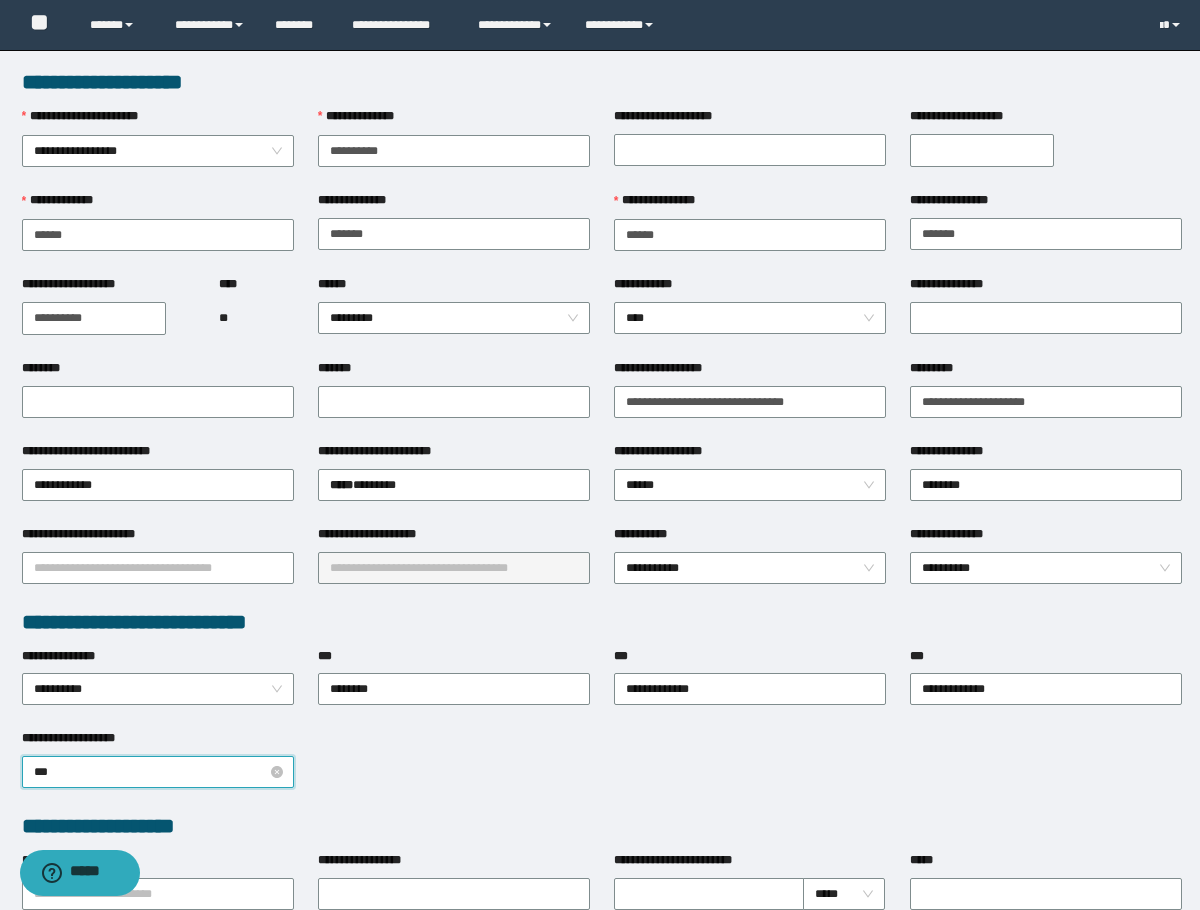 type on "****" 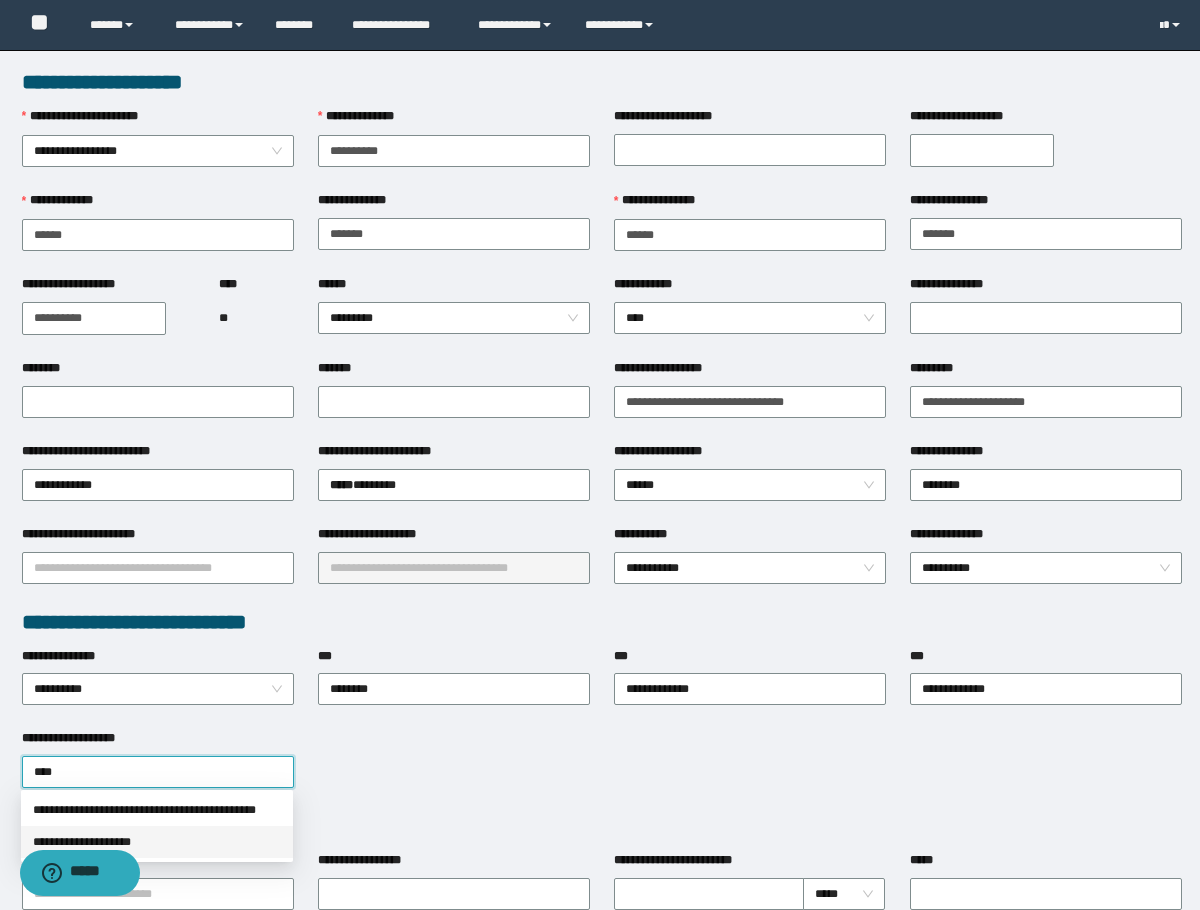 click on "**********" at bounding box center (157, 842) 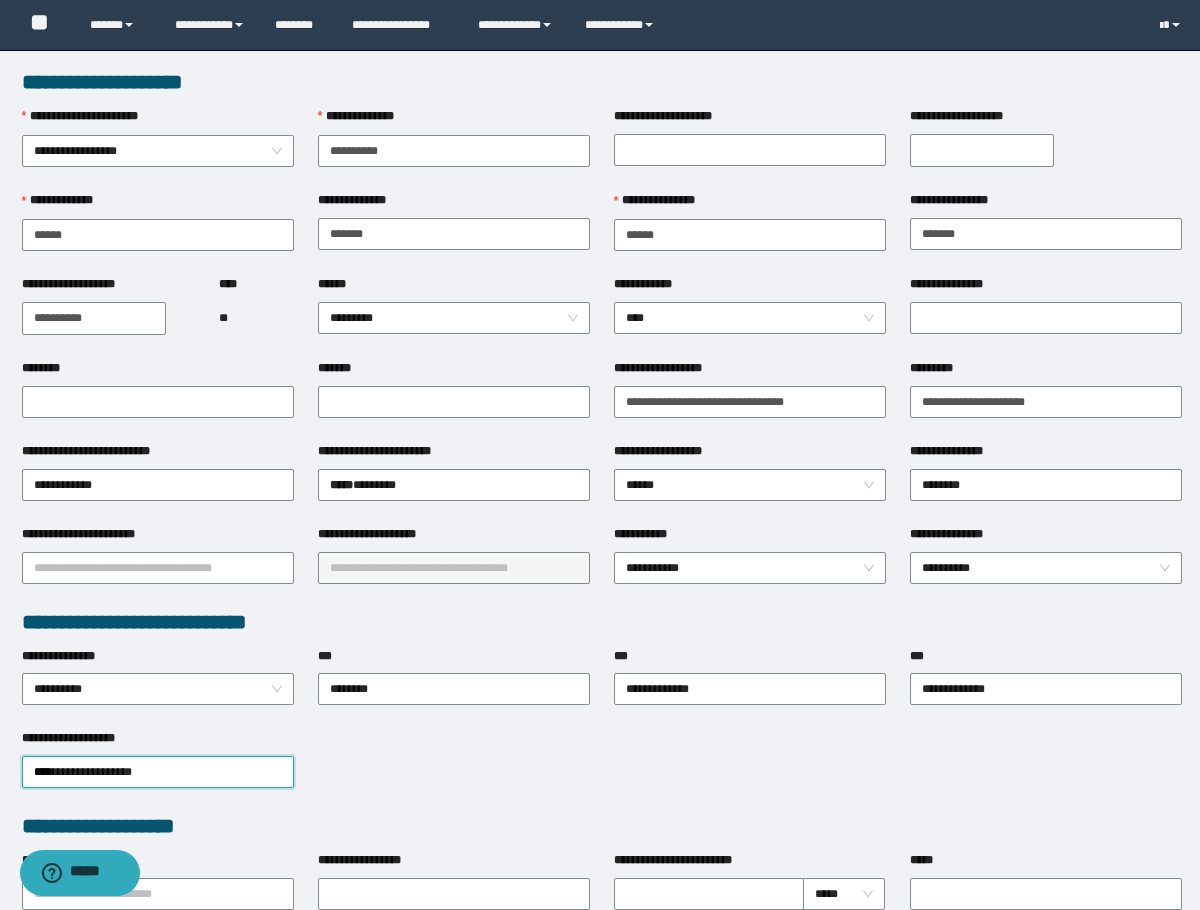 click on "**********" at bounding box center [602, 770] 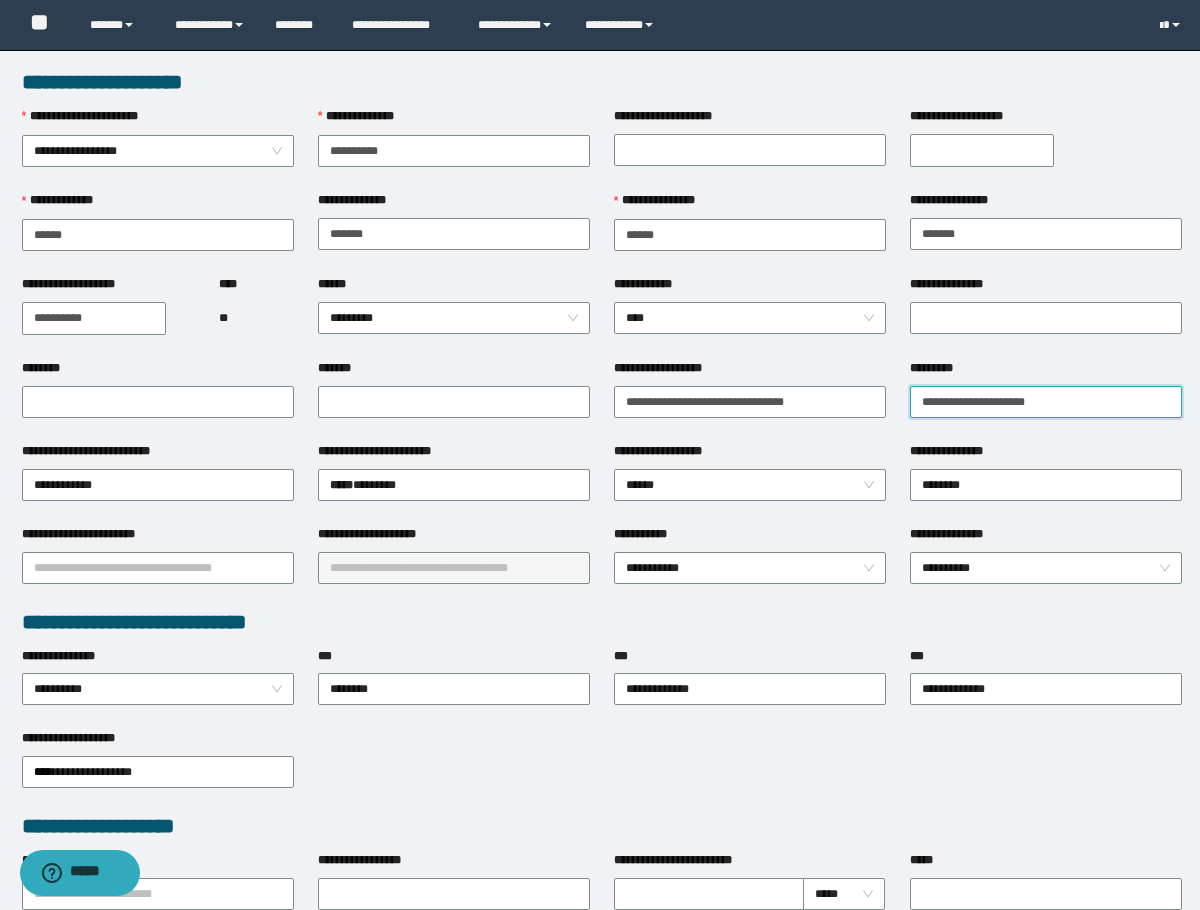 drag, startPoint x: 962, startPoint y: 407, endPoint x: 928, endPoint y: 425, distance: 38.470768 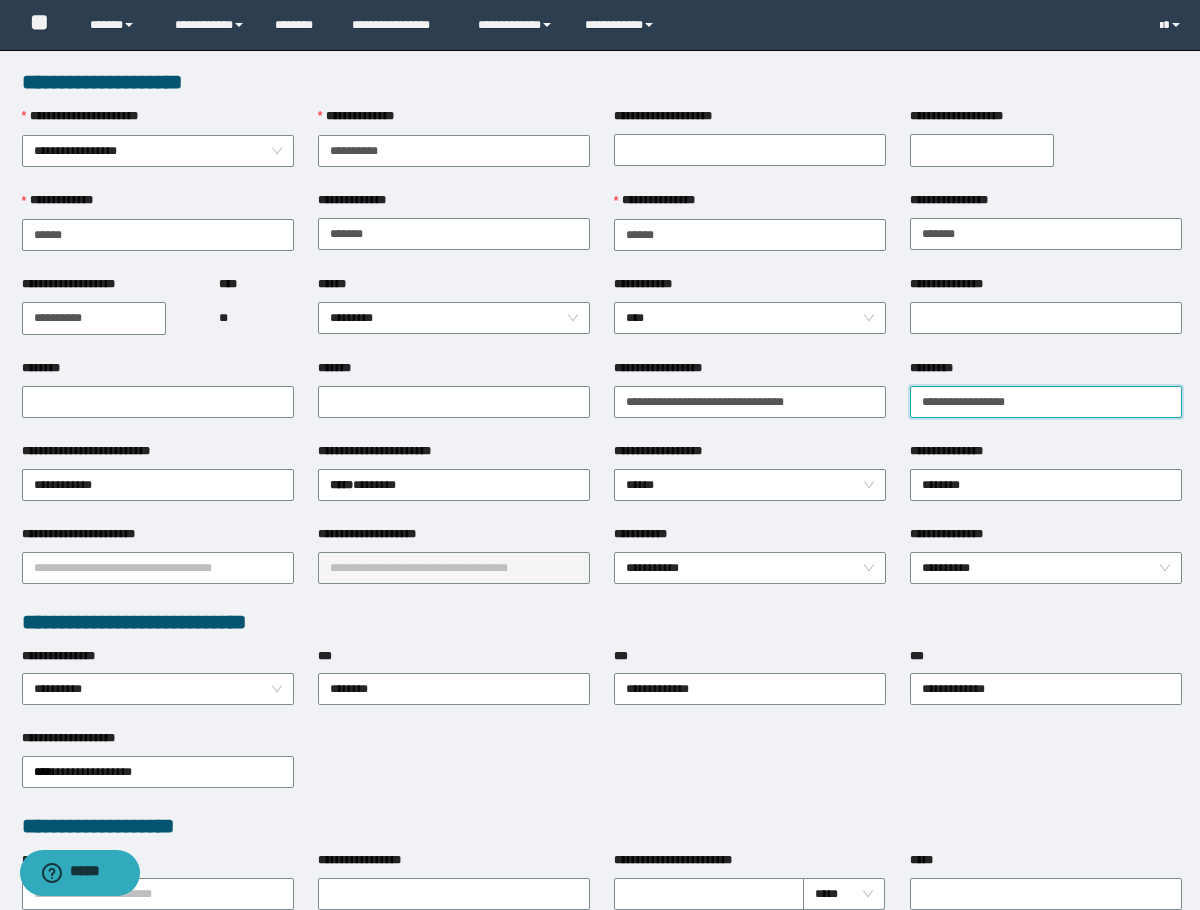 type on "**********" 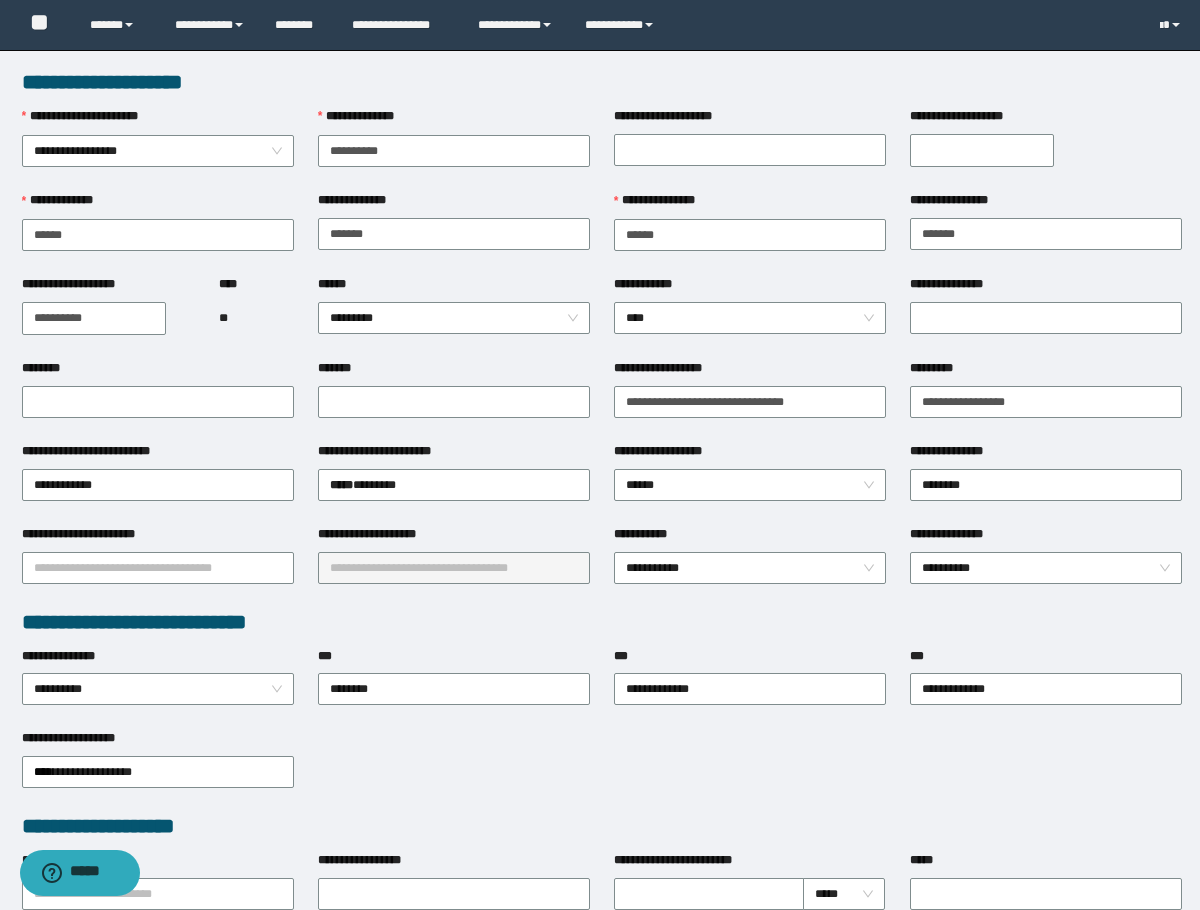 click on "**********" at bounding box center [1046, 400] 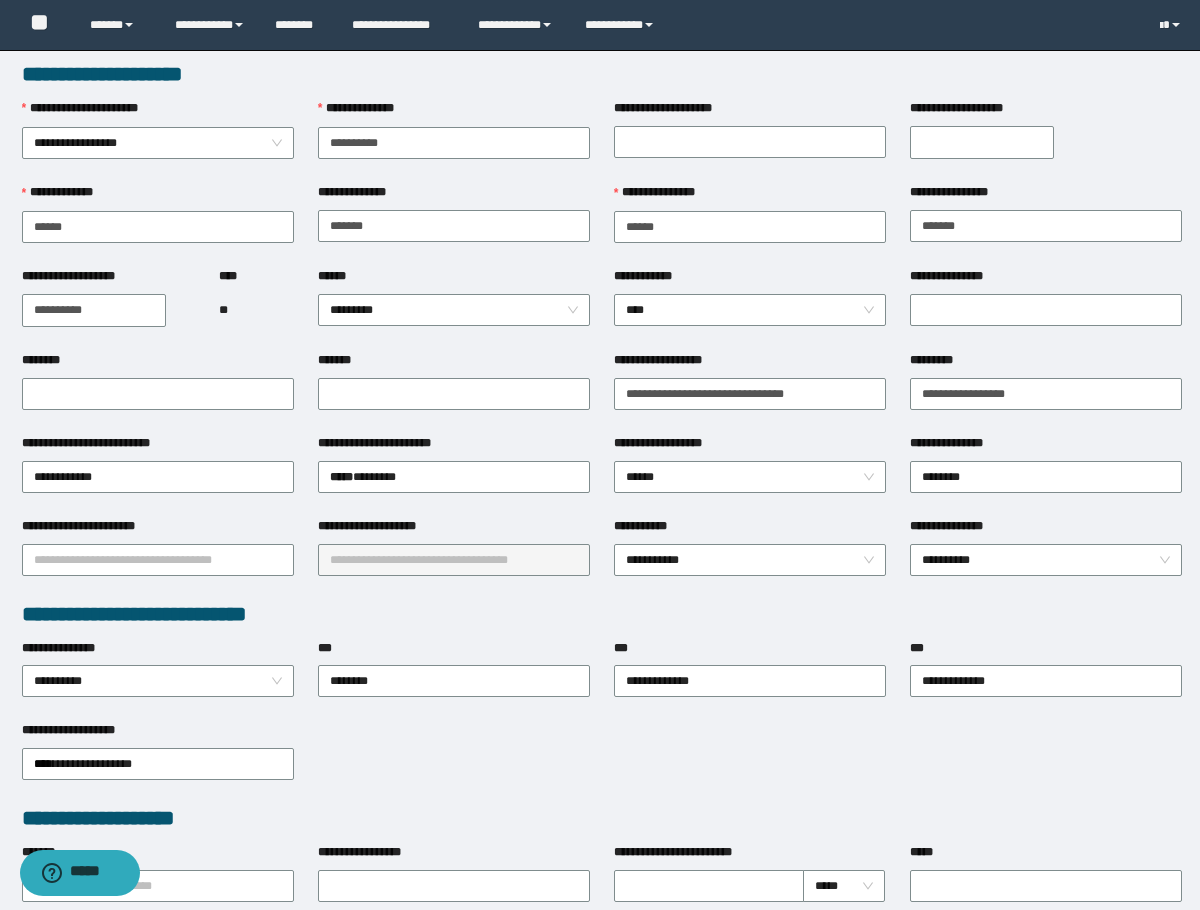scroll, scrollTop: 0, scrollLeft: 0, axis: both 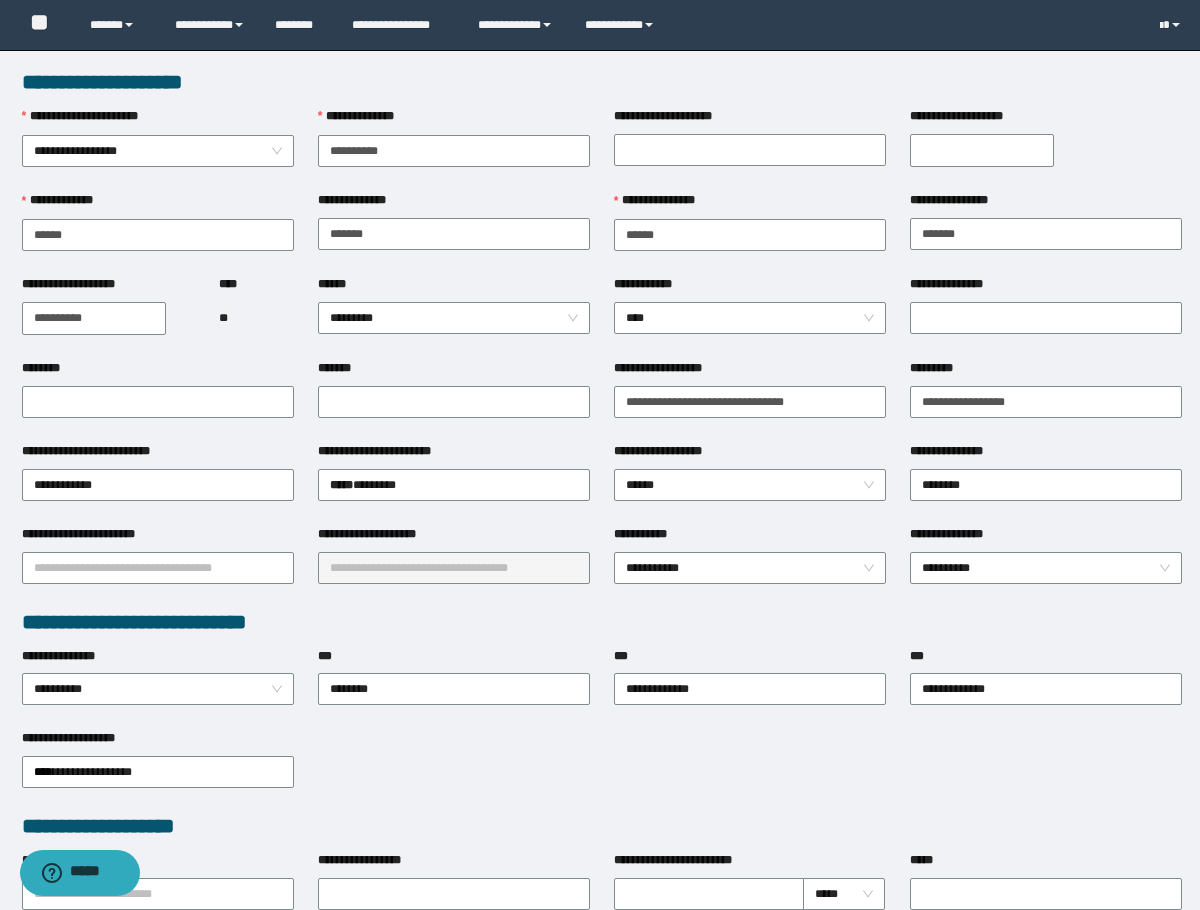 click on "*******" at bounding box center [454, 372] 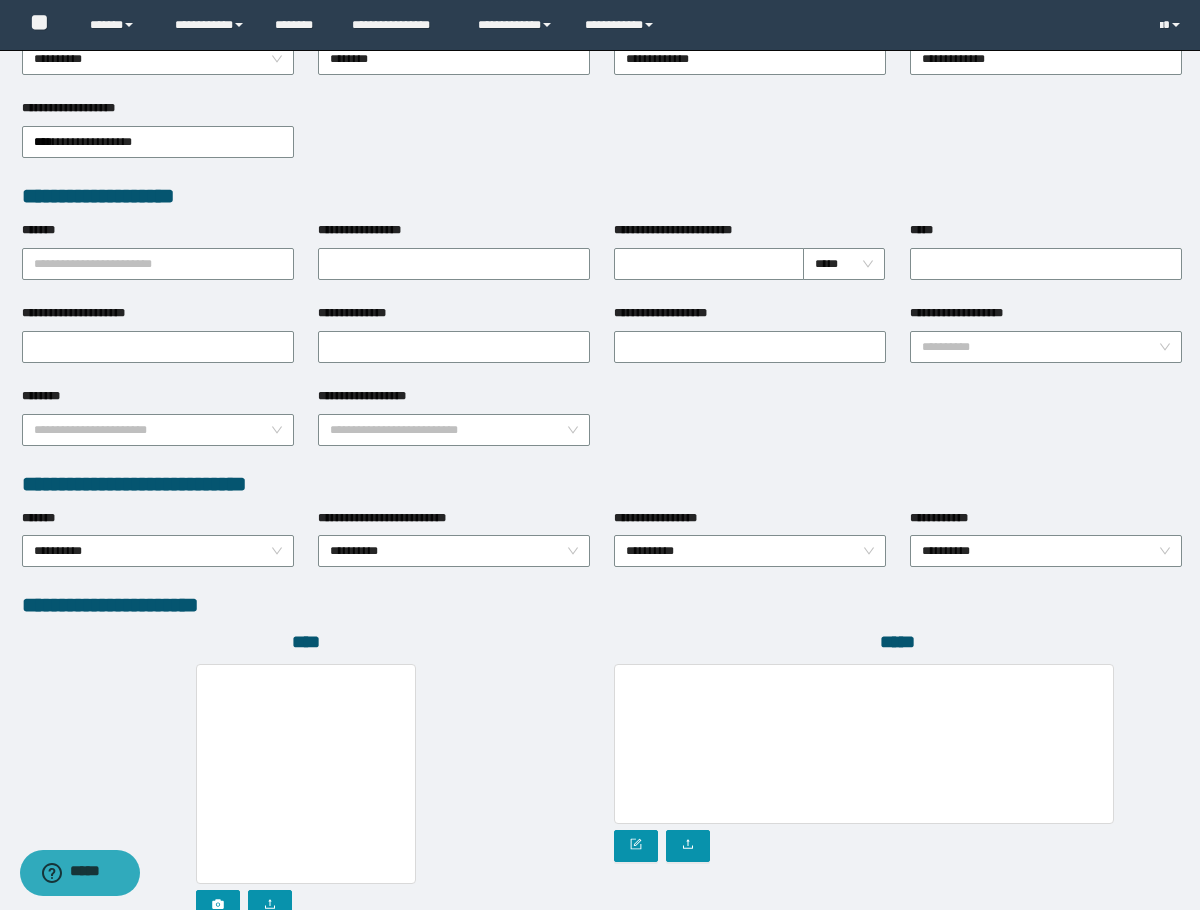 scroll, scrollTop: 793, scrollLeft: 0, axis: vertical 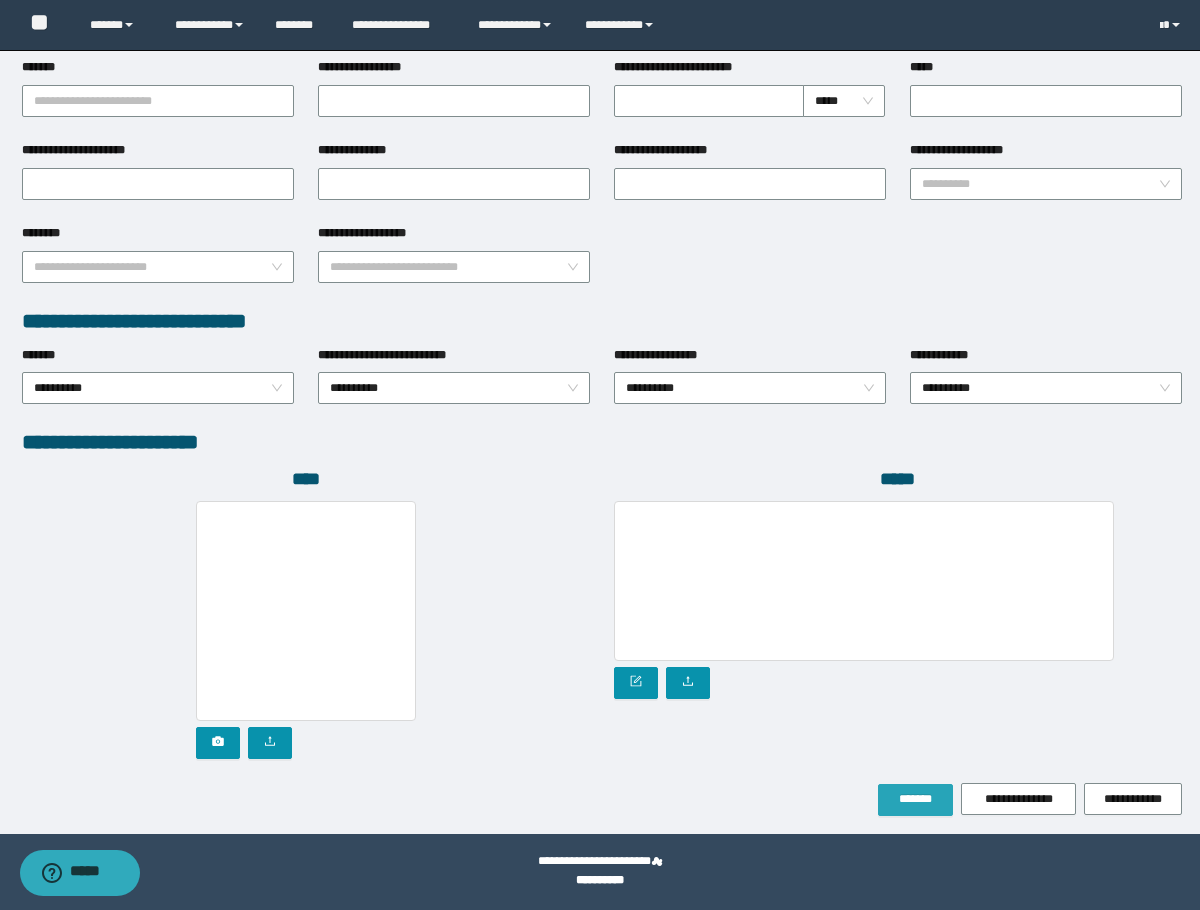click on "*******" at bounding box center [915, 799] 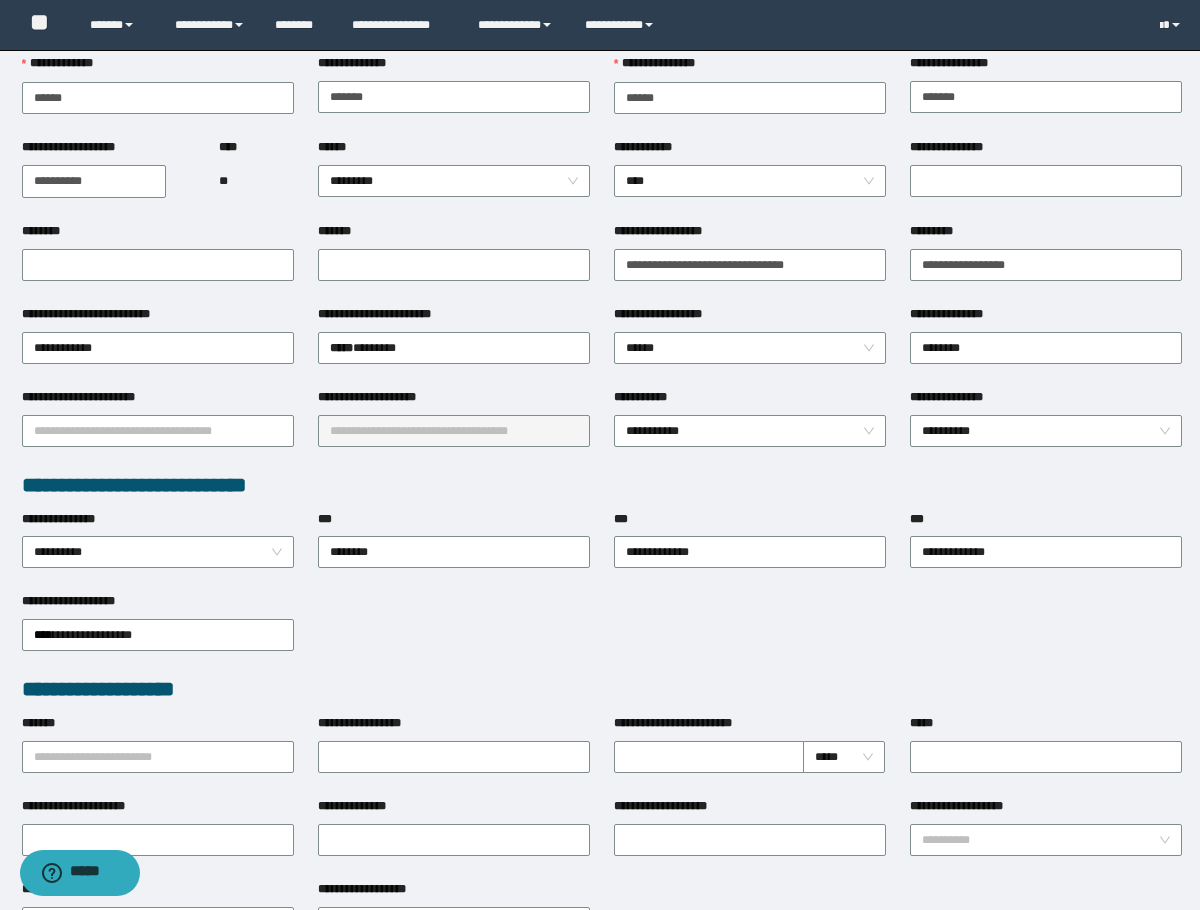 scroll, scrollTop: 0, scrollLeft: 0, axis: both 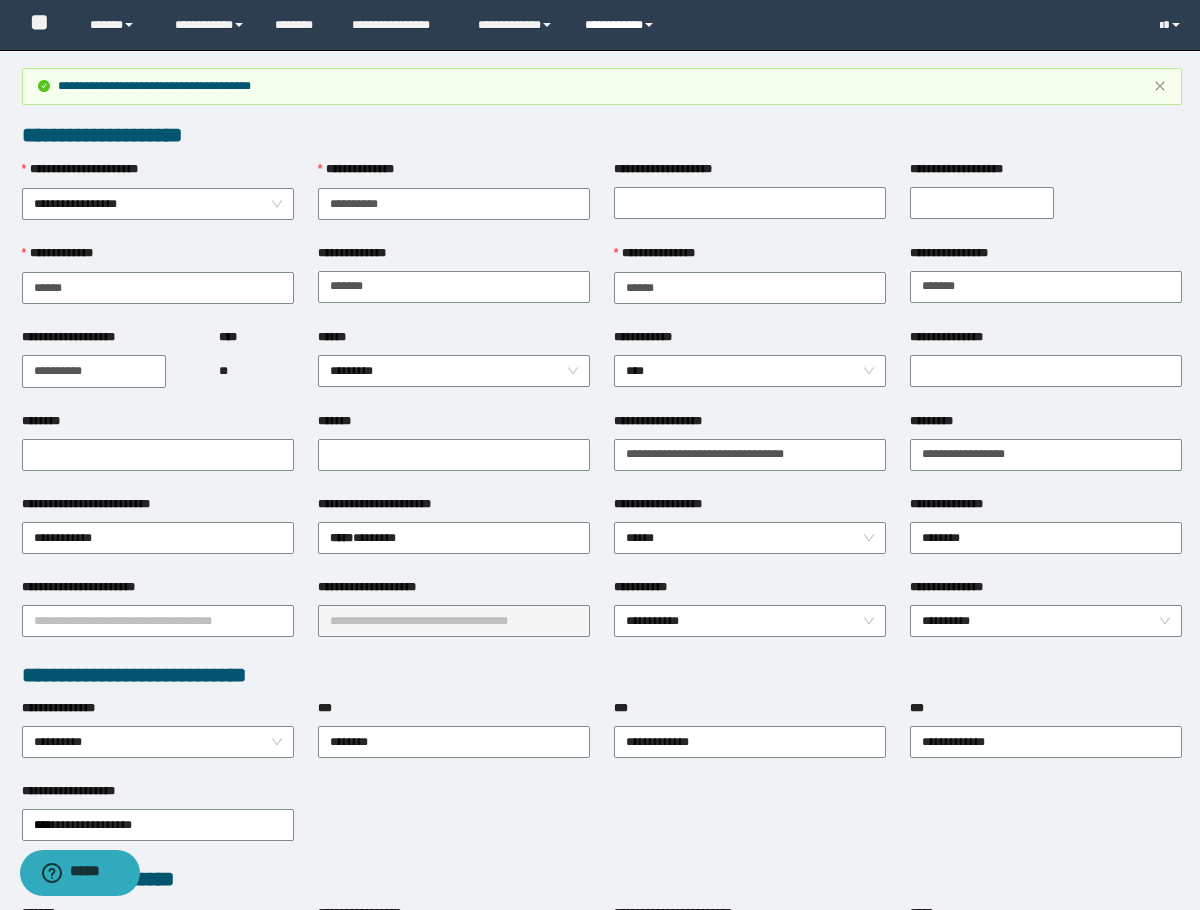 click on "**********" at bounding box center [622, 25] 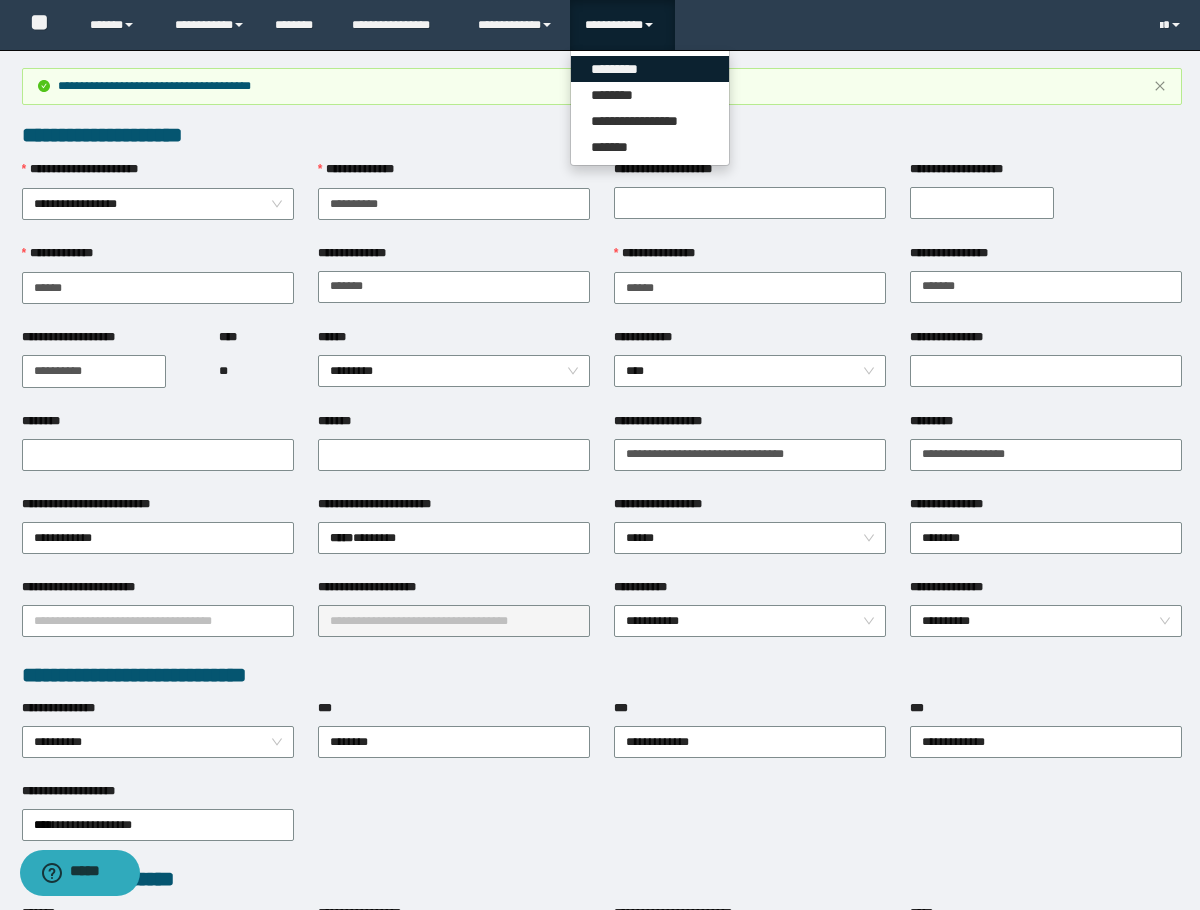 click on "*********" at bounding box center [650, 69] 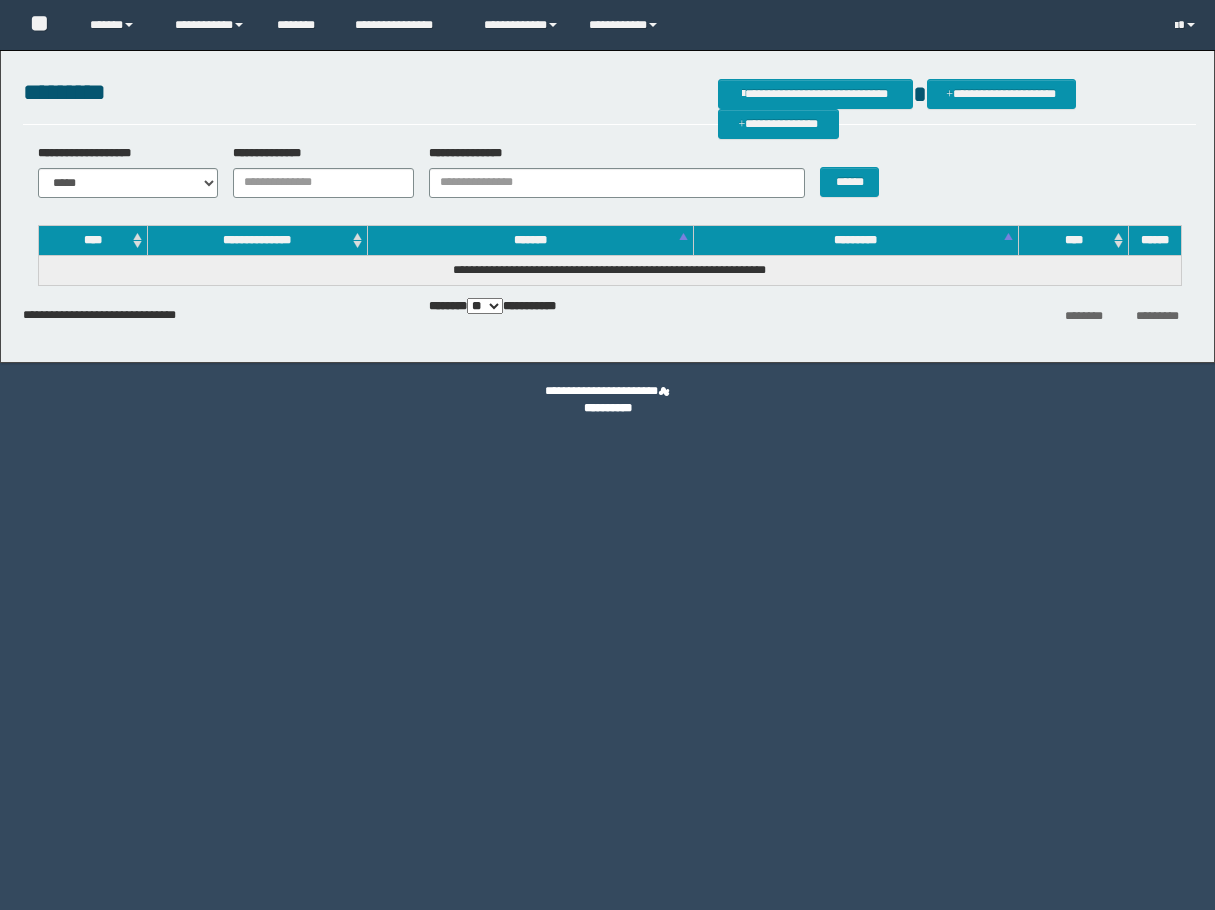 scroll, scrollTop: 0, scrollLeft: 0, axis: both 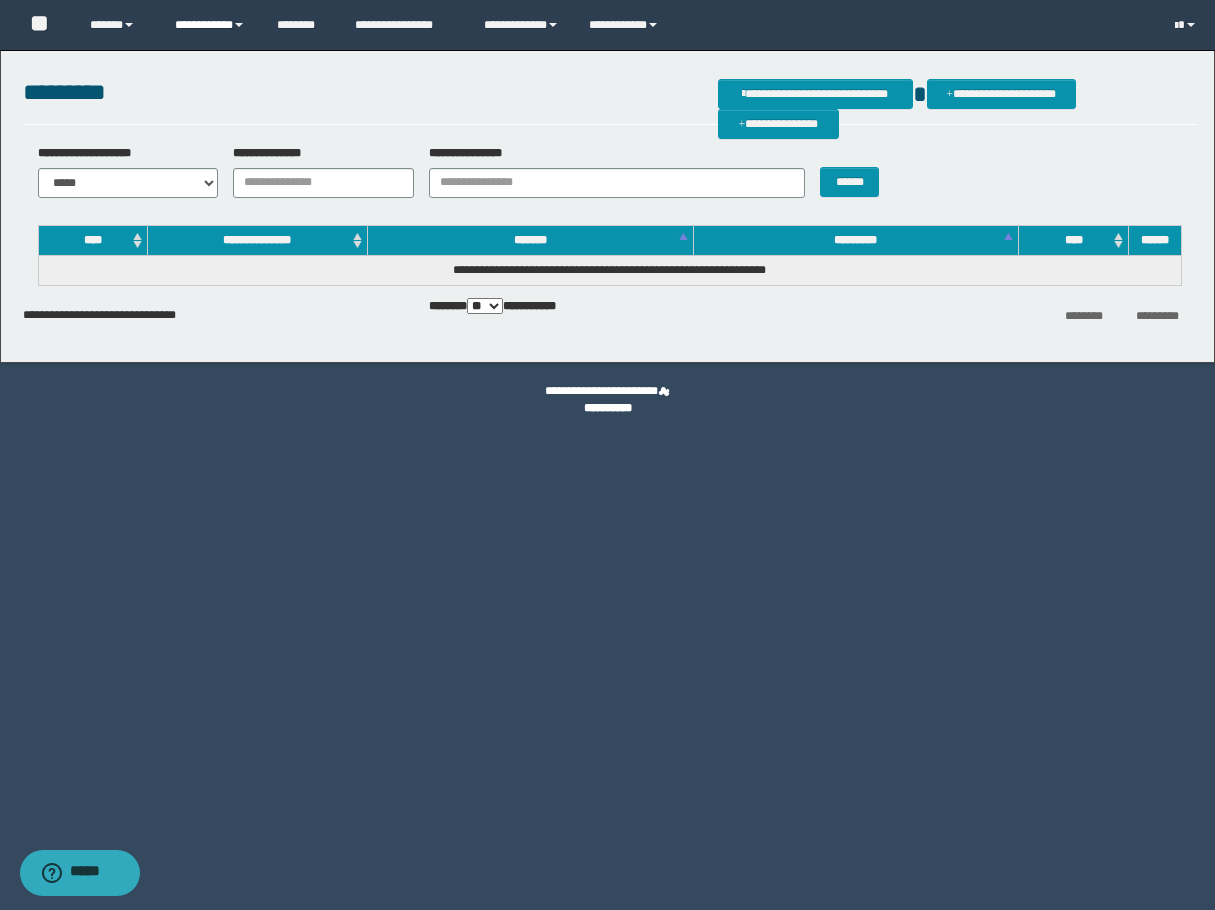 click on "**********" at bounding box center (210, 25) 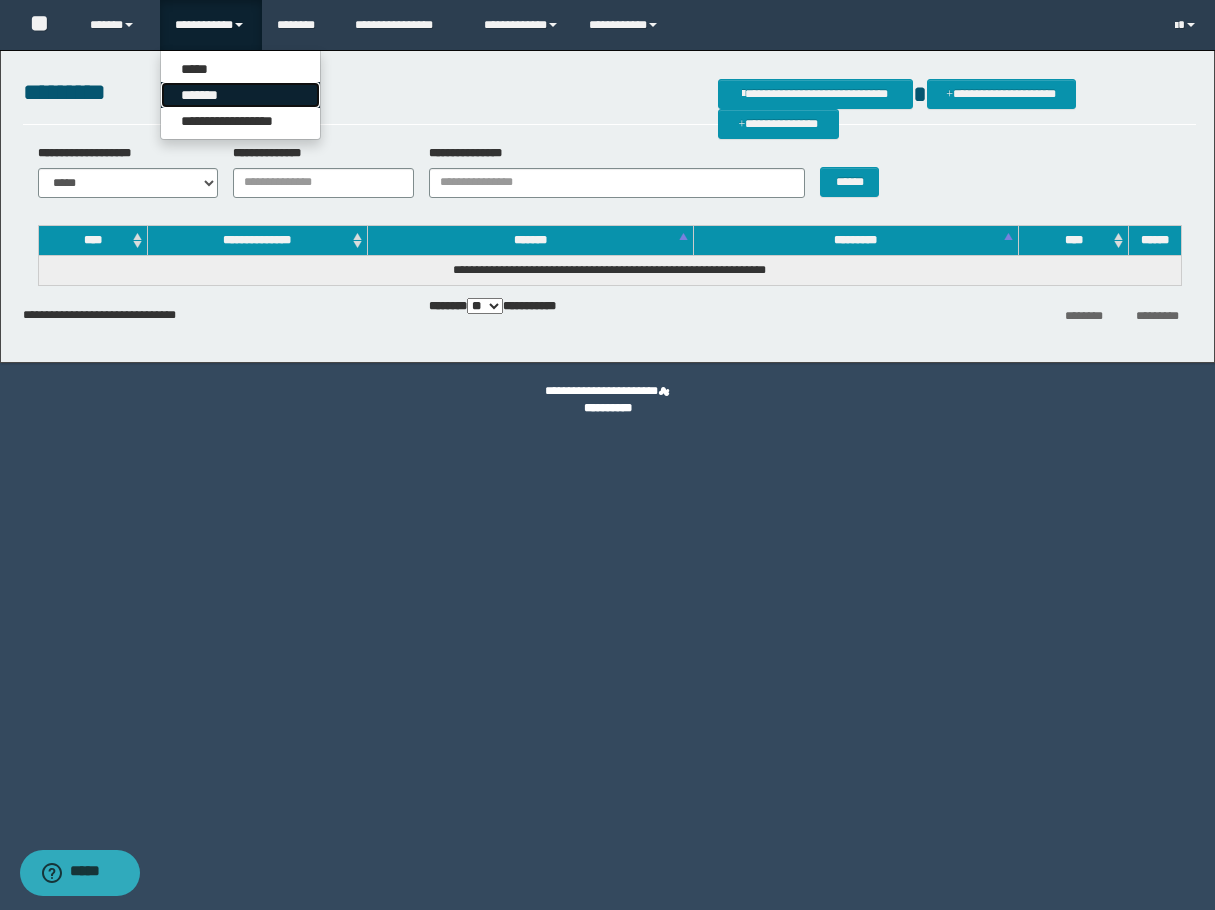 click on "*******" at bounding box center (240, 95) 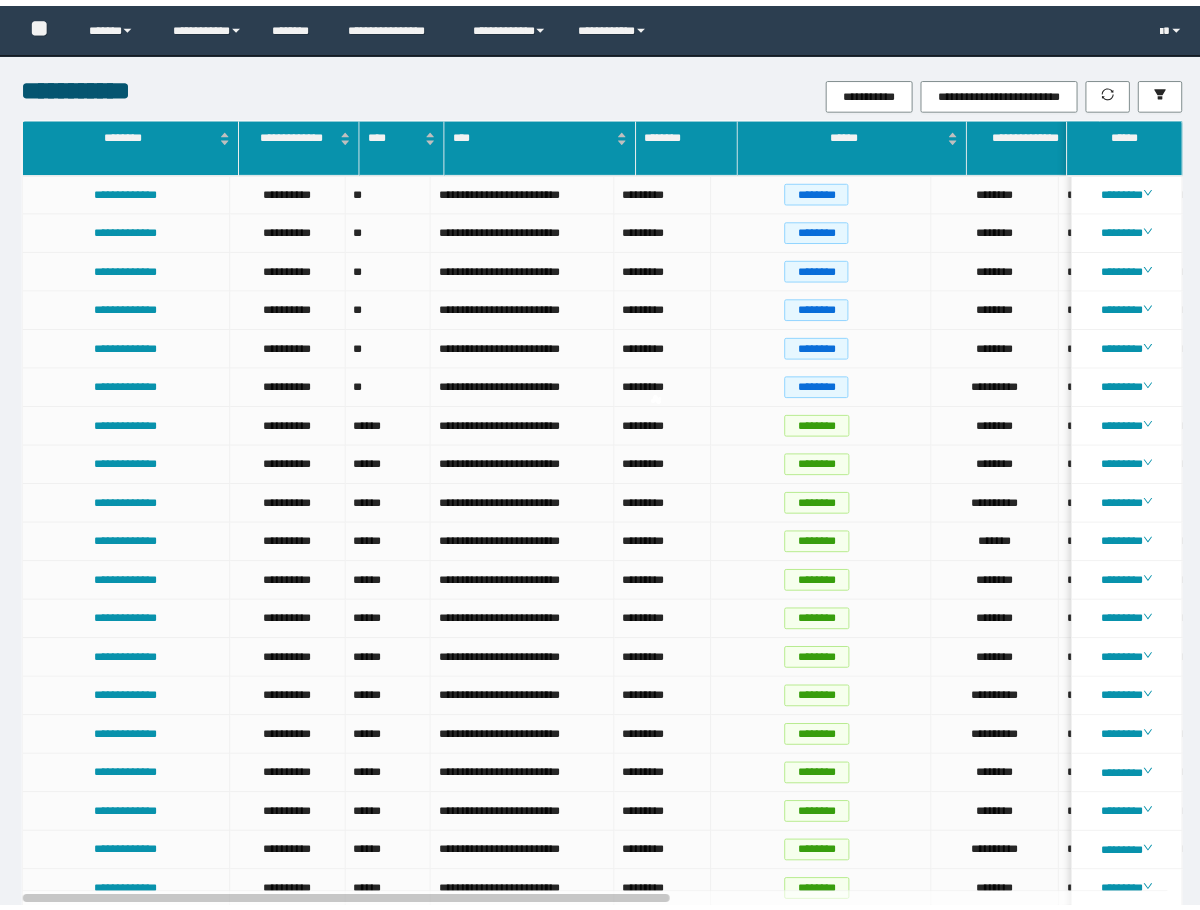 scroll, scrollTop: 0, scrollLeft: 0, axis: both 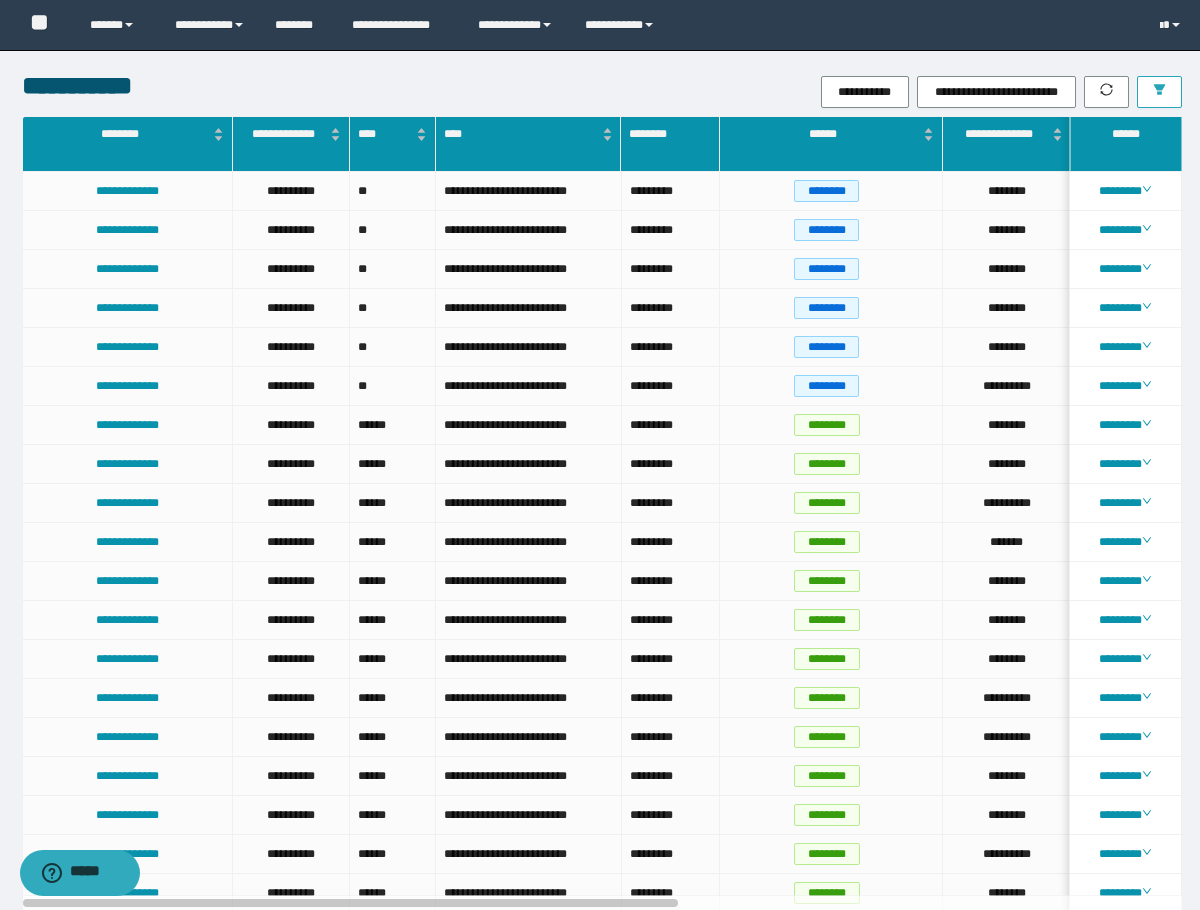 click at bounding box center [1159, 92] 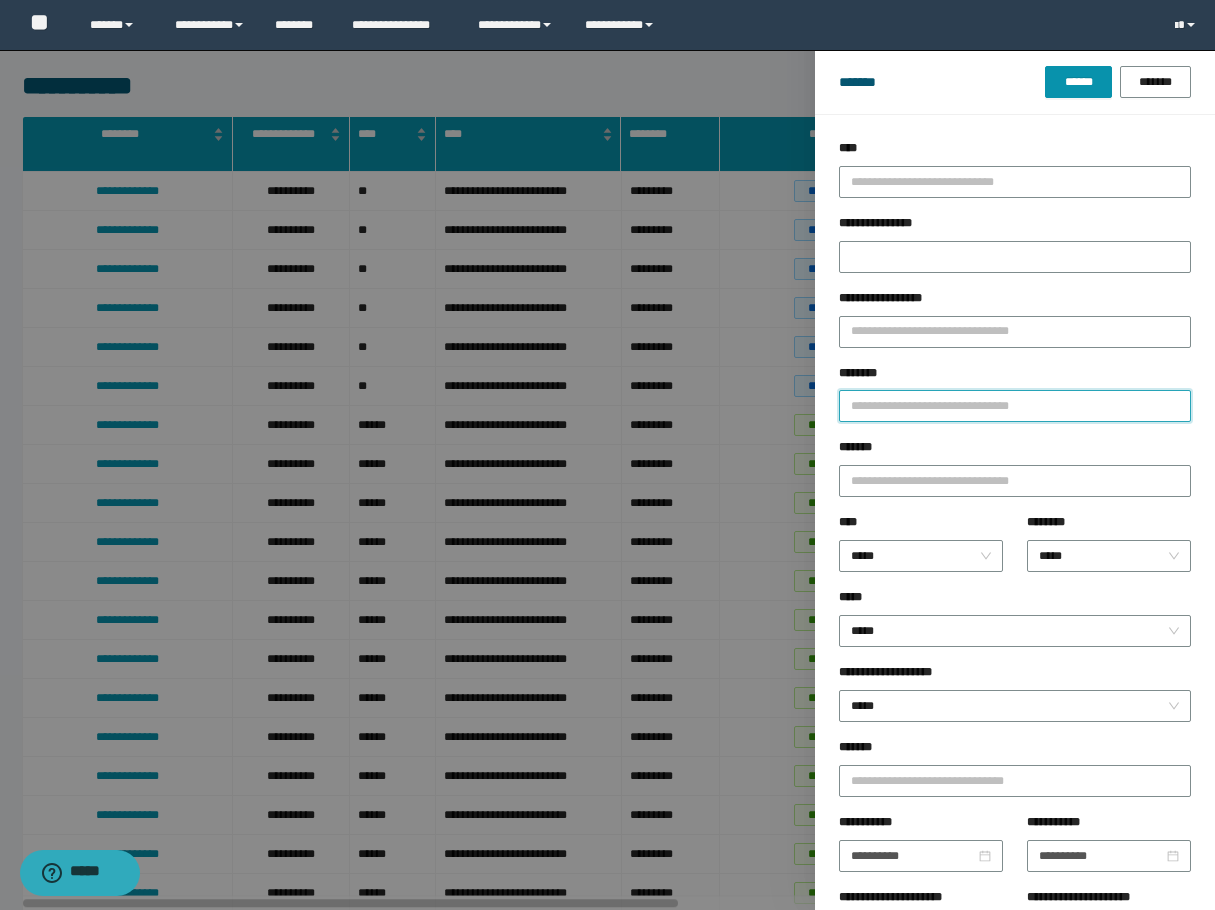 click on "********" at bounding box center [1015, 406] 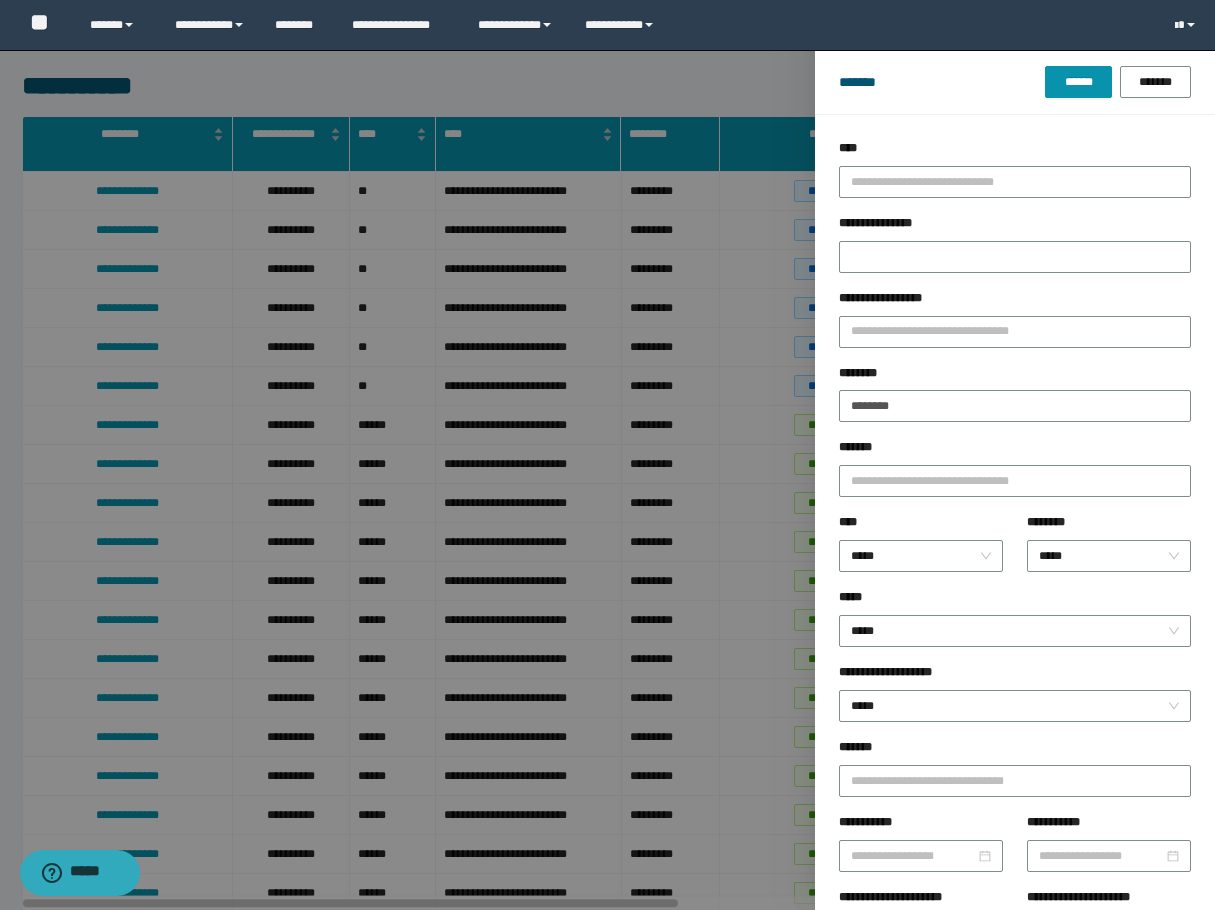 click on "******* ****** *******" at bounding box center (1015, 82) 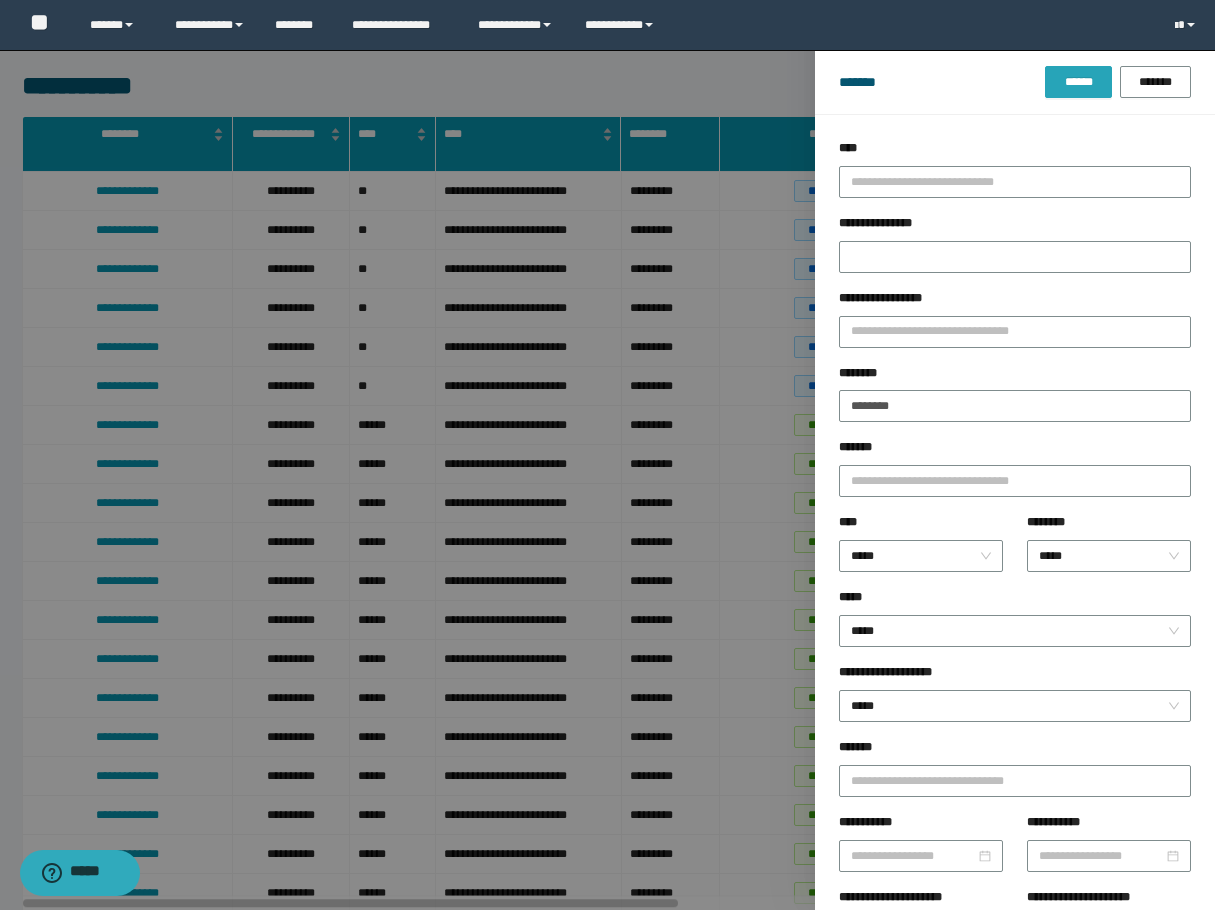click on "******" at bounding box center [1078, 82] 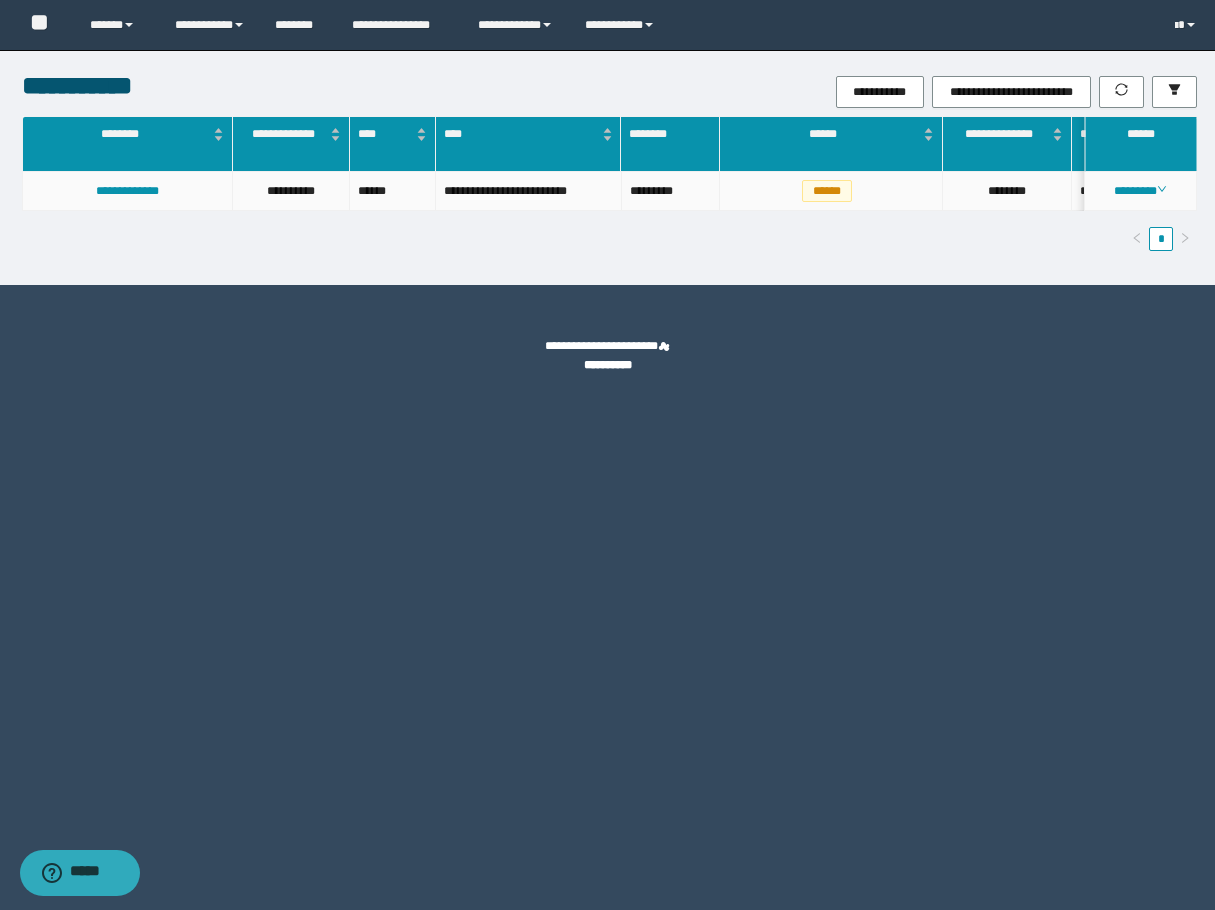 click on "********" at bounding box center [1141, 191] 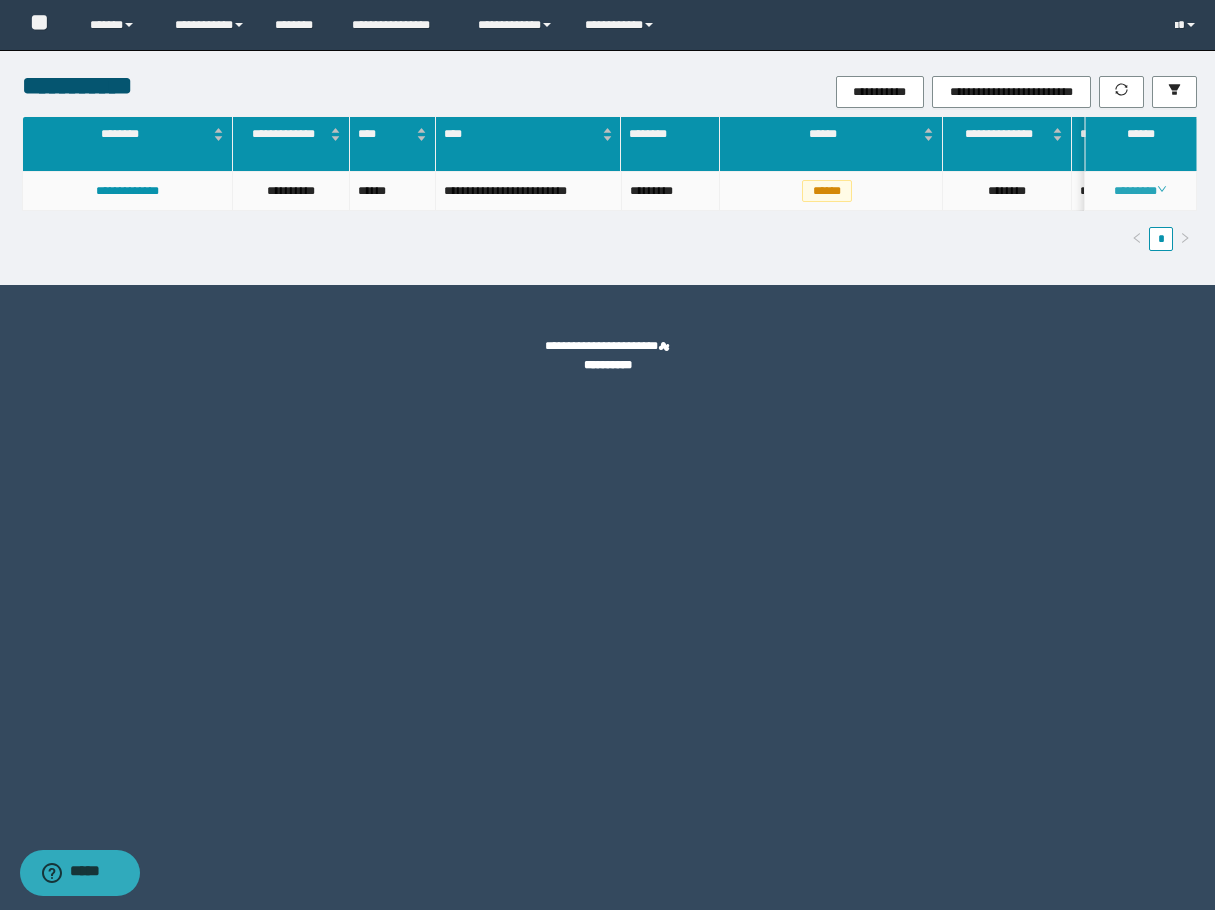 click on "********" at bounding box center (1140, 191) 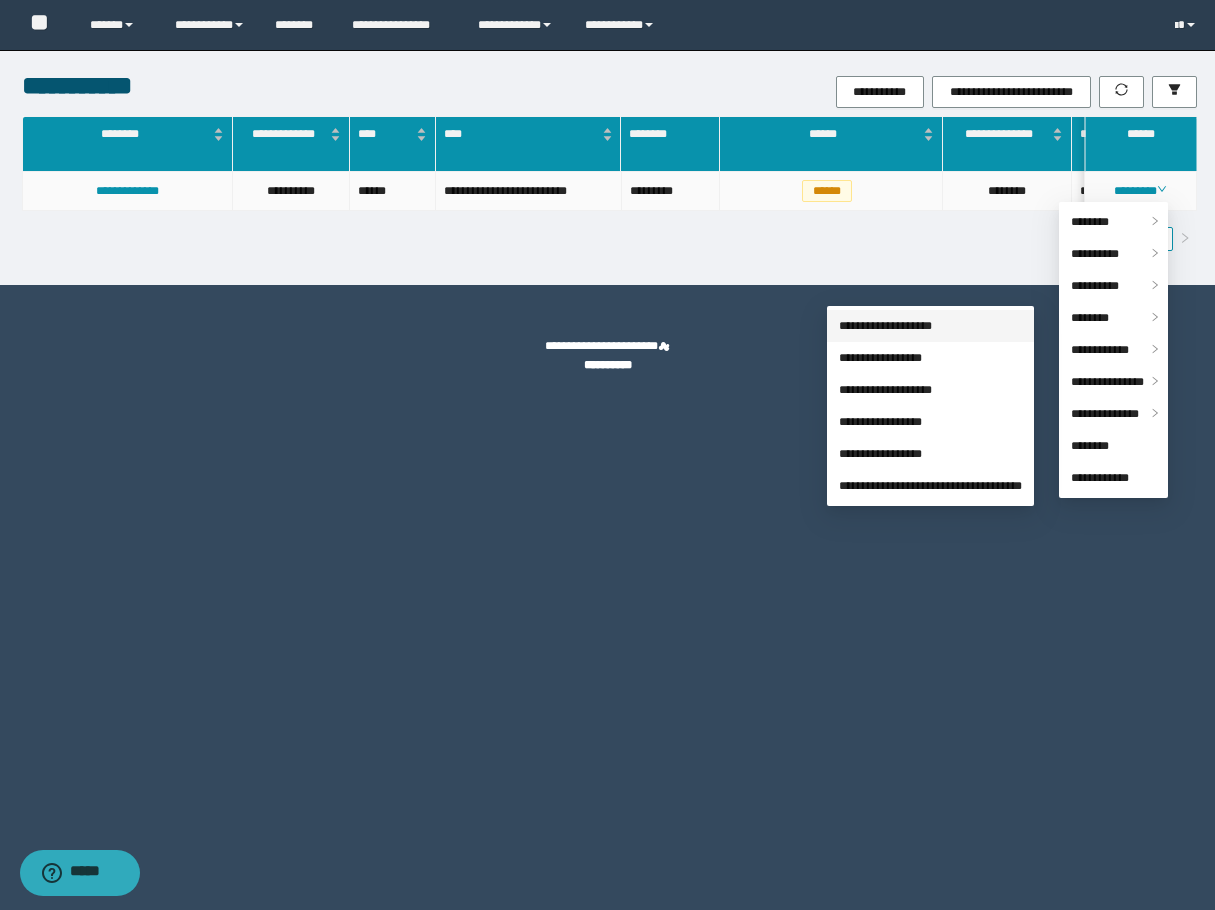 click on "**********" at bounding box center [885, 326] 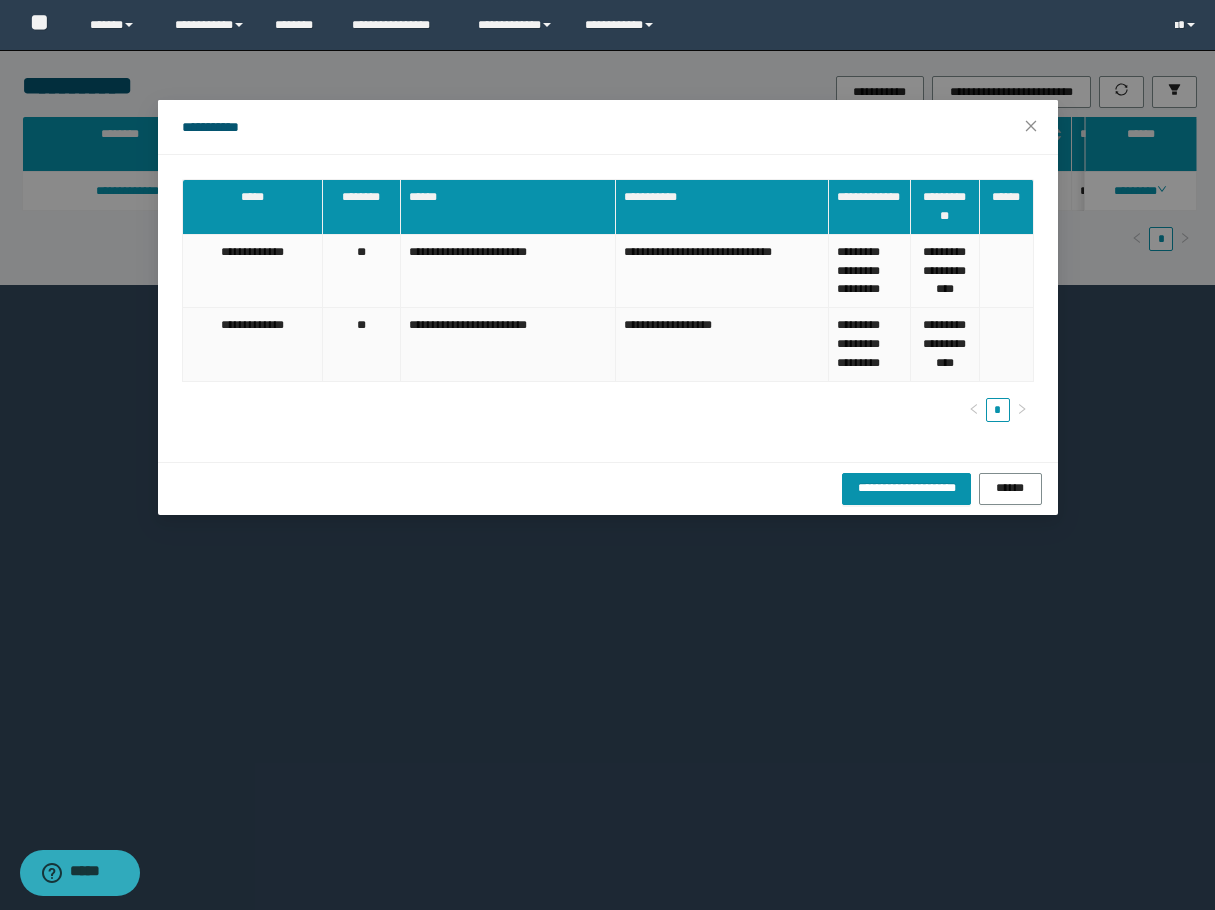 click on "**********" at bounding box center (722, 345) 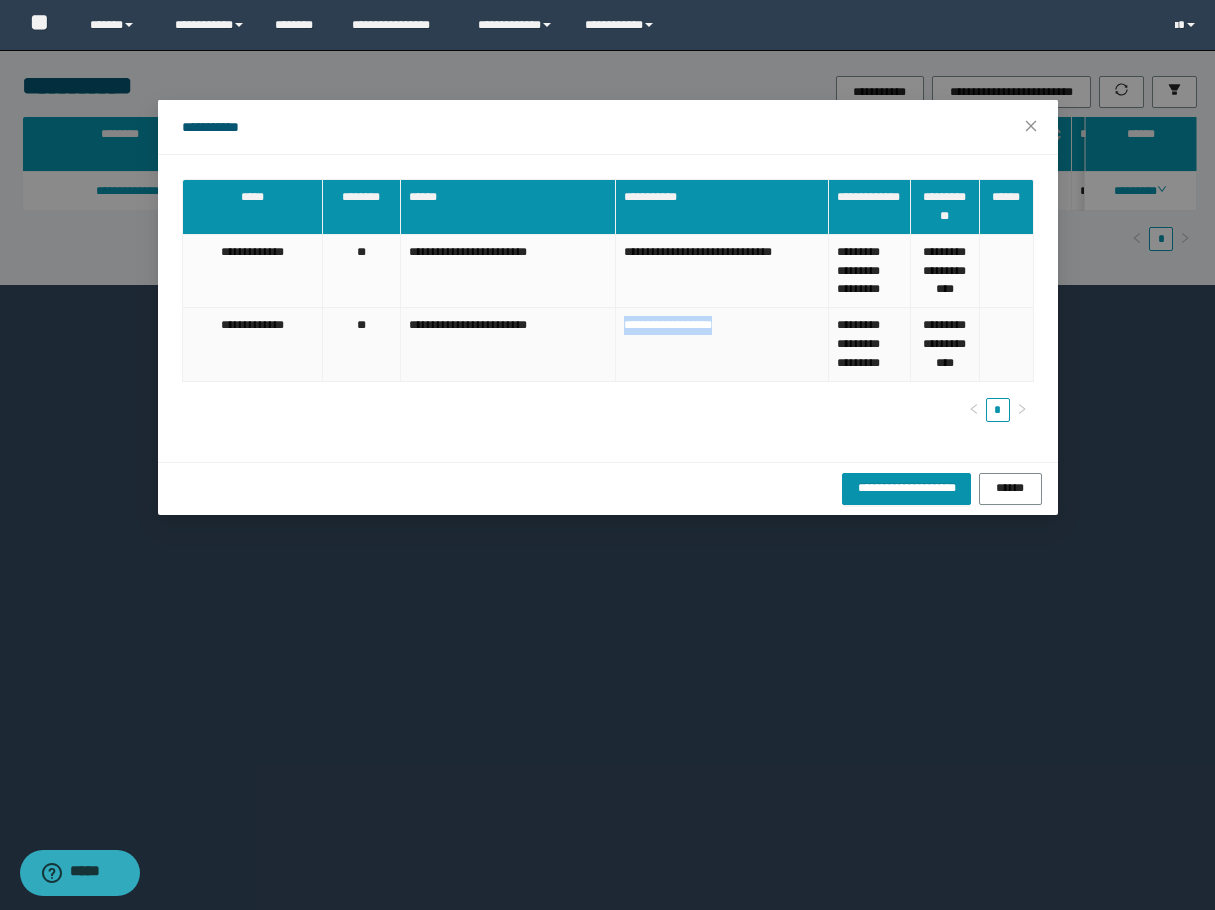 drag, startPoint x: 769, startPoint y: 336, endPoint x: 607, endPoint y: 340, distance: 162.04938 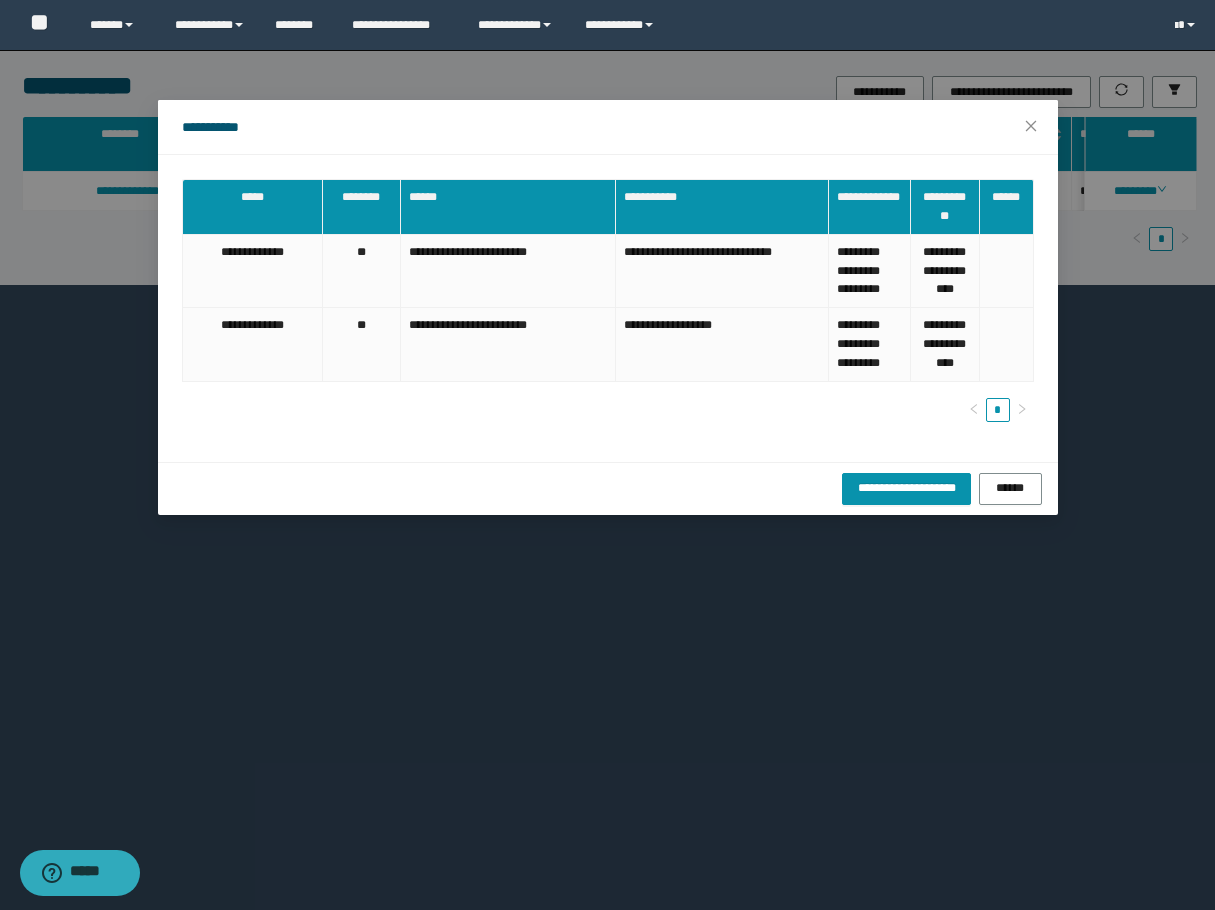 click on "**********" at bounding box center [607, 455] 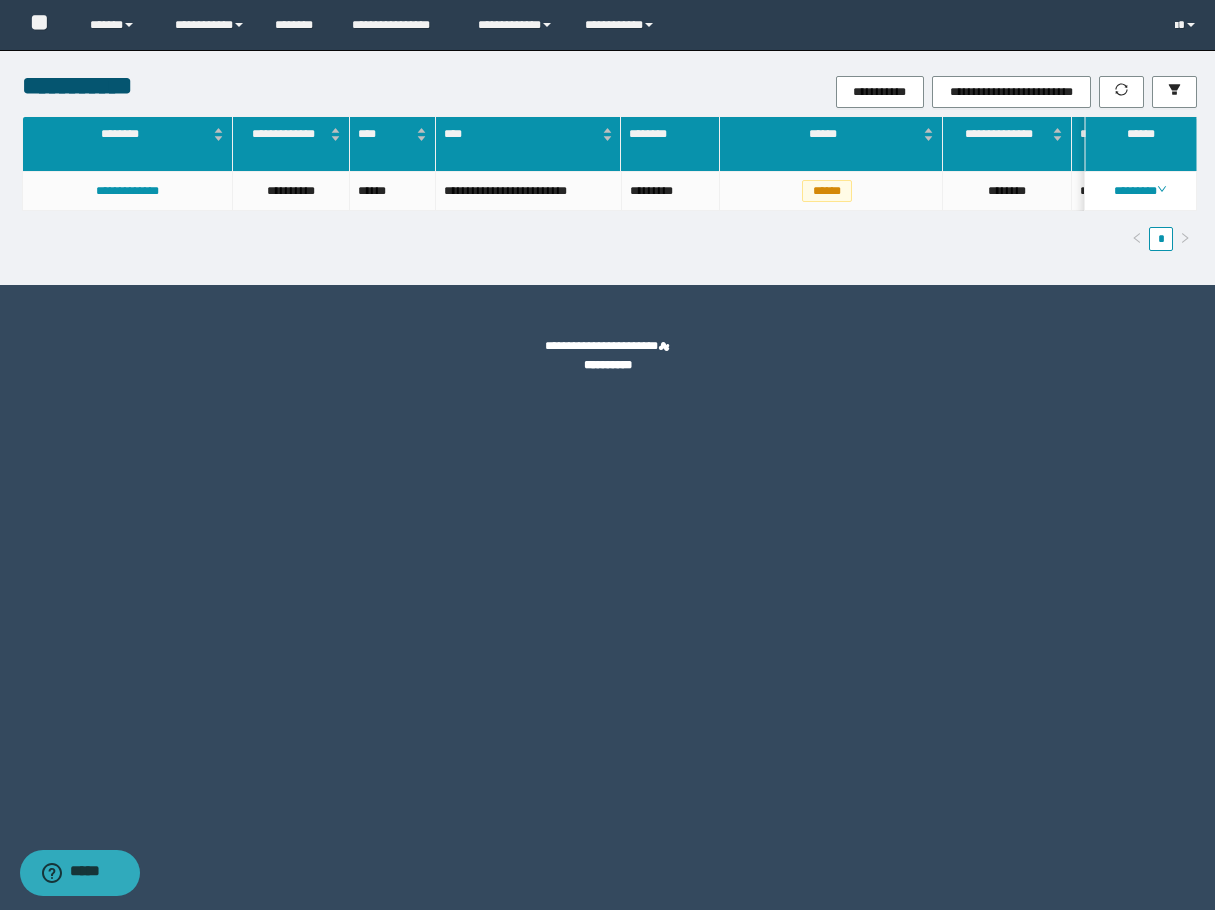 drag, startPoint x: 221, startPoint y: 438, endPoint x: 299, endPoint y: 424, distance: 79.24645 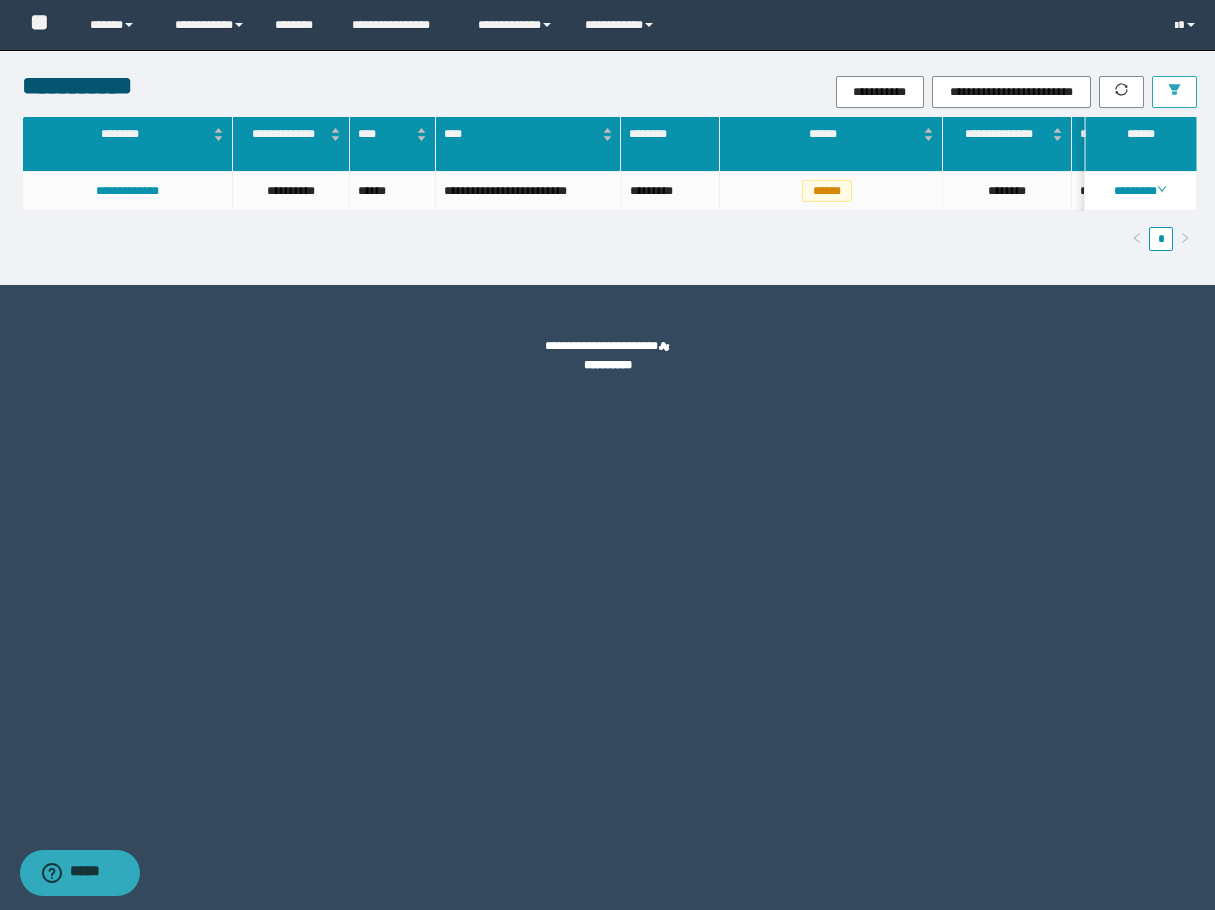 click at bounding box center (1174, 92) 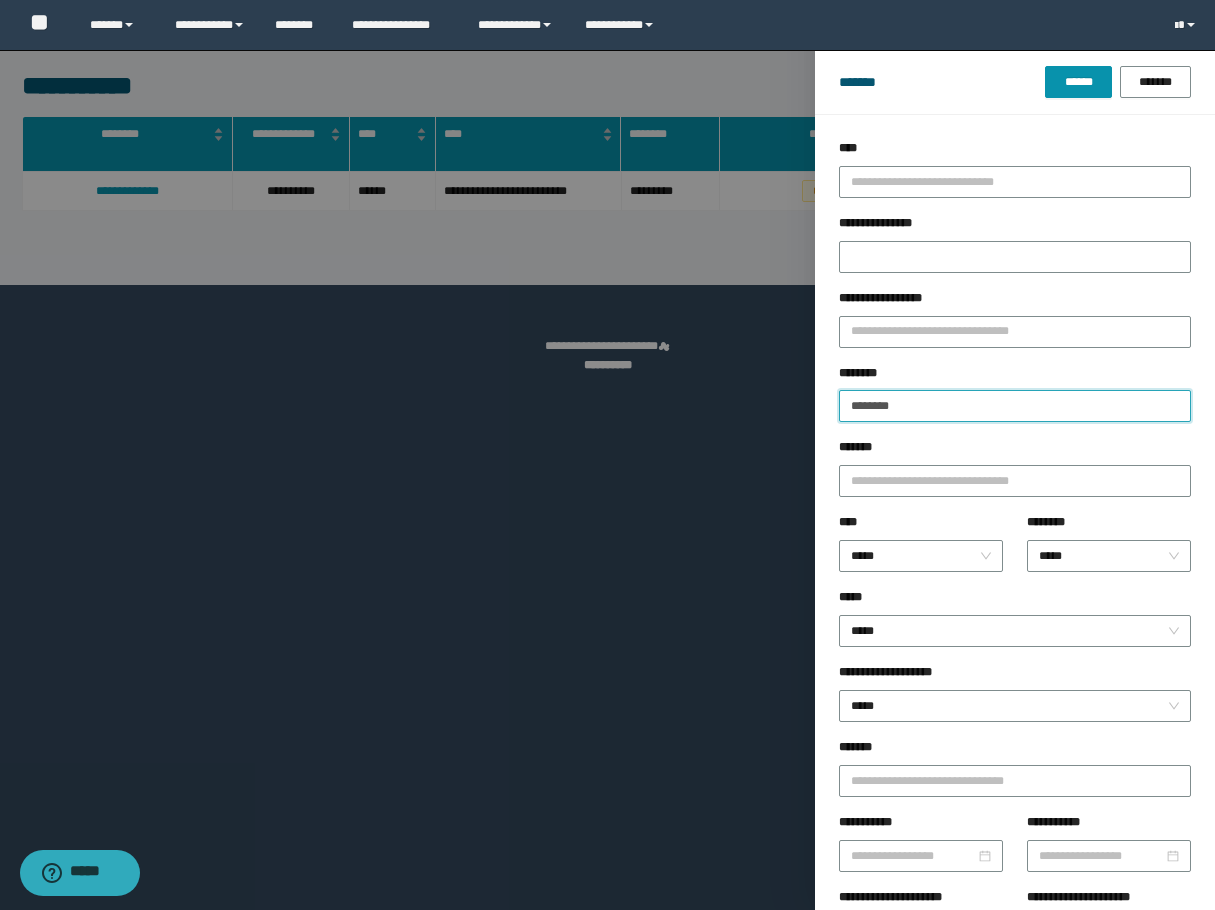 drag, startPoint x: 912, startPoint y: 399, endPoint x: 779, endPoint y: 406, distance: 133.18408 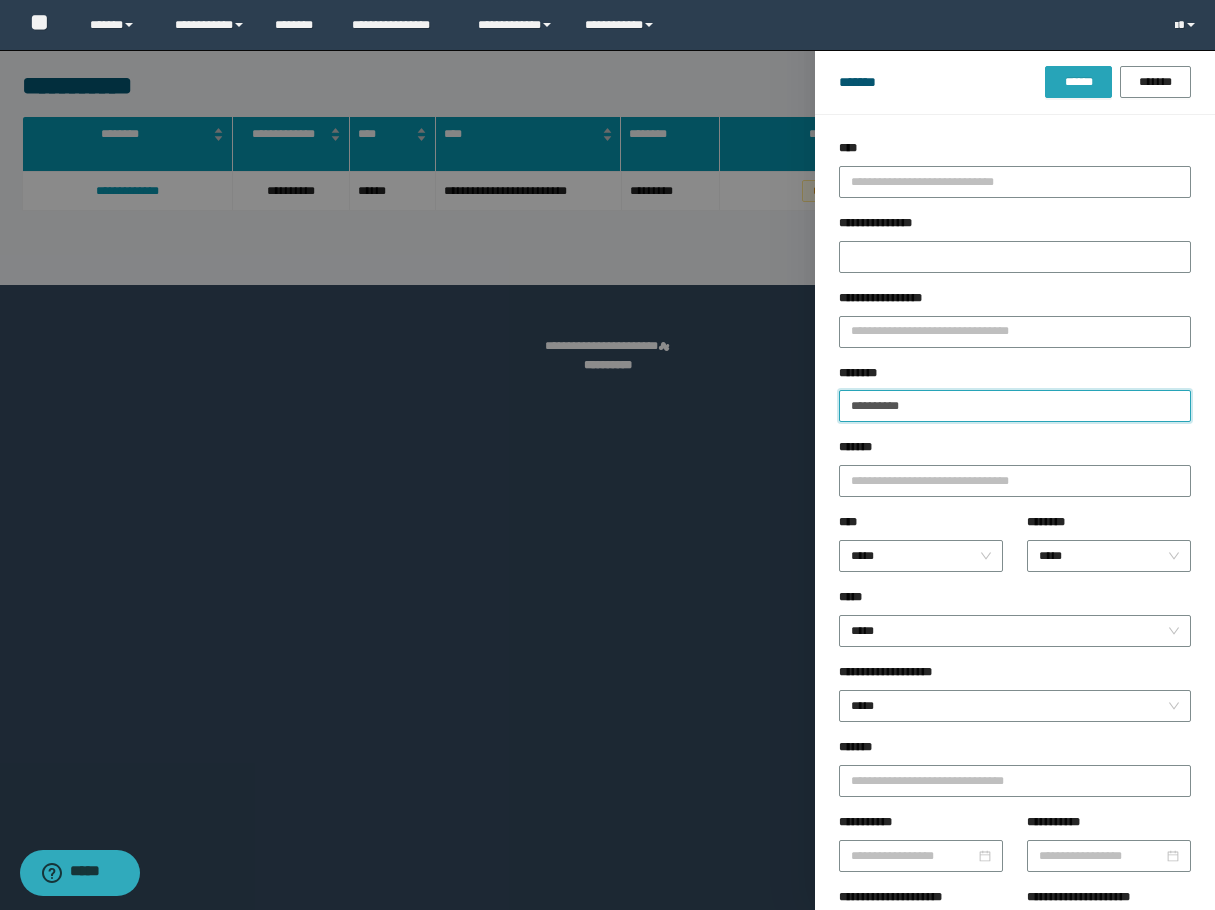 type on "**********" 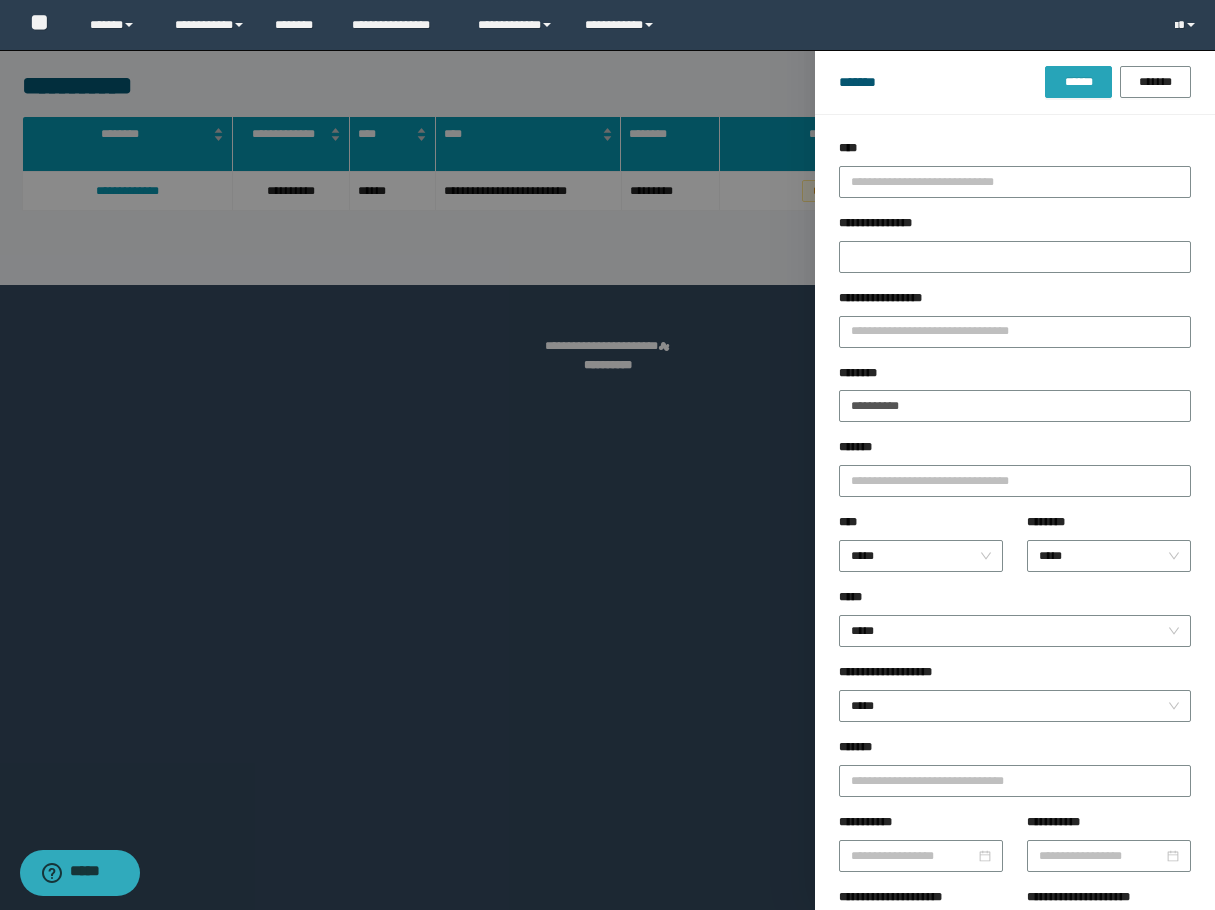 click on "******" at bounding box center [1078, 82] 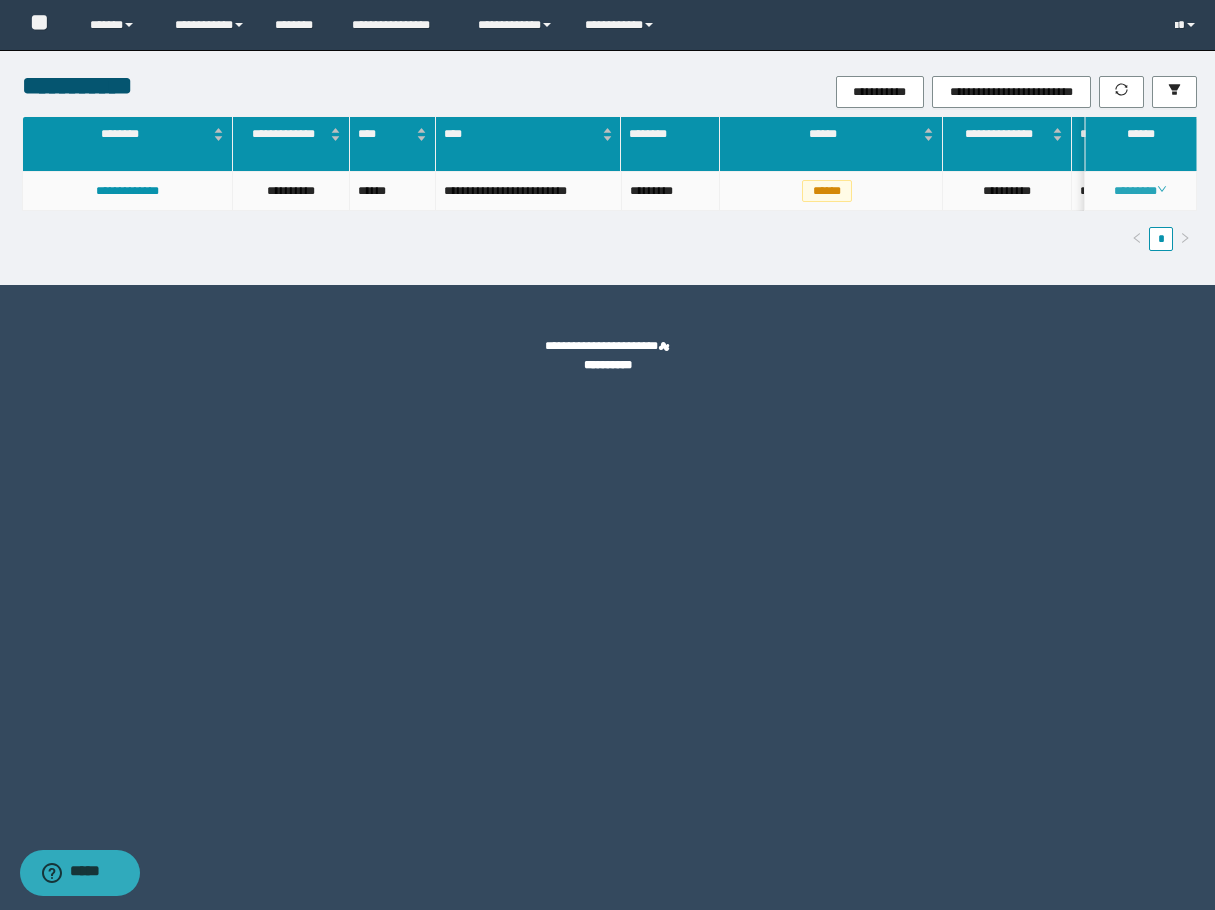 click on "********" at bounding box center [1140, 191] 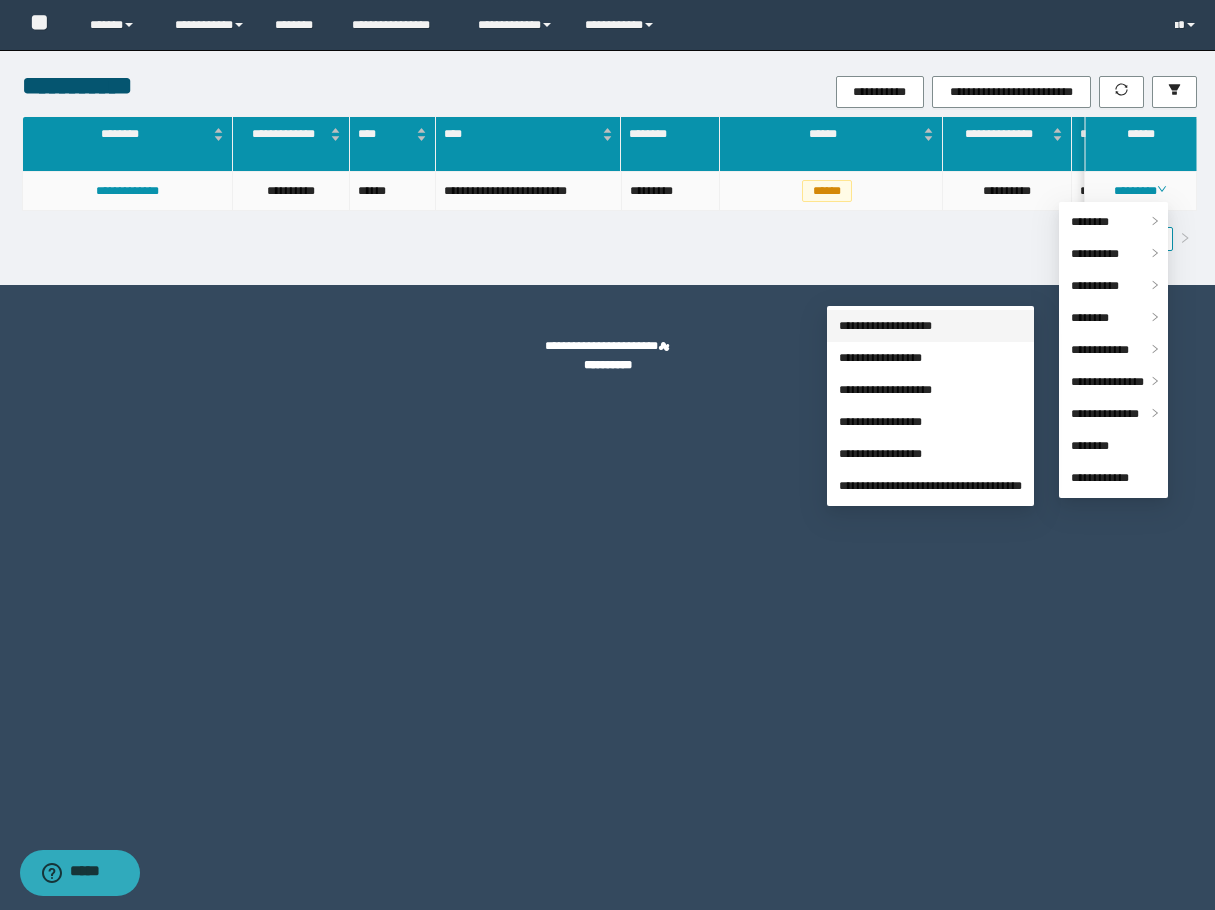 click on "**********" at bounding box center [885, 326] 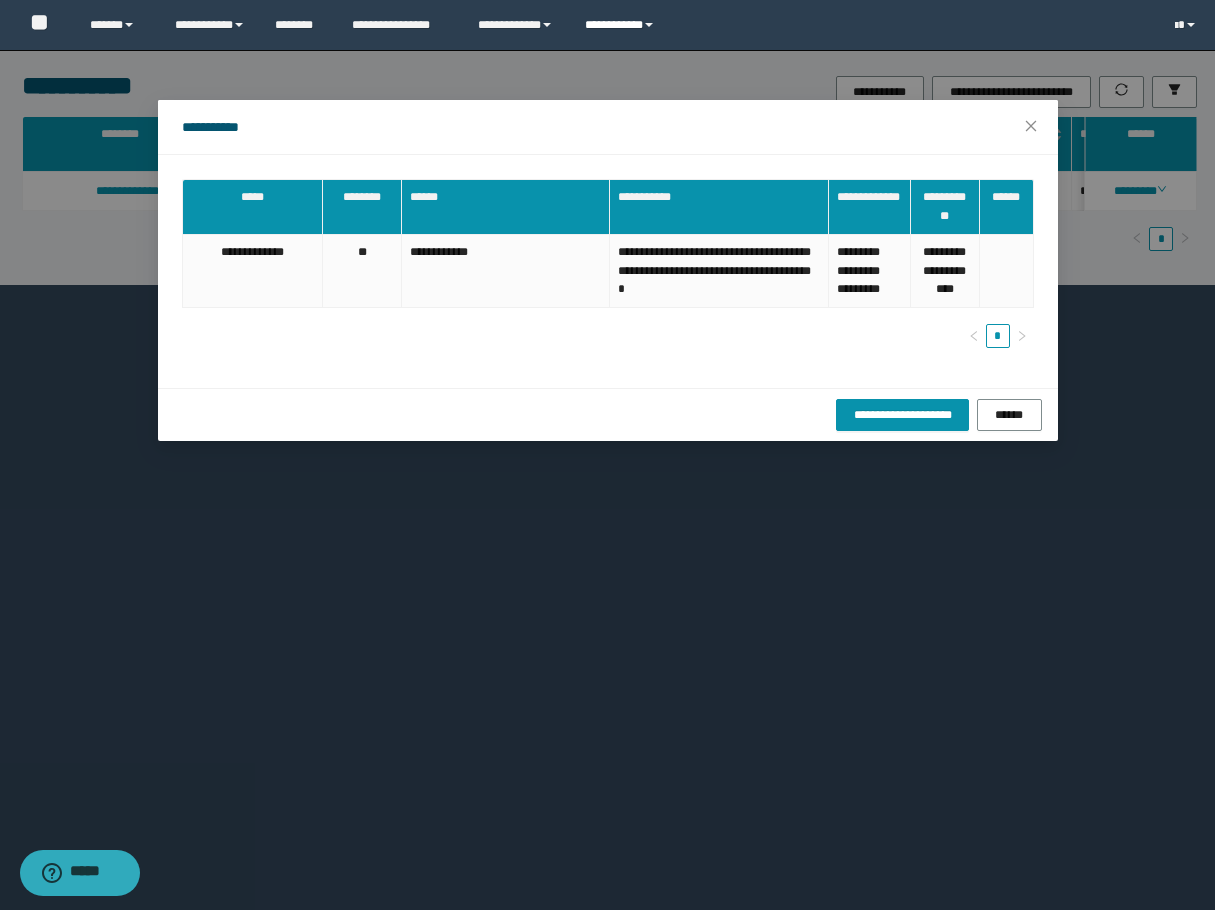 click on "**********" at bounding box center [622, 25] 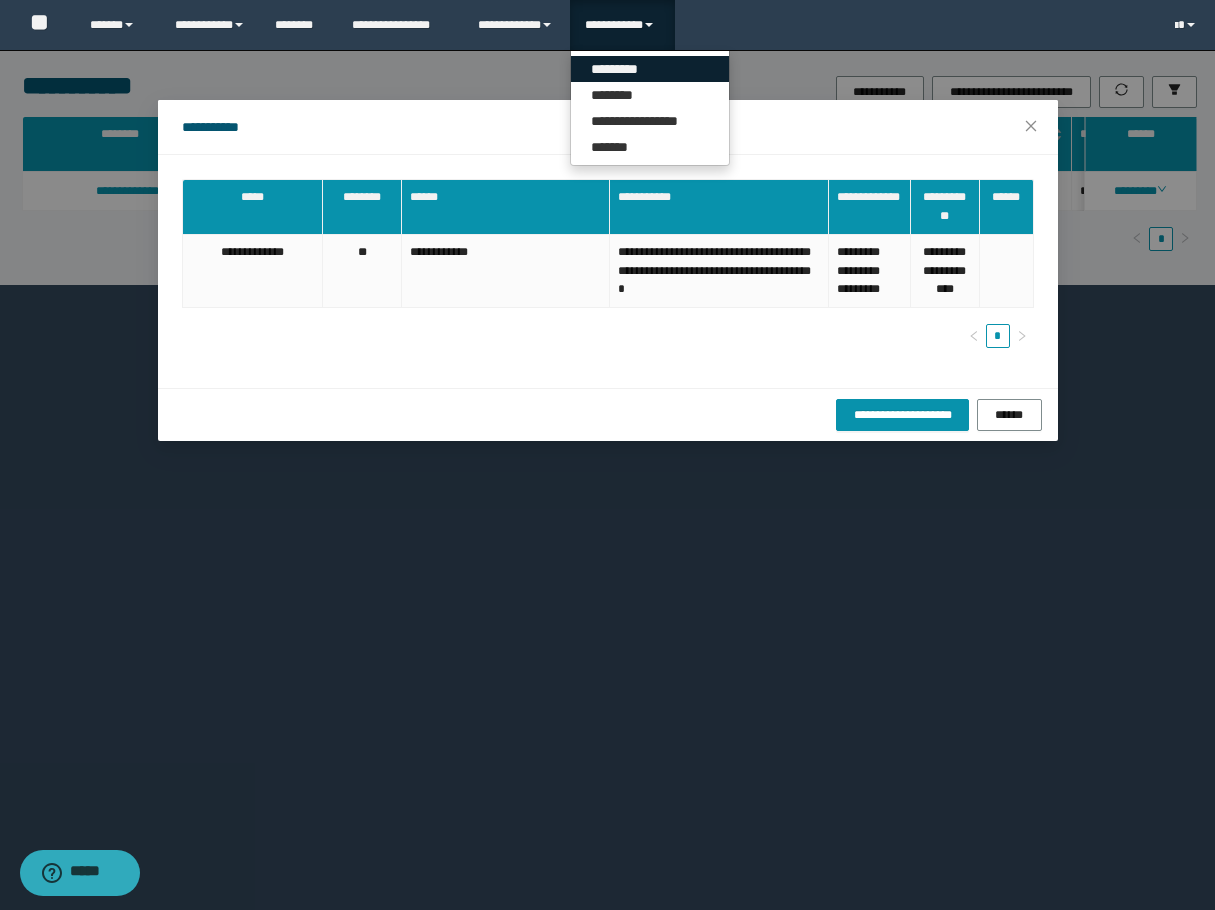 click on "*********" at bounding box center [650, 69] 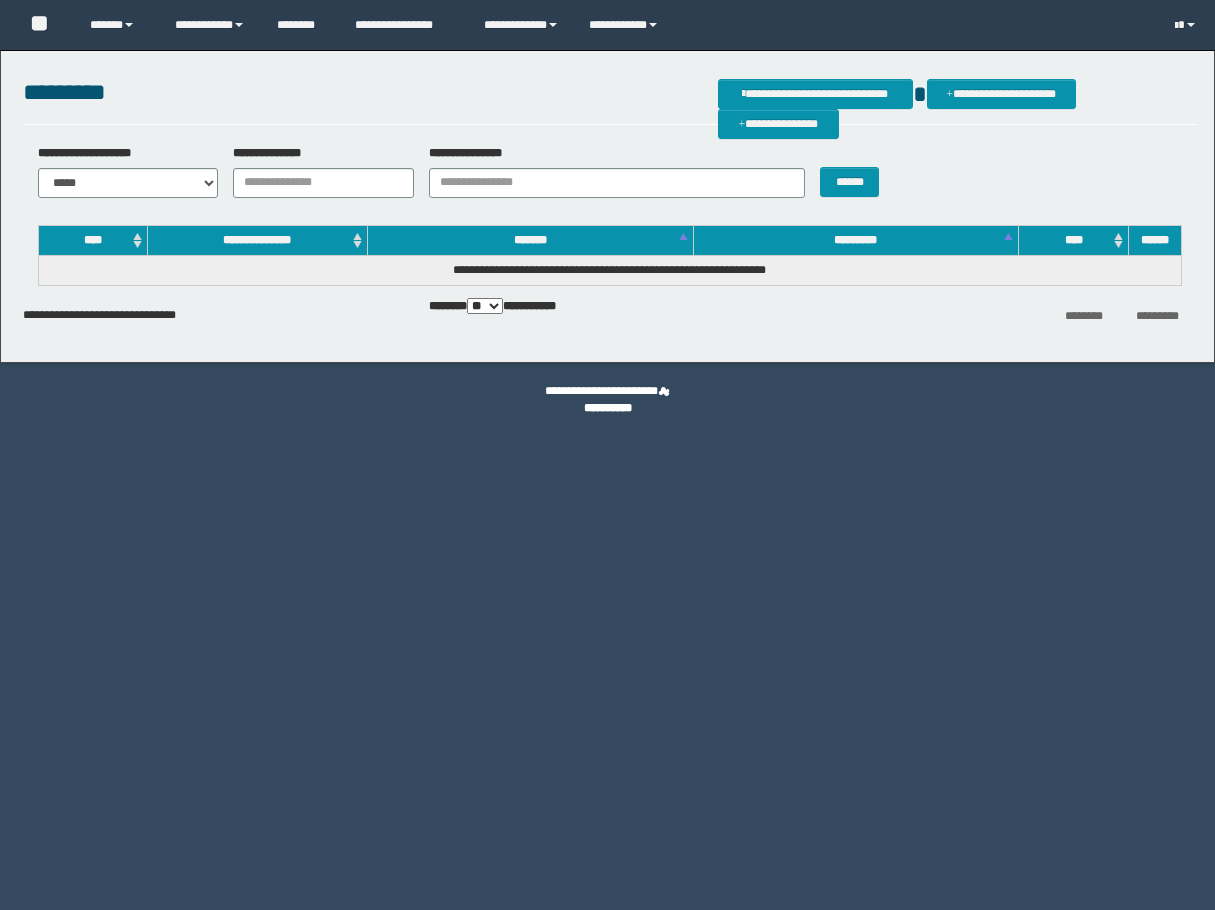 scroll, scrollTop: 0, scrollLeft: 0, axis: both 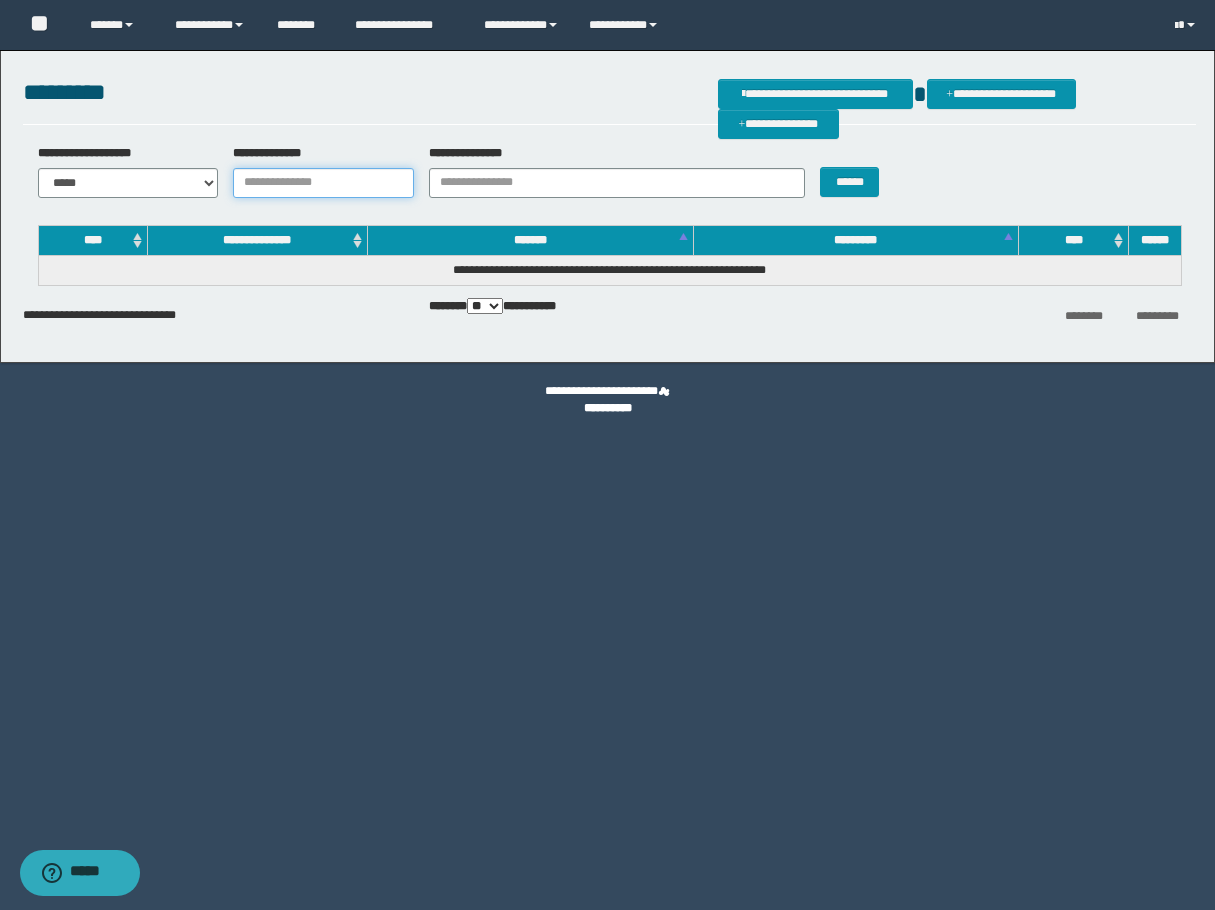 drag, startPoint x: 0, startPoint y: 0, endPoint x: 321, endPoint y: 187, distance: 371.49698 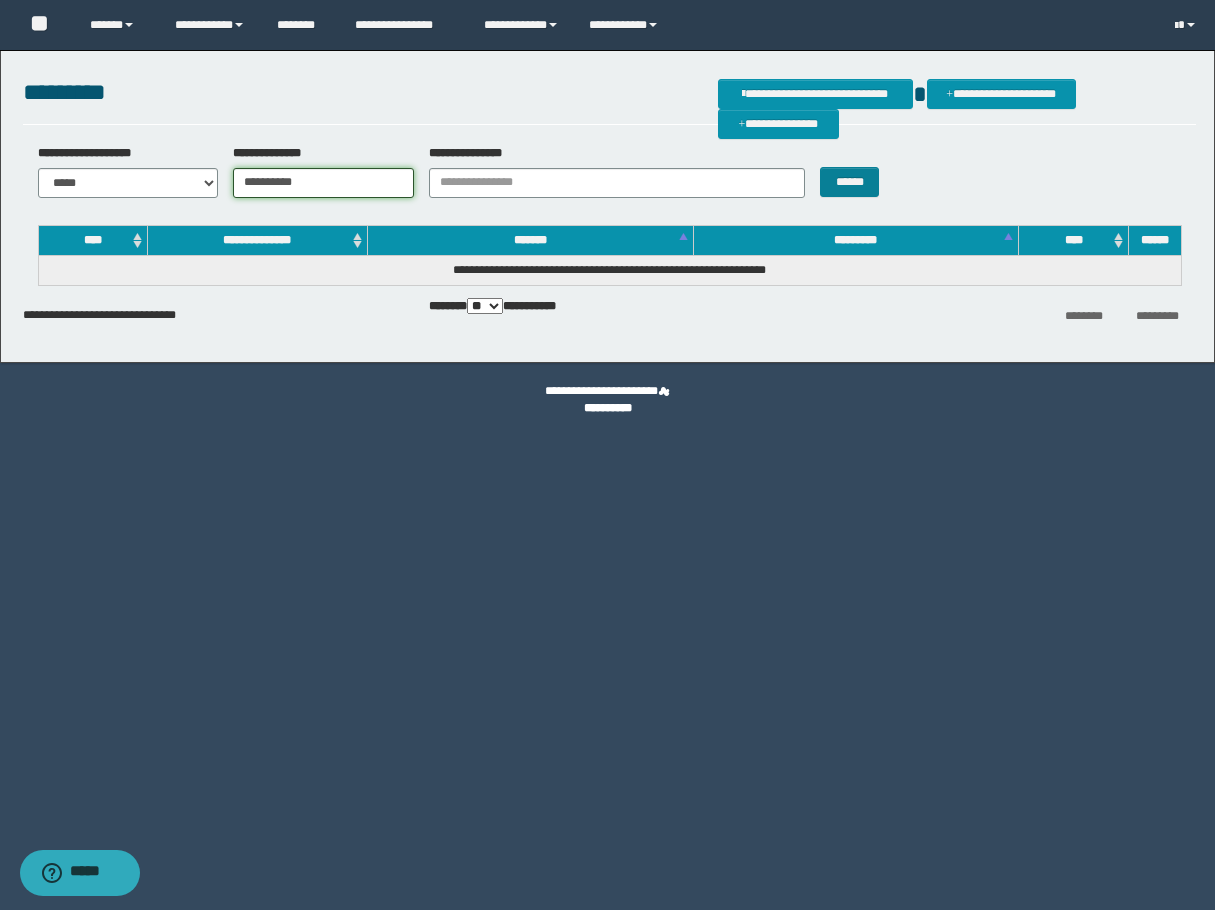 type on "**********" 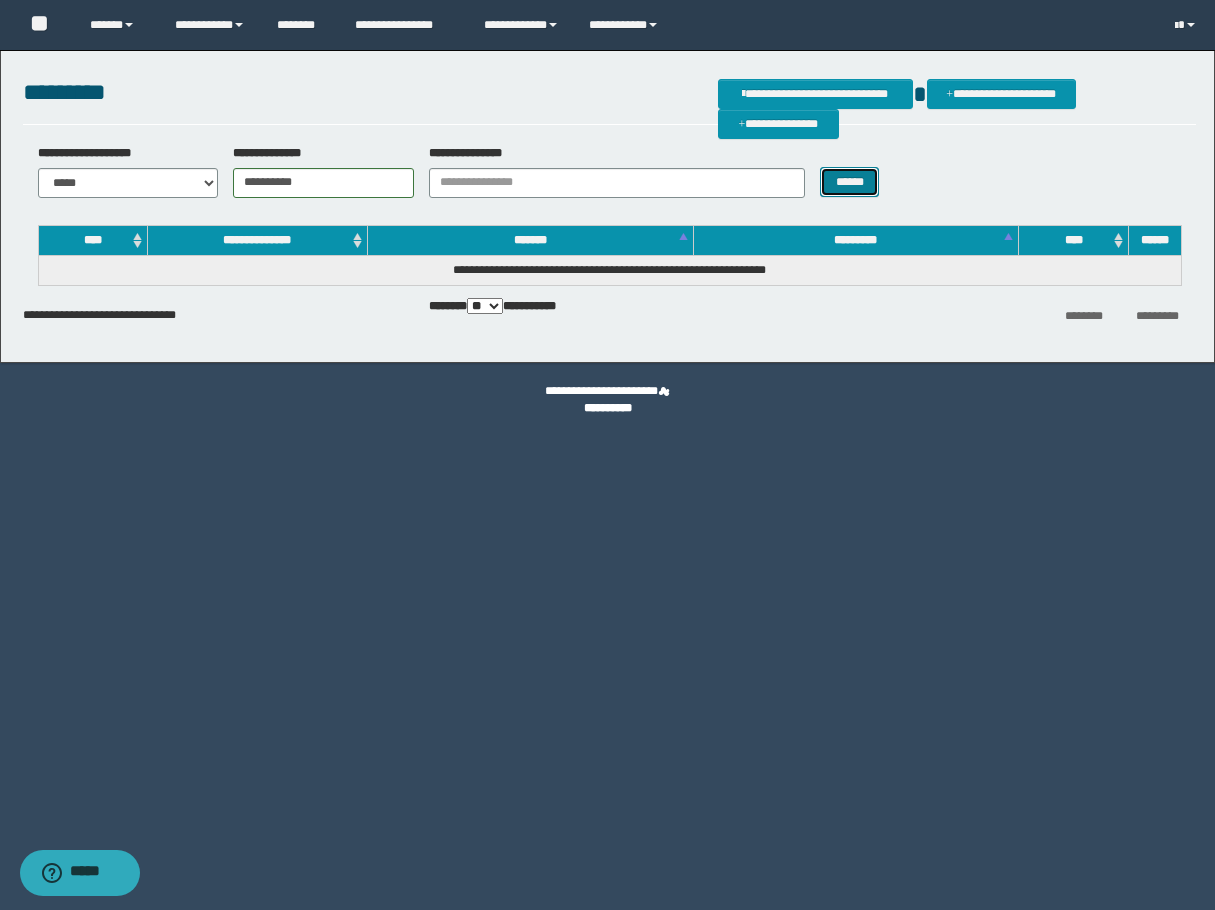 click on "******" at bounding box center [849, 182] 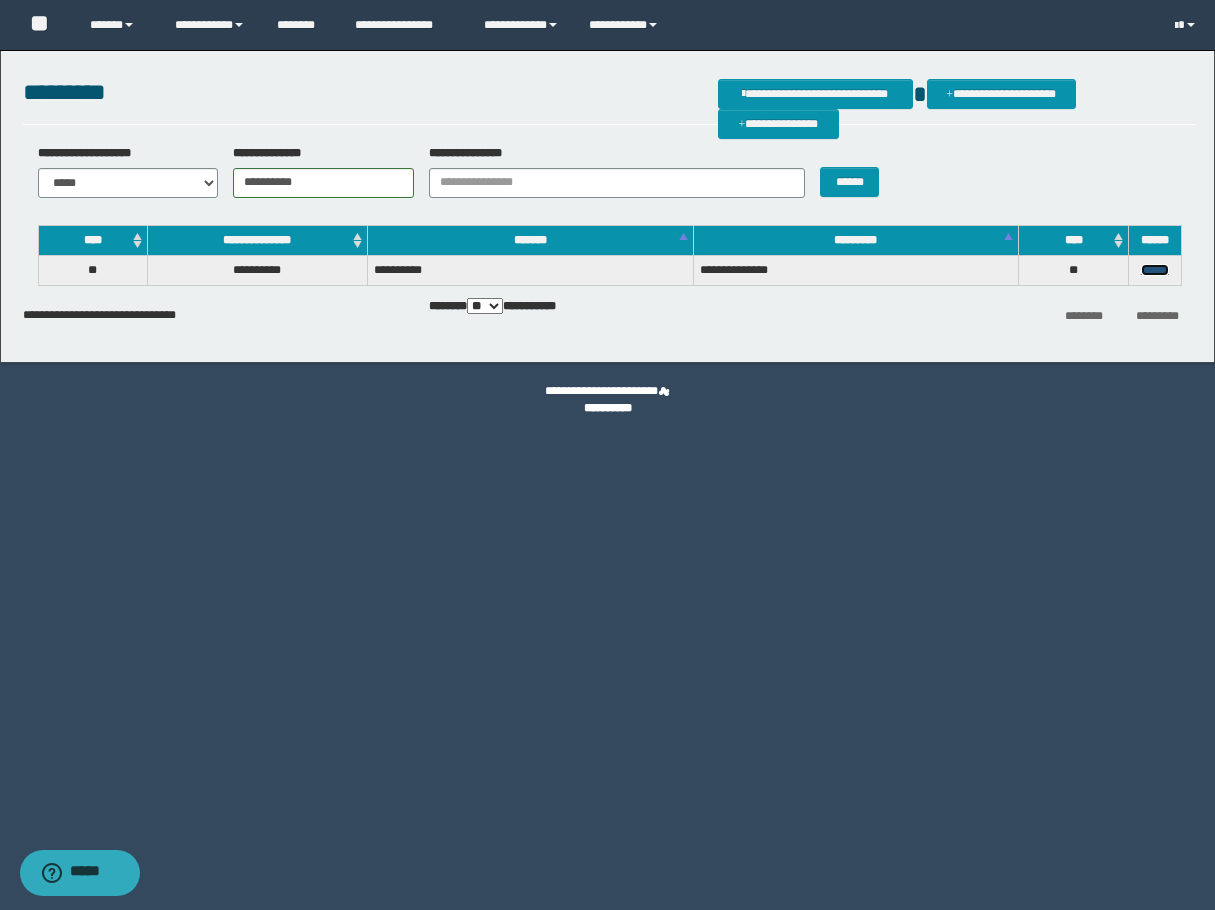 click on "******" at bounding box center [1155, 270] 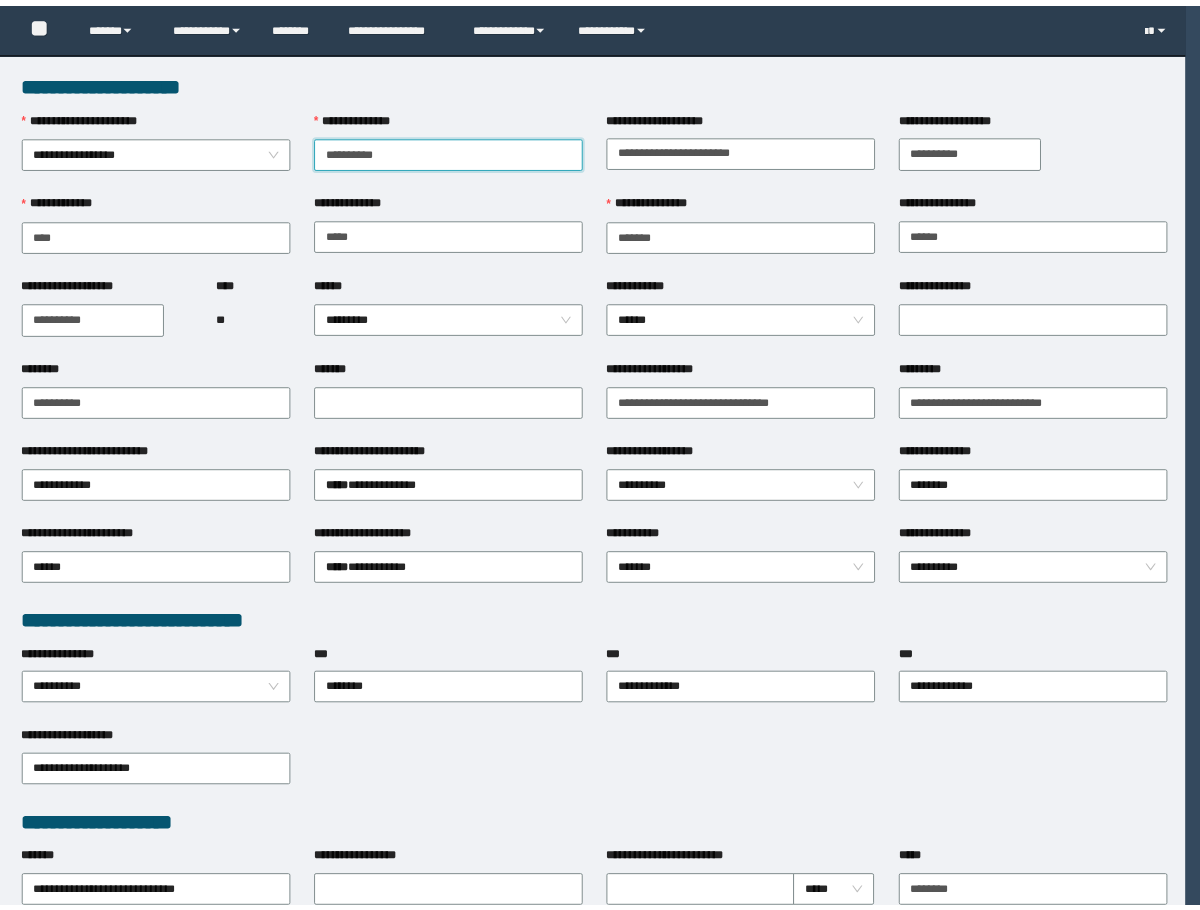 scroll, scrollTop: 0, scrollLeft: 0, axis: both 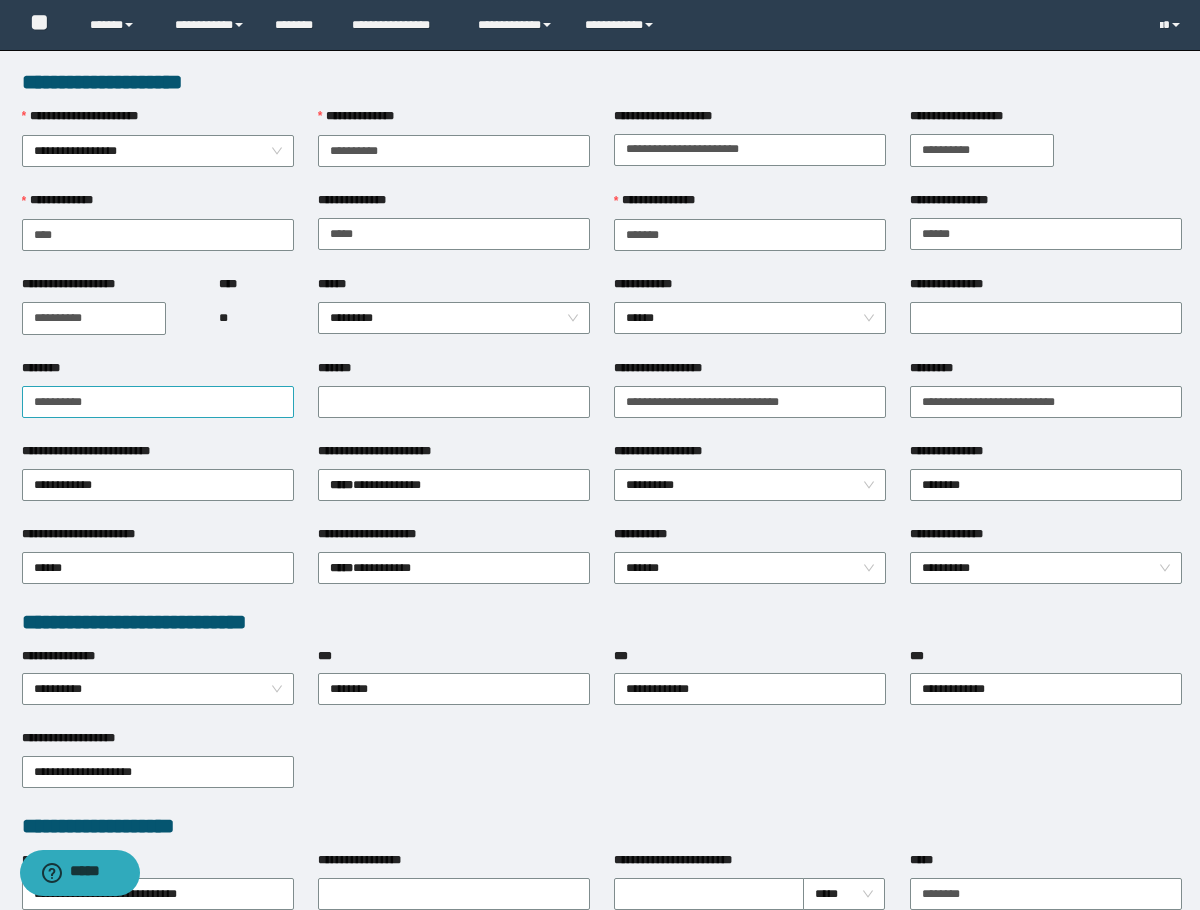 drag, startPoint x: 171, startPoint y: 382, endPoint x: 40, endPoint y: 397, distance: 131.85599 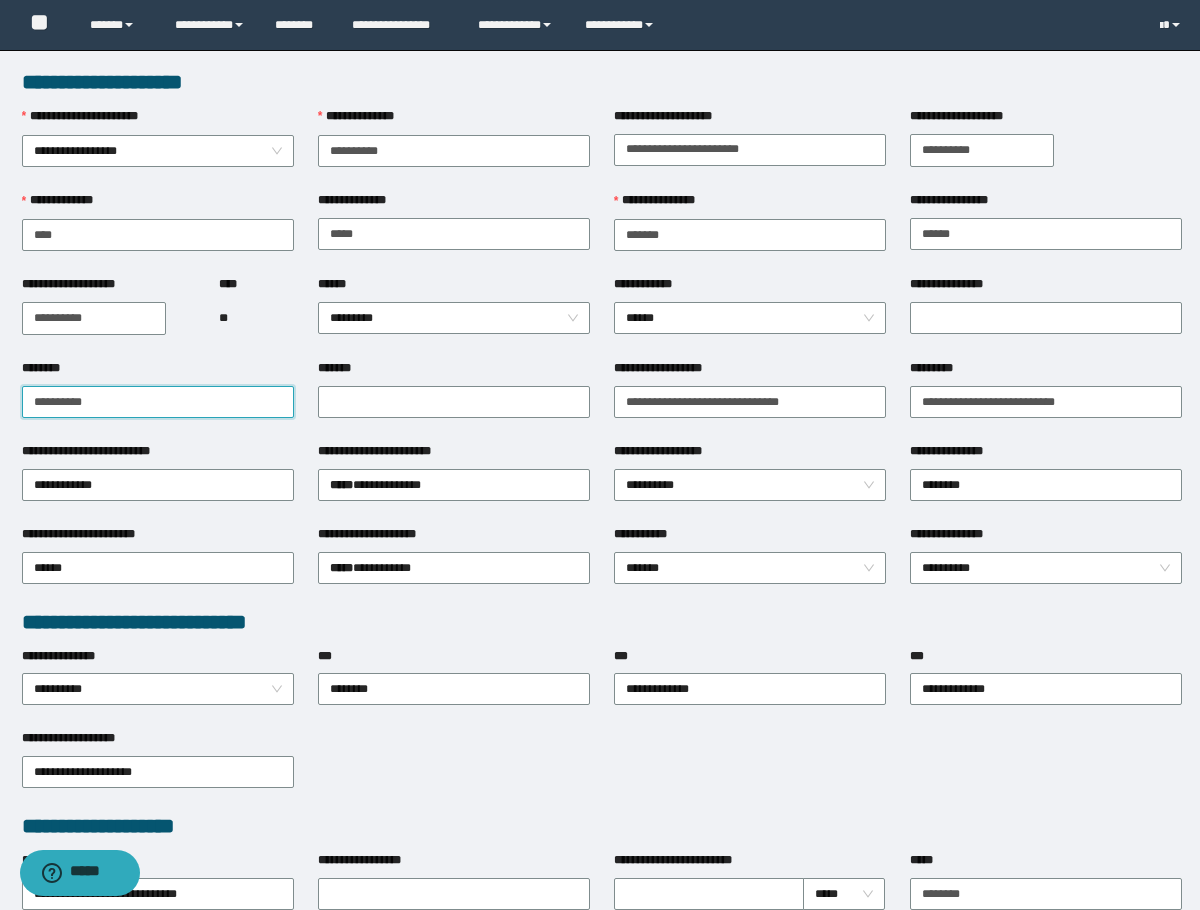 drag, startPoint x: 109, startPoint y: 397, endPoint x: -1, endPoint y: 405, distance: 110.29053 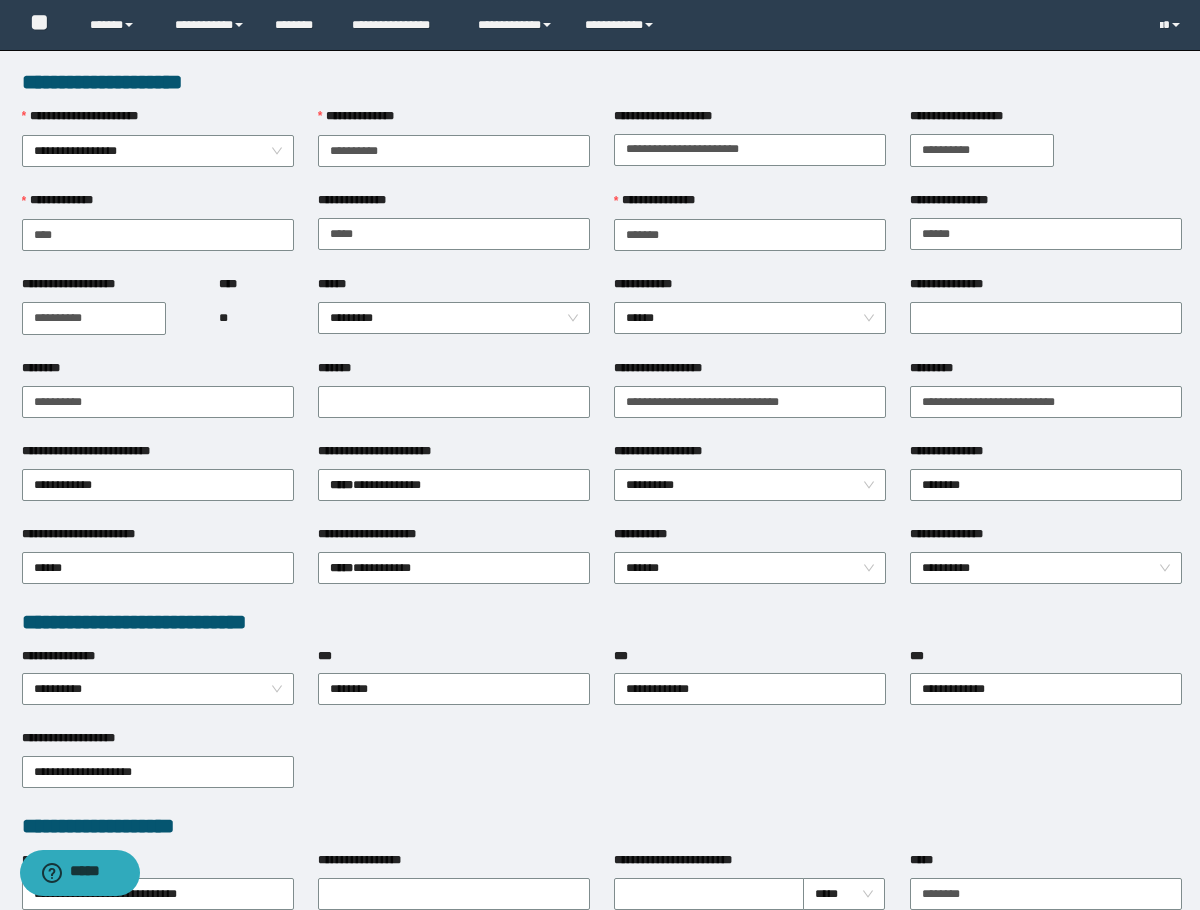 click on "**********" at bounding box center (602, 82) 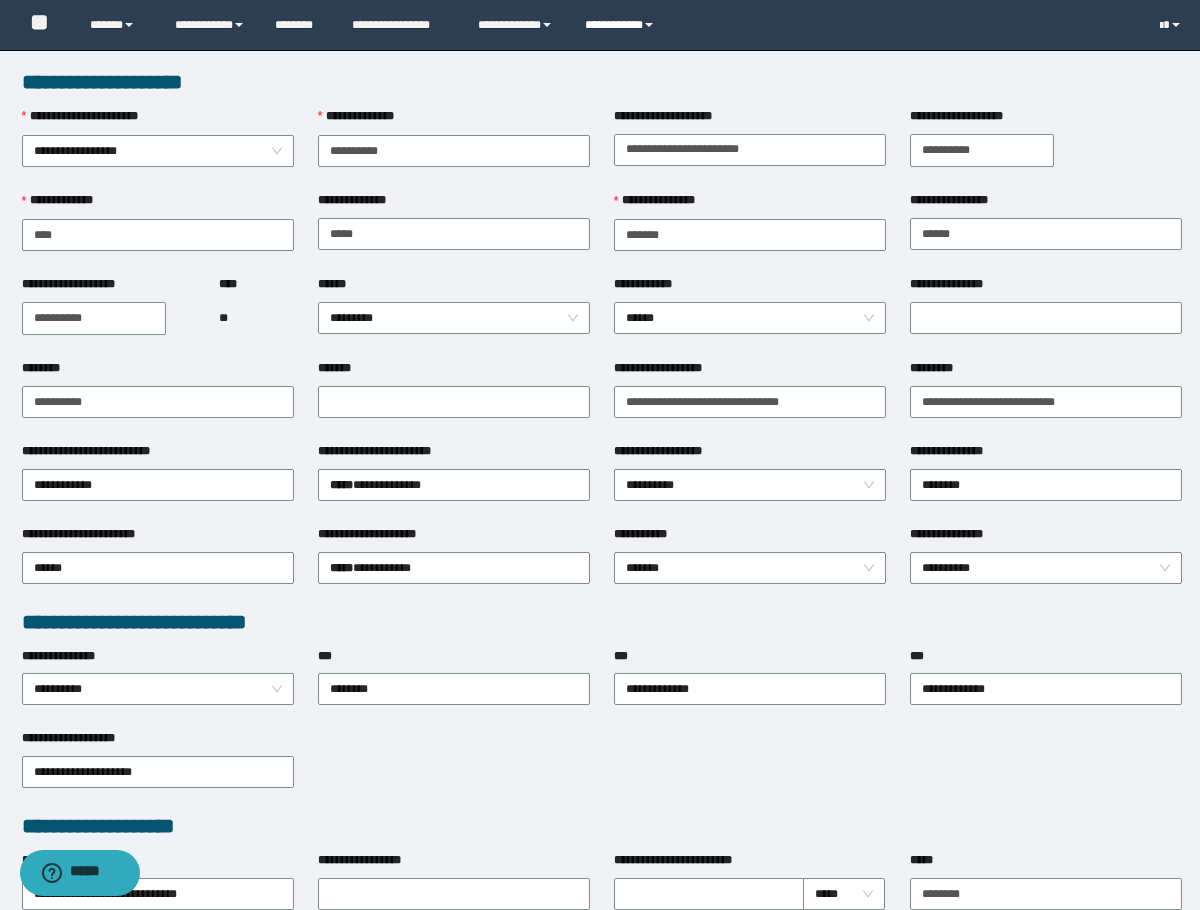 click on "**********" at bounding box center (622, 25) 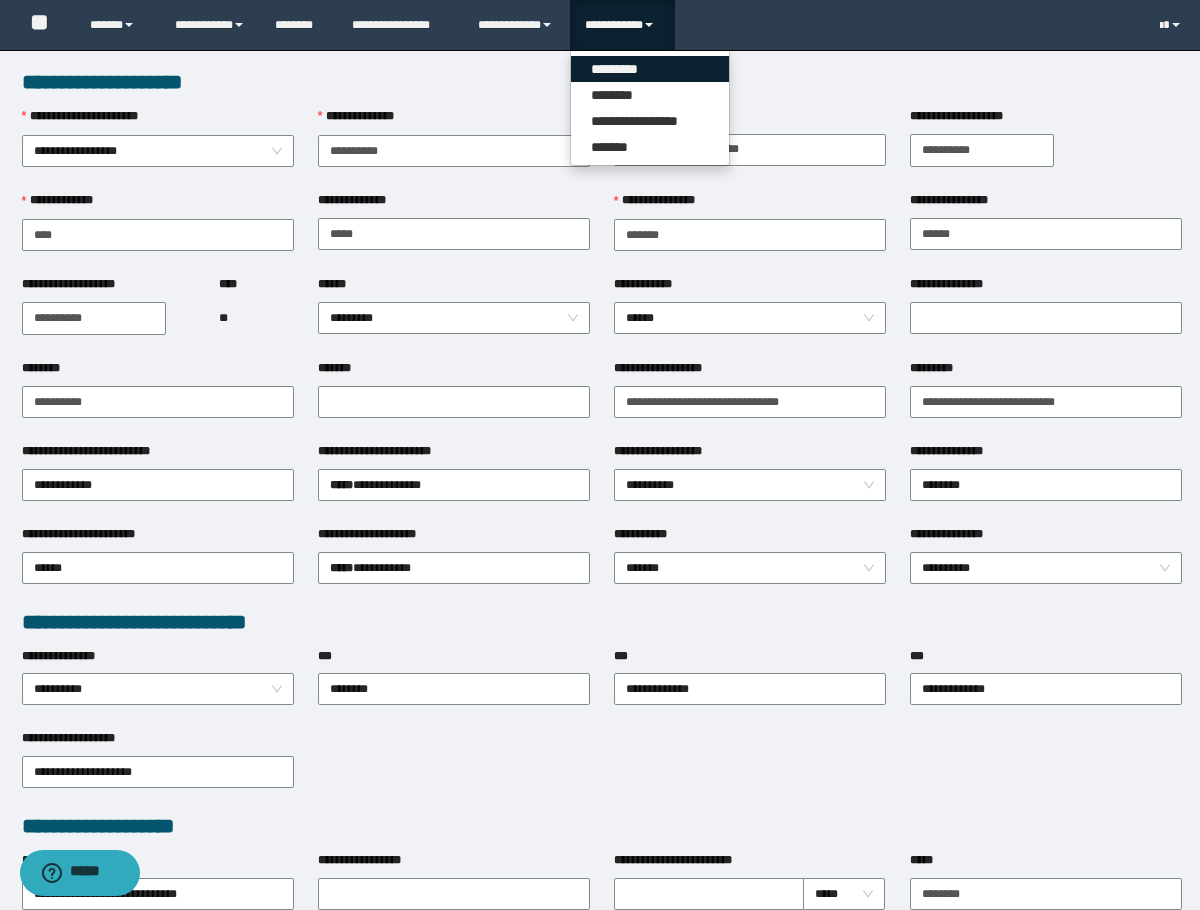 click on "*********" at bounding box center [650, 69] 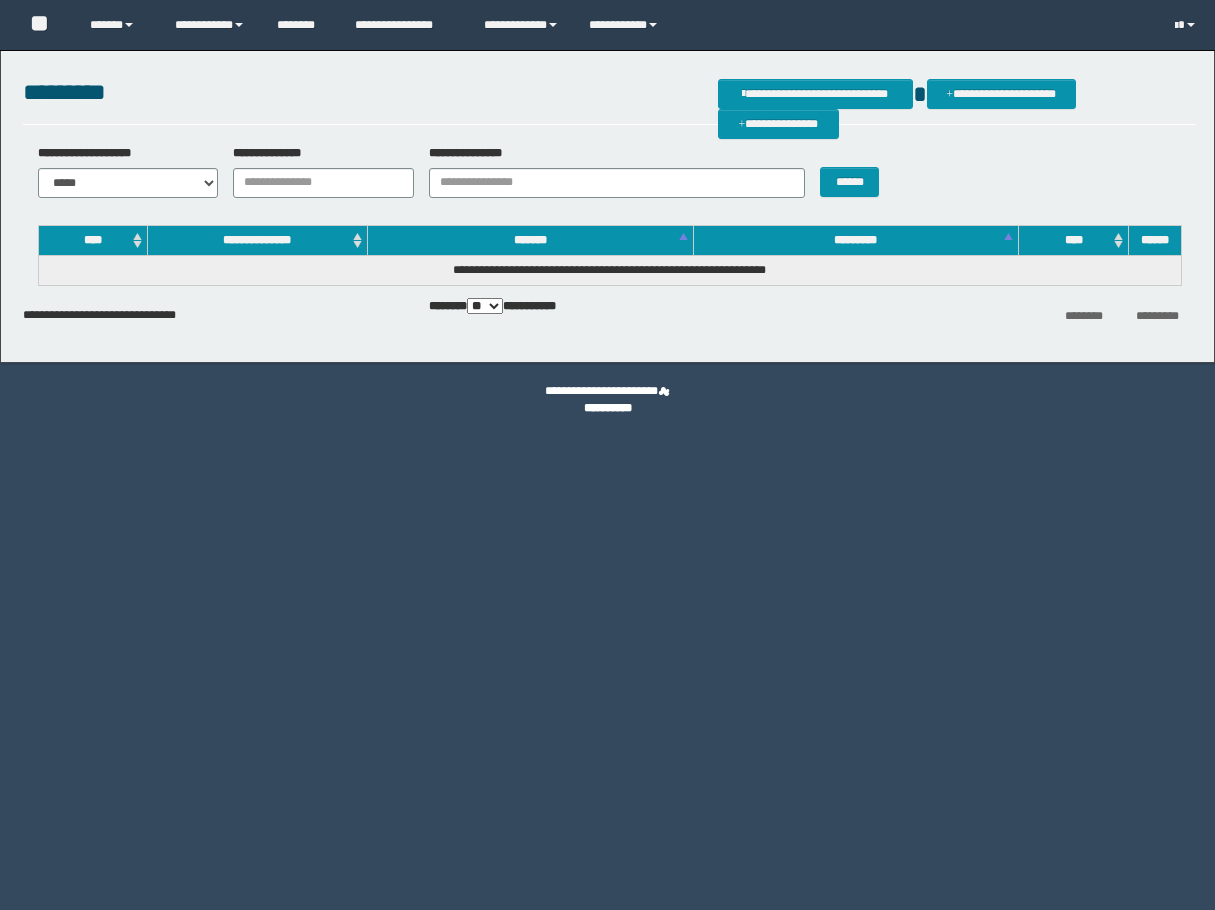 scroll, scrollTop: 0, scrollLeft: 0, axis: both 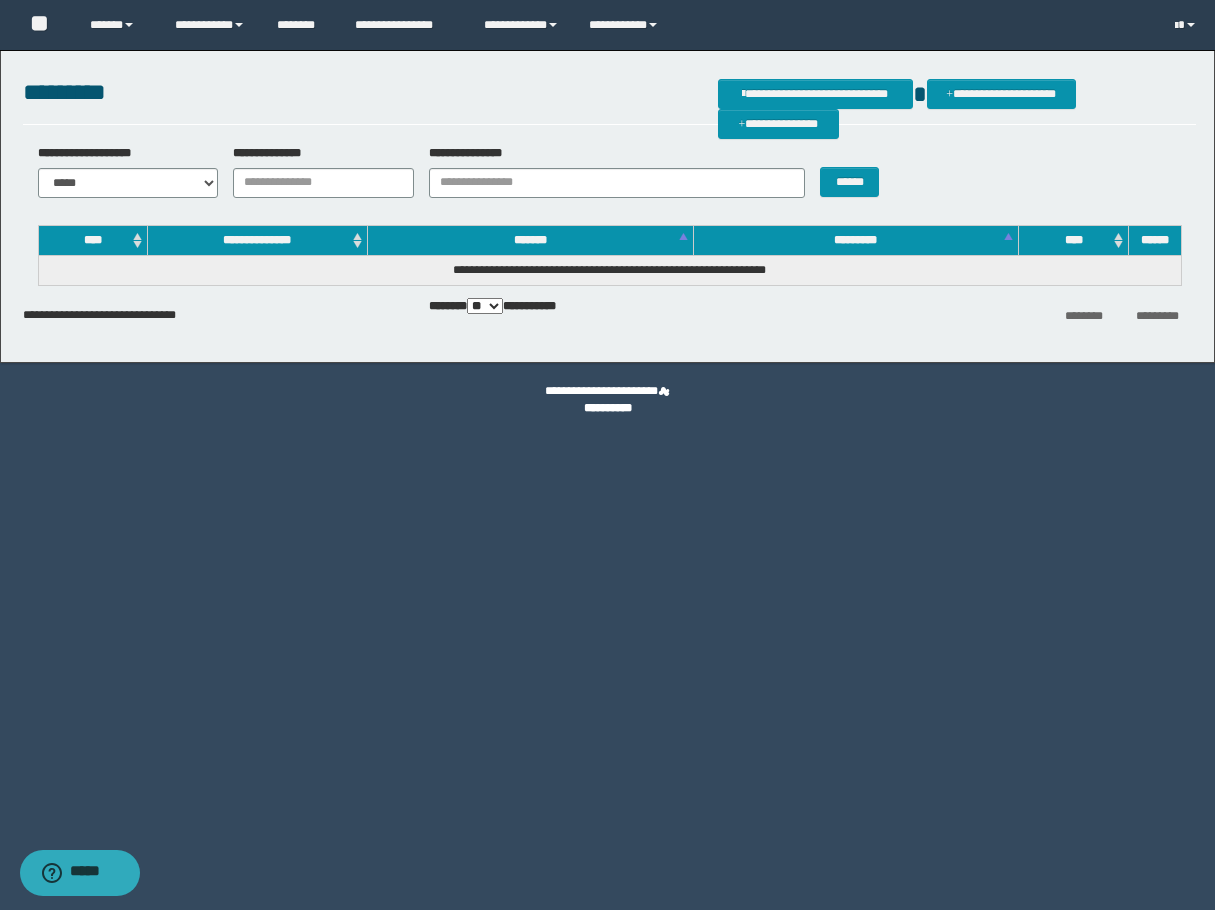 click on "**********" at bounding box center [609, 92] 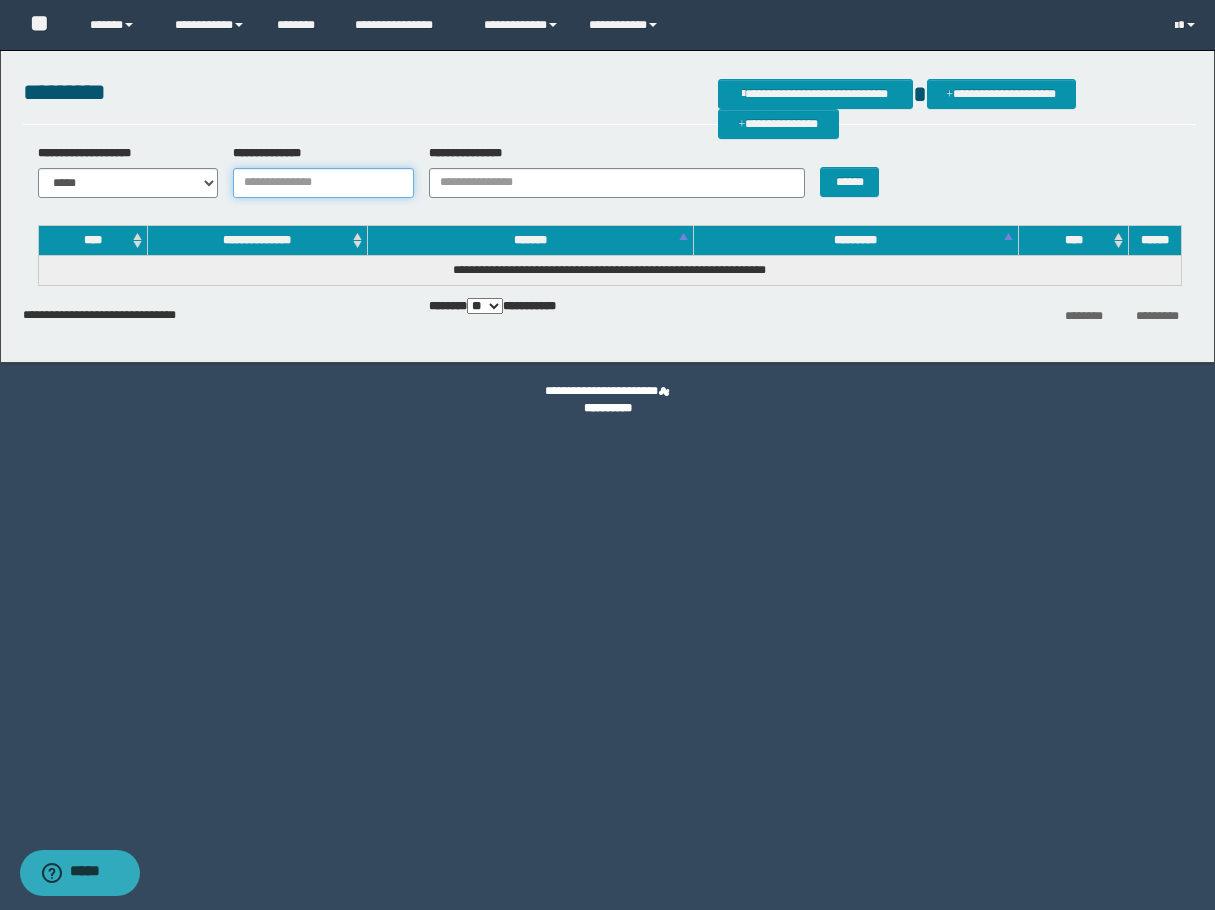 click on "**********" at bounding box center (323, 183) 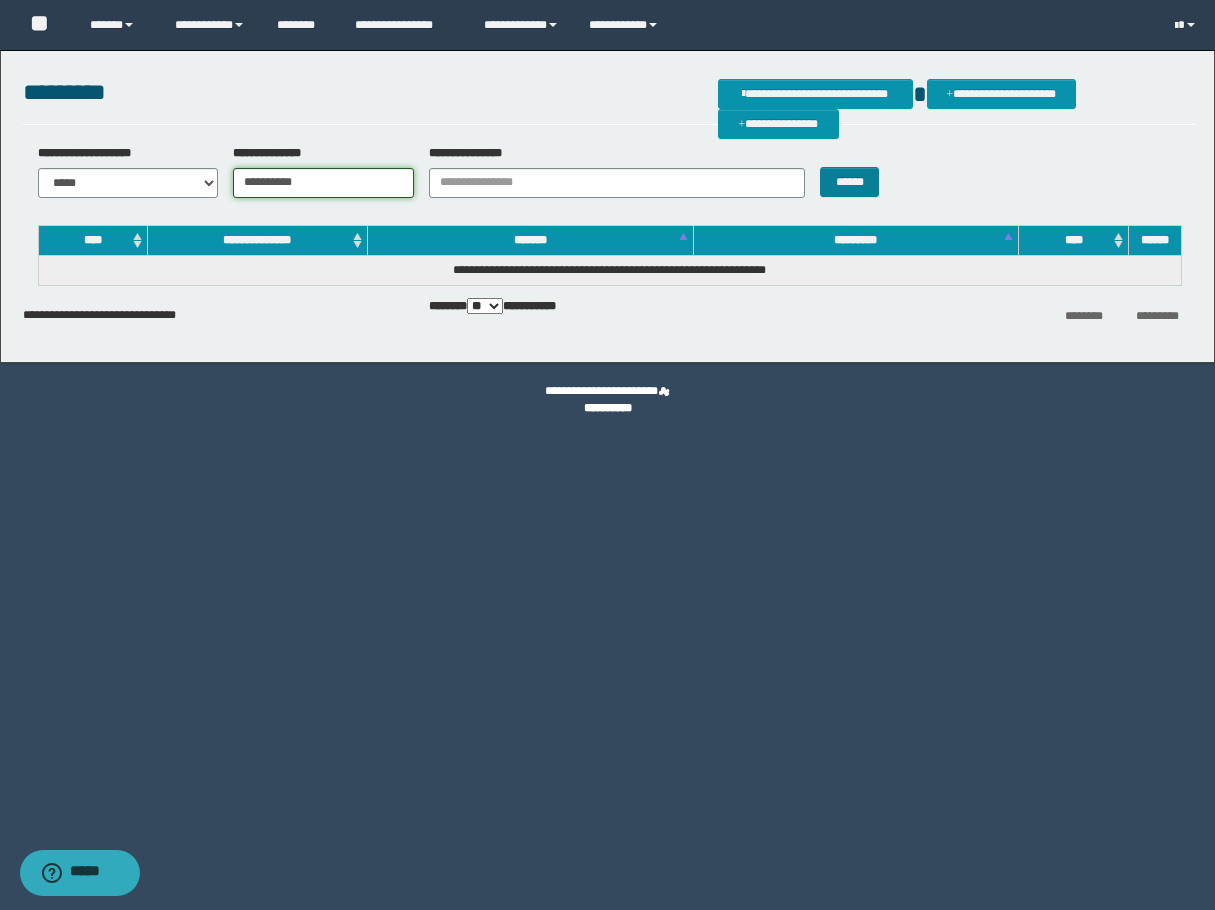 type on "**********" 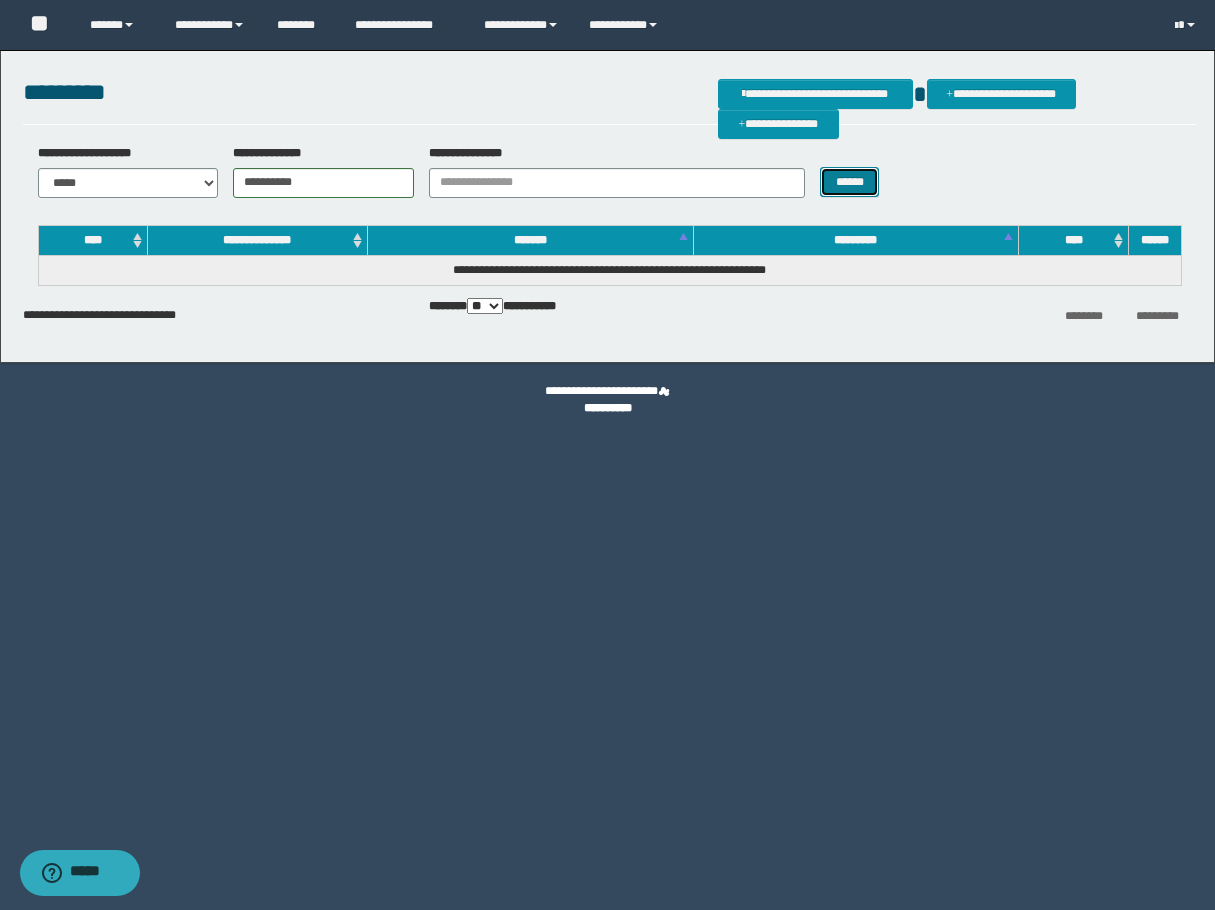 click on "******" at bounding box center (849, 182) 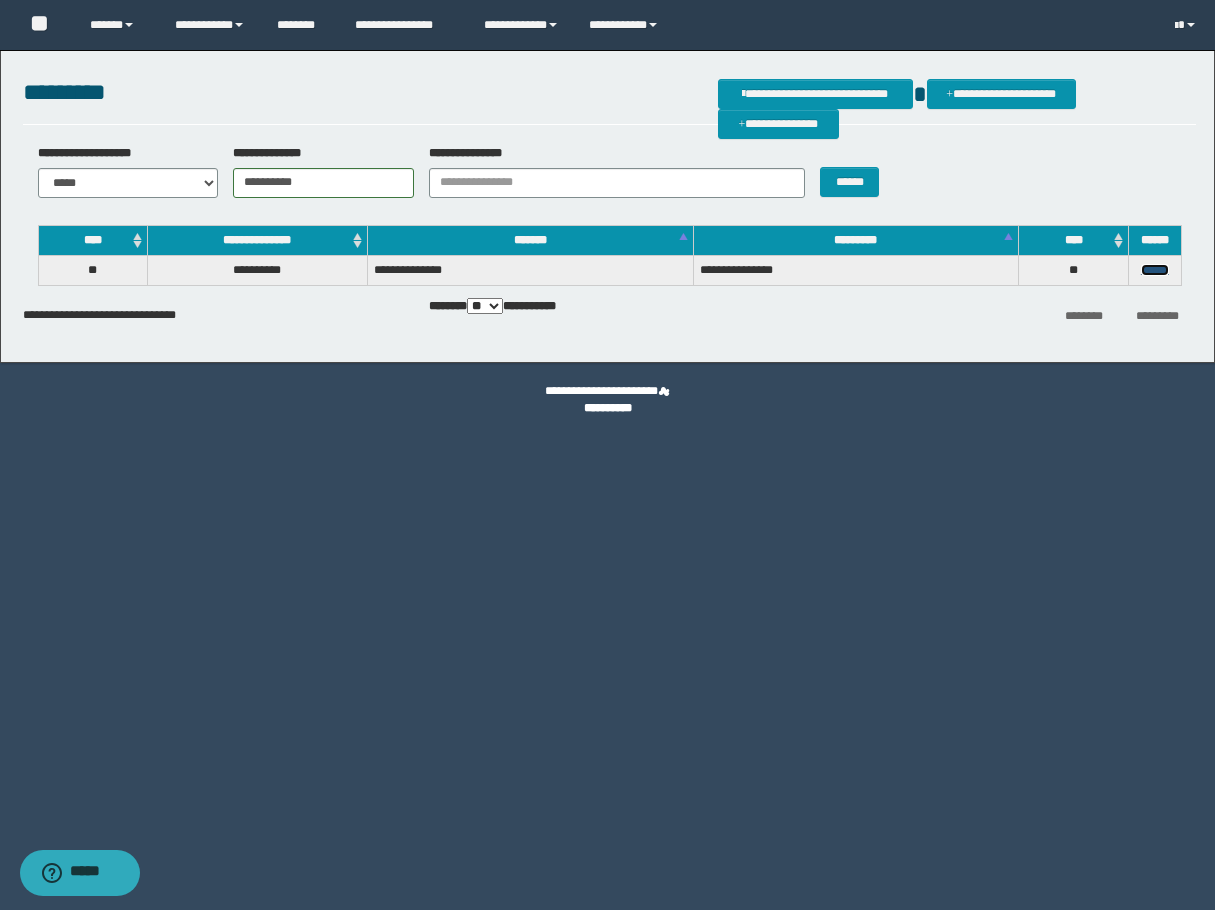 click on "******" at bounding box center (1155, 270) 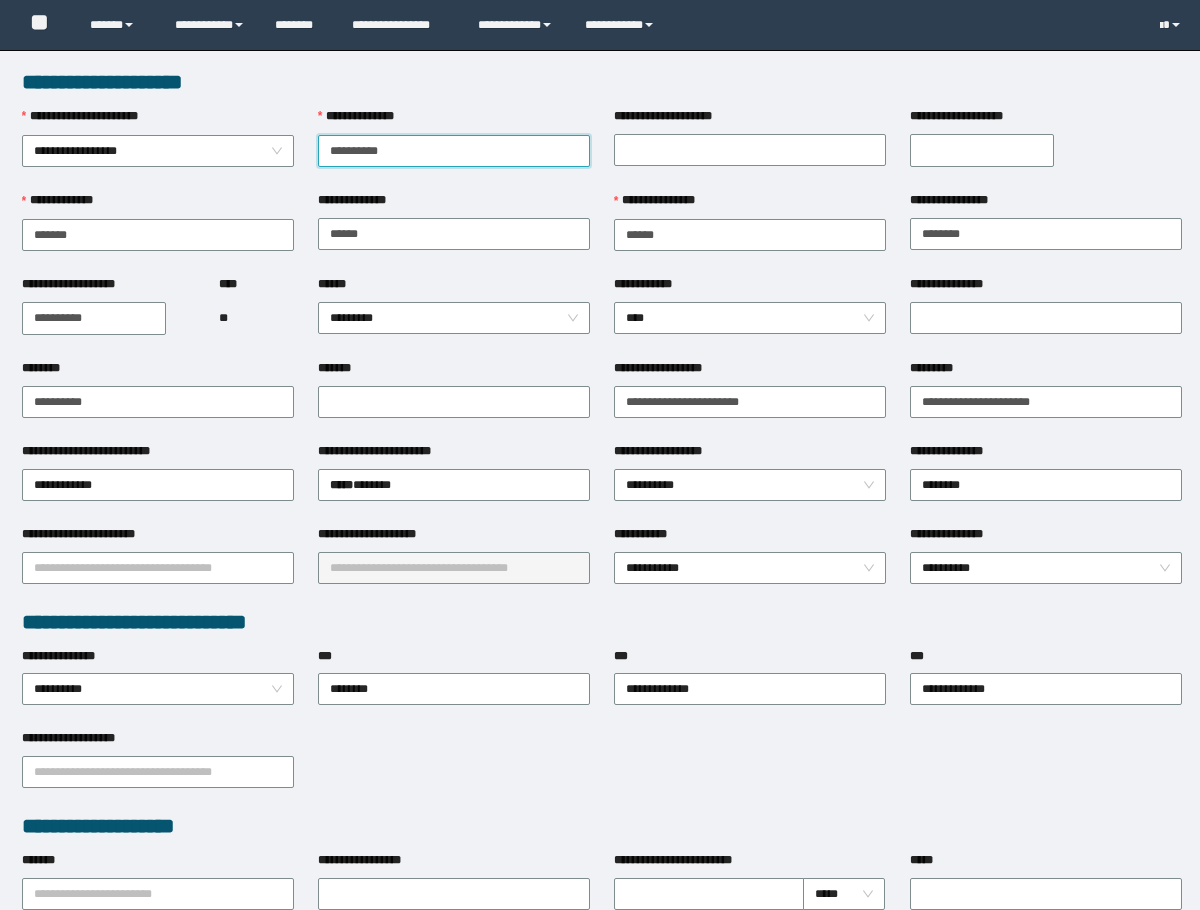 scroll, scrollTop: 0, scrollLeft: 0, axis: both 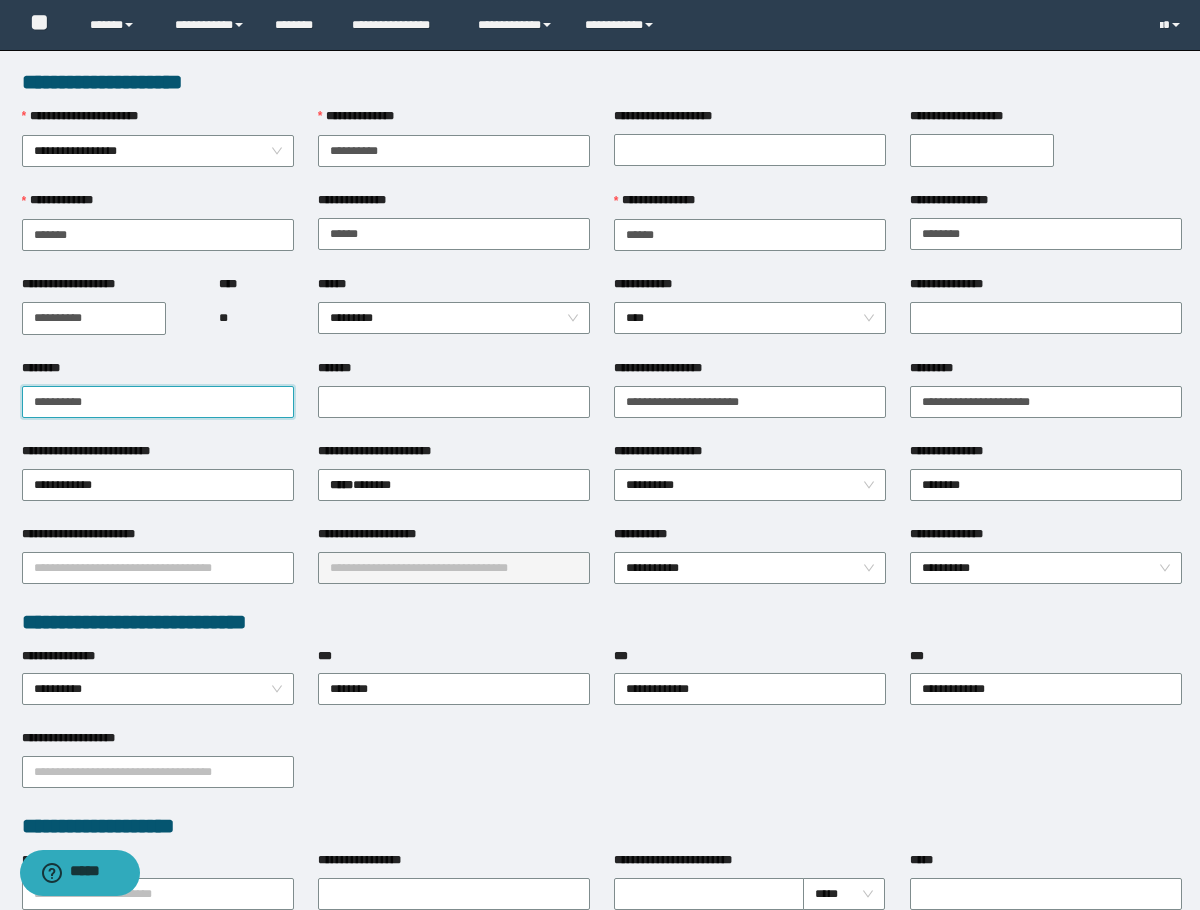 drag, startPoint x: 141, startPoint y: 391, endPoint x: -1, endPoint y: 414, distance: 143.85062 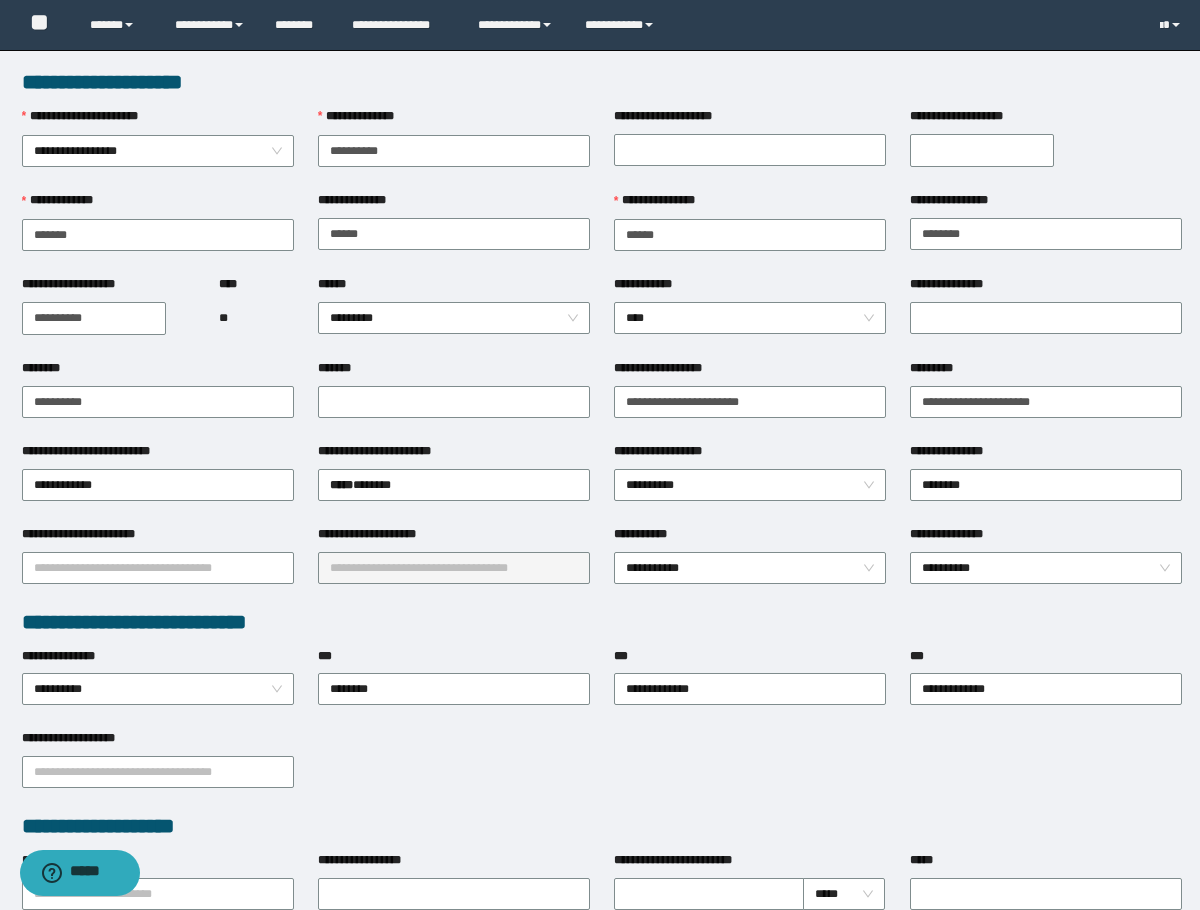 click on "**********" at bounding box center [602, 82] 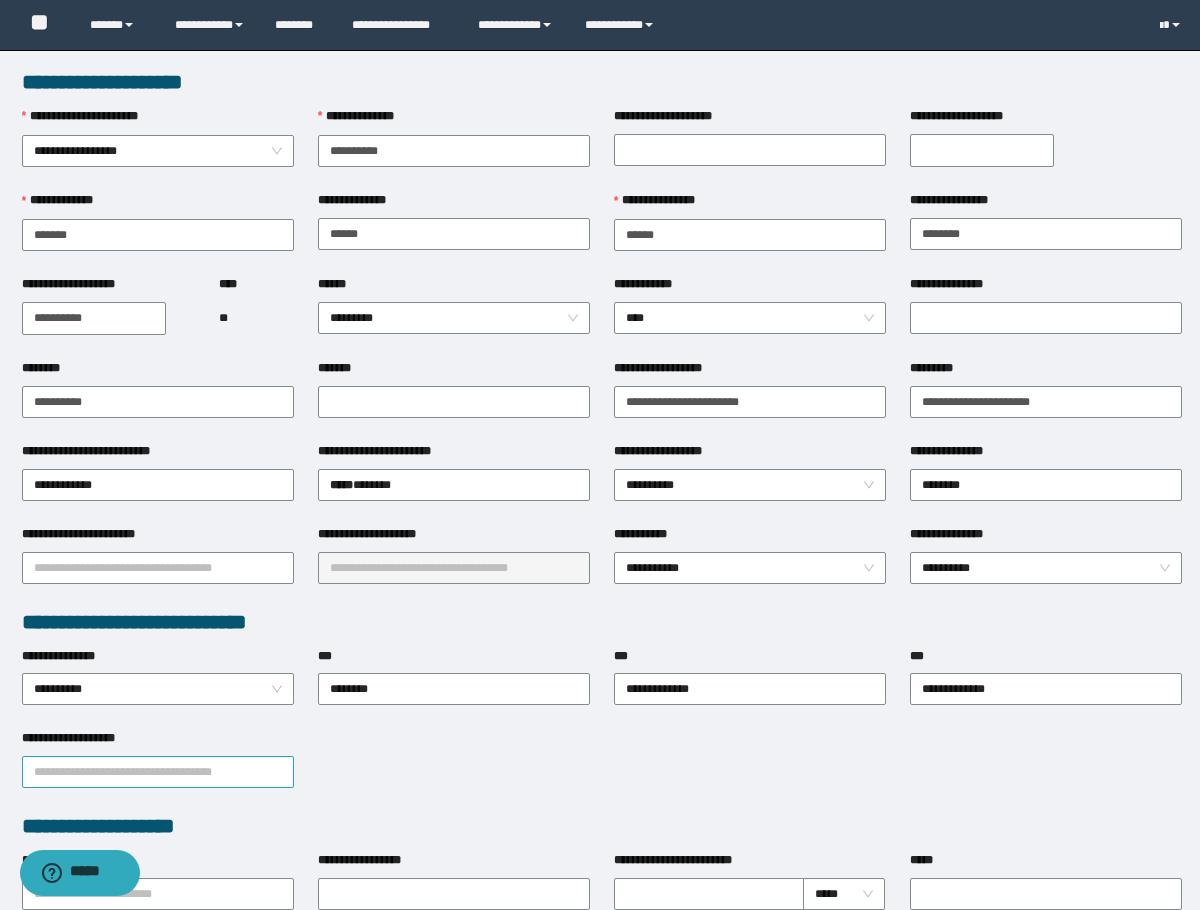 click on "**********" at bounding box center [158, 772] 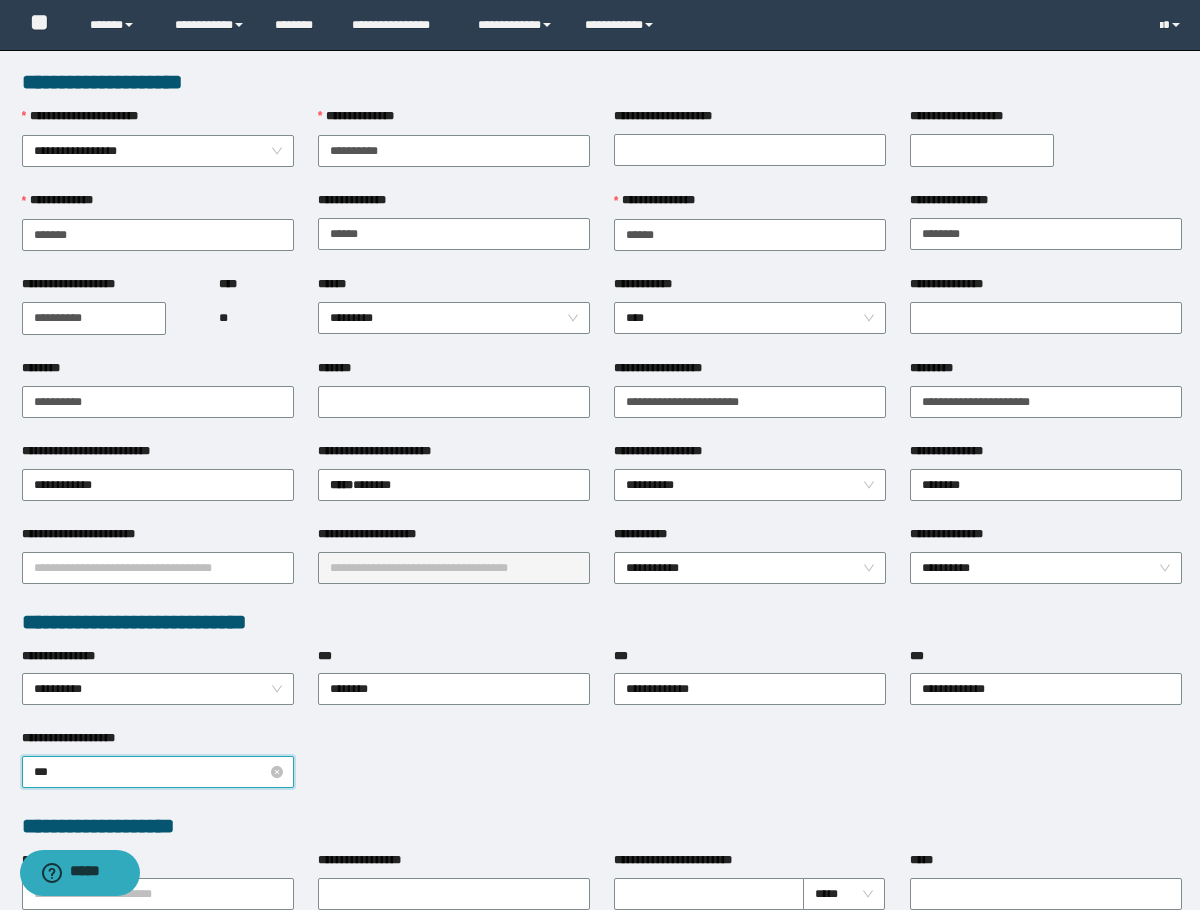 type on "****" 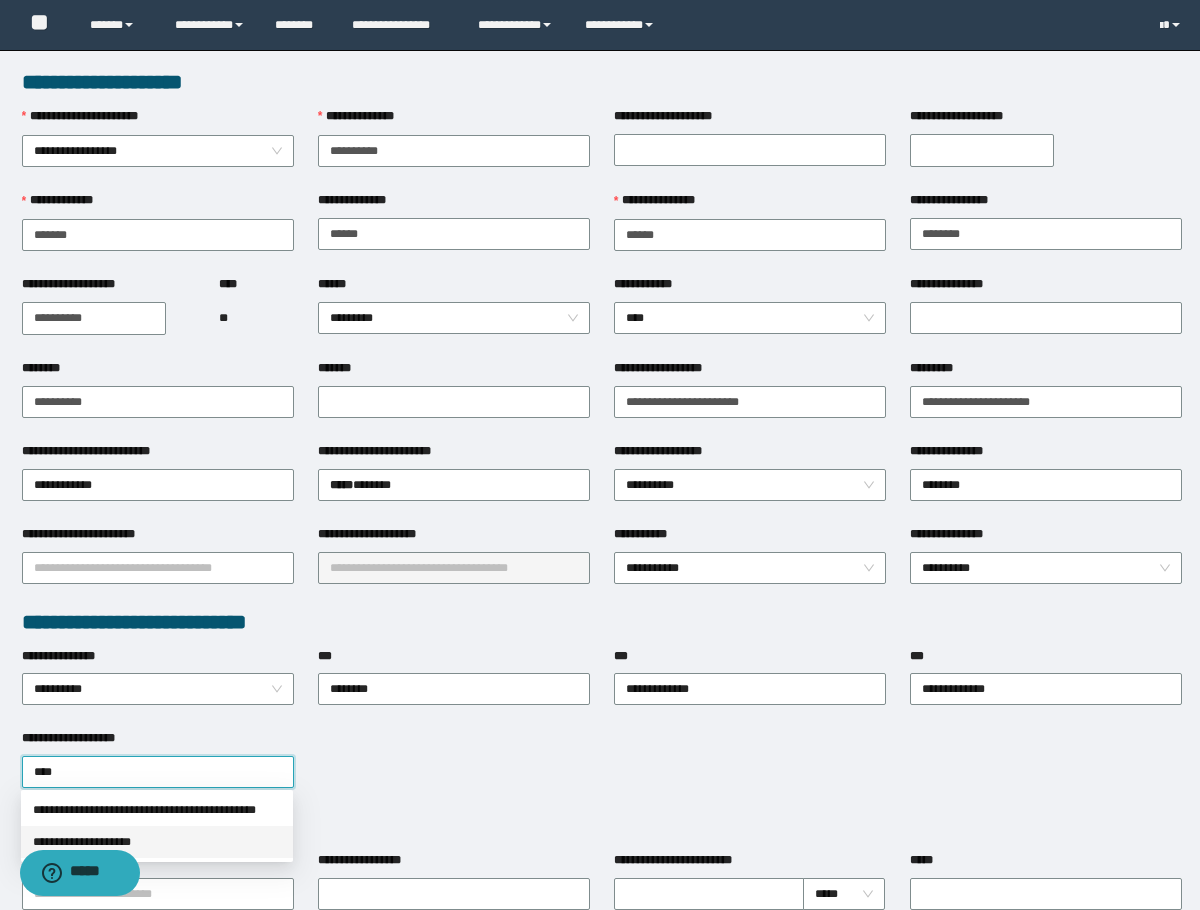 click on "**********" at bounding box center [157, 842] 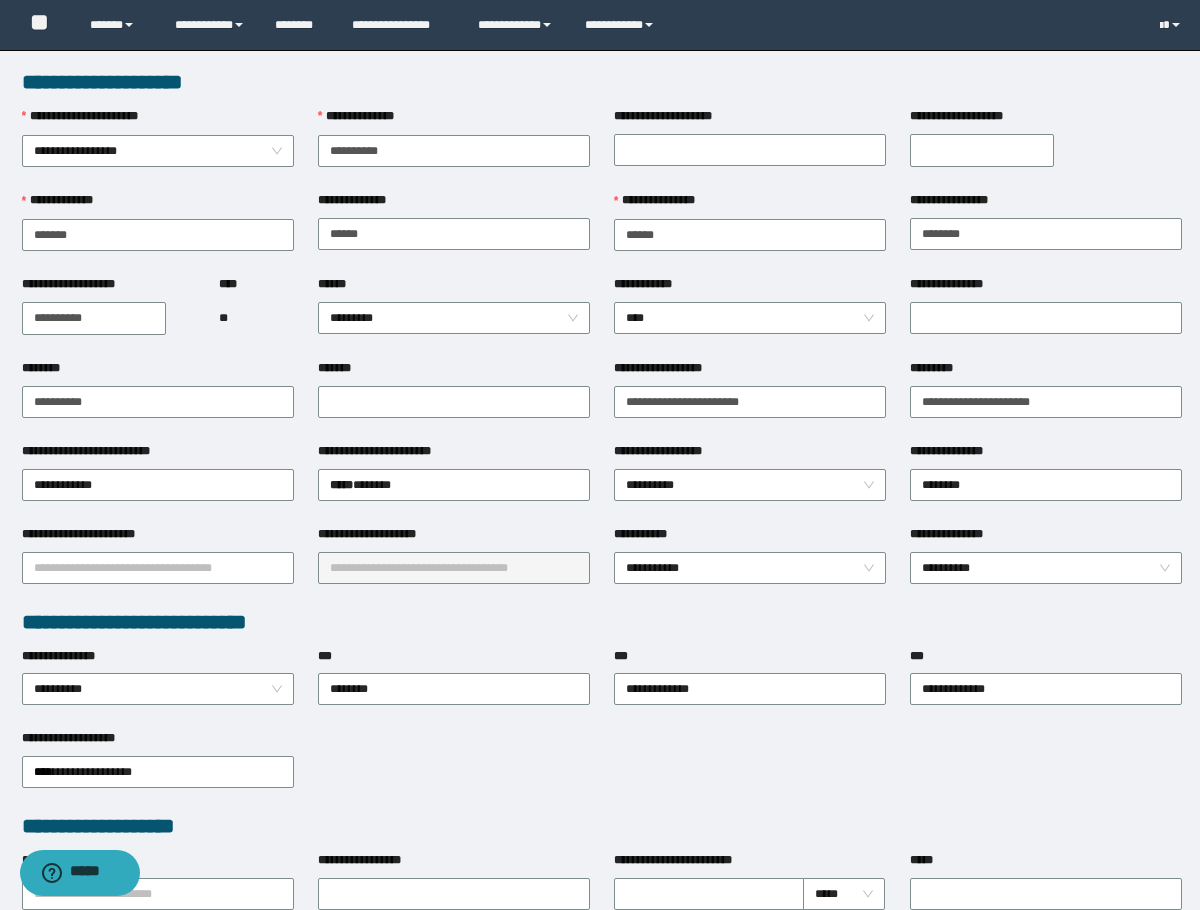 click on "**********" at bounding box center (602, 770) 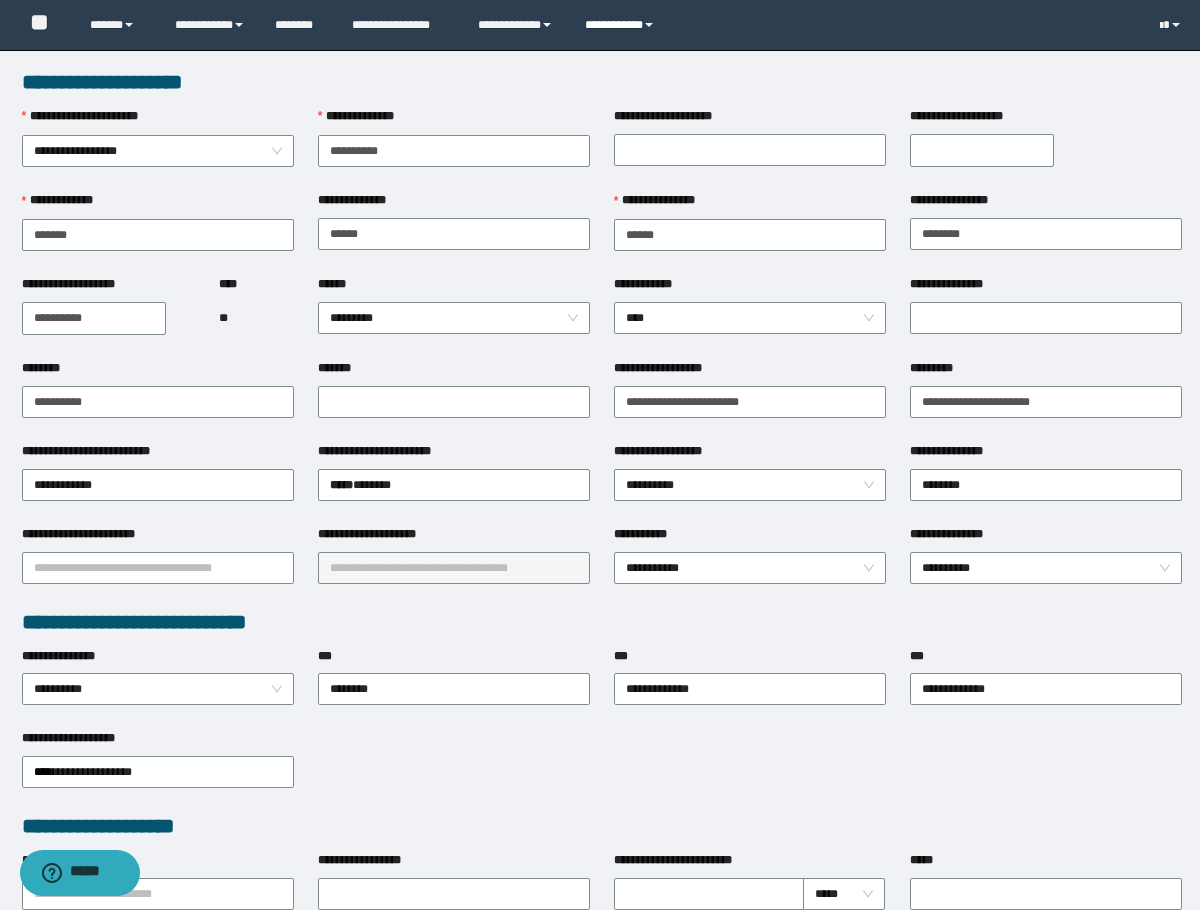 click on "**********" at bounding box center (622, 25) 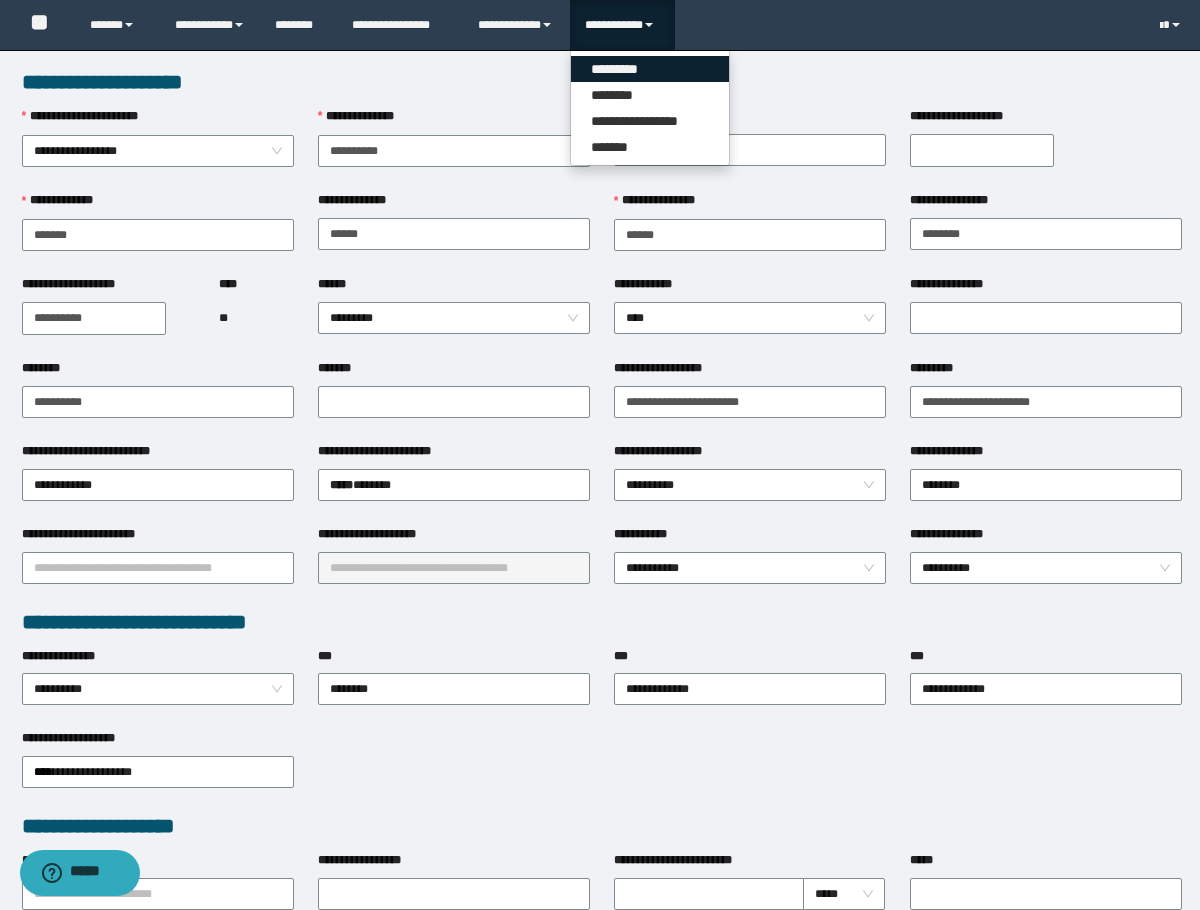 click on "*********" at bounding box center (650, 69) 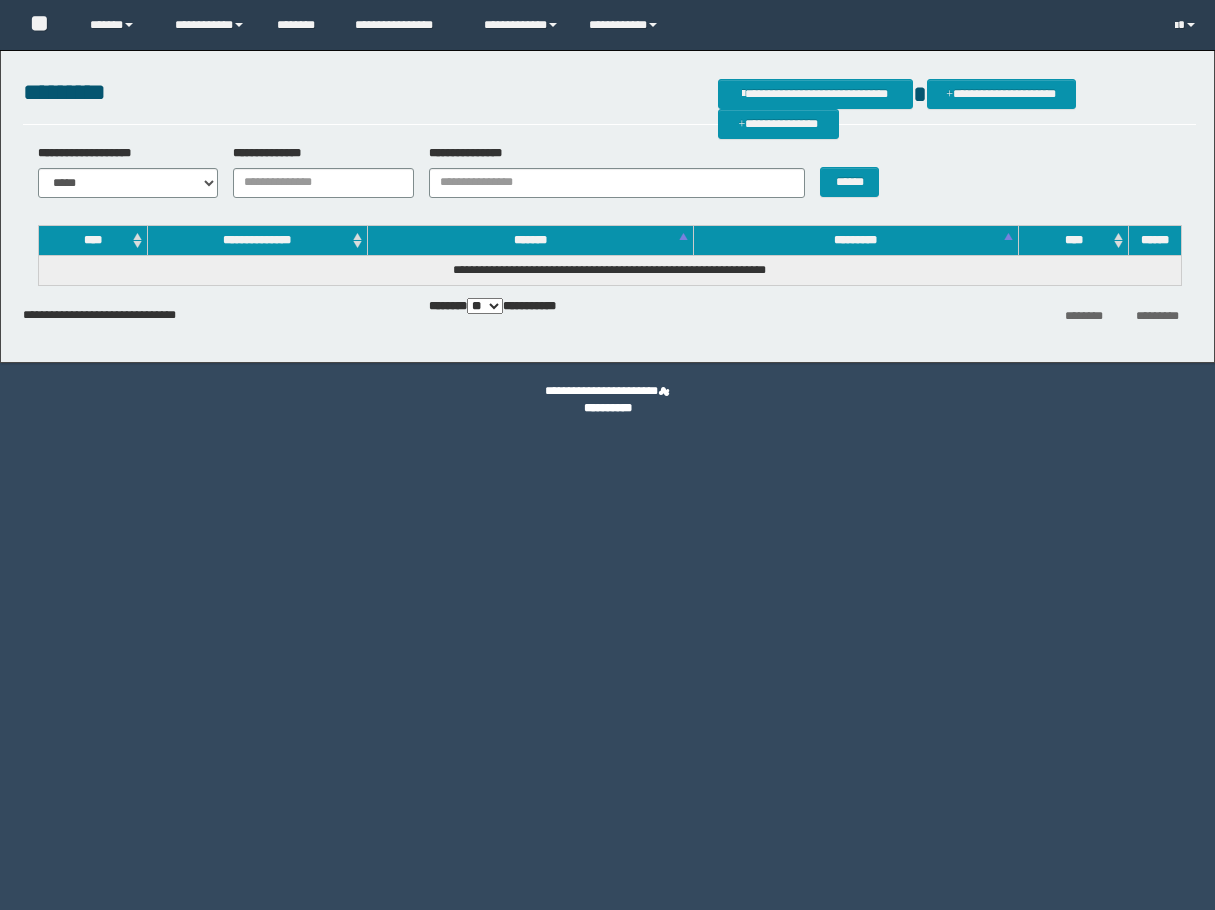 scroll, scrollTop: 0, scrollLeft: 0, axis: both 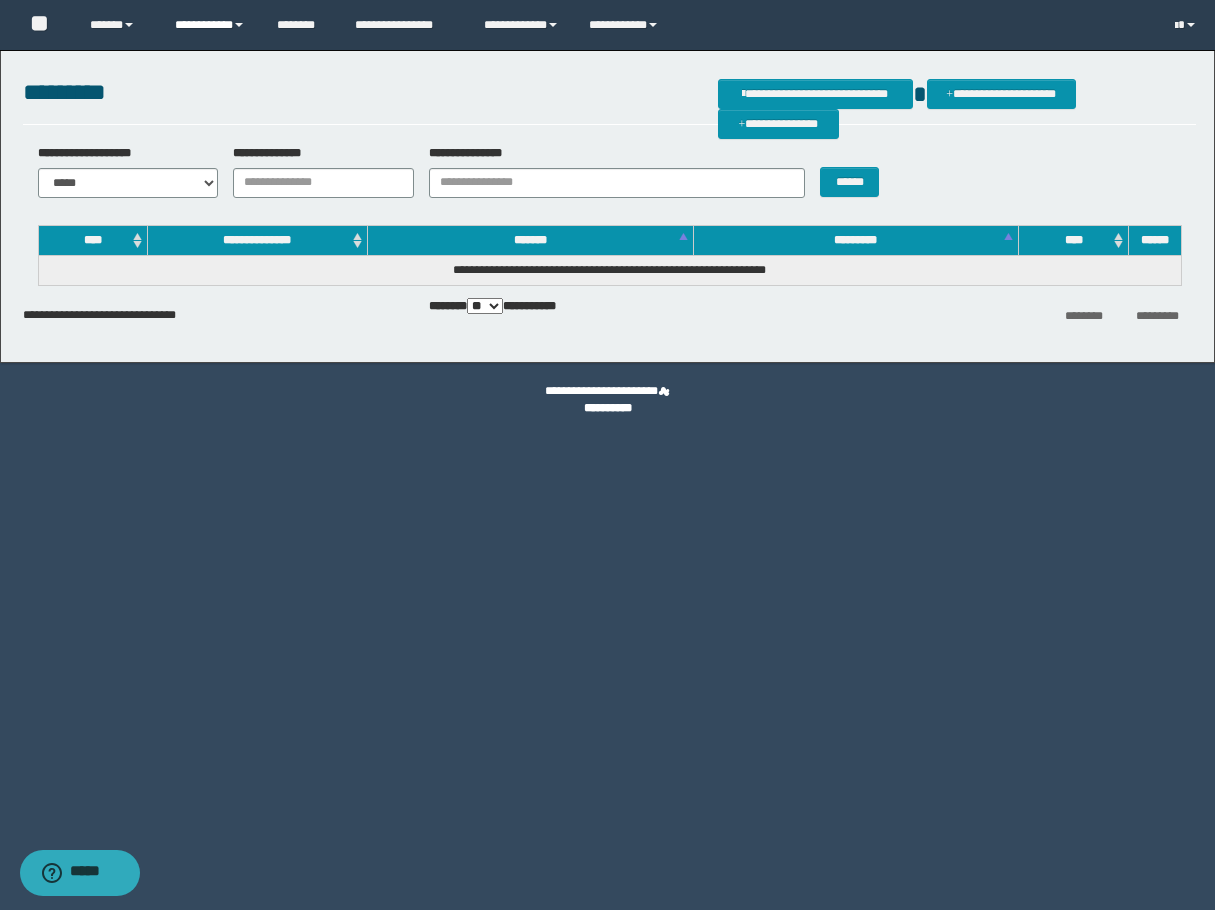 click on "**********" at bounding box center [210, 25] 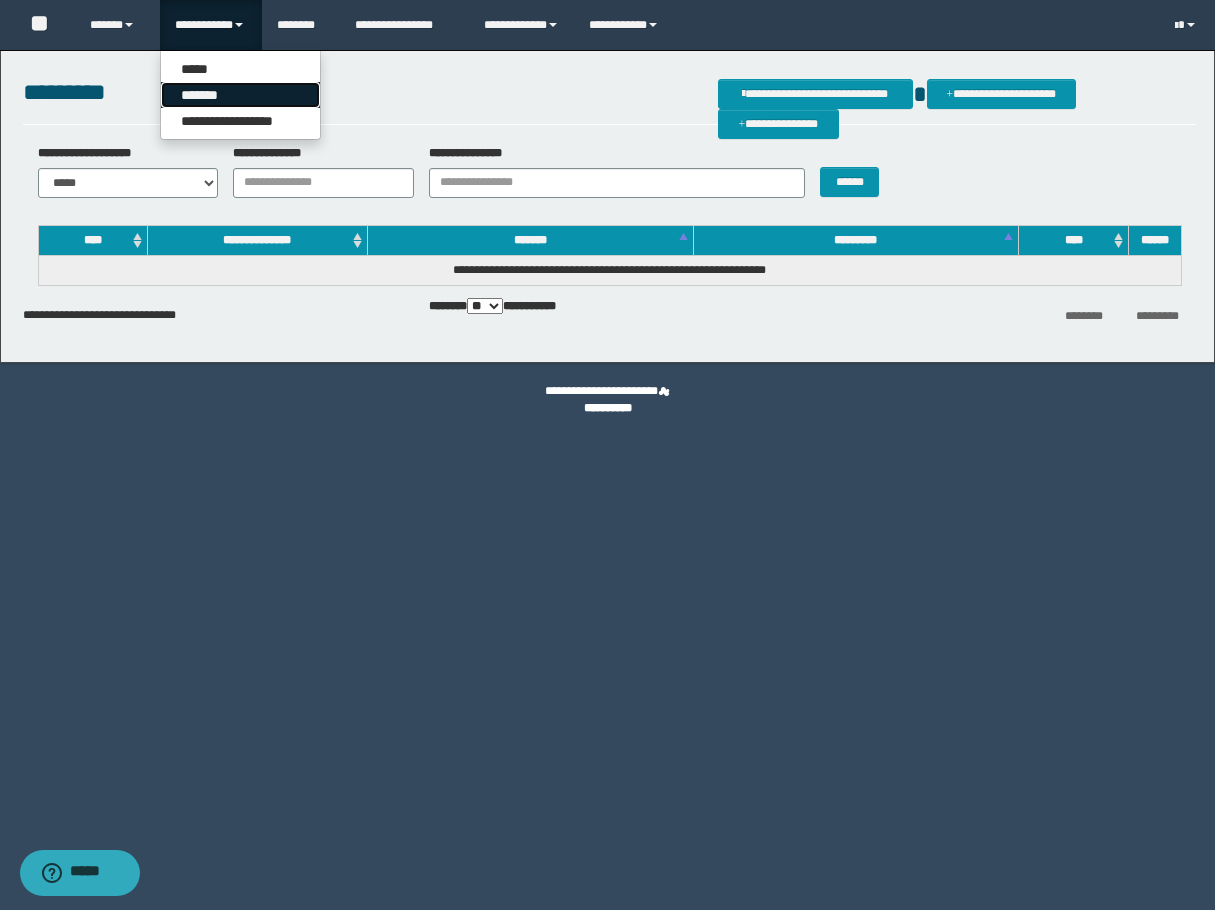 click on "*******" at bounding box center (240, 95) 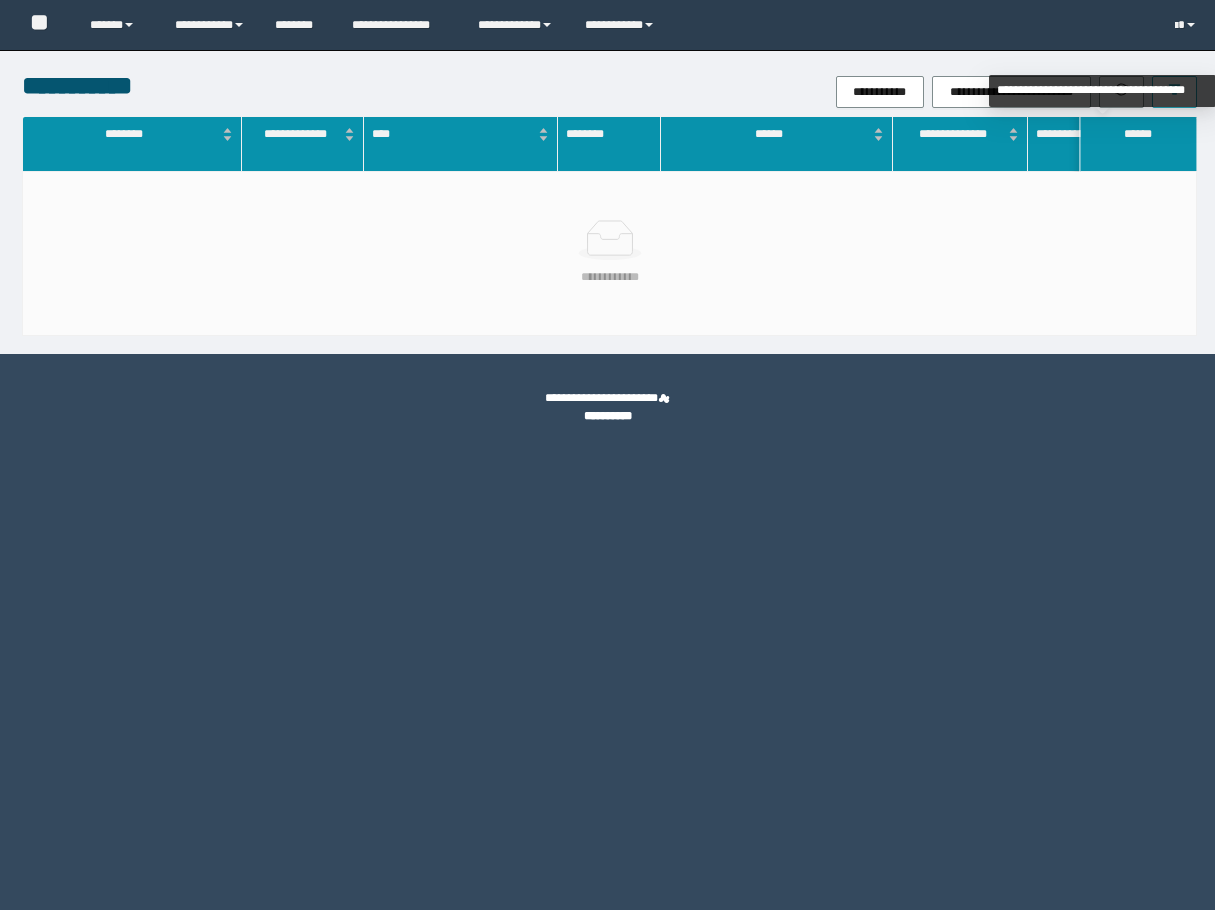 scroll, scrollTop: 0, scrollLeft: 0, axis: both 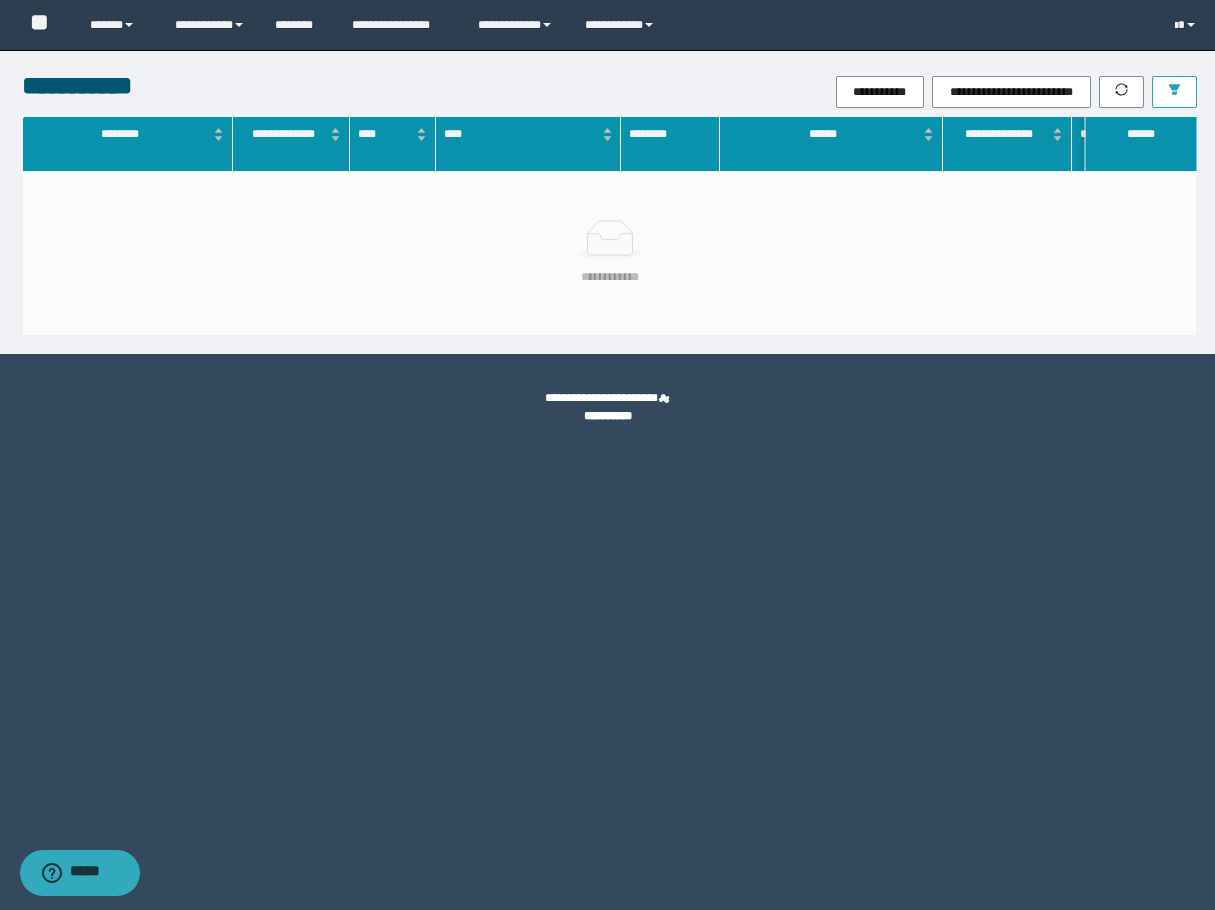 click at bounding box center [1174, 92] 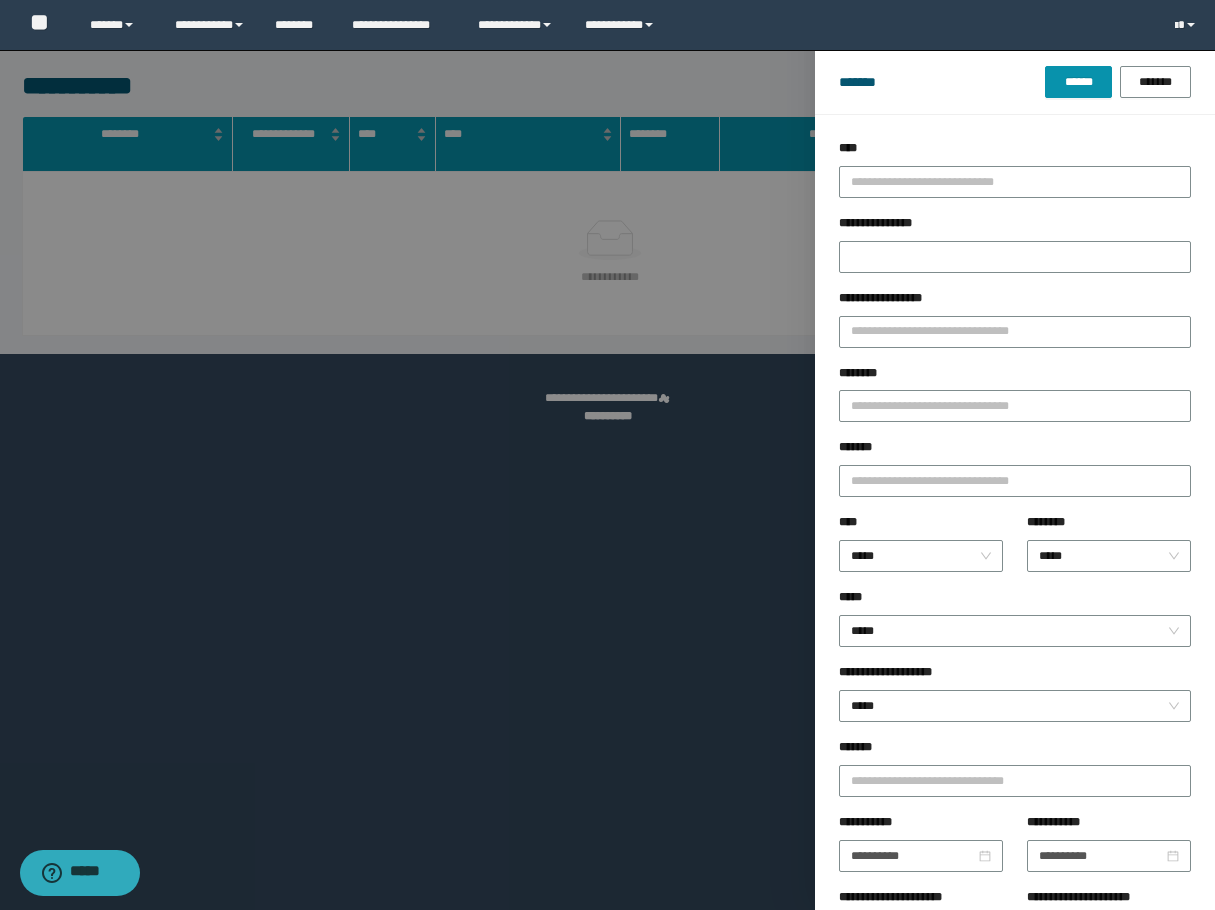 click on "********" at bounding box center (1015, 377) 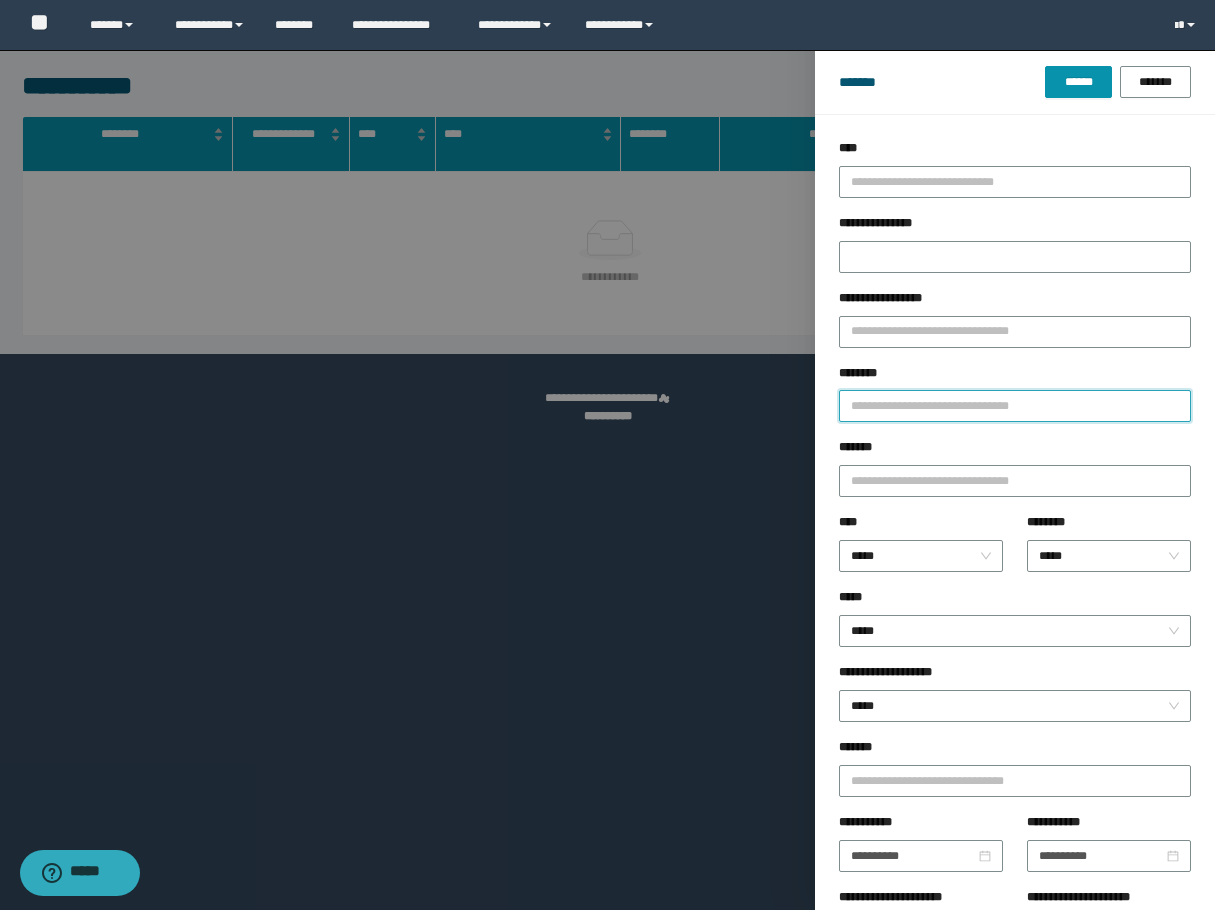 drag, startPoint x: 909, startPoint y: 401, endPoint x: 922, endPoint y: 386, distance: 19.849434 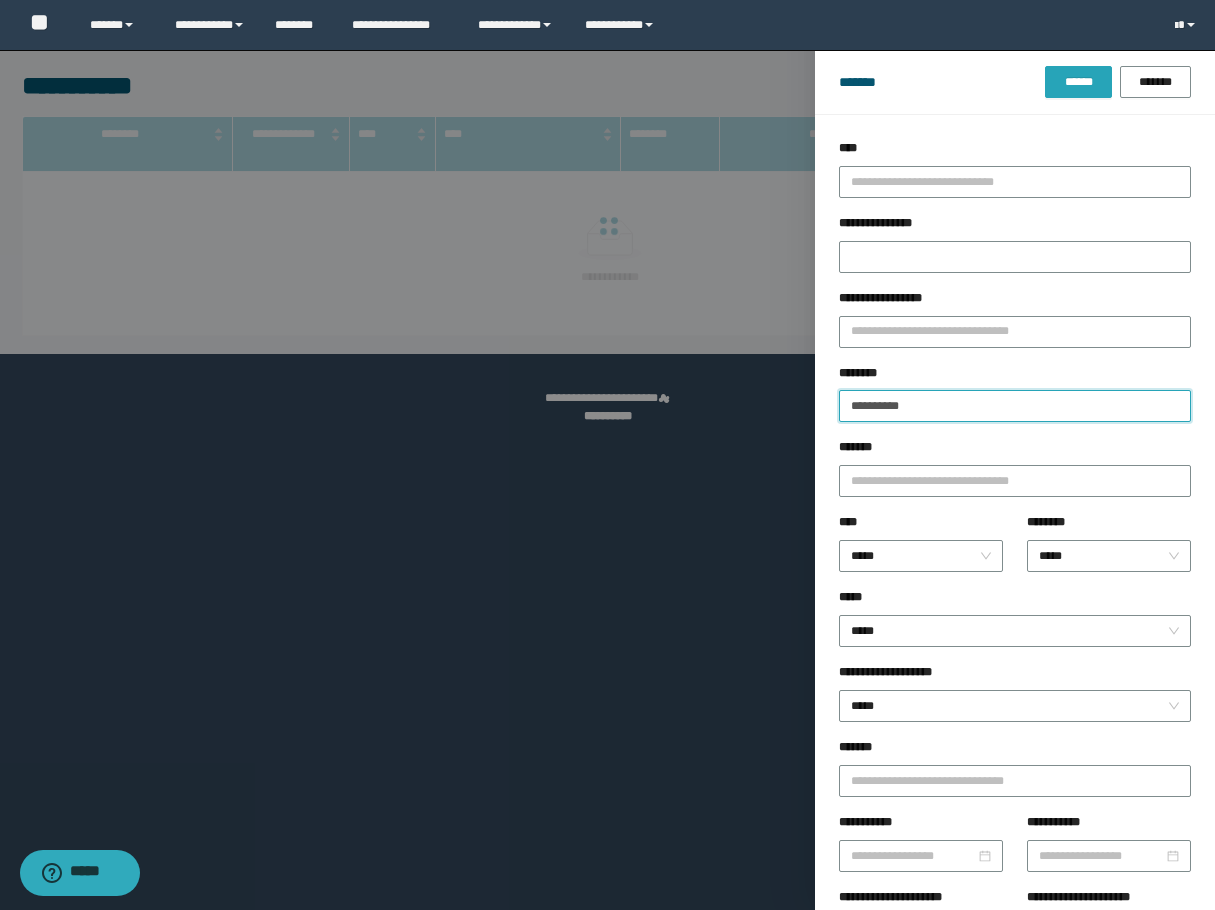 type on "**********" 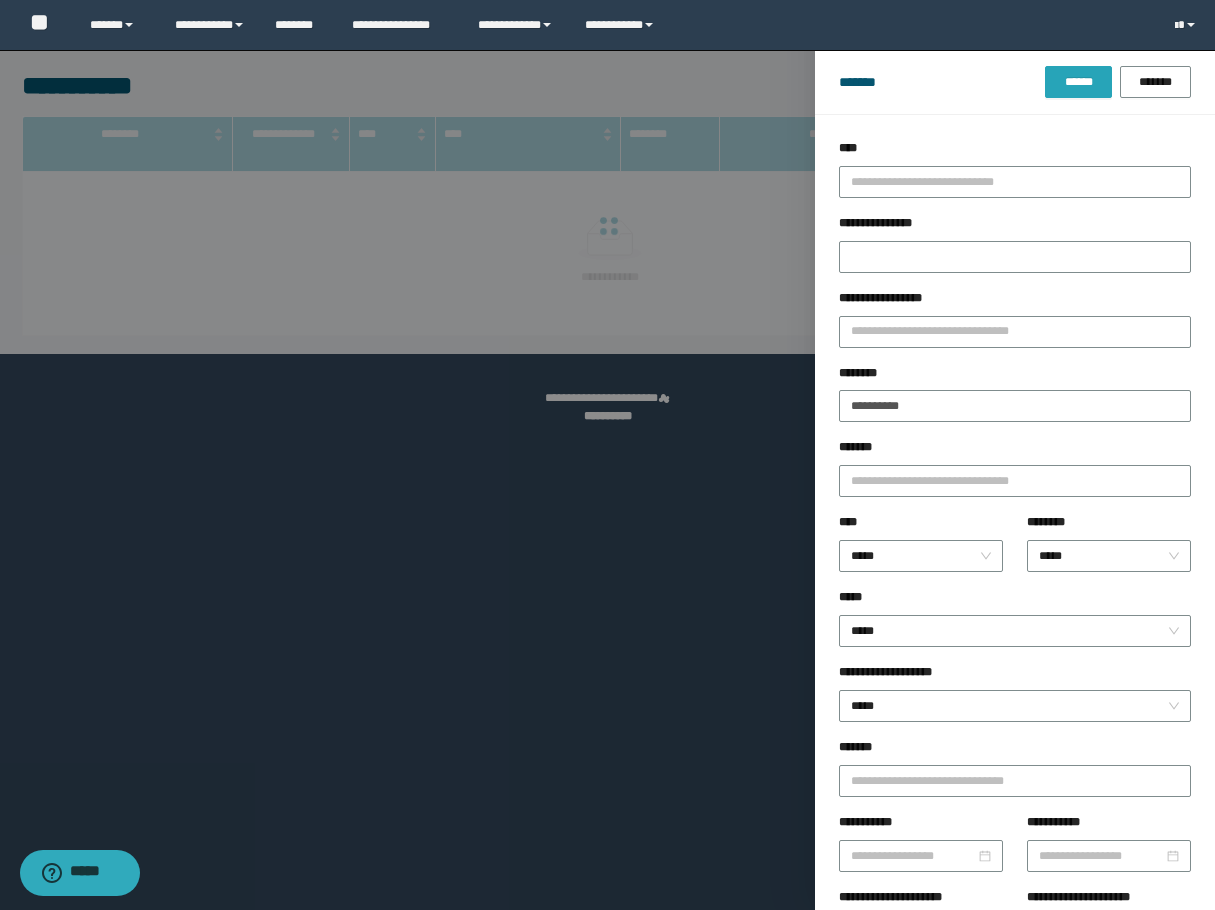 click on "******" at bounding box center (1078, 82) 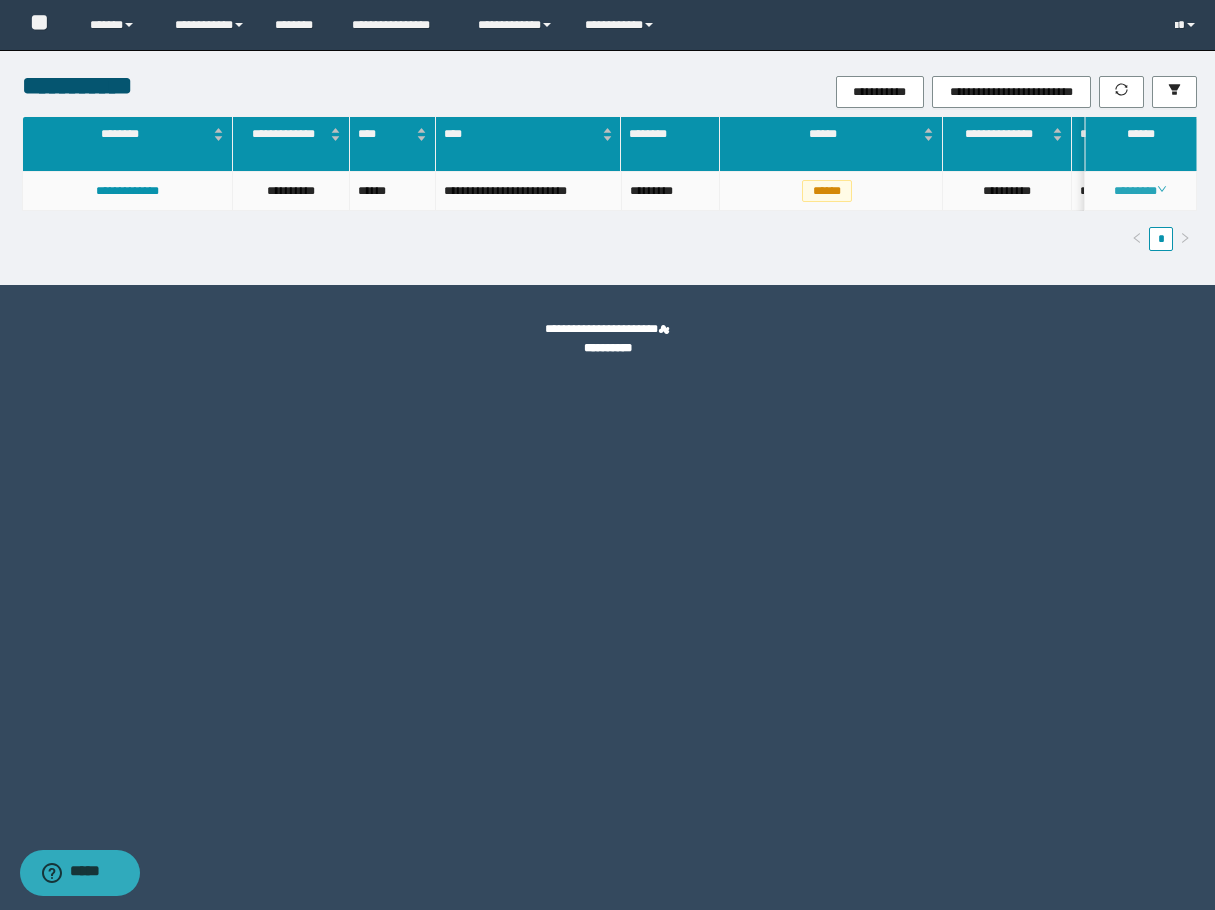 click on "********" at bounding box center [1140, 191] 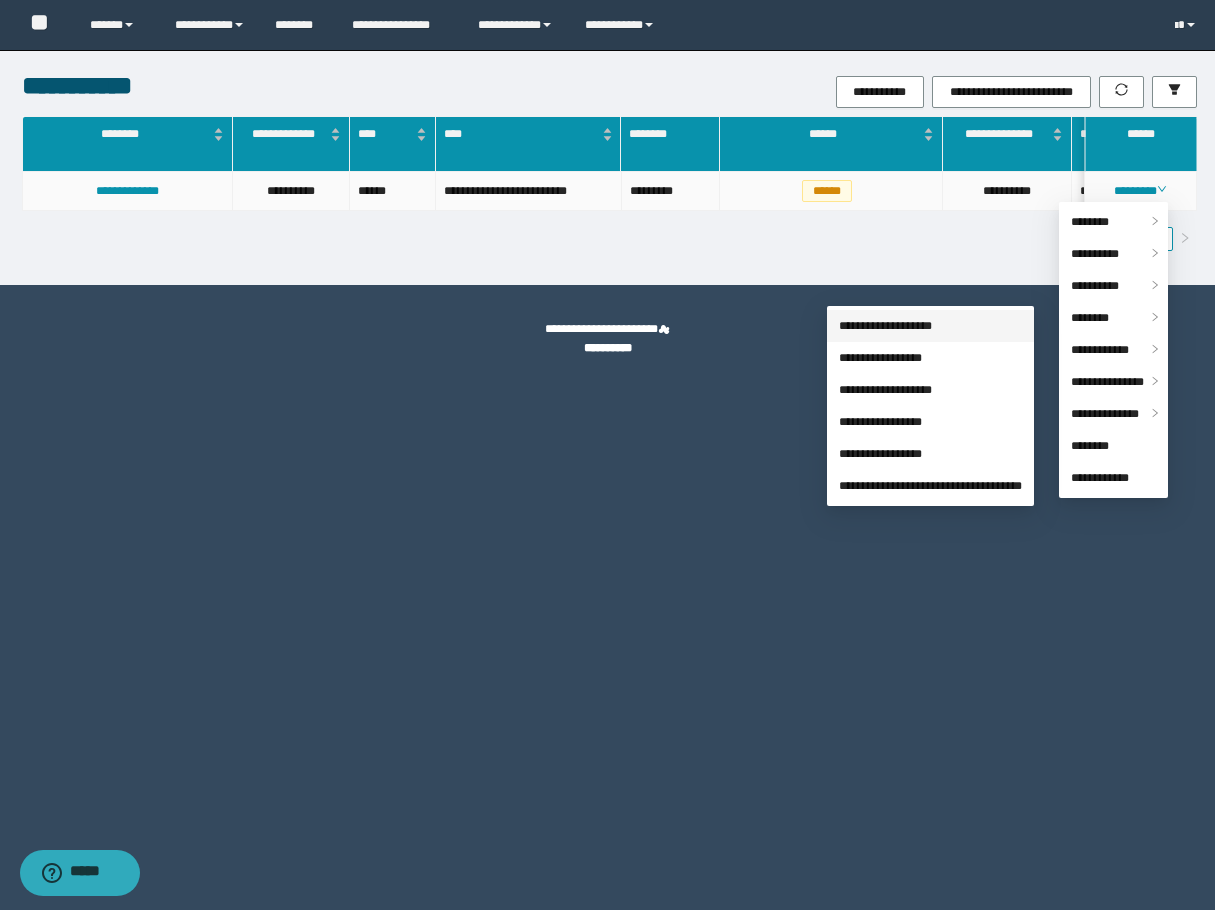click on "**********" at bounding box center (885, 326) 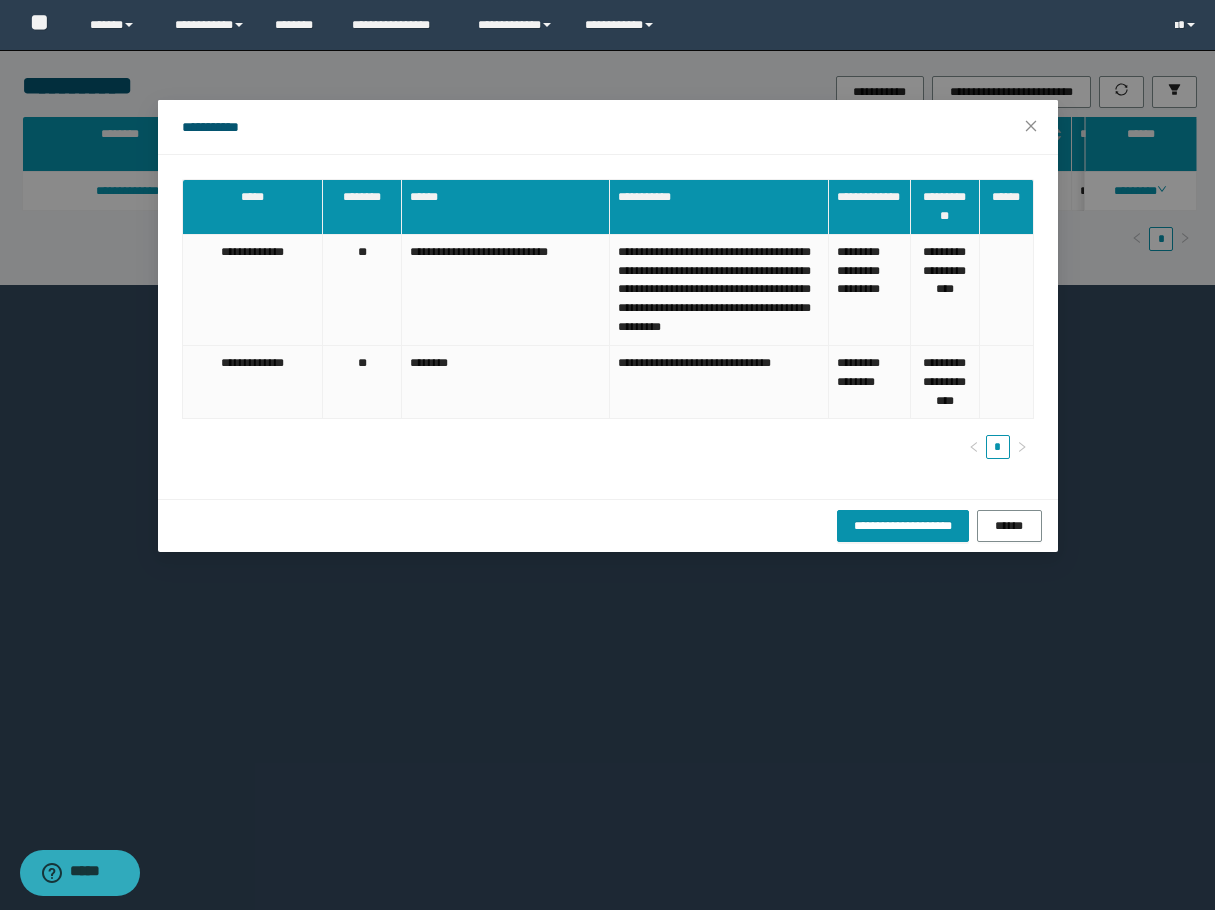 click on "*" at bounding box center [608, 447] 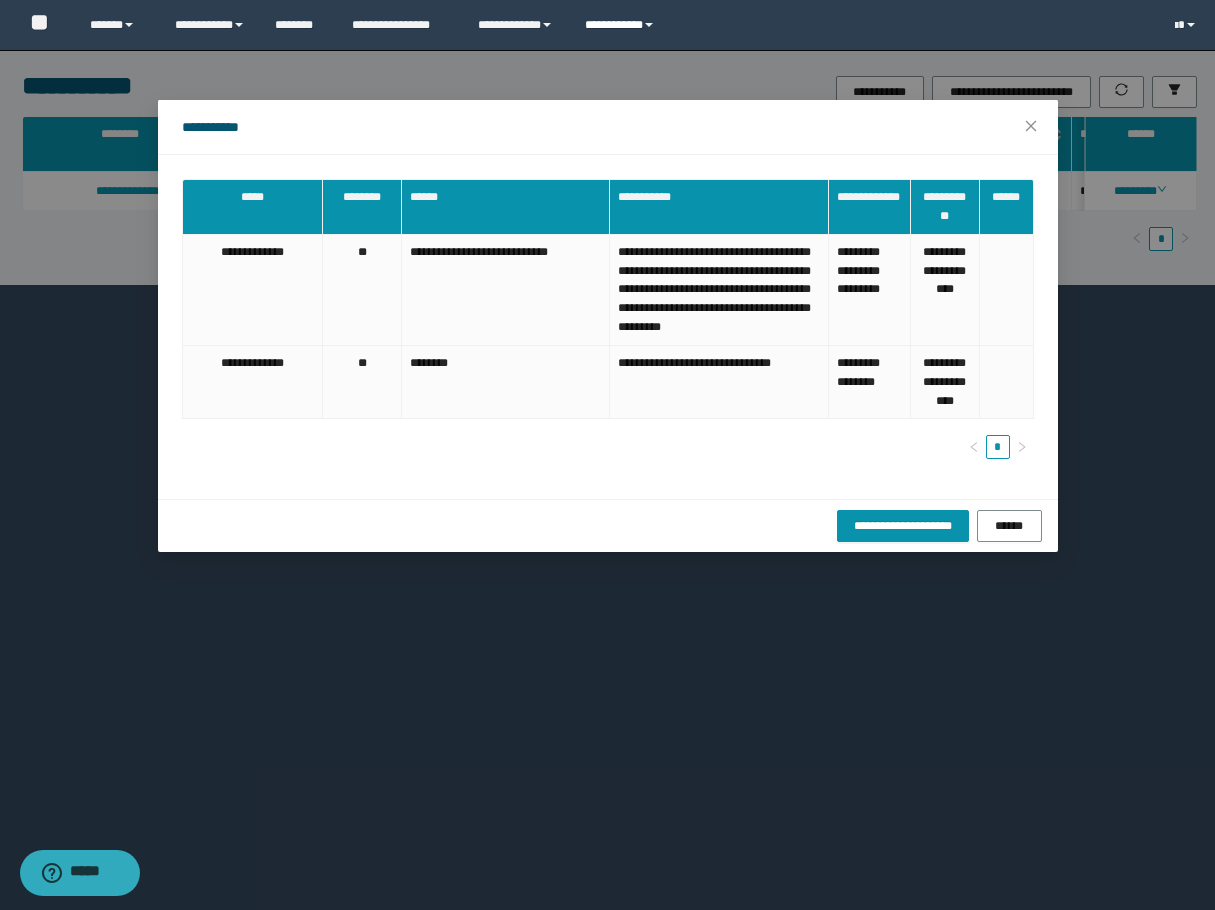 click on "**********" at bounding box center (622, 25) 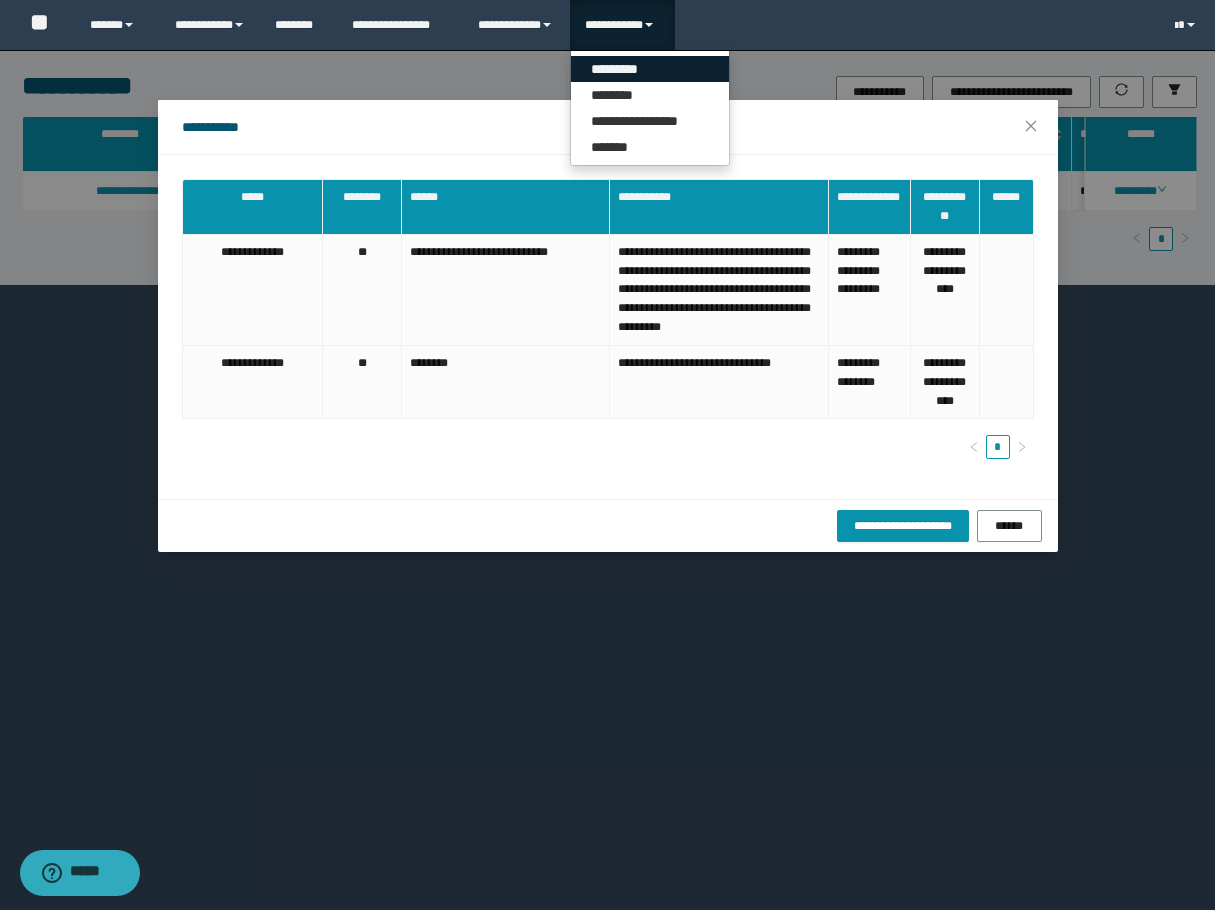 click on "*********" at bounding box center [650, 69] 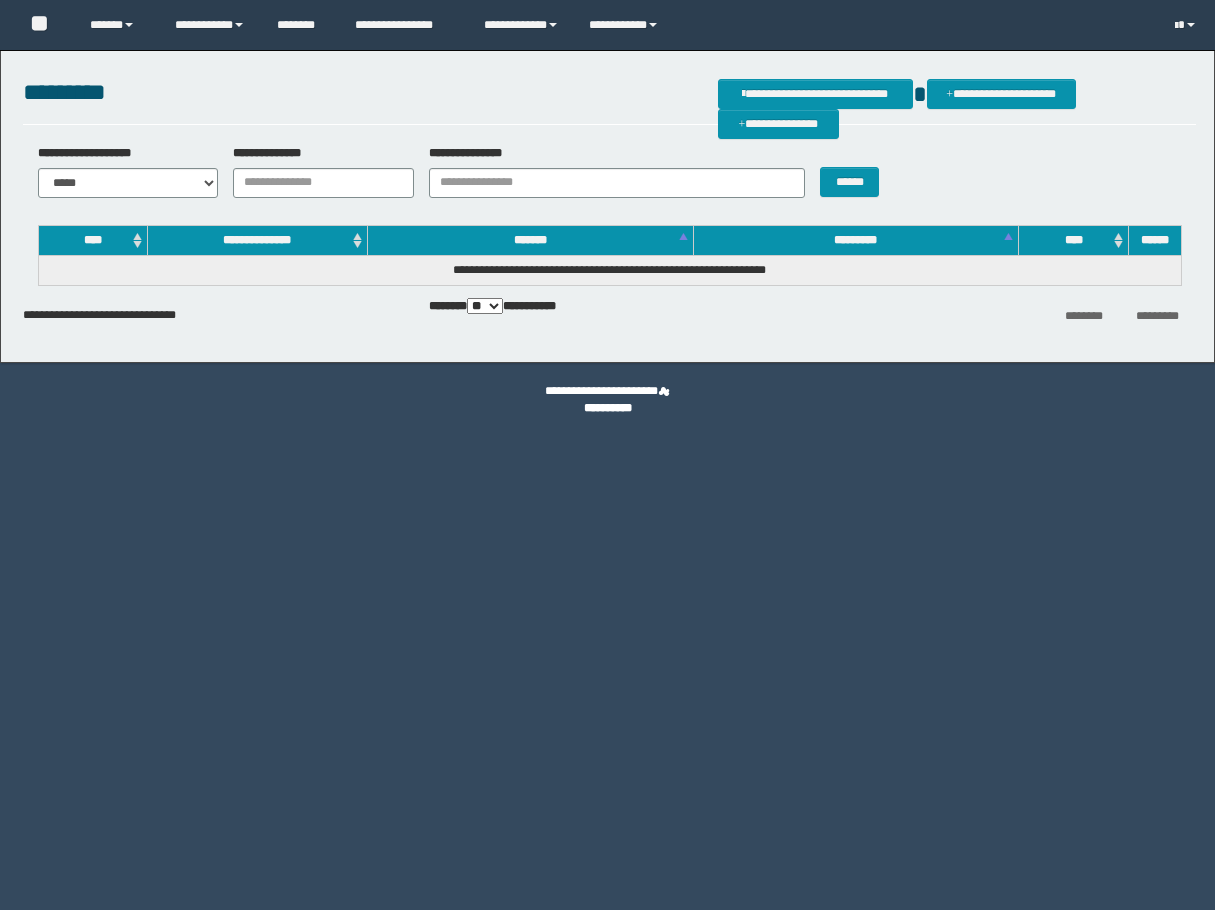 scroll, scrollTop: 0, scrollLeft: 0, axis: both 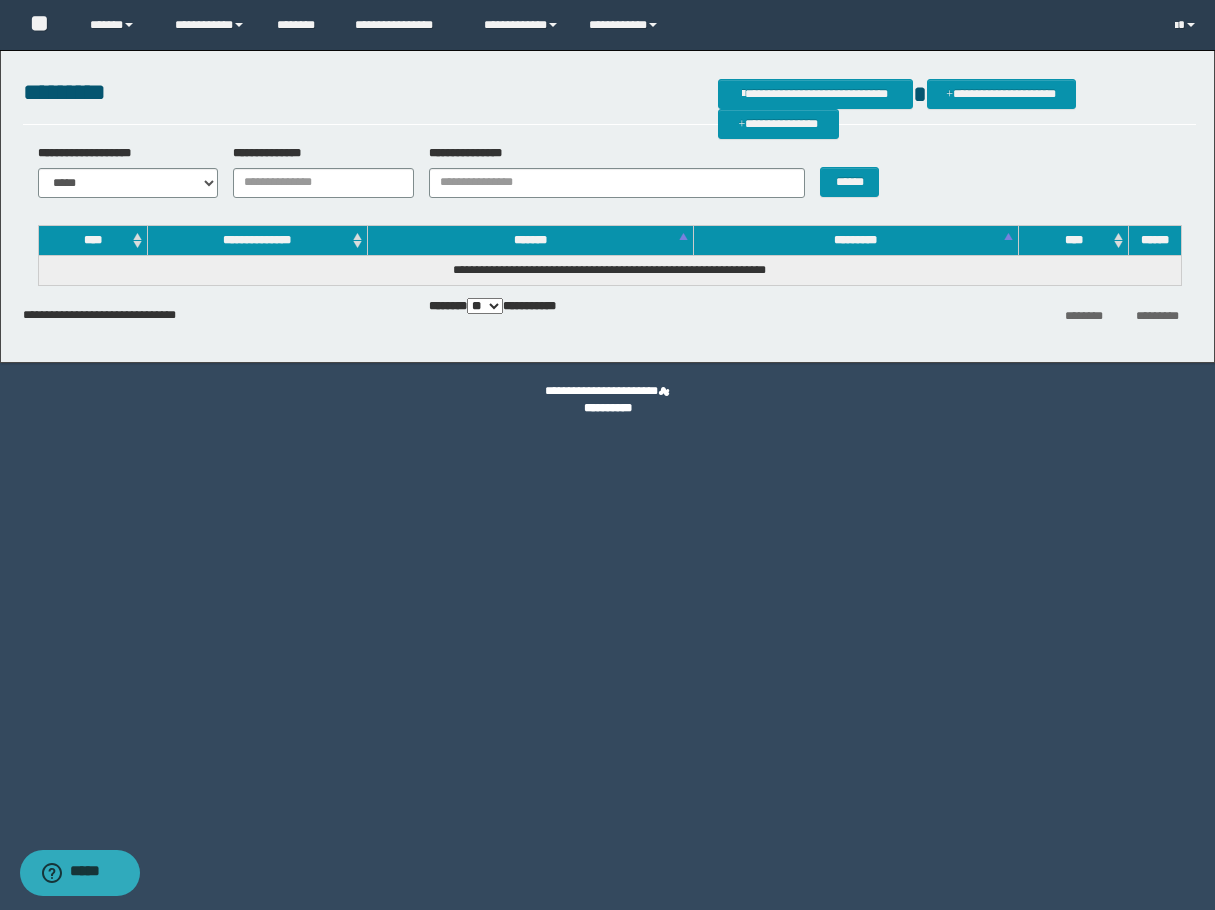 click on "**********" at bounding box center [316, 171] 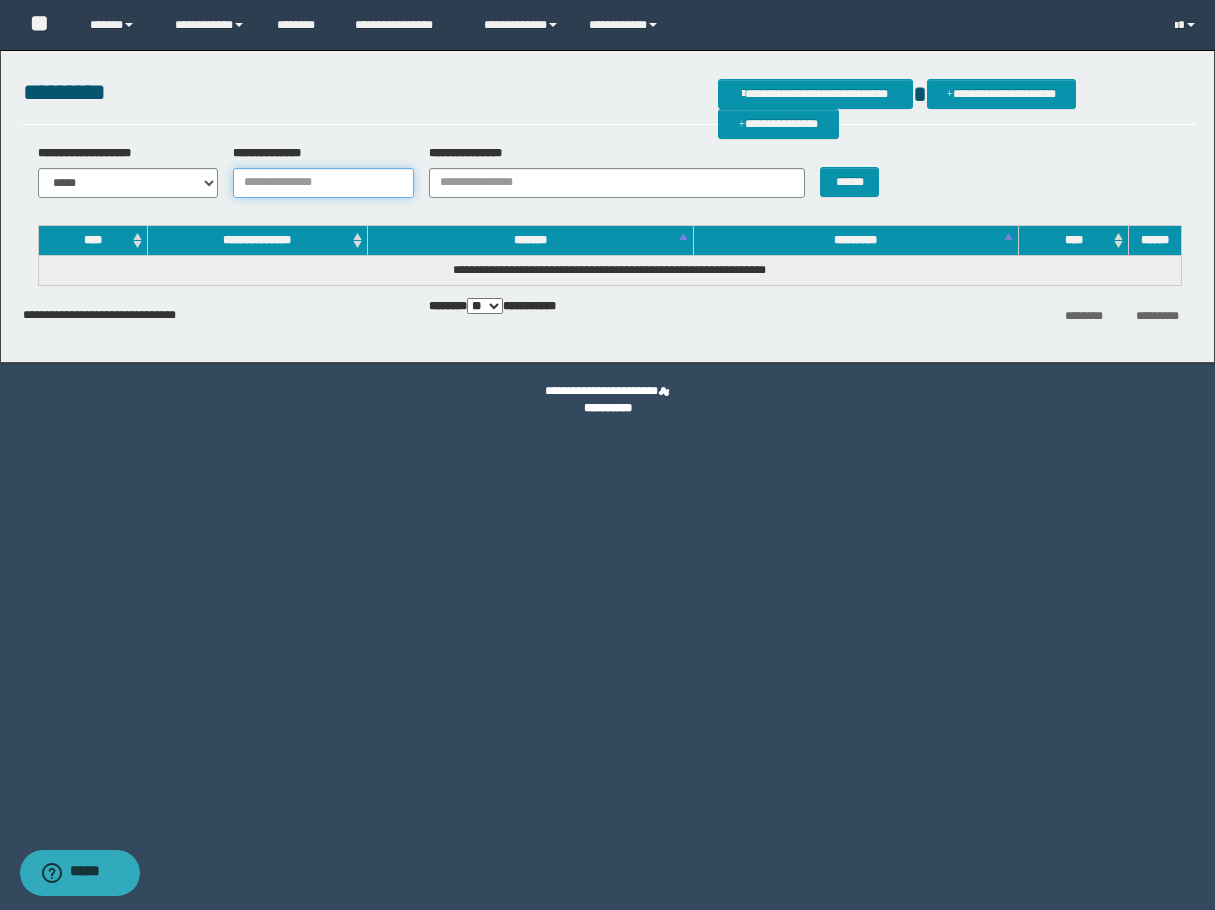drag, startPoint x: 289, startPoint y: 168, endPoint x: 345, endPoint y: 197, distance: 63.06346 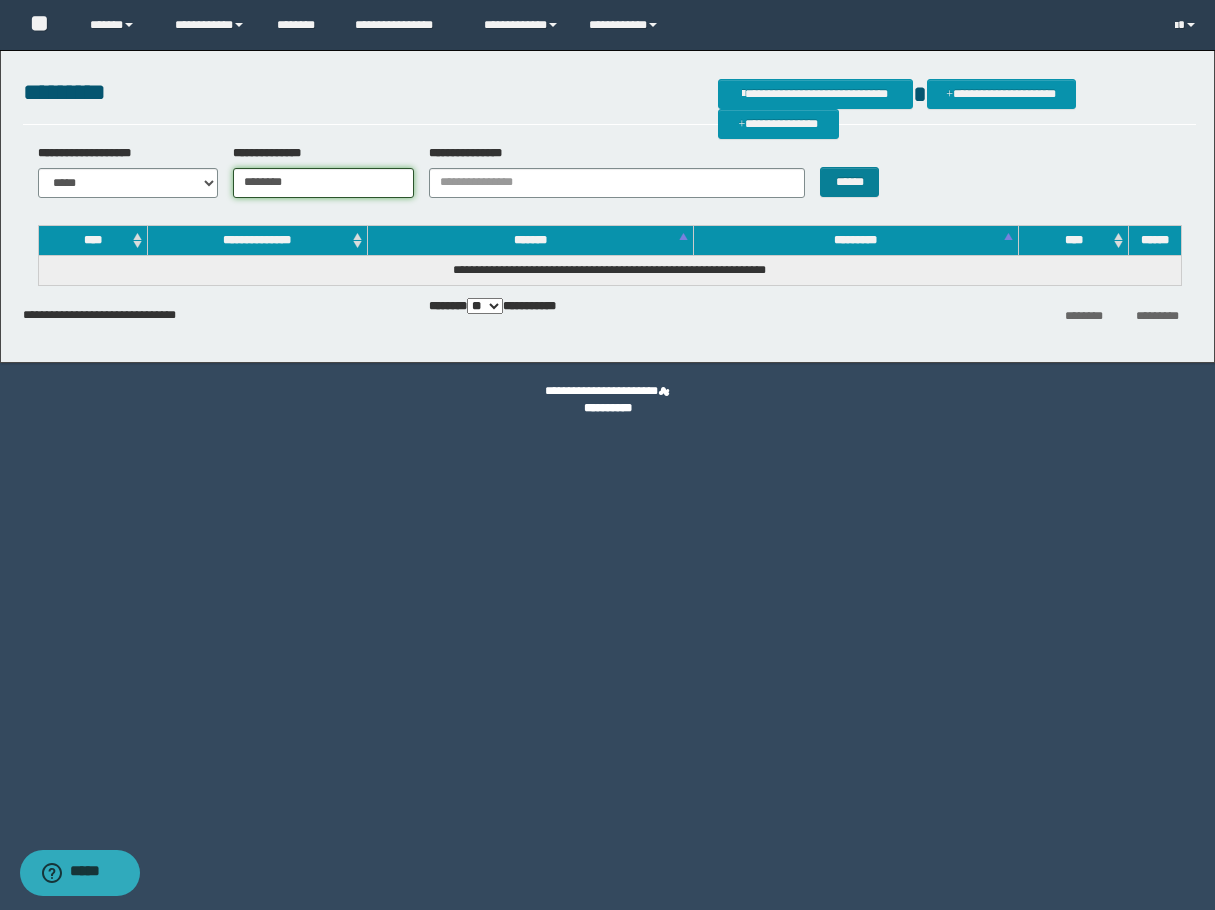 type on "********" 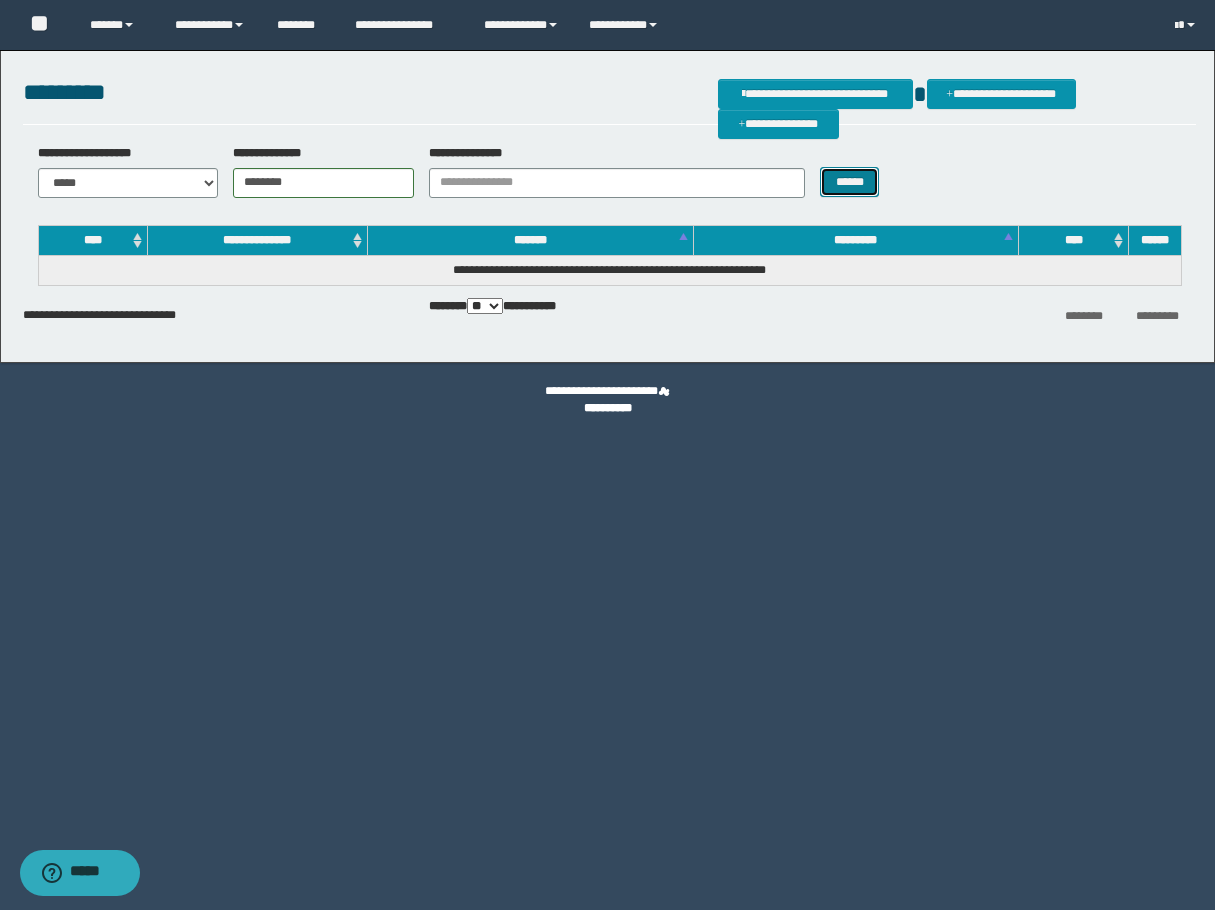 click on "******" at bounding box center (849, 182) 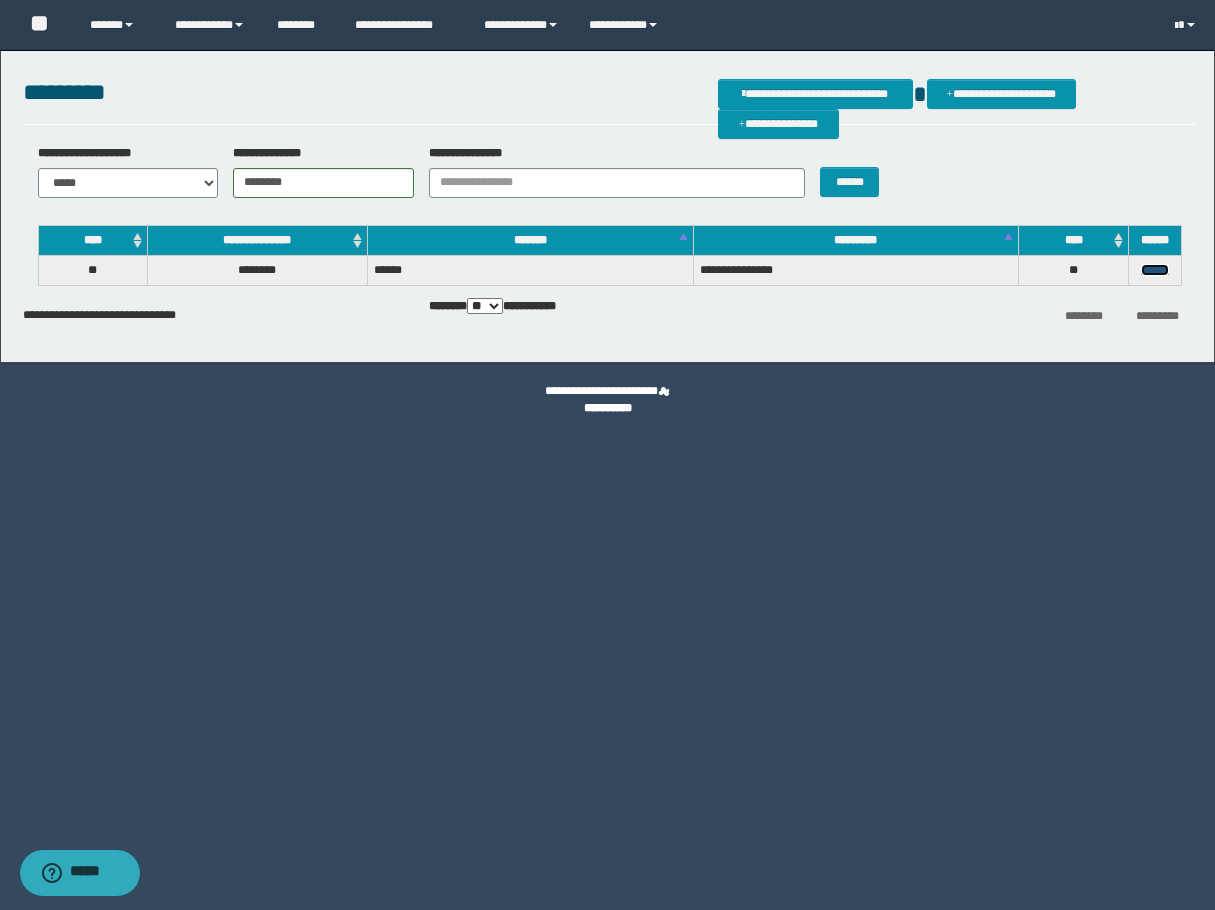 click on "******" at bounding box center [1155, 270] 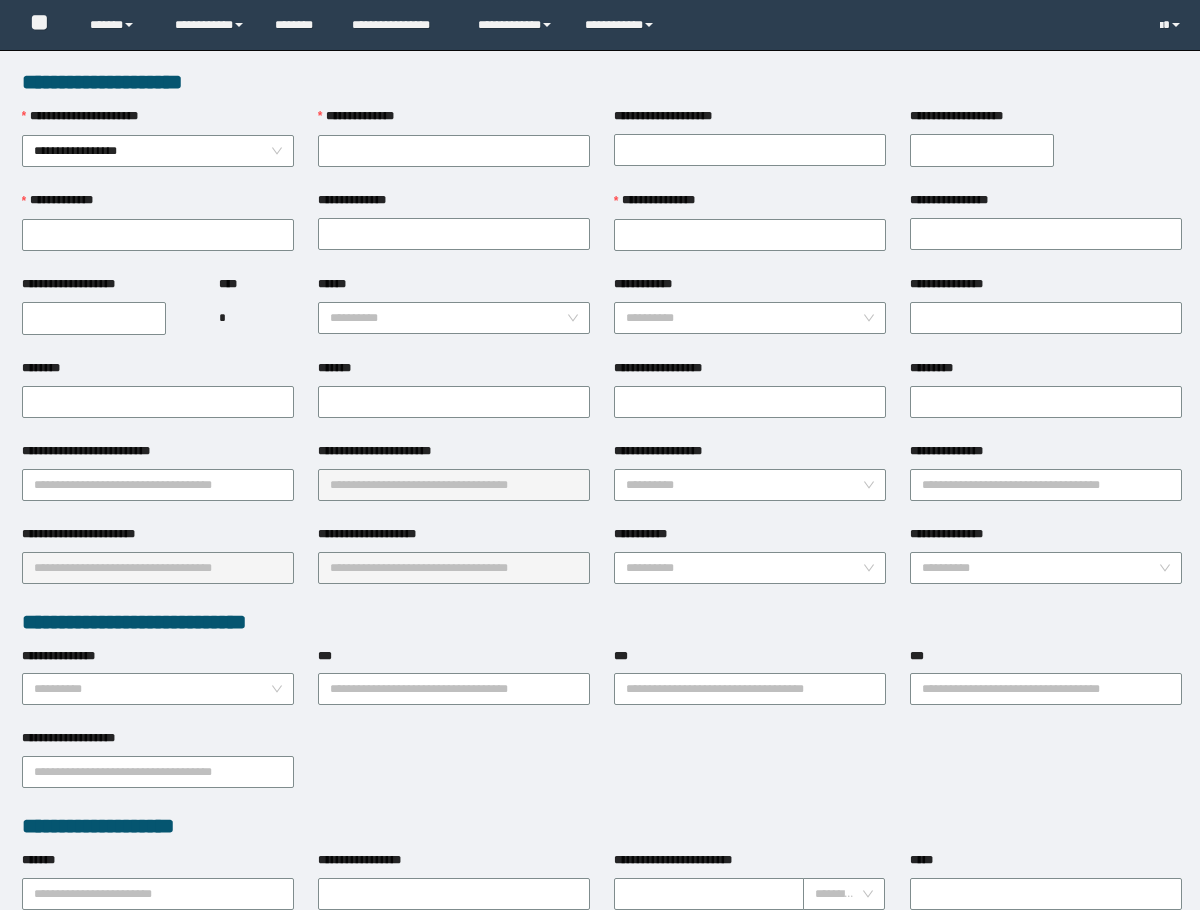 scroll, scrollTop: 0, scrollLeft: 0, axis: both 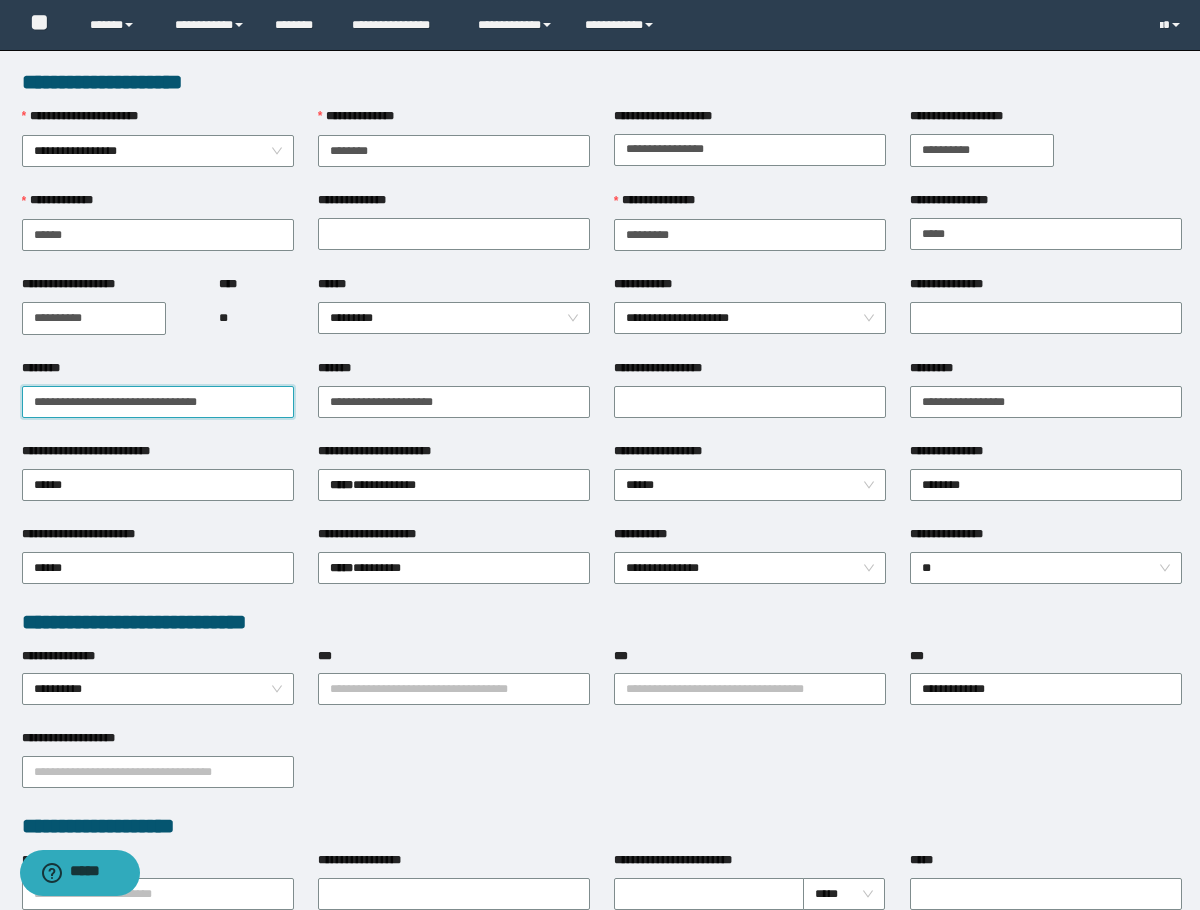 click on "********" at bounding box center [158, 402] 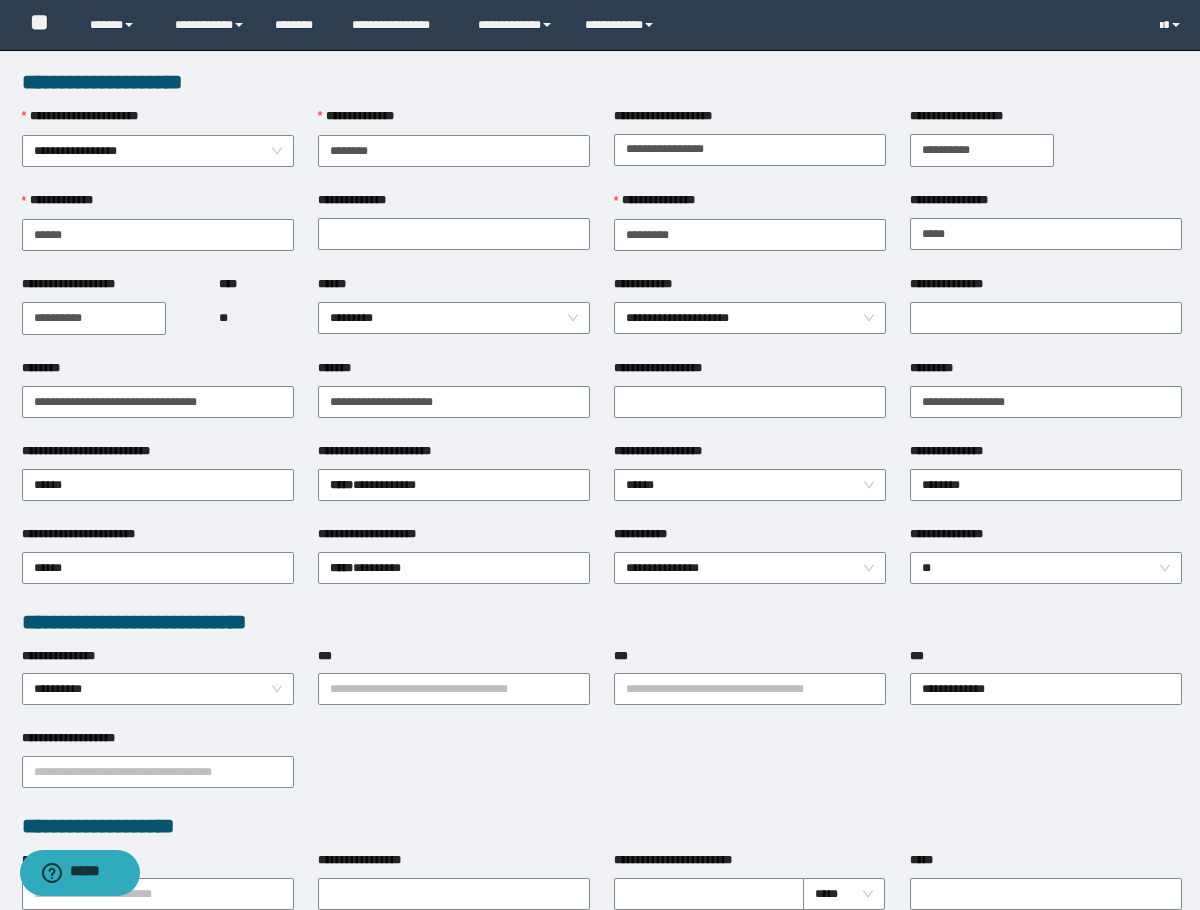 click on "**********" at bounding box center (108, 288) 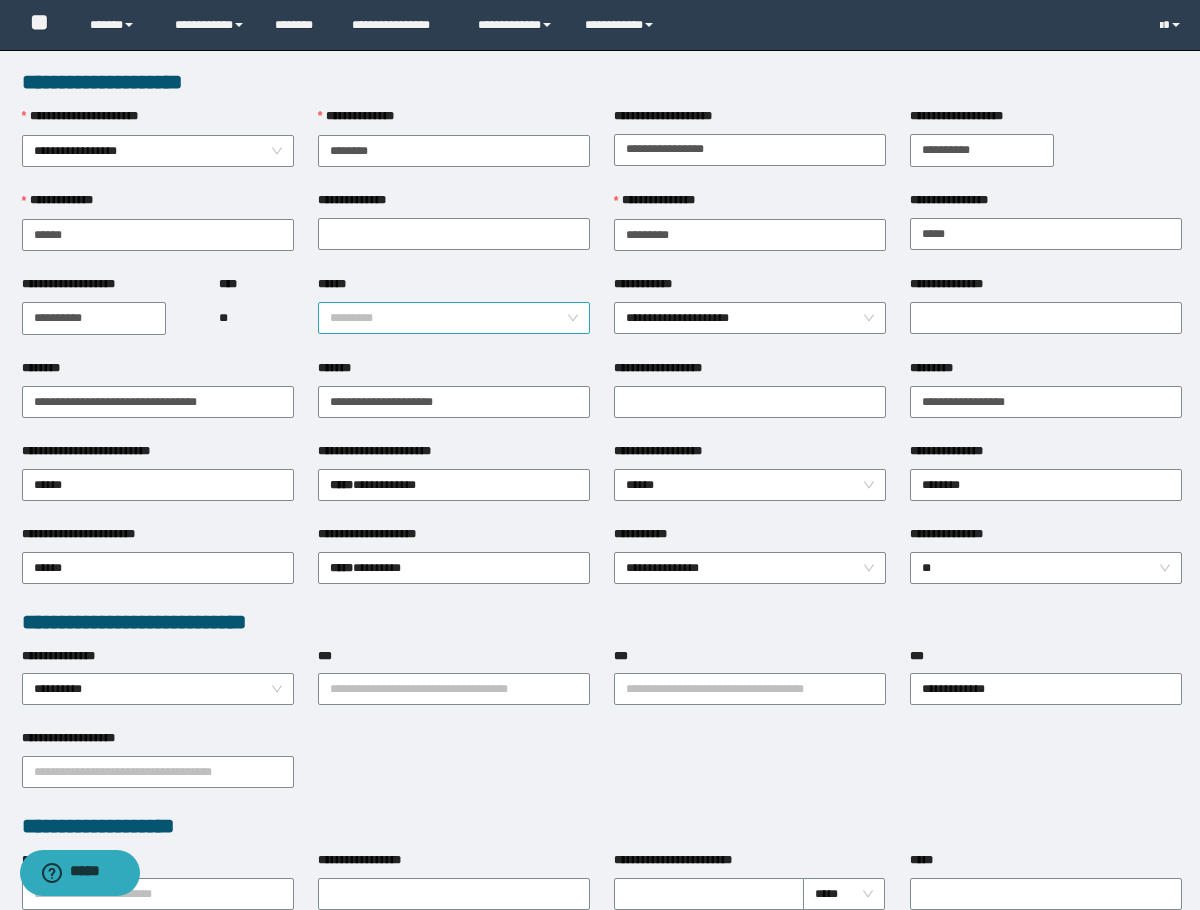 click on "*********" at bounding box center [454, 318] 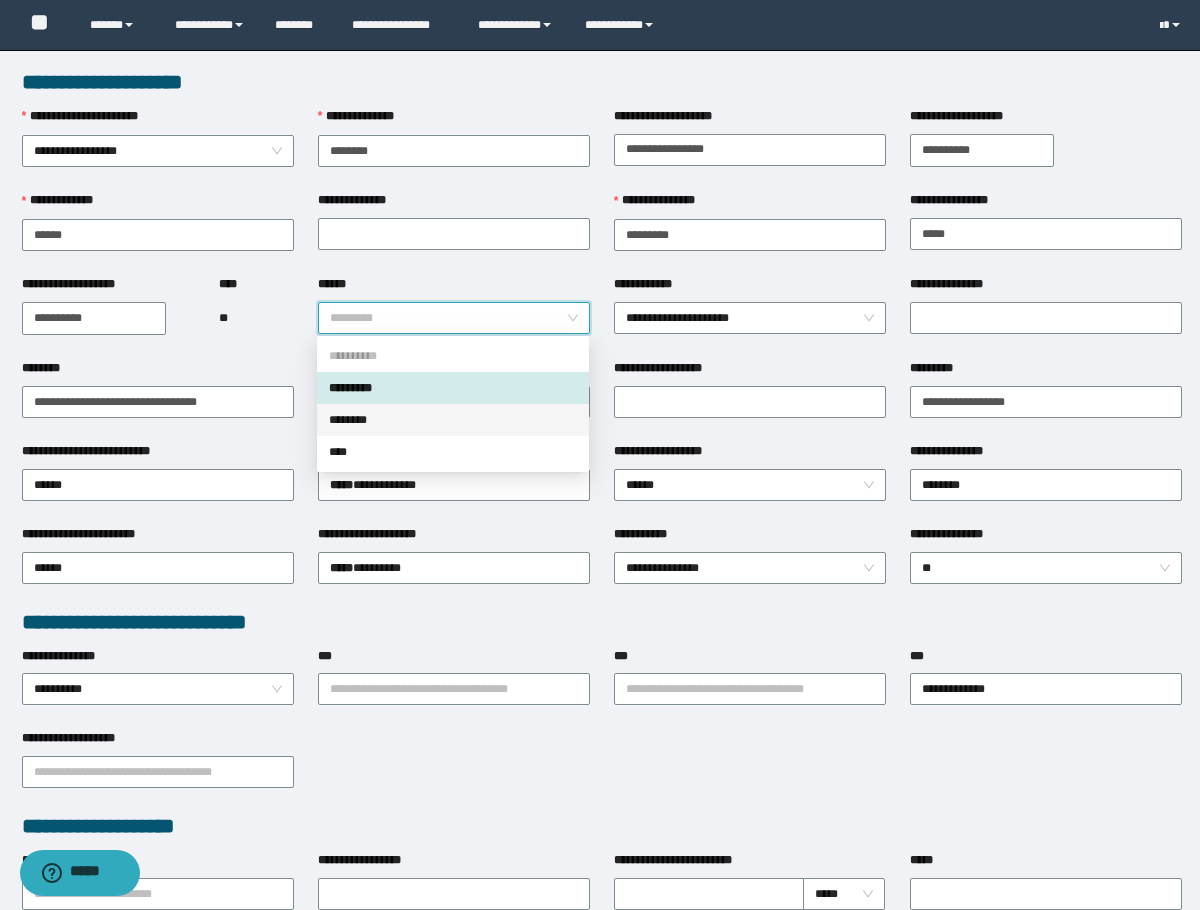 click on "********" at bounding box center (453, 420) 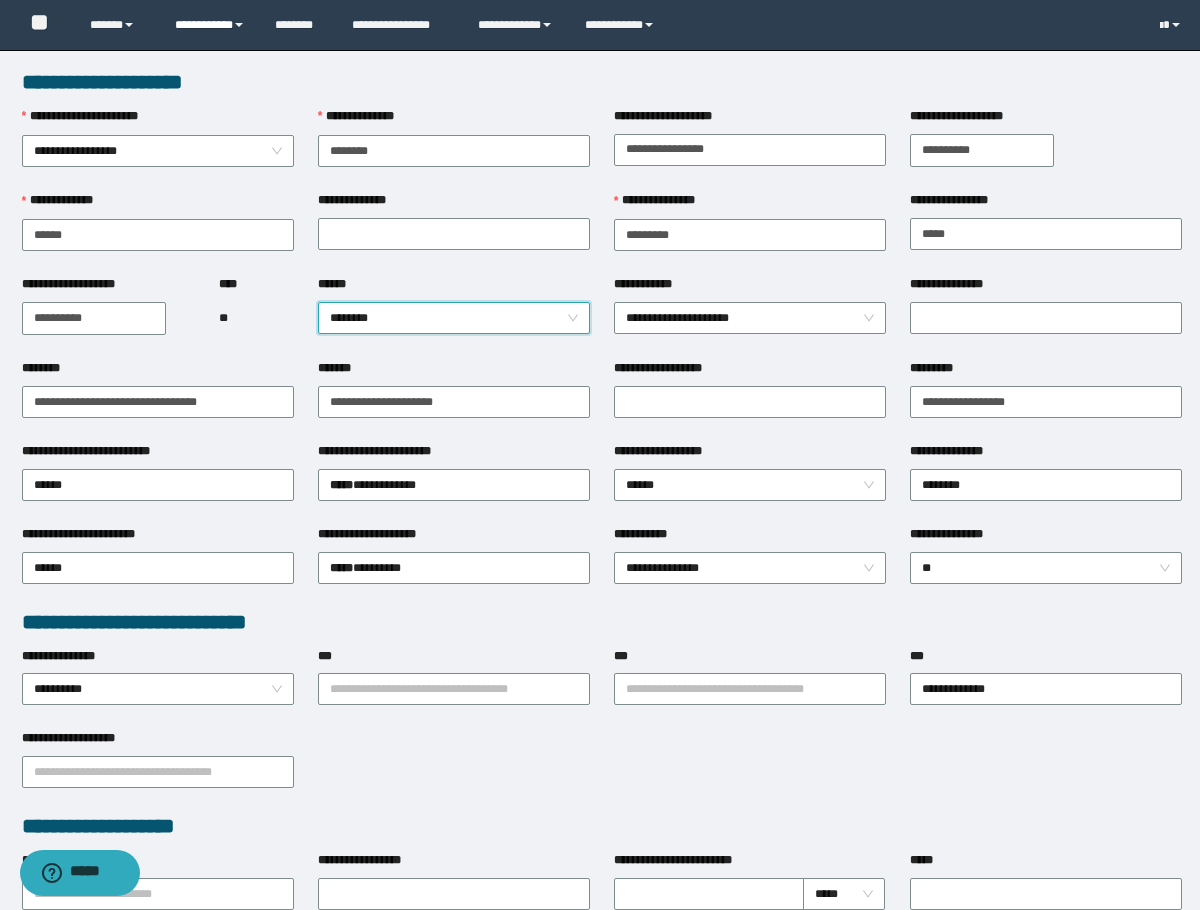 click on "**********" at bounding box center [210, 25] 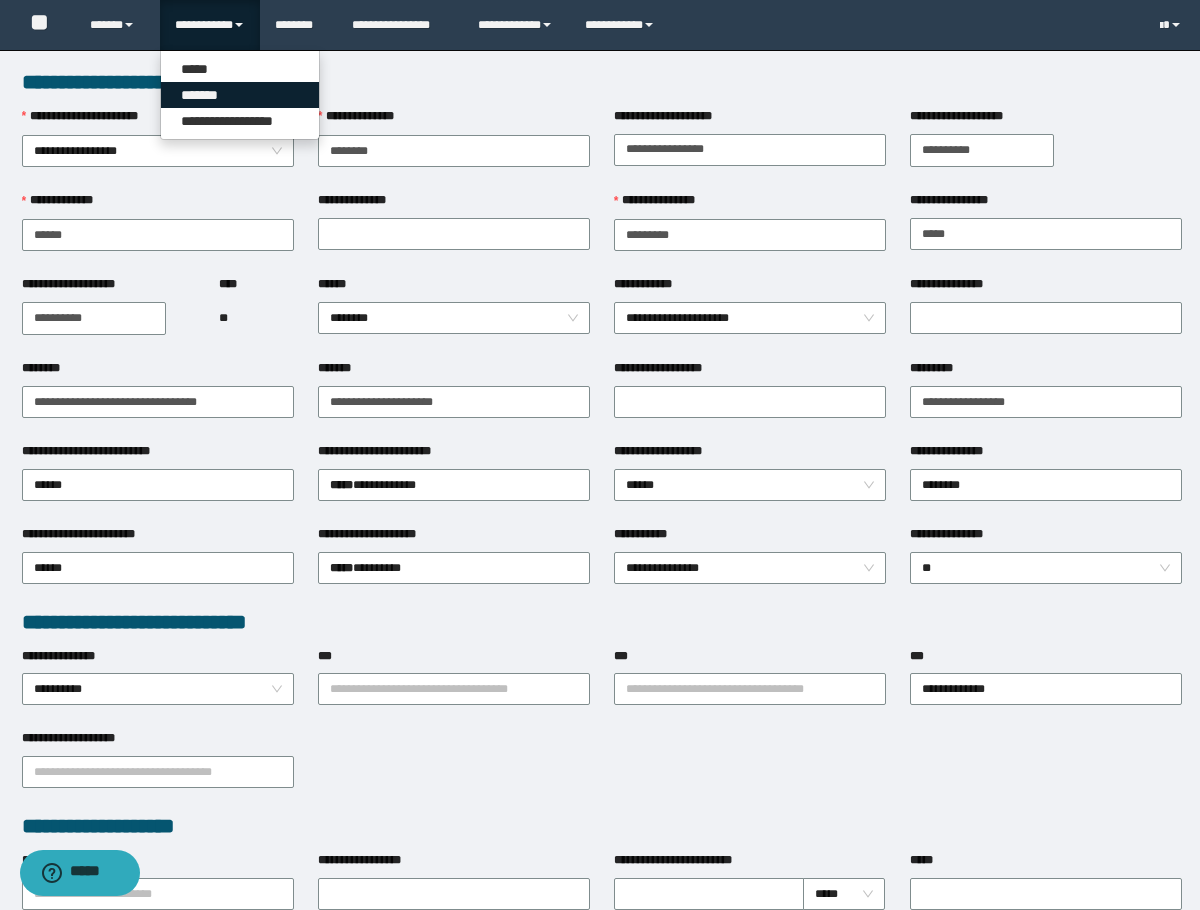 click on "*******" at bounding box center [240, 95] 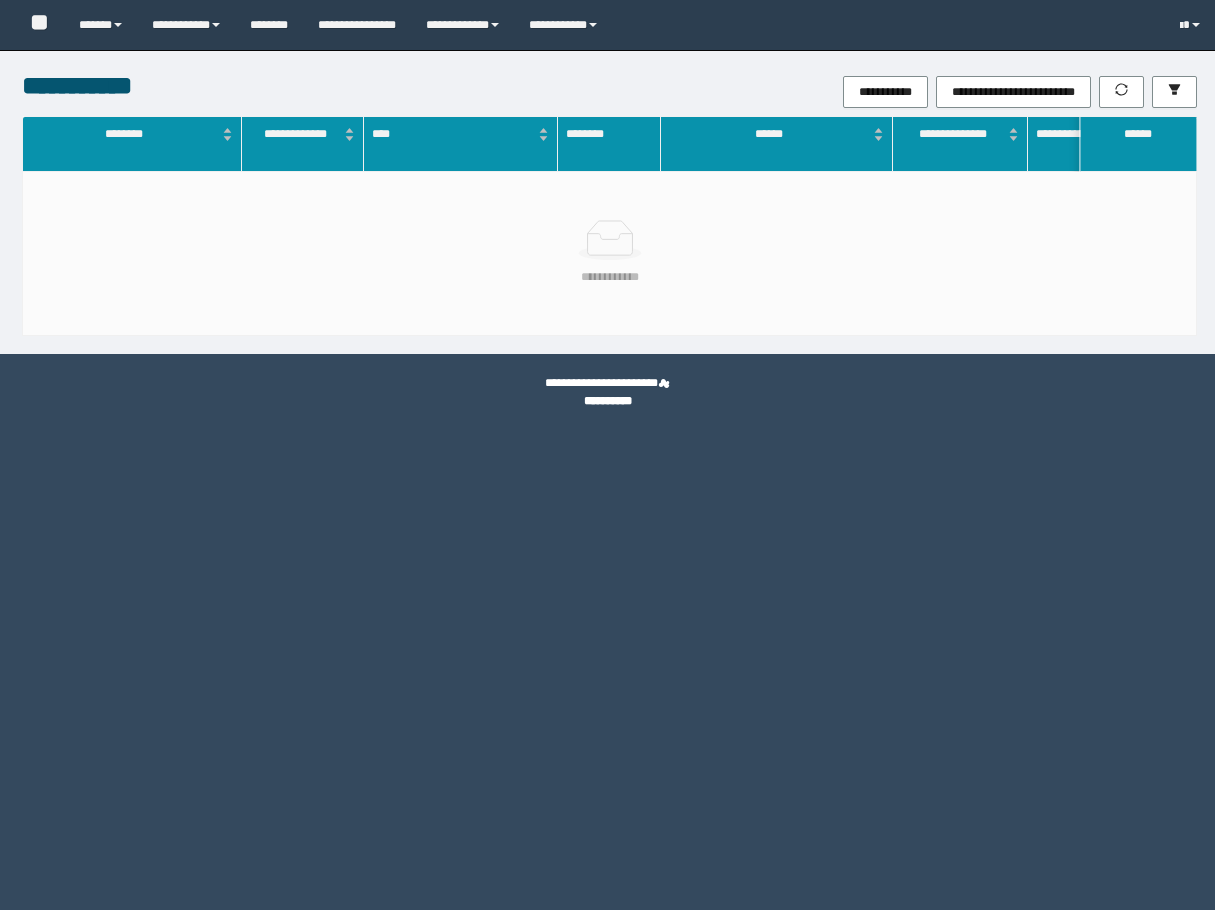 scroll, scrollTop: 0, scrollLeft: 0, axis: both 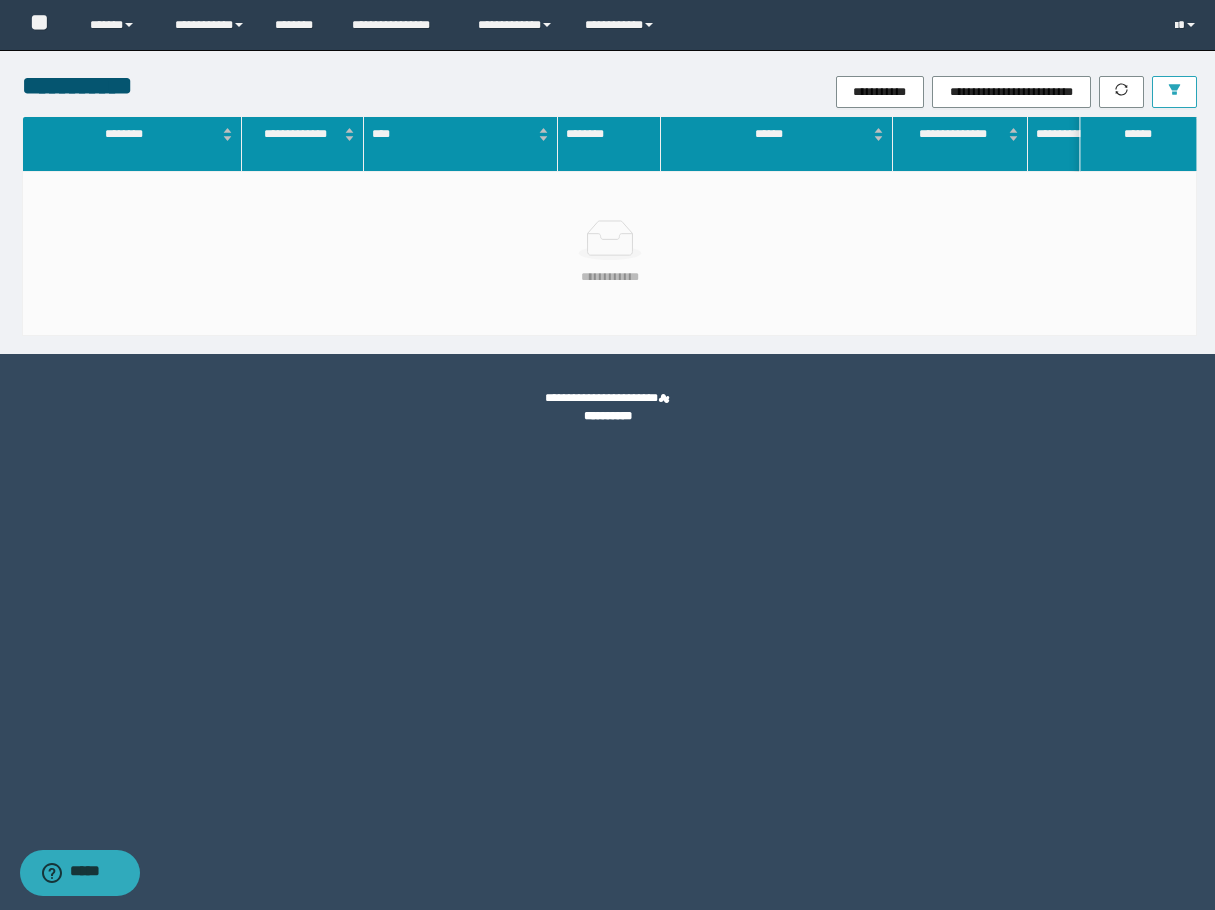 click at bounding box center [1174, 92] 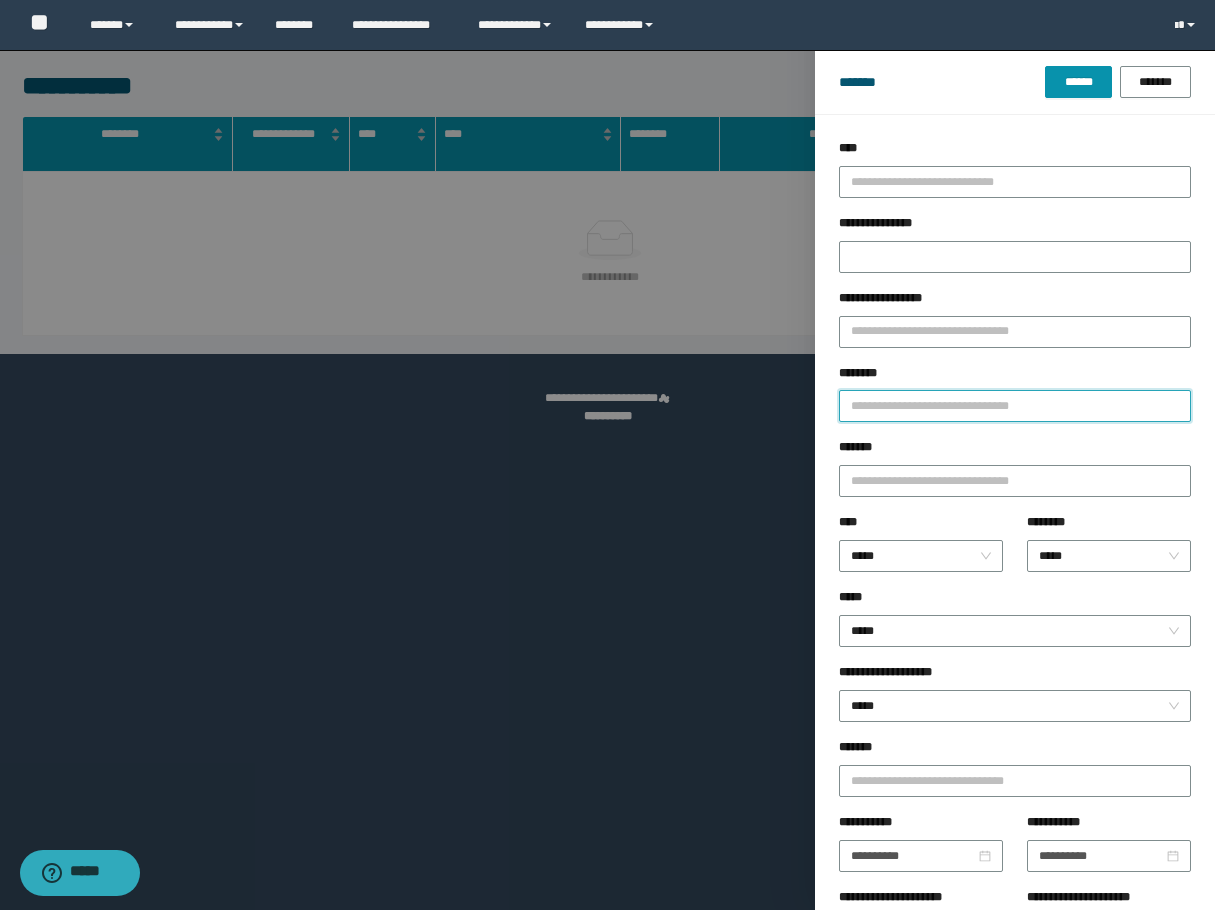 click on "********" at bounding box center [1015, 406] 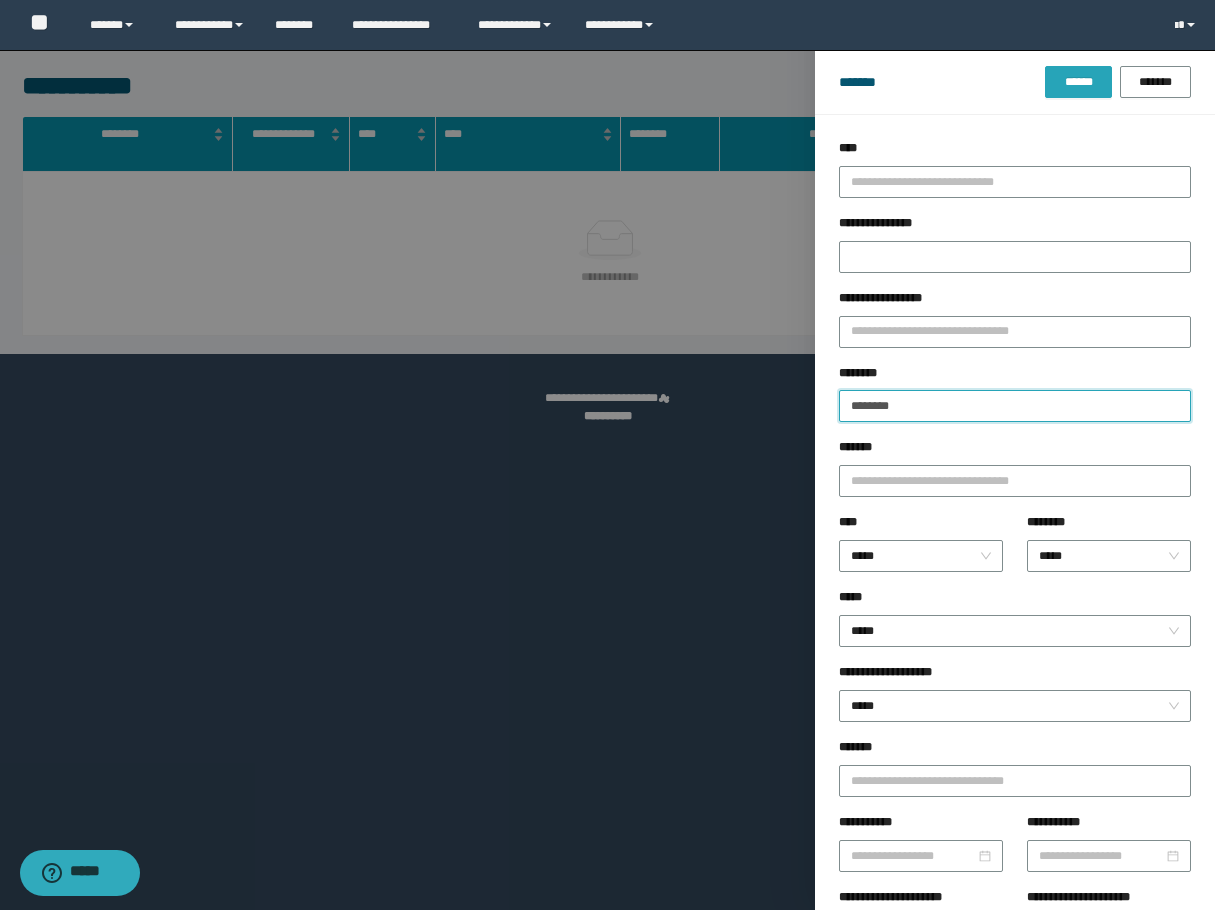 type on "********" 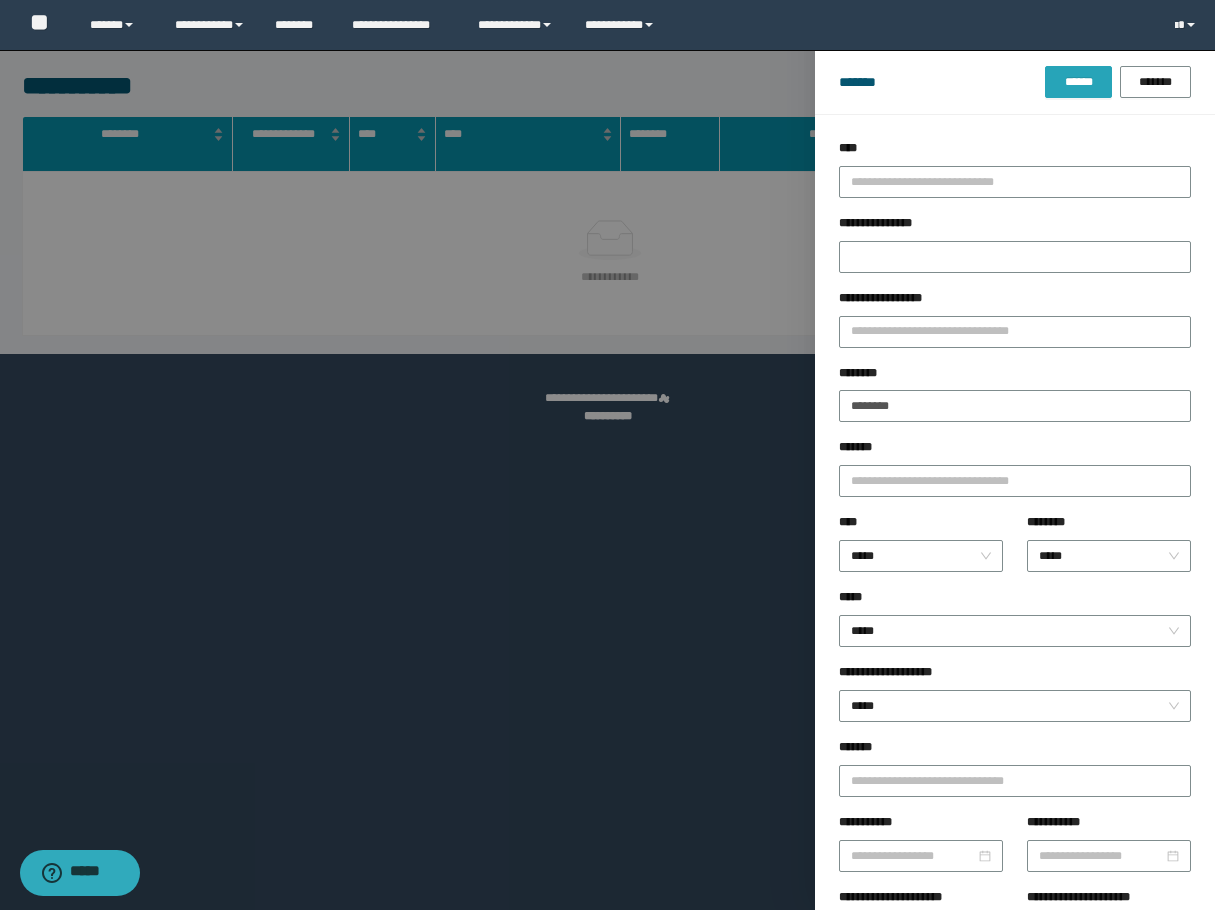 click on "******" at bounding box center [1078, 82] 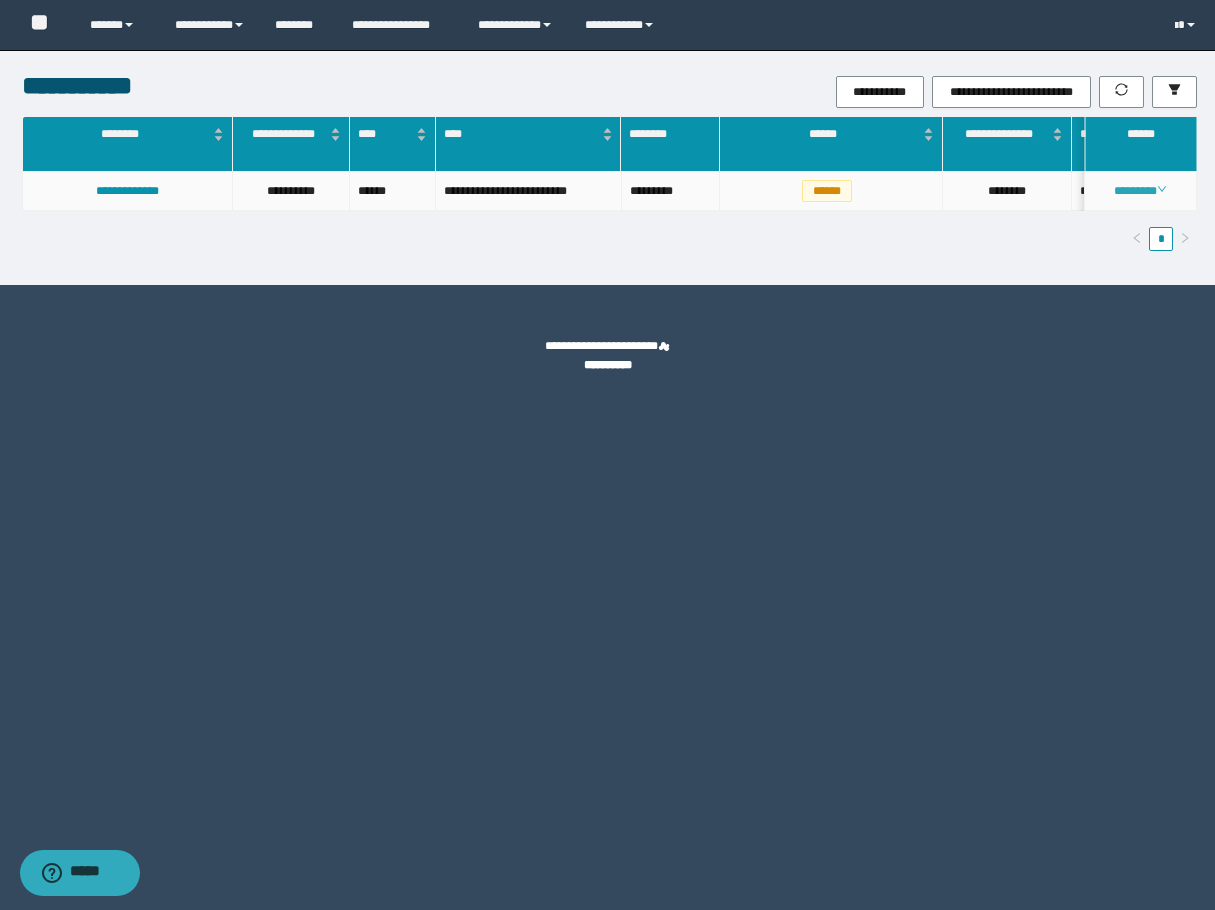 click on "********" at bounding box center (1140, 191) 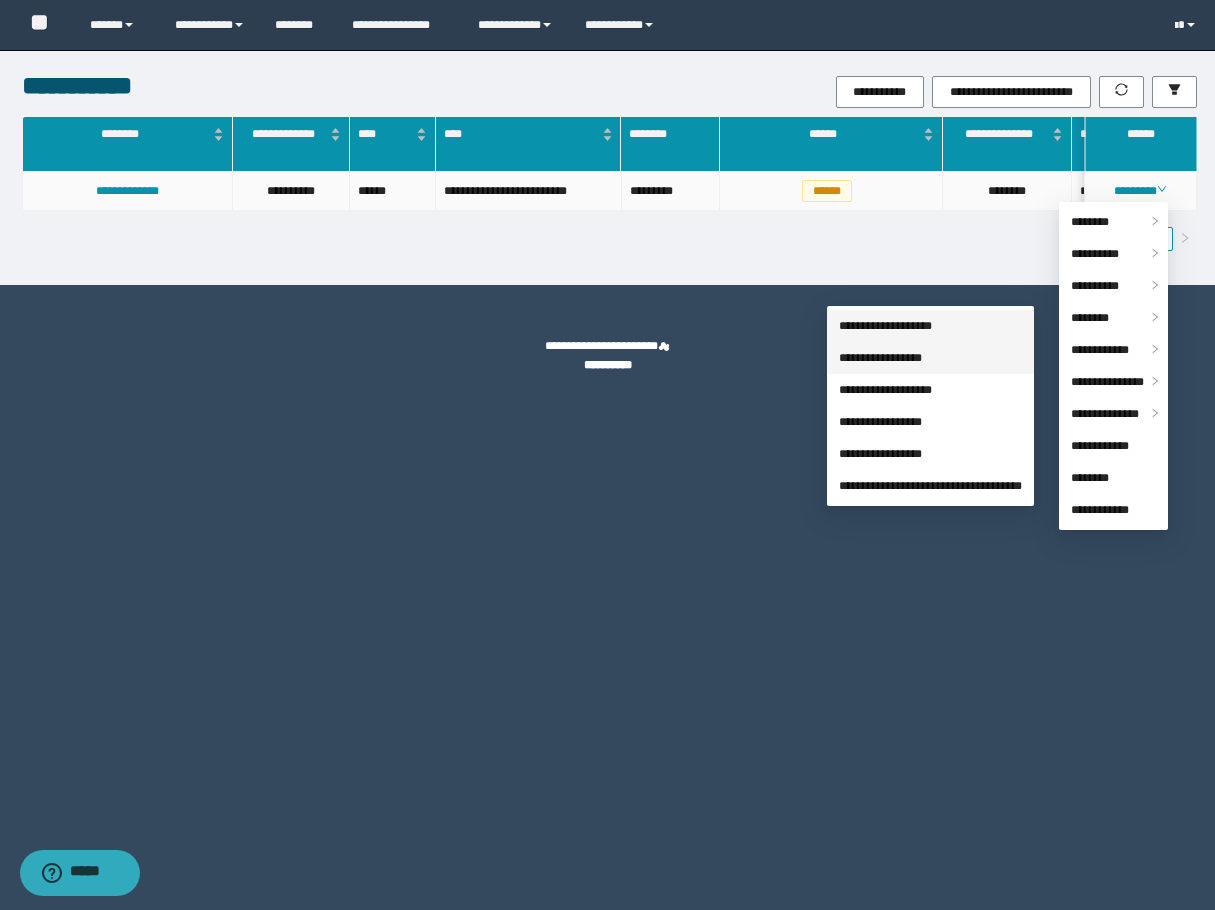 click on "**********" at bounding box center (885, 326) 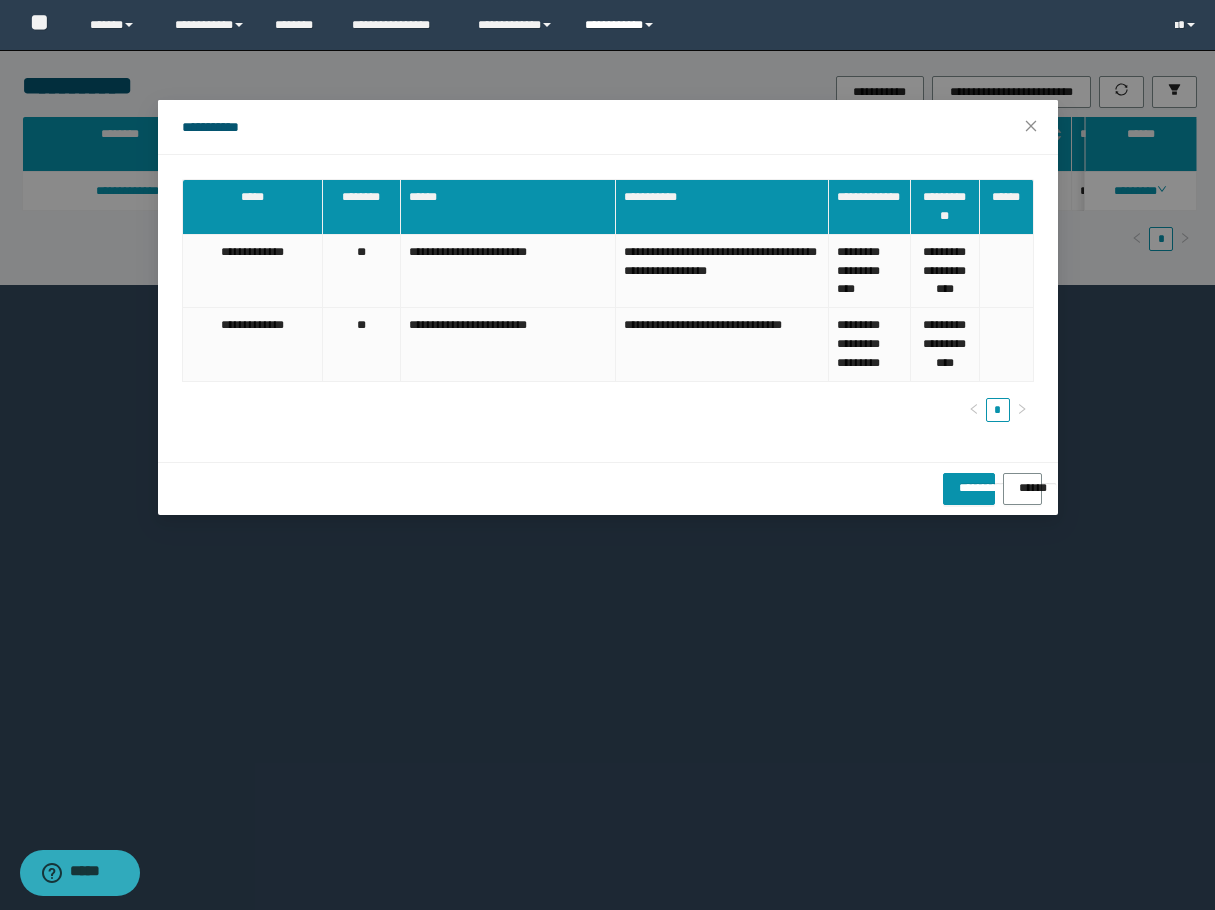 click on "**********" at bounding box center (622, 25) 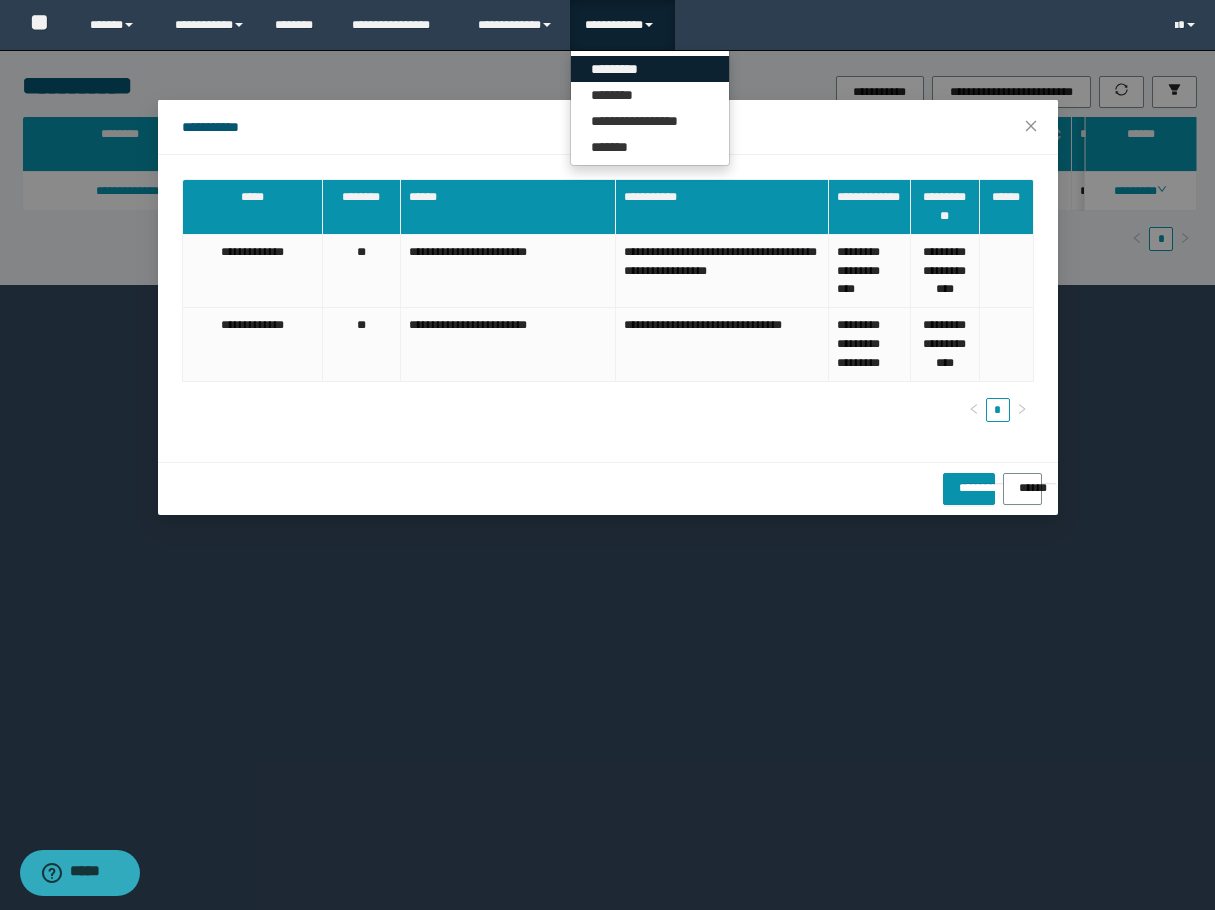 click on "*********" at bounding box center (650, 69) 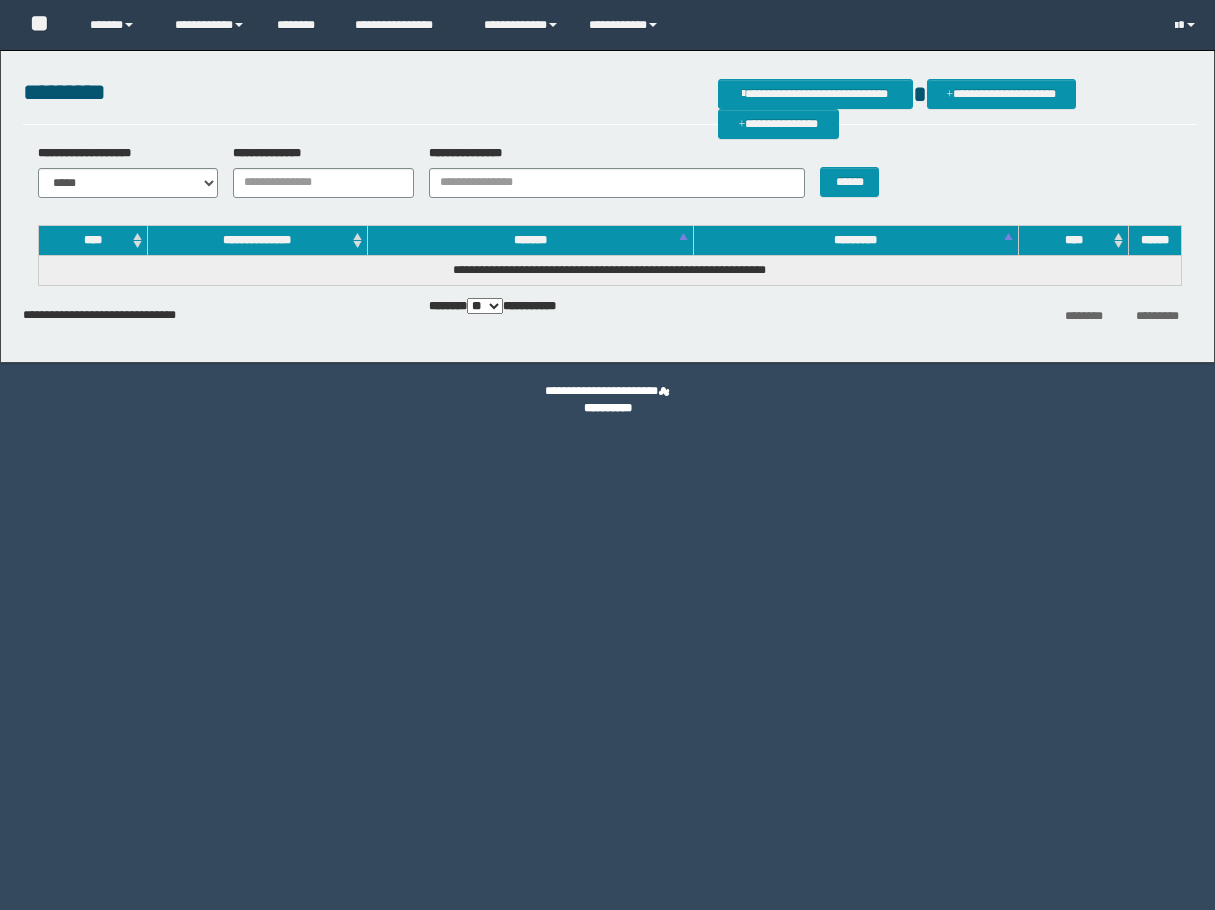scroll, scrollTop: 0, scrollLeft: 0, axis: both 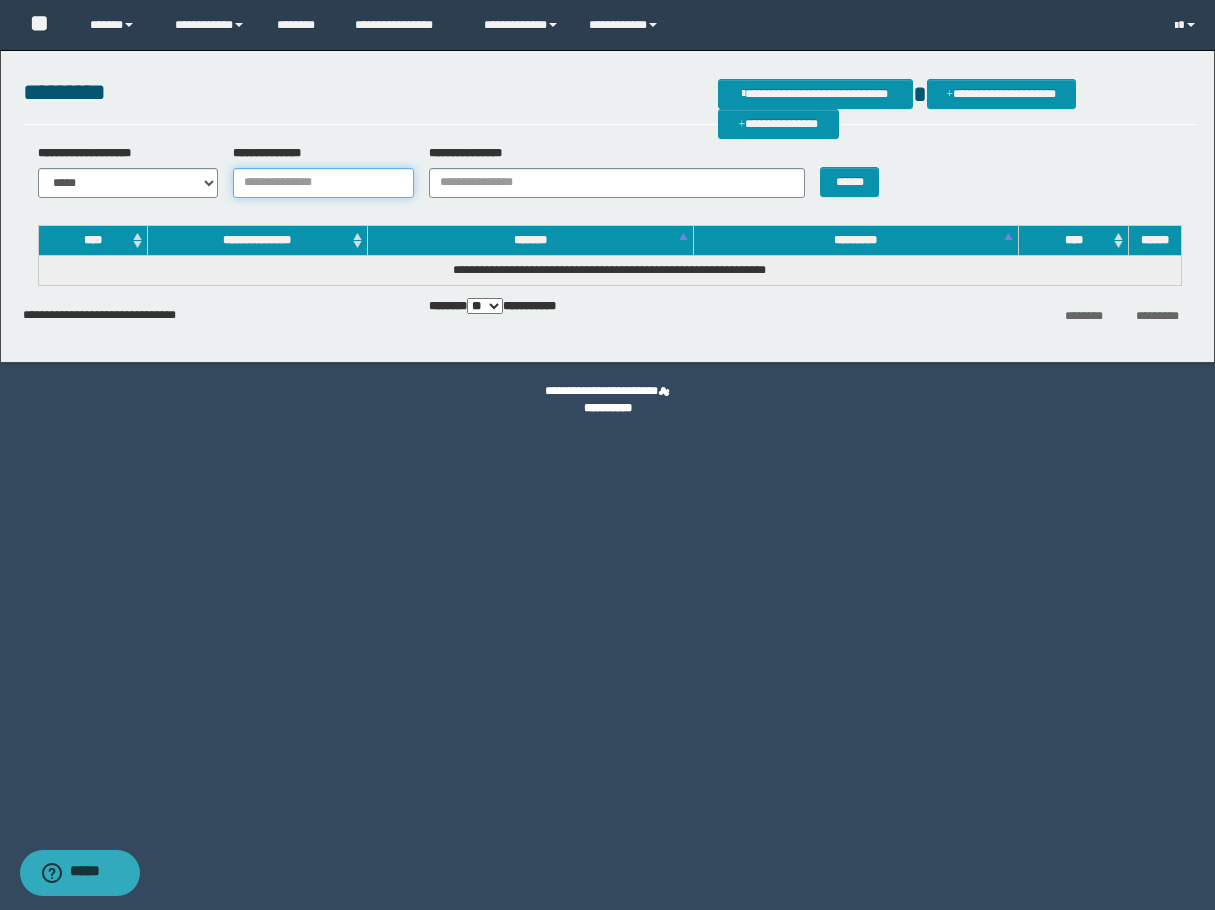 drag, startPoint x: 340, startPoint y: 175, endPoint x: 434, endPoint y: 185, distance: 94.53042 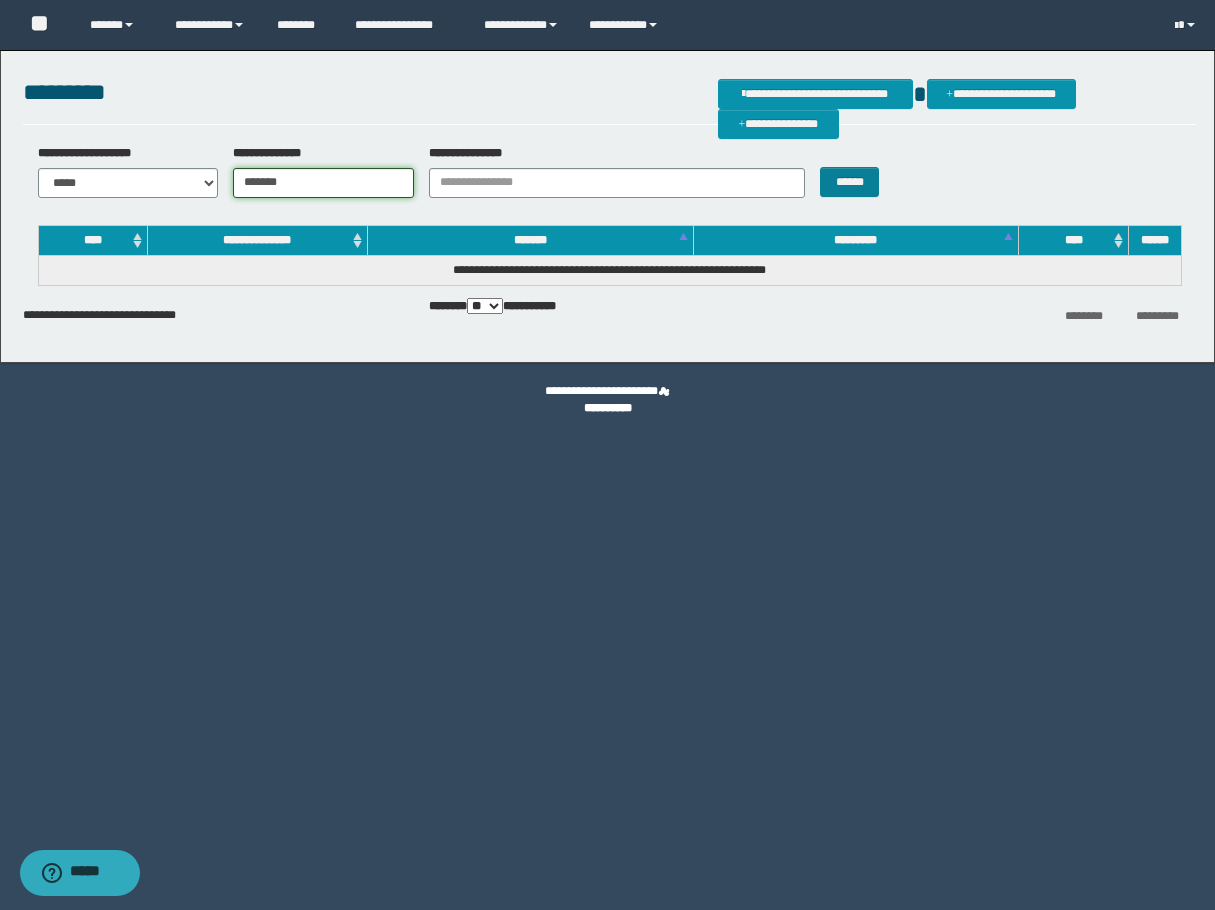 type on "*******" 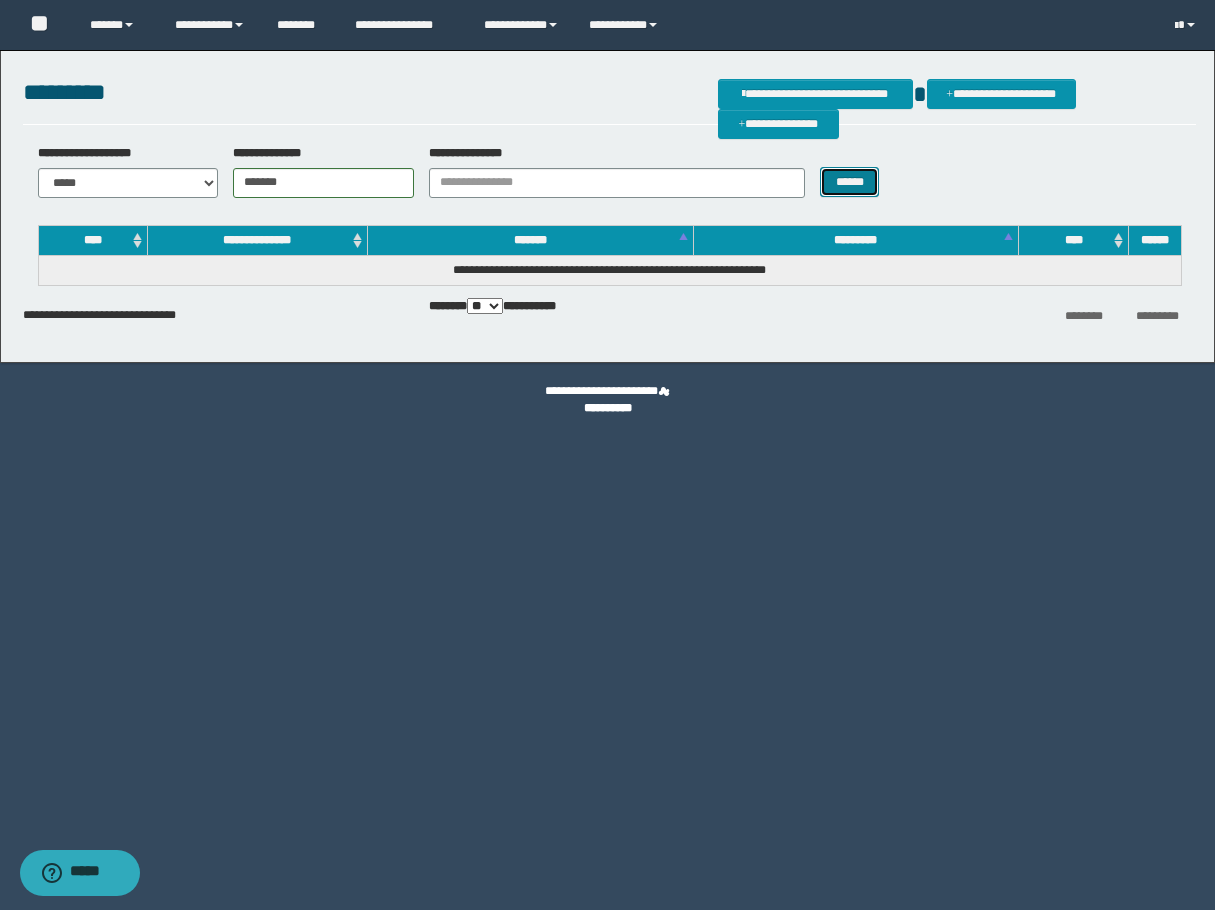 click on "******" at bounding box center [849, 182] 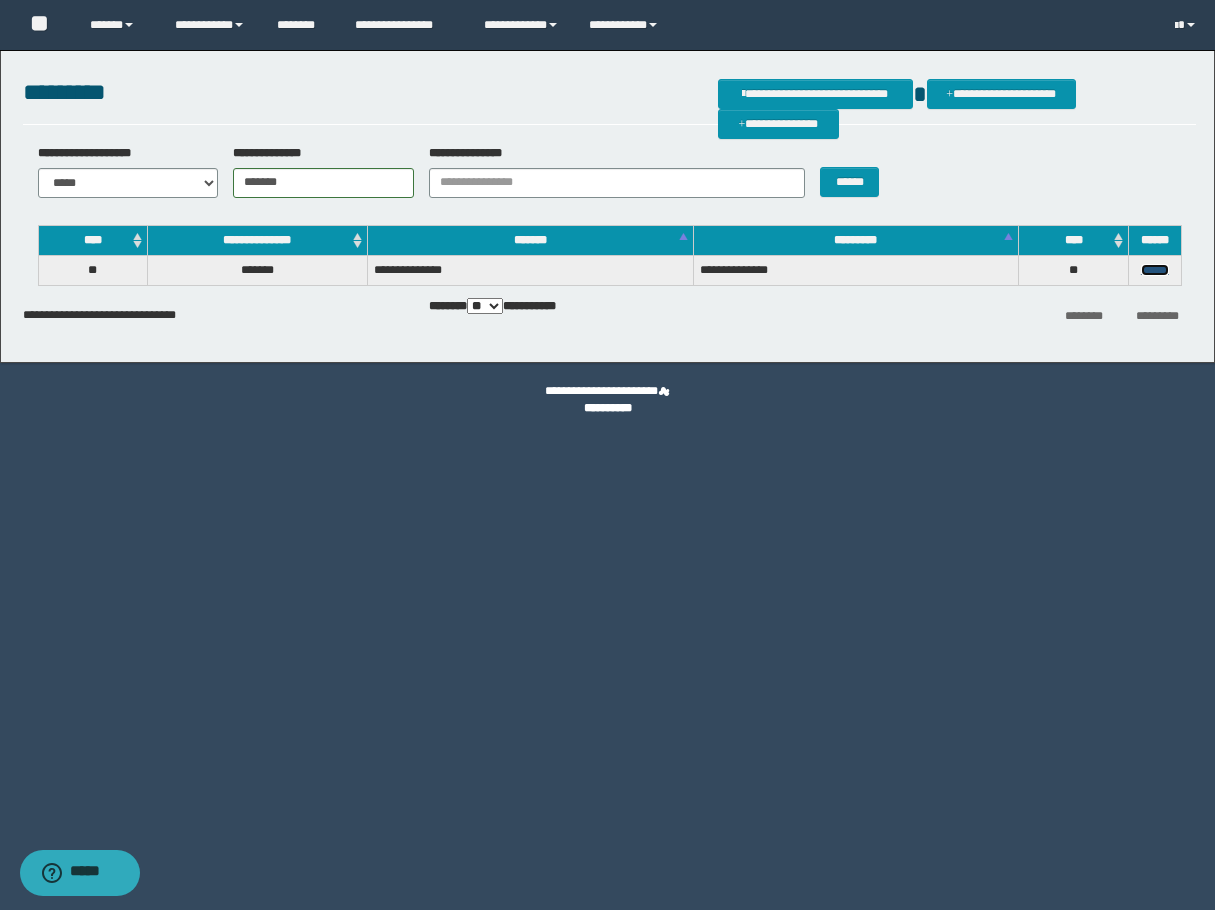 click on "******" at bounding box center (1155, 270) 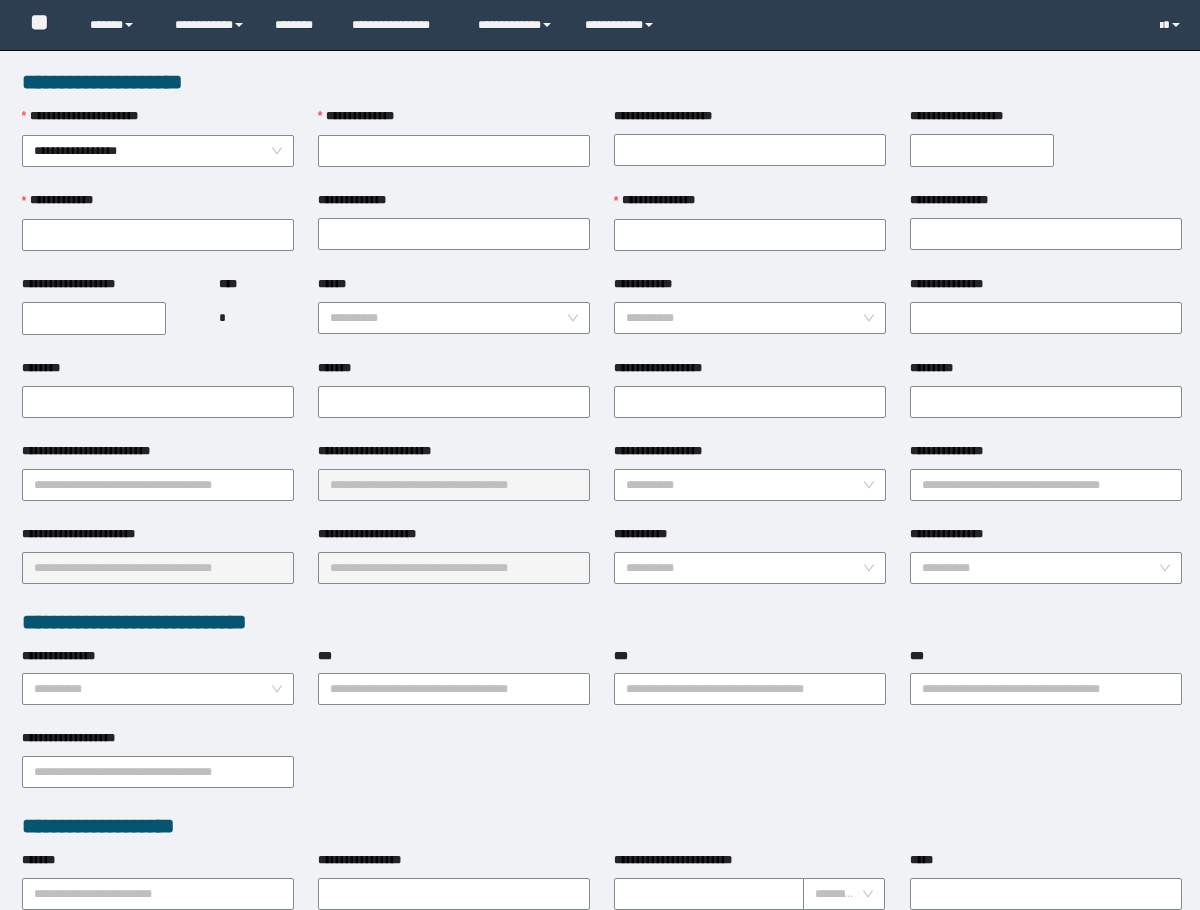 scroll, scrollTop: 0, scrollLeft: 0, axis: both 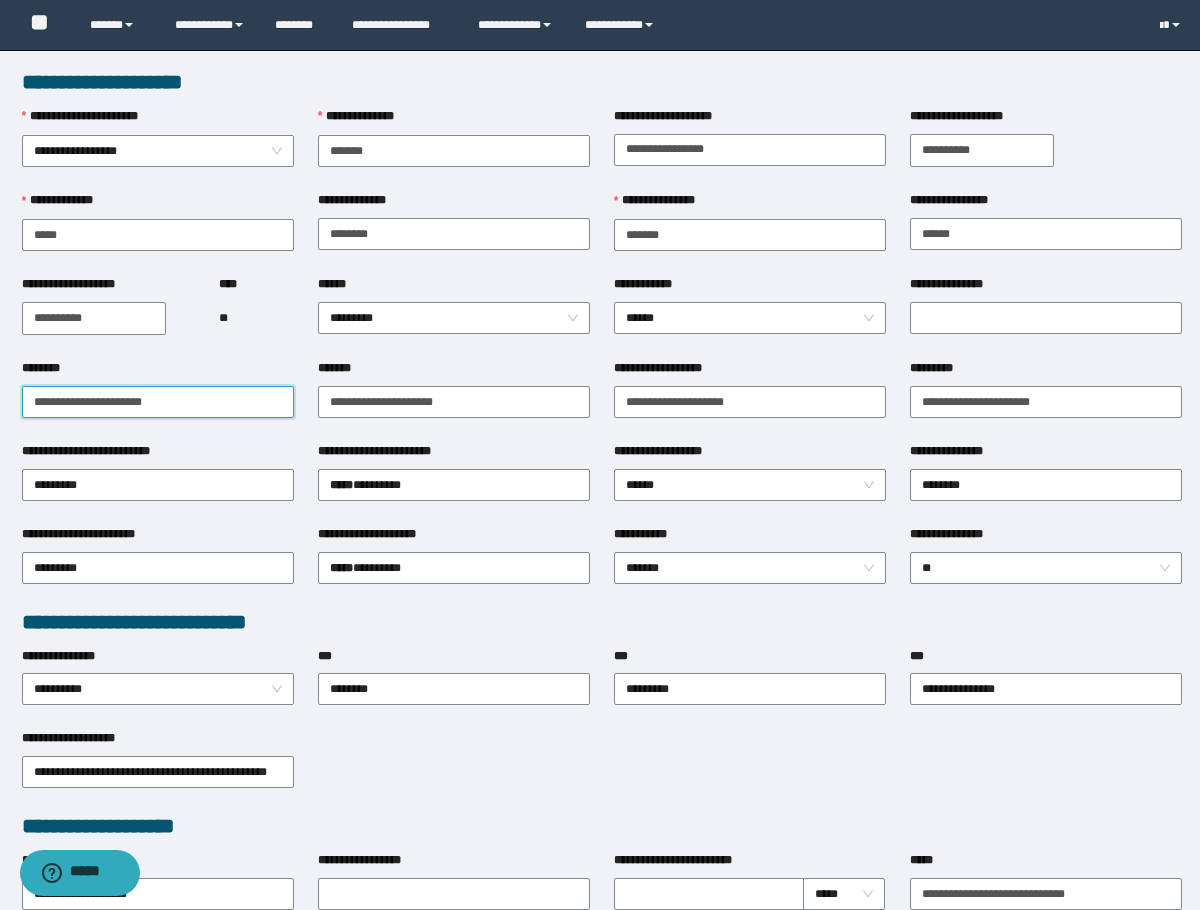 drag, startPoint x: 99, startPoint y: 400, endPoint x: 0, endPoint y: 400, distance: 99 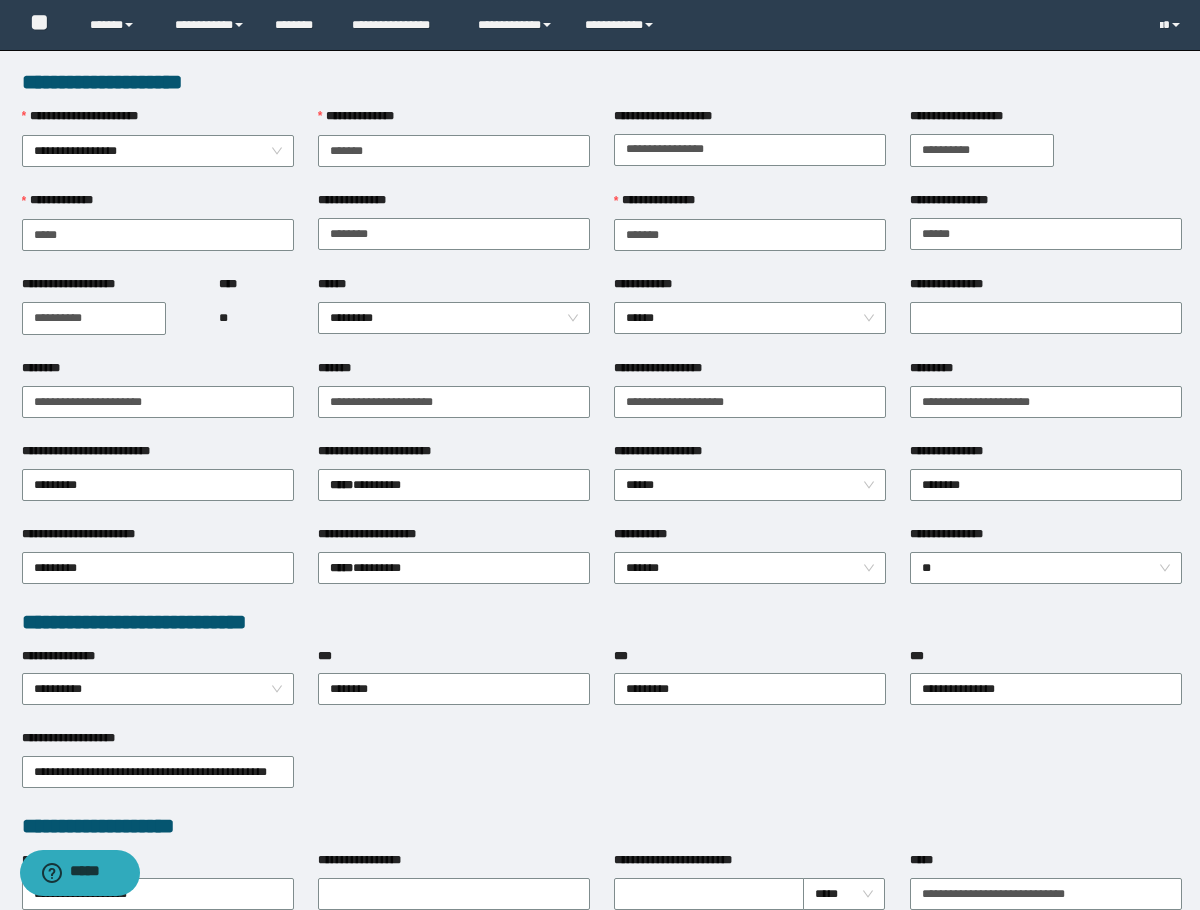 click on "**********" at bounding box center (602, 82) 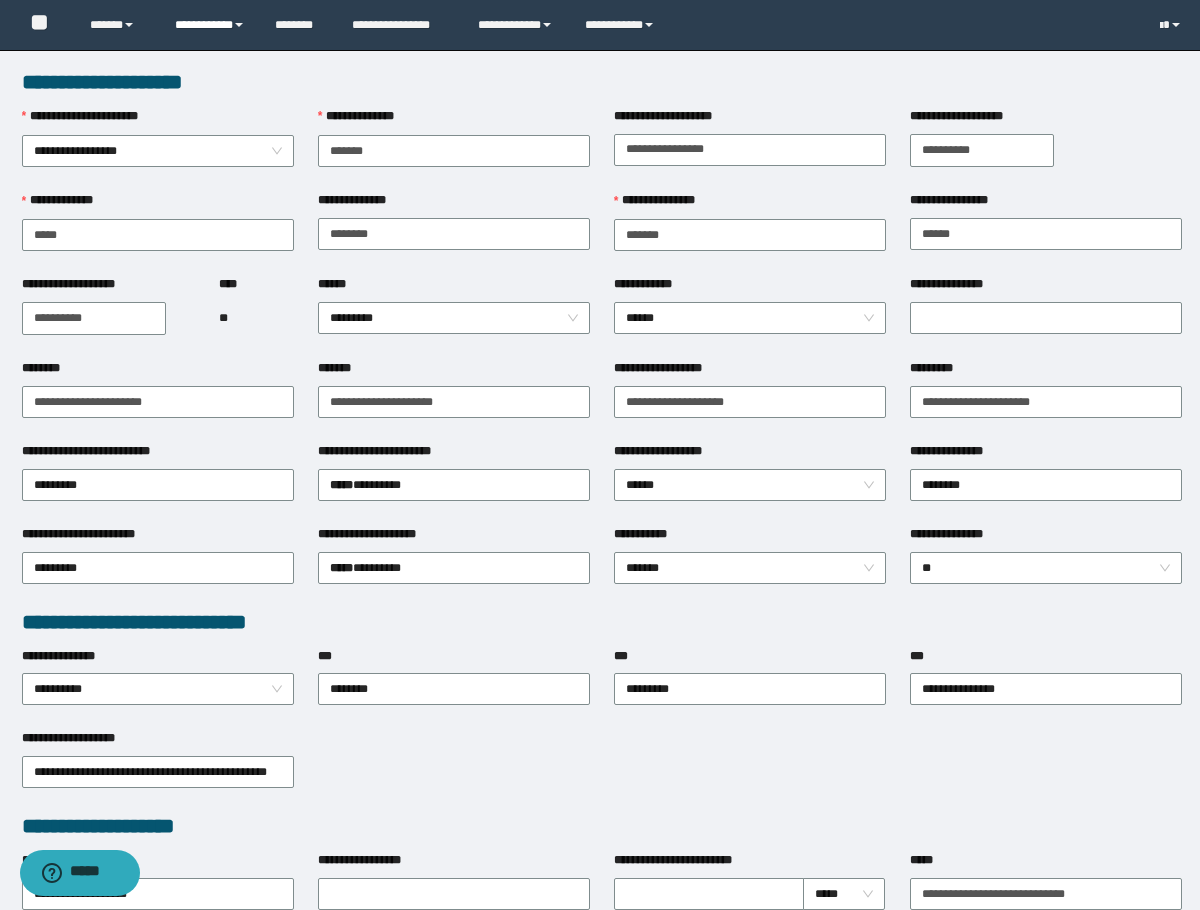 click on "**********" at bounding box center (210, 25) 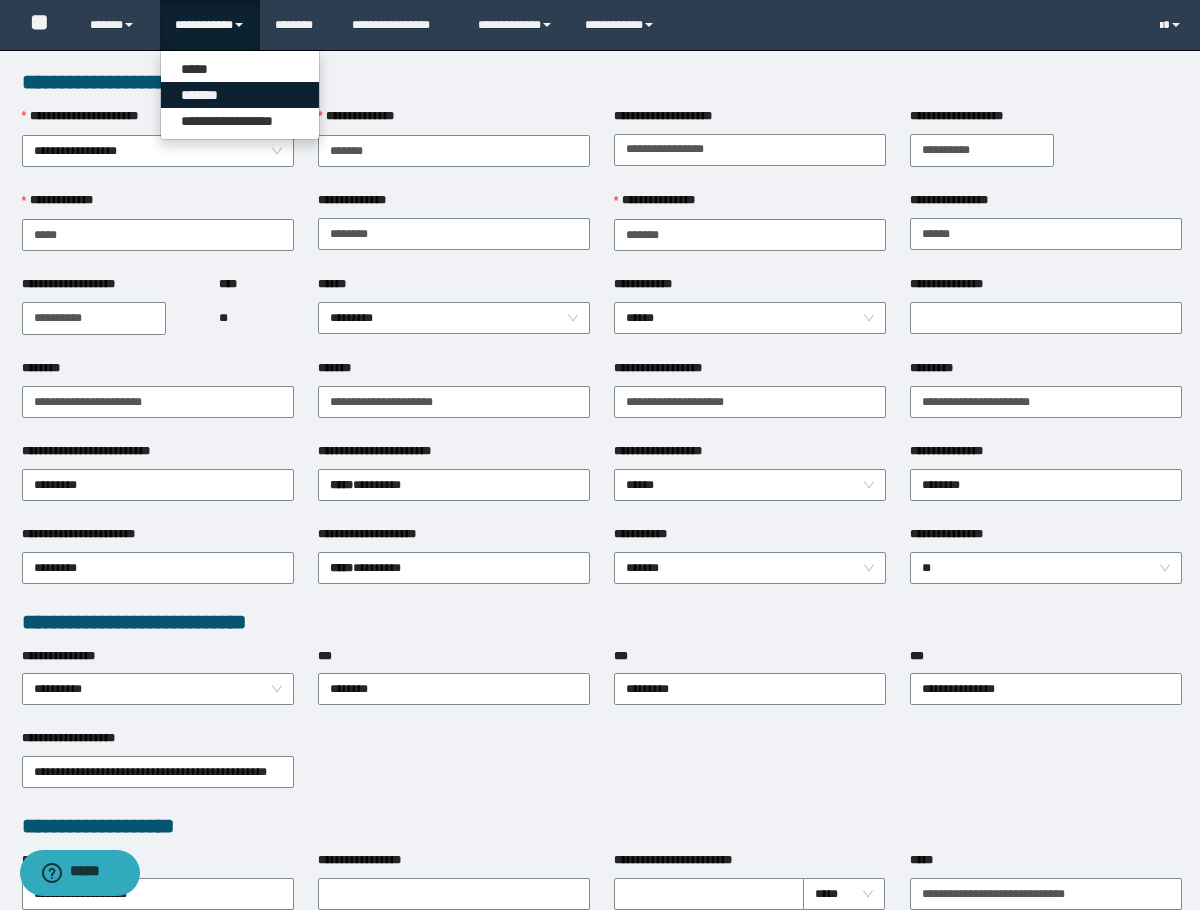 click on "*******" at bounding box center [240, 95] 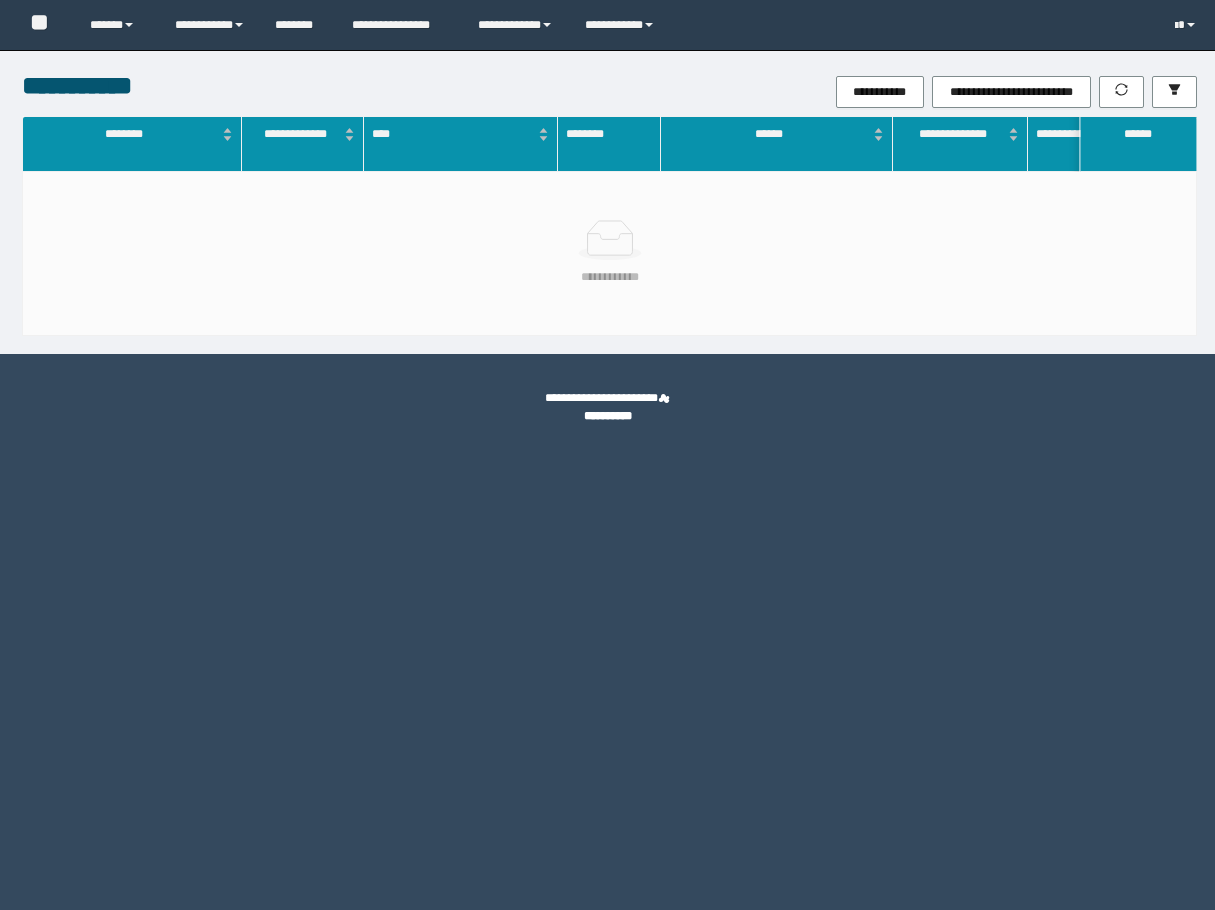 scroll, scrollTop: 0, scrollLeft: 0, axis: both 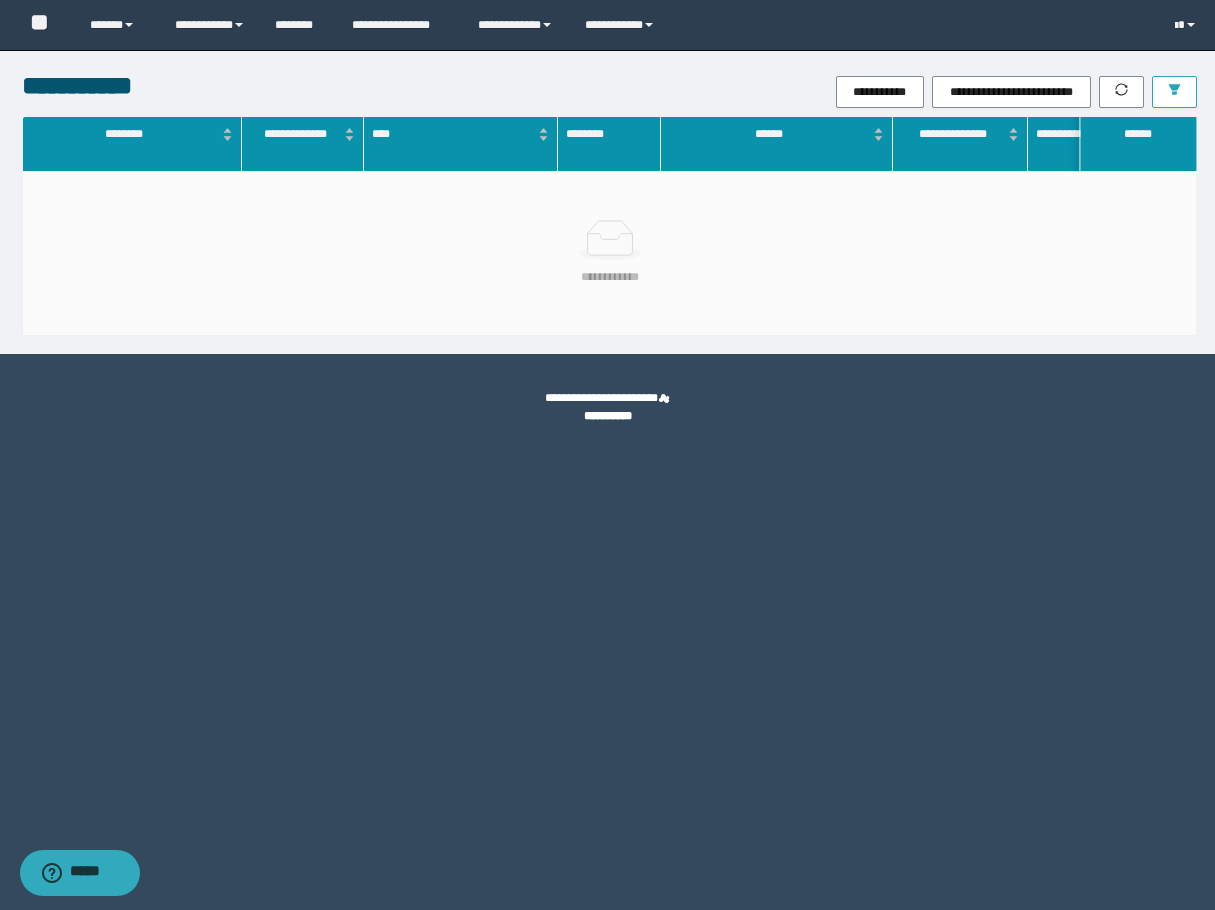 click at bounding box center (1174, 92) 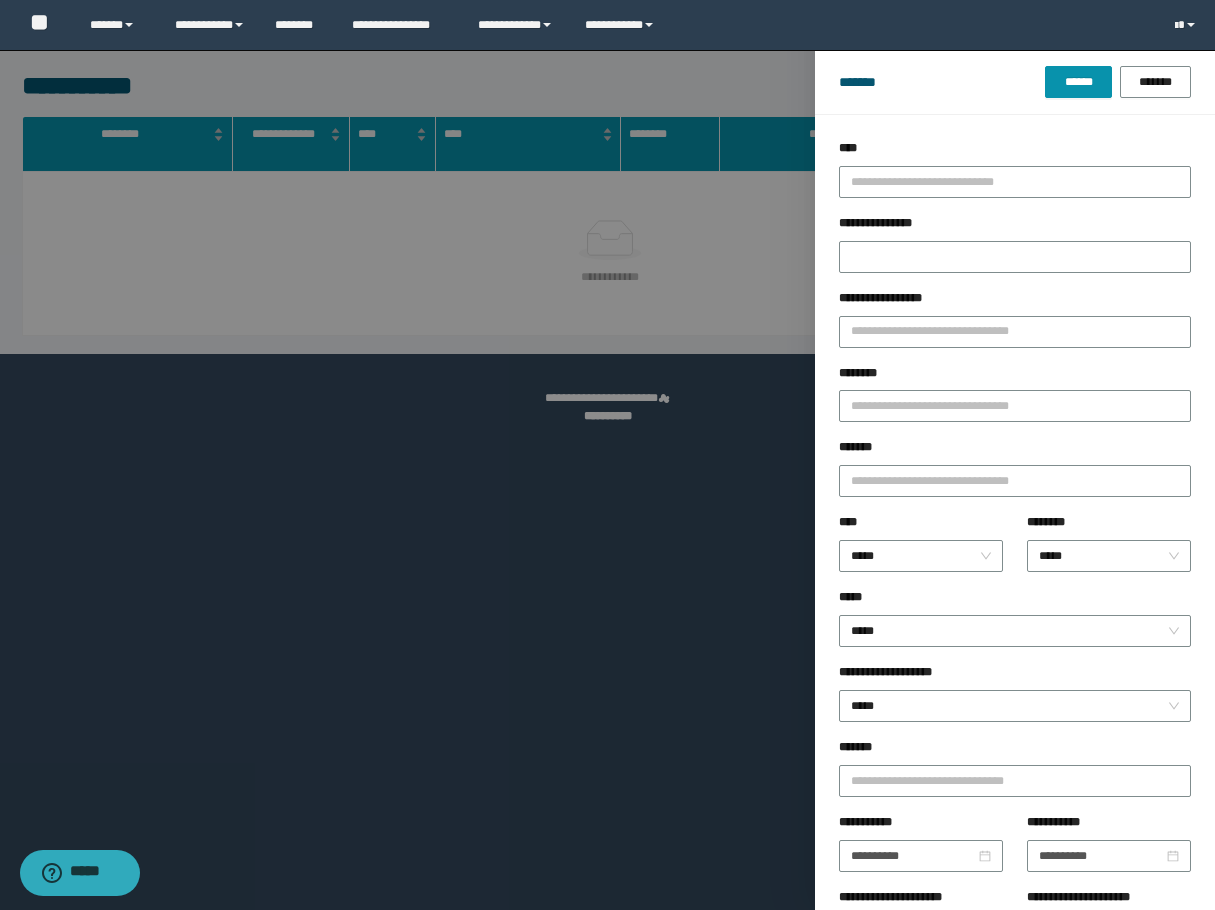 click on "********" at bounding box center [1015, 401] 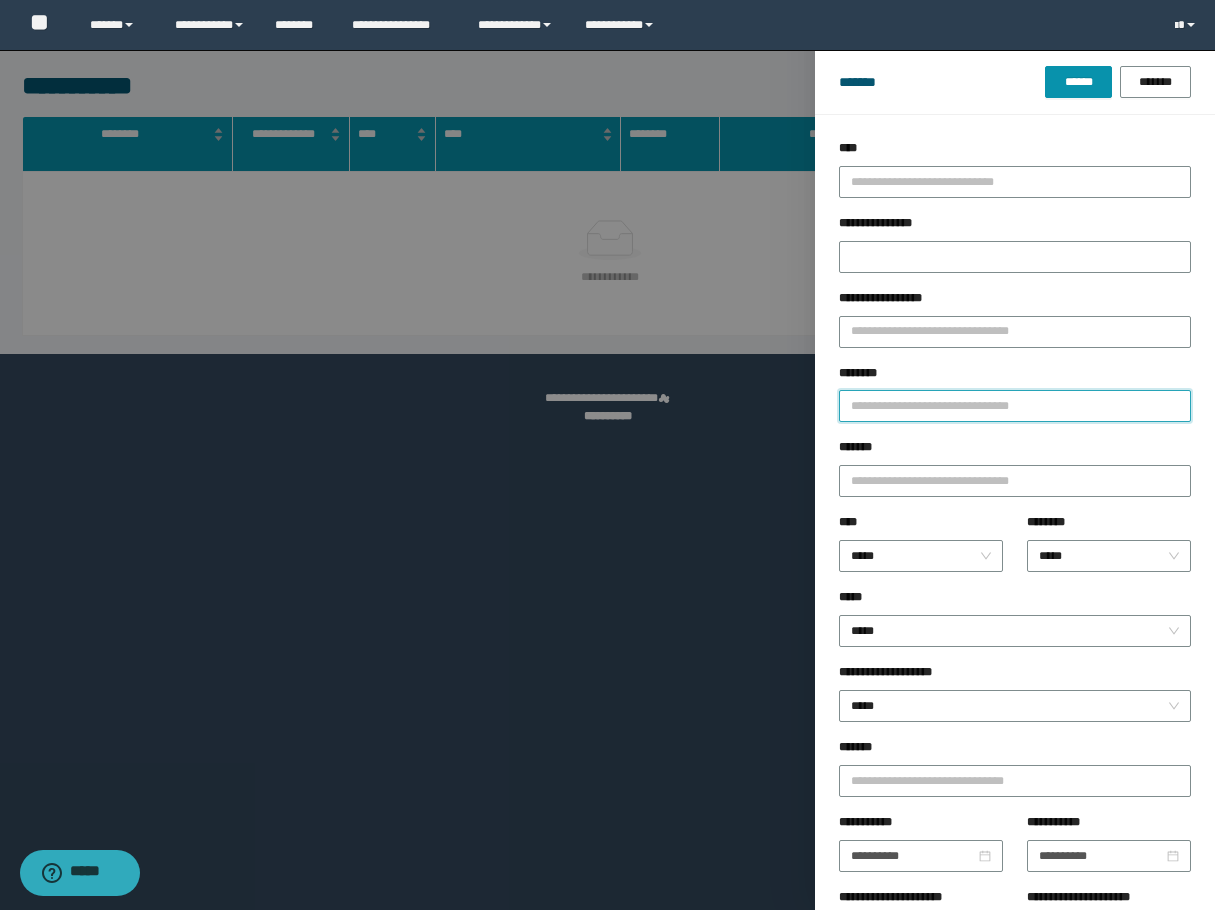 click on "********" at bounding box center [1015, 406] 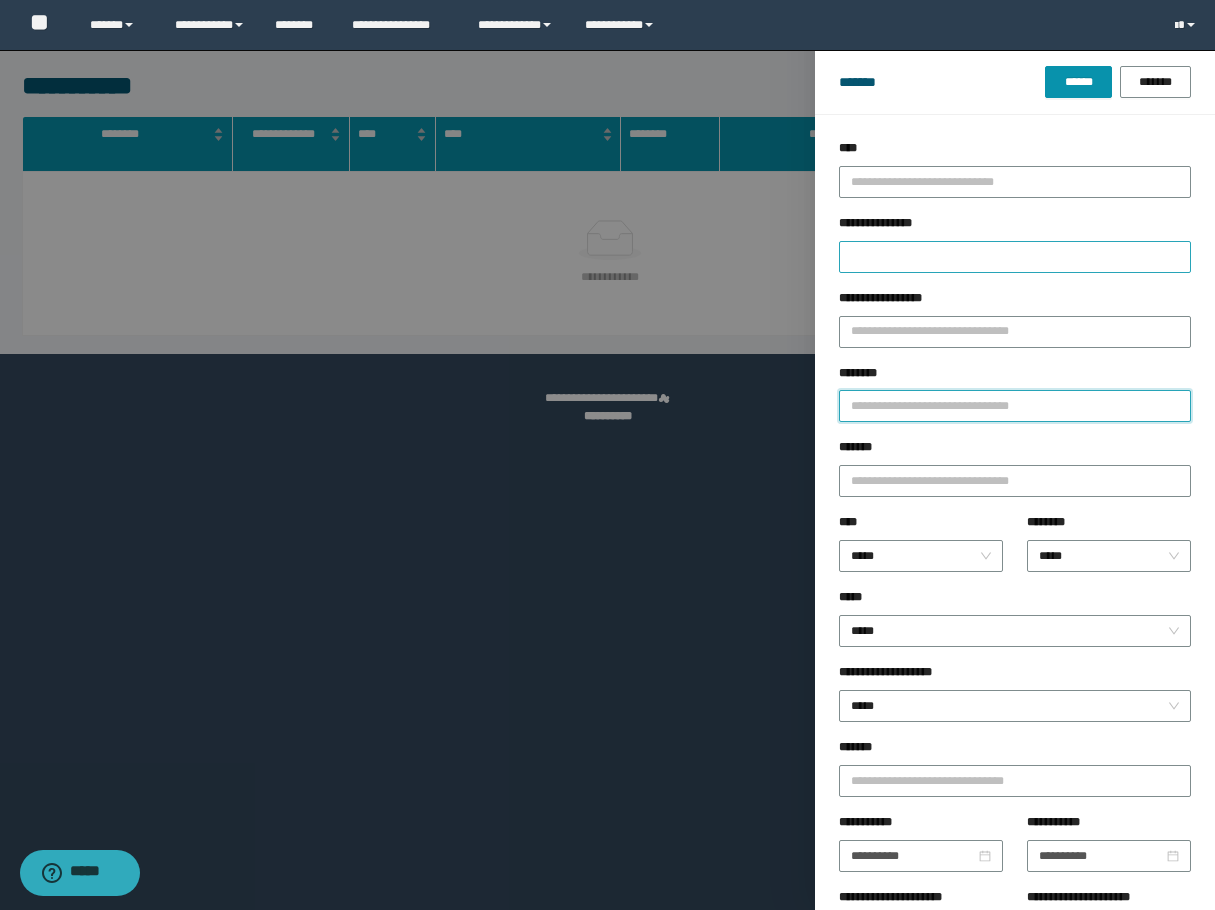 paste on "*******" 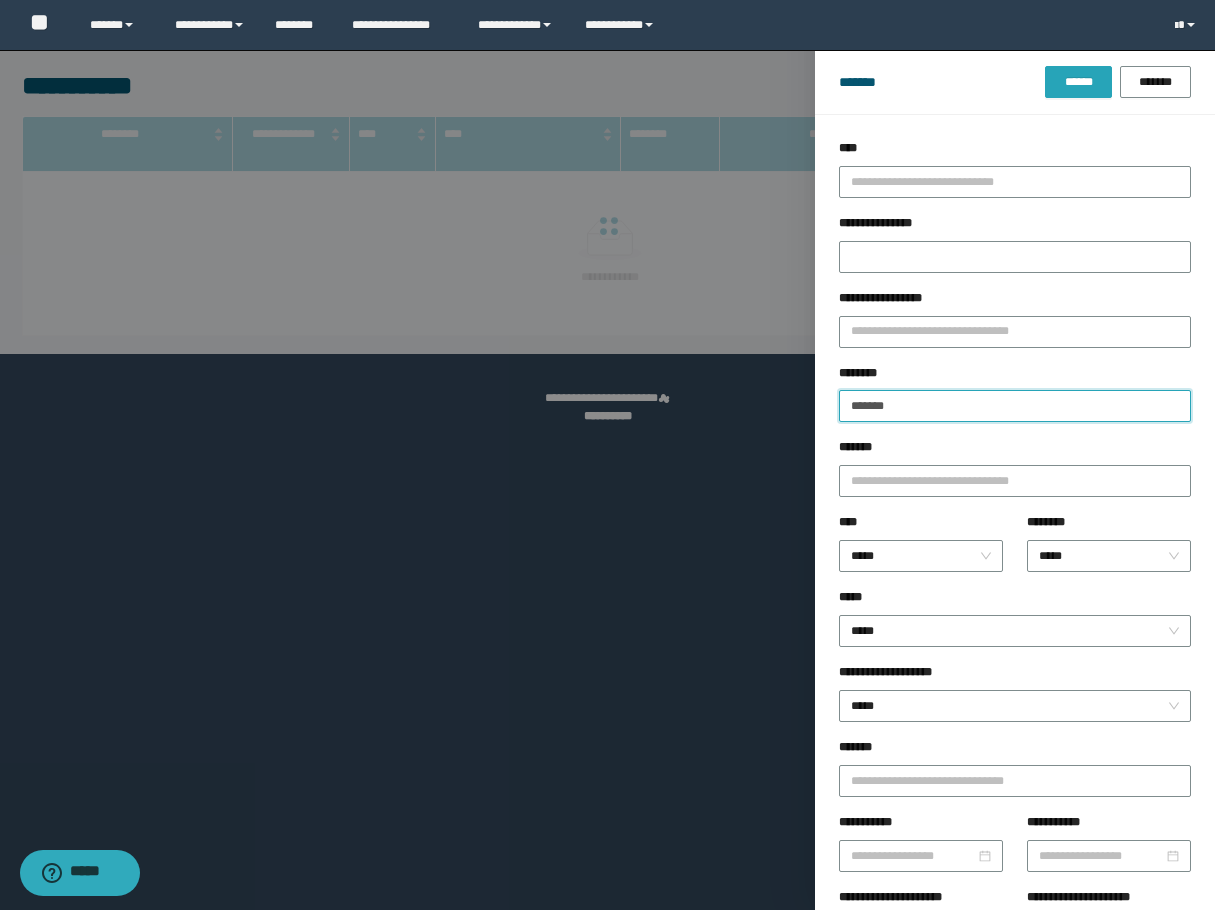 type on "*******" 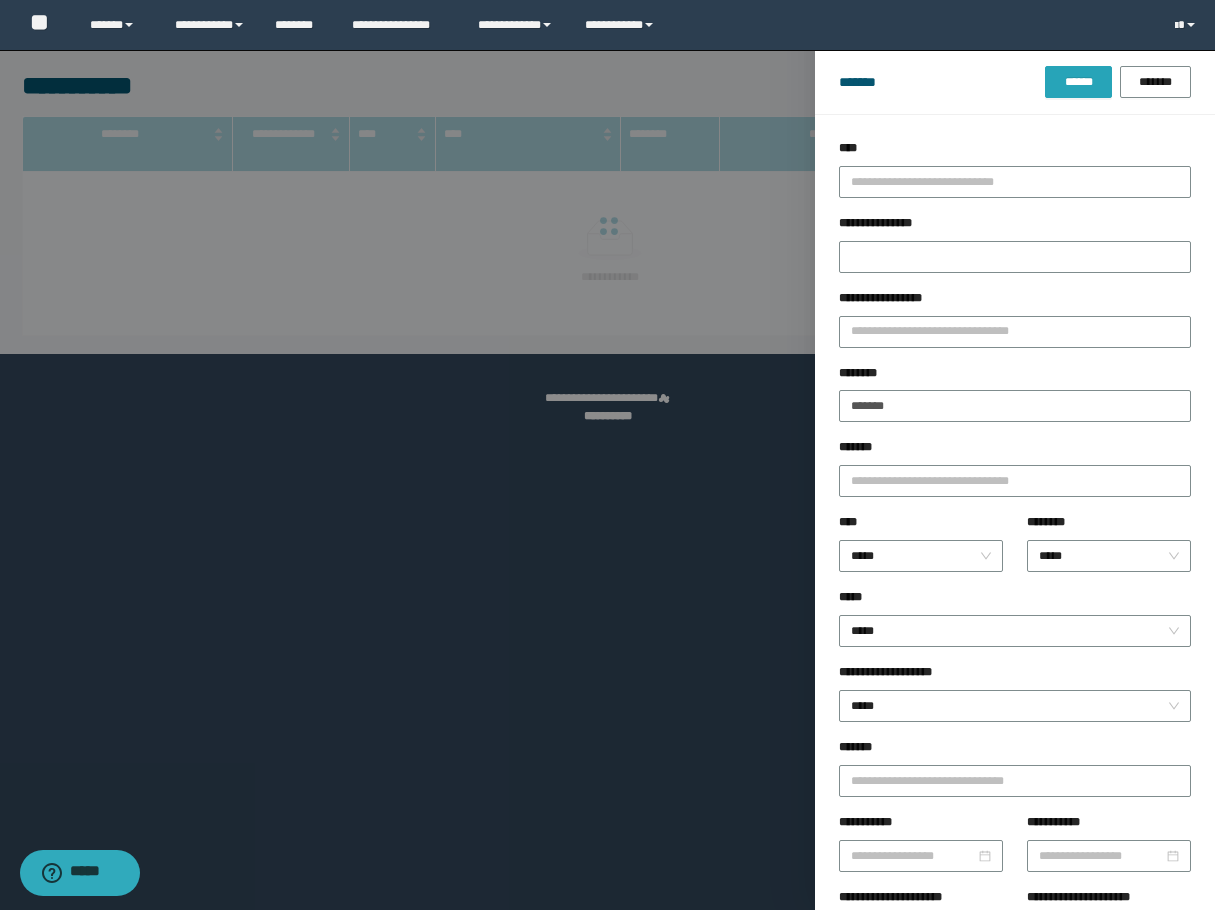 click on "******" at bounding box center (1078, 82) 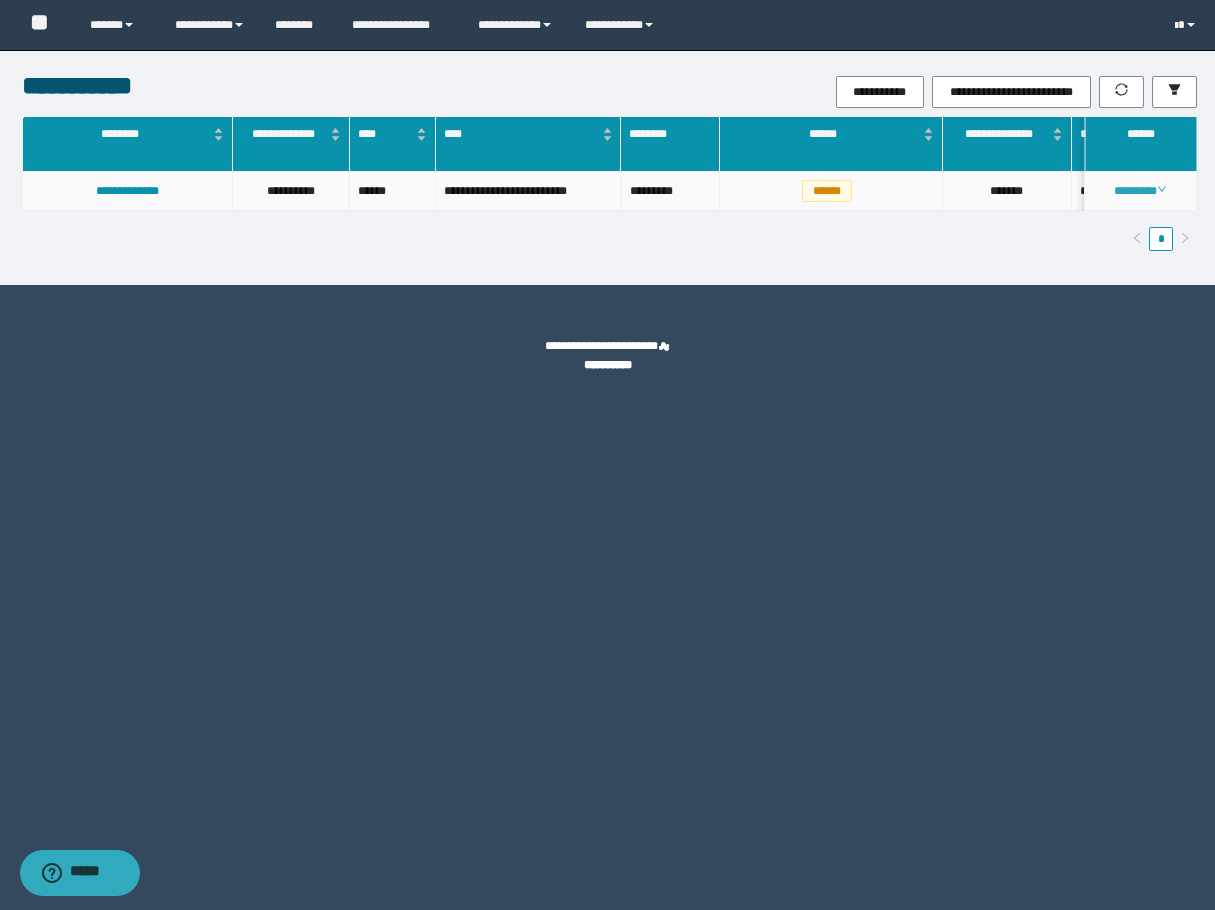 click on "********" at bounding box center [1140, 191] 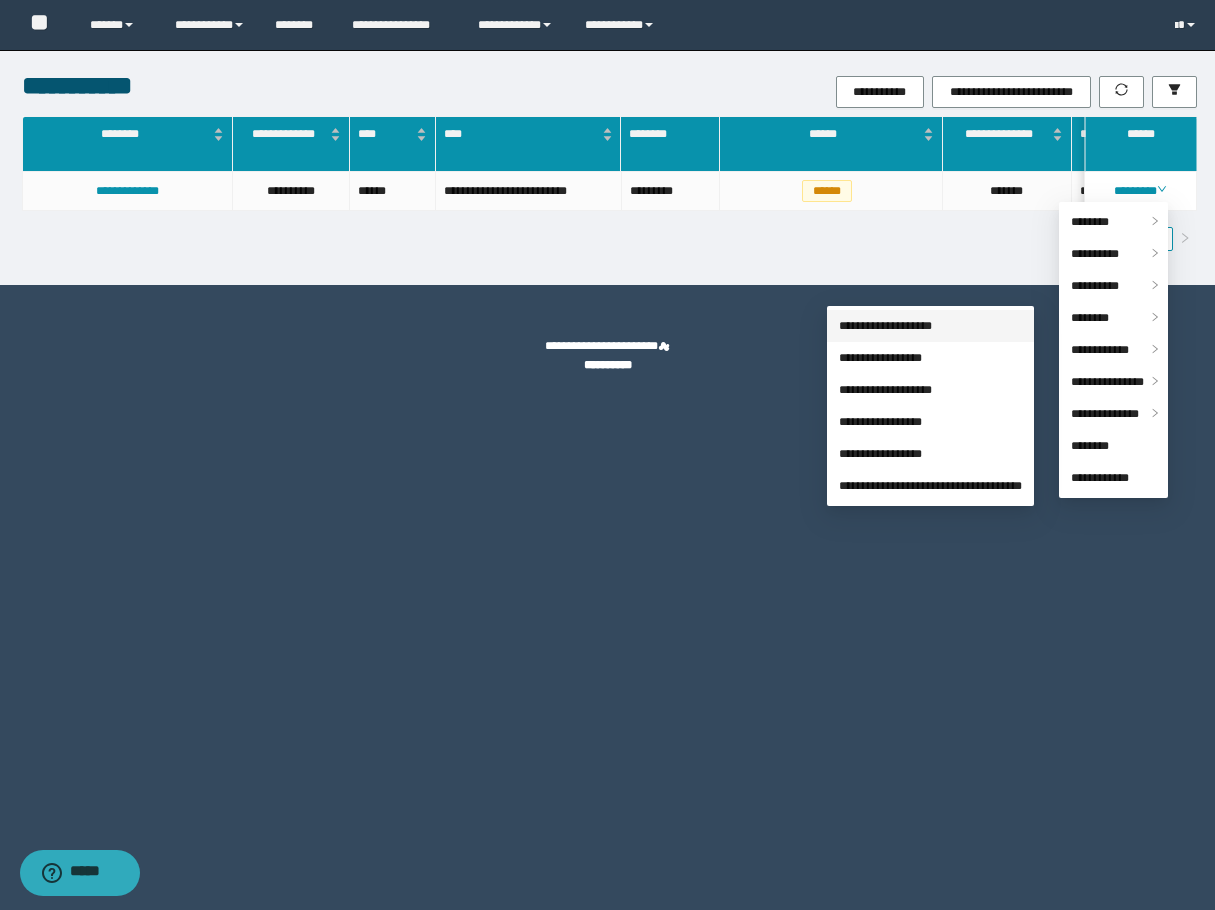 click on "**********" at bounding box center (885, 326) 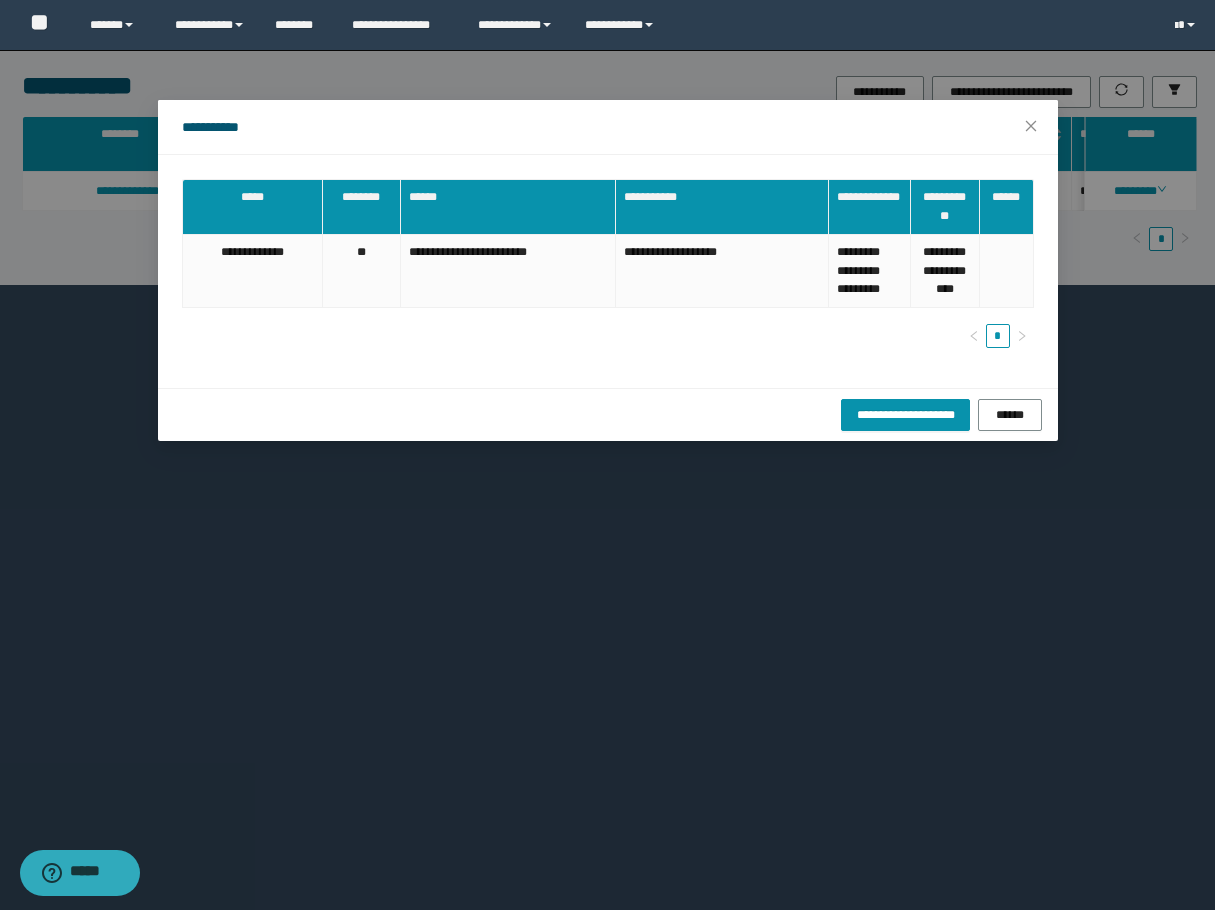 click on "**********" at bounding box center [607, 455] 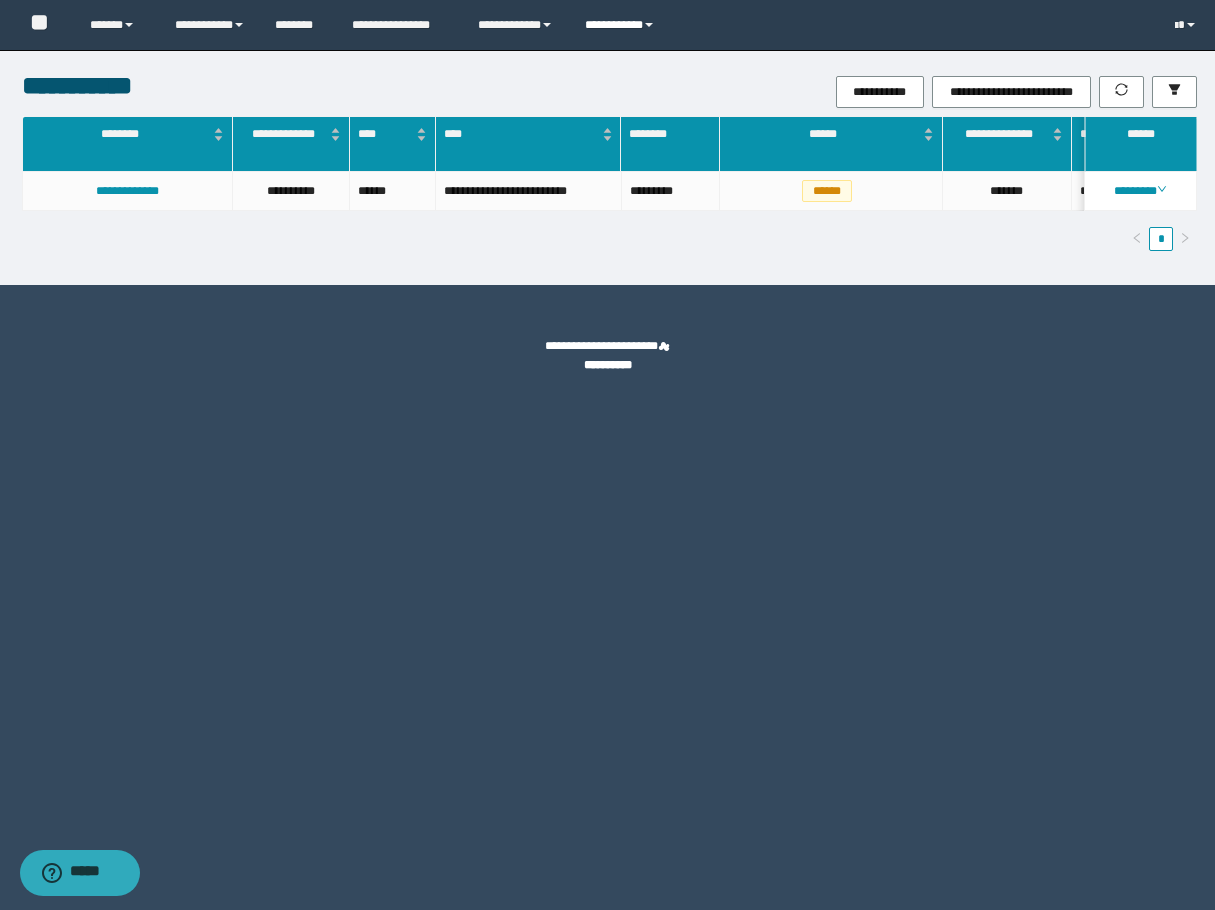 click on "**********" at bounding box center [622, 25] 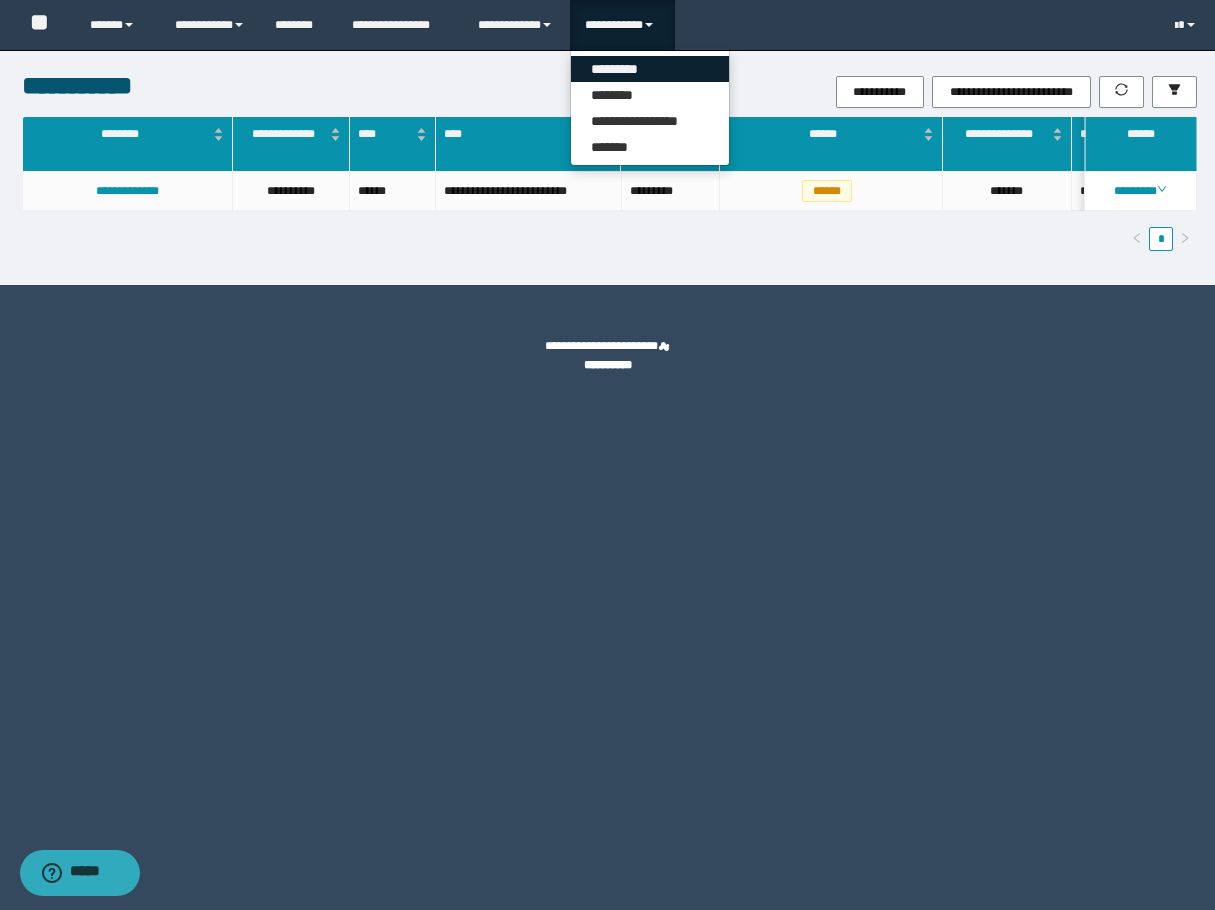 click on "*********" at bounding box center (650, 69) 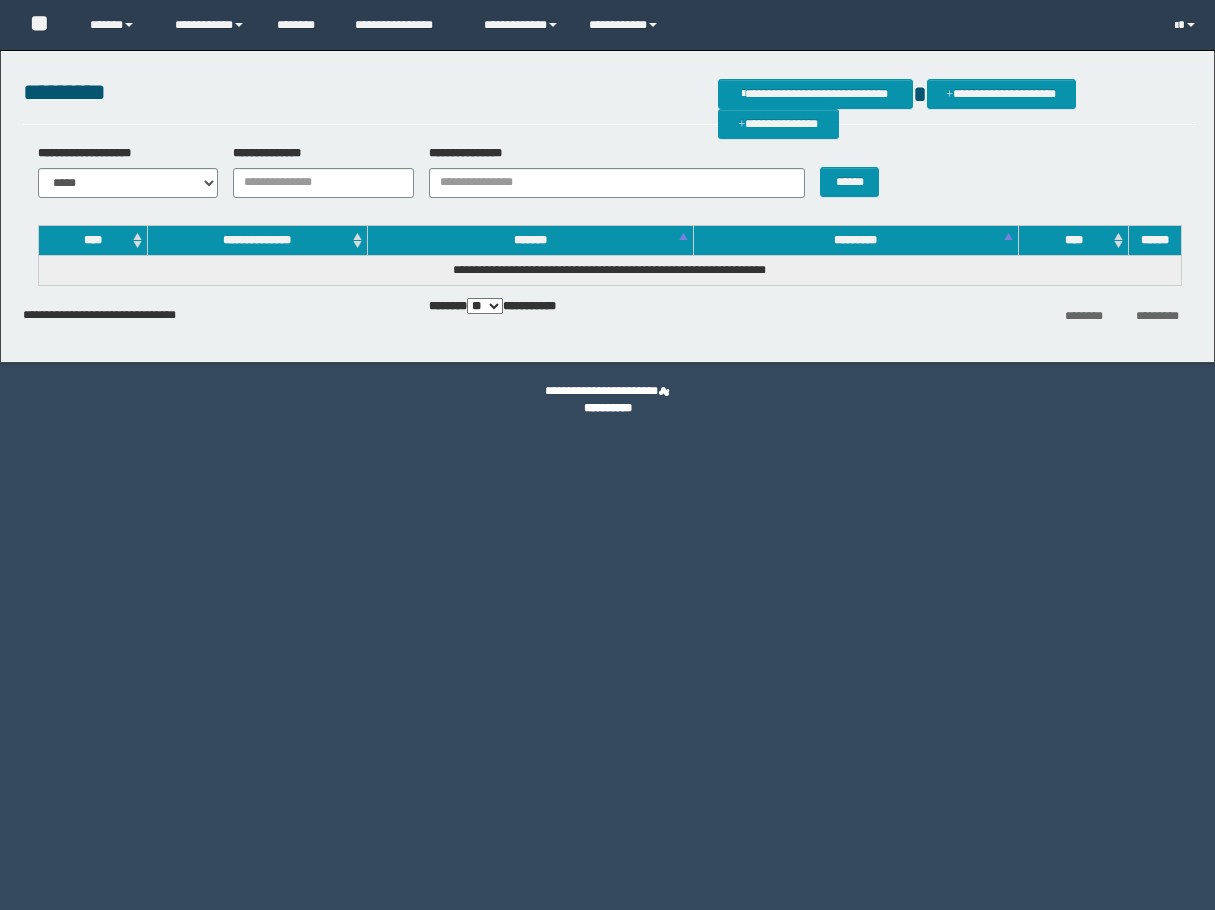 scroll, scrollTop: 0, scrollLeft: 0, axis: both 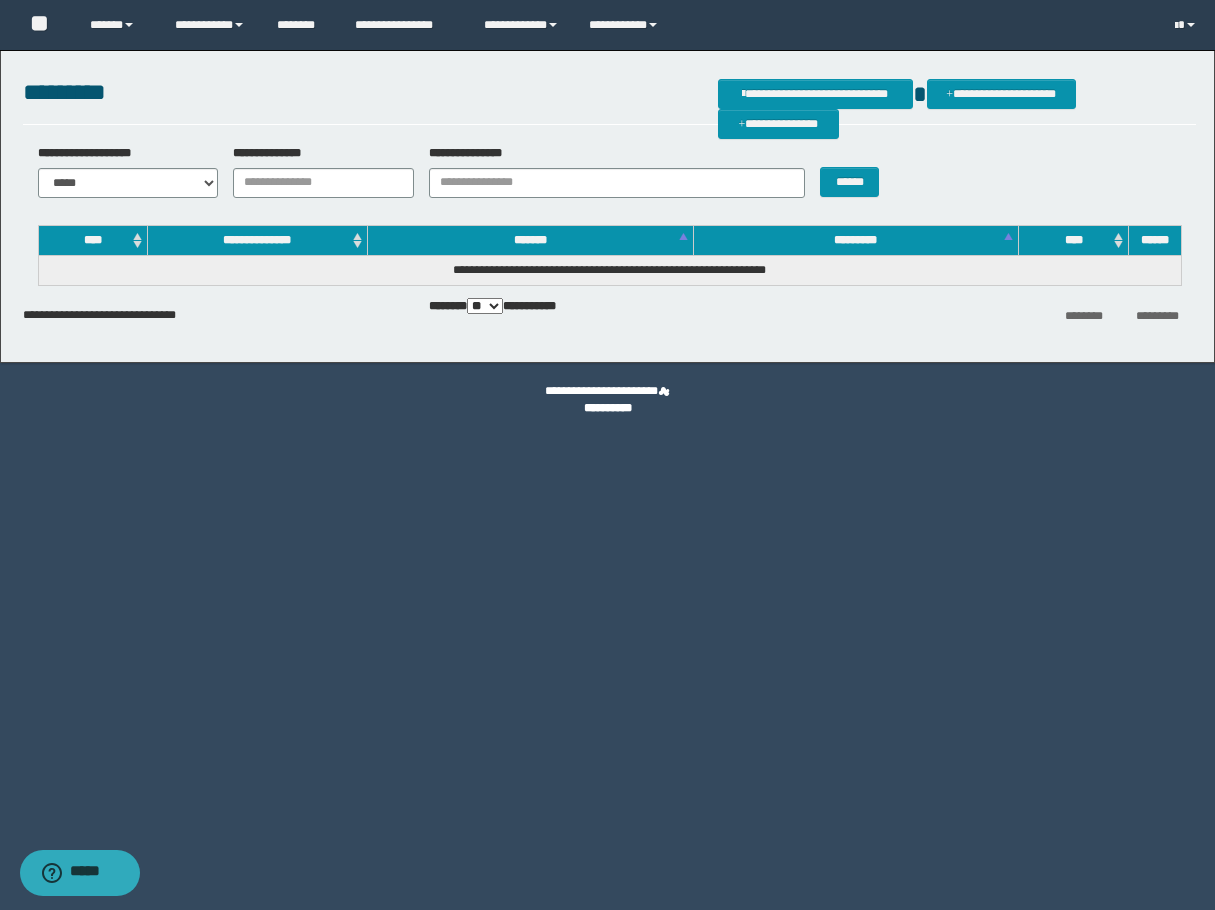 click on "**********" at bounding box center [607, 455] 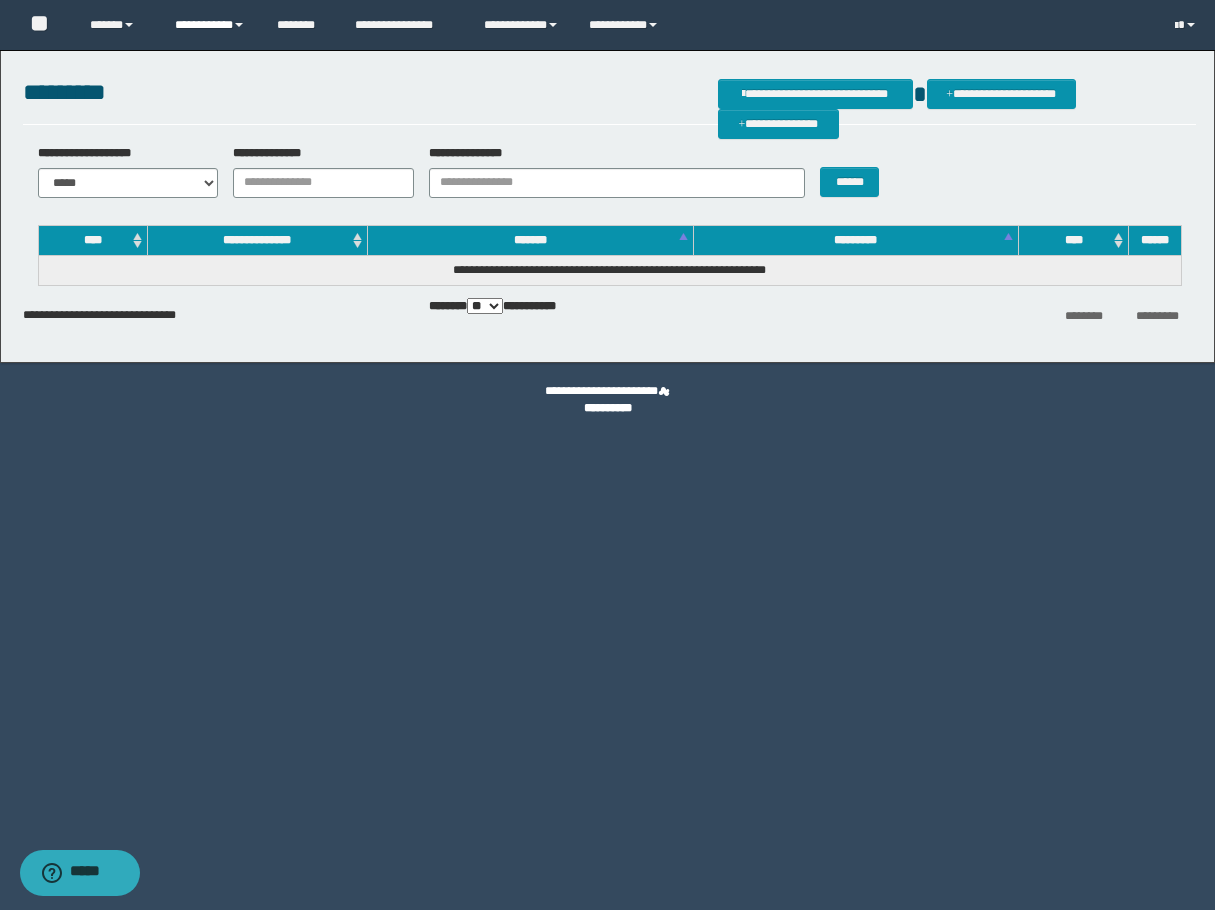 click on "**********" at bounding box center [210, 25] 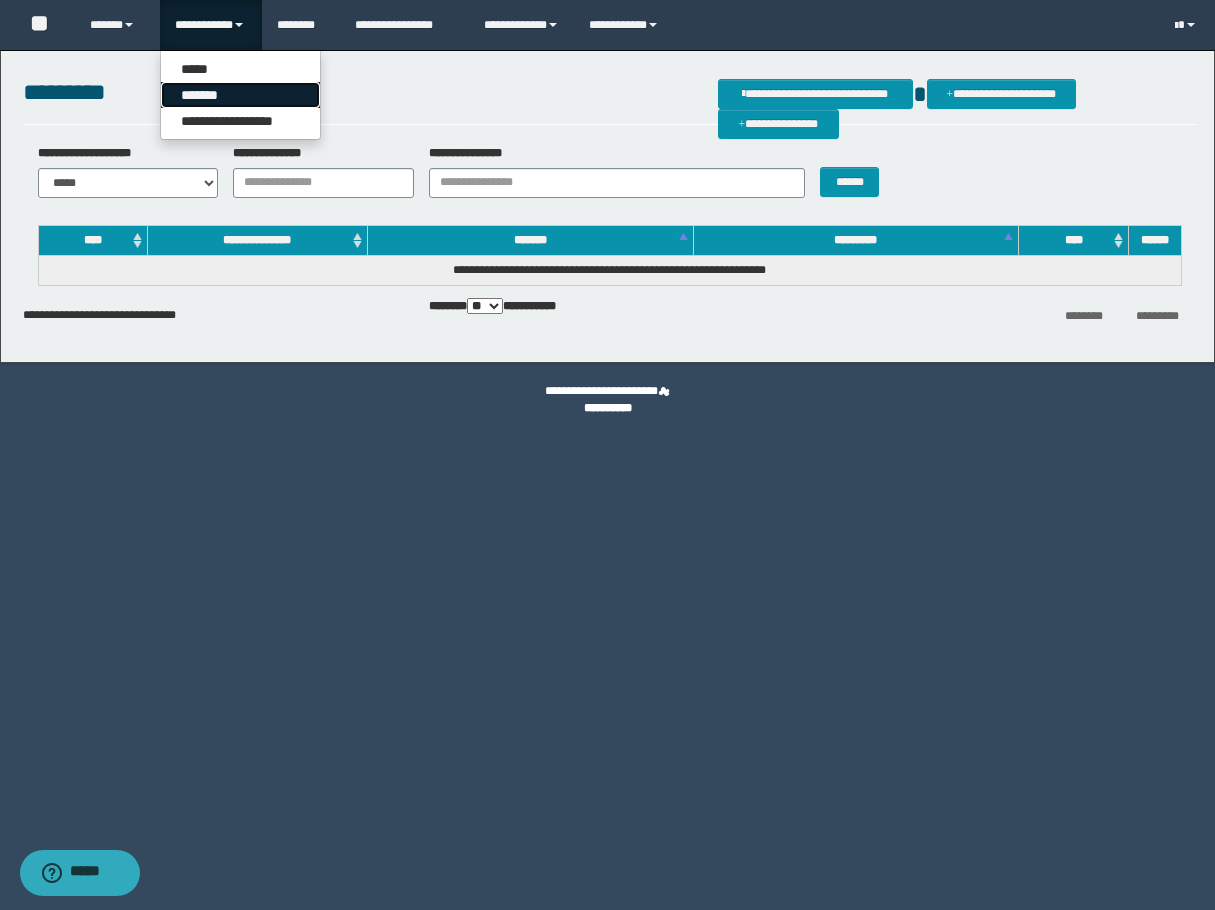 click on "*******" at bounding box center [240, 95] 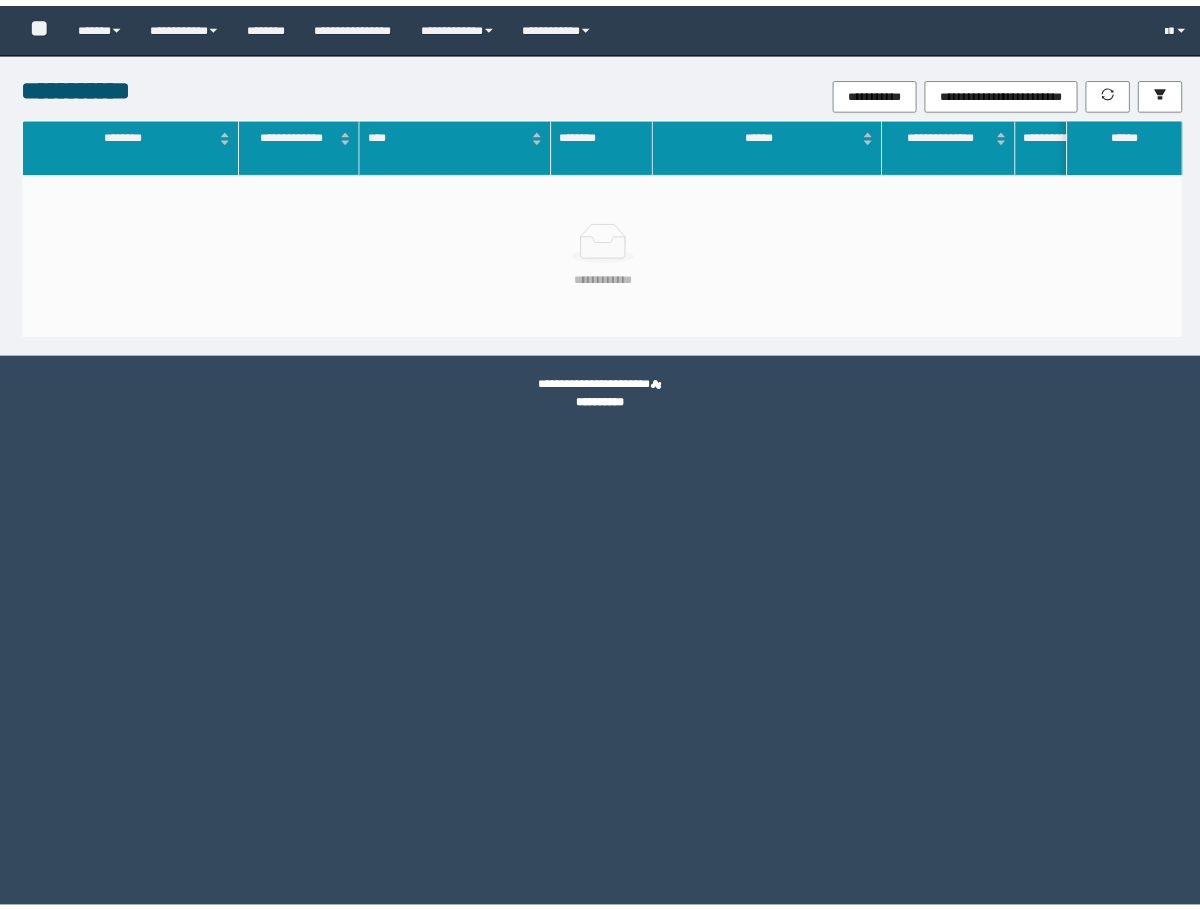 scroll, scrollTop: 0, scrollLeft: 0, axis: both 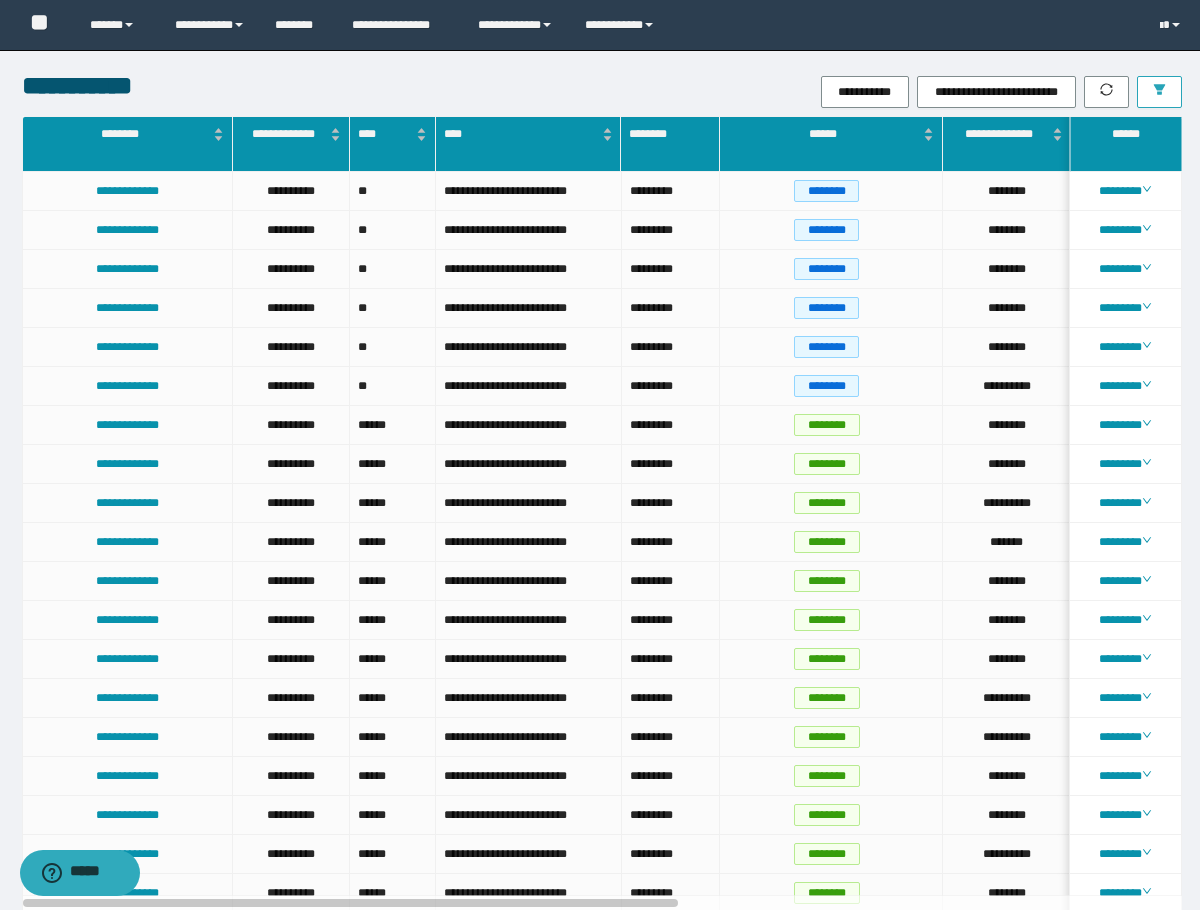 click at bounding box center [1159, 92] 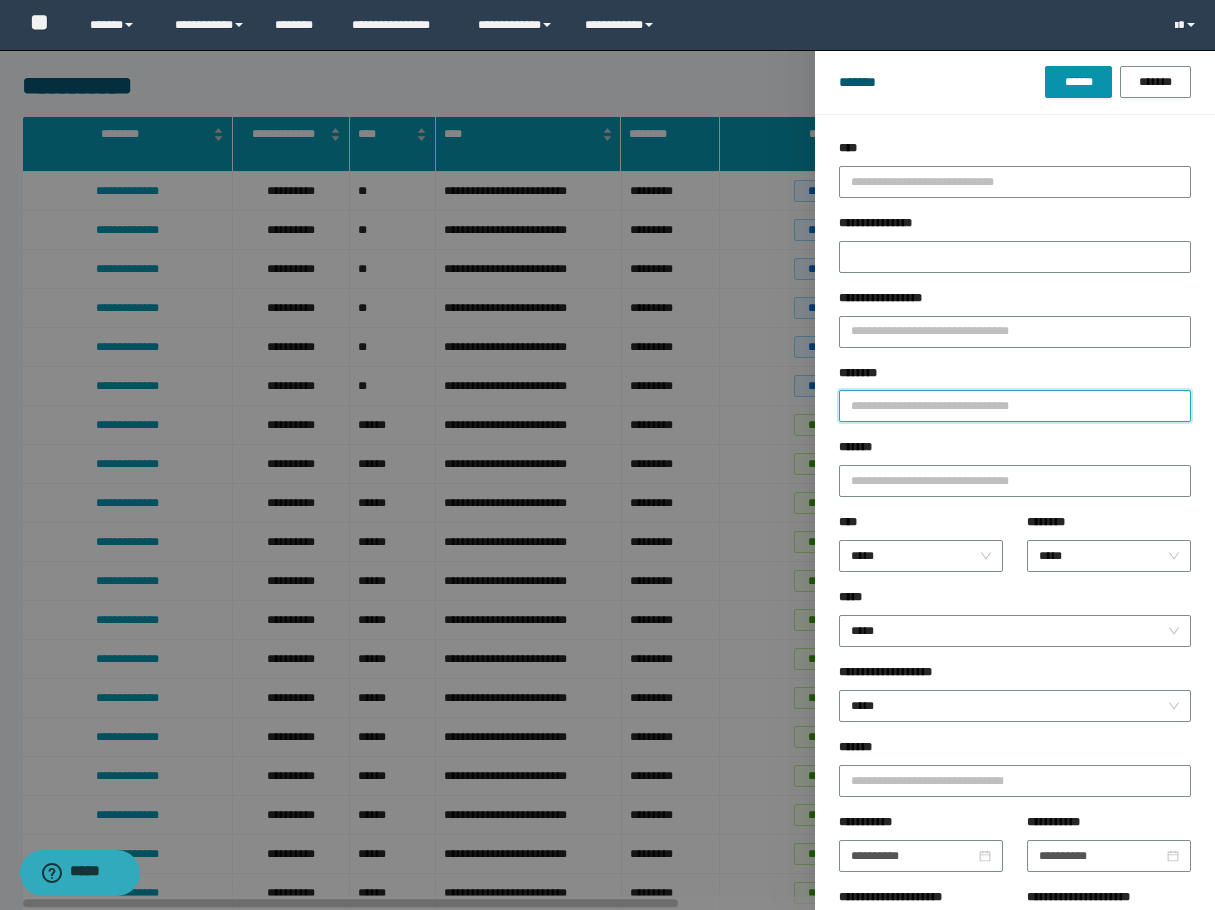 click on "********" at bounding box center [1015, 406] 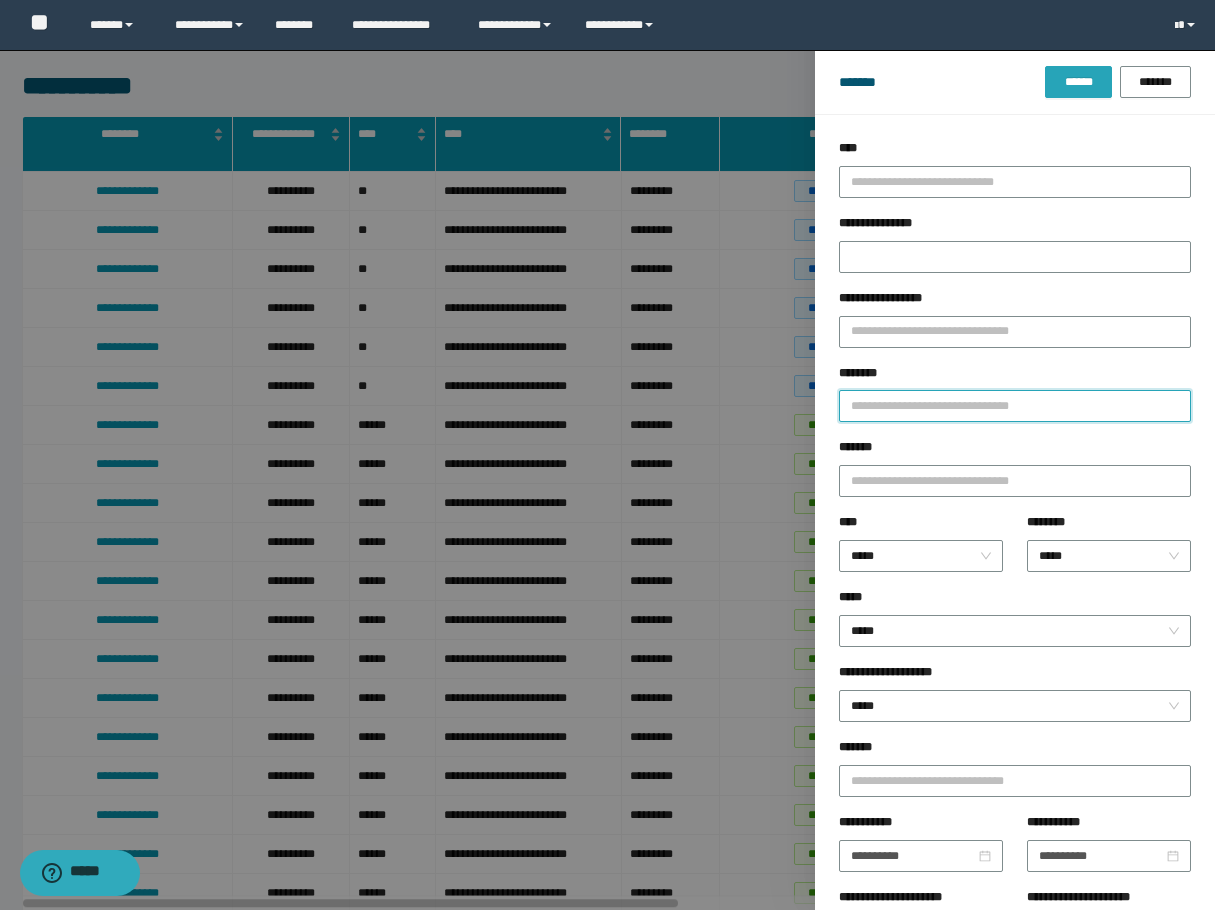 paste on "********" 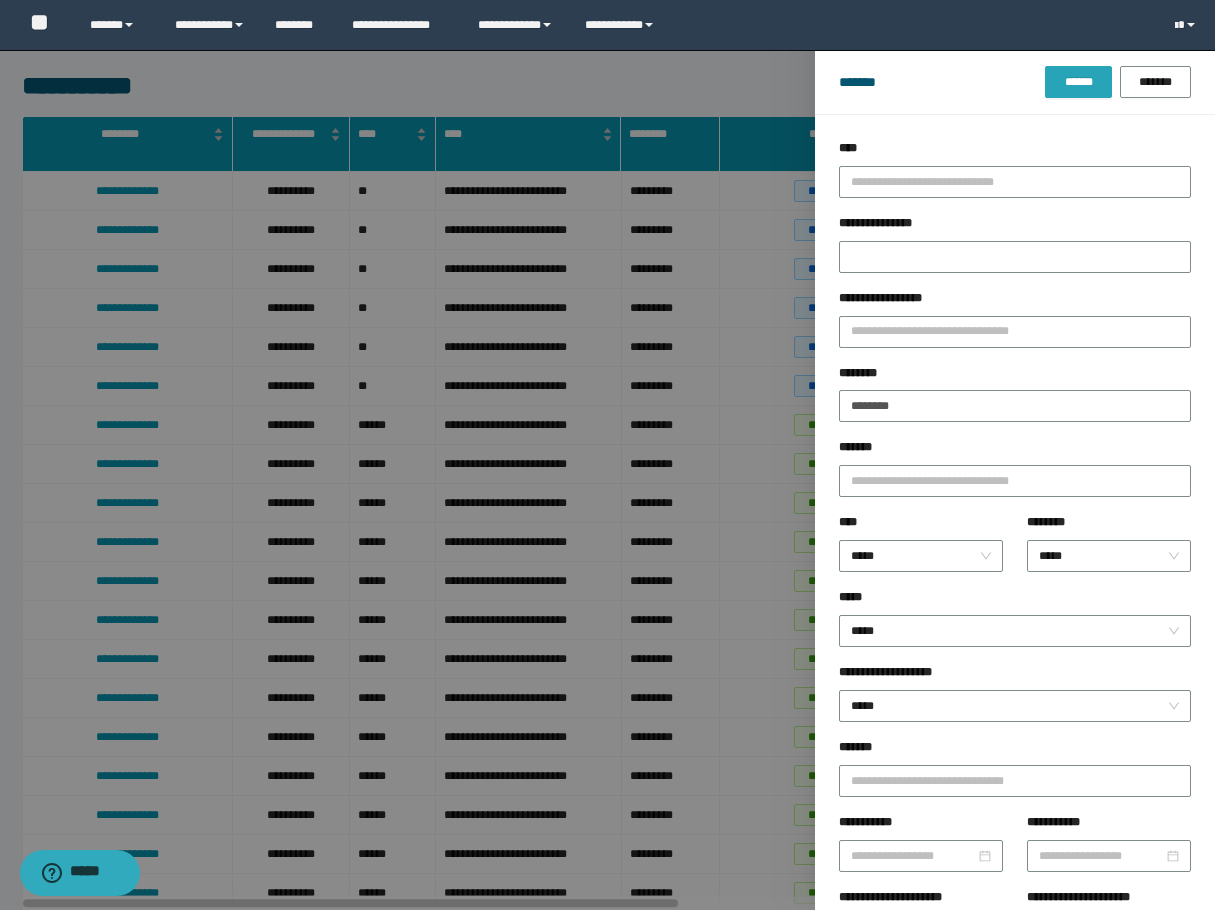 click on "******" at bounding box center (1078, 82) 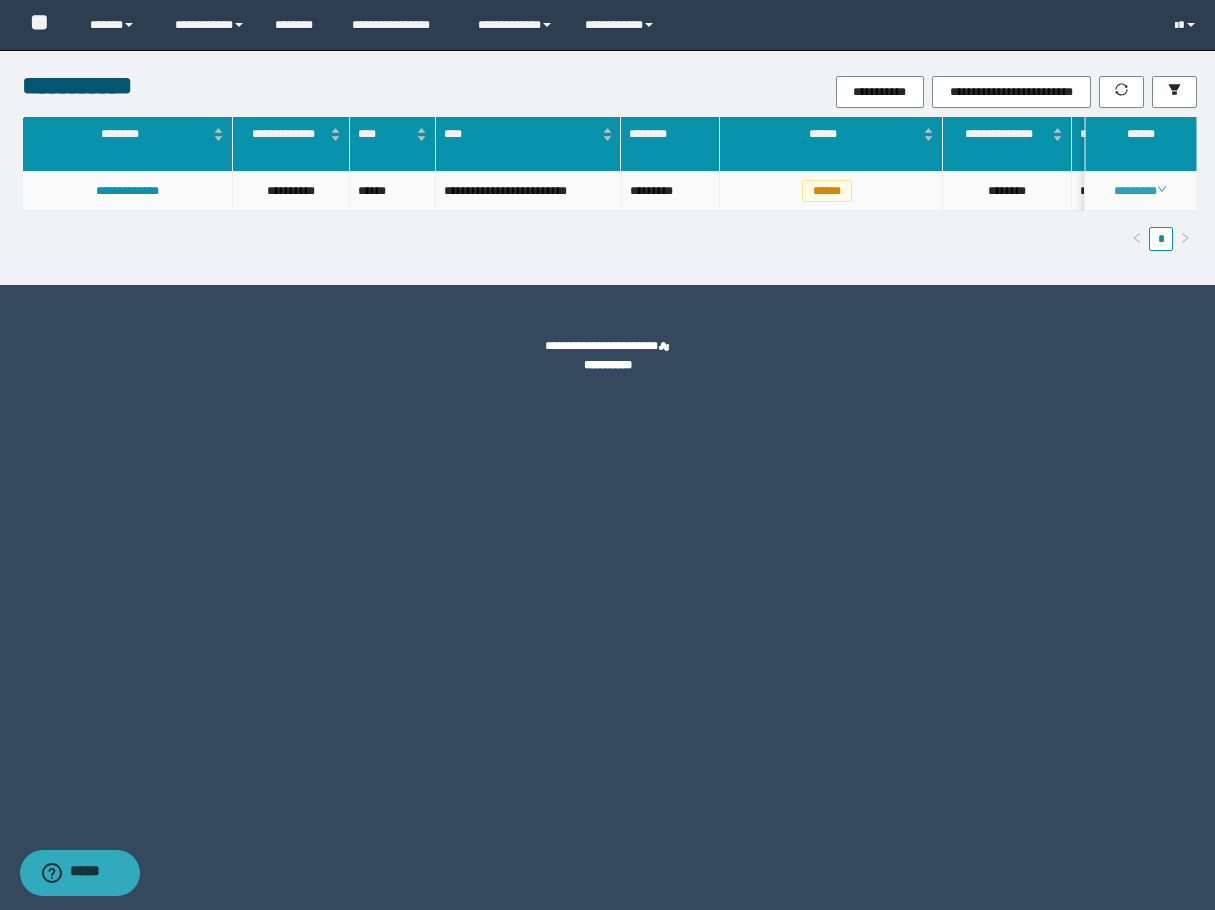 click on "********" at bounding box center (1140, 191) 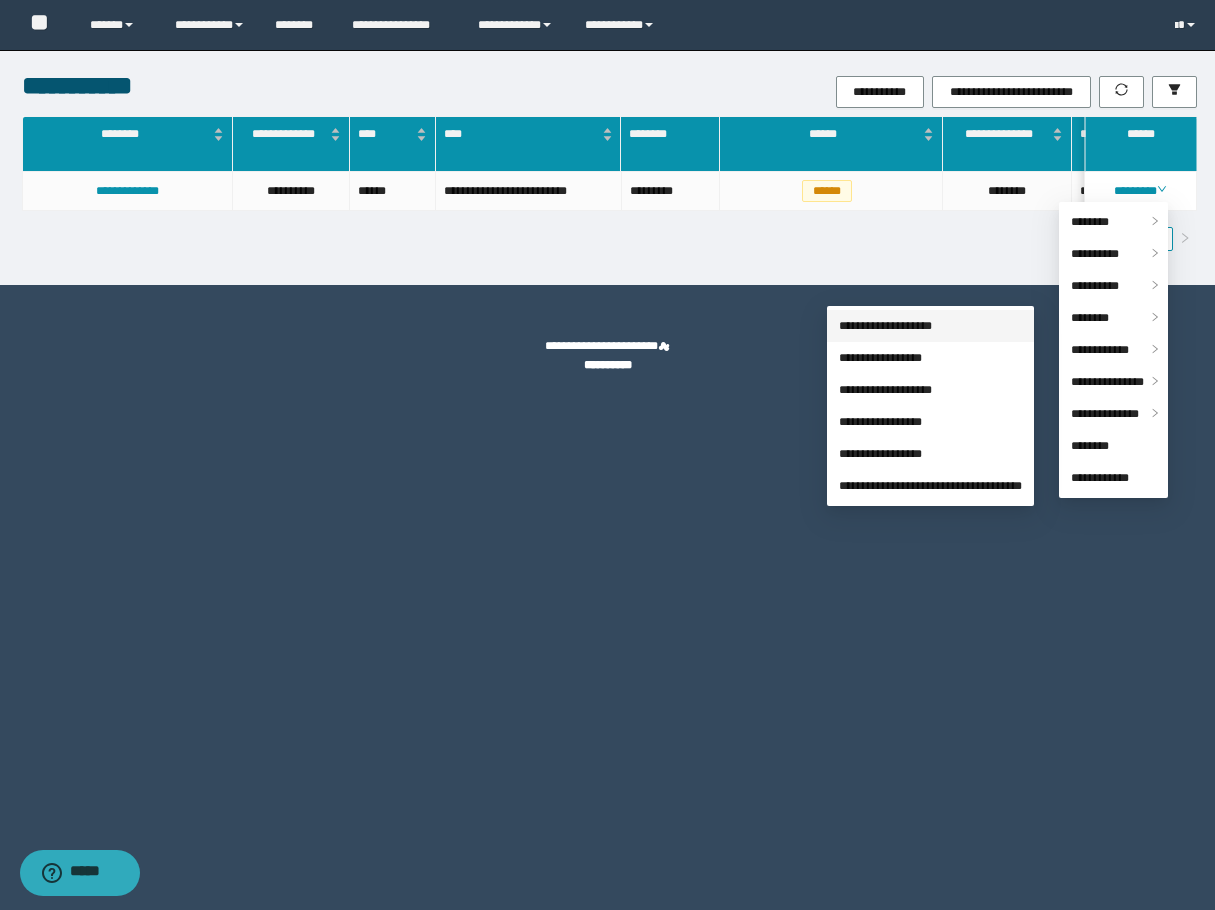 click on "**********" at bounding box center [885, 326] 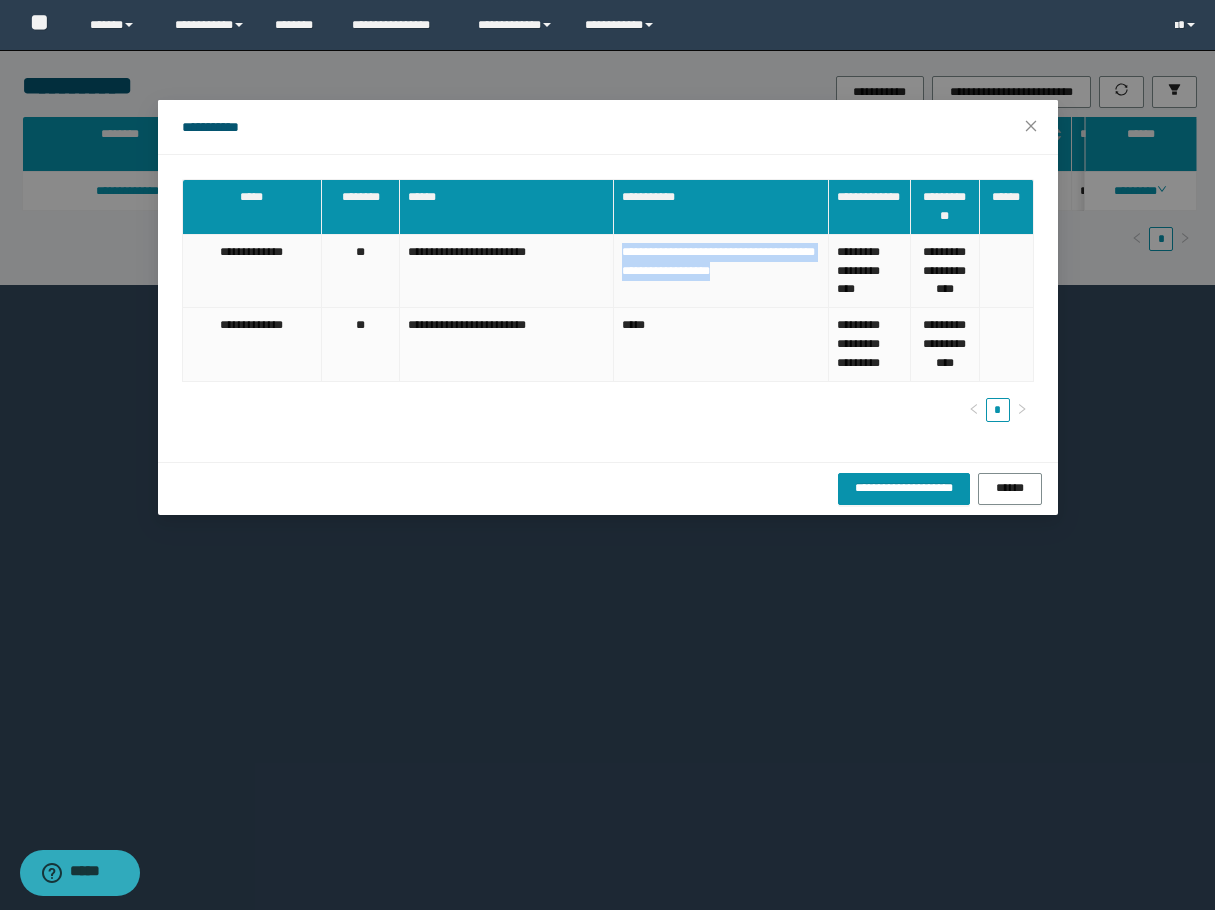 drag, startPoint x: 816, startPoint y: 276, endPoint x: 616, endPoint y: 251, distance: 201.55644 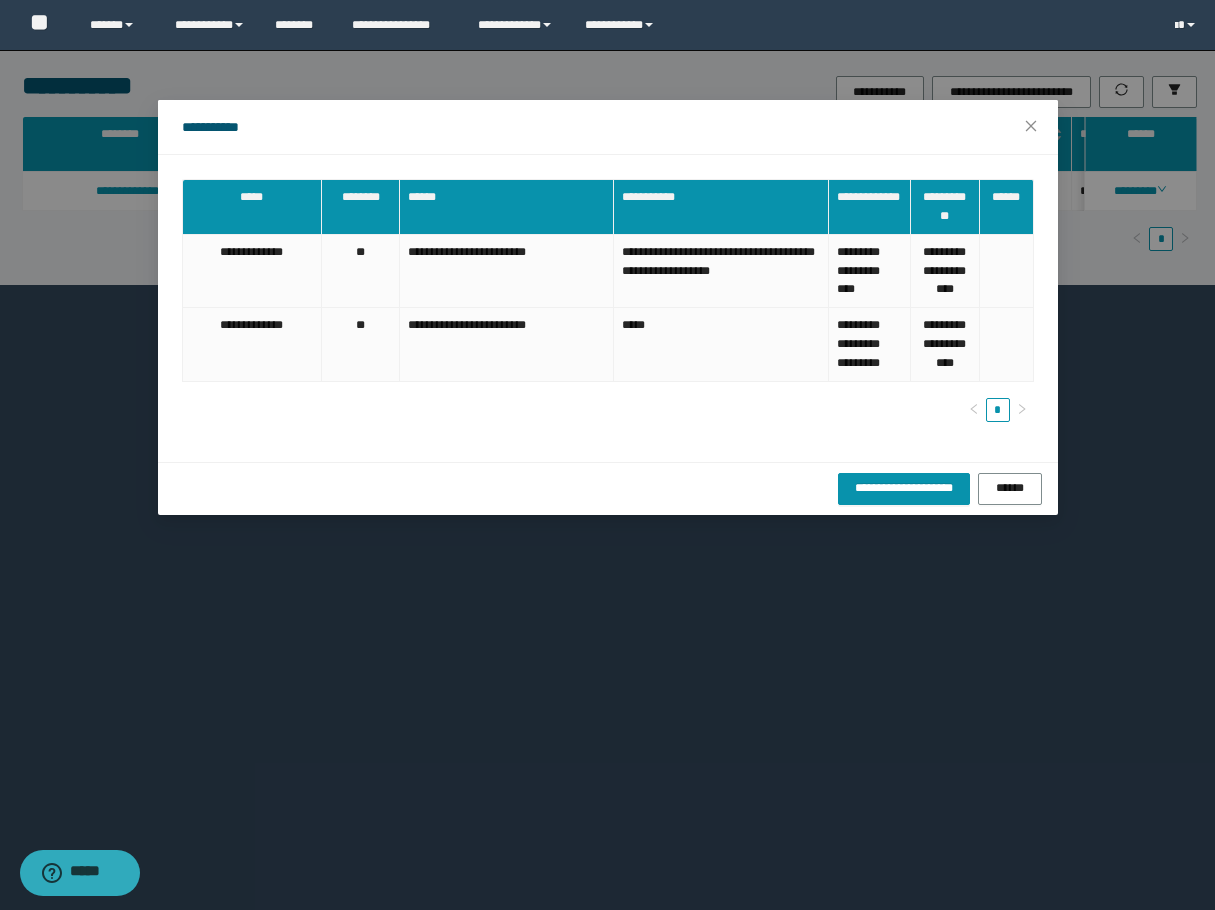 click on "**********" at bounding box center (607, 455) 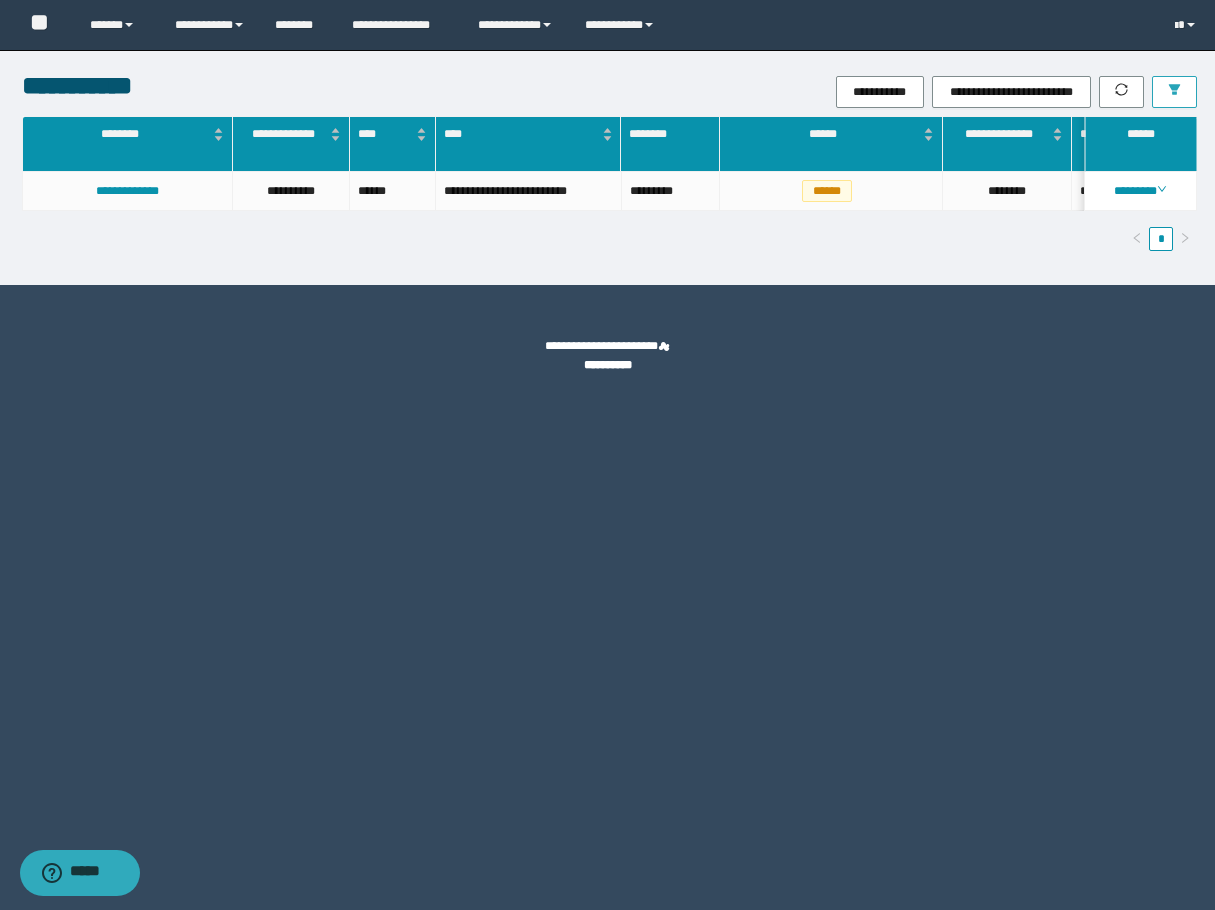 click at bounding box center [1174, 92] 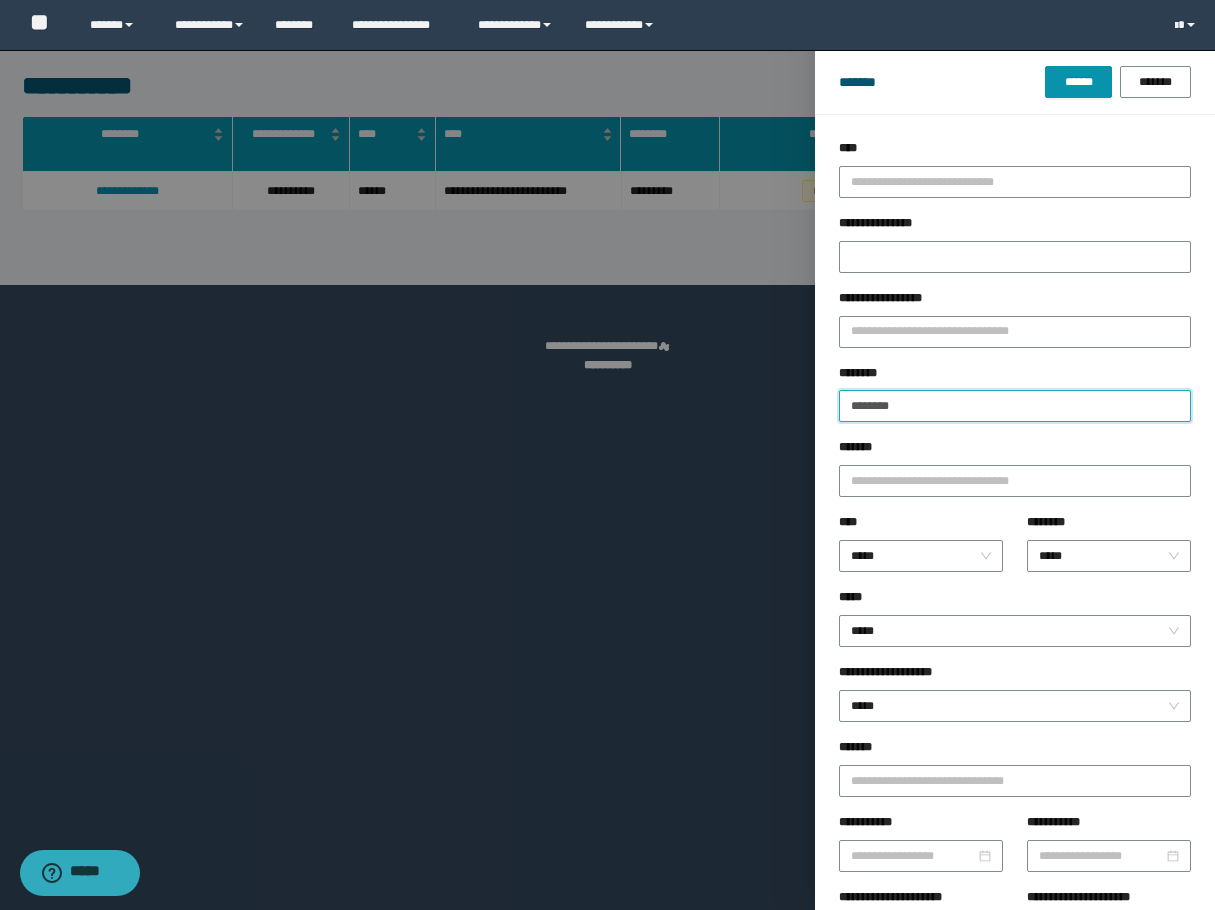 drag, startPoint x: 960, startPoint y: 397, endPoint x: 756, endPoint y: 413, distance: 204.6265 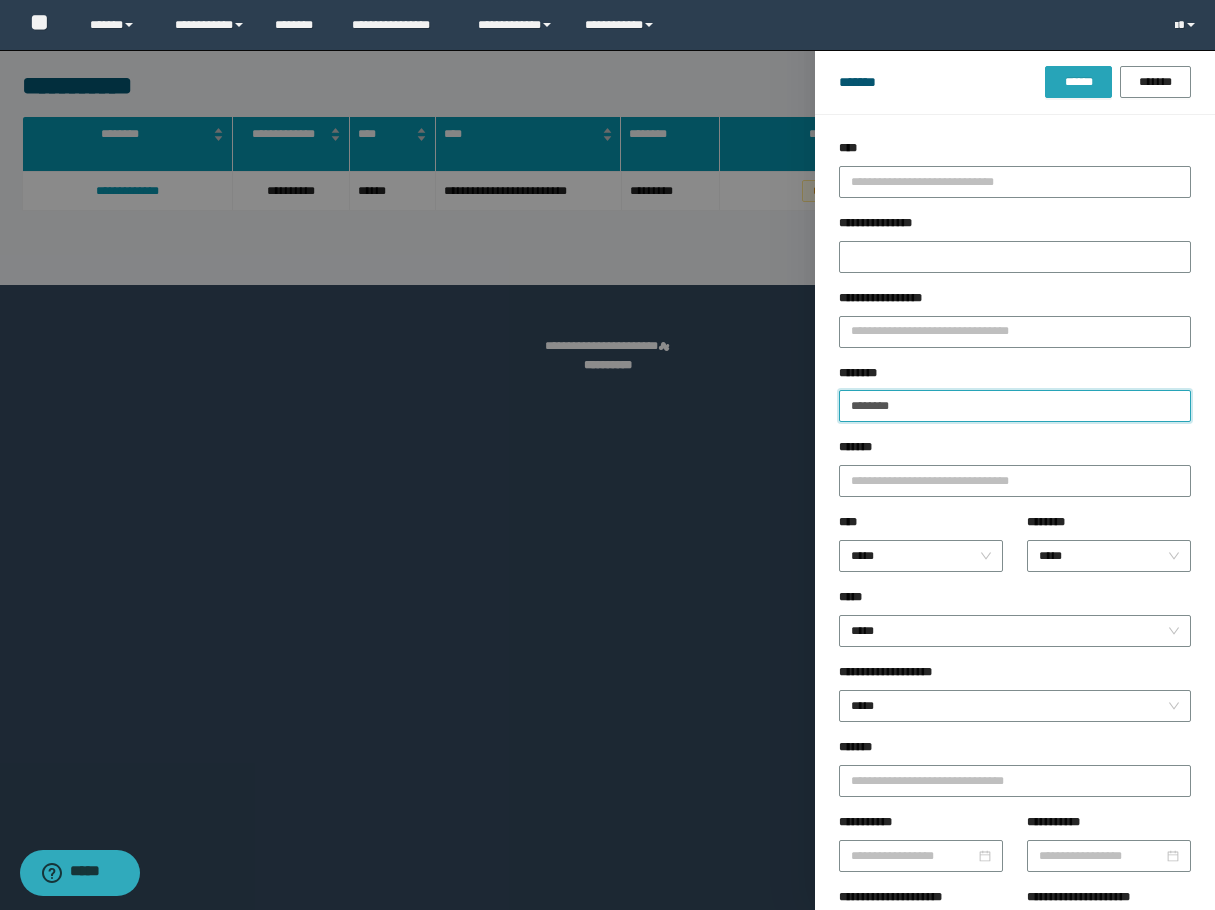 type on "********" 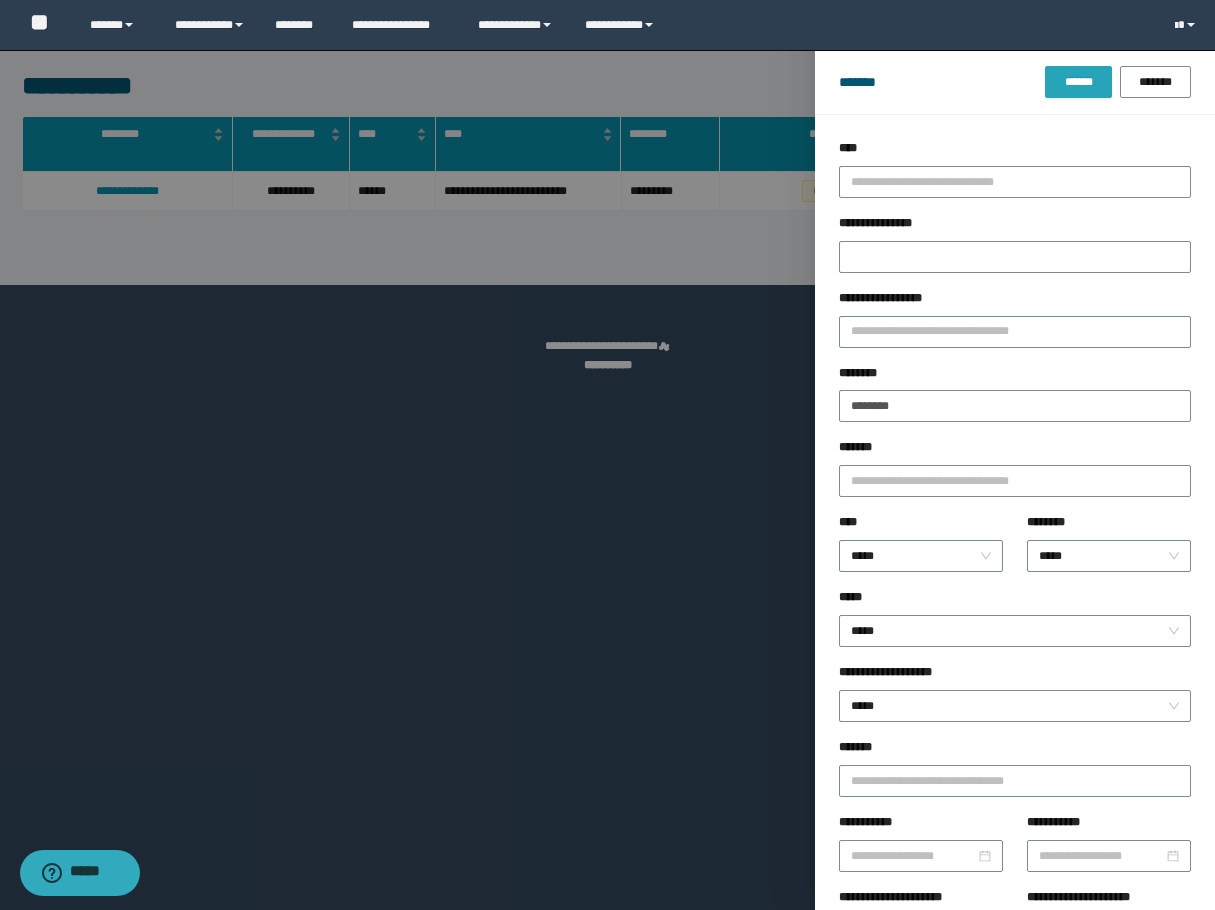 click on "******" at bounding box center [1078, 82] 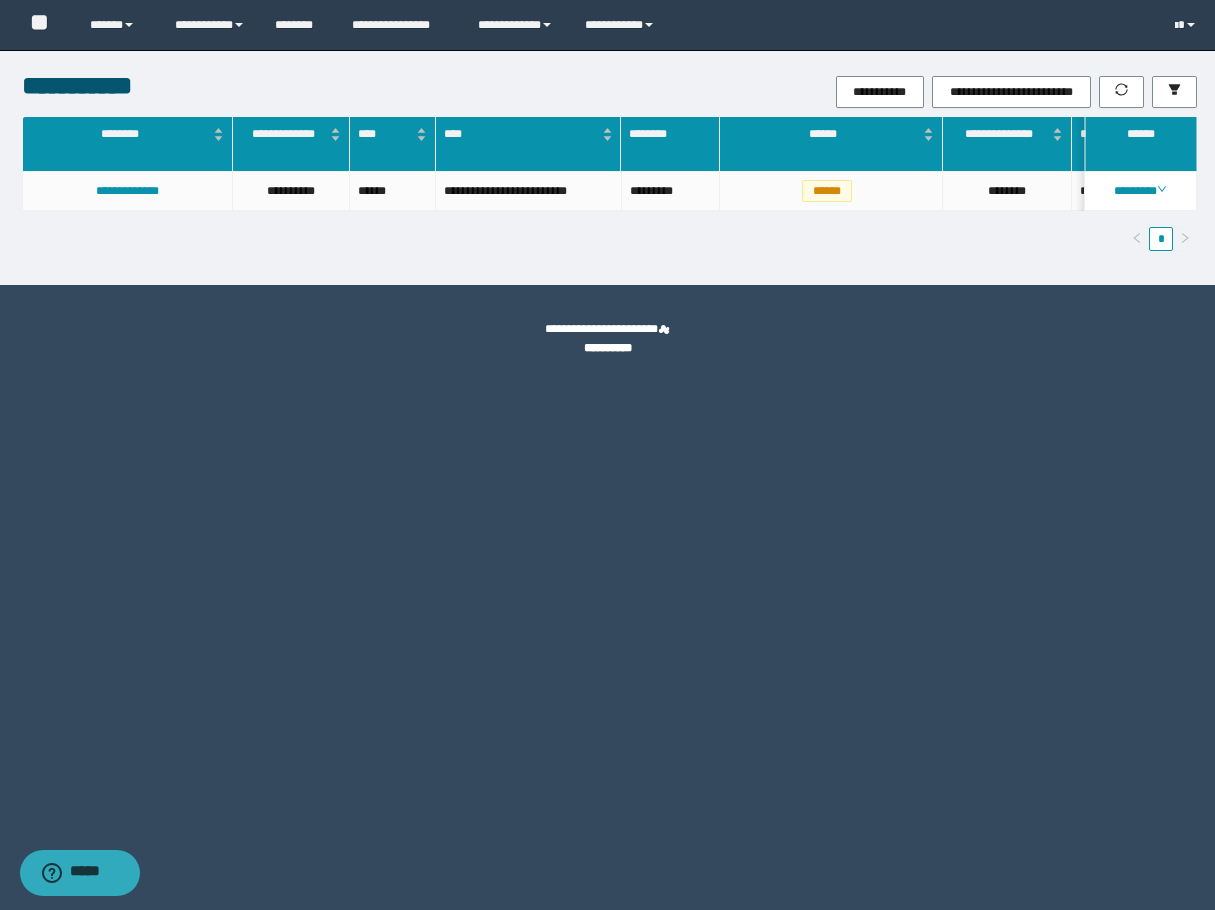 click on "********" at bounding box center [1140, 191] 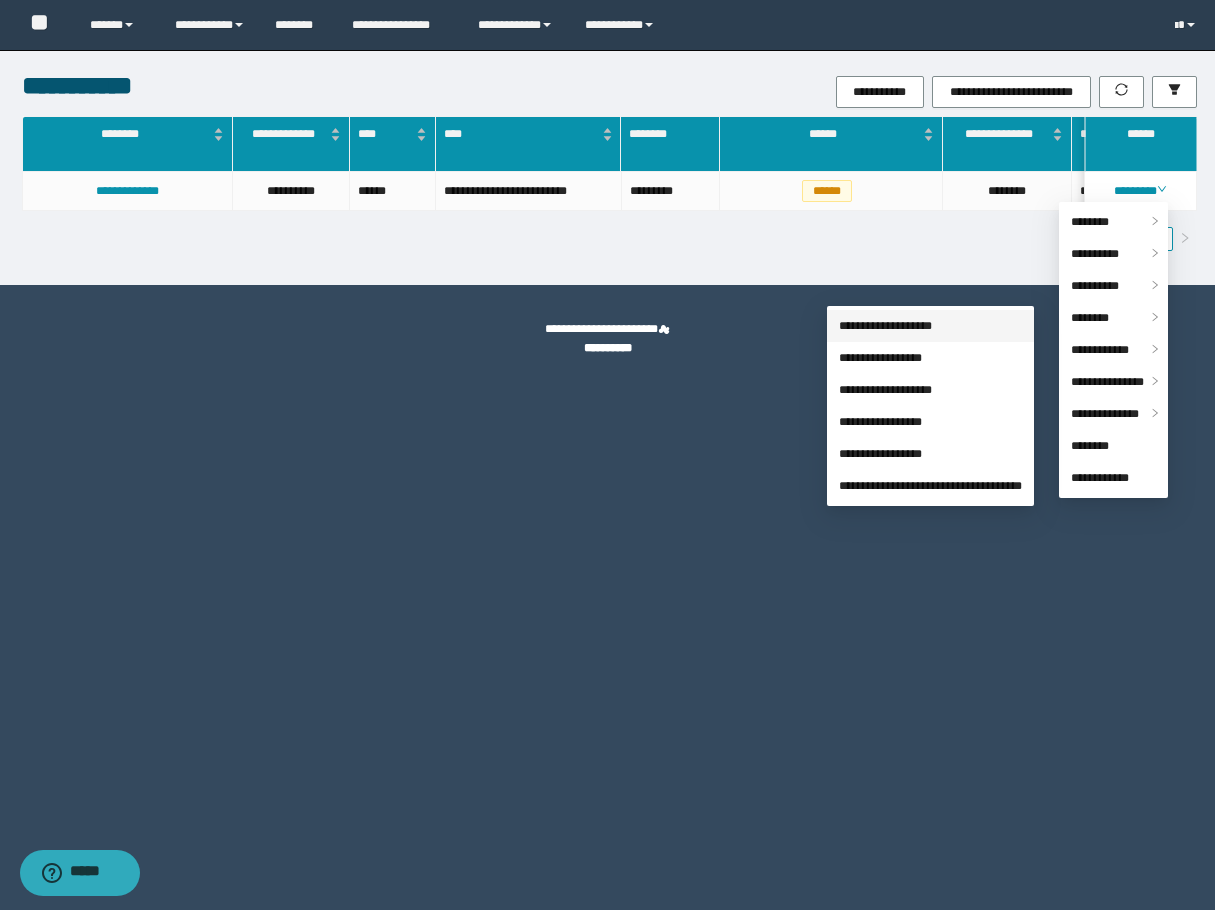 click on "**********" at bounding box center (885, 326) 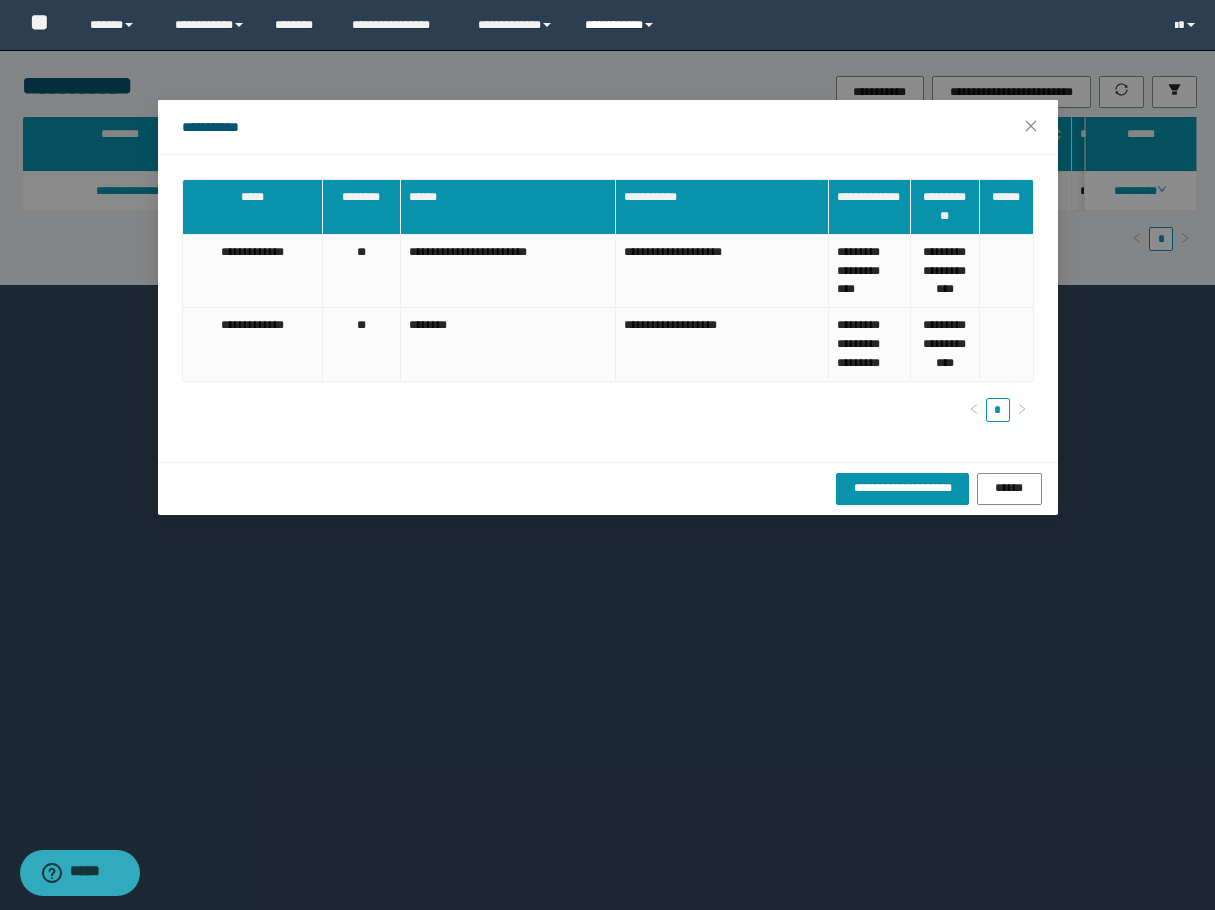 click on "**********" at bounding box center [622, 25] 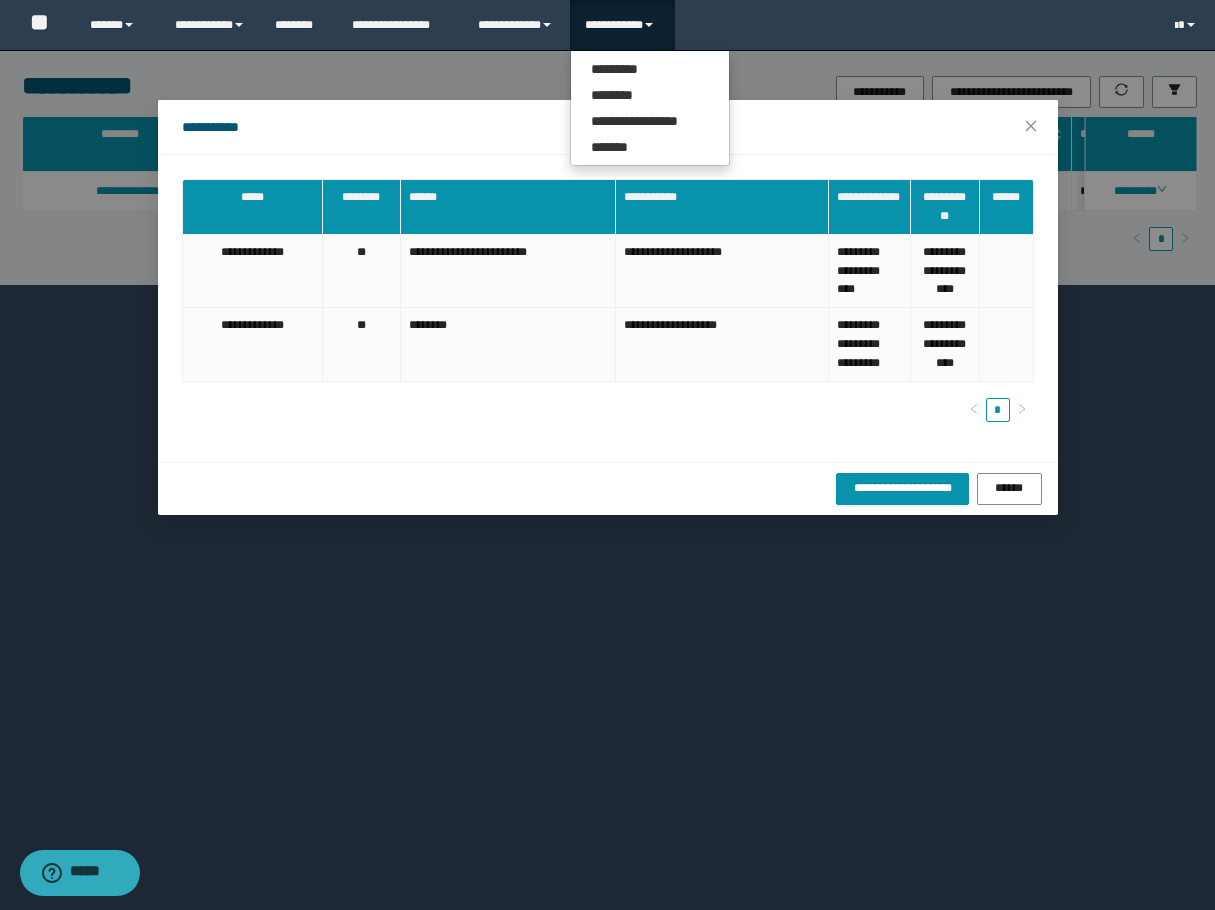 click on "**********" at bounding box center [650, 108] 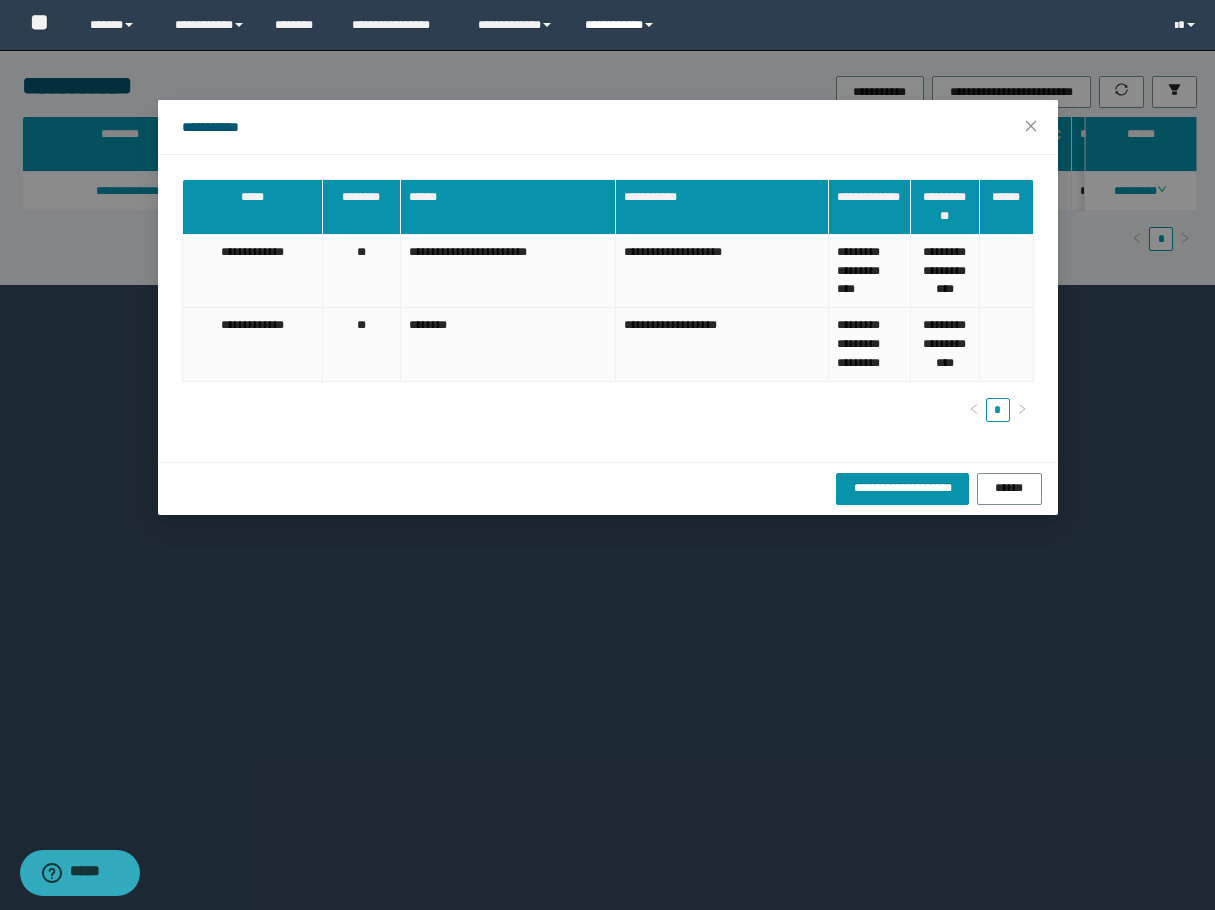 click on "**********" at bounding box center (622, 25) 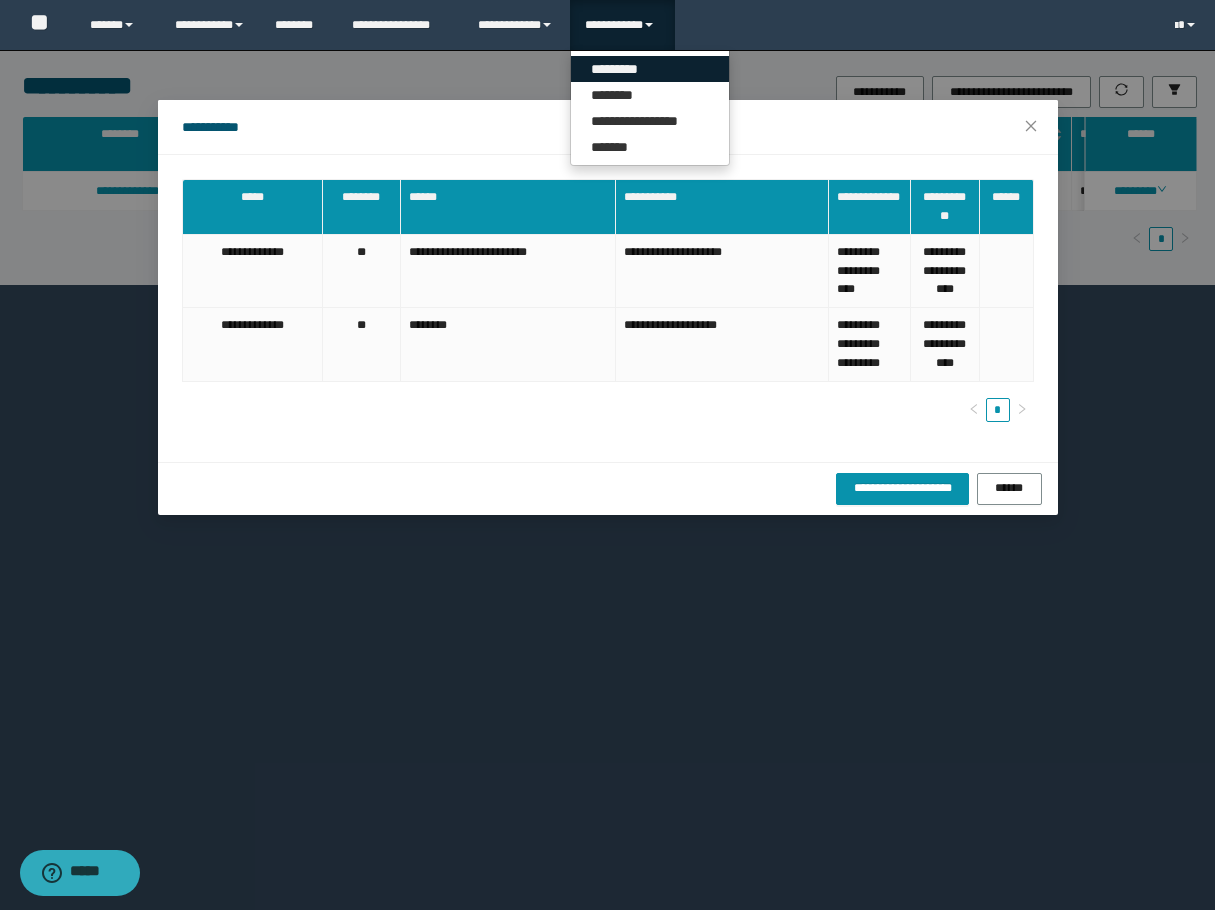 click on "*********" at bounding box center [650, 69] 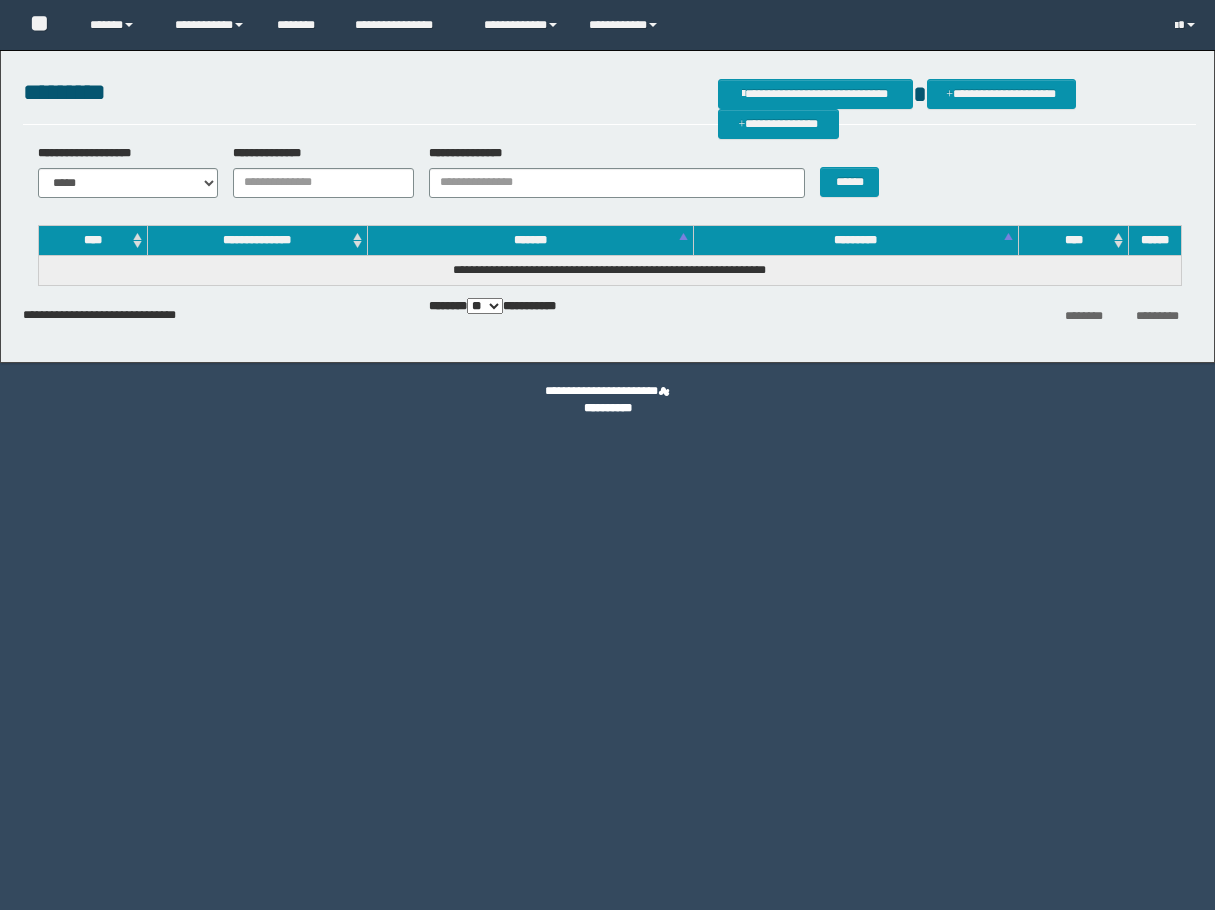 scroll, scrollTop: 0, scrollLeft: 0, axis: both 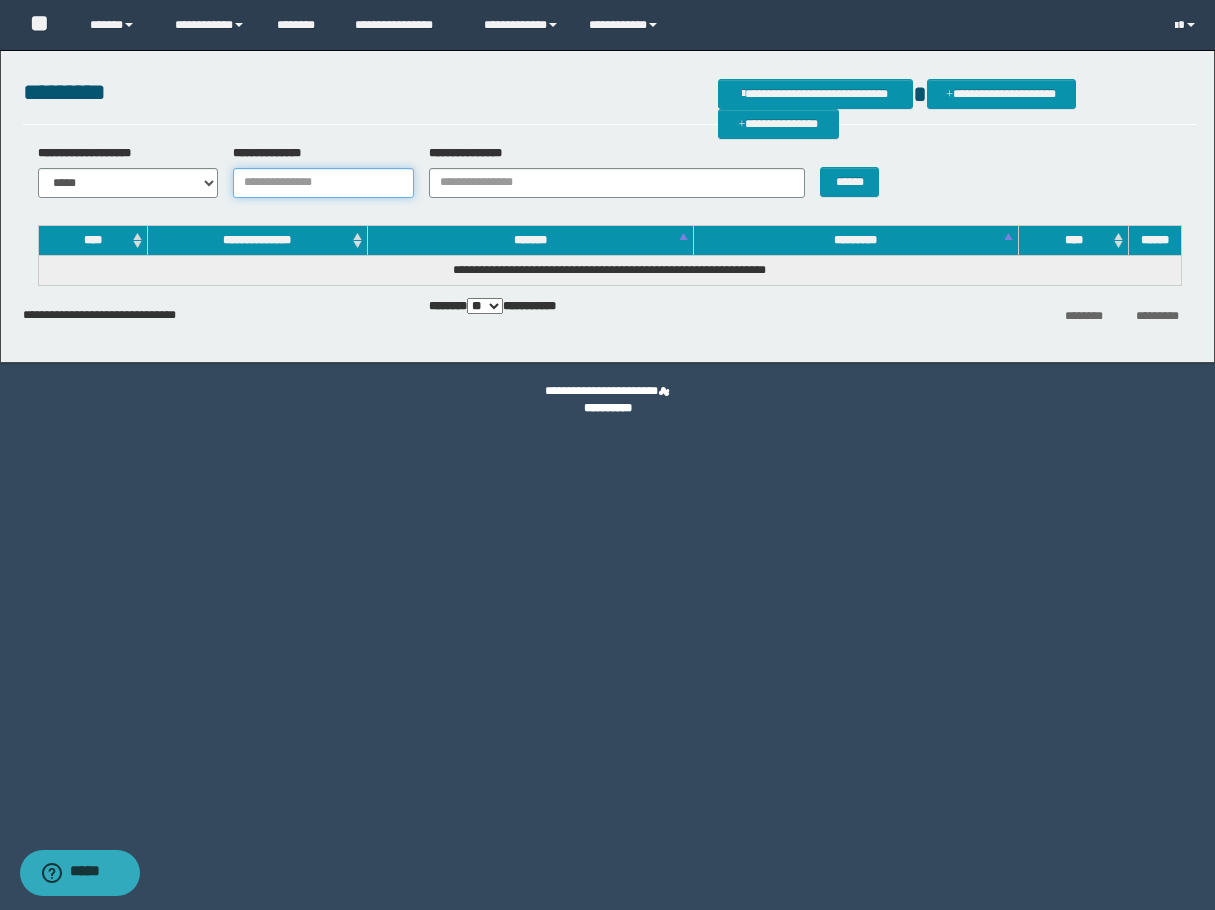 click on "**********" at bounding box center (323, 183) 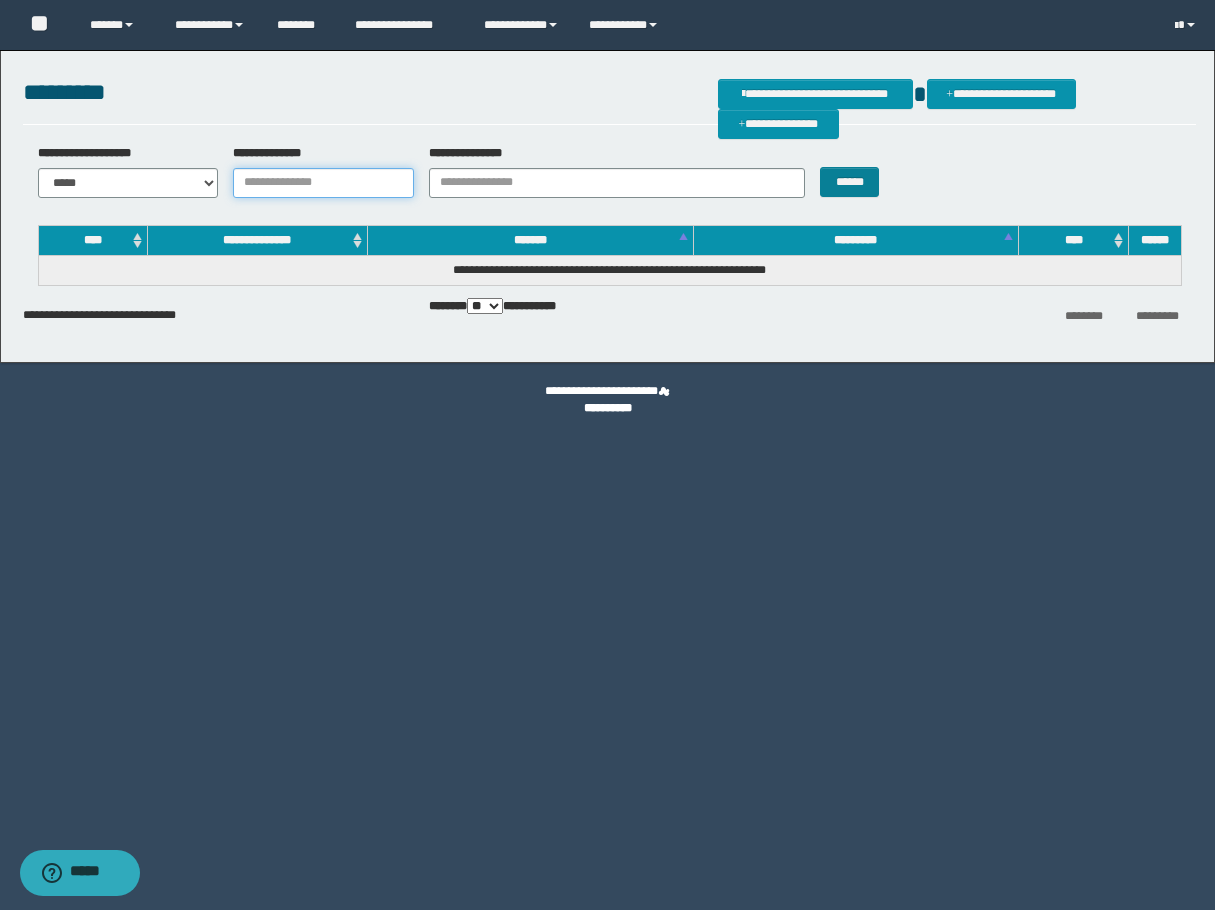 paste on "********" 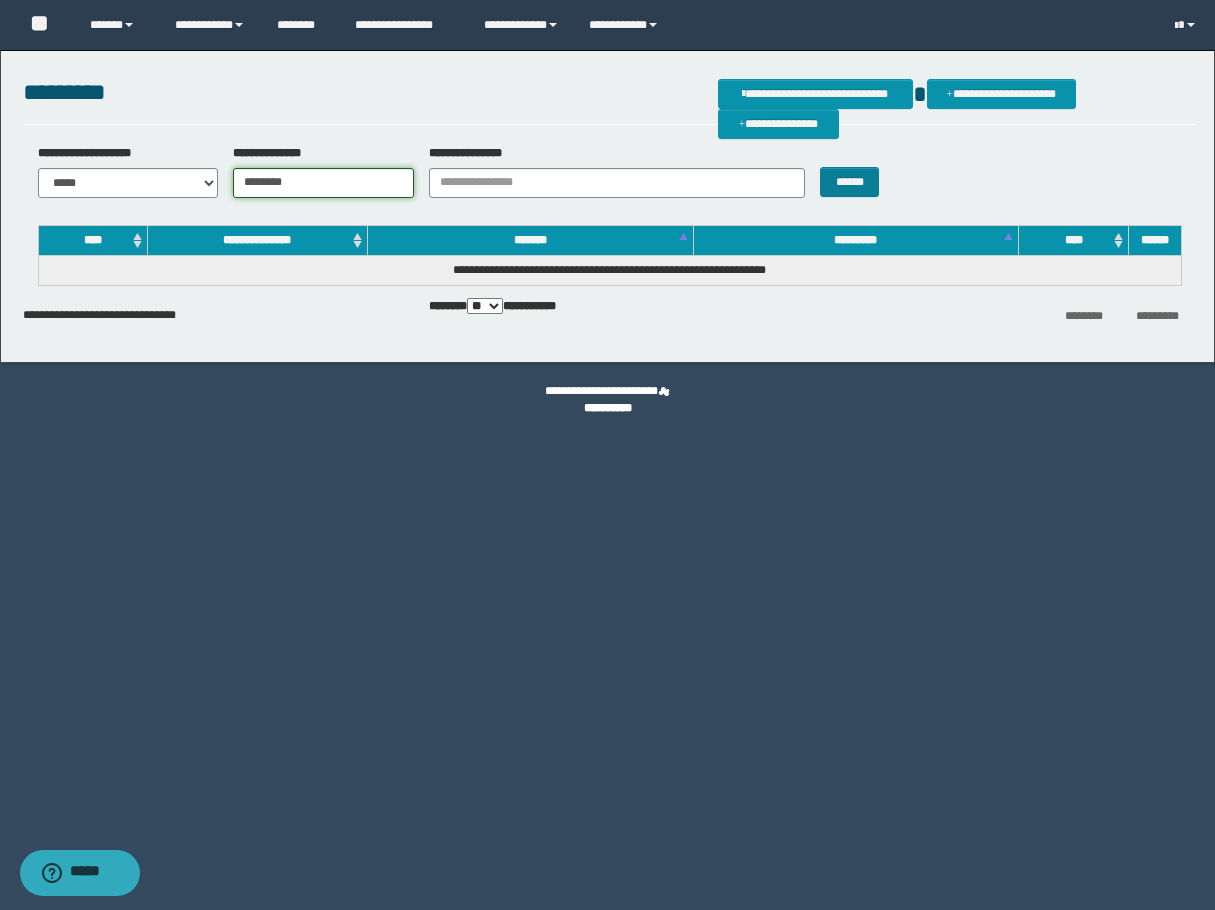 type on "********" 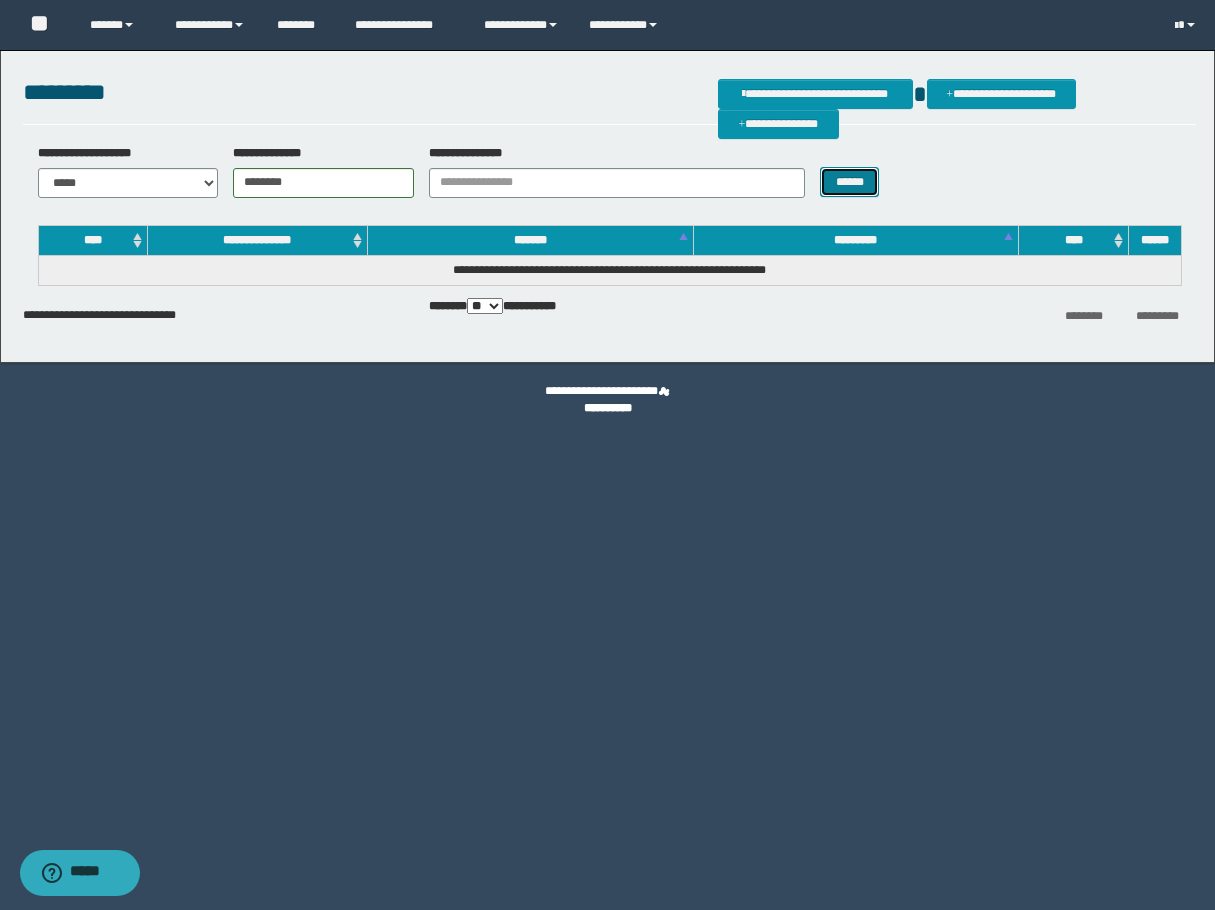 click on "******" at bounding box center [849, 182] 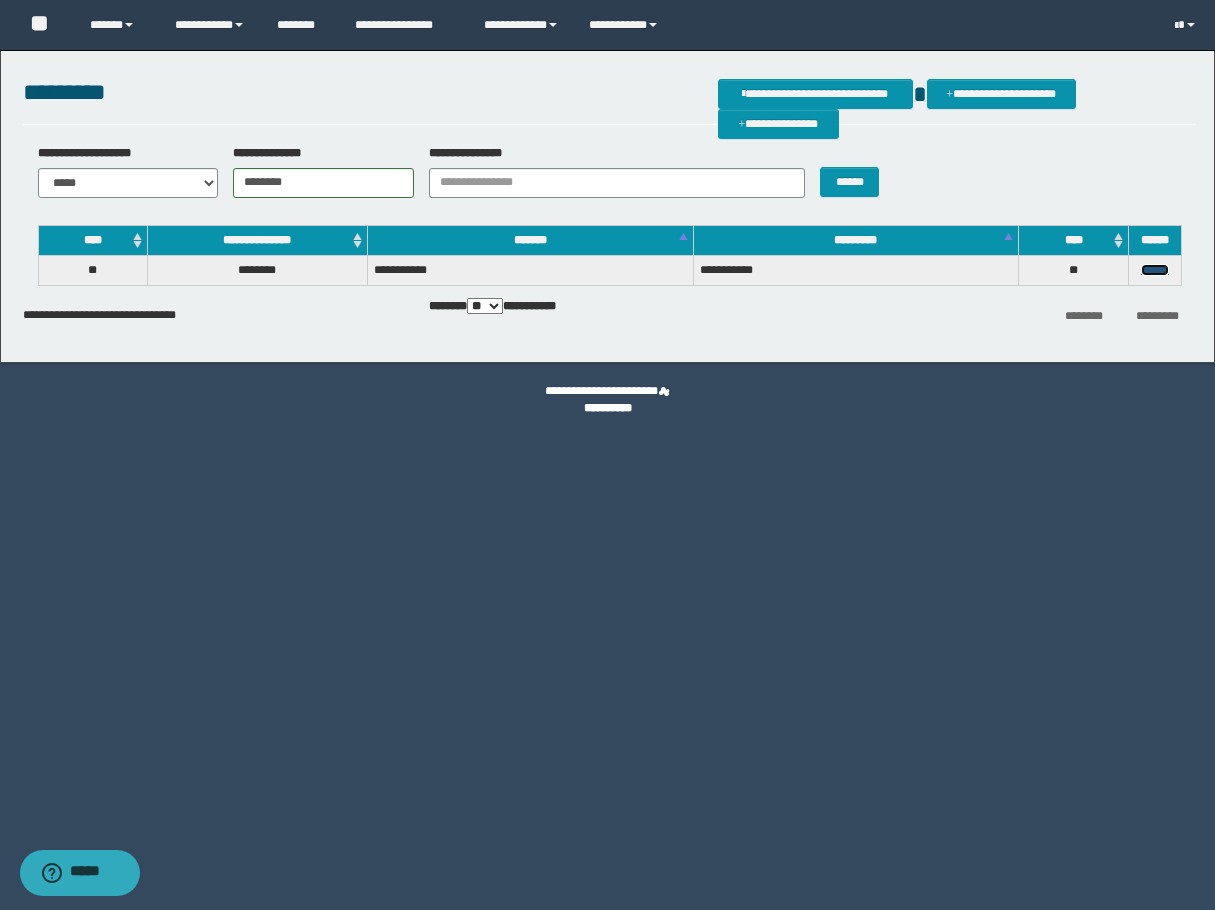 click on "******" at bounding box center [1155, 270] 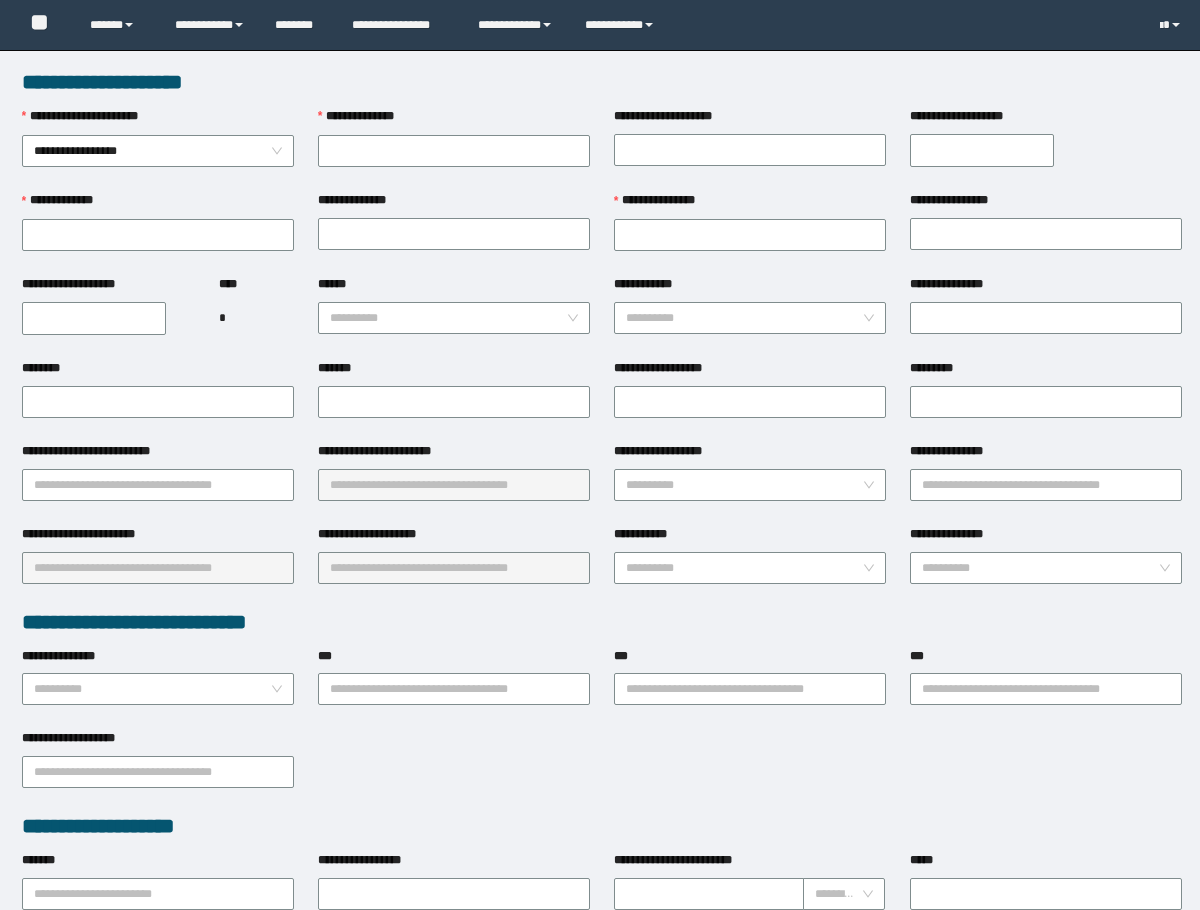 scroll, scrollTop: 0, scrollLeft: 0, axis: both 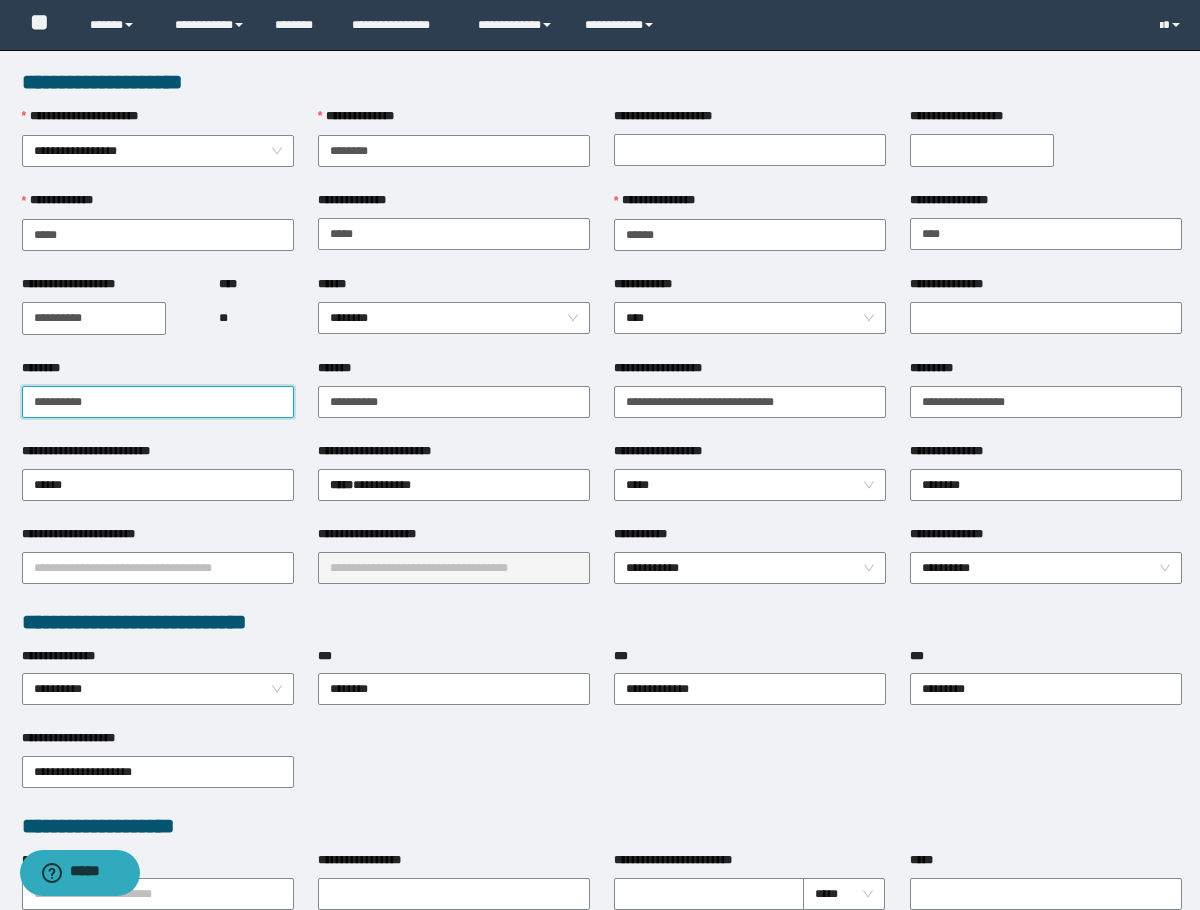 drag, startPoint x: 110, startPoint y: 403, endPoint x: -1, endPoint y: 412, distance: 111.364265 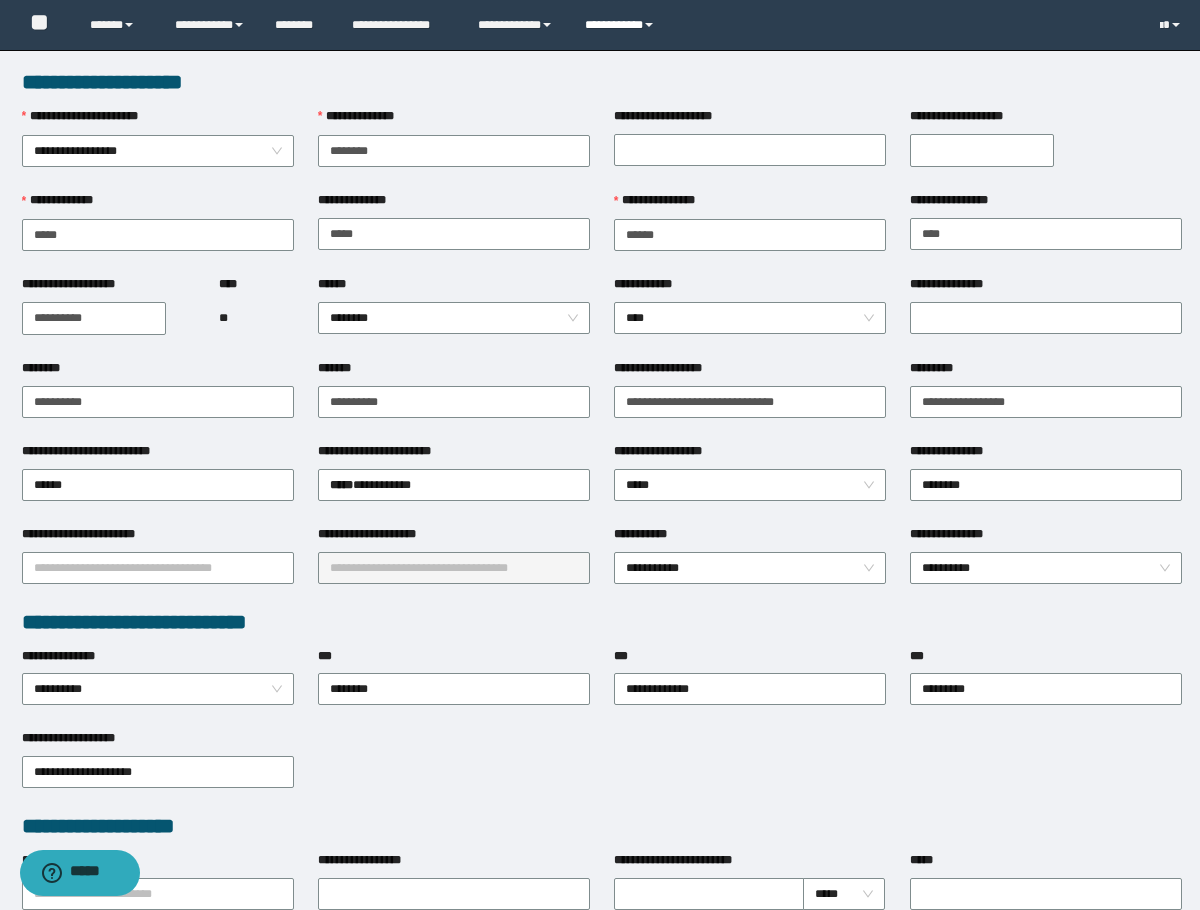 click on "**********" at bounding box center (622, 25) 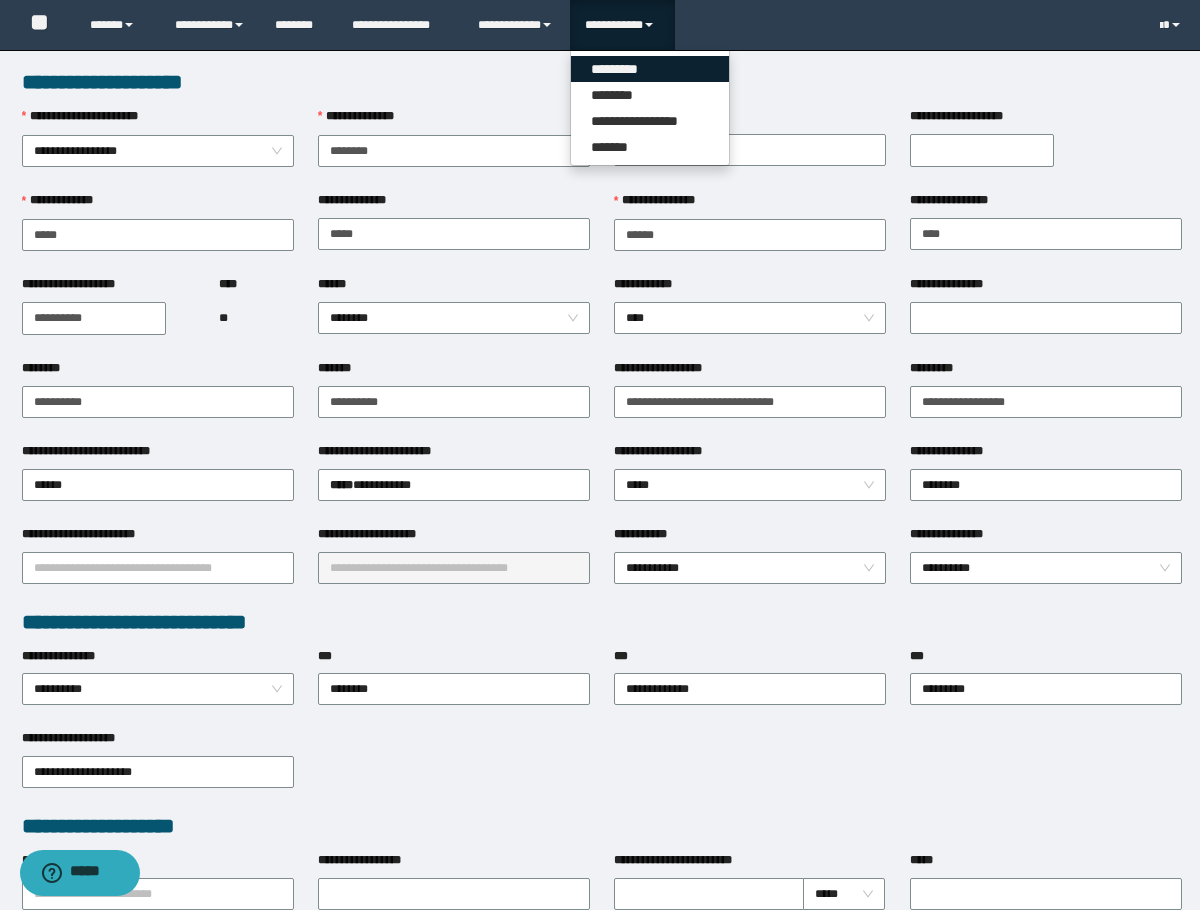 click on "*********" at bounding box center (650, 69) 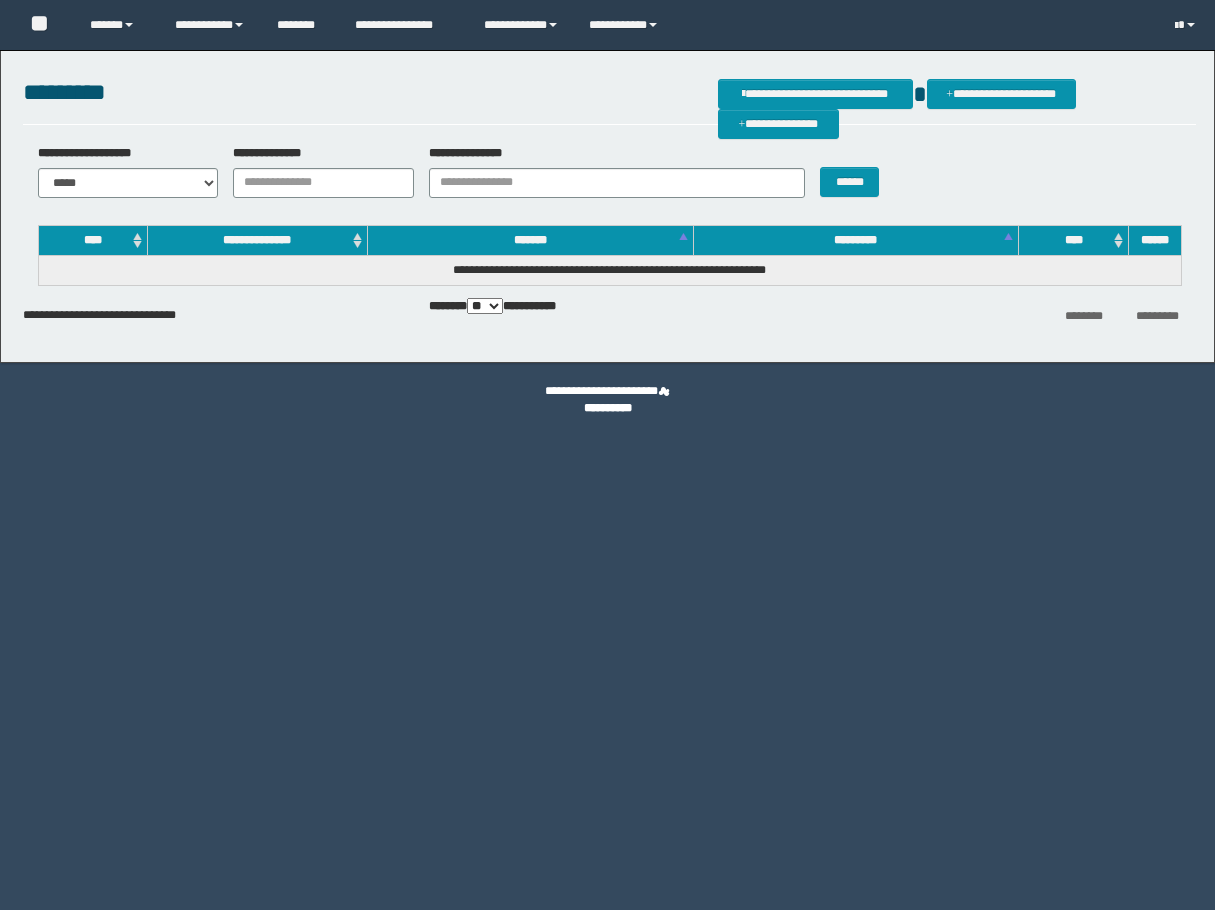 scroll, scrollTop: 0, scrollLeft: 0, axis: both 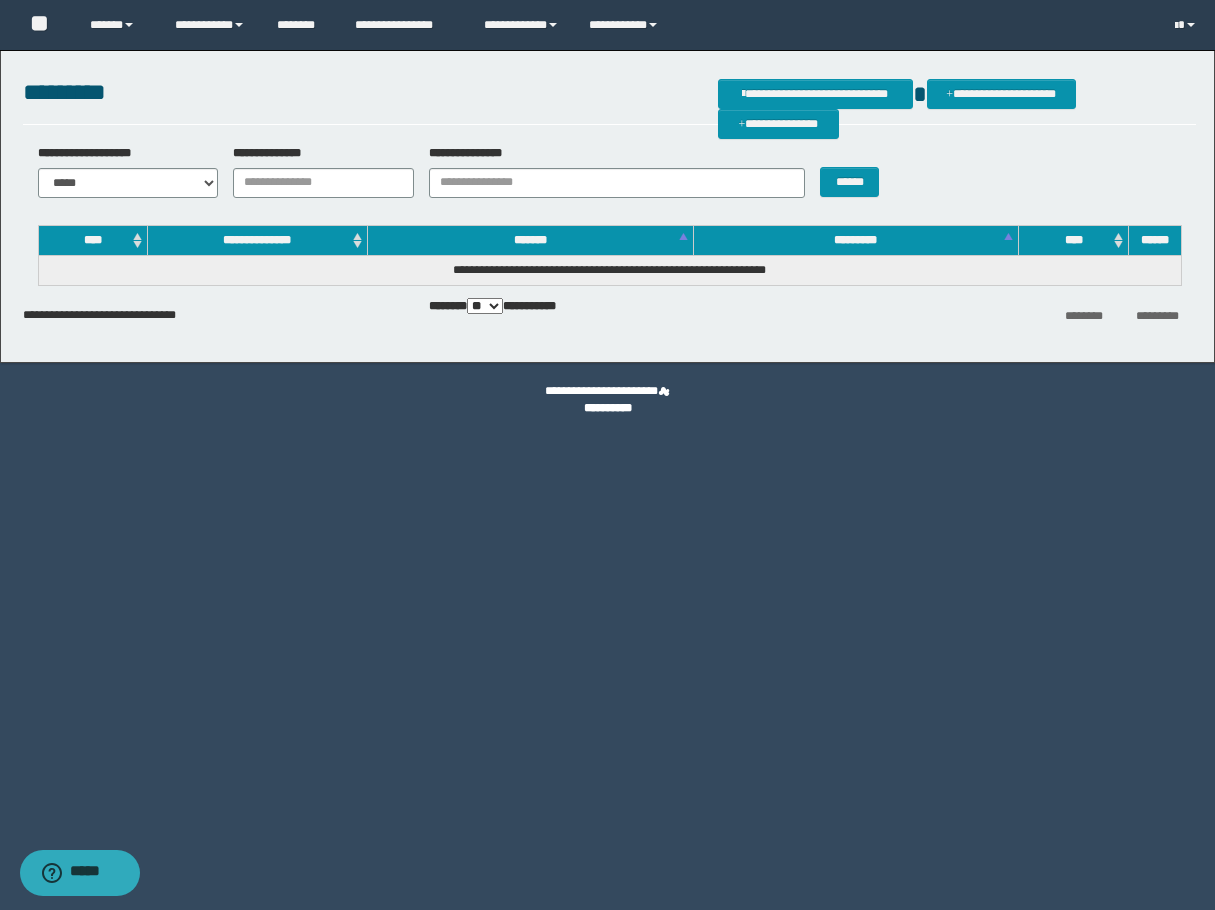 click on "**********" at bounding box center (608, 400) 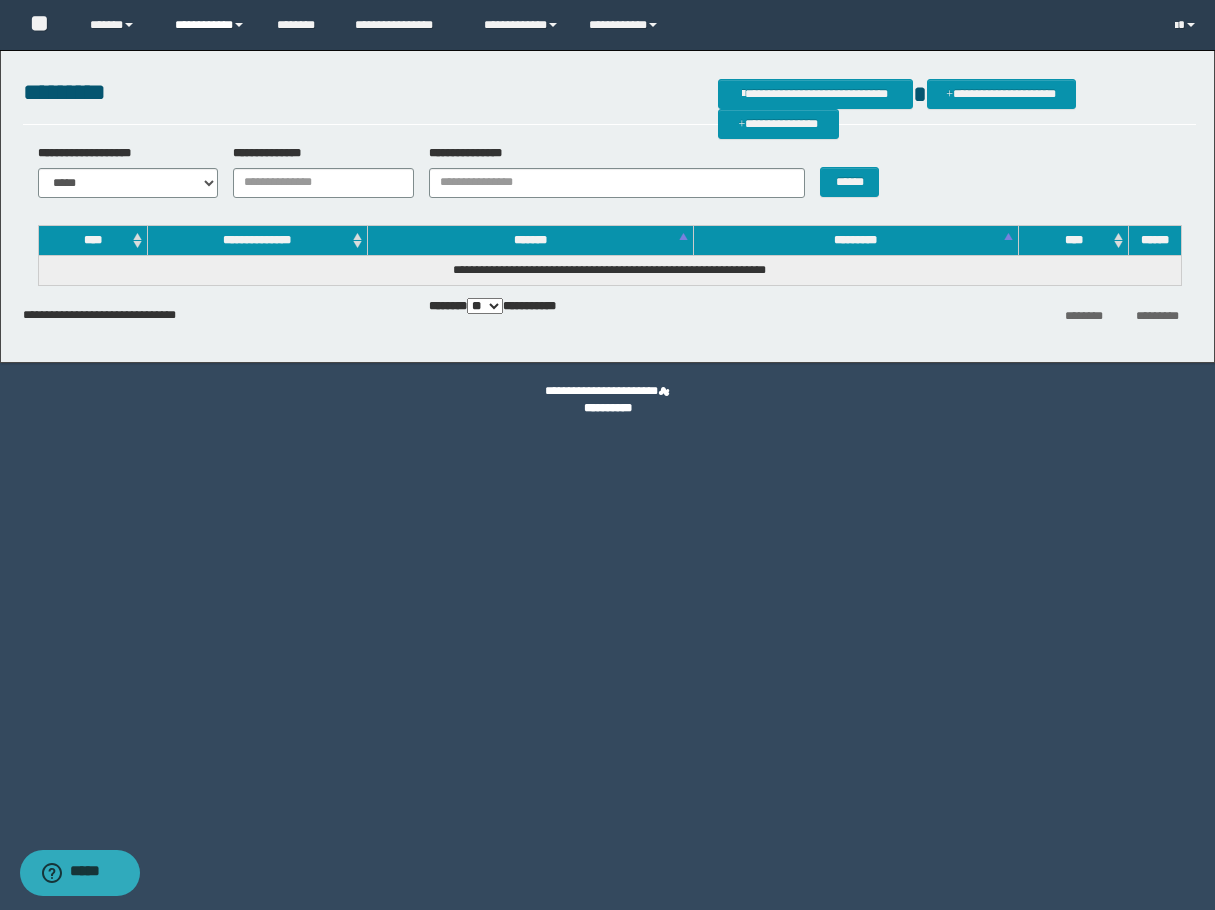 click on "**********" at bounding box center (210, 25) 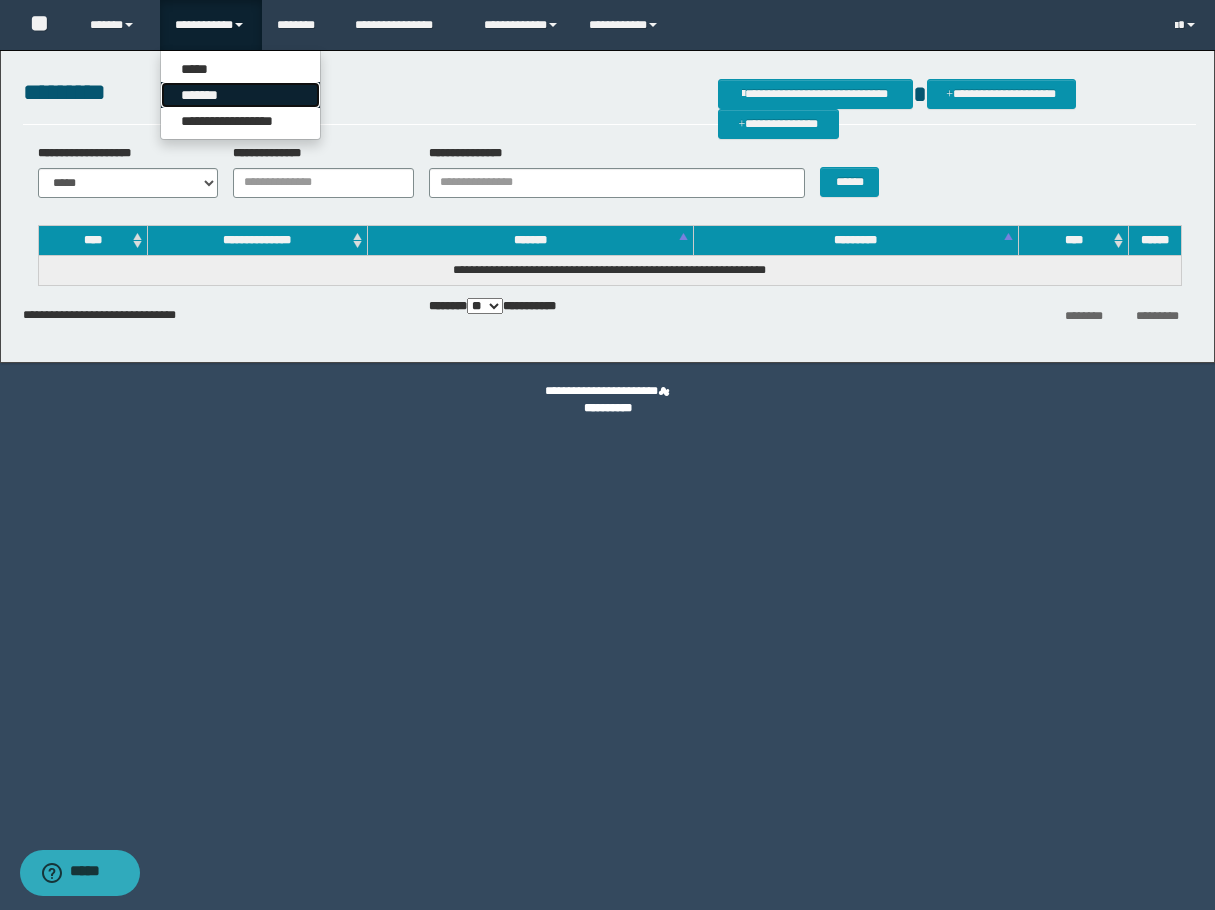 click on "*******" at bounding box center [240, 95] 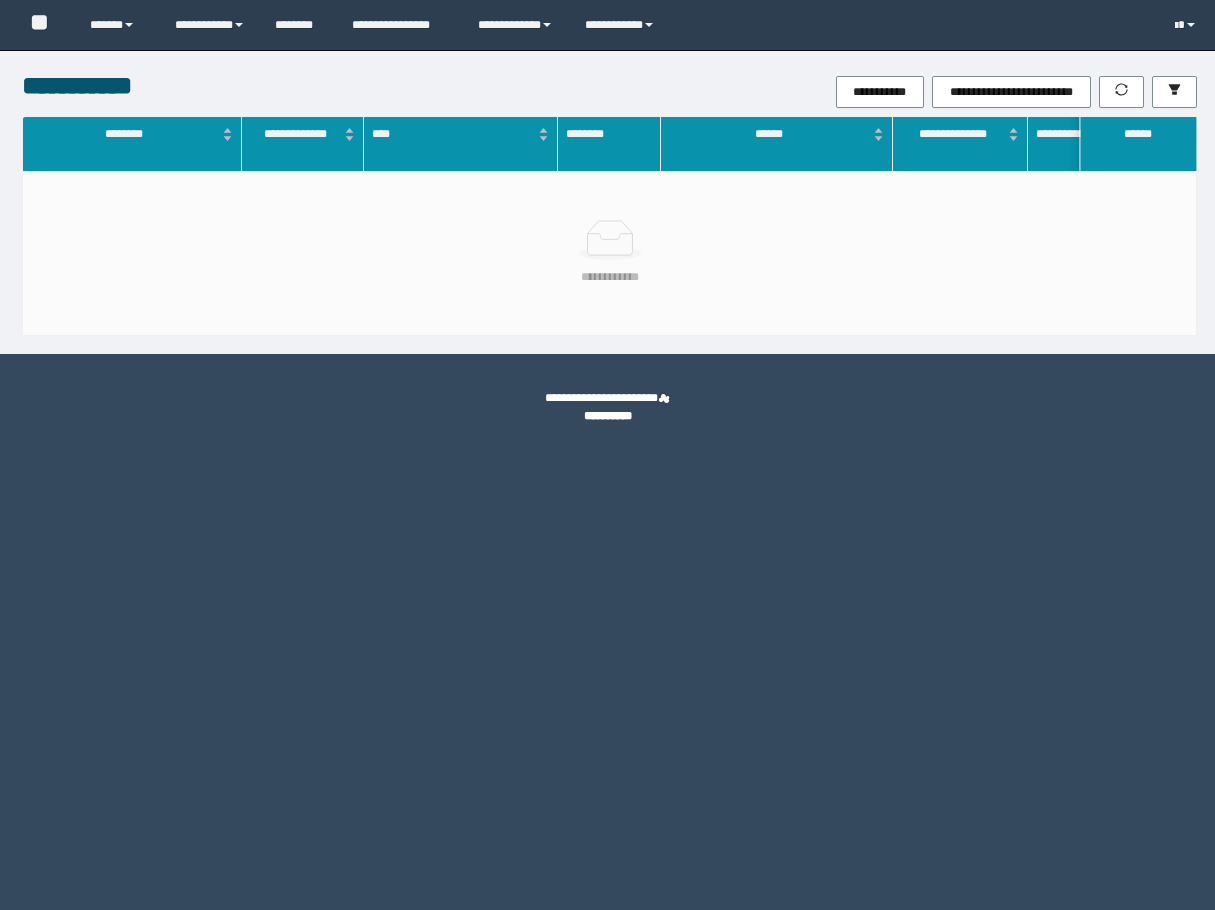 scroll, scrollTop: 0, scrollLeft: 0, axis: both 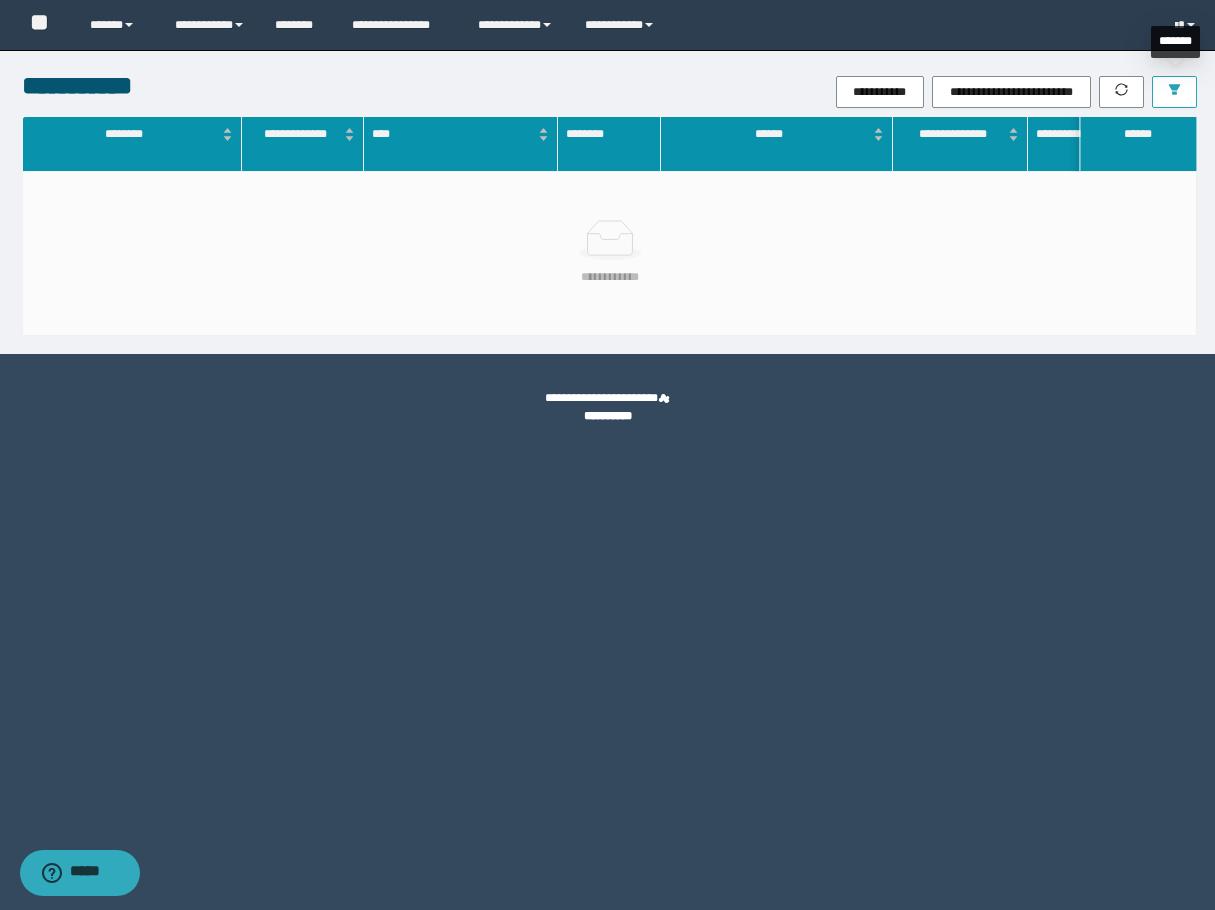 click at bounding box center [1174, 92] 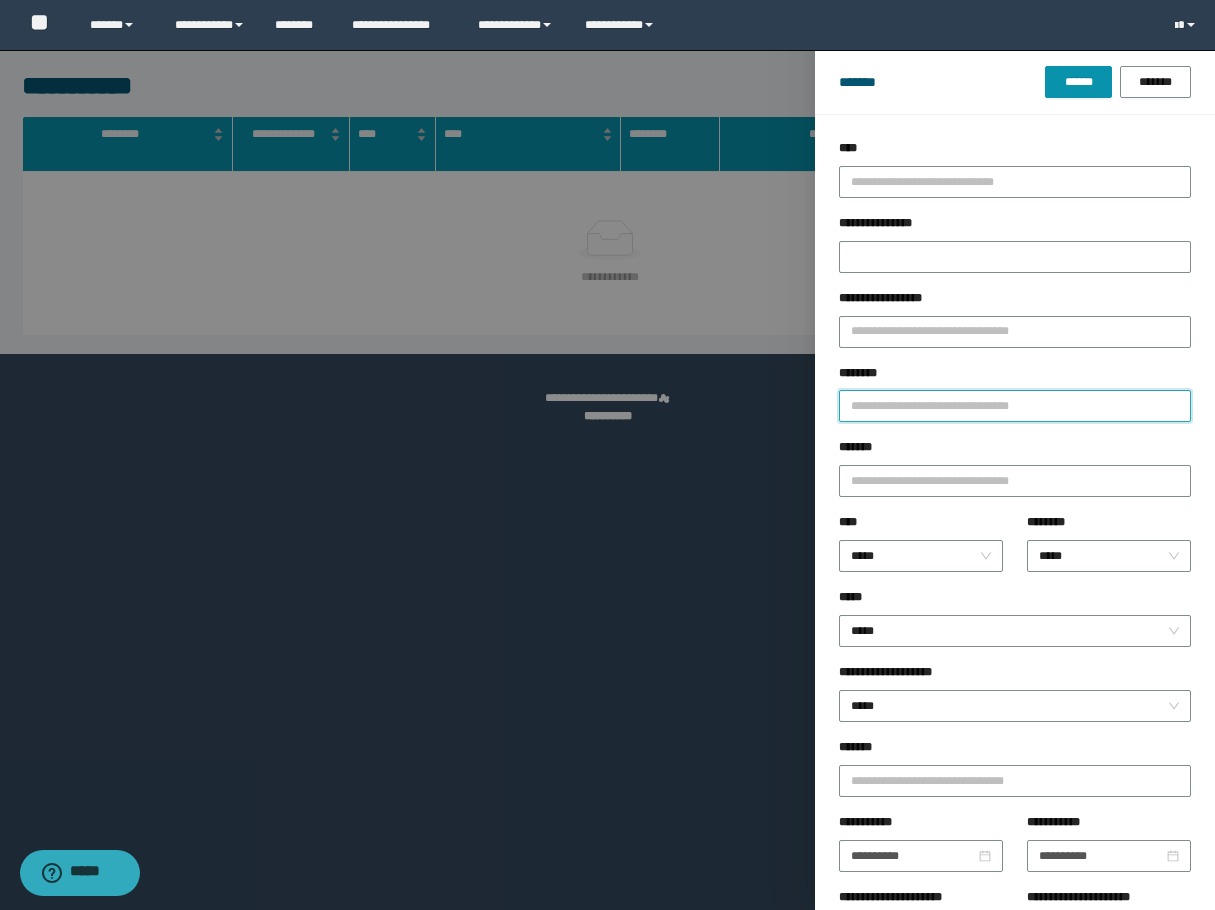 click on "********" at bounding box center (1015, 406) 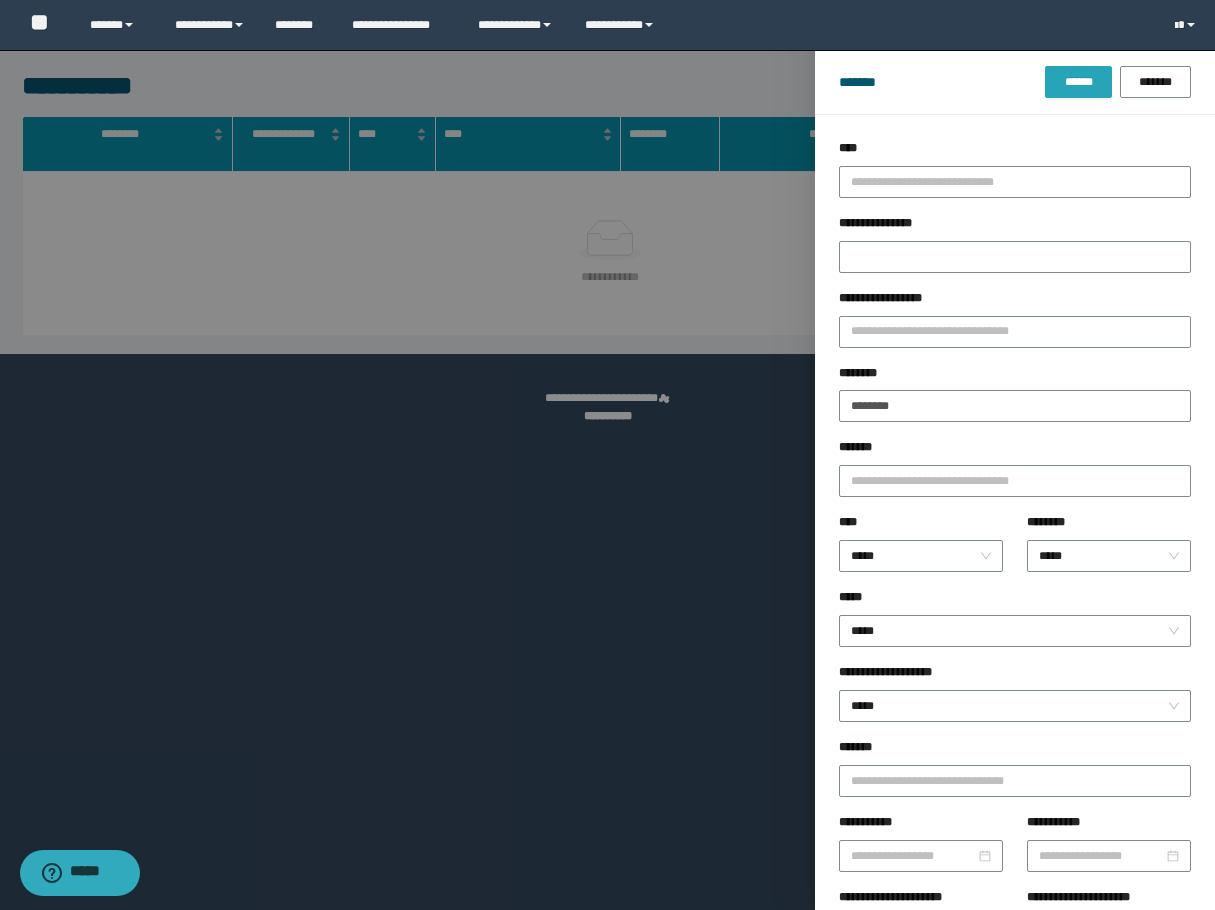 click on "******" at bounding box center (1078, 82) 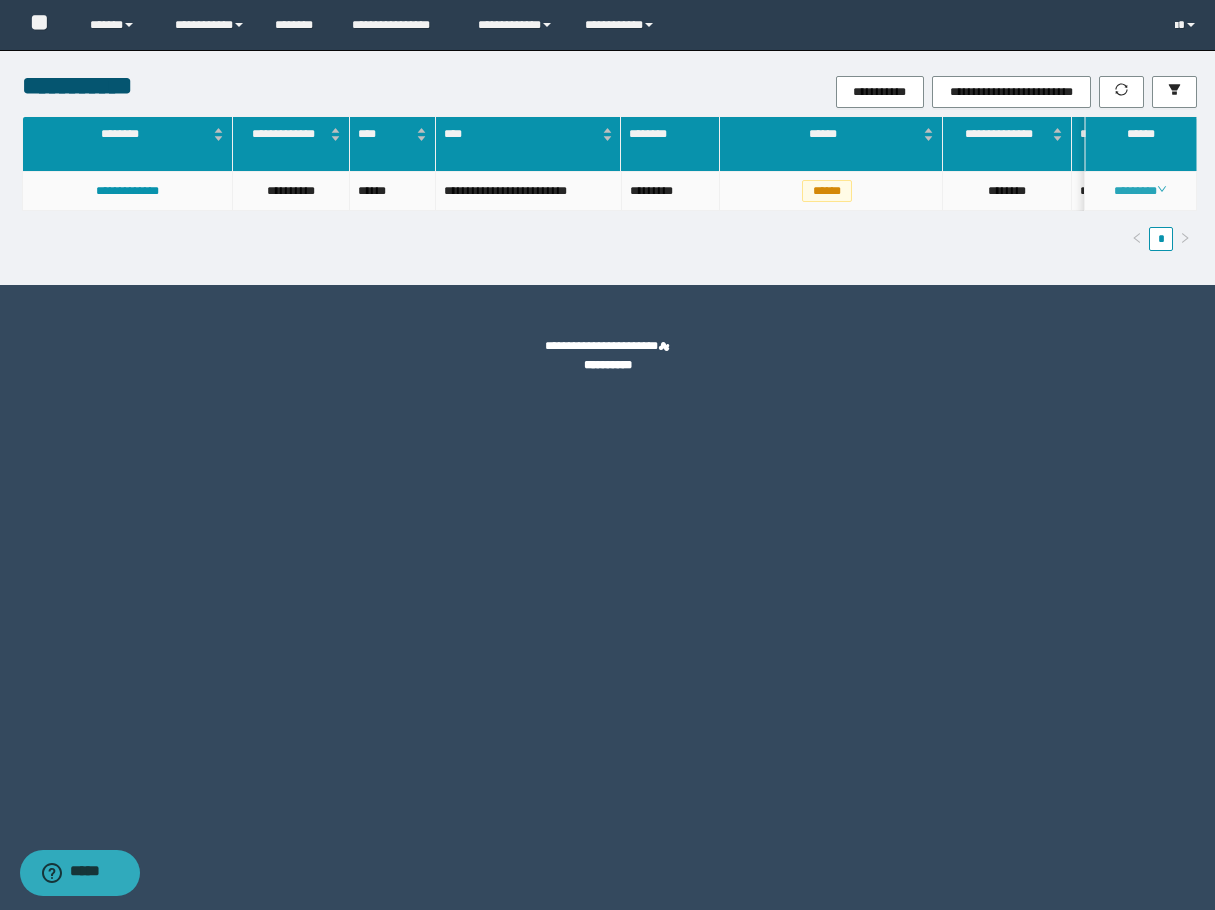 click on "********" at bounding box center (1140, 191) 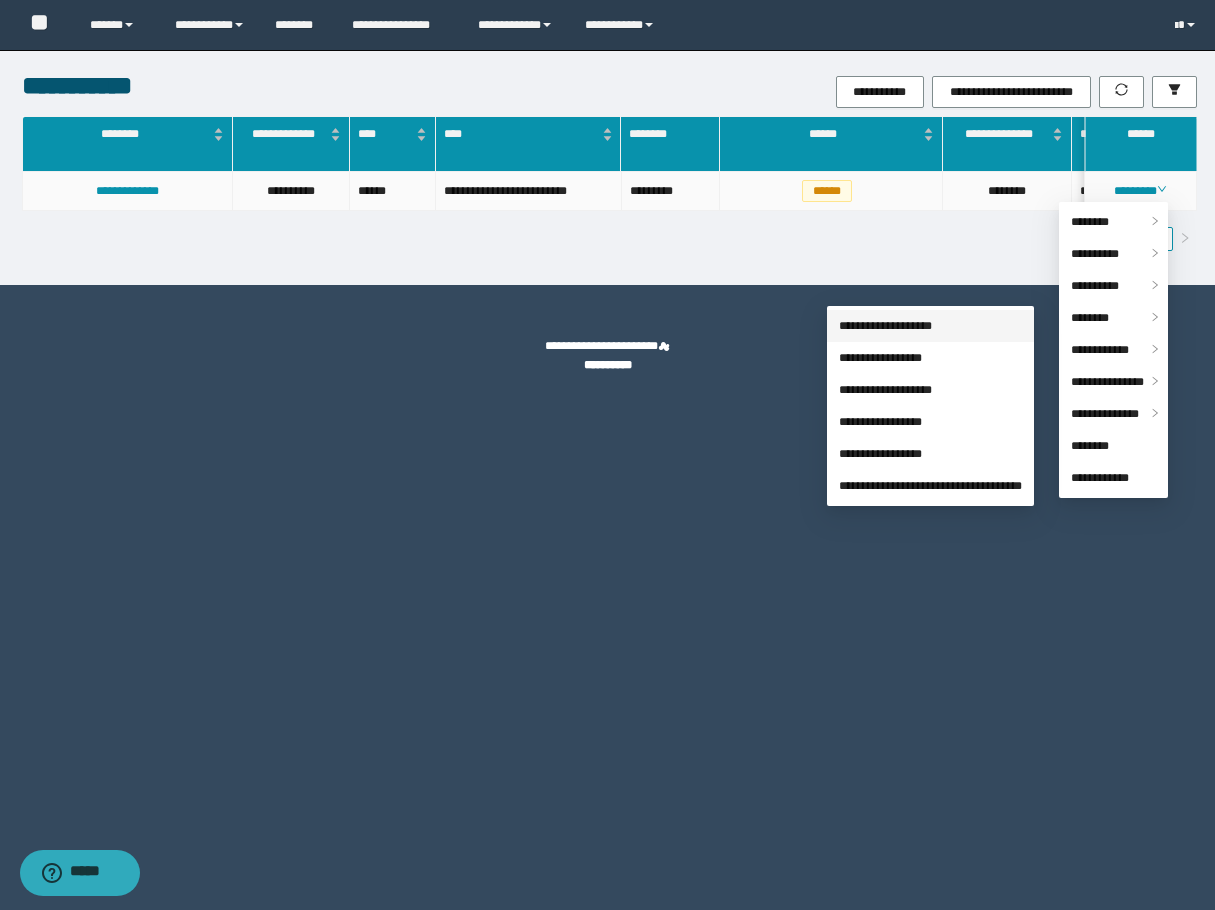 click on "**********" at bounding box center (885, 326) 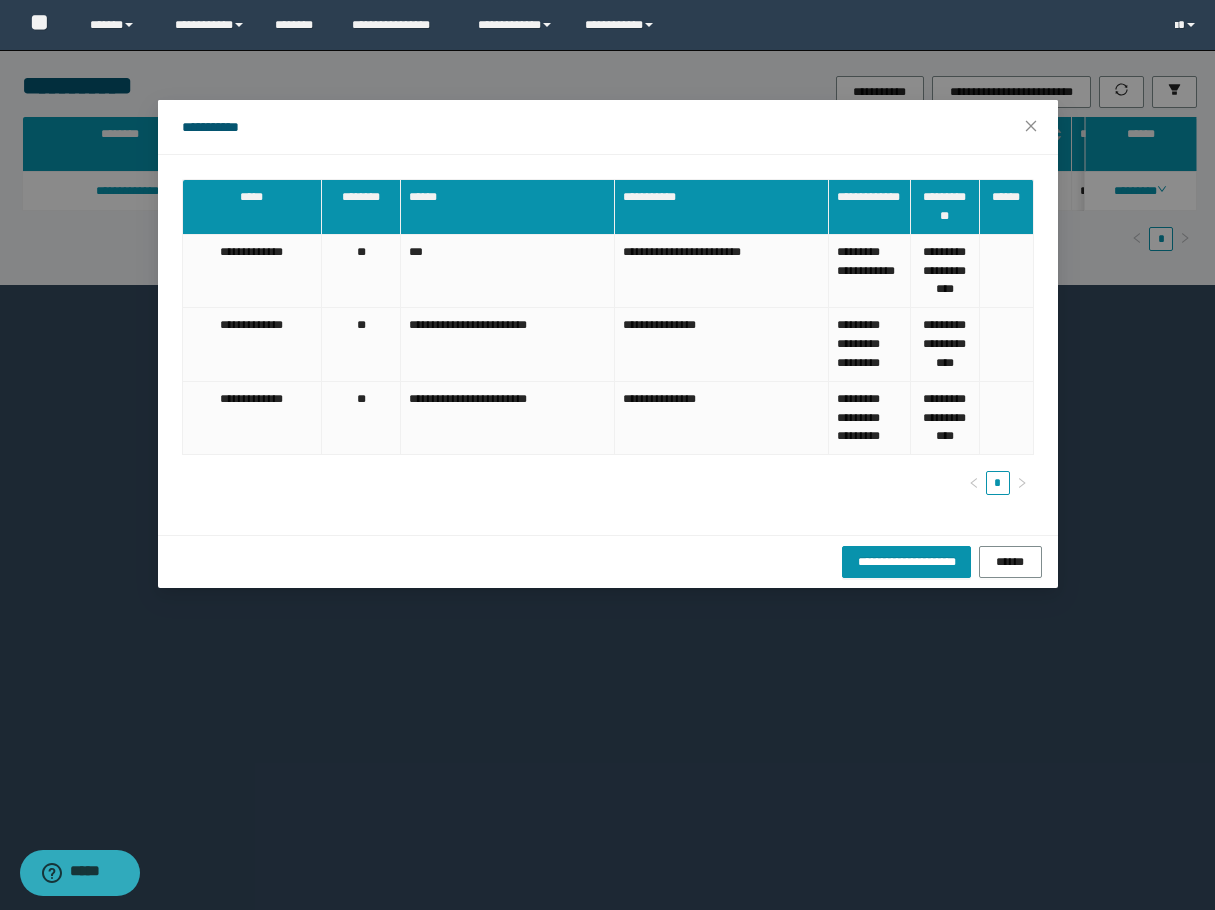 drag, startPoint x: 53, startPoint y: 587, endPoint x: 99, endPoint y: 583, distance: 46.173584 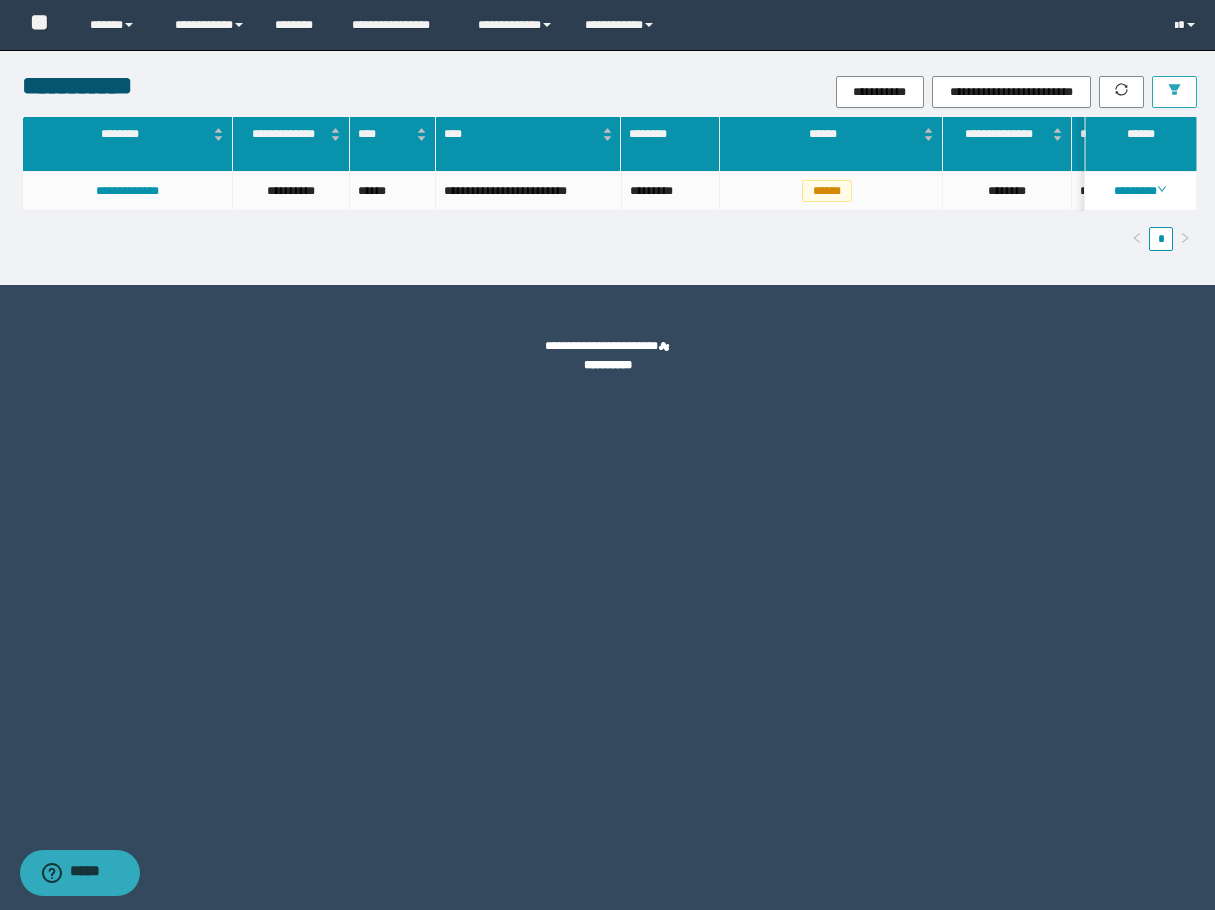 click at bounding box center (1174, 92) 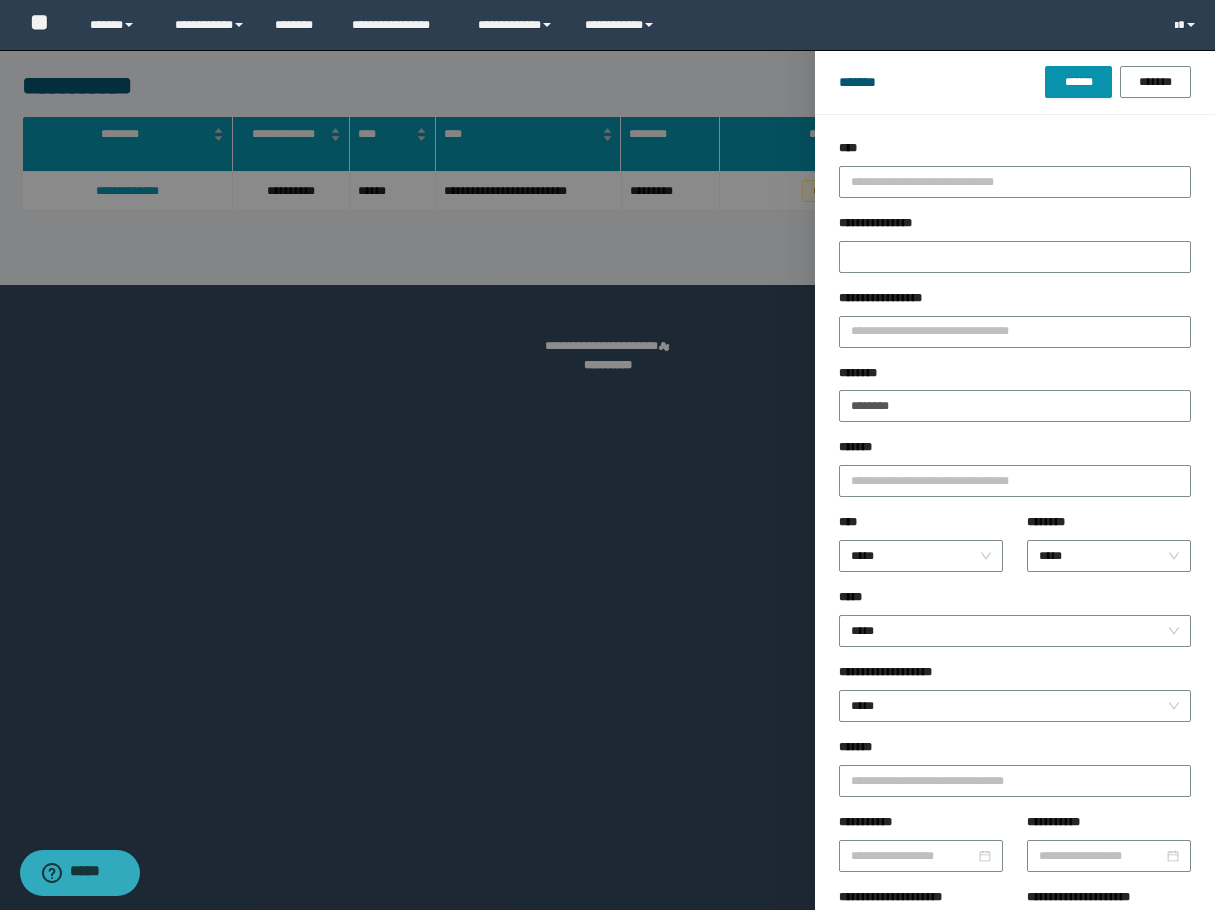 click on "******** ********" at bounding box center (1015, 401) 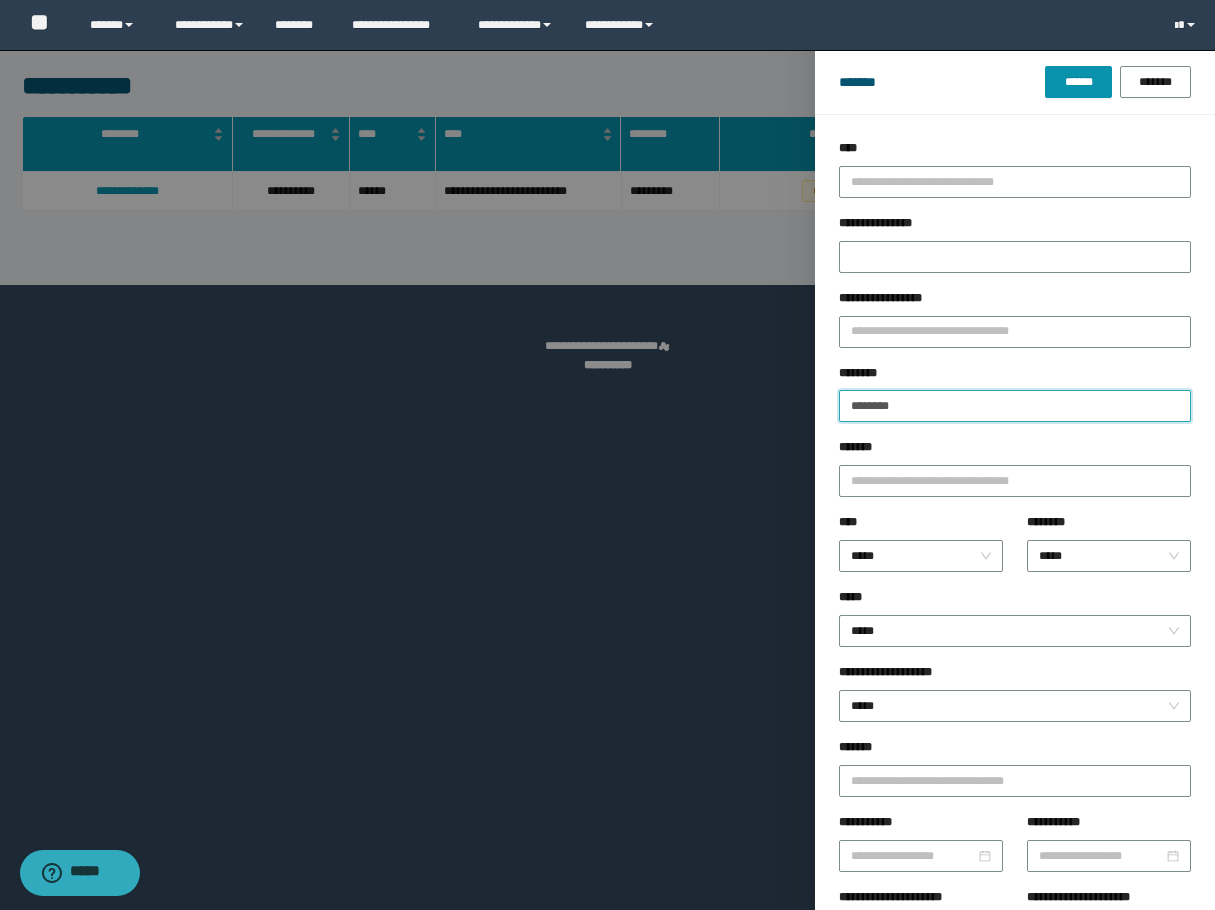 drag, startPoint x: 938, startPoint y: 405, endPoint x: 706, endPoint y: 417, distance: 232.31013 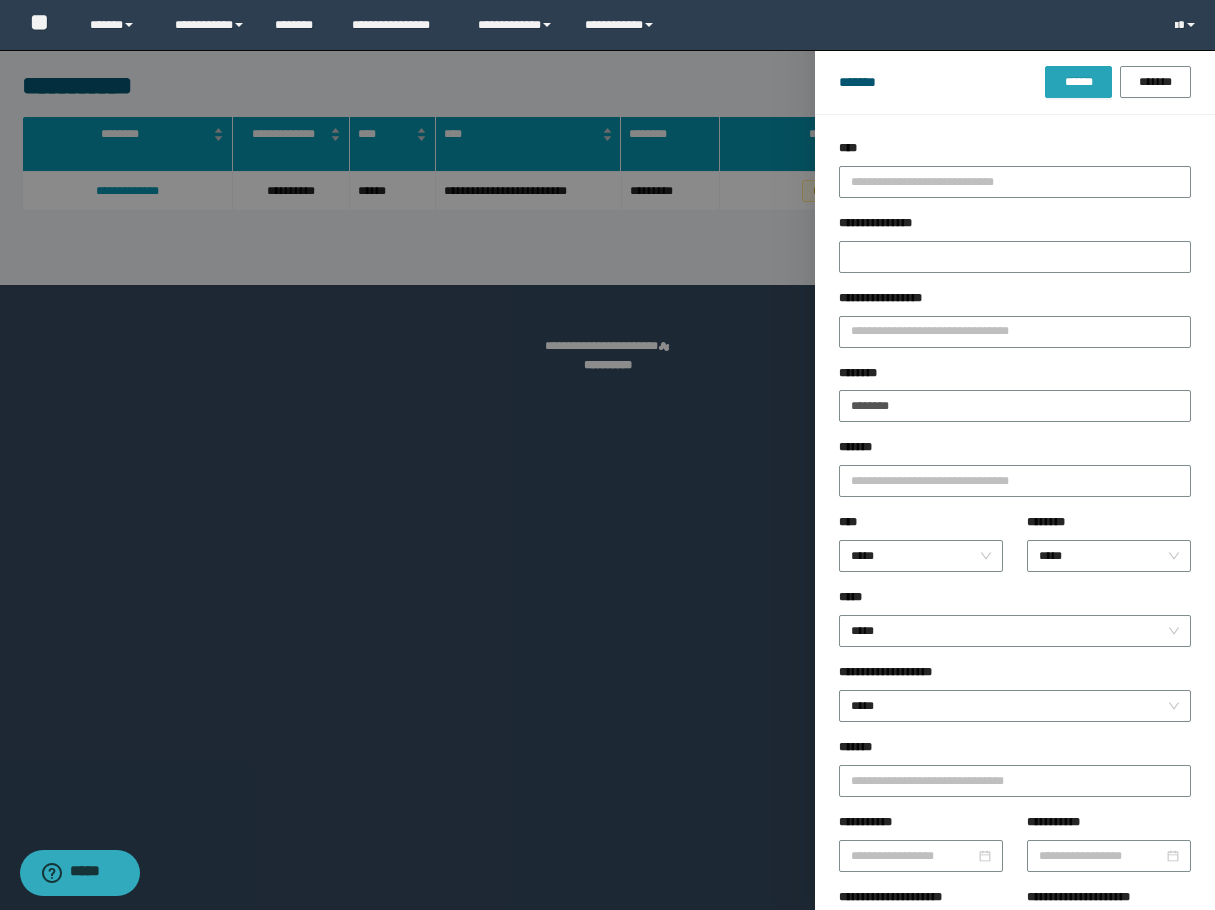 click on "******" at bounding box center [1078, 82] 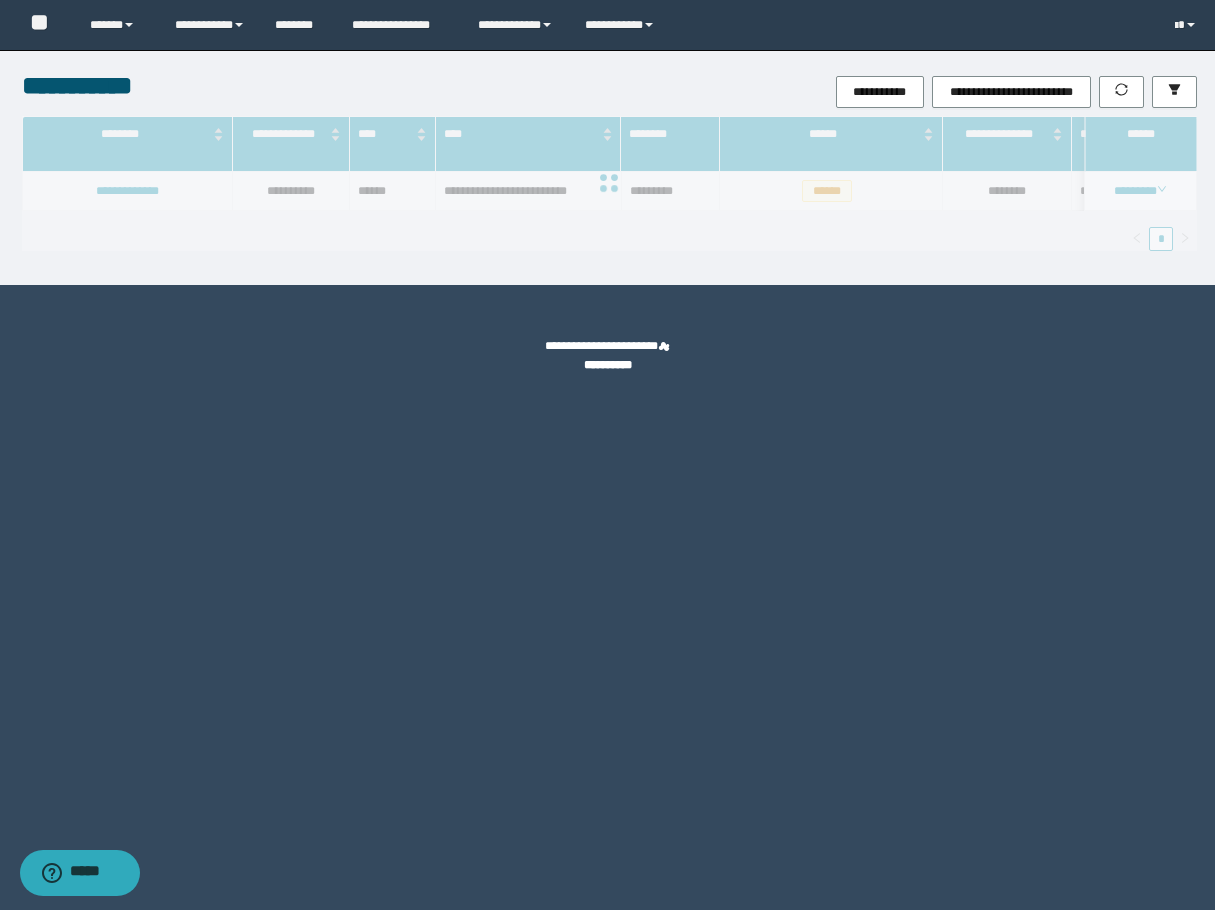 click on "**********" at bounding box center [607, 455] 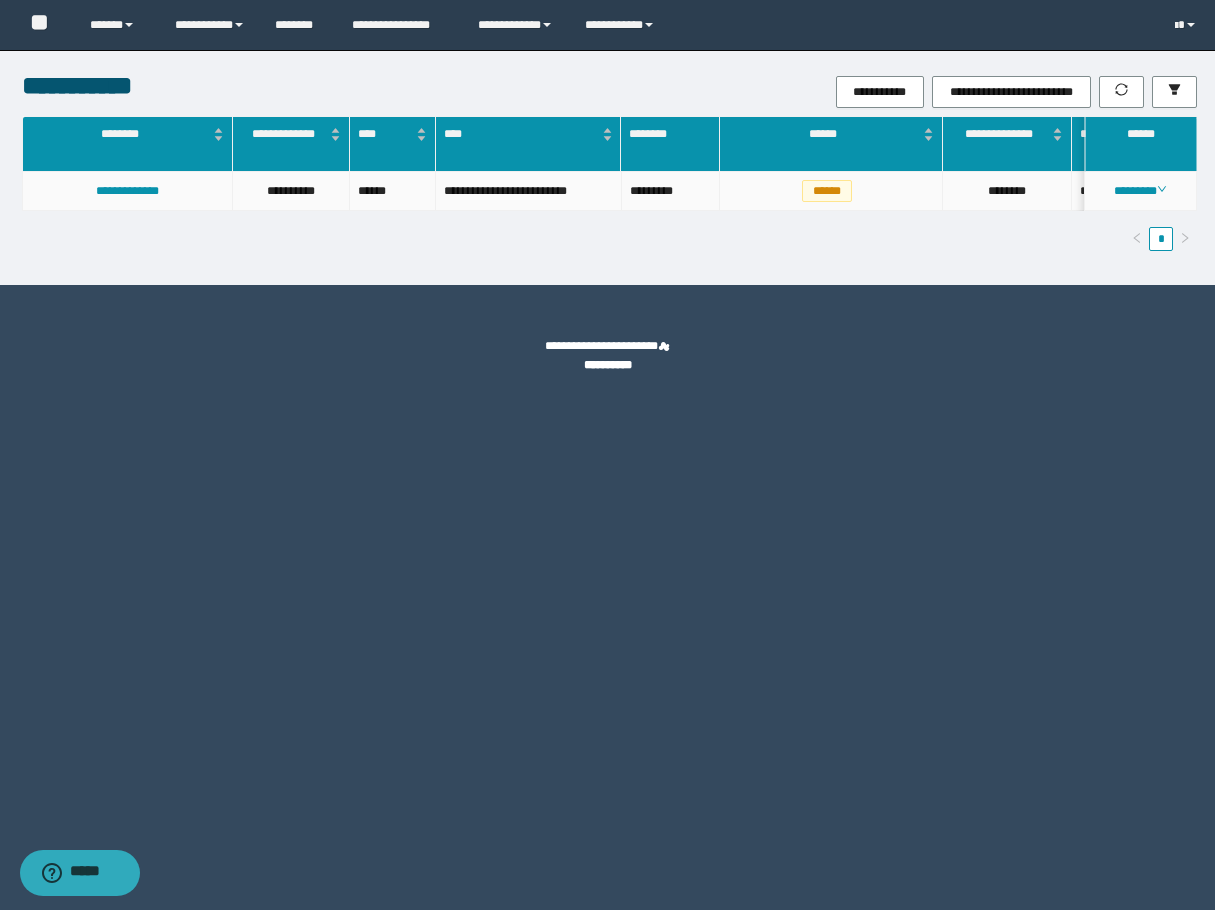 click on "********" at bounding box center [1141, 191] 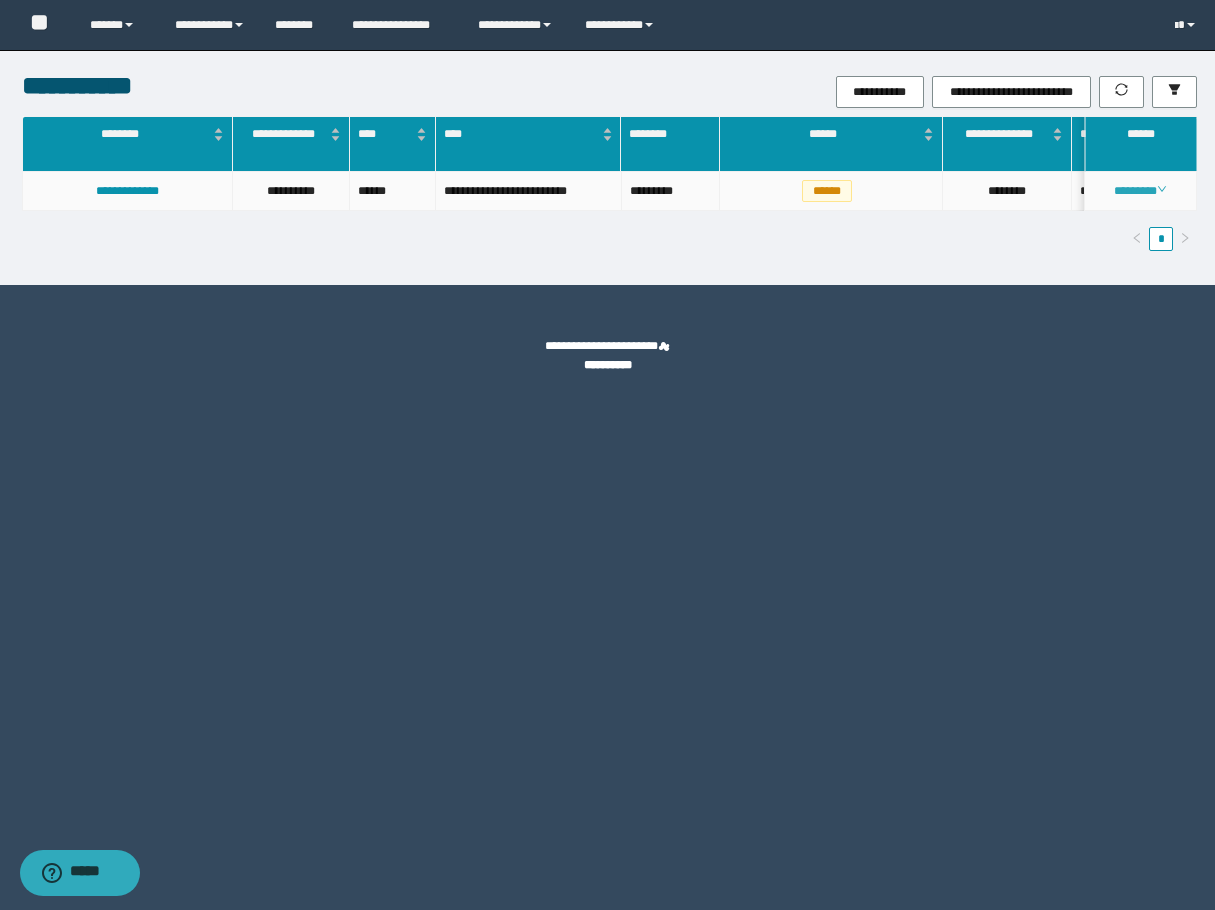 click on "********" at bounding box center (1140, 191) 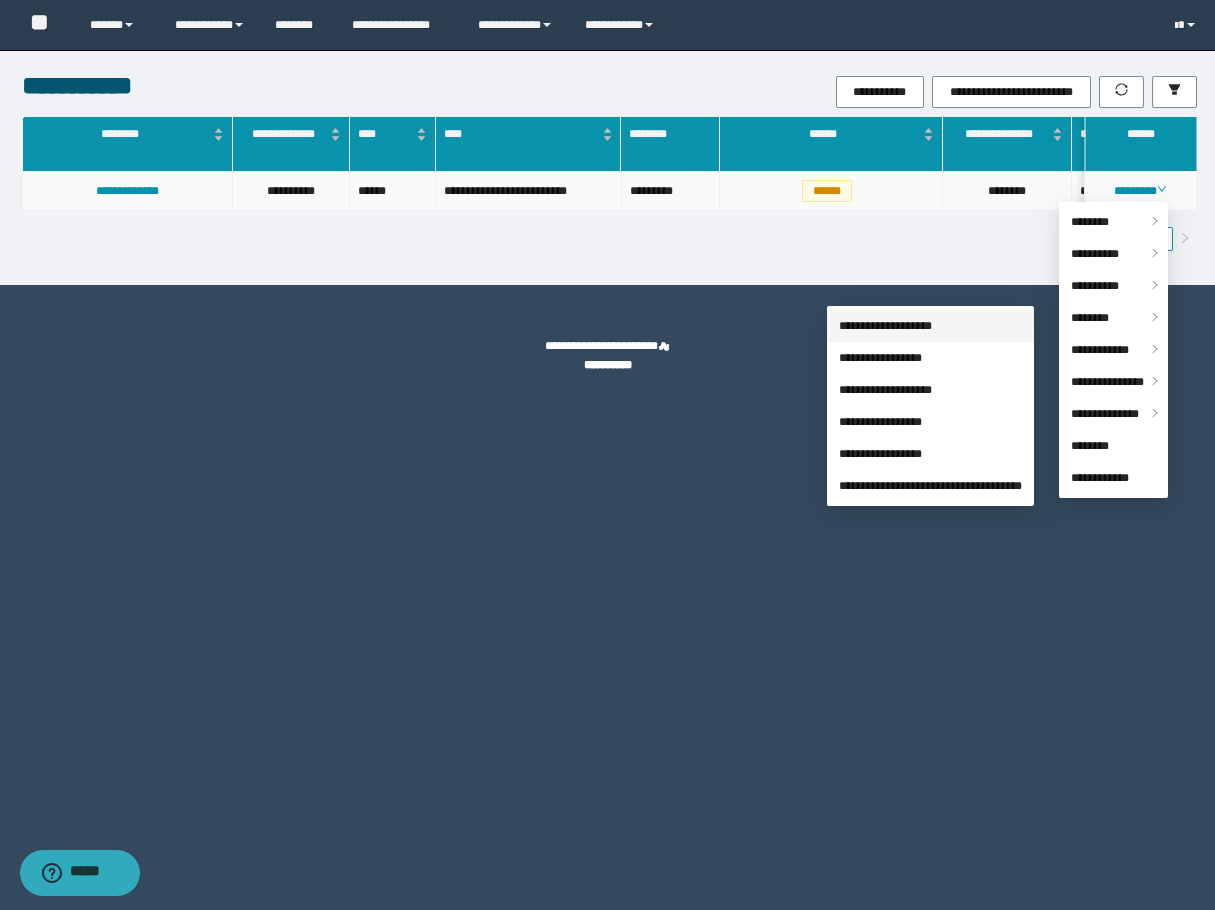 click on "**********" at bounding box center (885, 326) 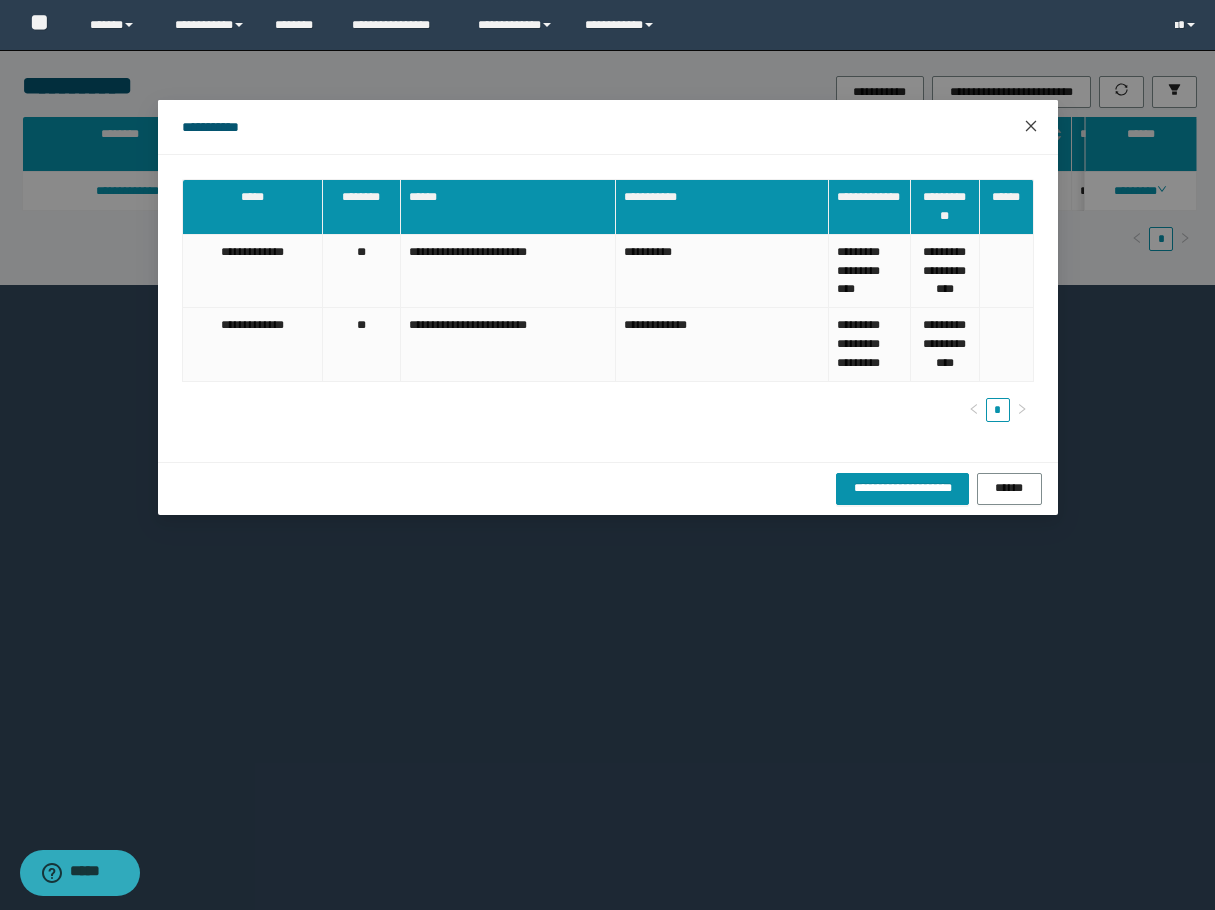 click 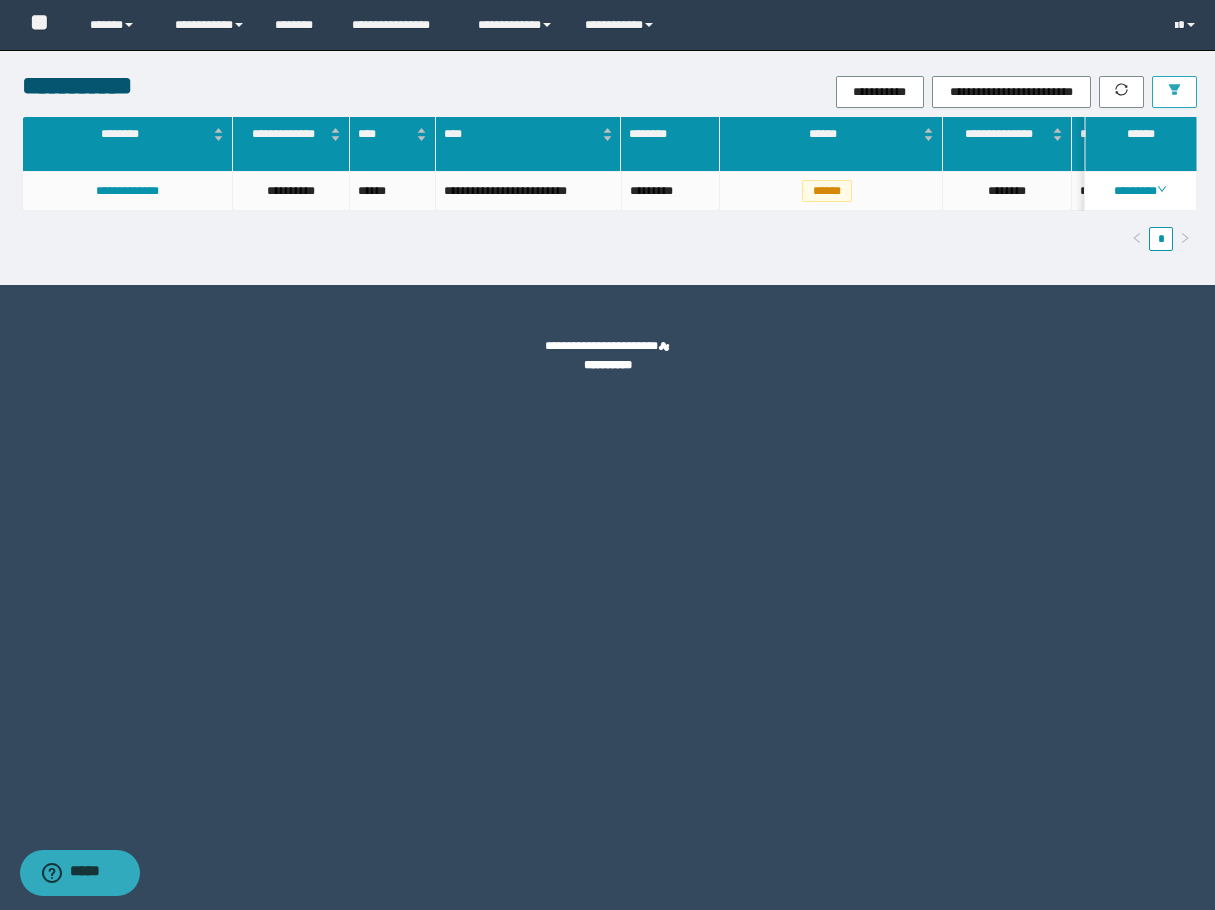click at bounding box center (1174, 92) 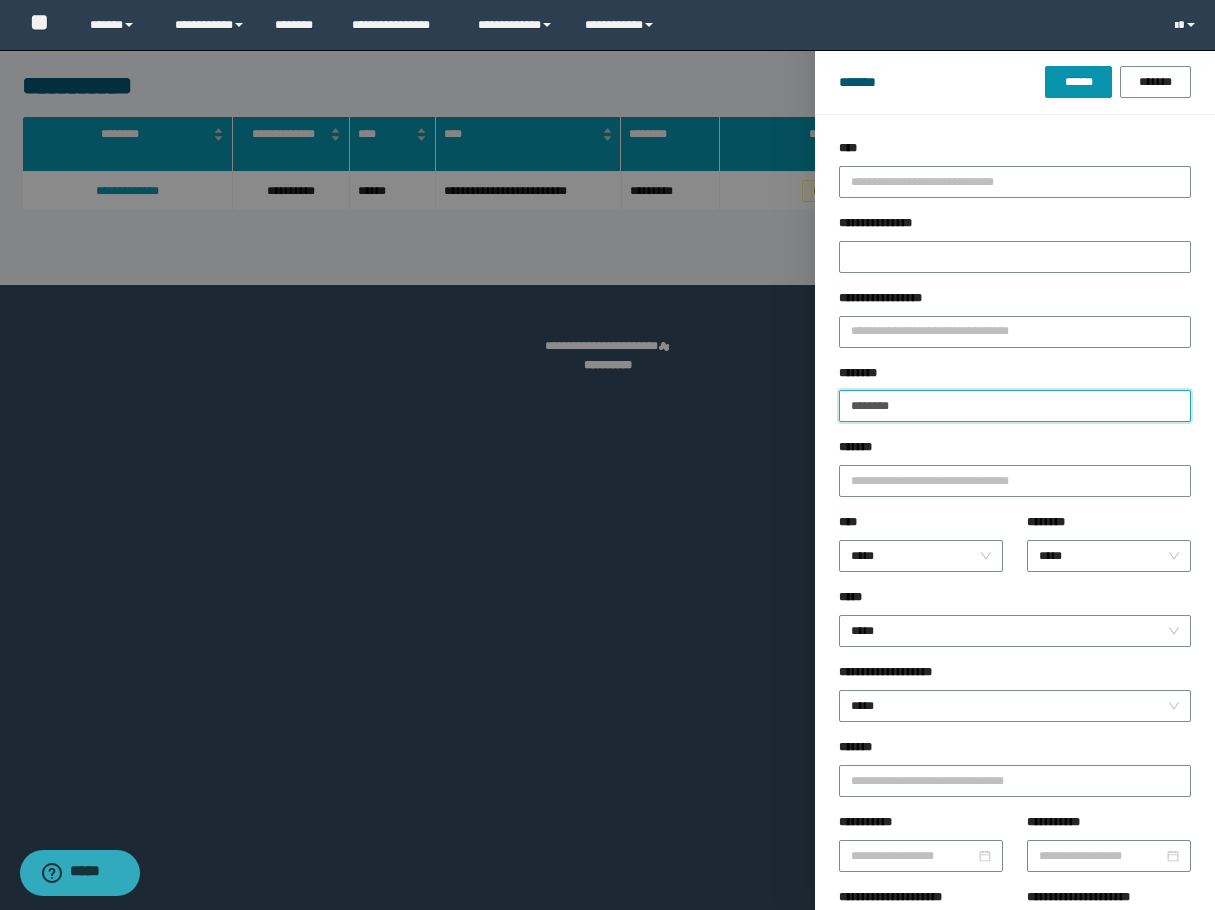 drag, startPoint x: 911, startPoint y: 415, endPoint x: 792, endPoint y: 423, distance: 119.26861 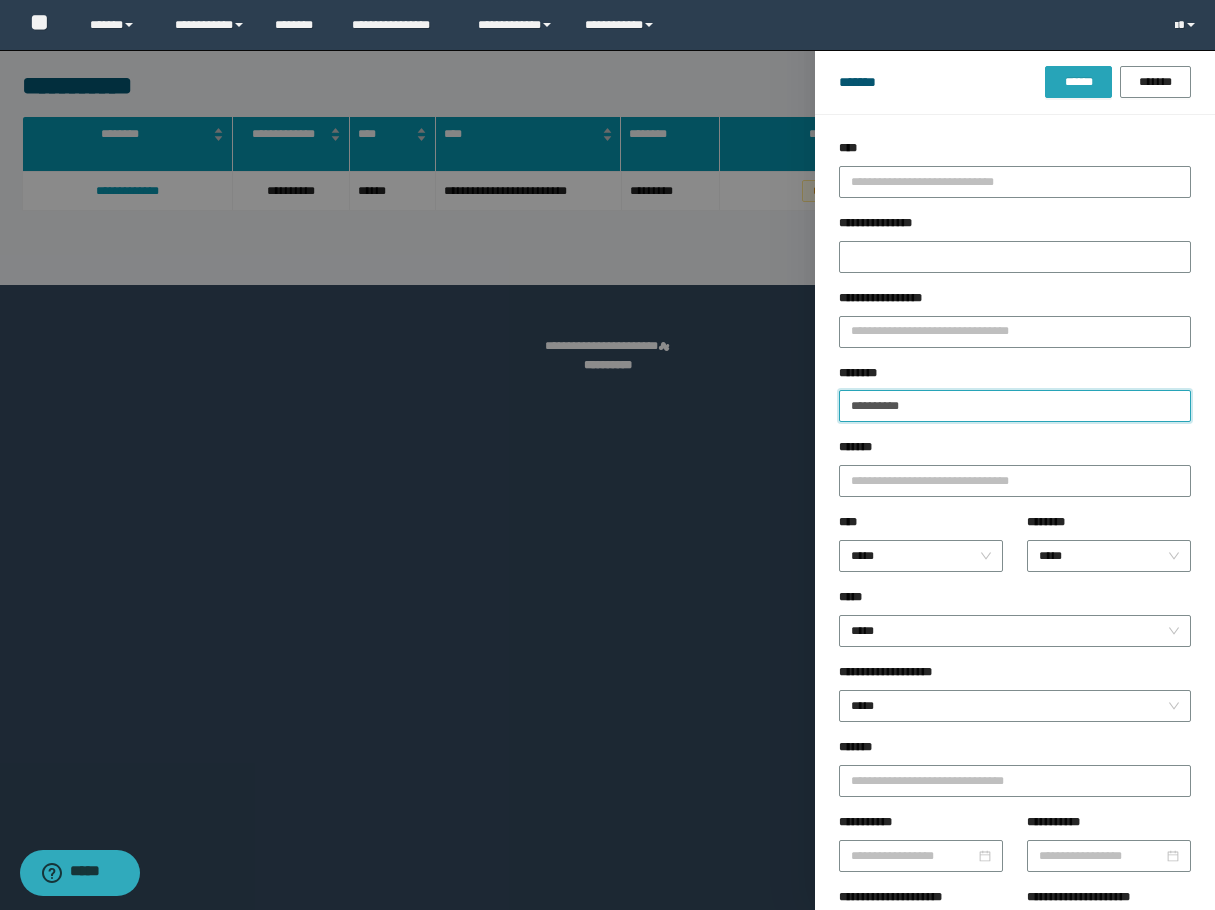 type on "**********" 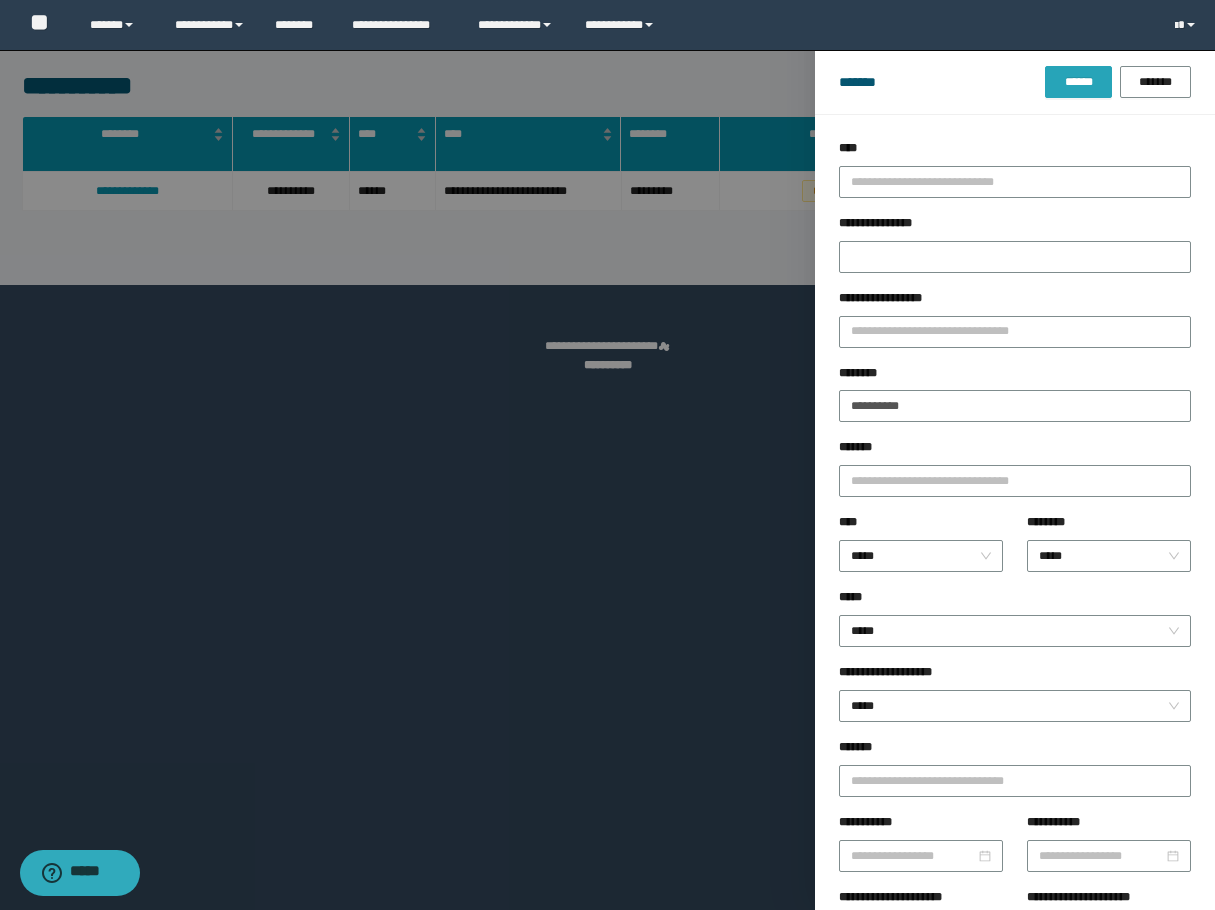 click on "******" at bounding box center [1078, 82] 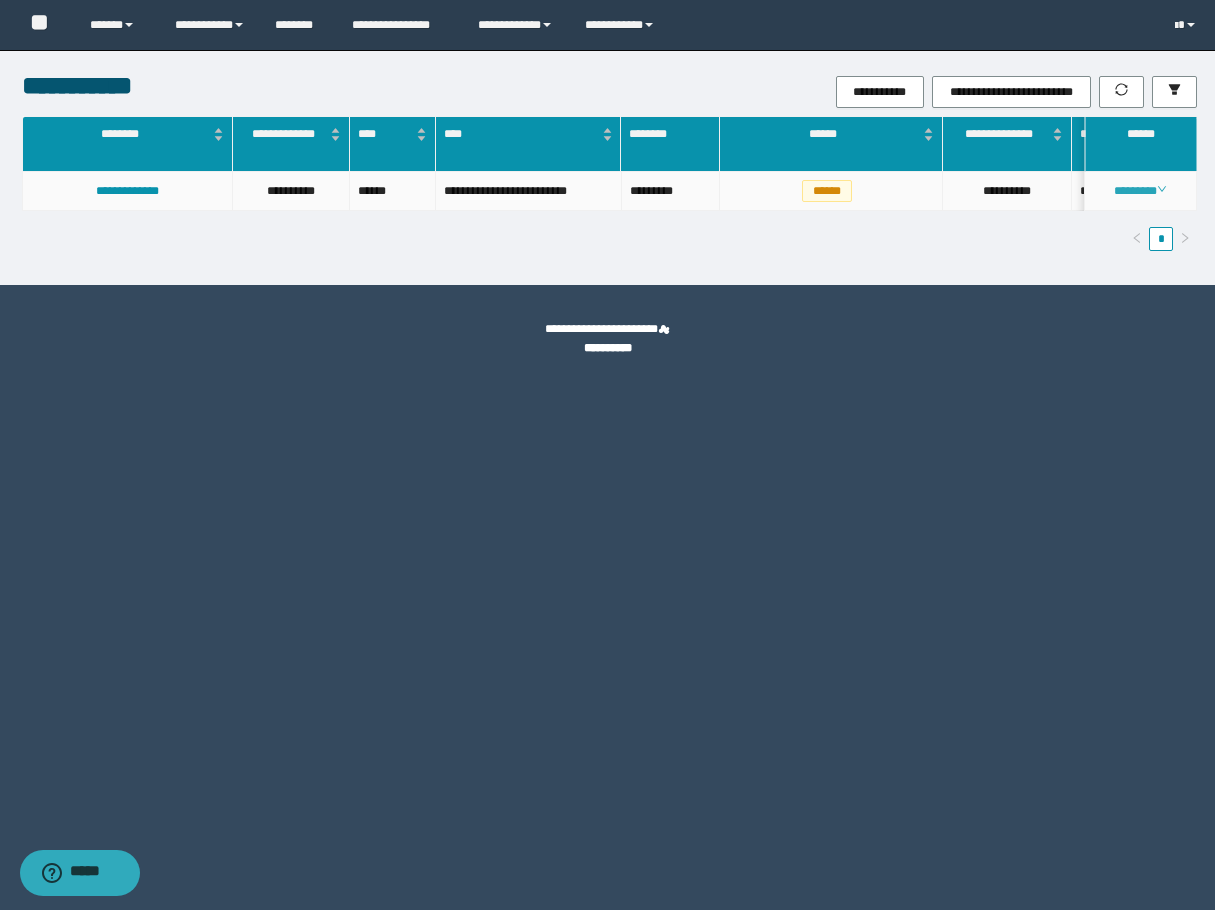 click on "********" at bounding box center (1140, 191) 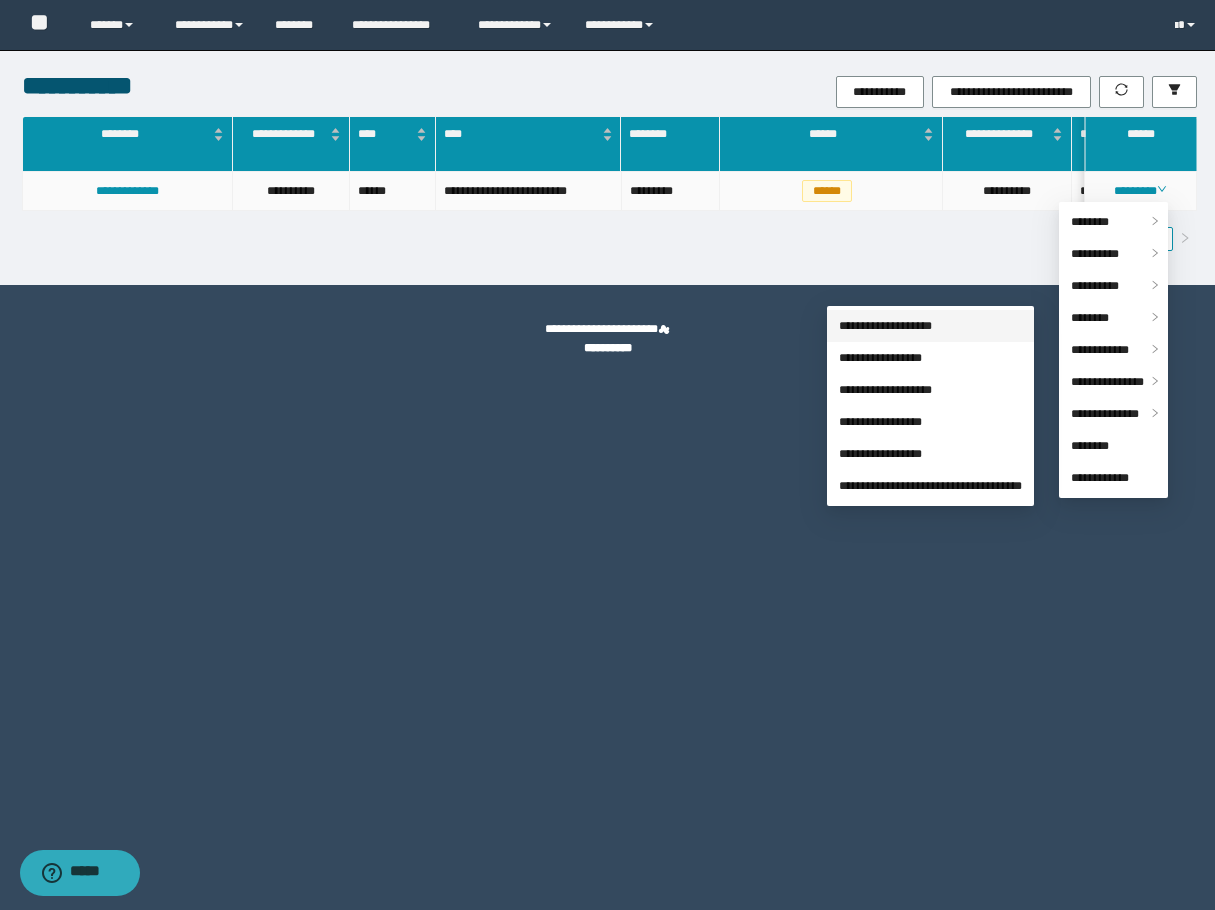 click on "**********" at bounding box center (885, 326) 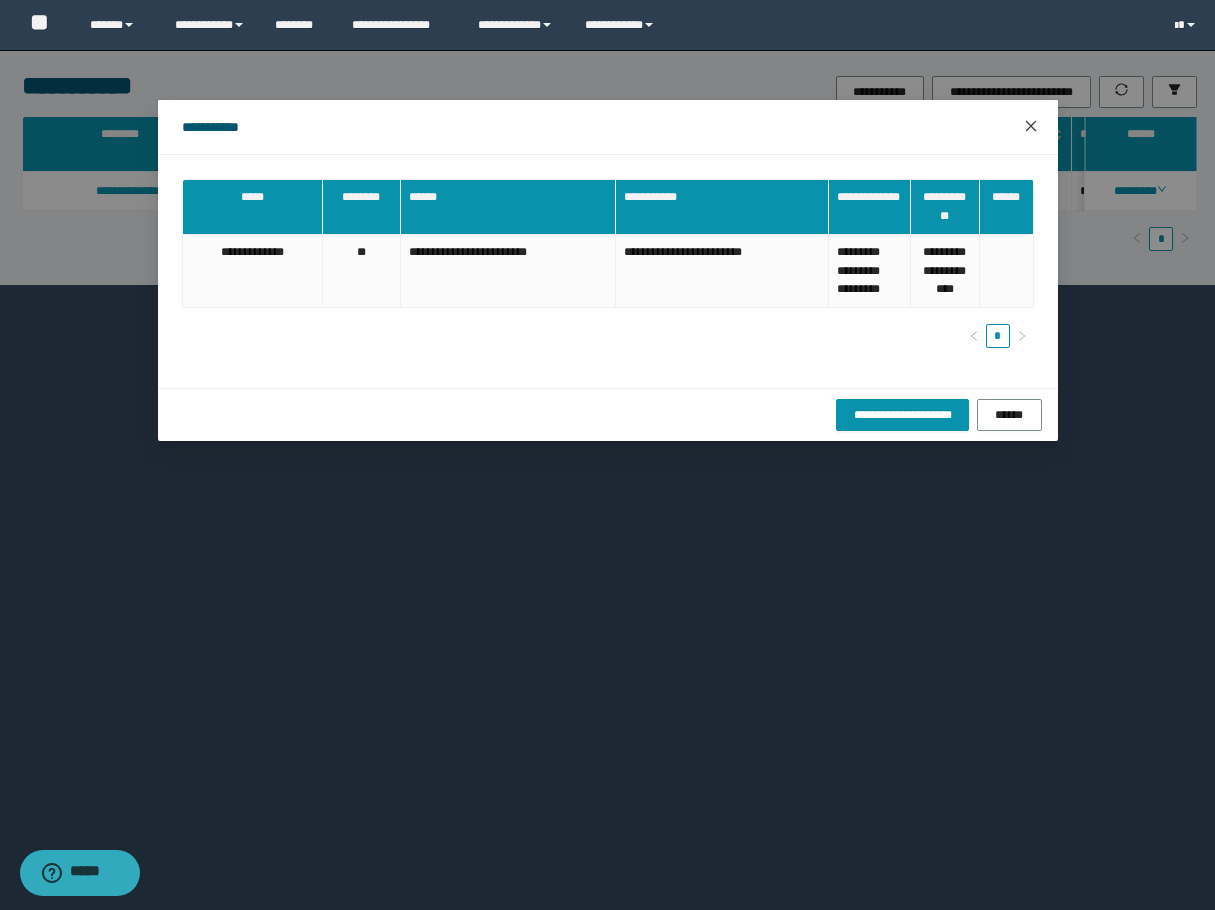 click at bounding box center [1031, 127] 